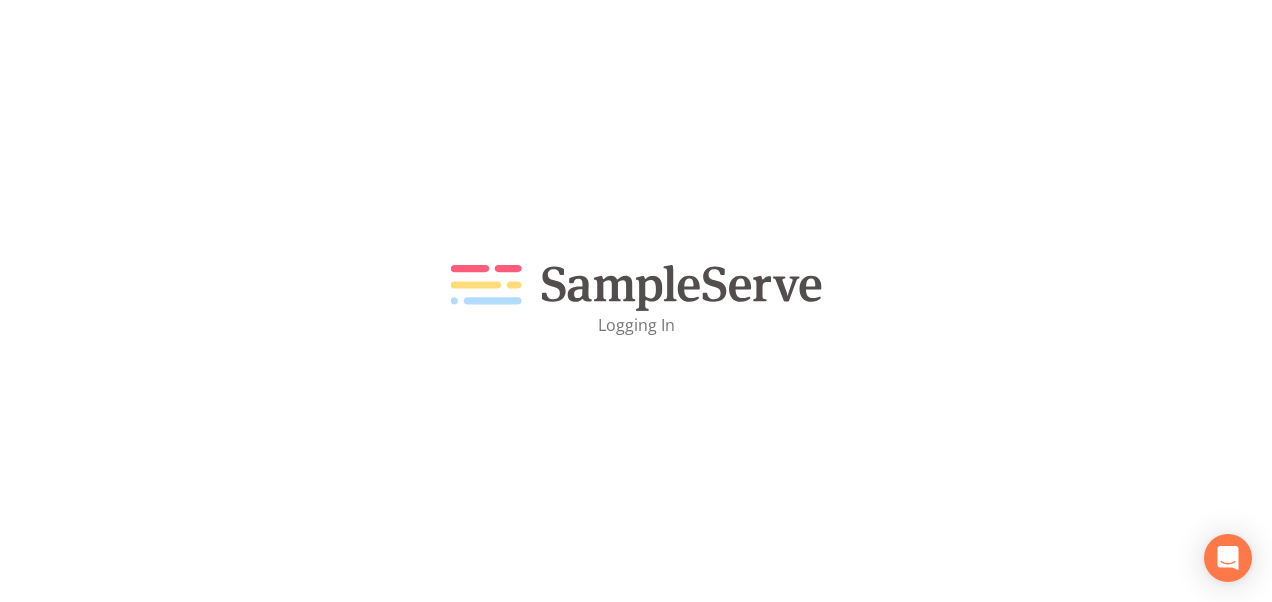 scroll, scrollTop: 0, scrollLeft: 0, axis: both 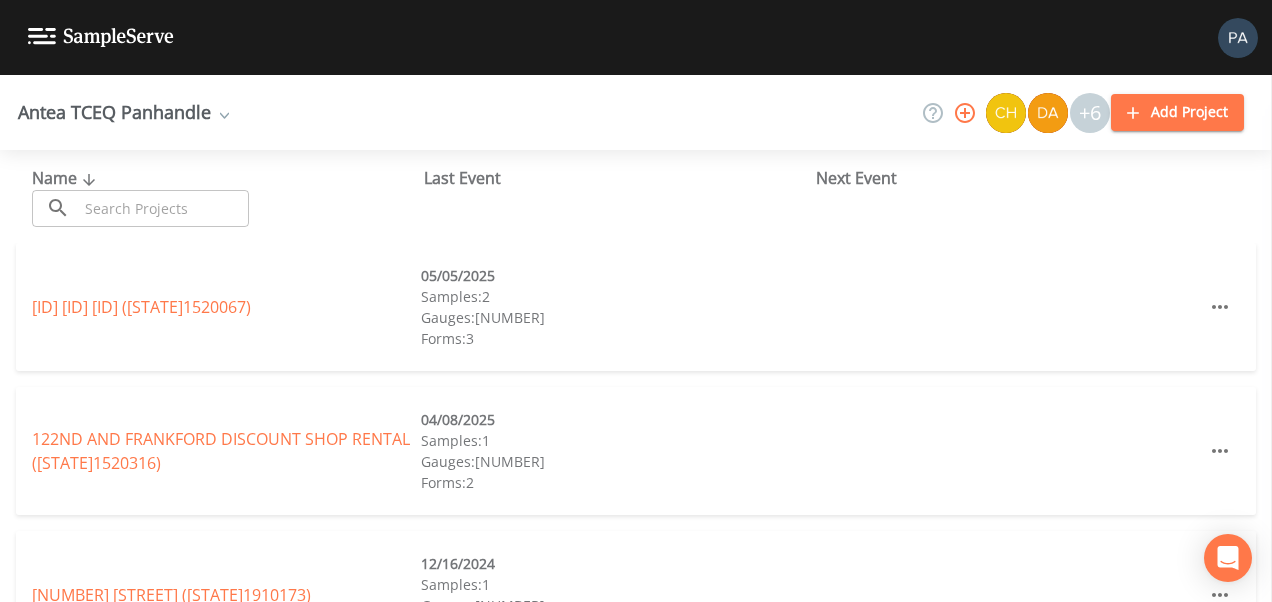 click at bounding box center (163, 208) 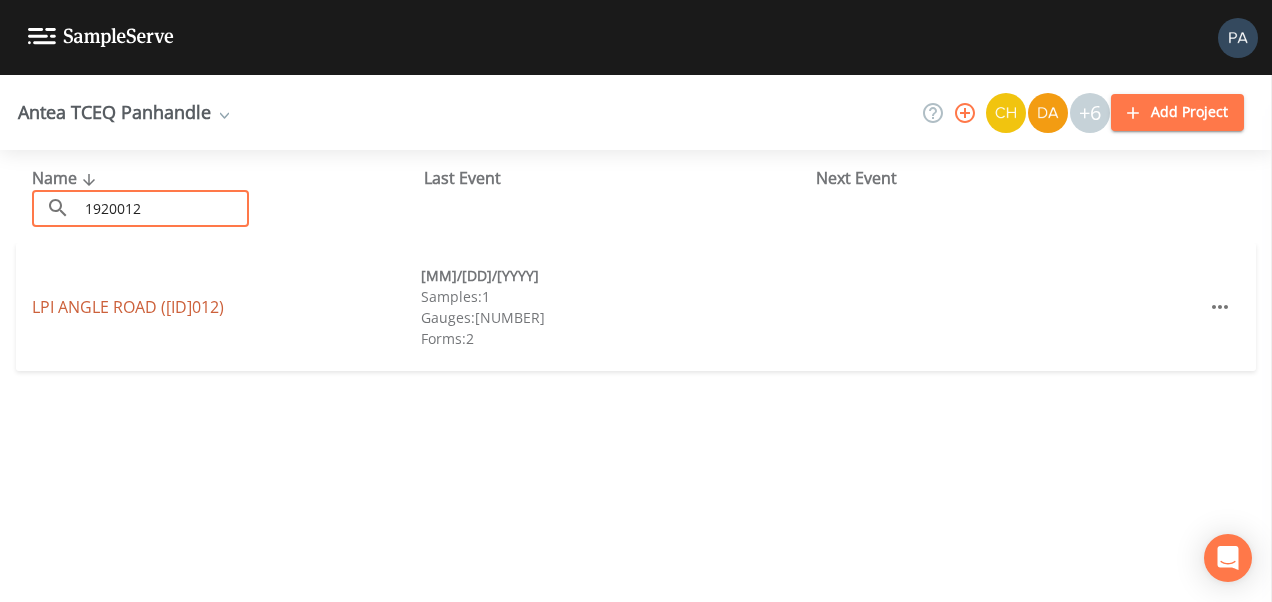 type on "1920012" 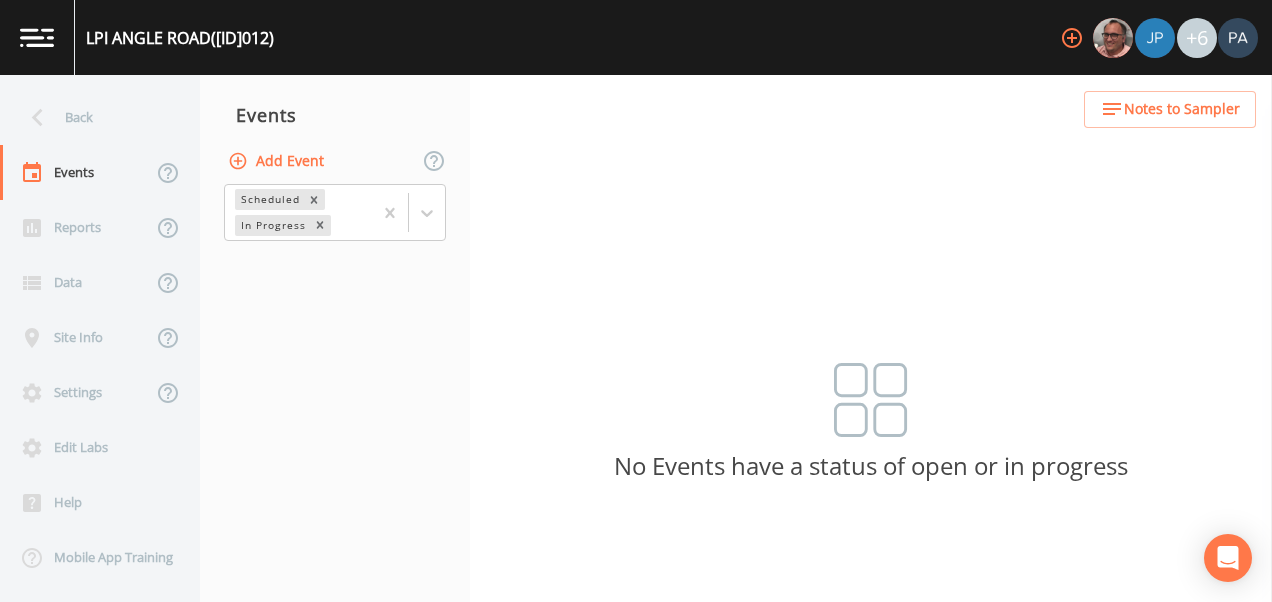 click on "Add Event" at bounding box center [278, 161] 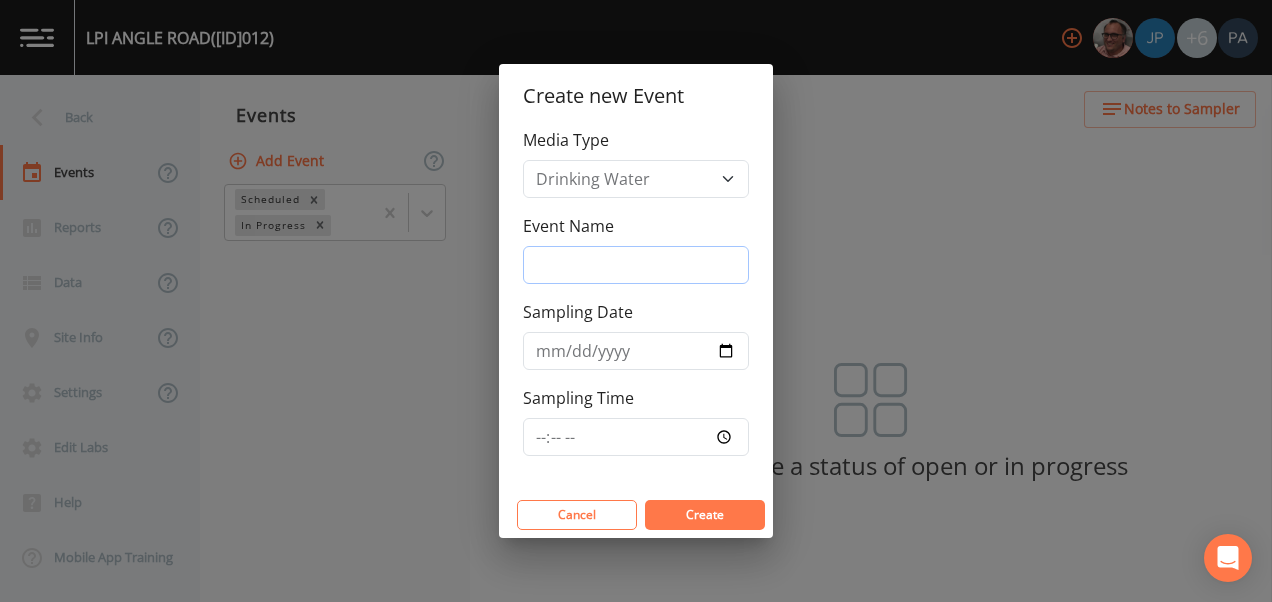 click on "Event Name" at bounding box center (636, 265) 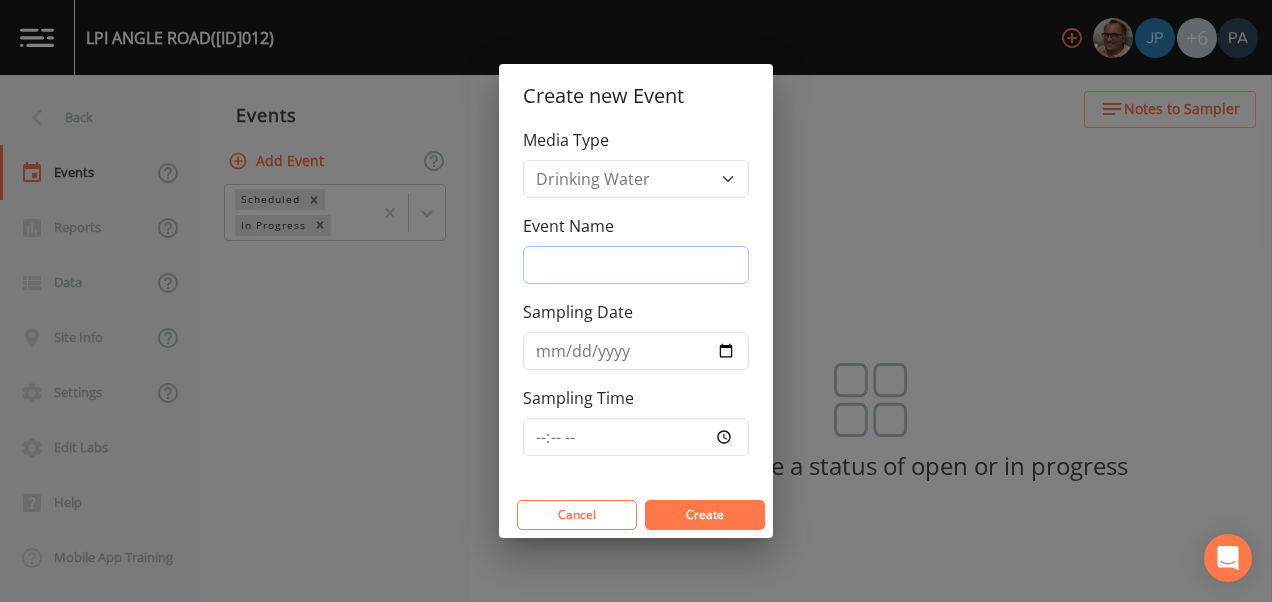 type on "3Q" 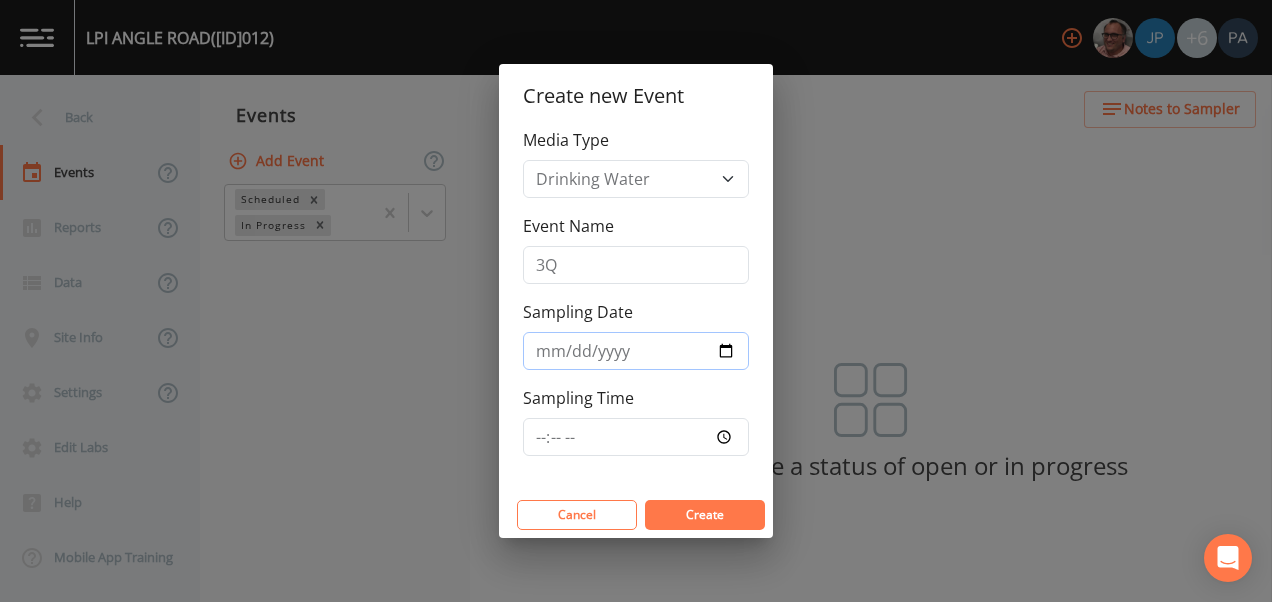 click on "[YYYY]-[MM]-[DD]" at bounding box center [636, 351] 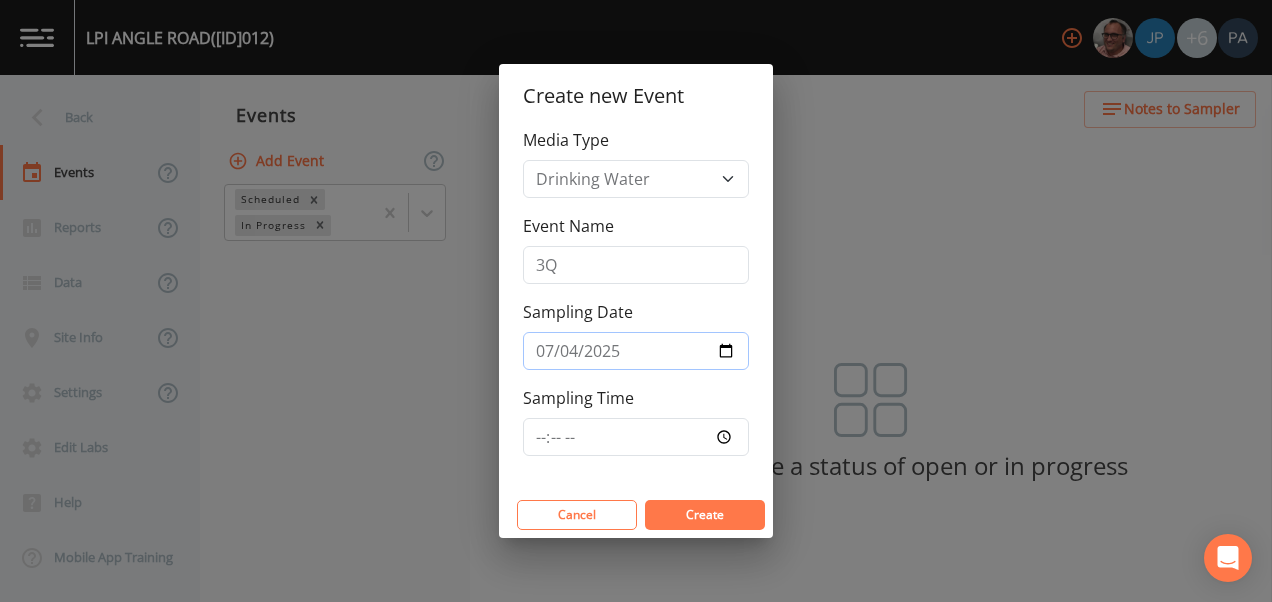 type on "[DATE]" 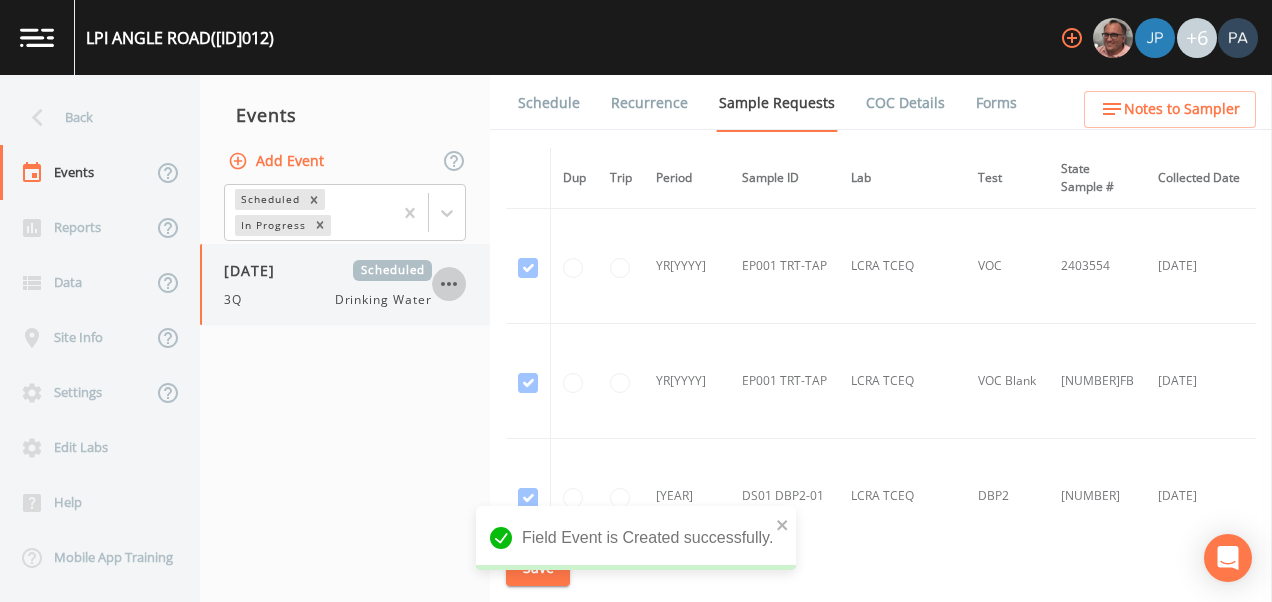 click 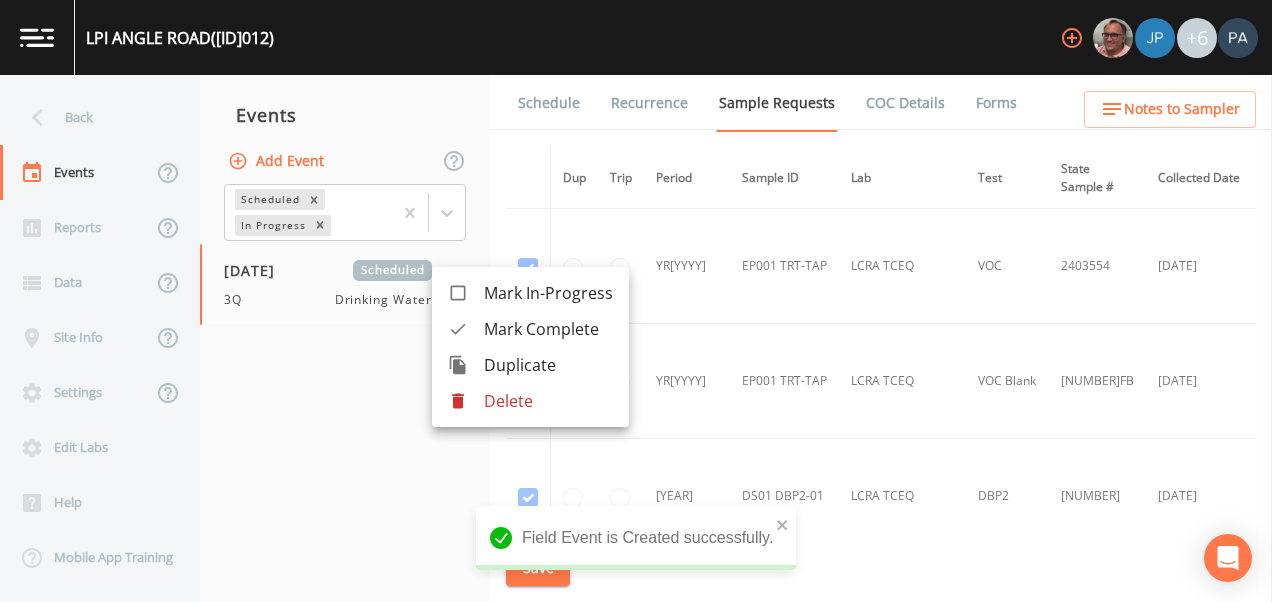 drag, startPoint x: 332, startPoint y: 416, endPoint x: 446, endPoint y: 307, distance: 157.72444 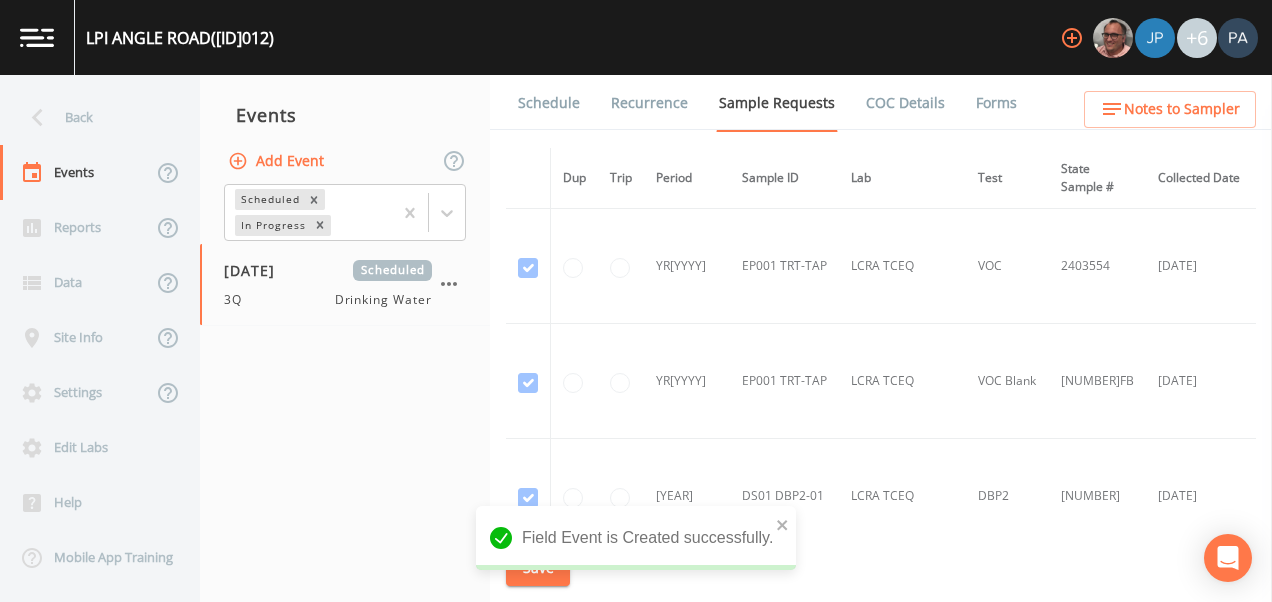 click on "Schedule" at bounding box center [549, 103] 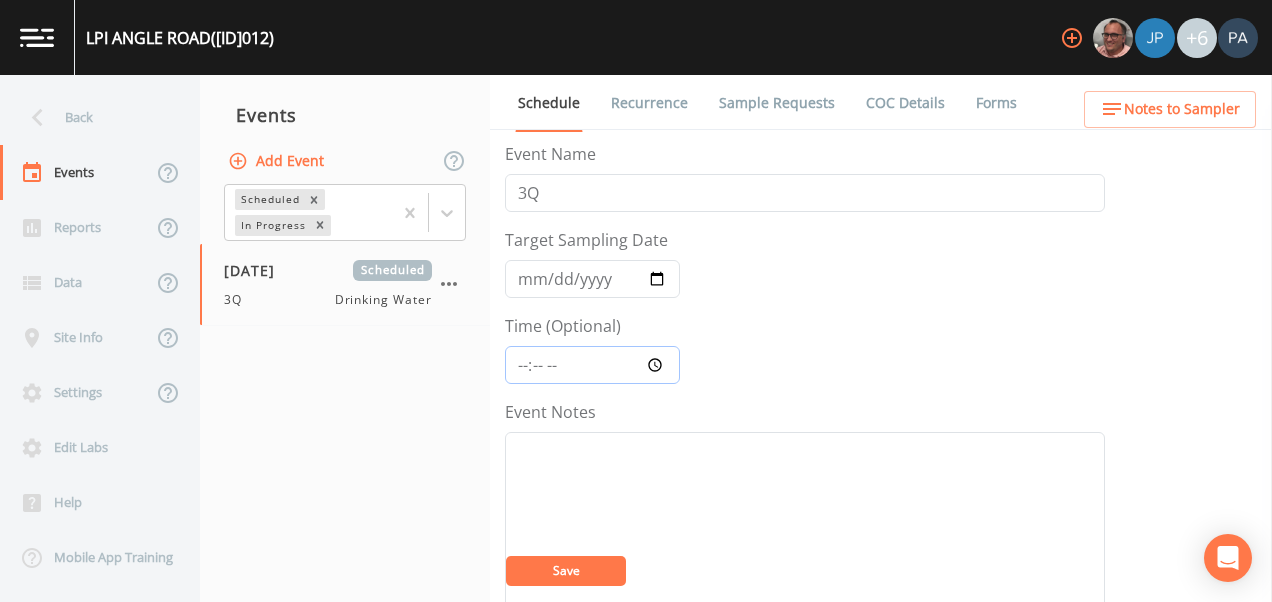 click on "Time (Optional)" at bounding box center [592, 365] 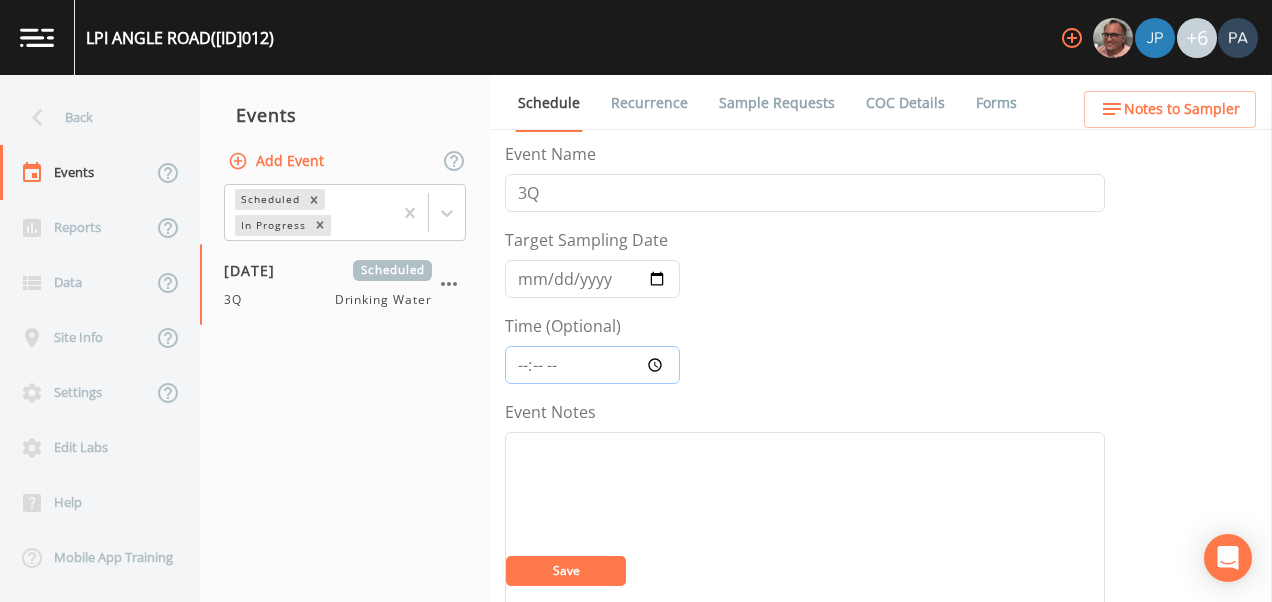 type on "08:00" 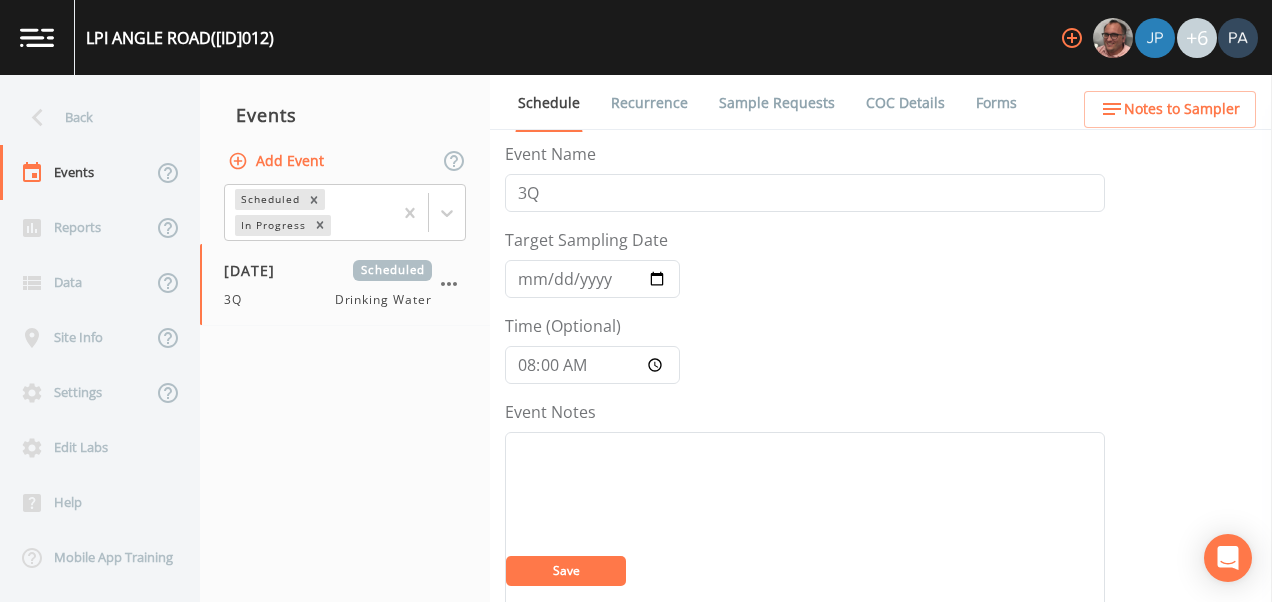 click on "Event Name 3Q Target Sampling Date 2025-08-04 Time (Optional) 08:00 Event Notes Scheduler Notes (Shared with all events) Assigned Users Add Save" at bounding box center (805, 696) 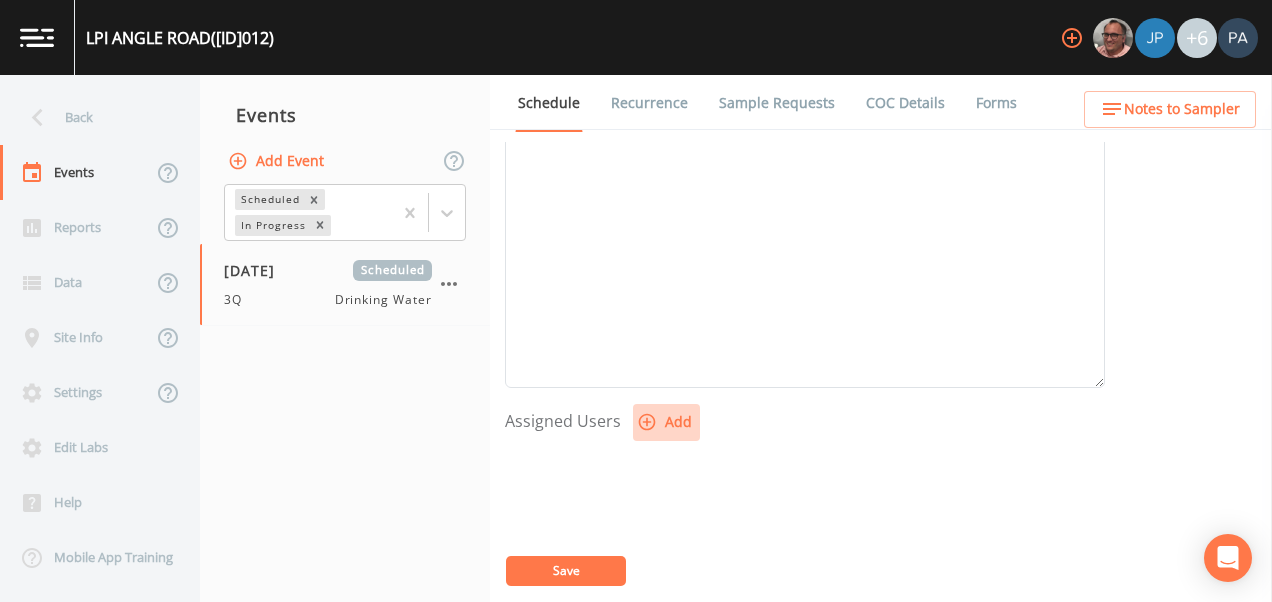 click on "Add" at bounding box center (666, 422) 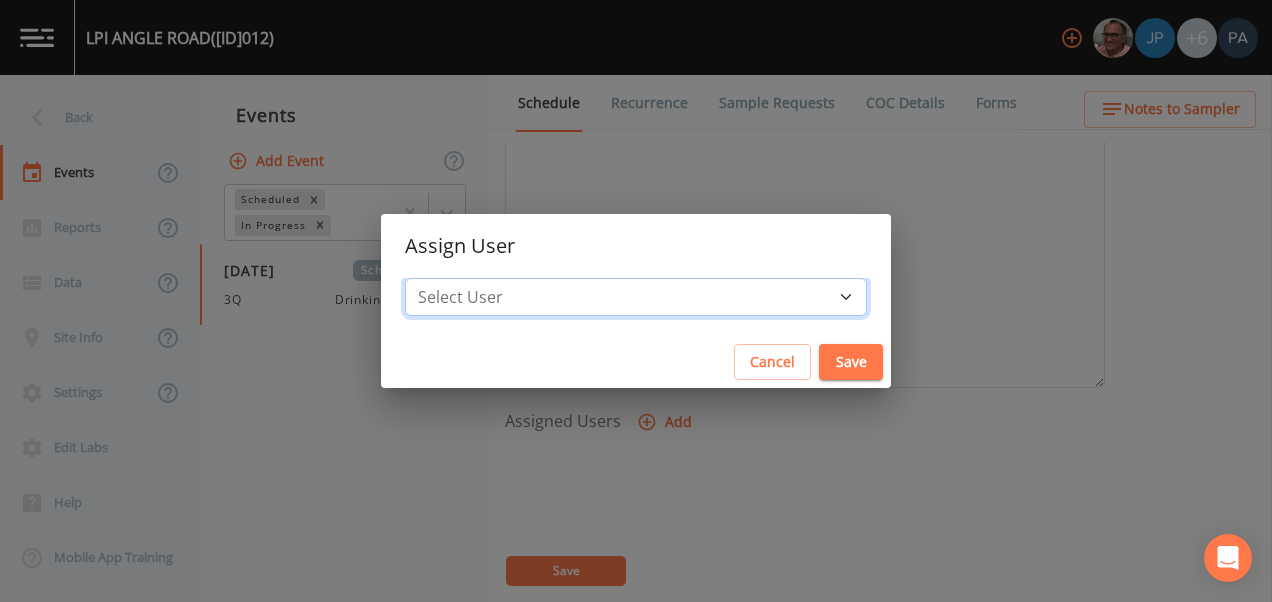 drag, startPoint x: 611, startPoint y: 298, endPoint x: 611, endPoint y: 311, distance: 13 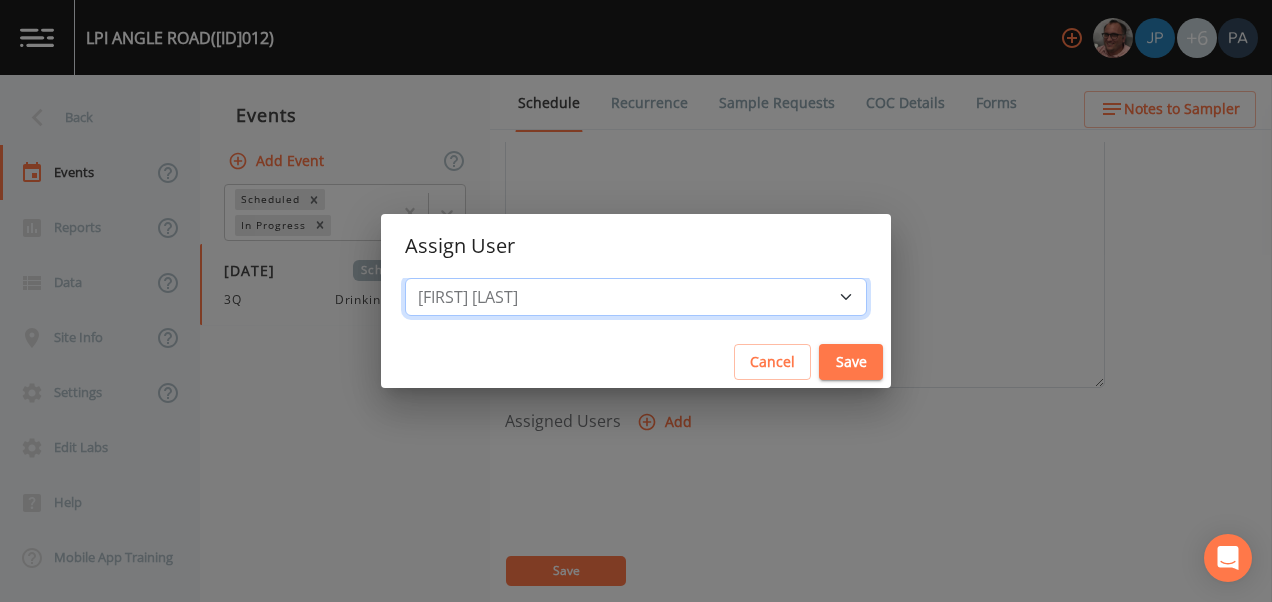 click on "Select User [FIRST] [LAST] [FIRST] [LAST] [FIRST] [LAST] [FIRST] [LAST] [FIRST] [LAST] [FIRST] [LAST]" at bounding box center [636, 297] 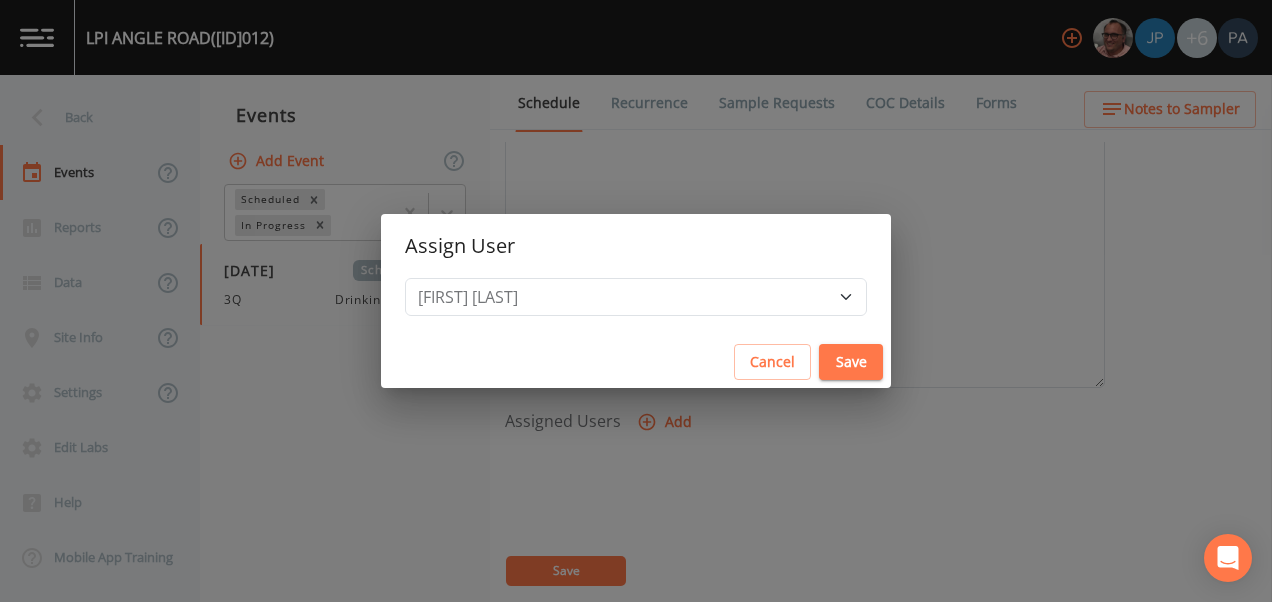 click on "Save" at bounding box center [851, 362] 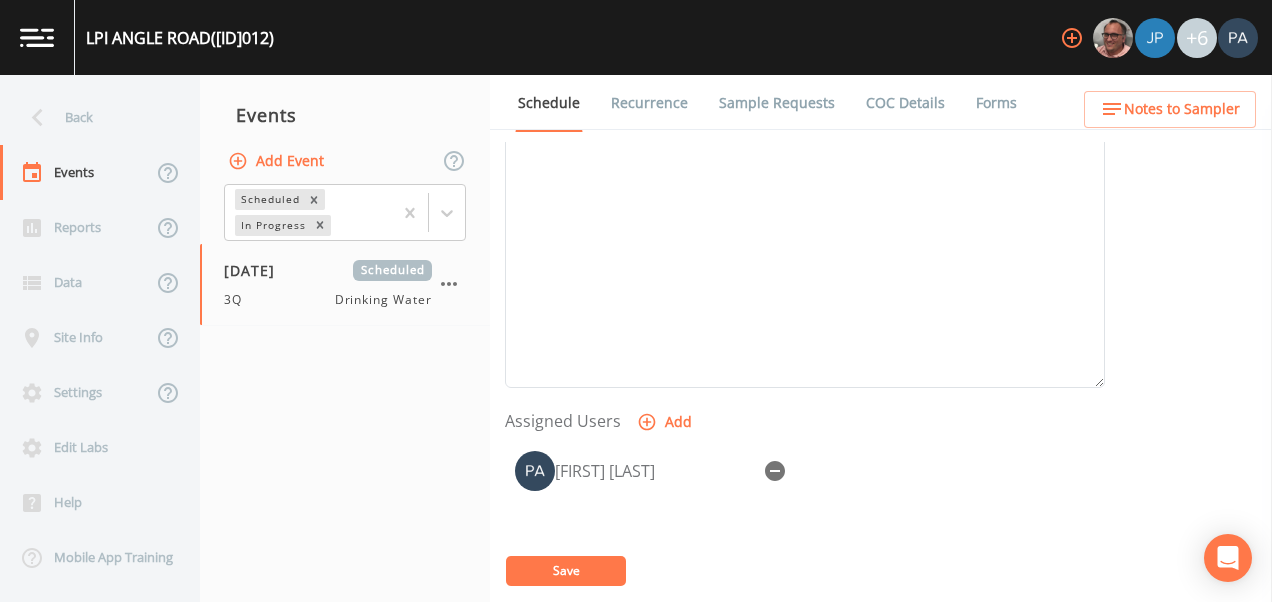 click on "Save" at bounding box center [566, 570] 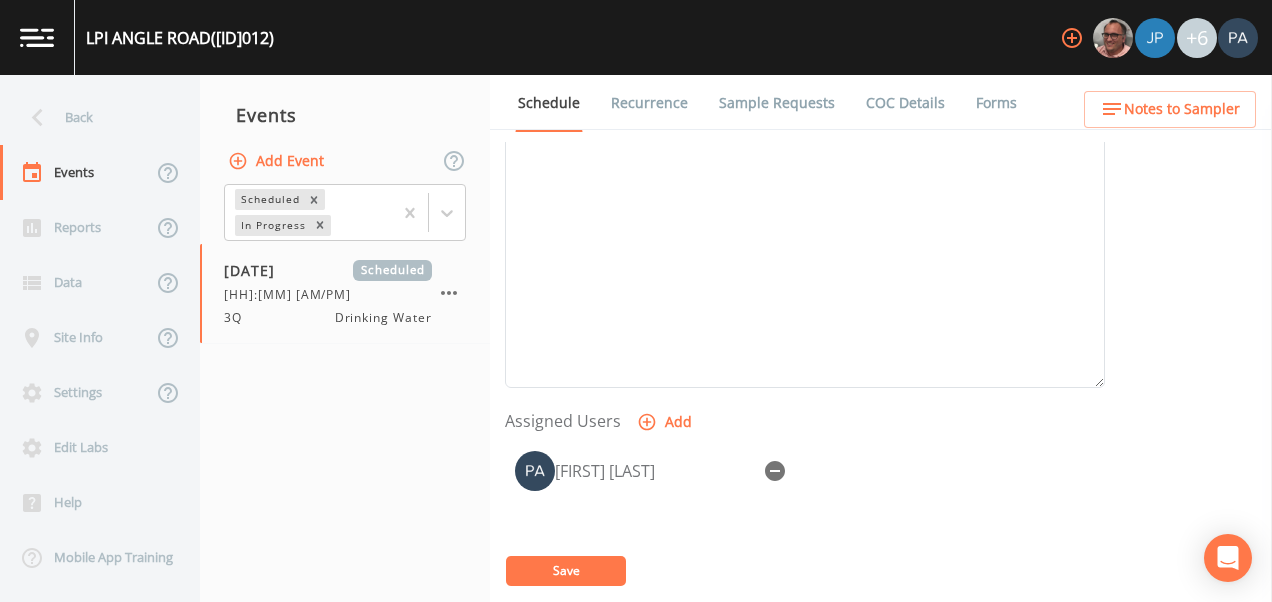 click on "Sample Requests" at bounding box center [777, 103] 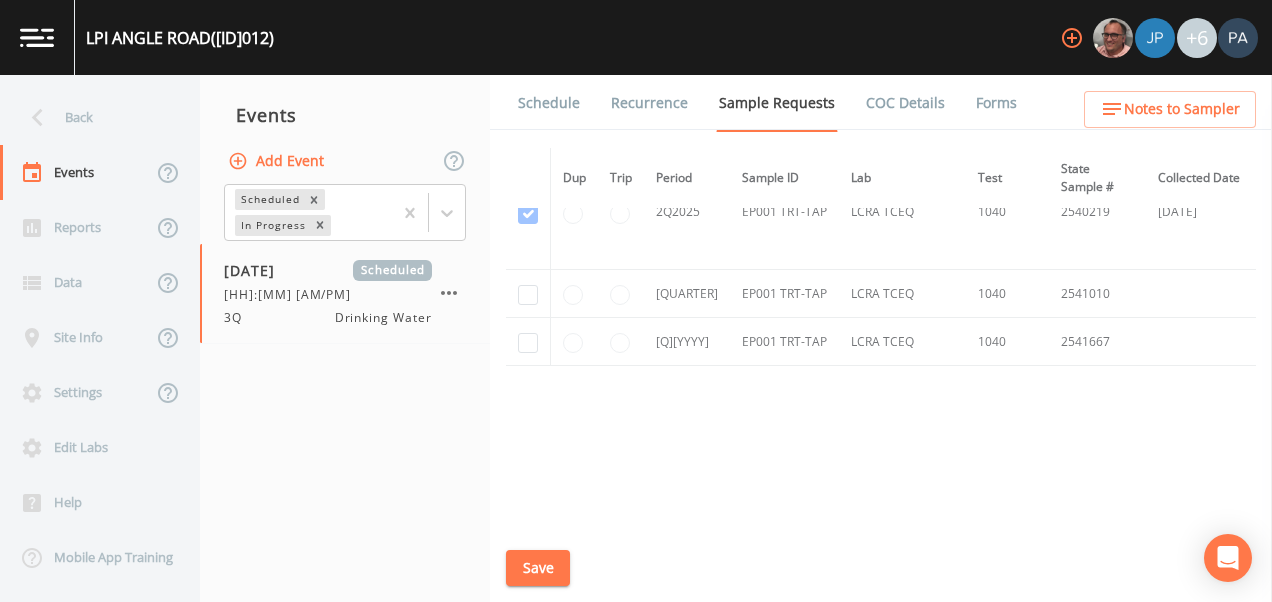scroll, scrollTop: 2133, scrollLeft: 0, axis: vertical 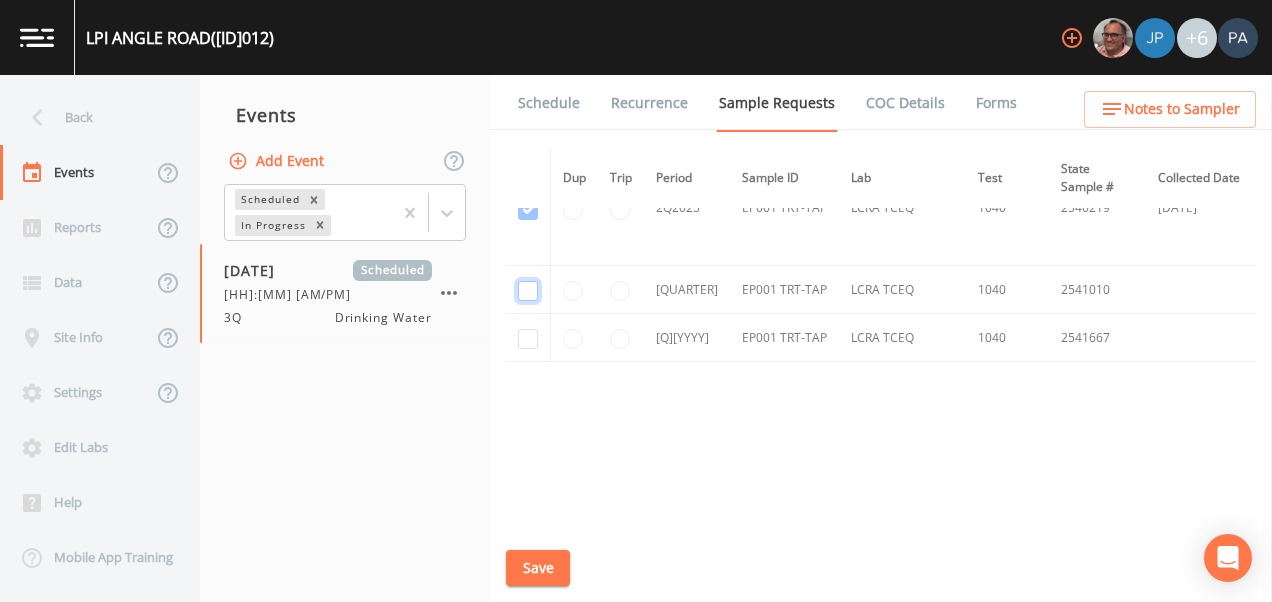 click at bounding box center (528, -940) 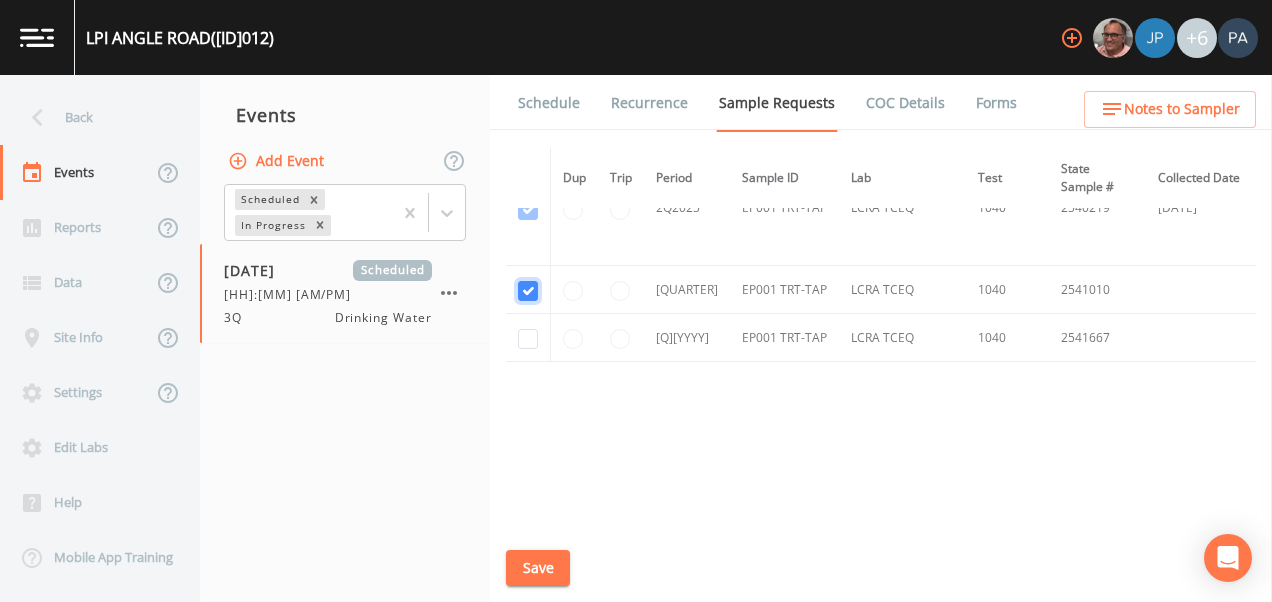 checkbox on "true" 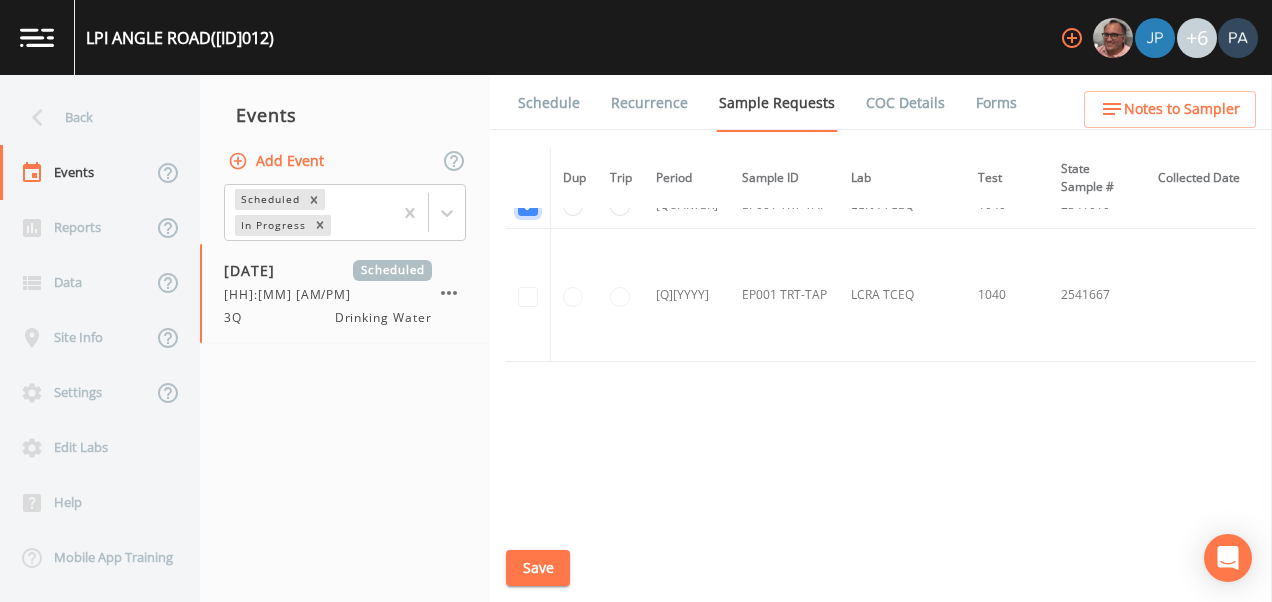 scroll, scrollTop: 1800, scrollLeft: 0, axis: vertical 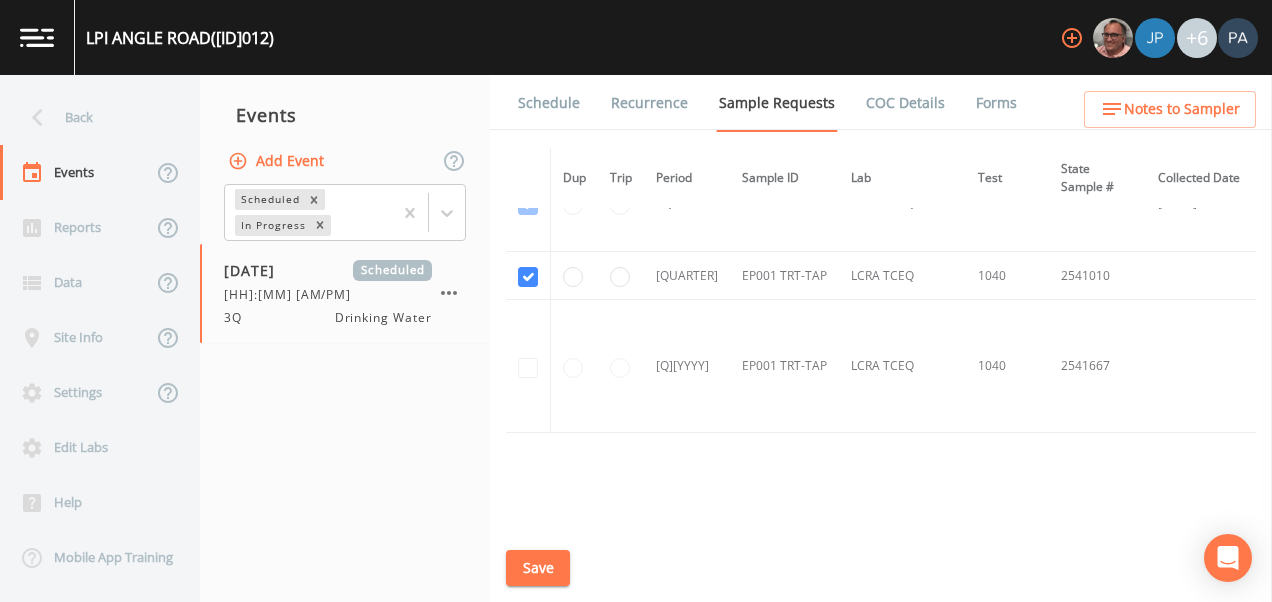 click on "Save" at bounding box center [538, 568] 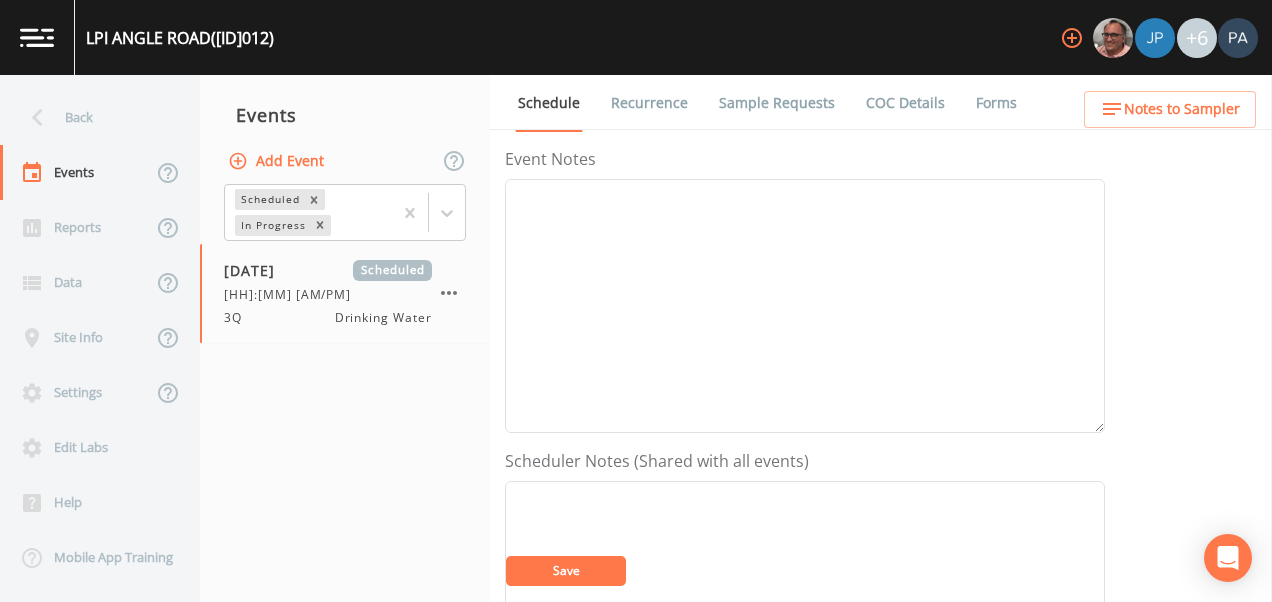 scroll, scrollTop: 800, scrollLeft: 0, axis: vertical 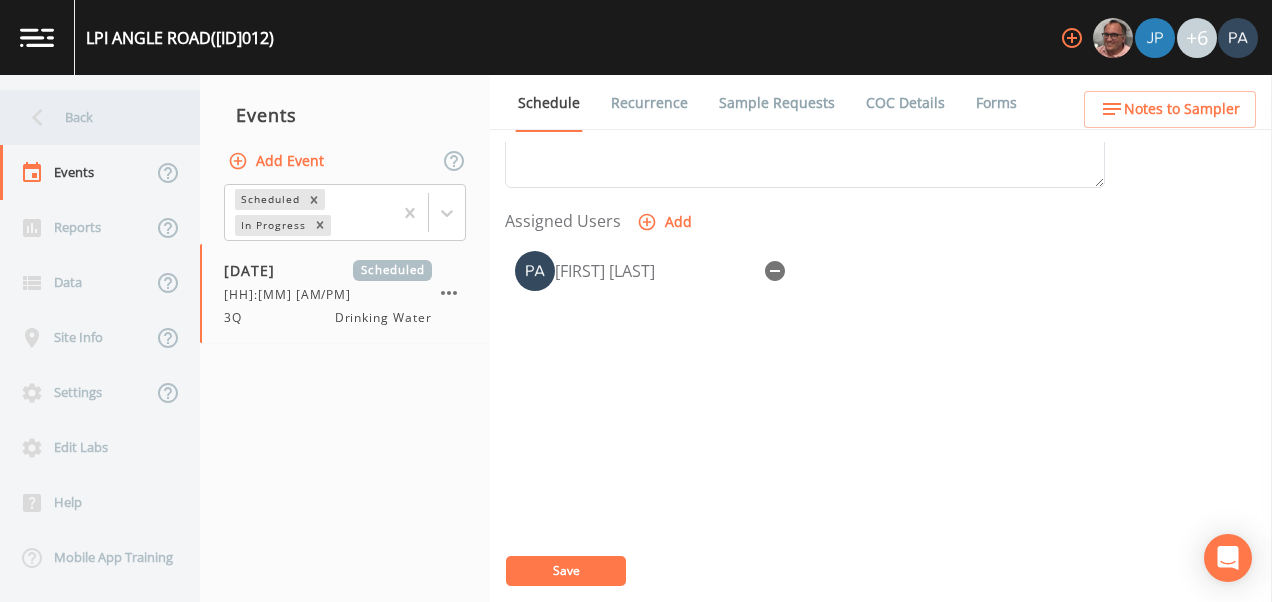 click on "Back" at bounding box center (90, 117) 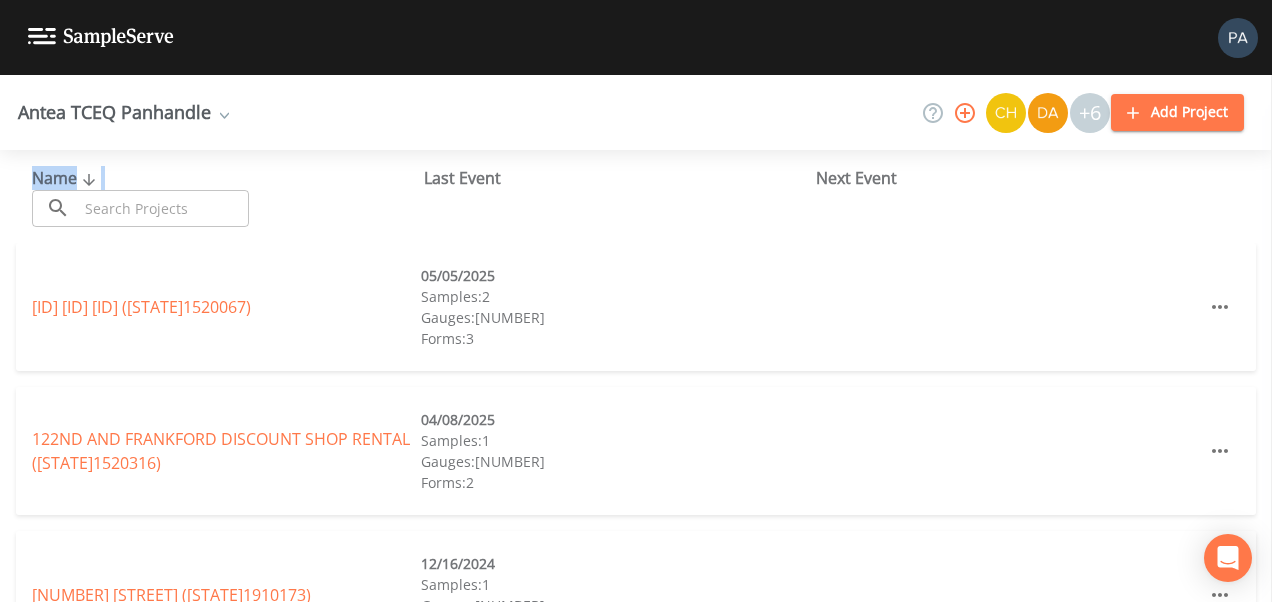 click on "Name" at bounding box center [228, 196] 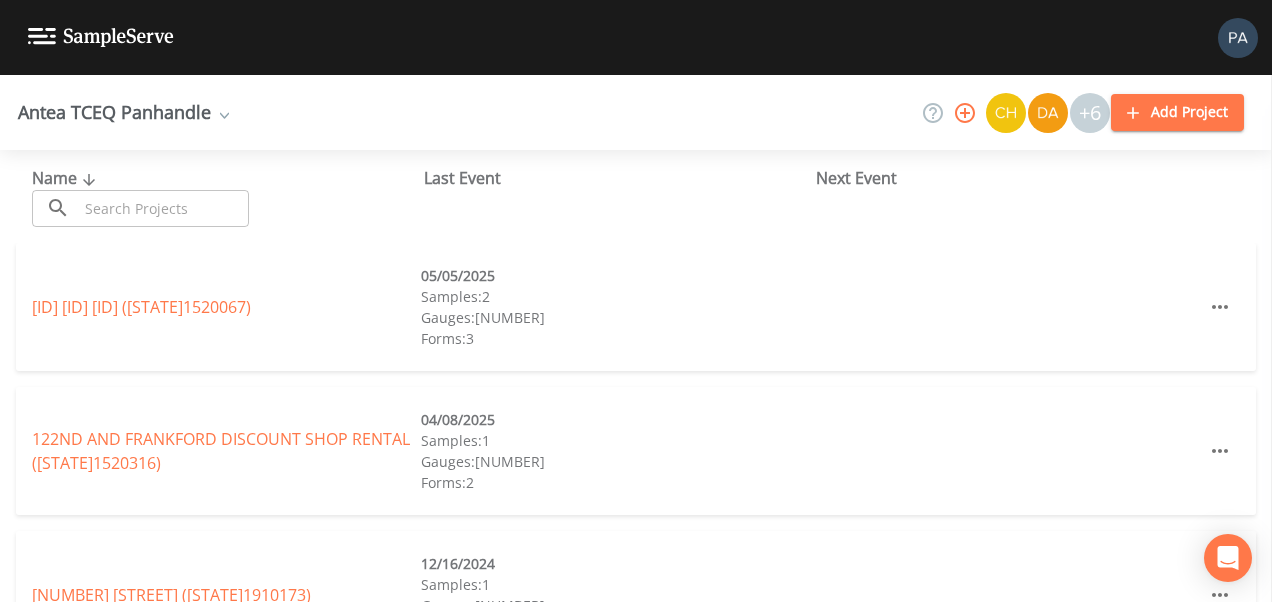 click at bounding box center (163, 208) 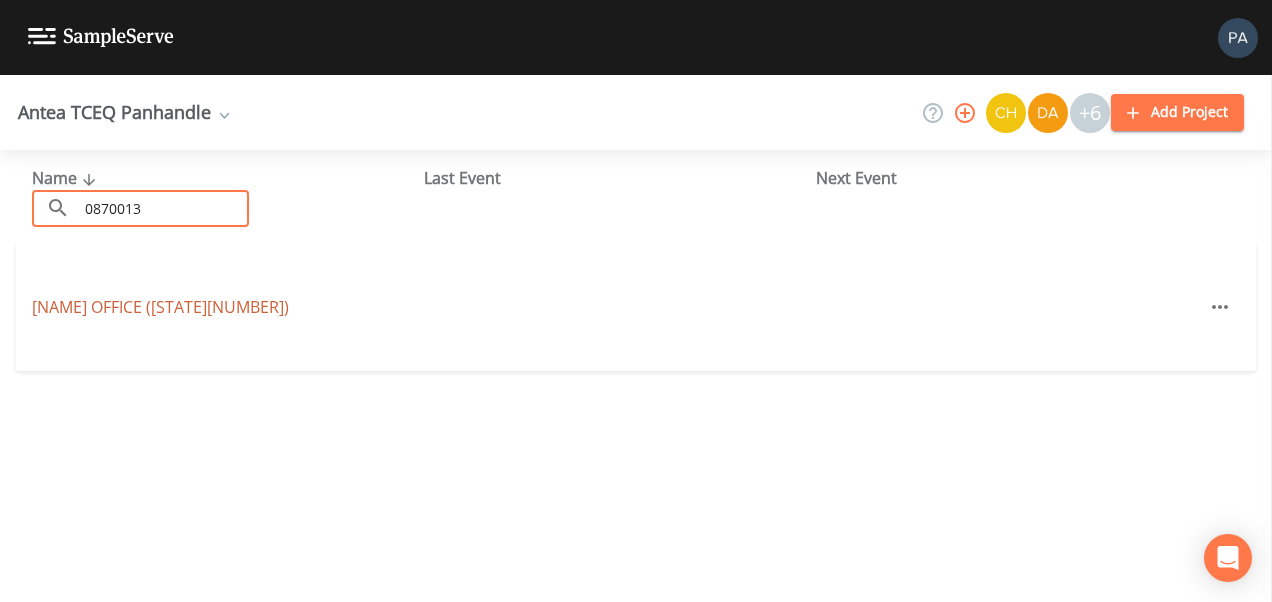 type on "0870013" 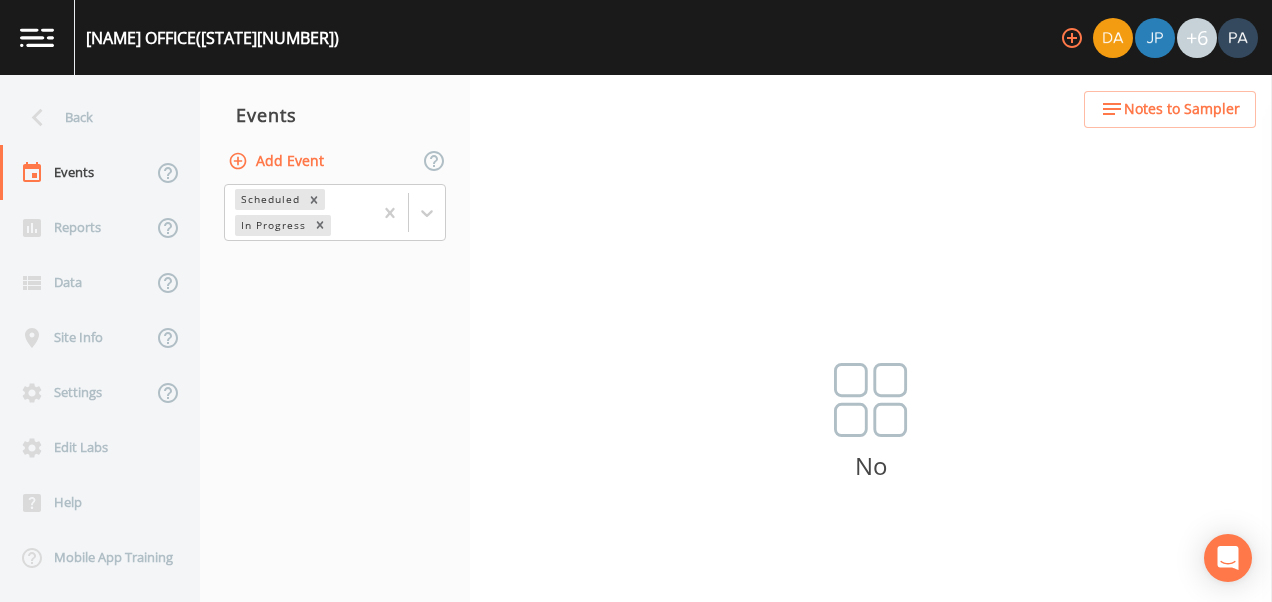 click on "Add Event" at bounding box center [278, 161] 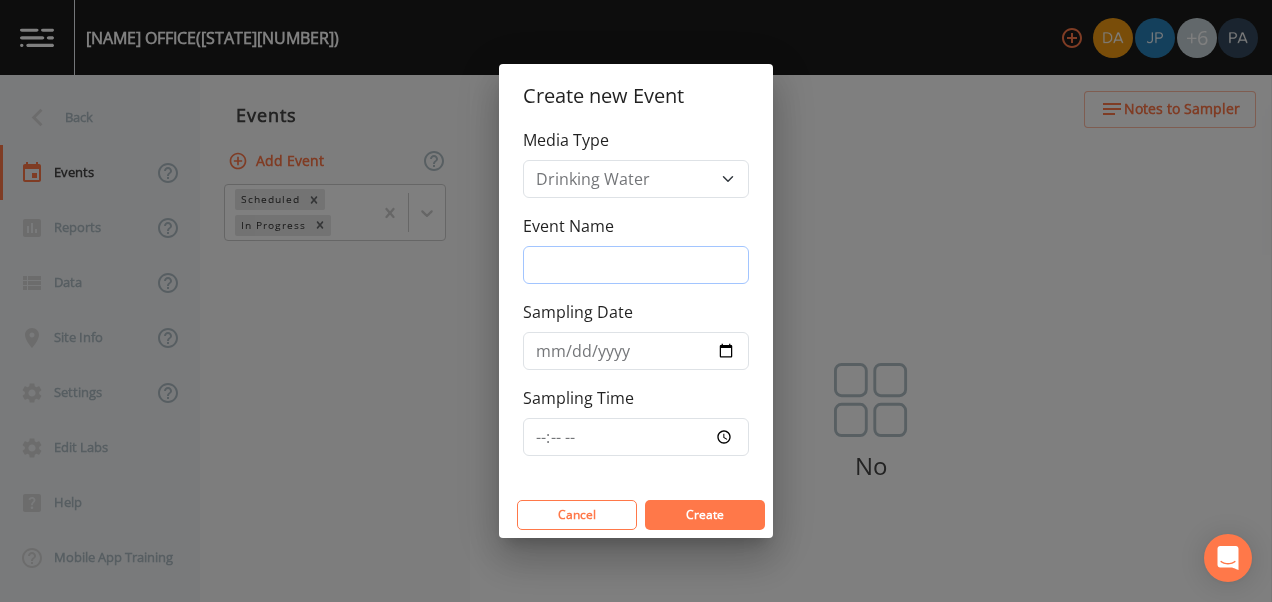 click on "Event Name" at bounding box center (636, 265) 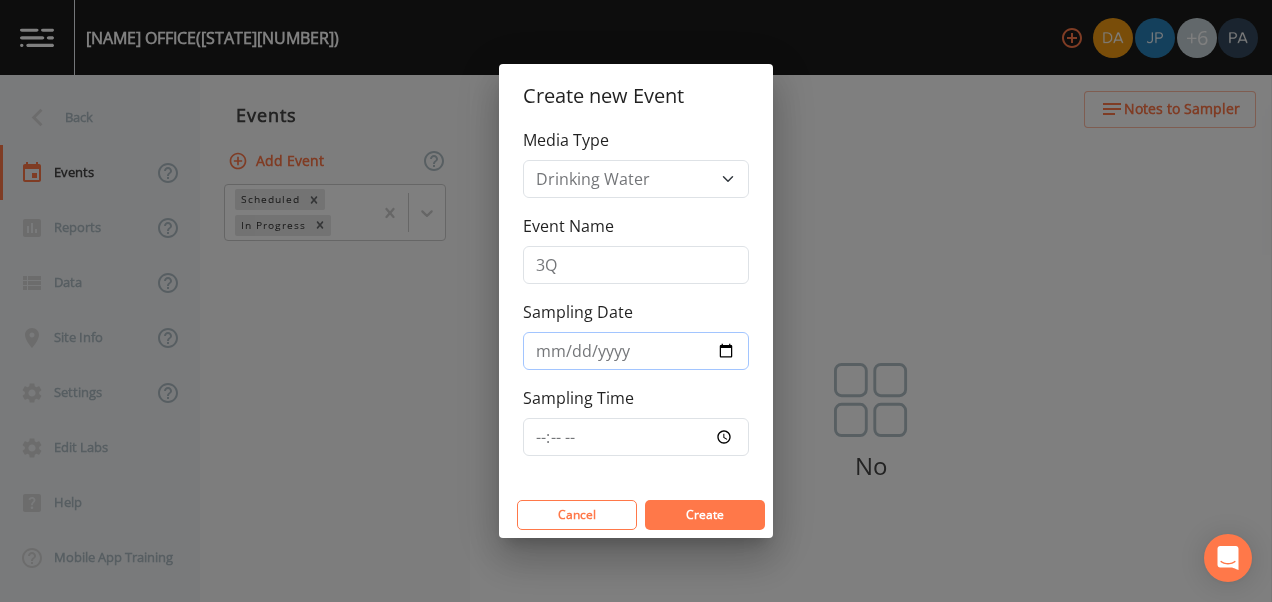 type on "[DATE]" 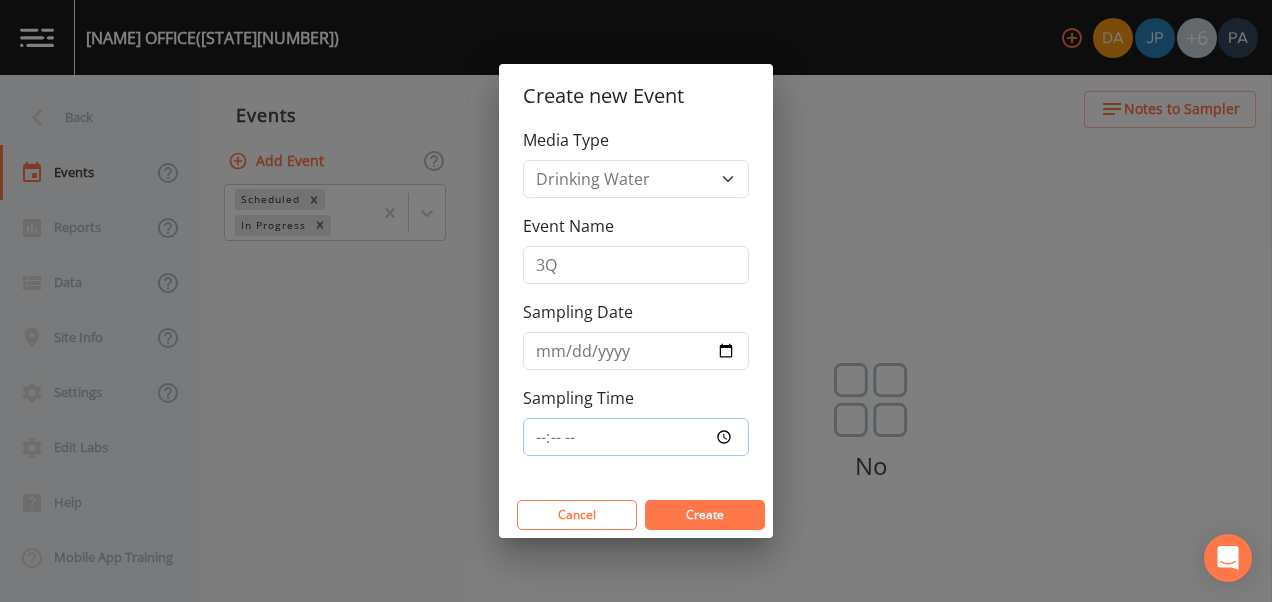 click on "Sampling Time" at bounding box center (636, 437) 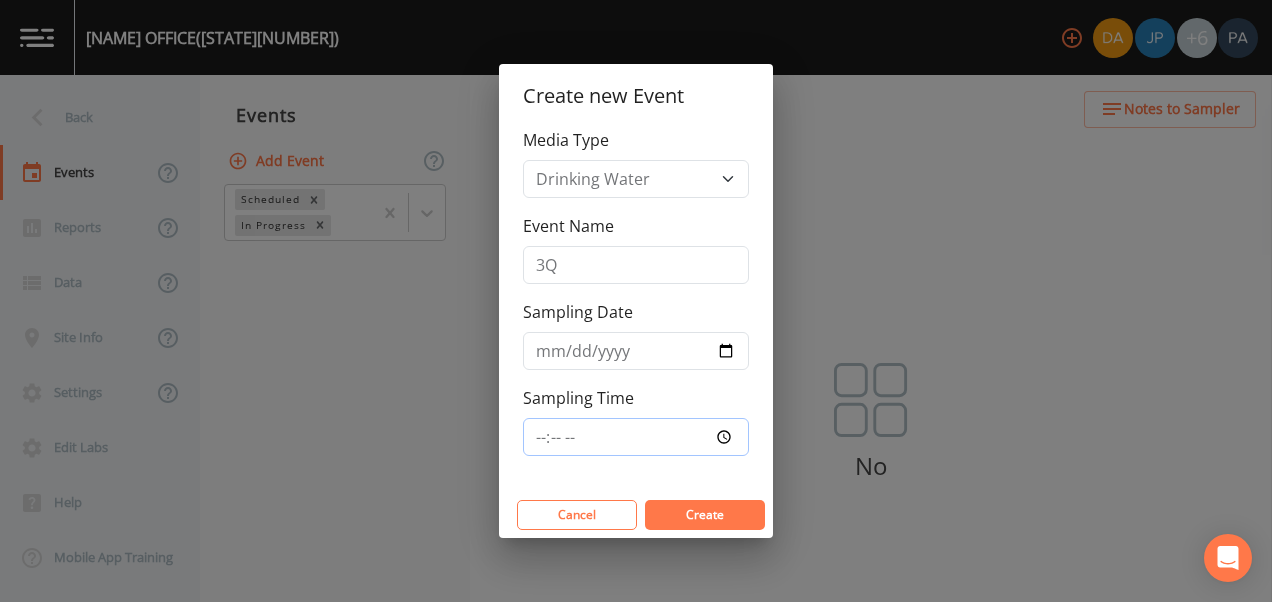 type on "08:45" 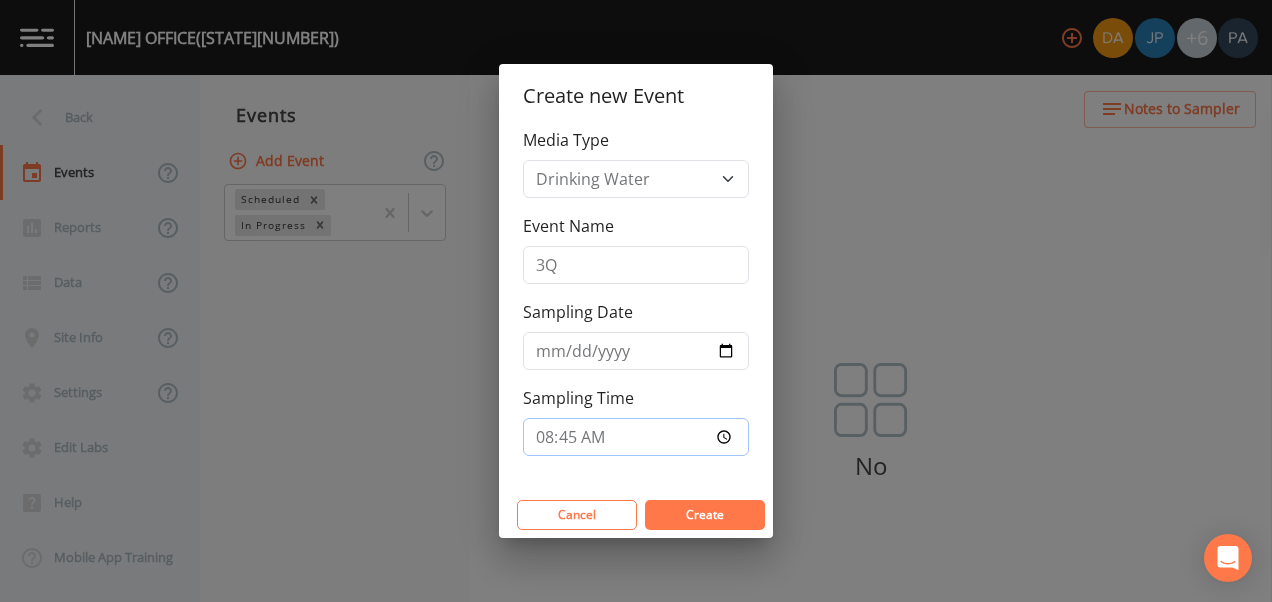 click on "Create" at bounding box center (705, 515) 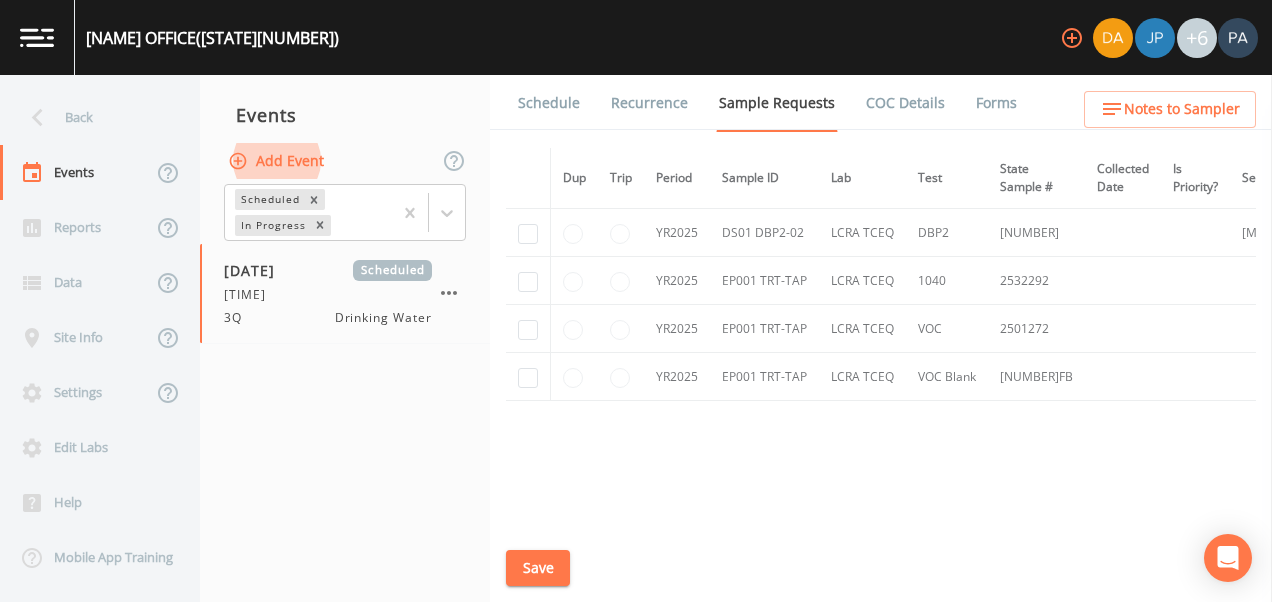 click at bounding box center (528, 233) 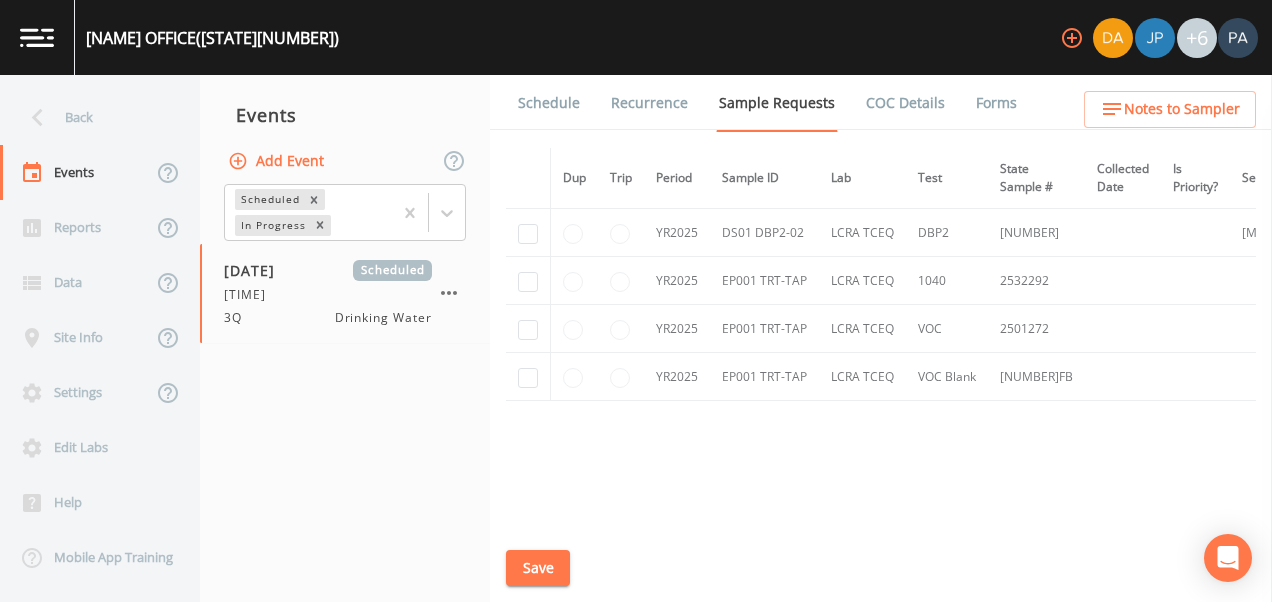 drag, startPoint x: 537, startPoint y: 231, endPoint x: 518, endPoint y: 279, distance: 51.62364 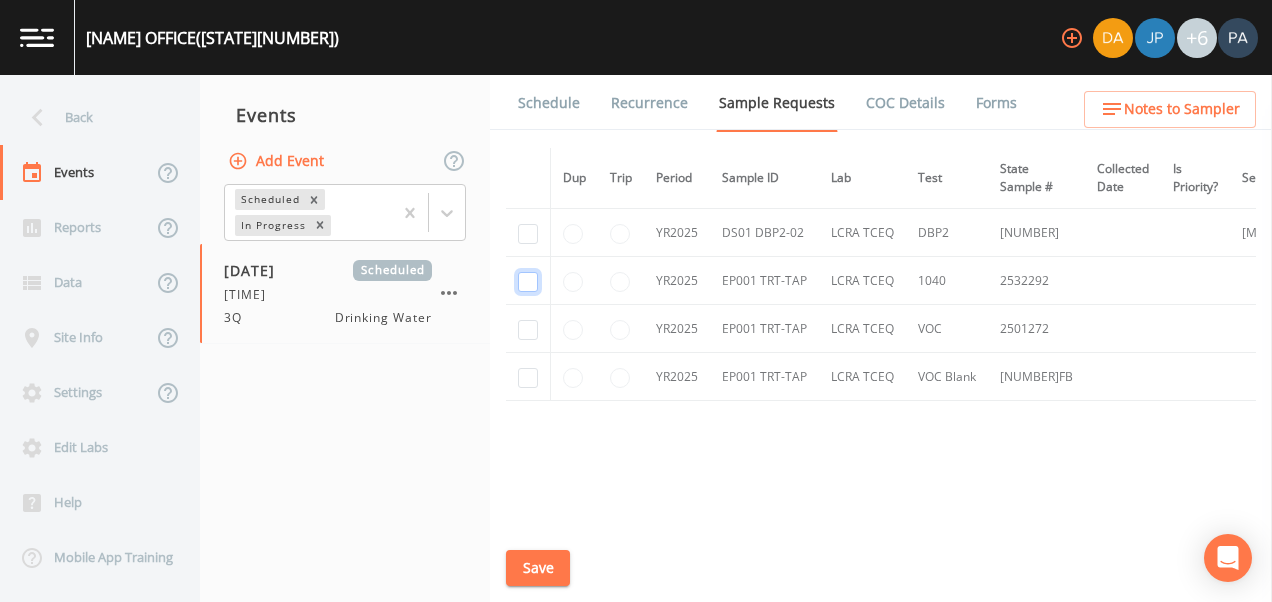 click at bounding box center [528, 282] 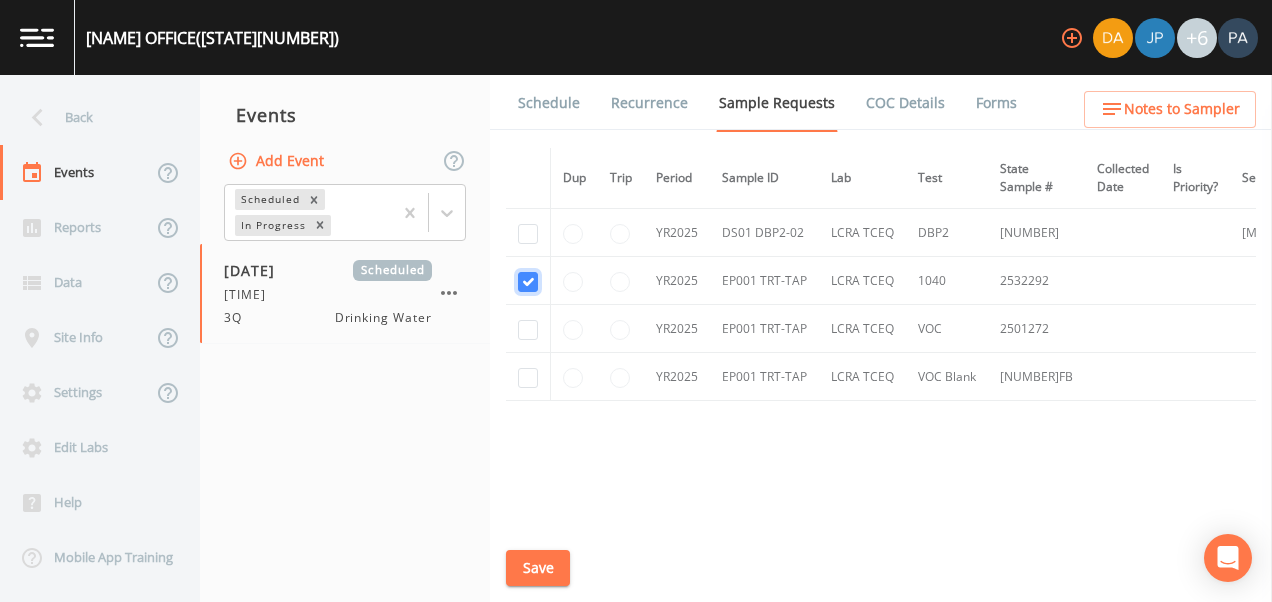 checkbox on "true" 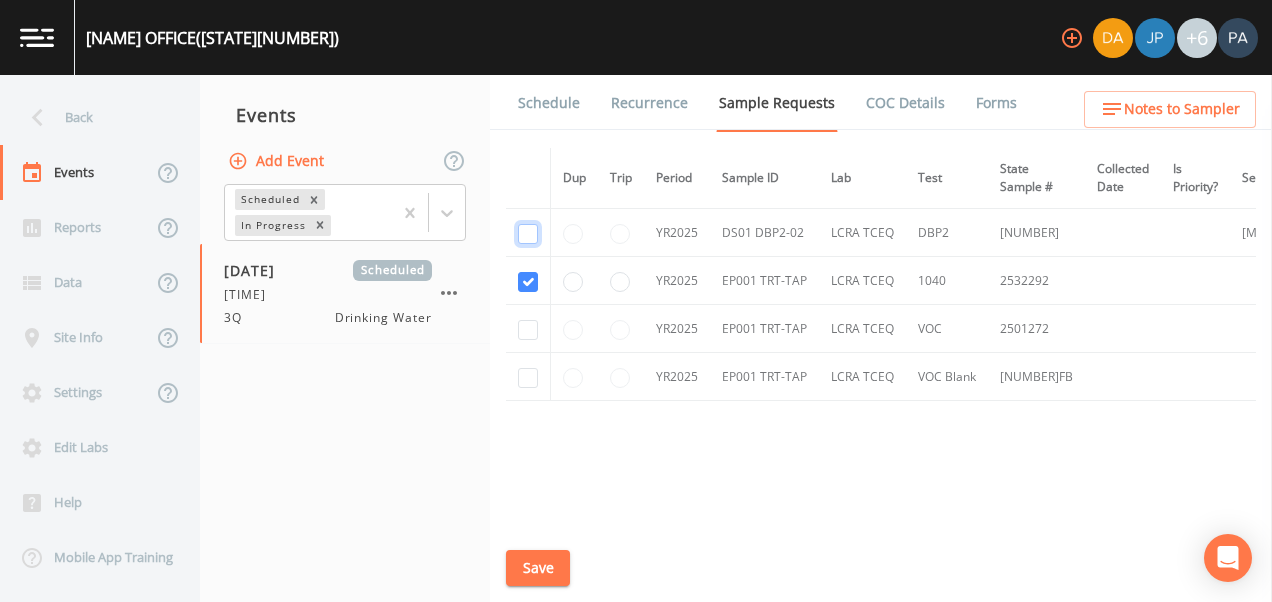 click at bounding box center [528, 234] 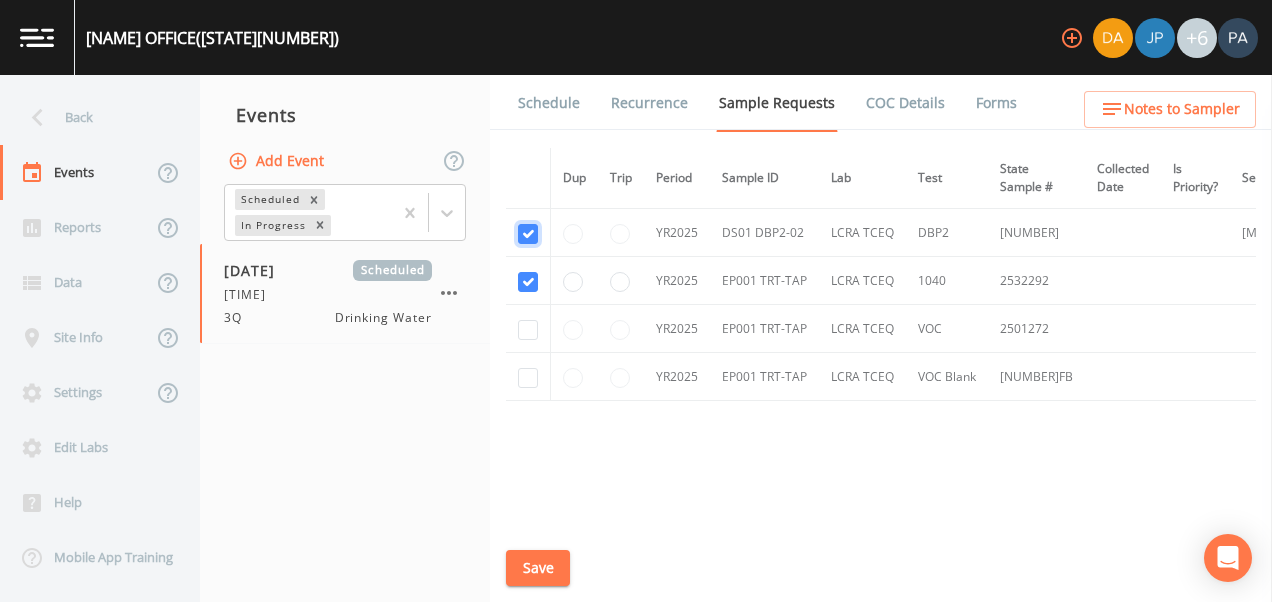 checkbox on "true" 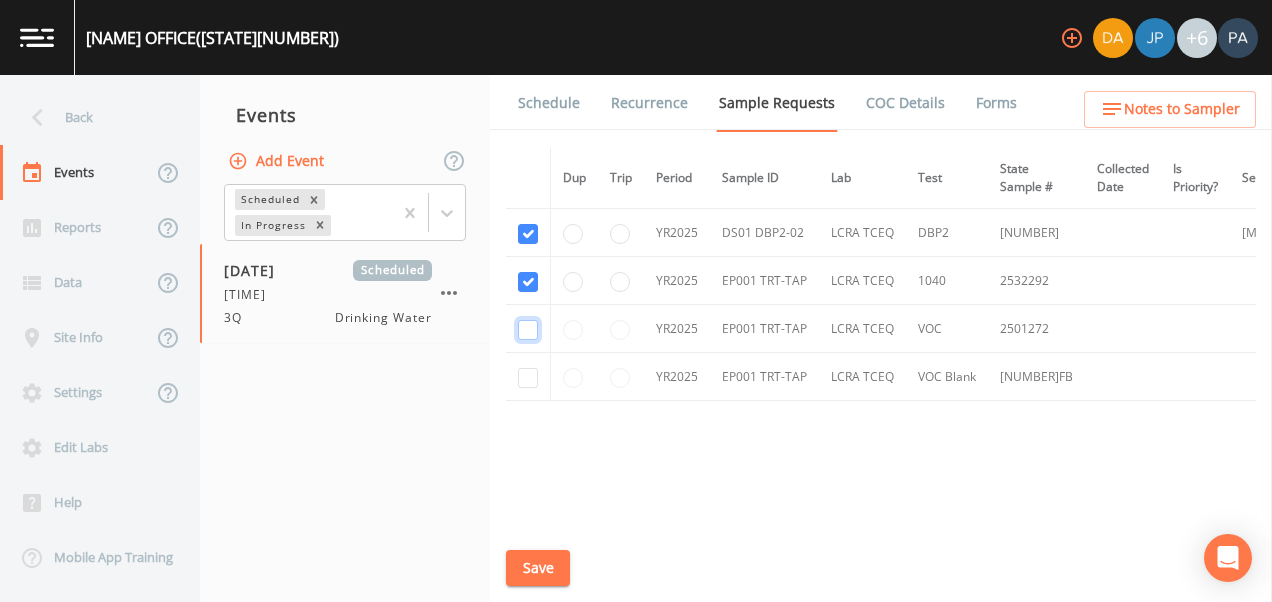 click at bounding box center [528, 330] 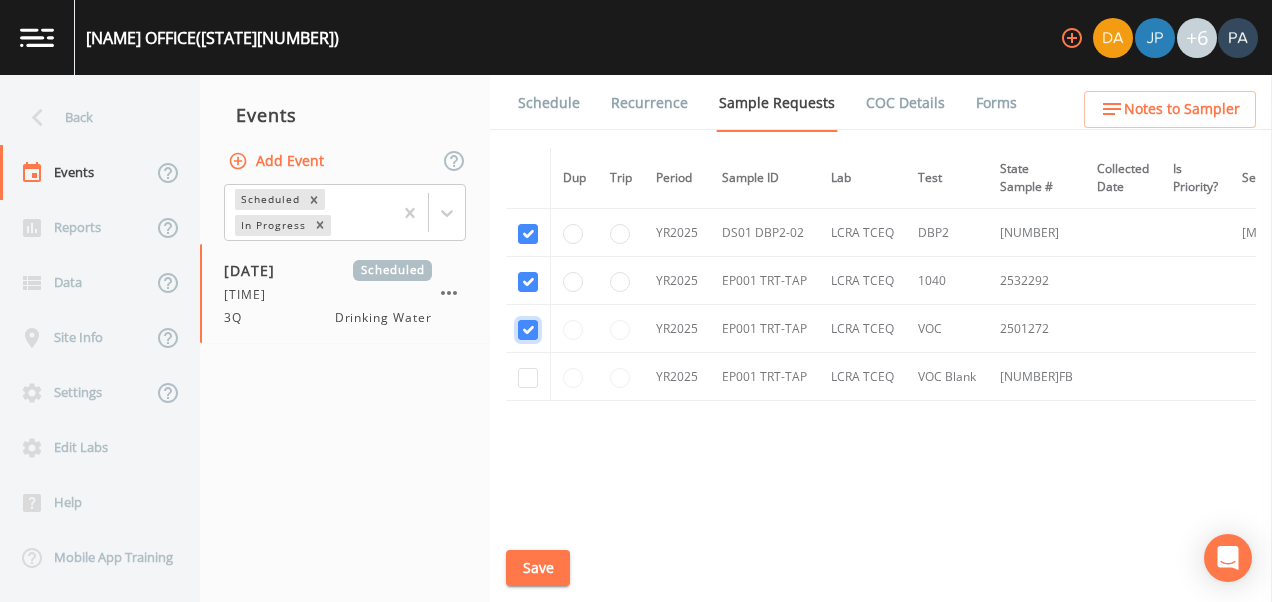 checkbox on "true" 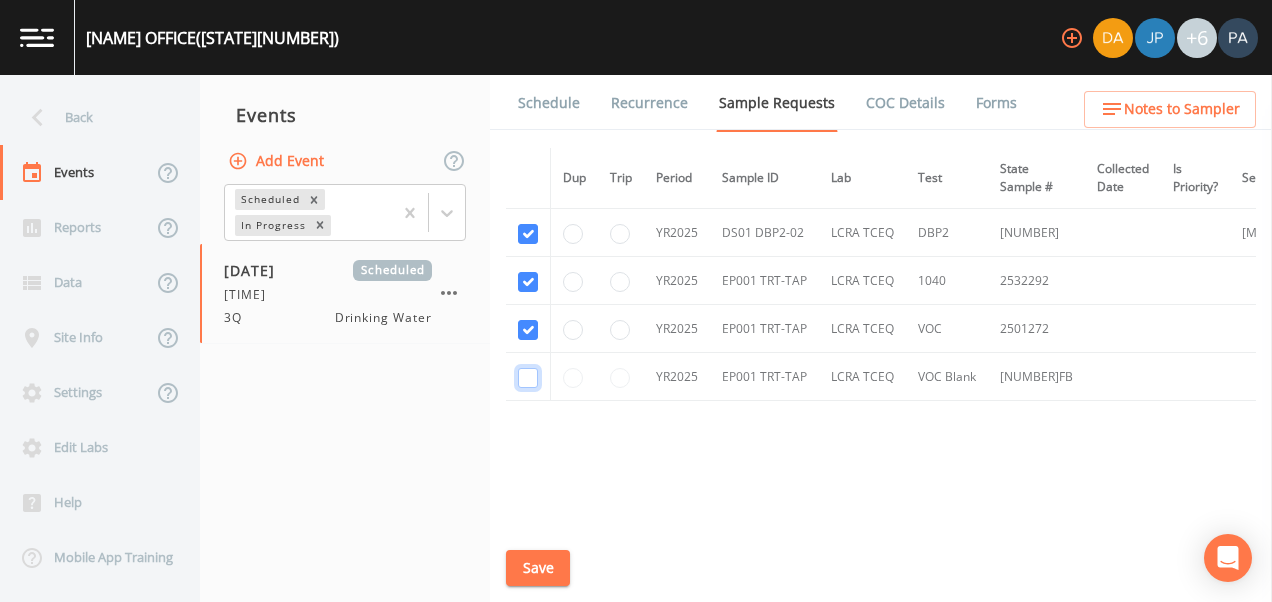 click at bounding box center (528, 378) 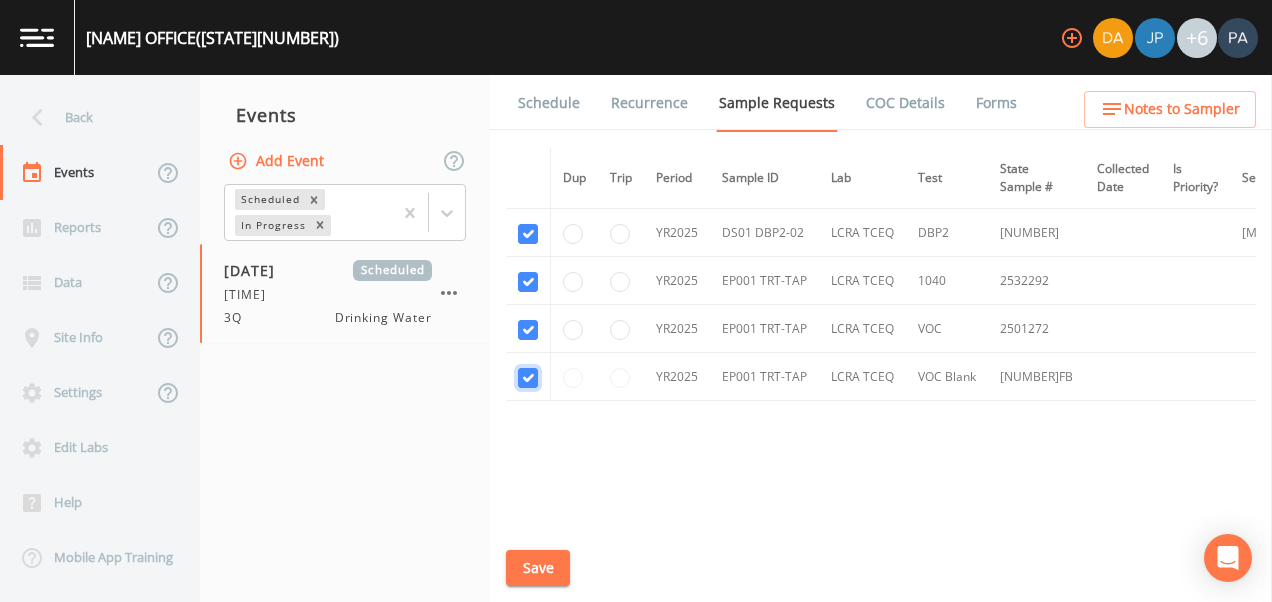 checkbox on "true" 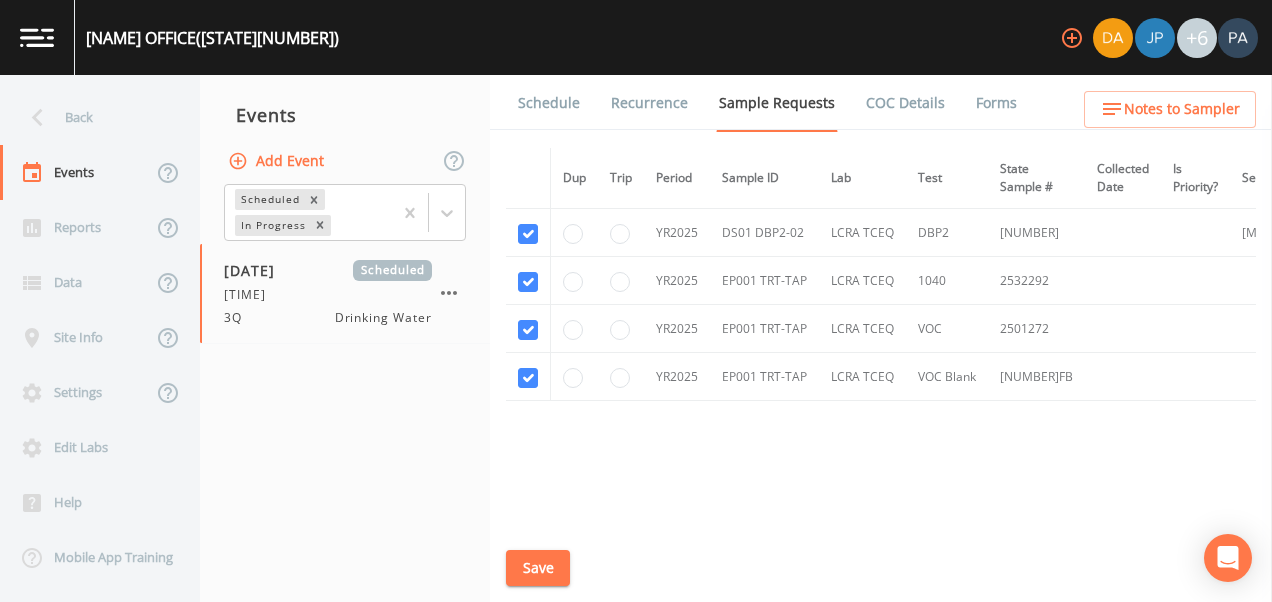 click on "Save" at bounding box center (538, 568) 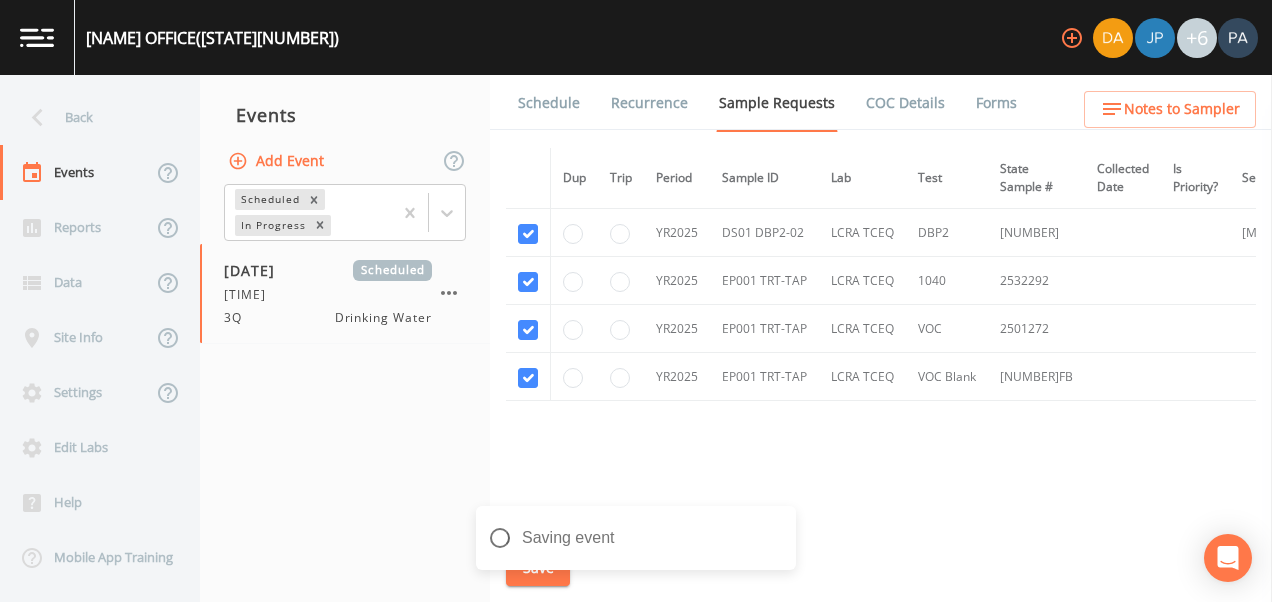 click on "Schedule" at bounding box center (549, 103) 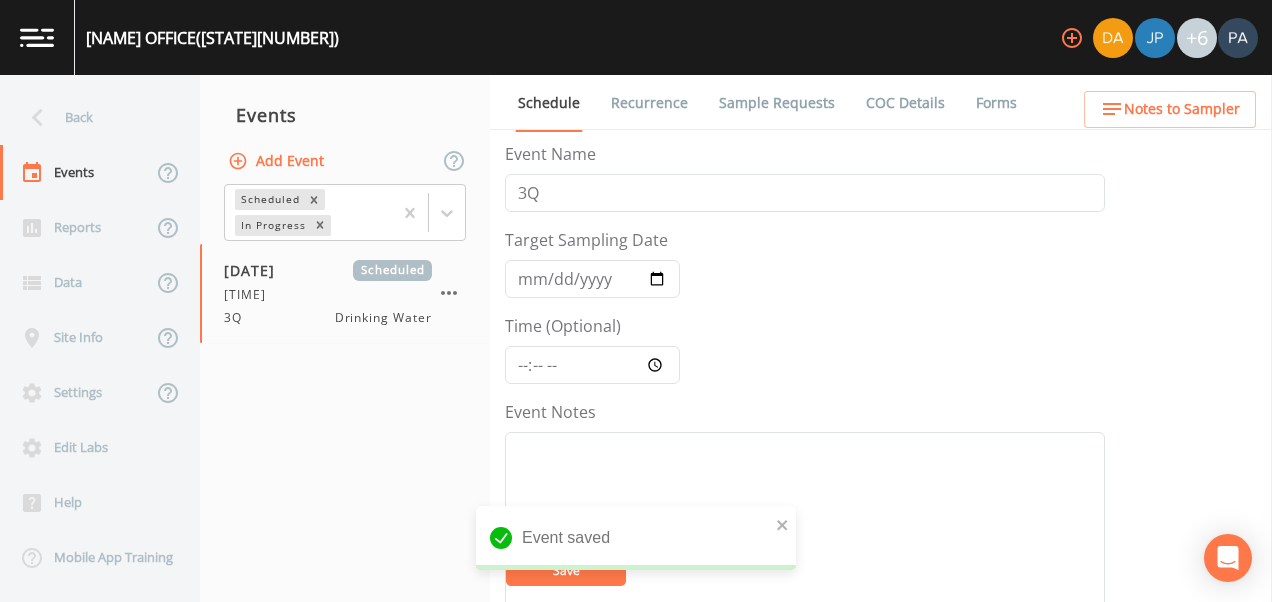 scroll, scrollTop: 808, scrollLeft: 0, axis: vertical 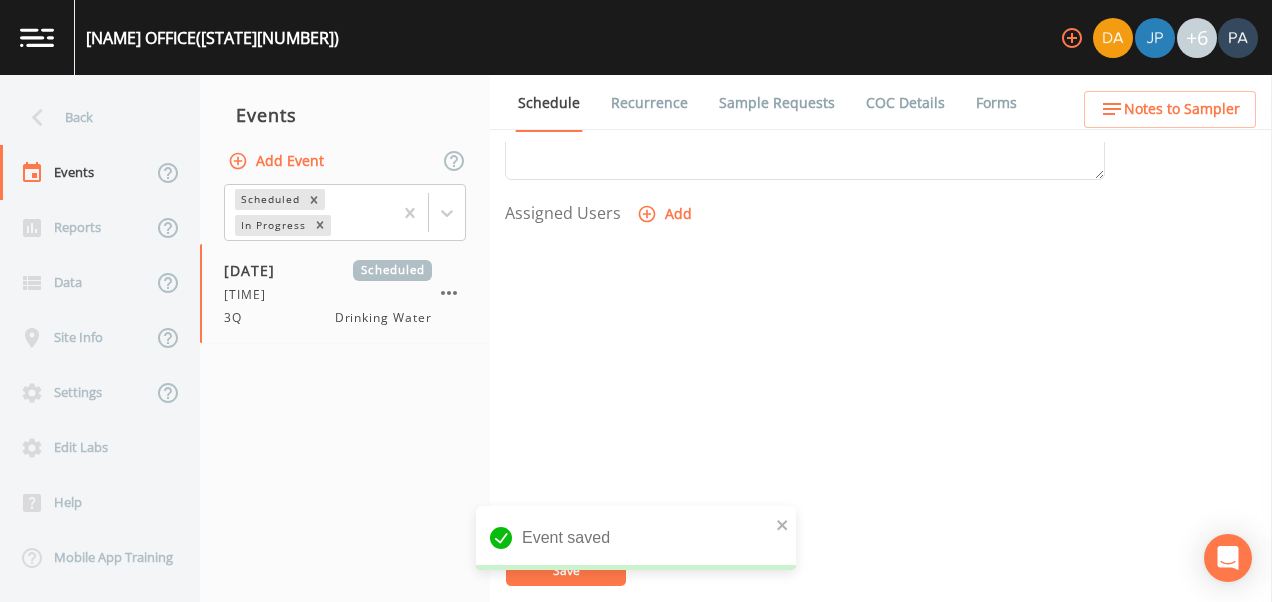 click on "Add" at bounding box center [666, 214] 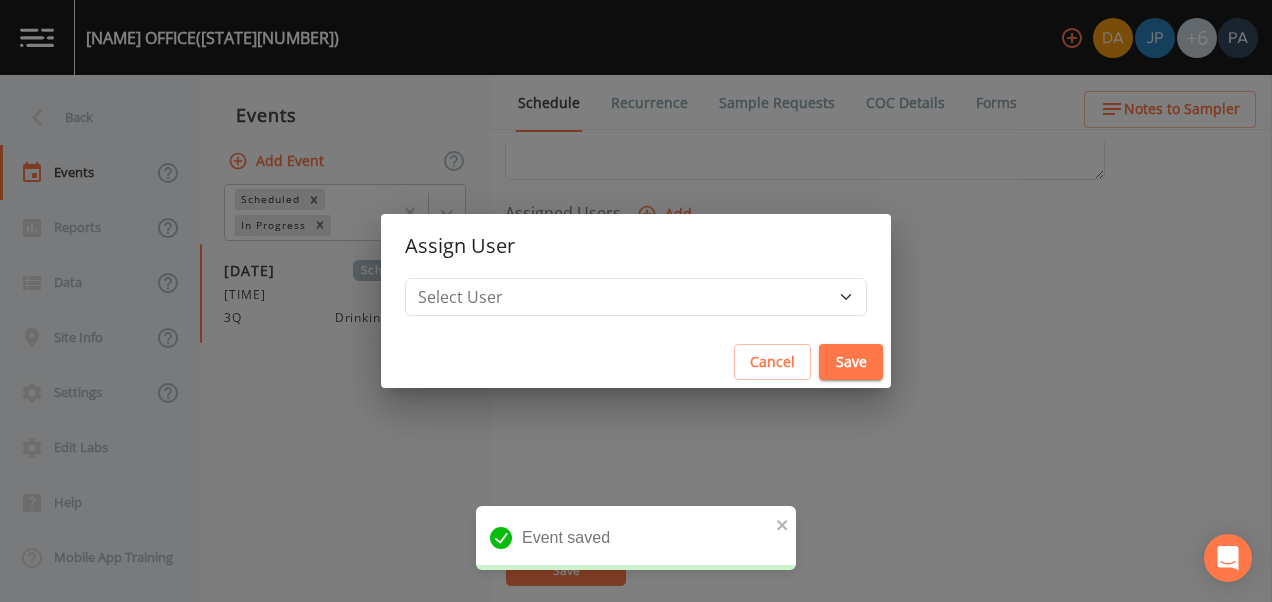 drag, startPoint x: 620, startPoint y: 269, endPoint x: 617, endPoint y: 307, distance: 38.118237 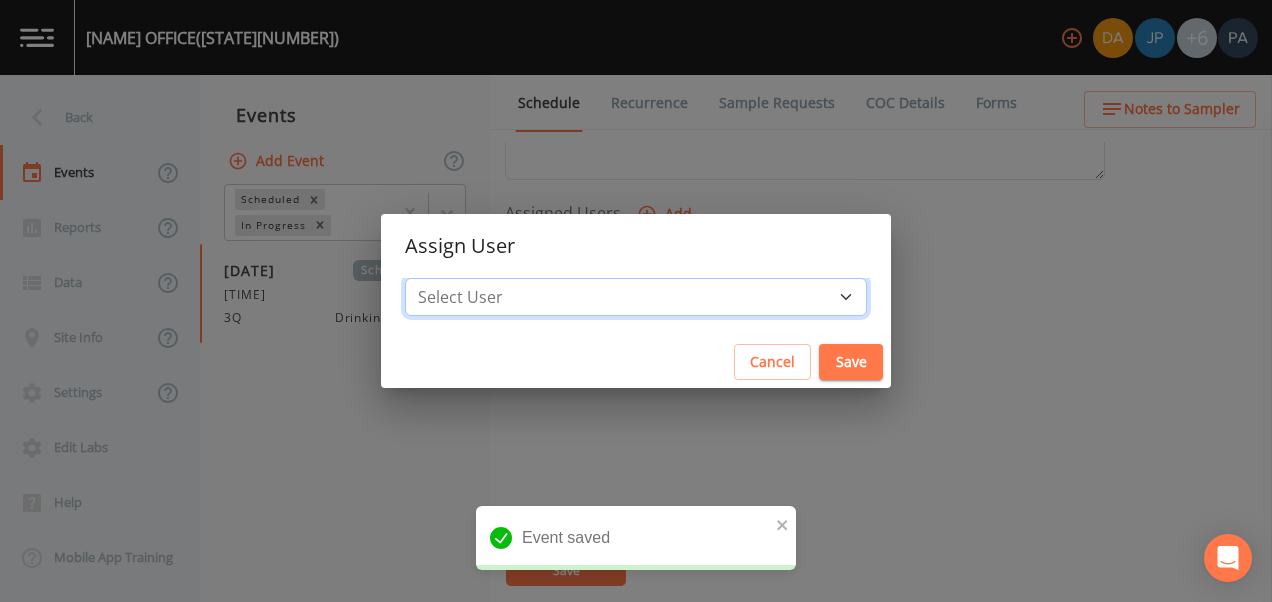 click on "Select User [FIRST] [LAST] [FIRST] [LAST] [FIRST] [LAST] [FIRST] [LAST] [FIRST] [LAST] [FIRST] [LAST]" at bounding box center [636, 297] 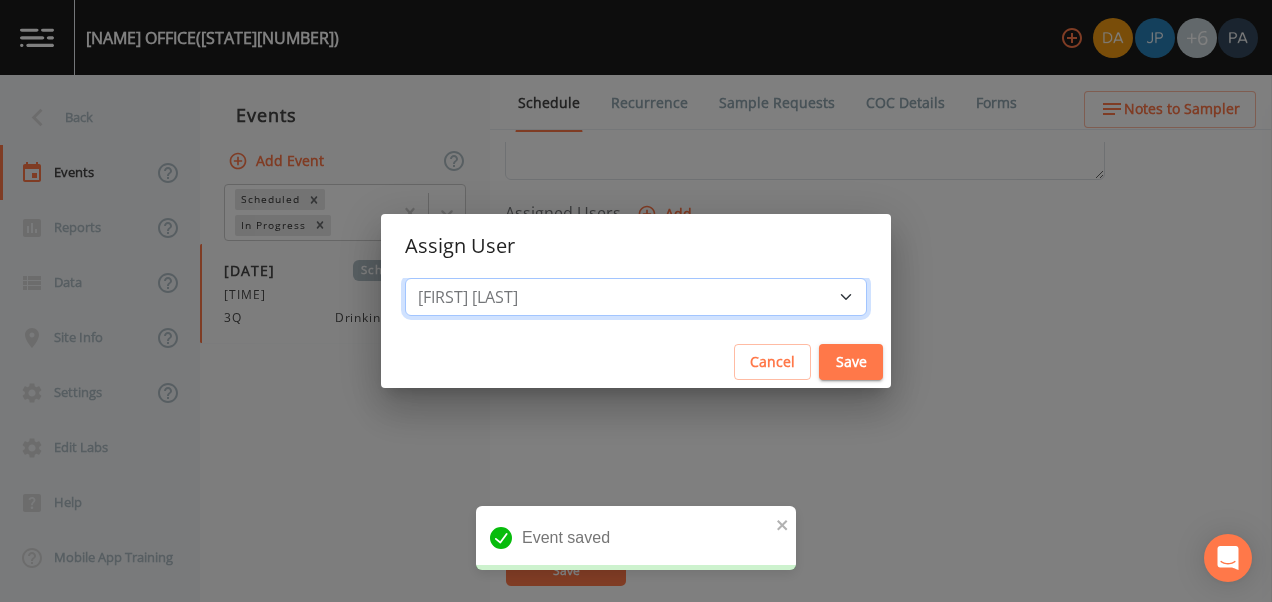 click on "Select User [FIRST] [LAST] [FIRST] [LAST] [FIRST] [LAST] [FIRST] [LAST] [FIRST] [LAST] [FIRST] [LAST]" at bounding box center (636, 297) 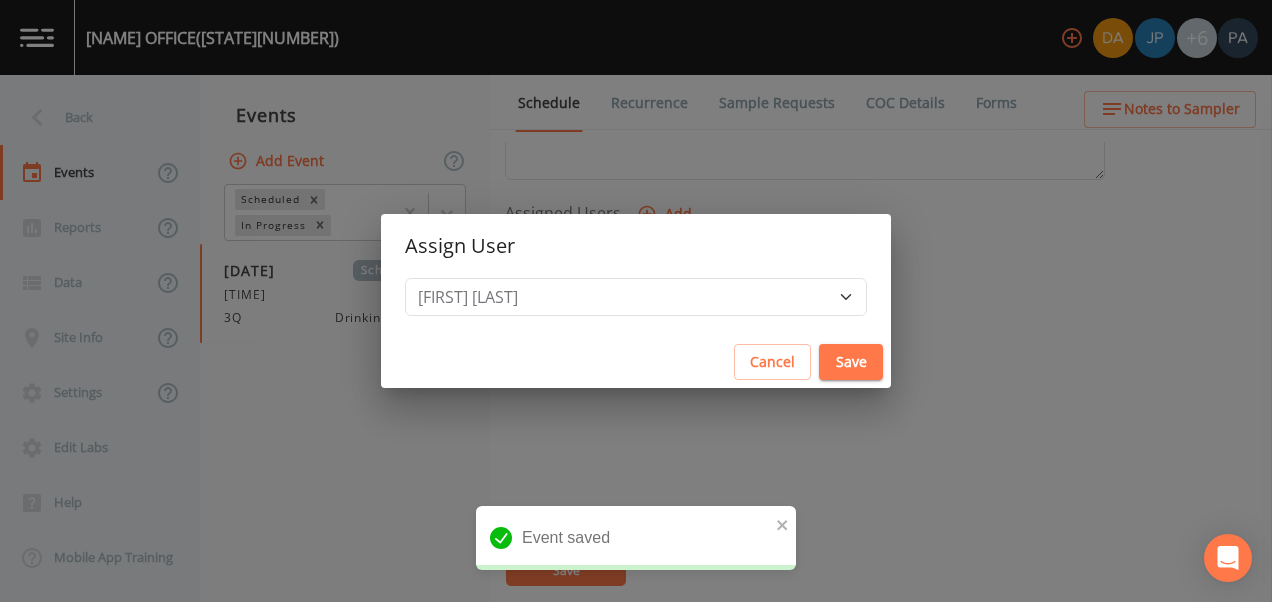click on "Save" at bounding box center [851, 362] 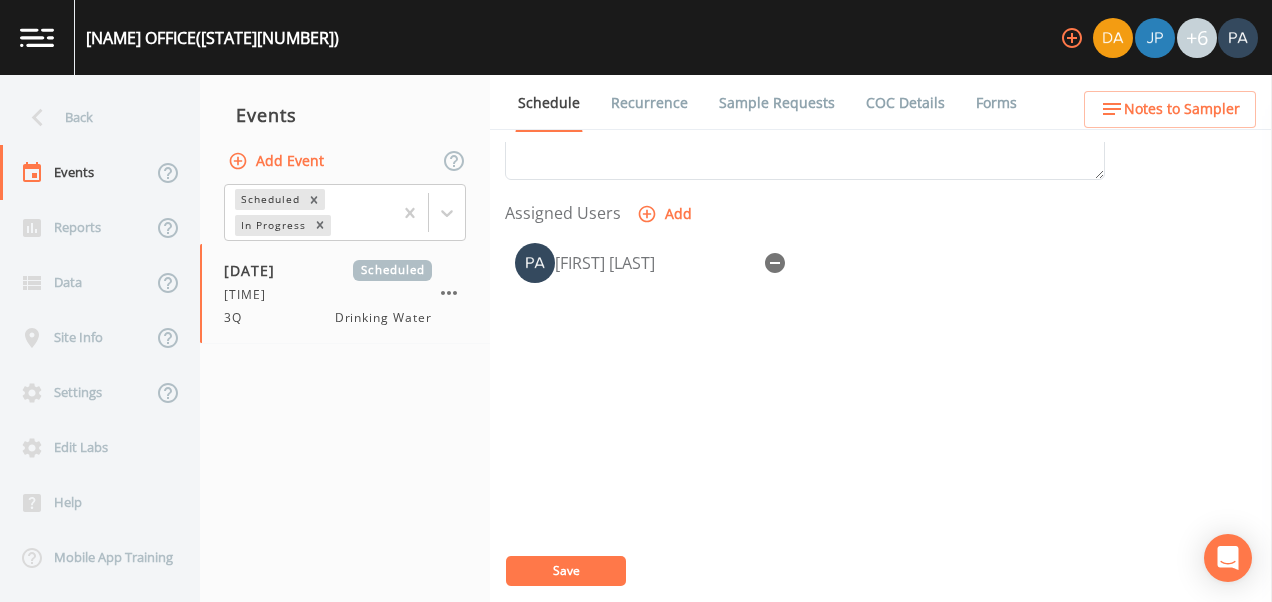 click on "Save" at bounding box center [566, 570] 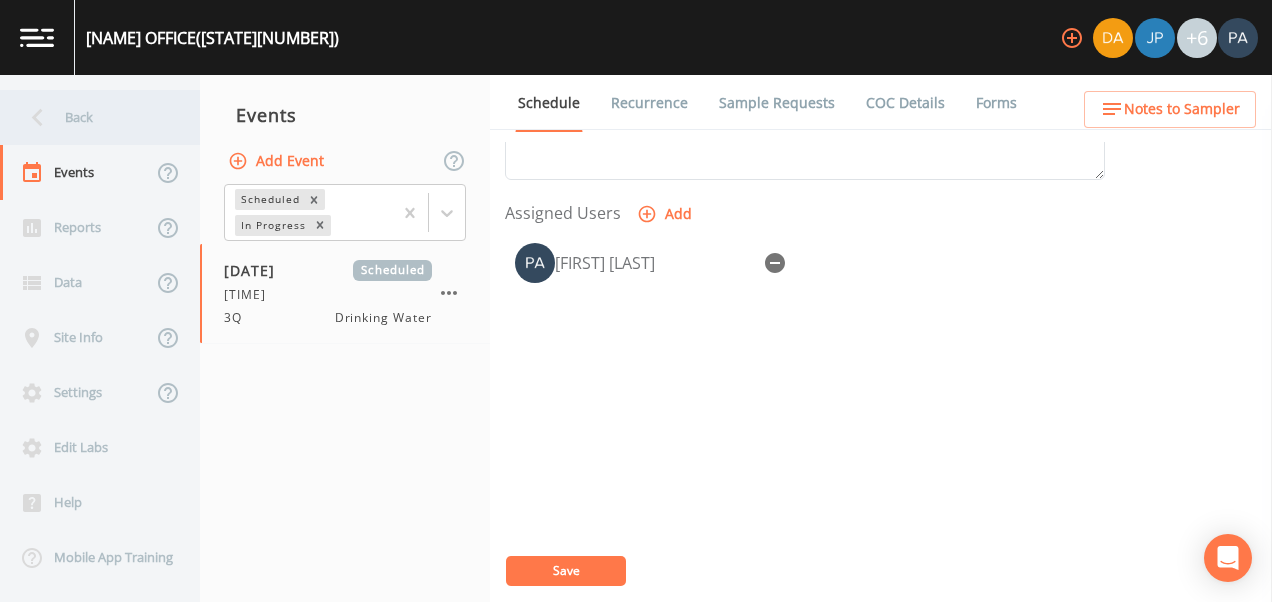 click on "Back" at bounding box center [90, 117] 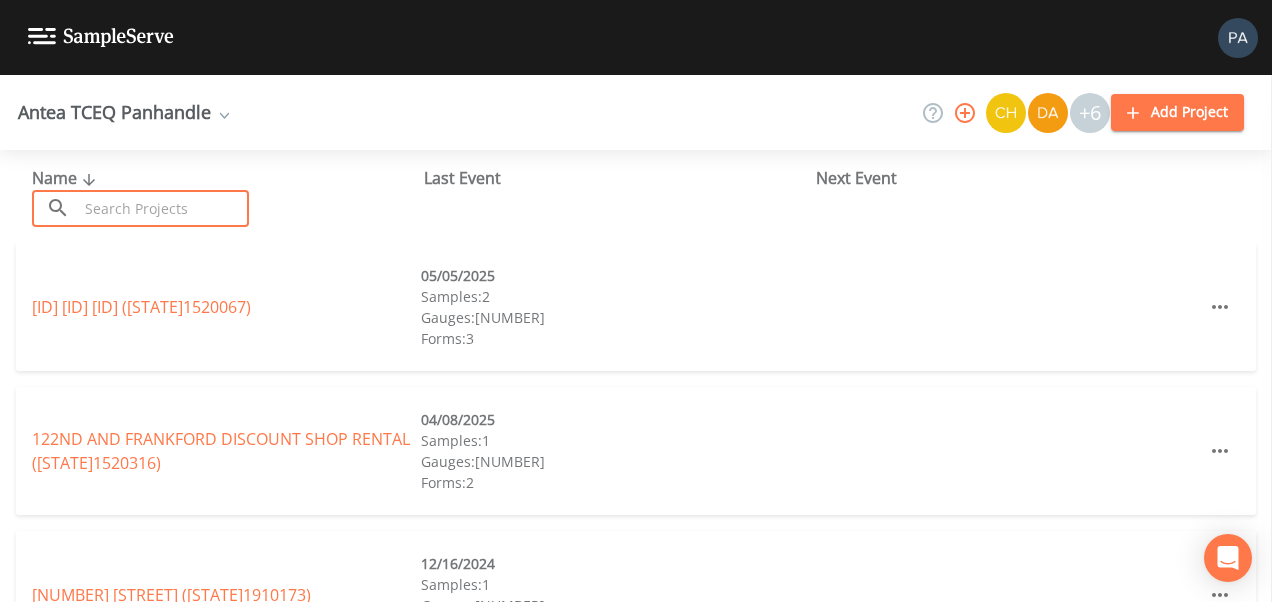 click at bounding box center [163, 208] 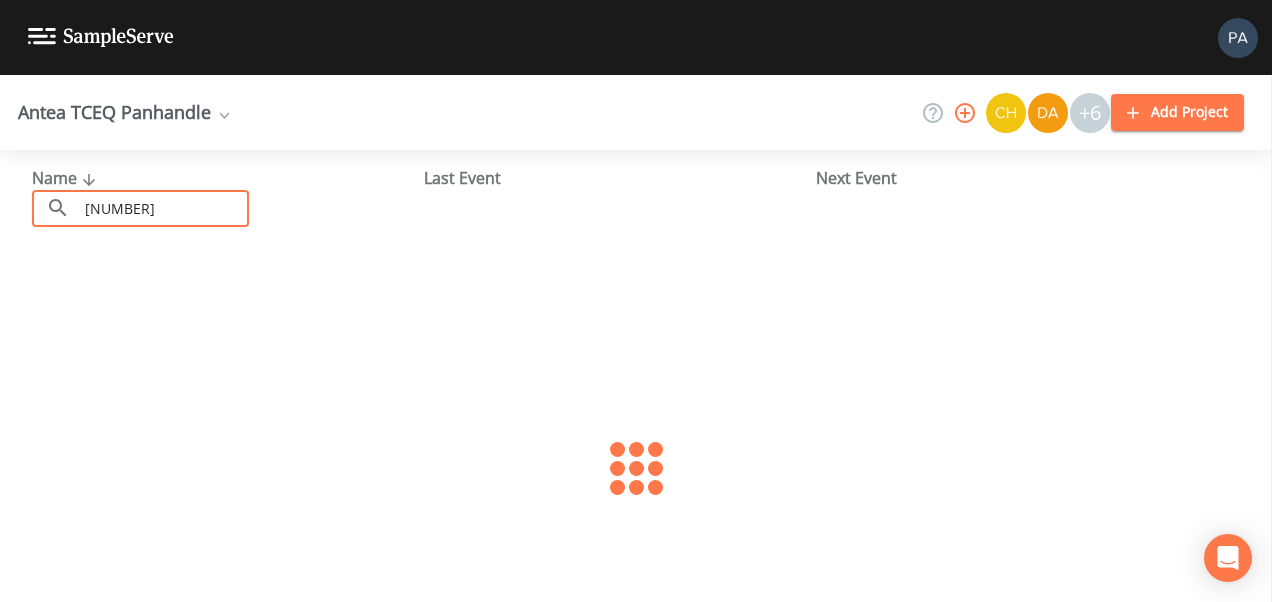 type on "[NUMBER]" 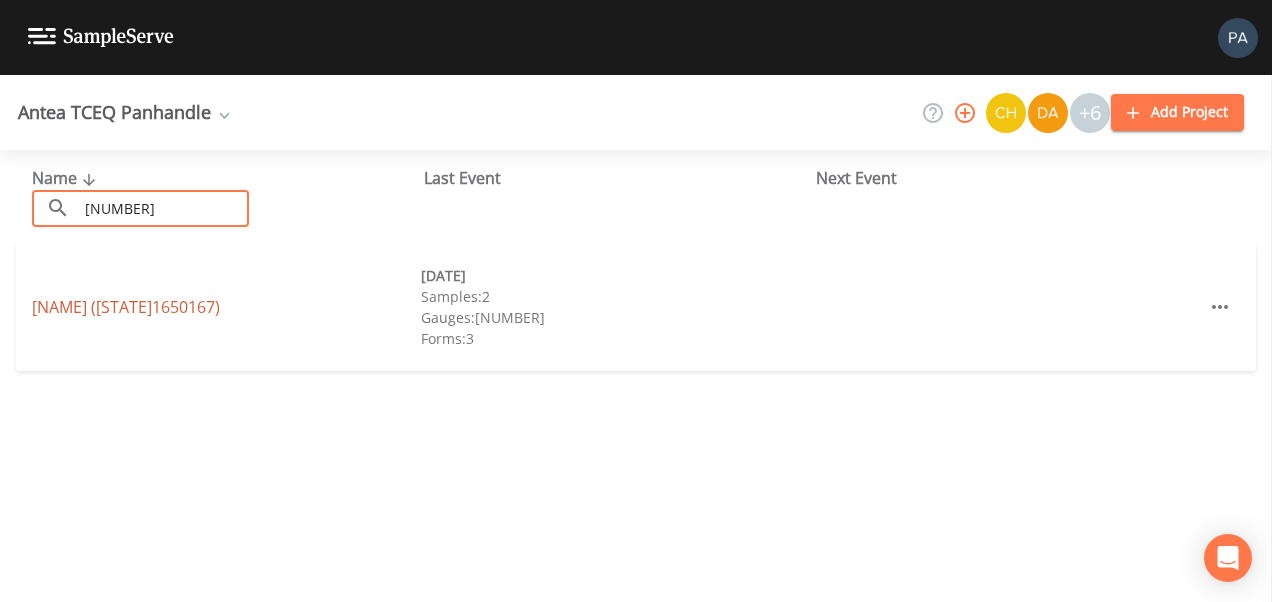 click on "[NAME] ( [STATE][NUMBER] )" at bounding box center (126, 307) 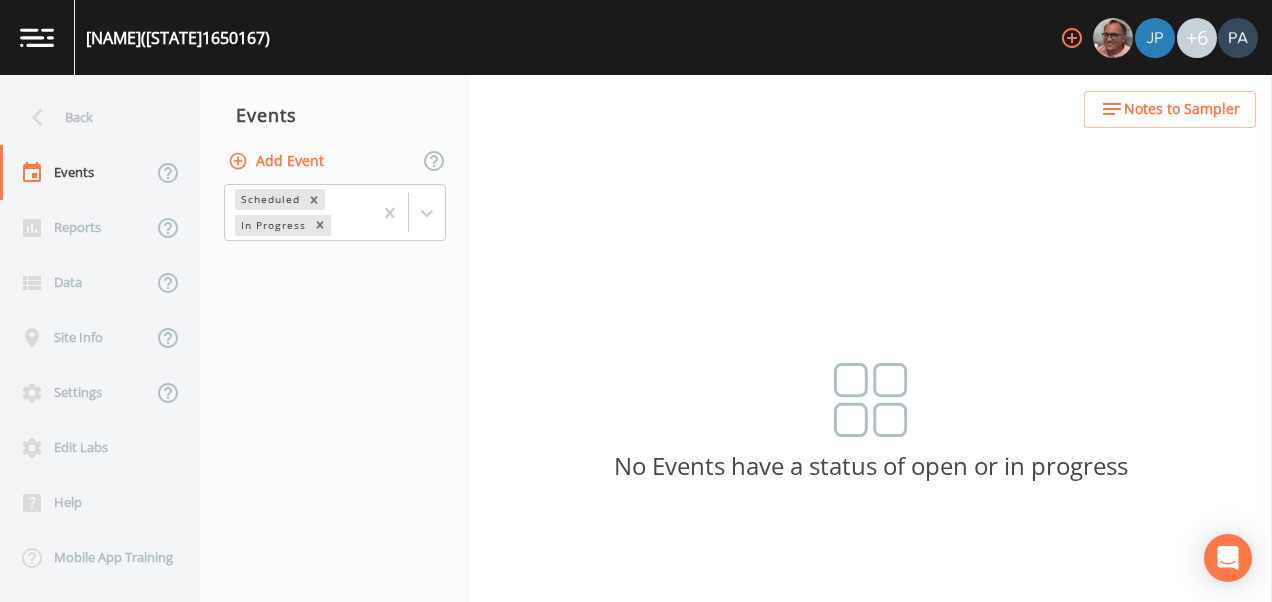 click on "Add Event" at bounding box center [278, 161] 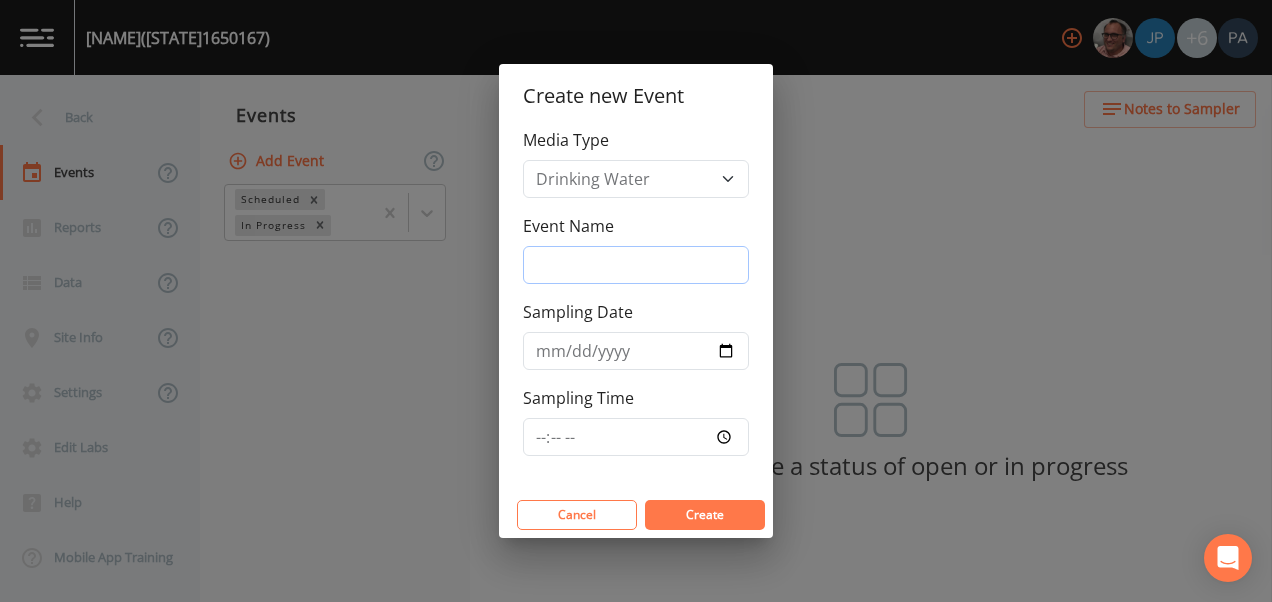 click on "Event Name" at bounding box center (636, 265) 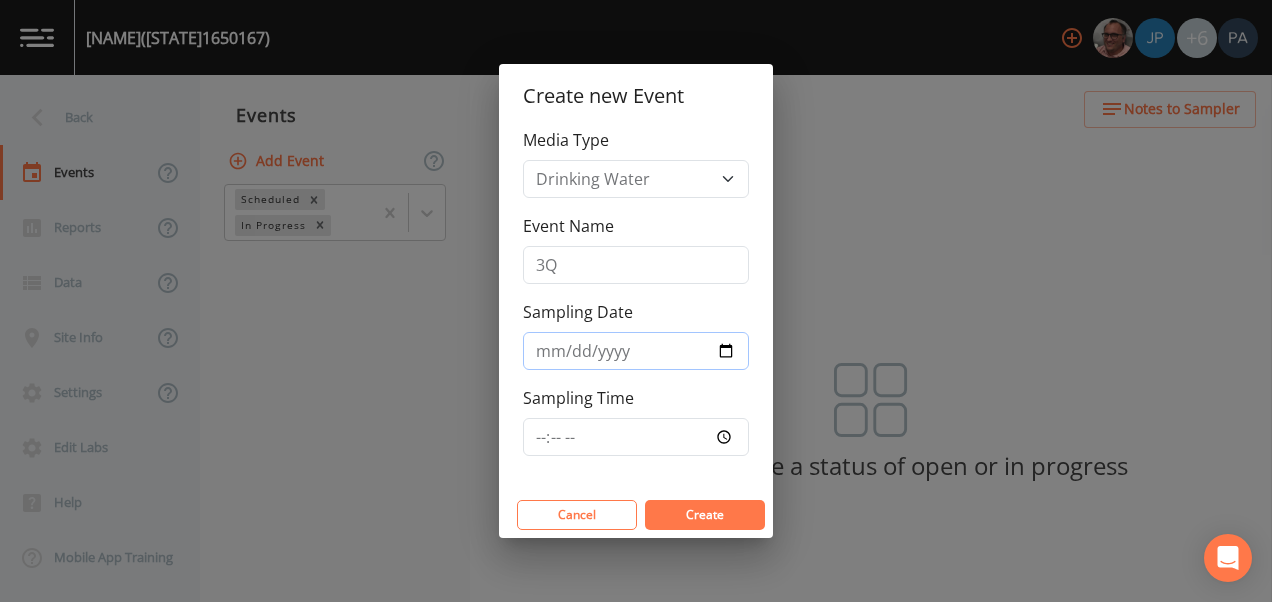 type on "[DATE]" 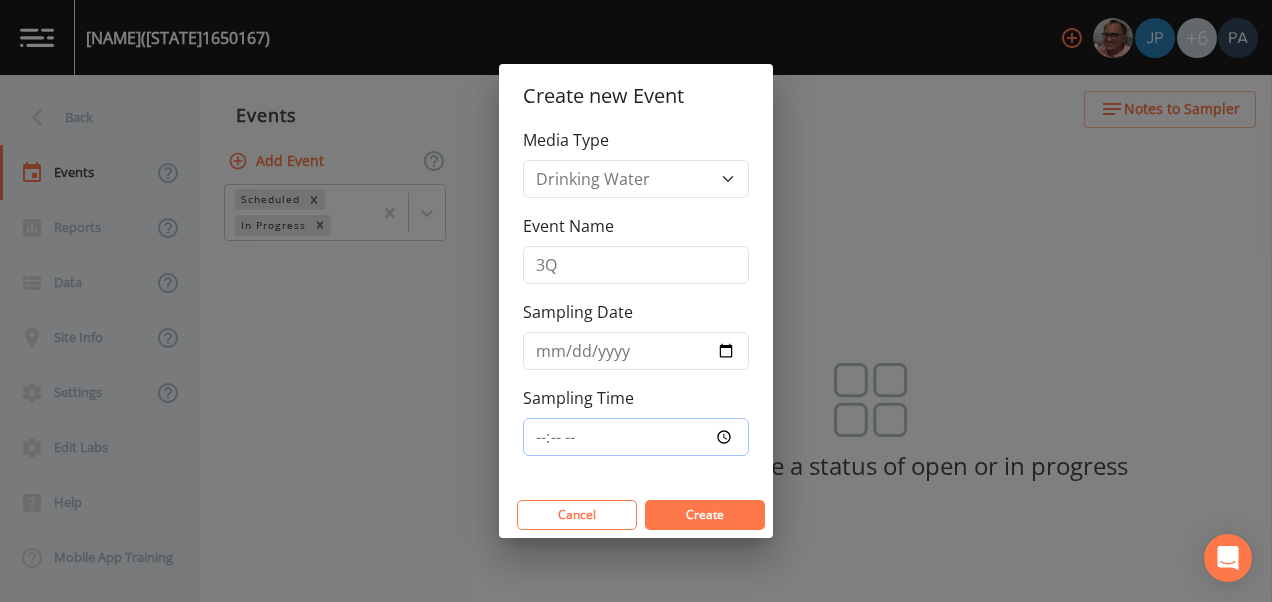 click on "Sampling Time" at bounding box center [636, 437] 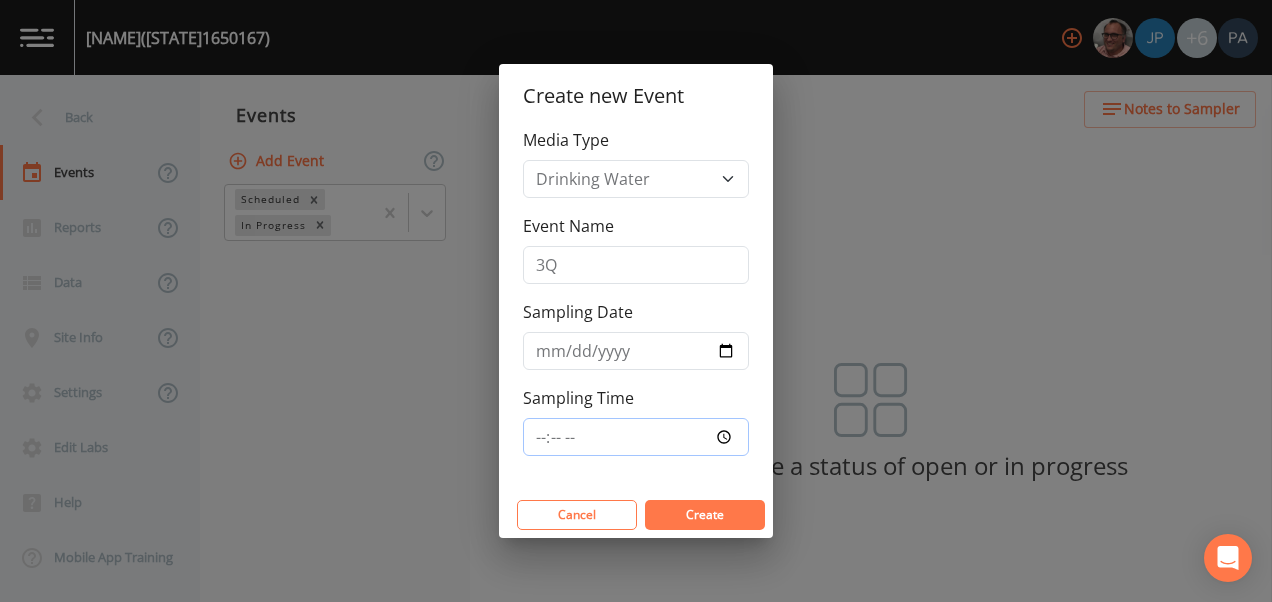 type on "[TIME]" 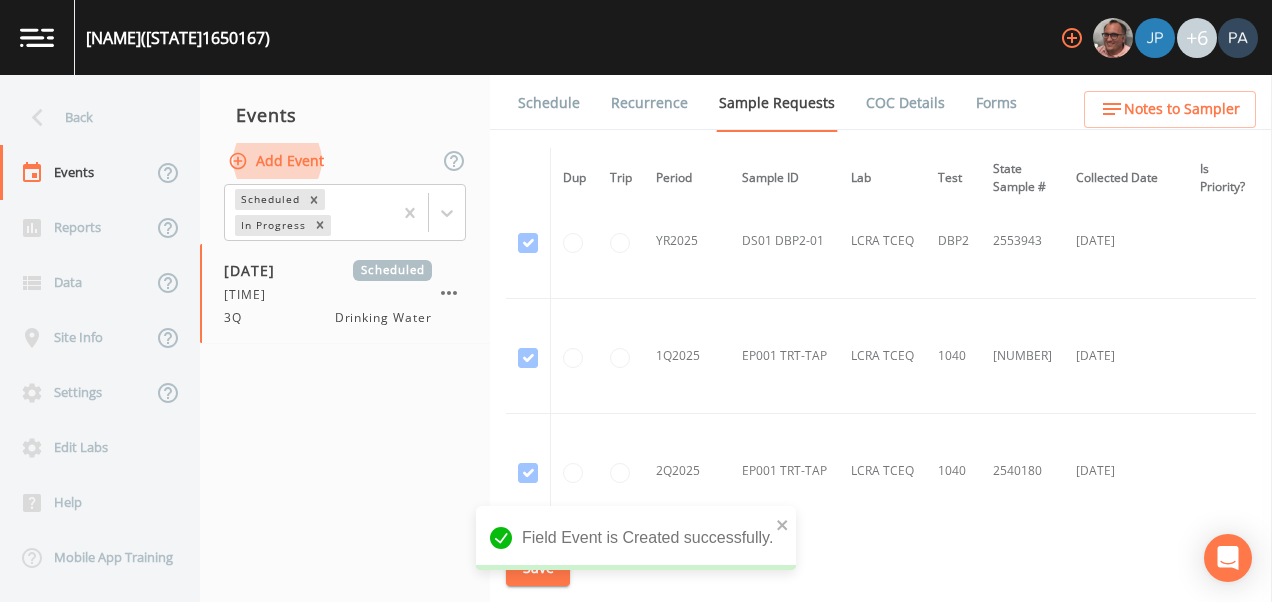 scroll, scrollTop: 886, scrollLeft: 0, axis: vertical 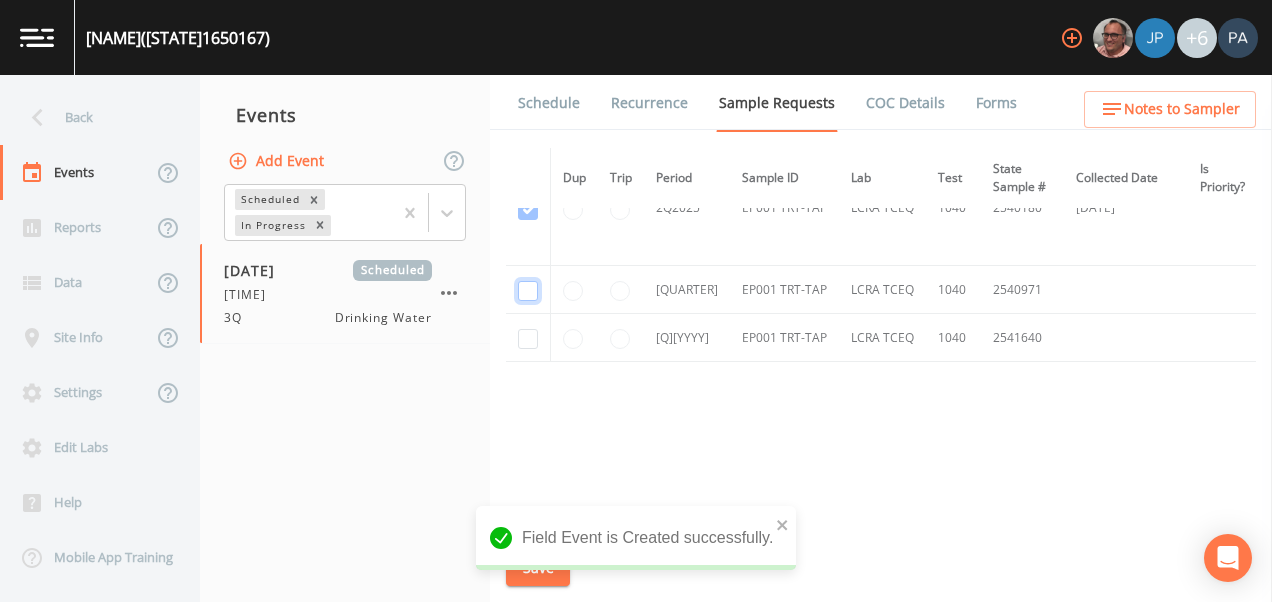 click at bounding box center (528, -480) 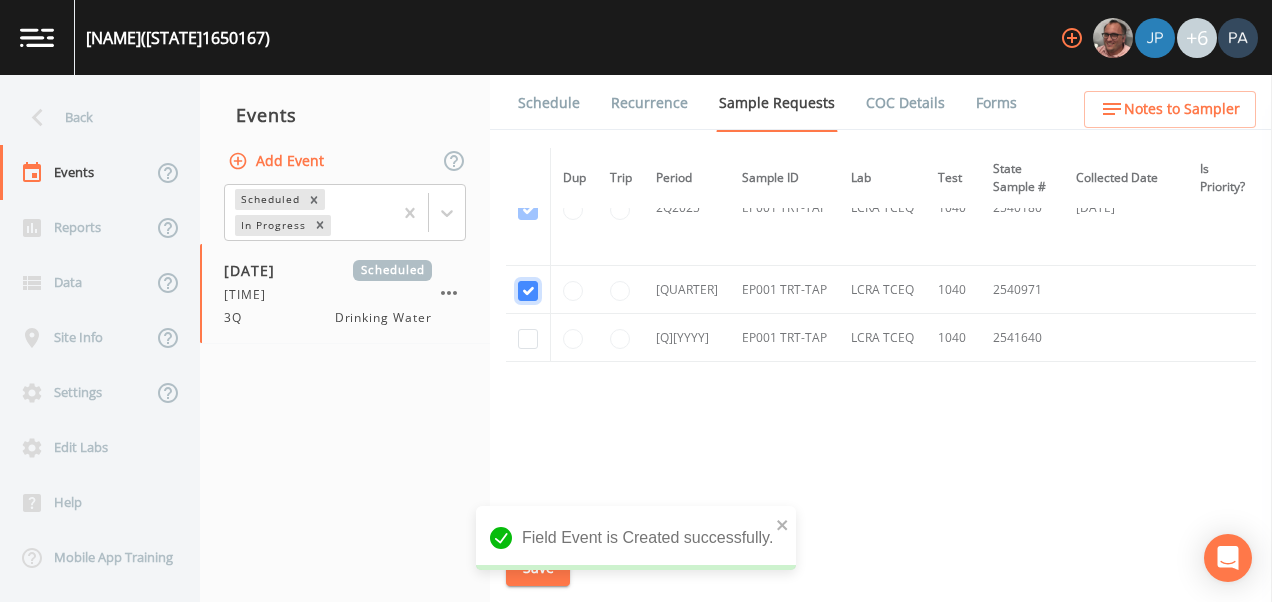 checkbox on "true" 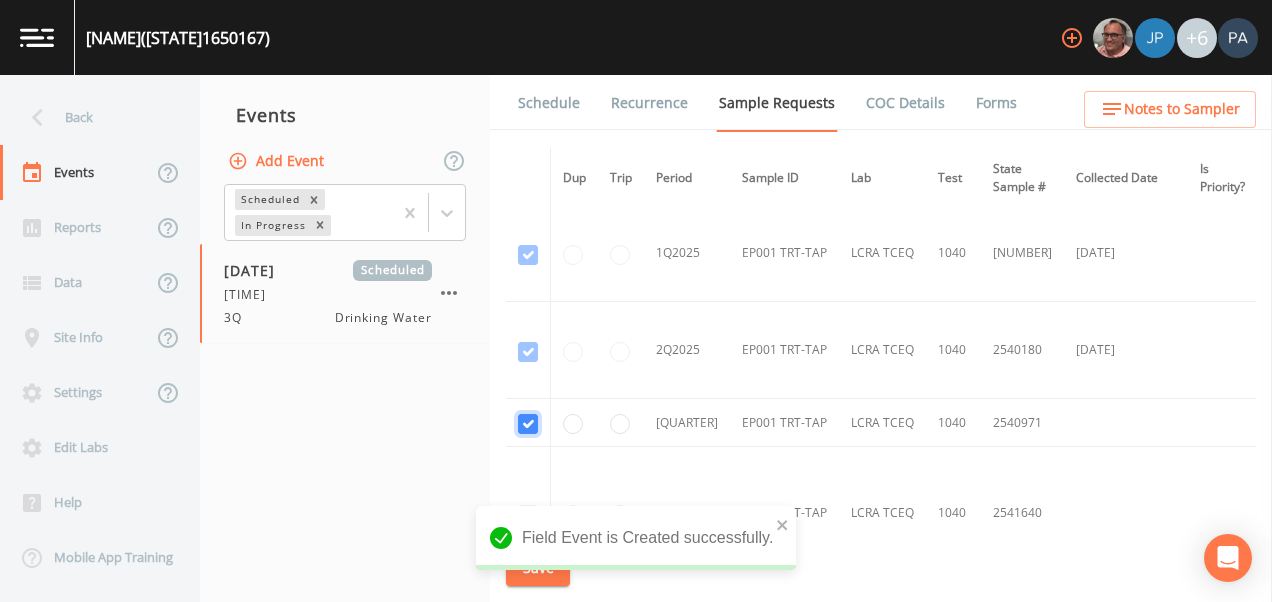 scroll, scrollTop: 451, scrollLeft: 0, axis: vertical 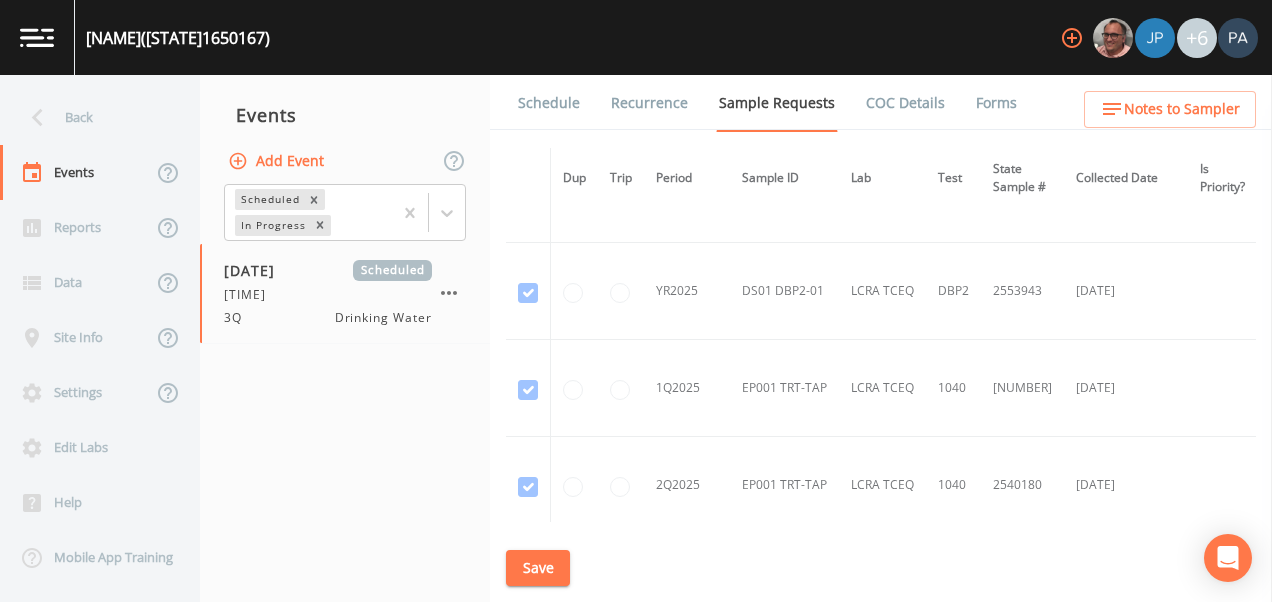 click on "Save" at bounding box center (538, 568) 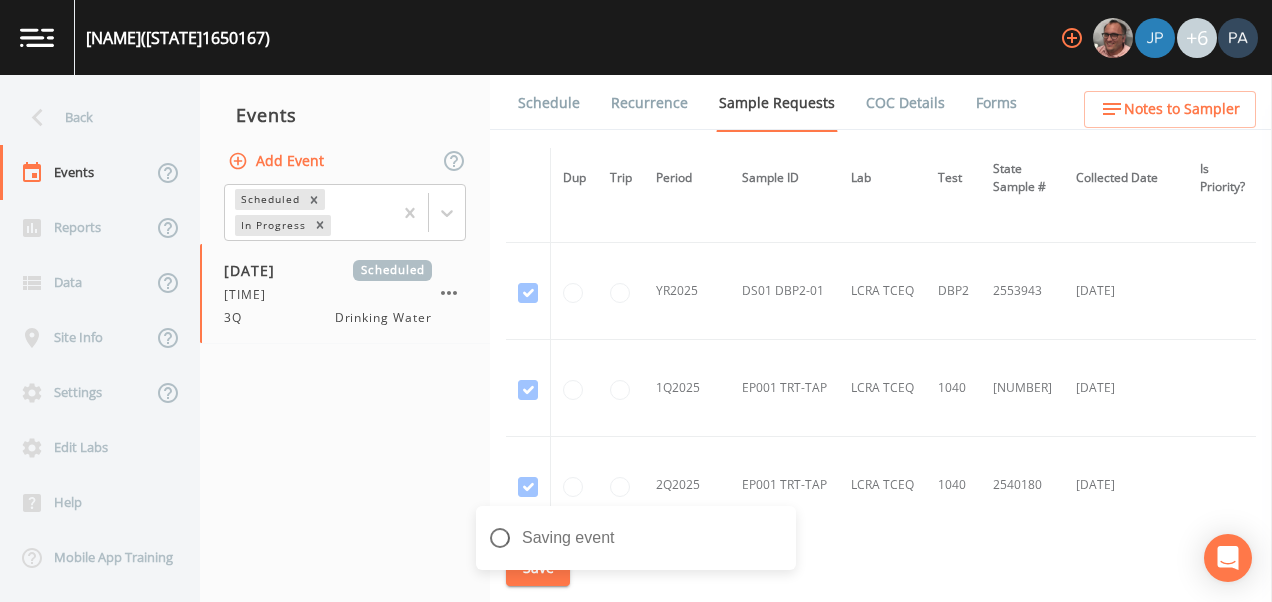 click on "Schedule" at bounding box center [549, 103] 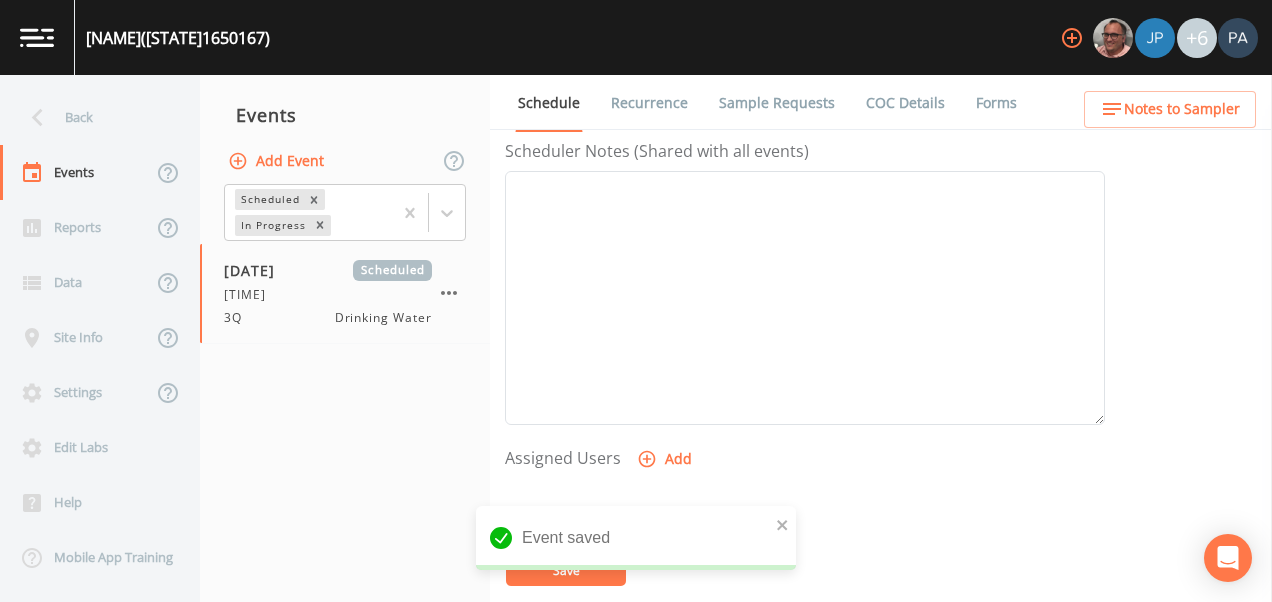 scroll, scrollTop: 800, scrollLeft: 0, axis: vertical 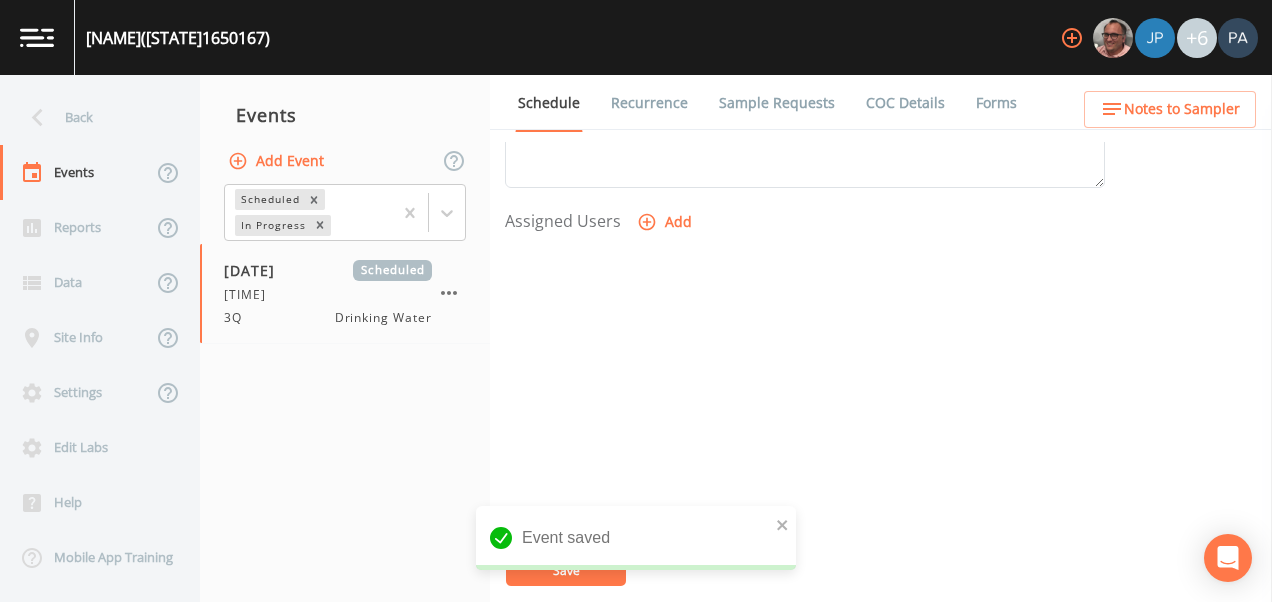click on "Add" at bounding box center (666, 222) 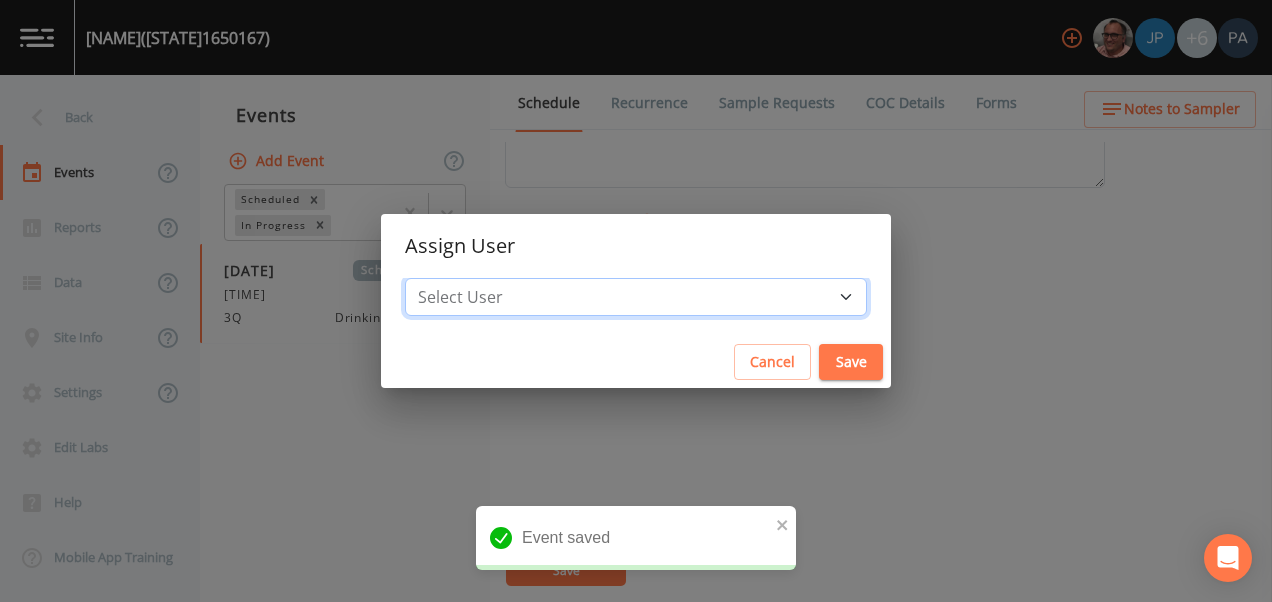 click on "Select User [FIRST] [LAST] [FIRST] [LAST] [FIRST] [LAST] [FIRST] [LAST] [FIRST] [LAST] [FIRST] [LAST]" at bounding box center [636, 297] 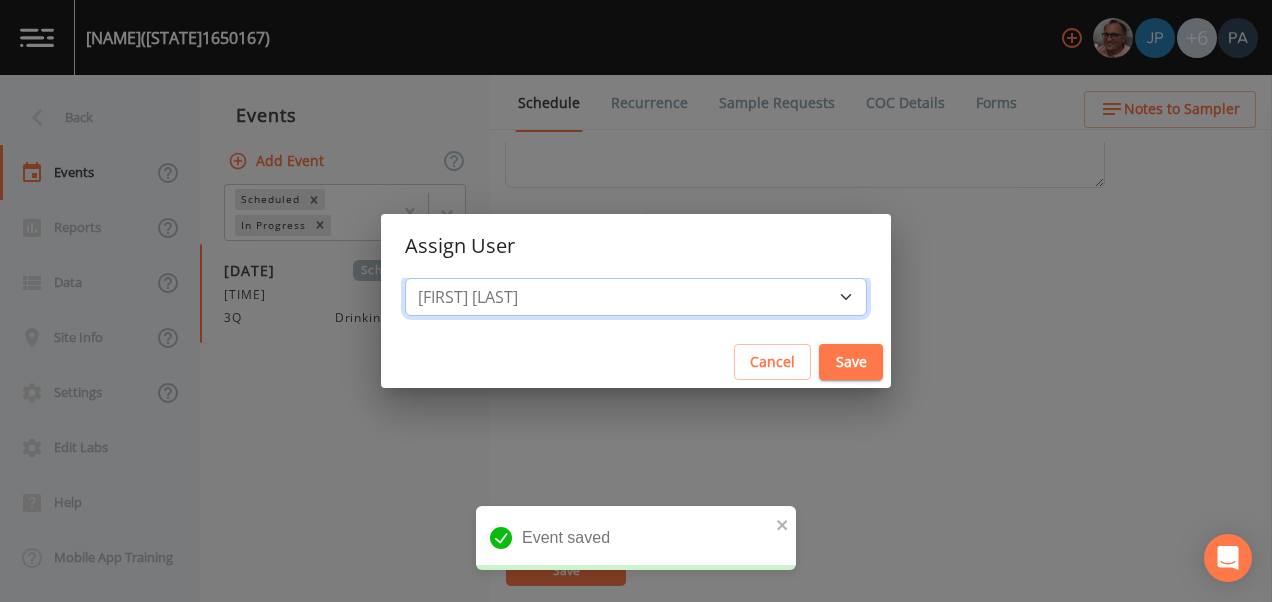 click on "Select User [FIRST] [LAST] [FIRST] [LAST] [FIRST] [LAST] [FIRST] [LAST] [FIRST] [LAST] [FIRST] [LAST]" at bounding box center (636, 297) 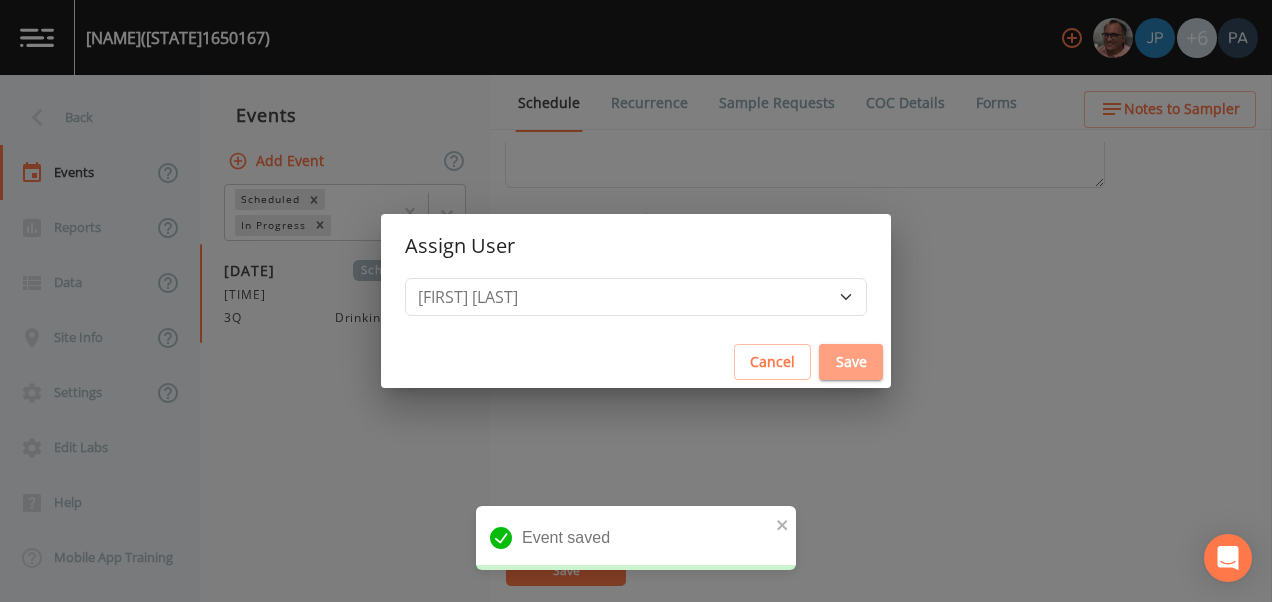 click on "Save" at bounding box center (851, 362) 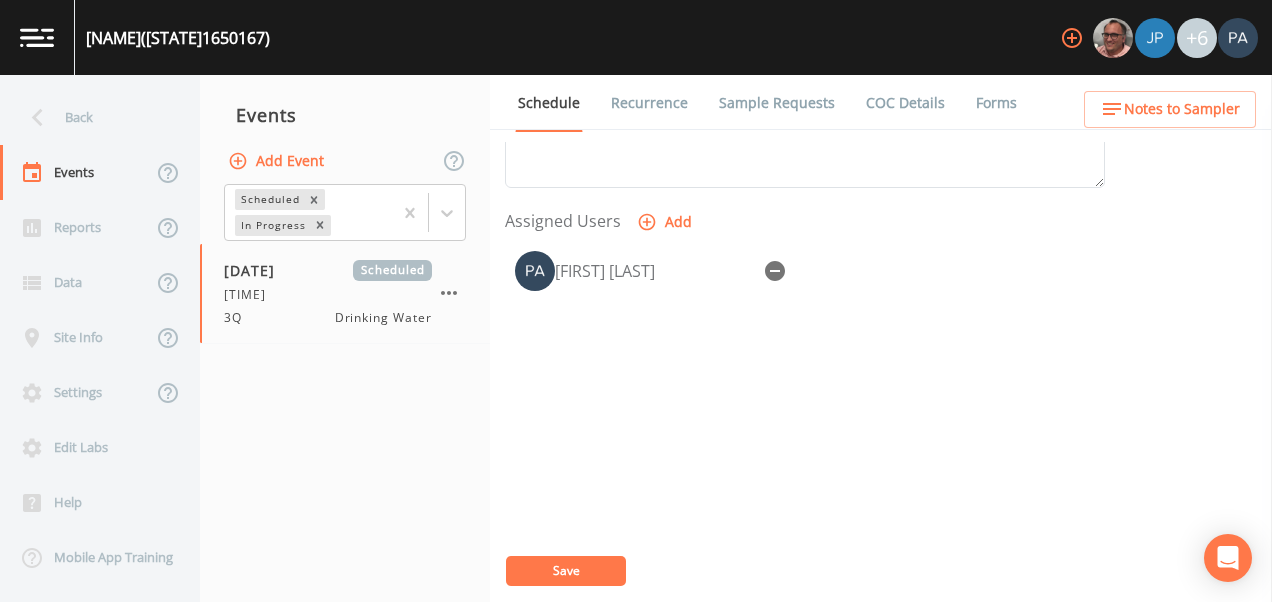 click on "Save" at bounding box center (566, 571) 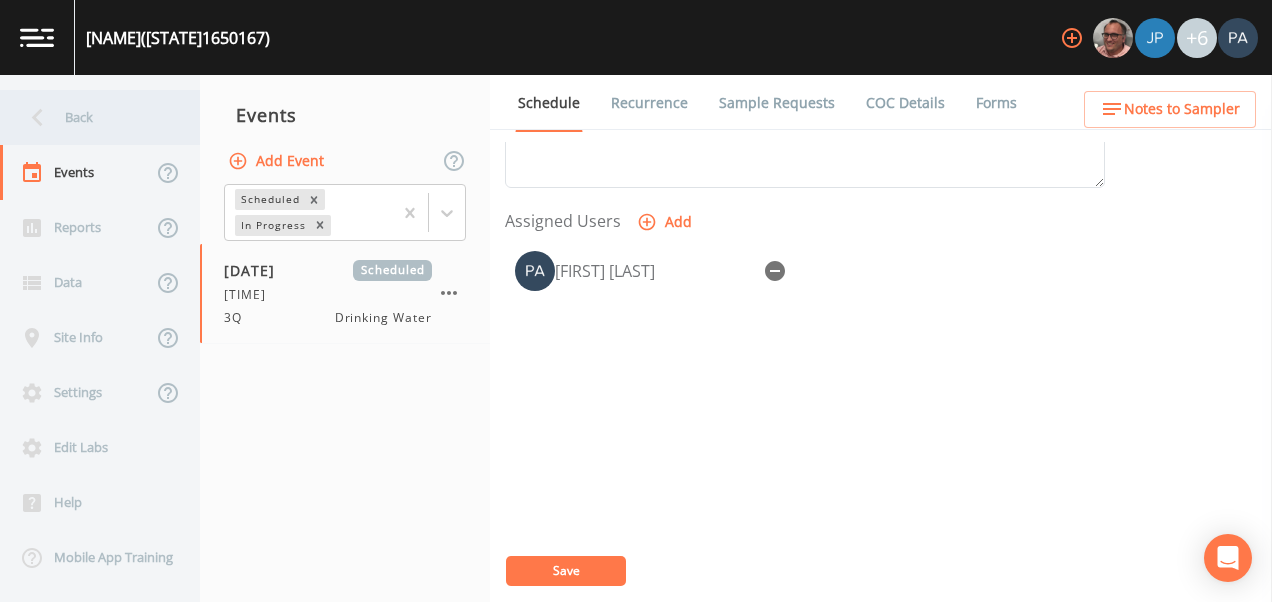 click on "Back" at bounding box center [90, 117] 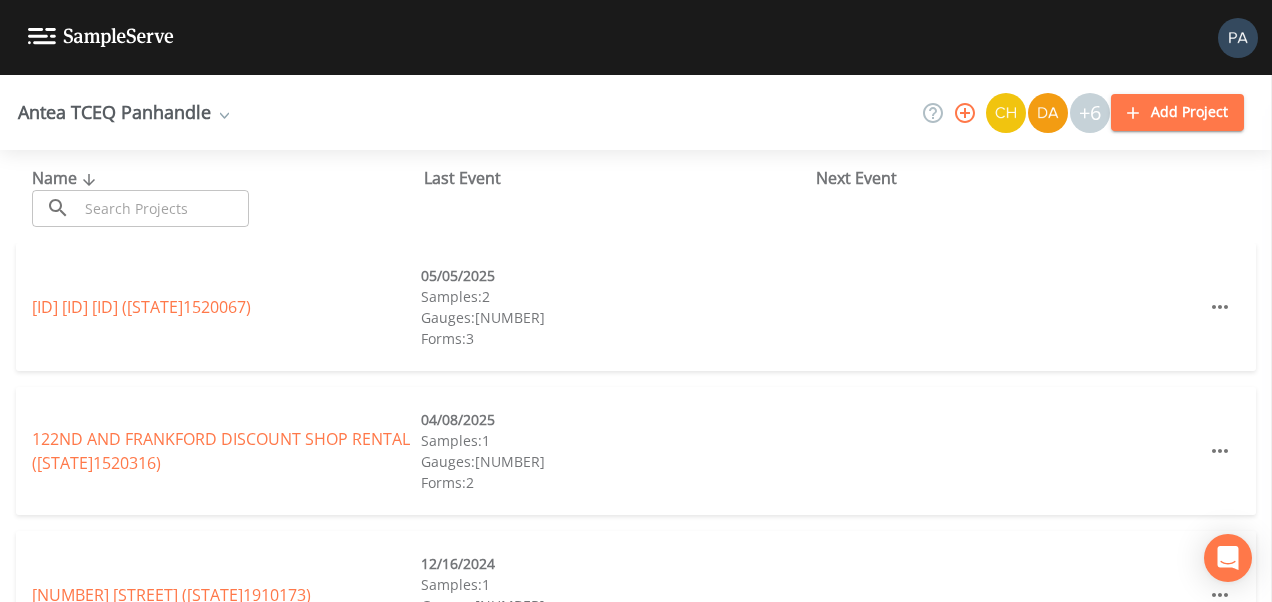 click at bounding box center (163, 208) 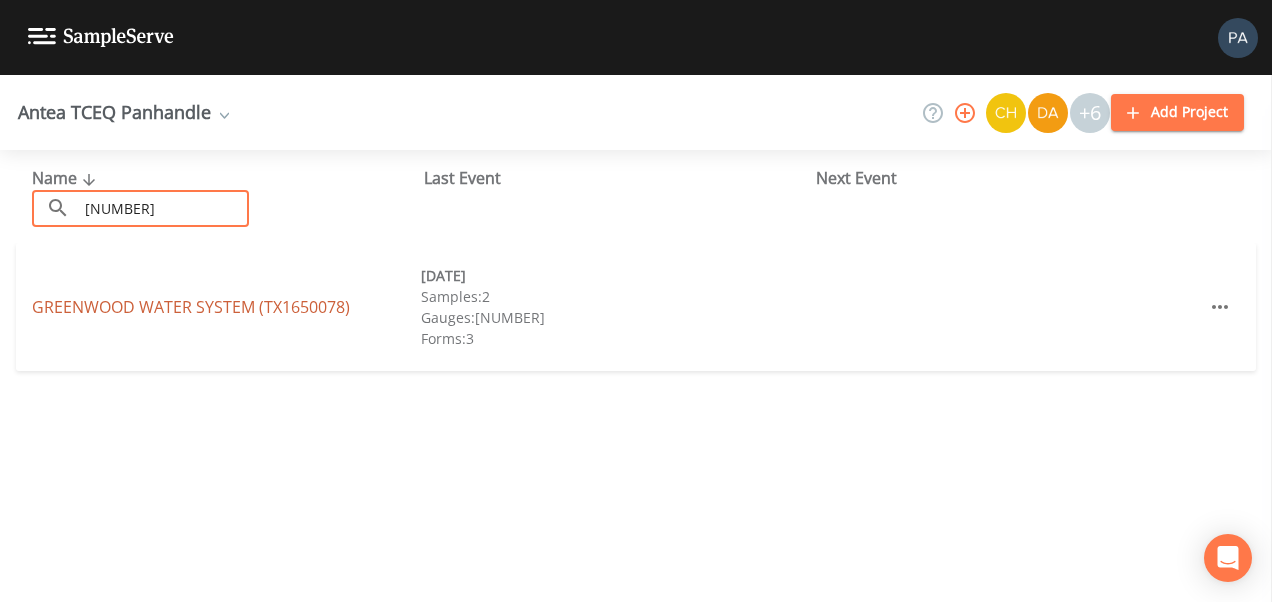 type on "[NUMBER]" 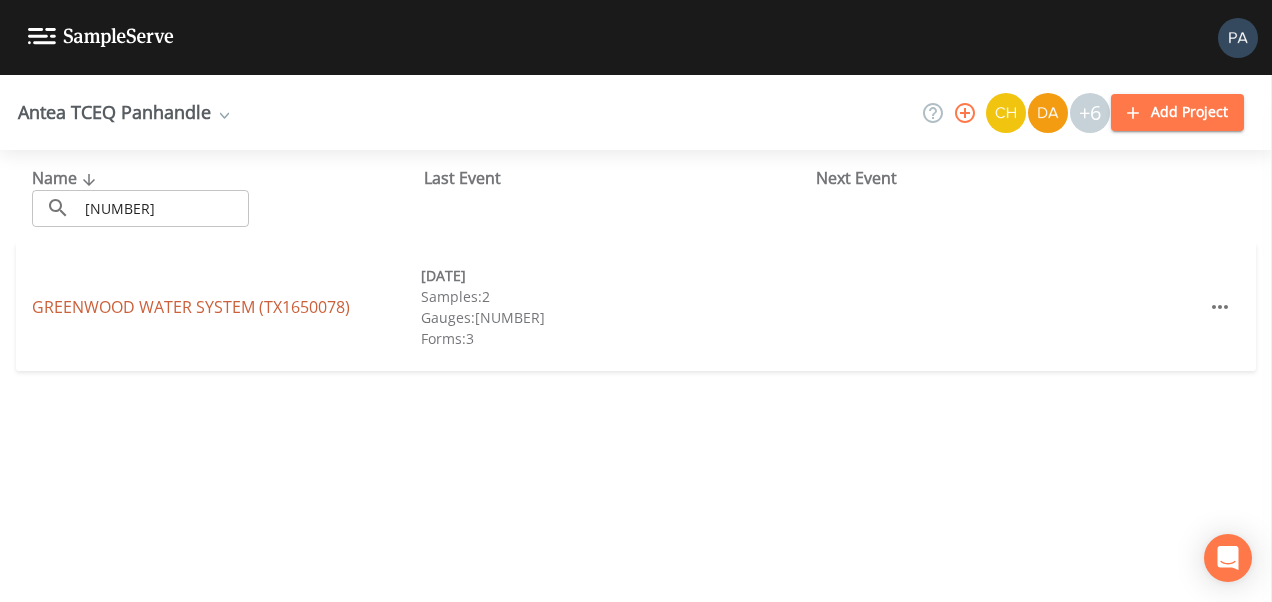 click on "[COMPANY] [LOCATION]   ([STATE][NUMBER])" at bounding box center [191, 307] 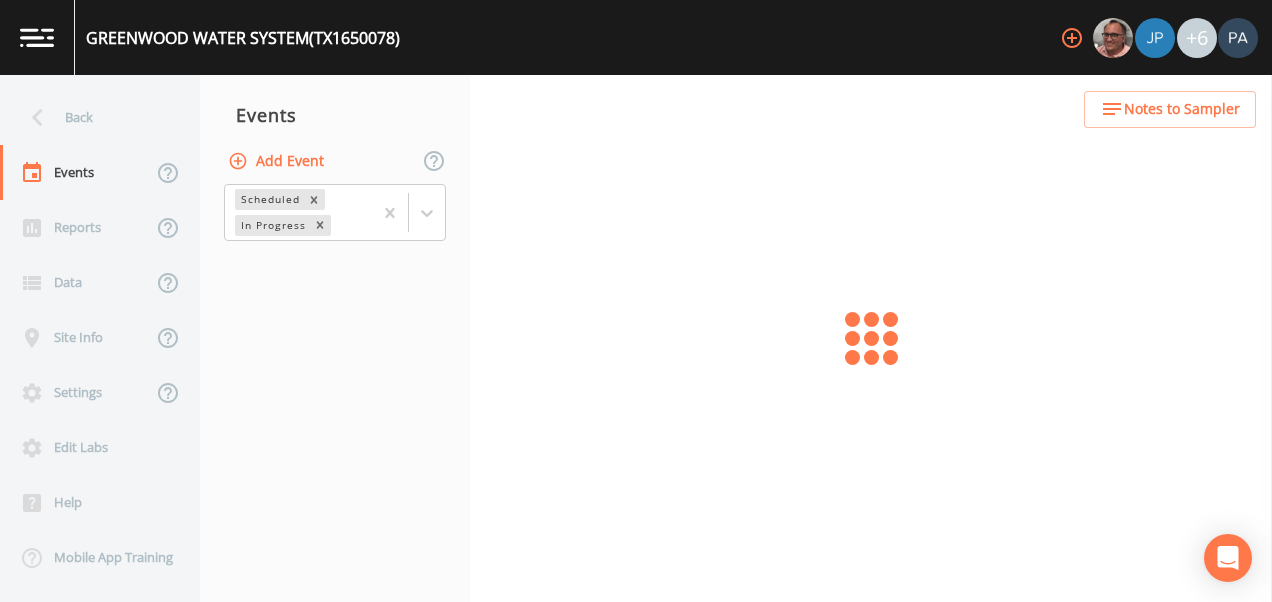 click on "Add Event" at bounding box center [278, 161] 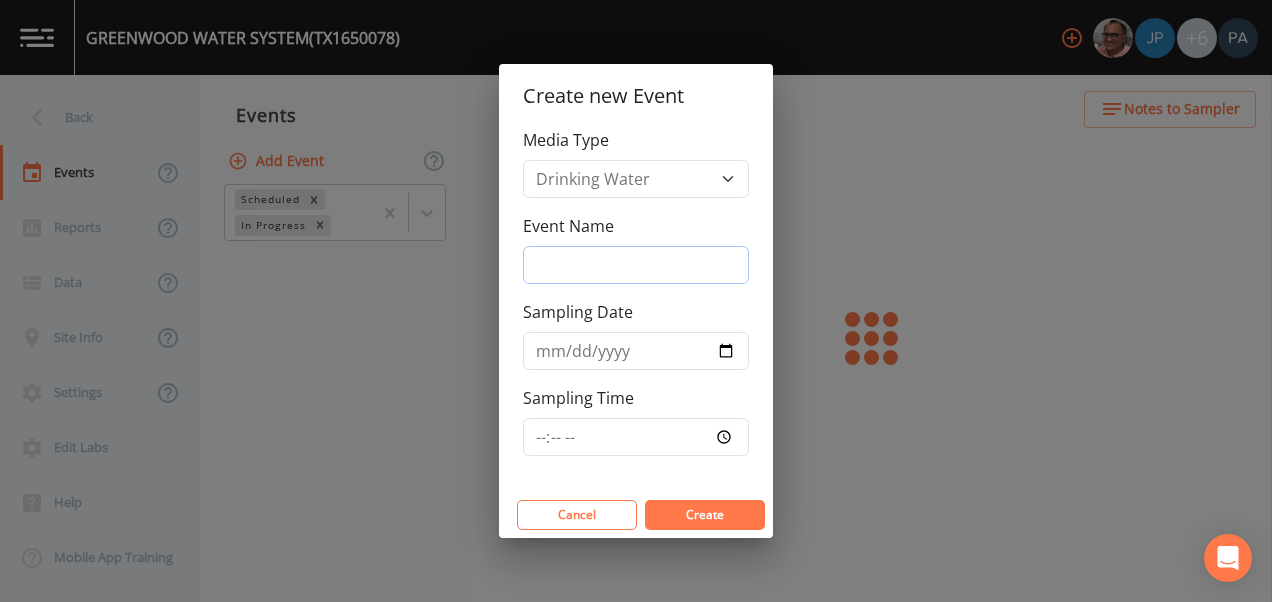 drag, startPoint x: 608, startPoint y: 260, endPoint x: 604, endPoint y: 275, distance: 15.524175 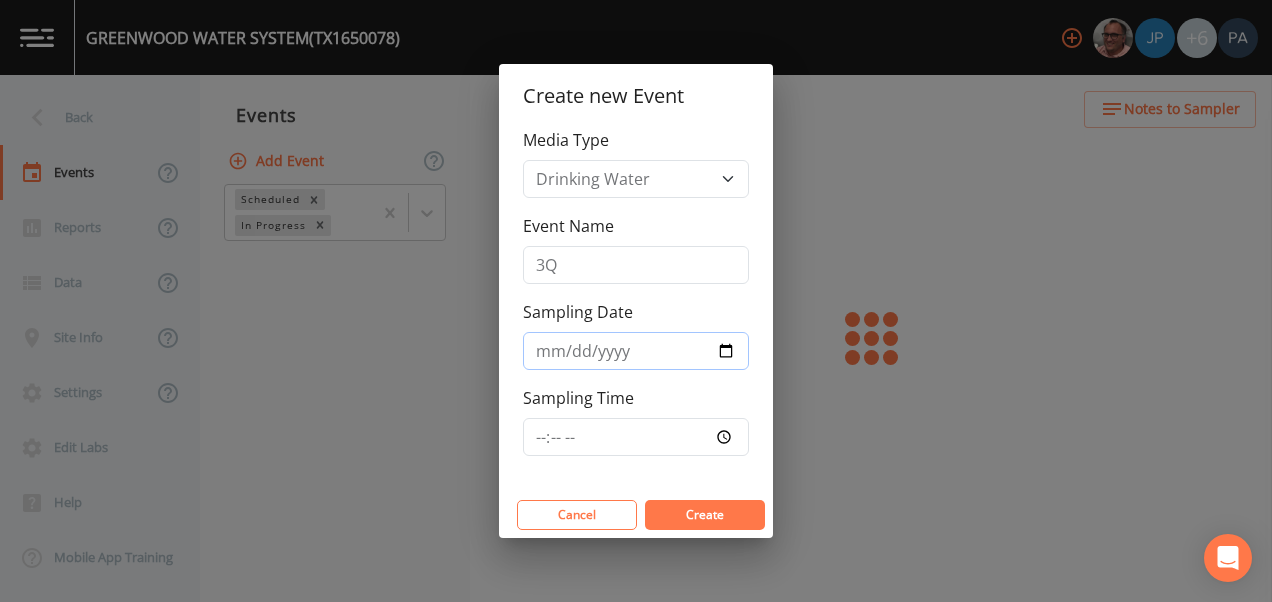 type on "[DATE]" 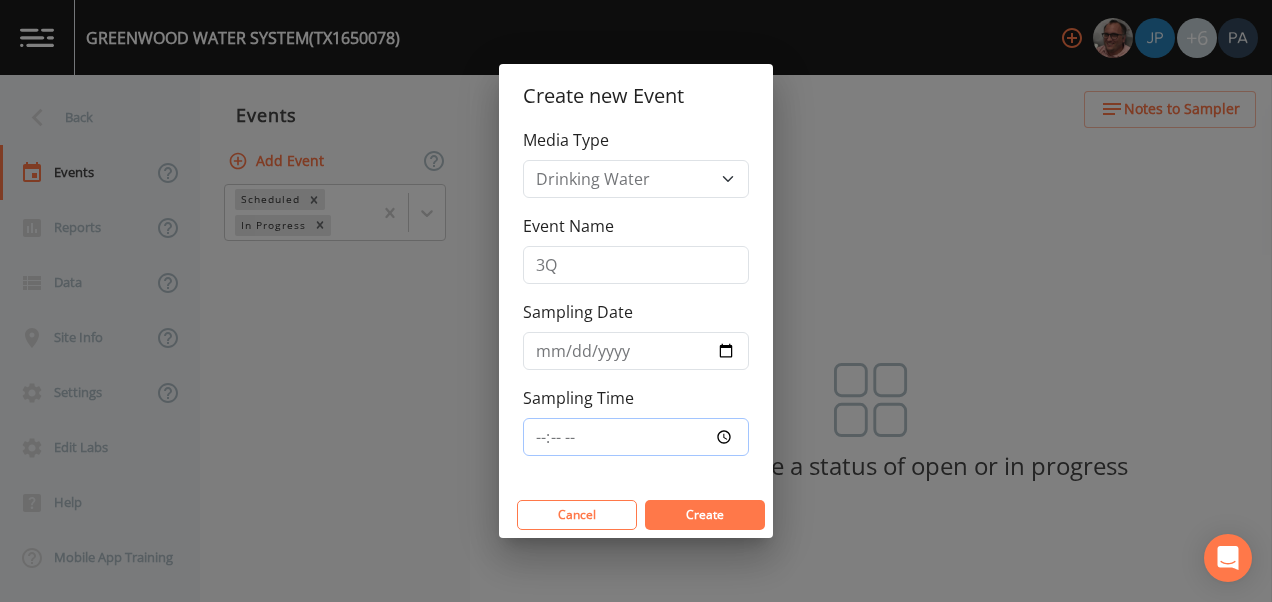 click on "Sampling Time" at bounding box center (636, 437) 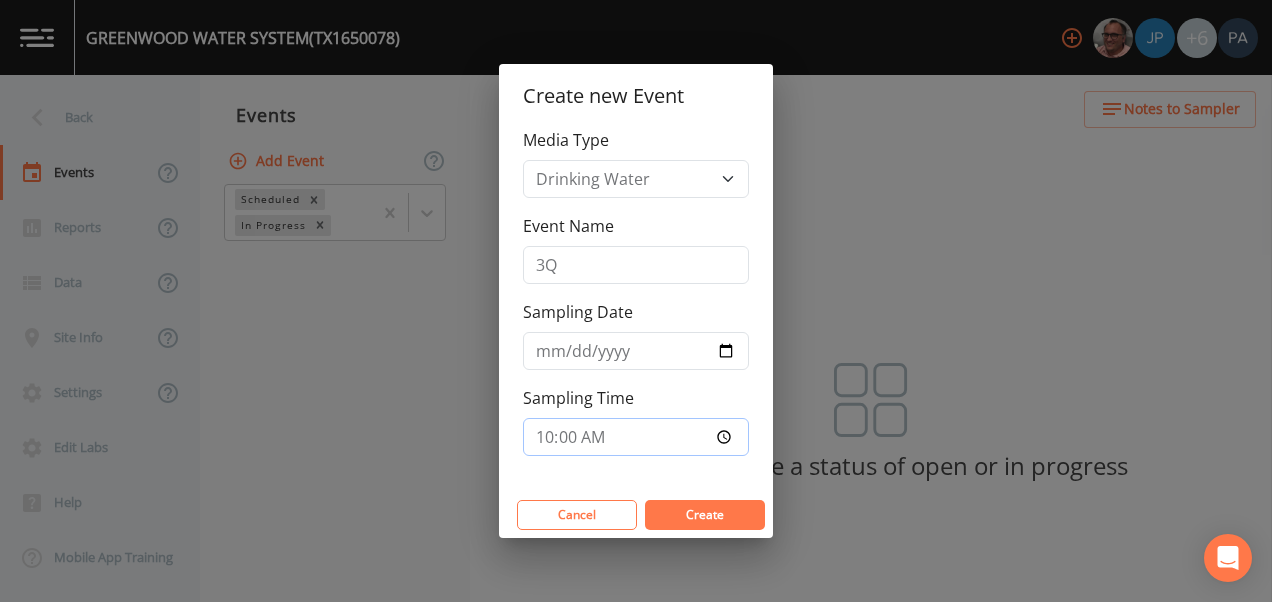 click on "Create" at bounding box center [705, 515] 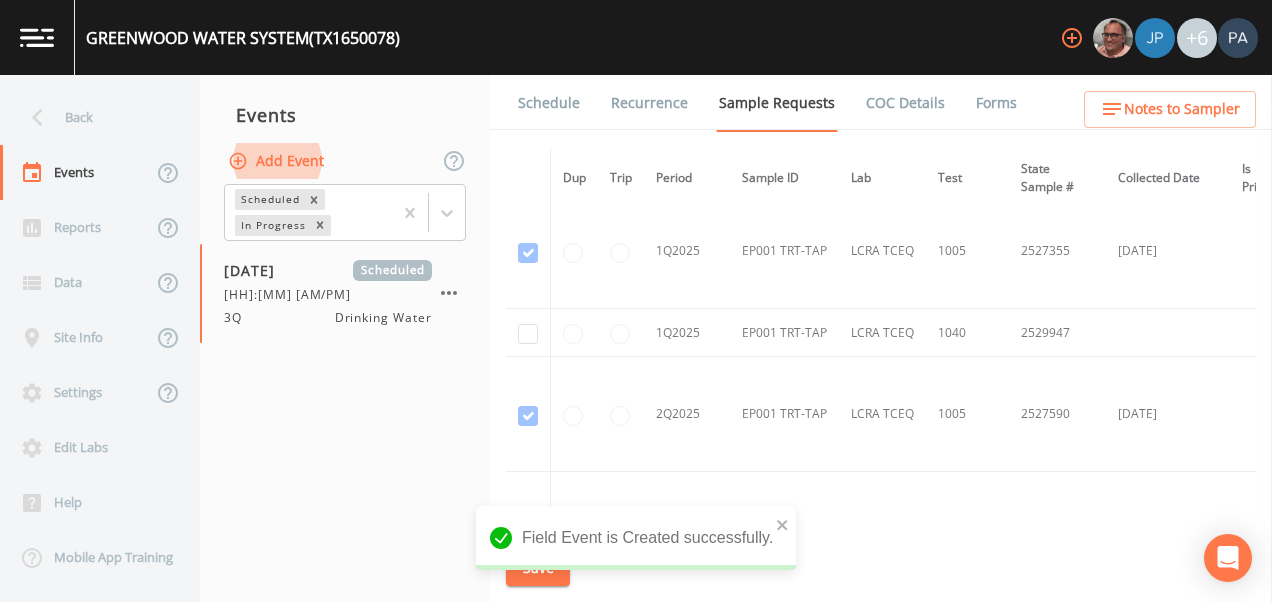 scroll, scrollTop: 2622, scrollLeft: 0, axis: vertical 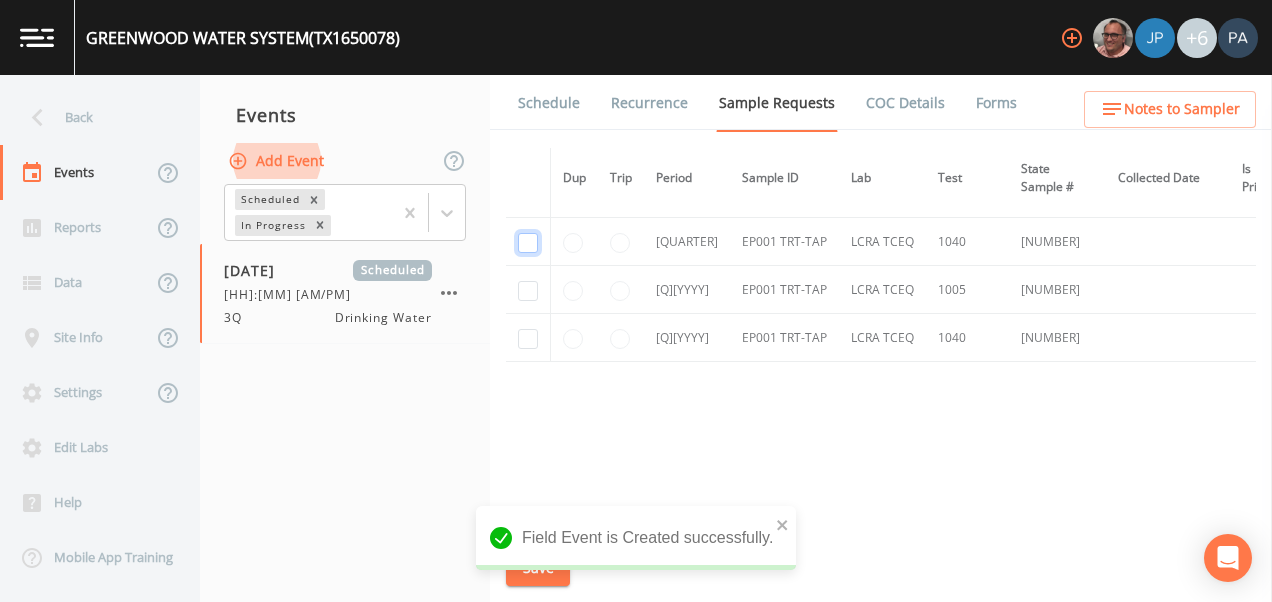 click at bounding box center [528, -2234] 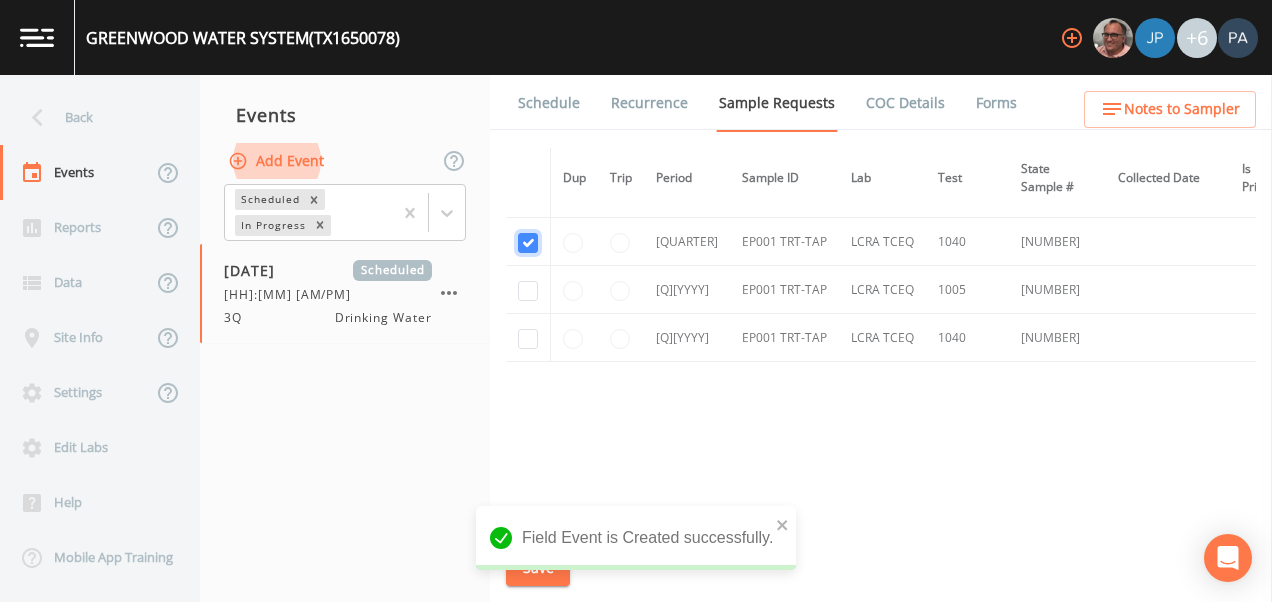 checkbox on "true" 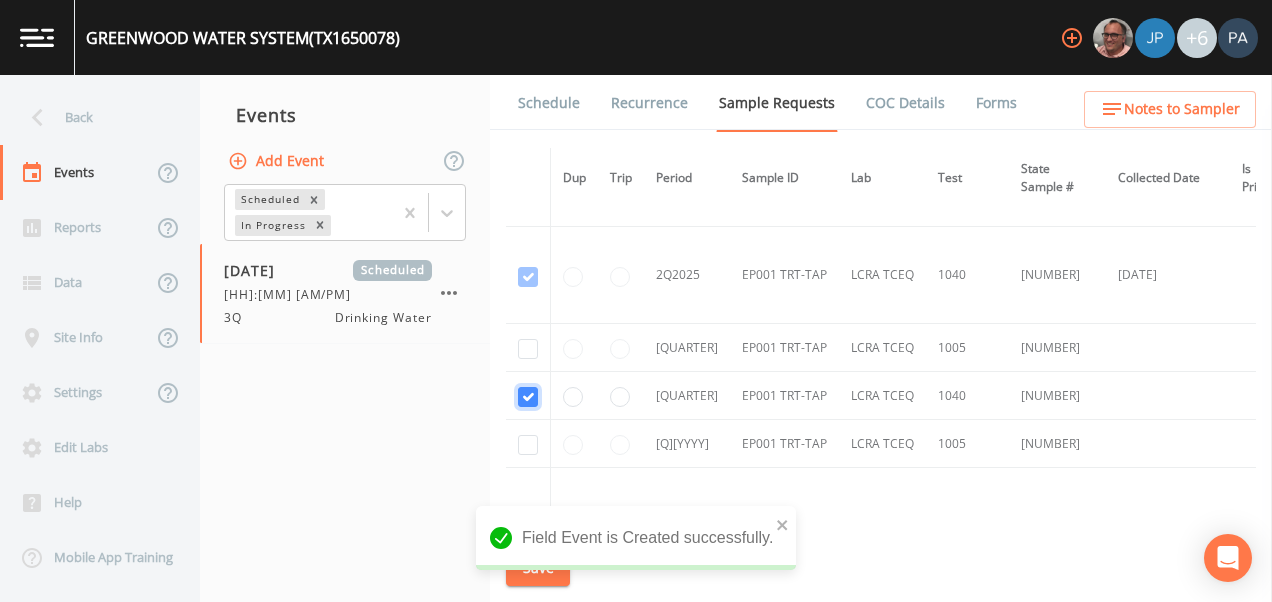 scroll, scrollTop: 2147, scrollLeft: 0, axis: vertical 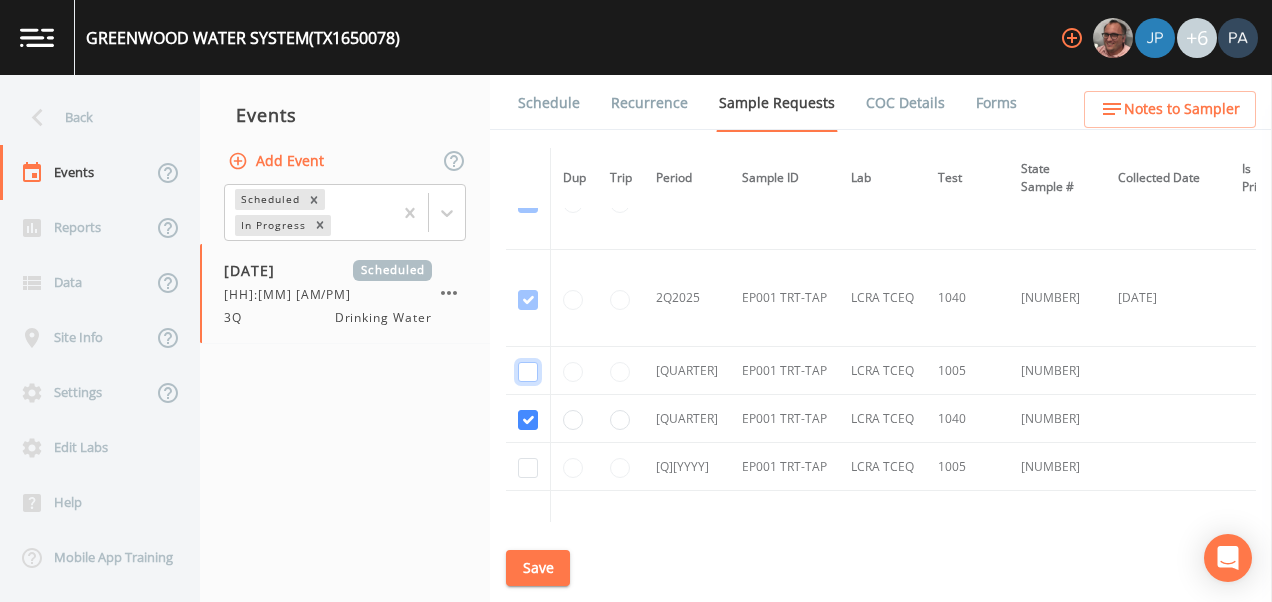 click at bounding box center (528, -1015) 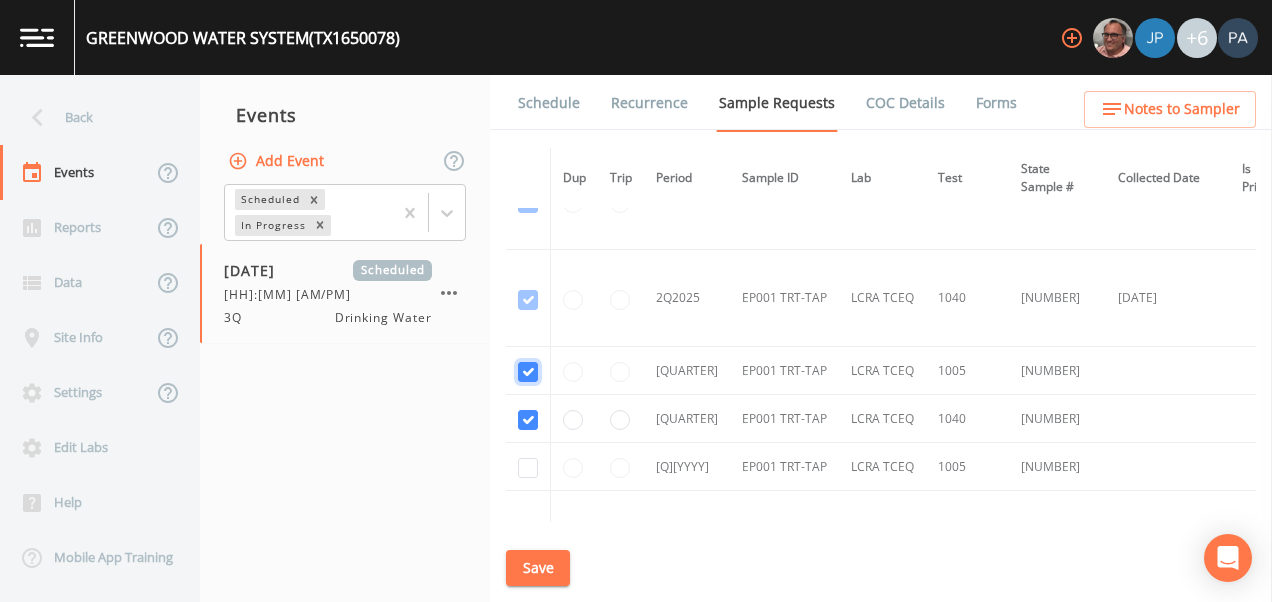 checkbox on "true" 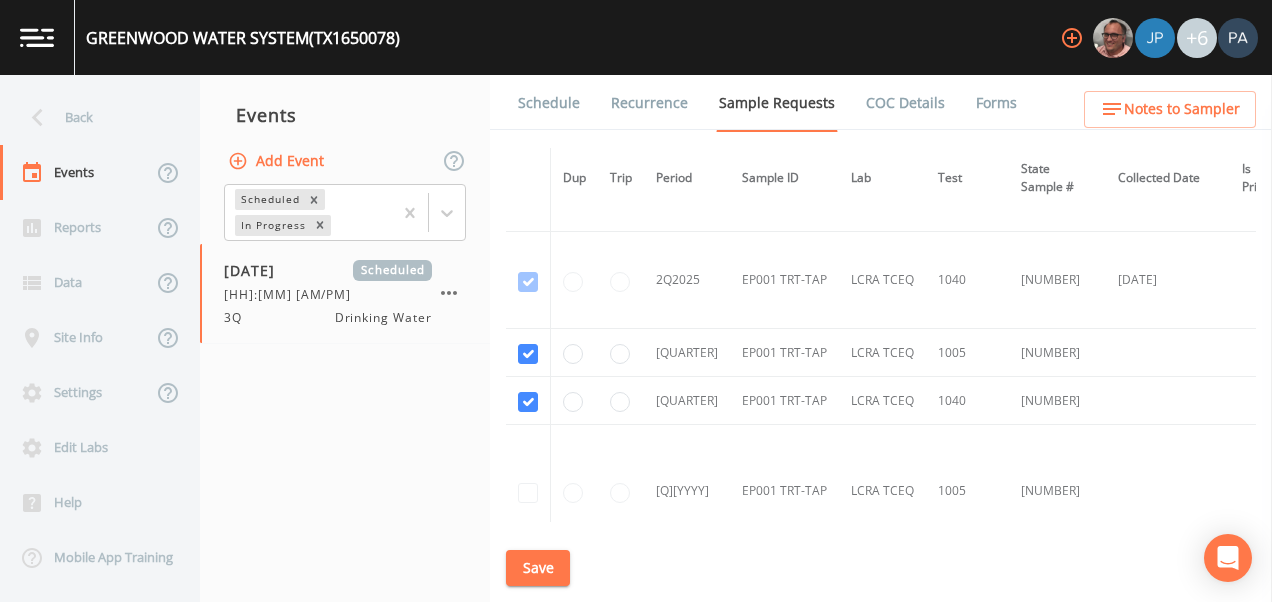 click on "Save" at bounding box center (538, 568) 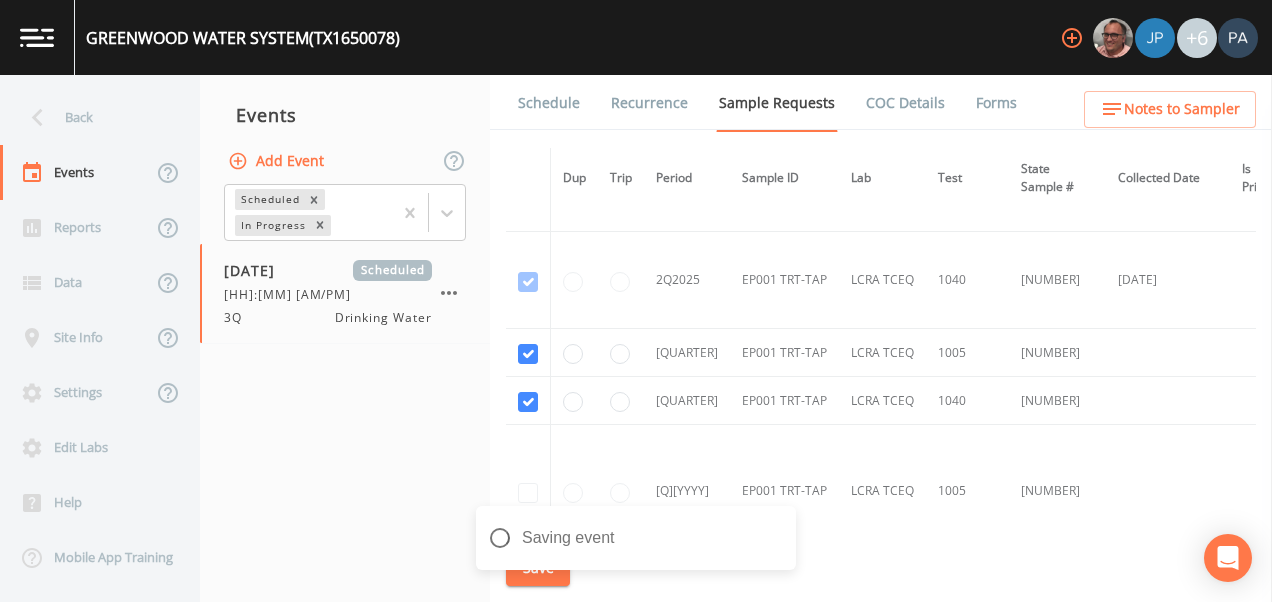 click on "Schedule" at bounding box center [549, 103] 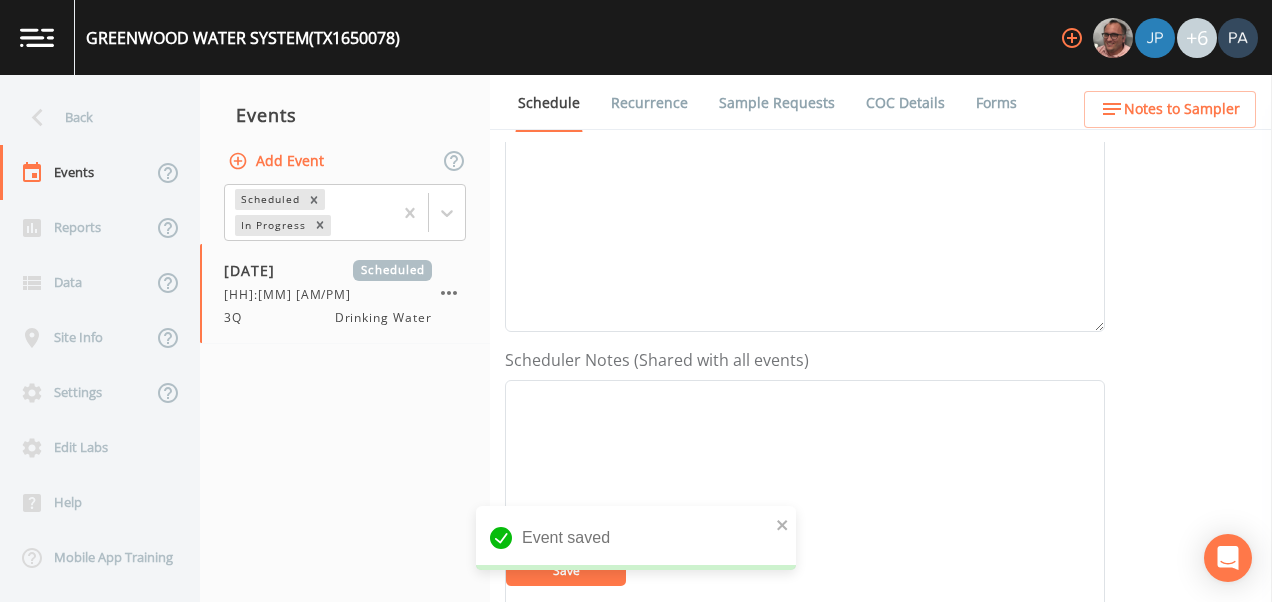 scroll, scrollTop: 600, scrollLeft: 0, axis: vertical 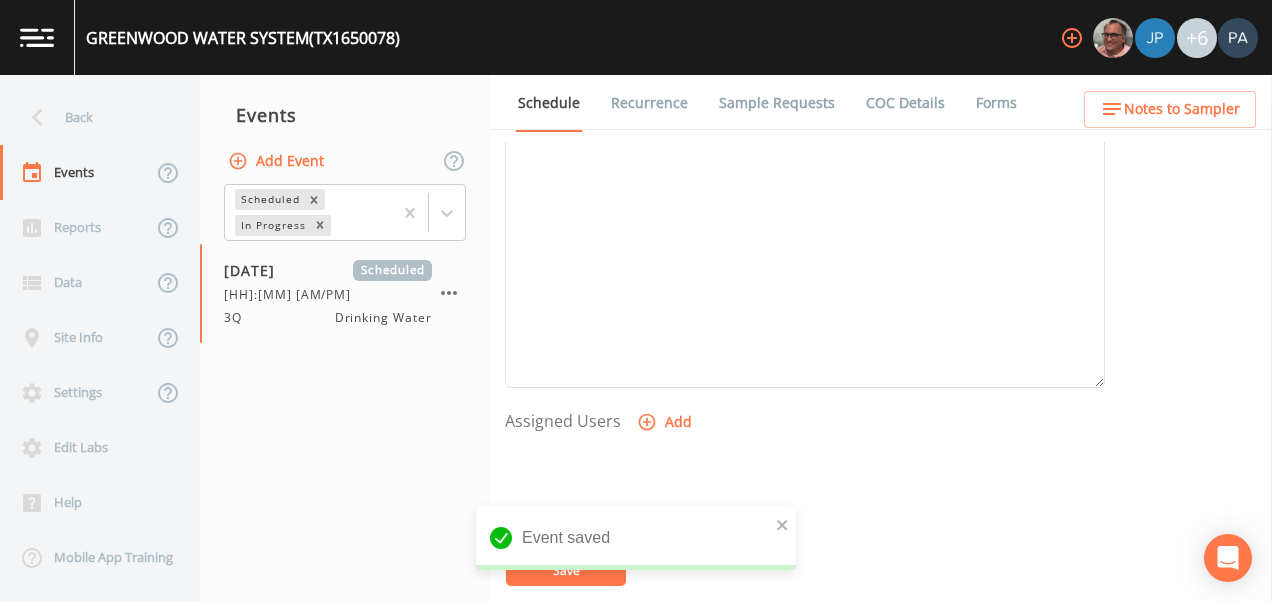 click on "Add" at bounding box center [666, 422] 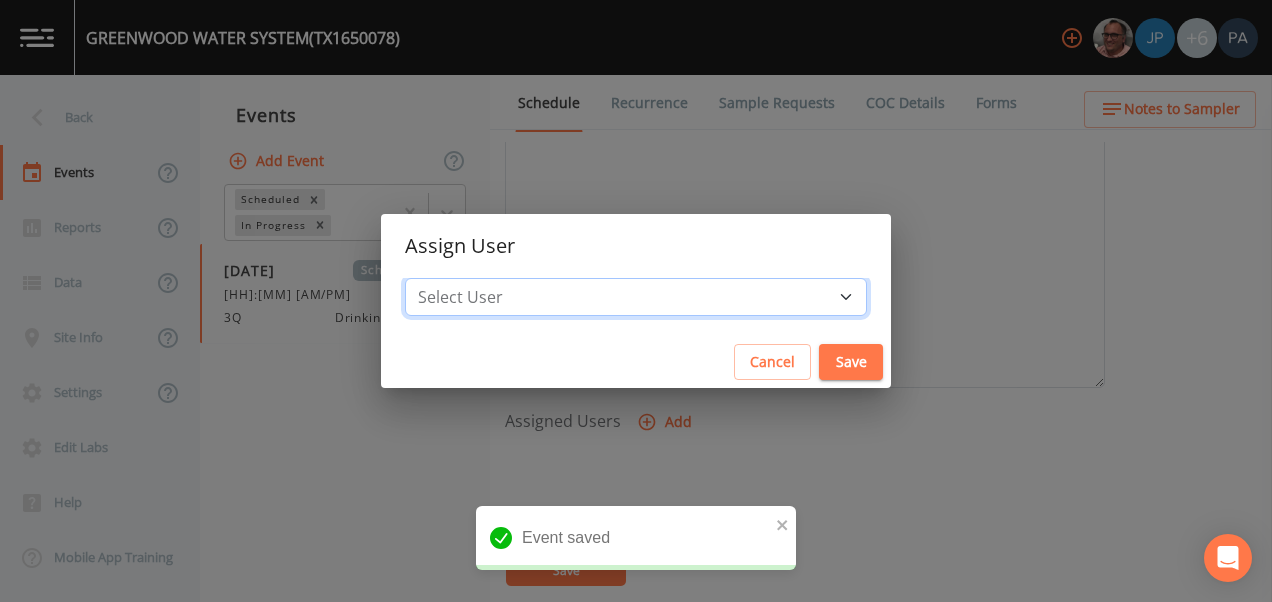 drag, startPoint x: 618, startPoint y: 307, endPoint x: 616, endPoint y: 318, distance: 11.18034 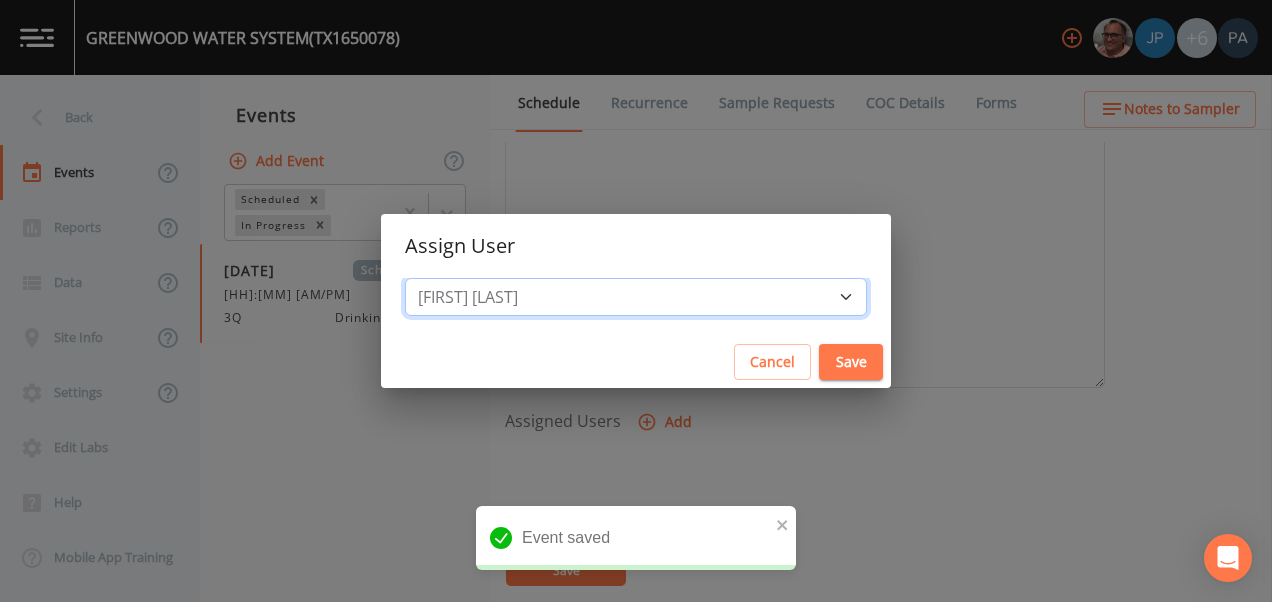 click on "Select User [FIRST] [LAST] [FIRST] [LAST] [FIRST] [LAST] [FIRST] [LAST] [FIRST] [LAST] [FIRST] [LAST]" at bounding box center (636, 297) 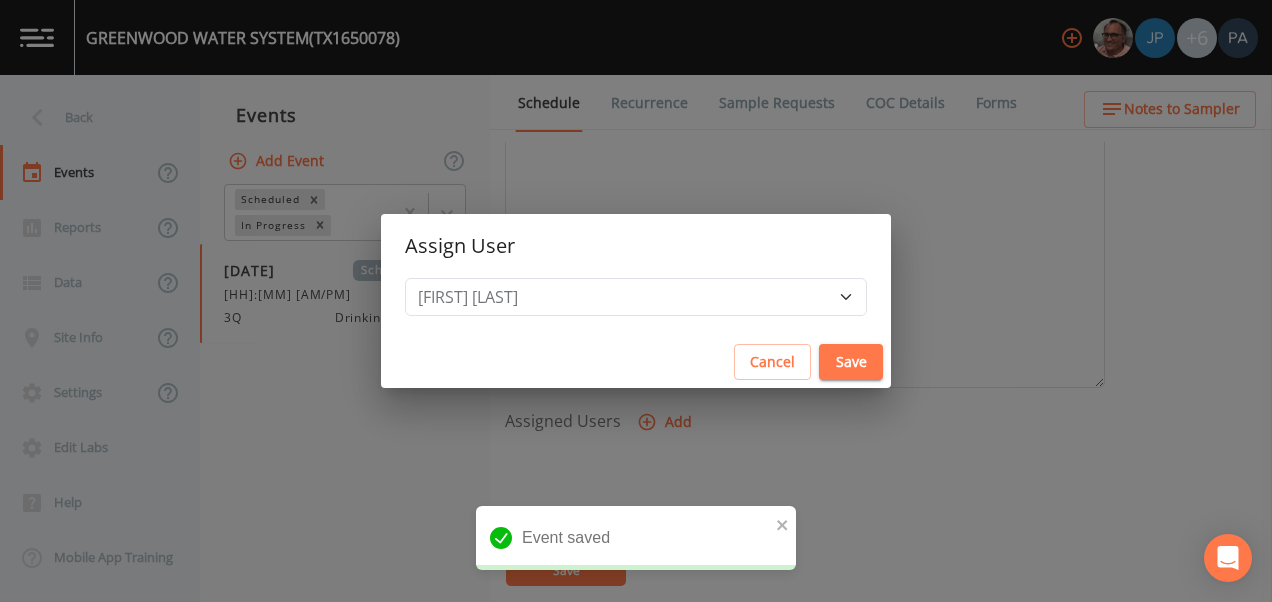 click on "Save" at bounding box center [851, 362] 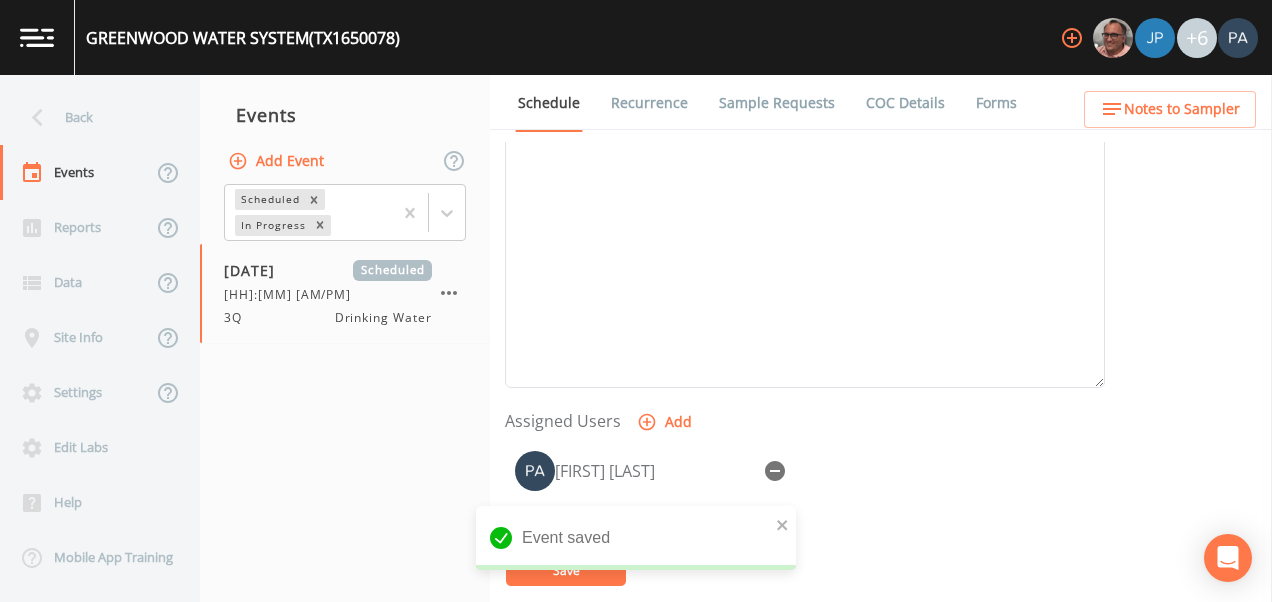 select 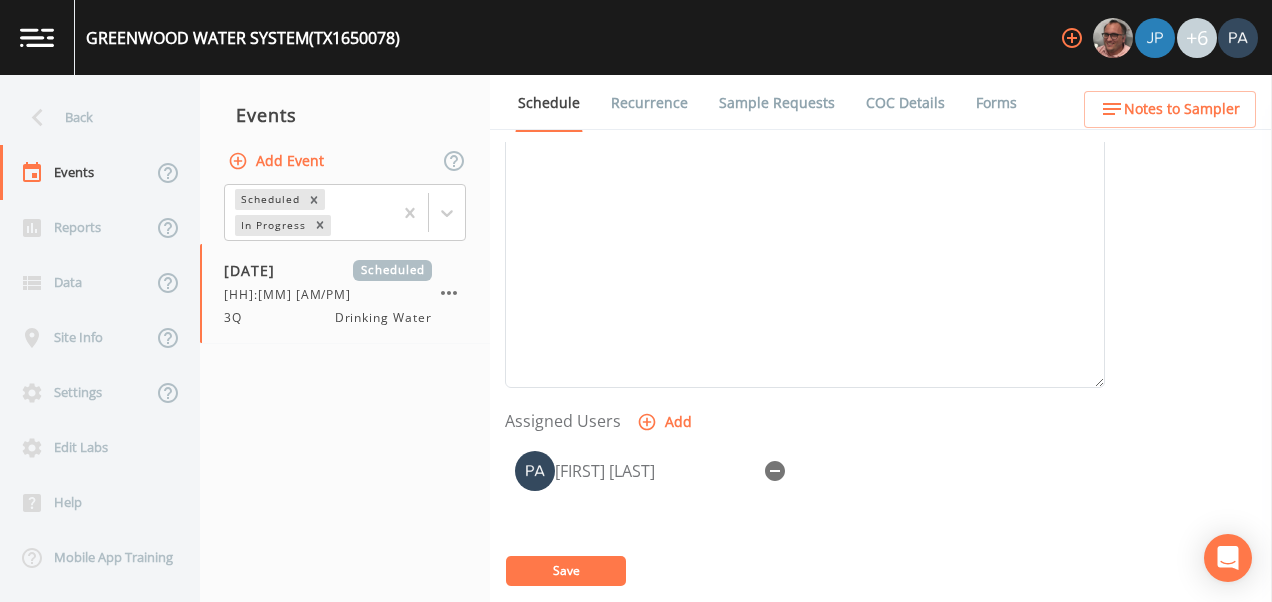 click on "Save" at bounding box center [566, 571] 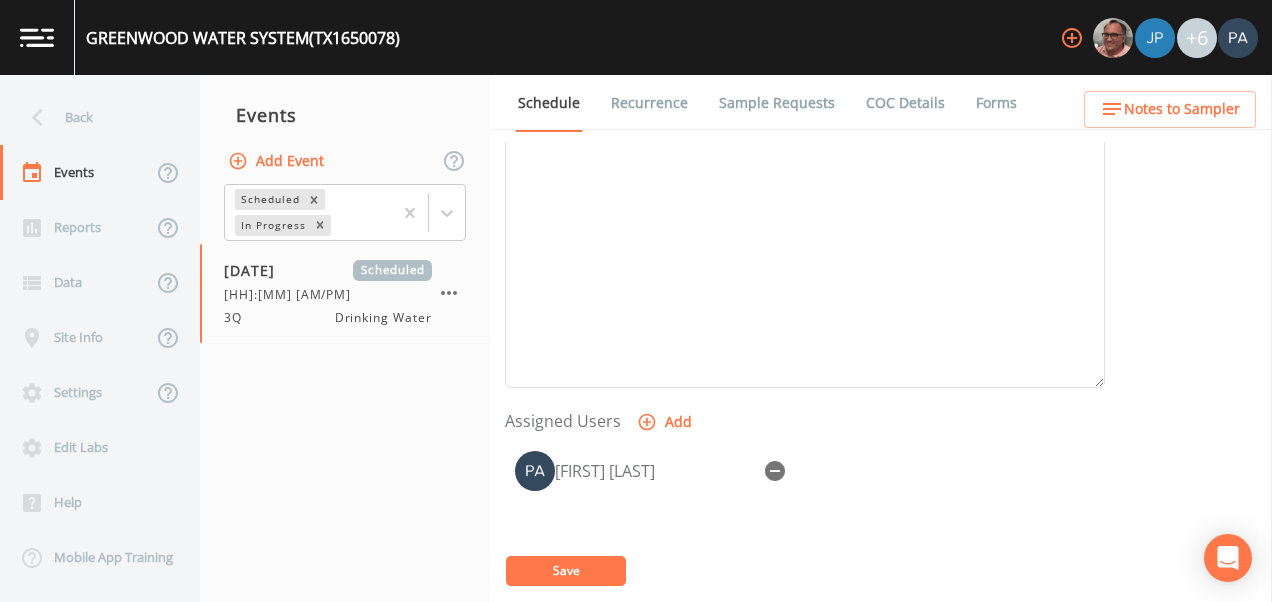 click on "Back Events Reports Data Site Info Settings Edit Labs Help Mobile App Training" at bounding box center [100, 338] 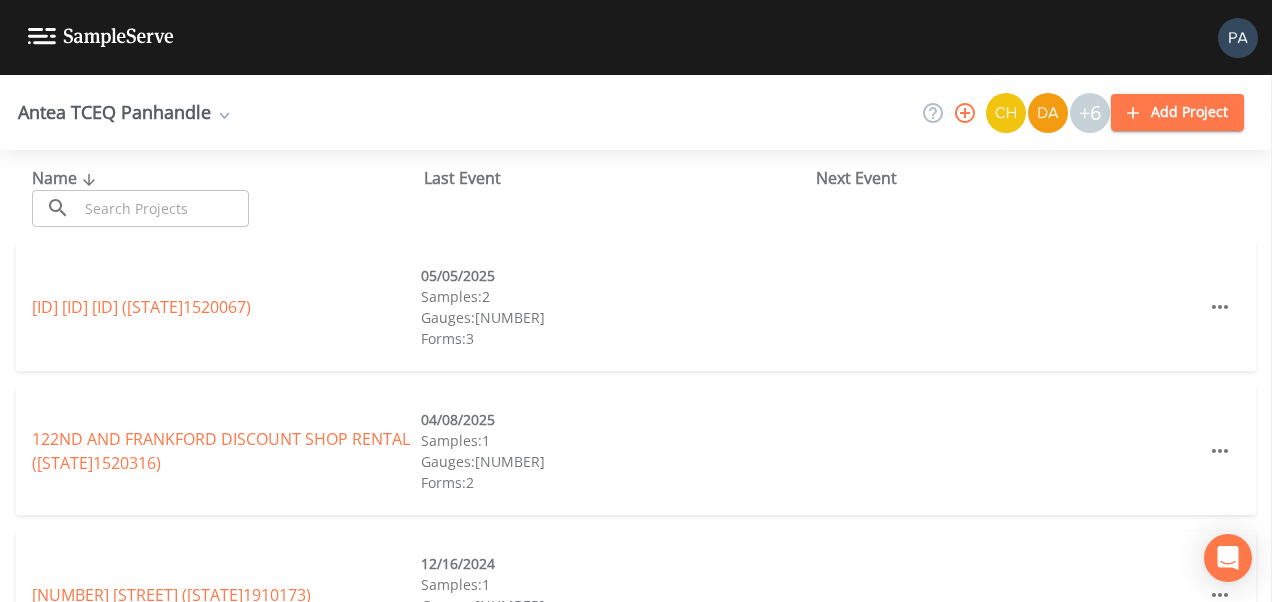 click at bounding box center [163, 208] 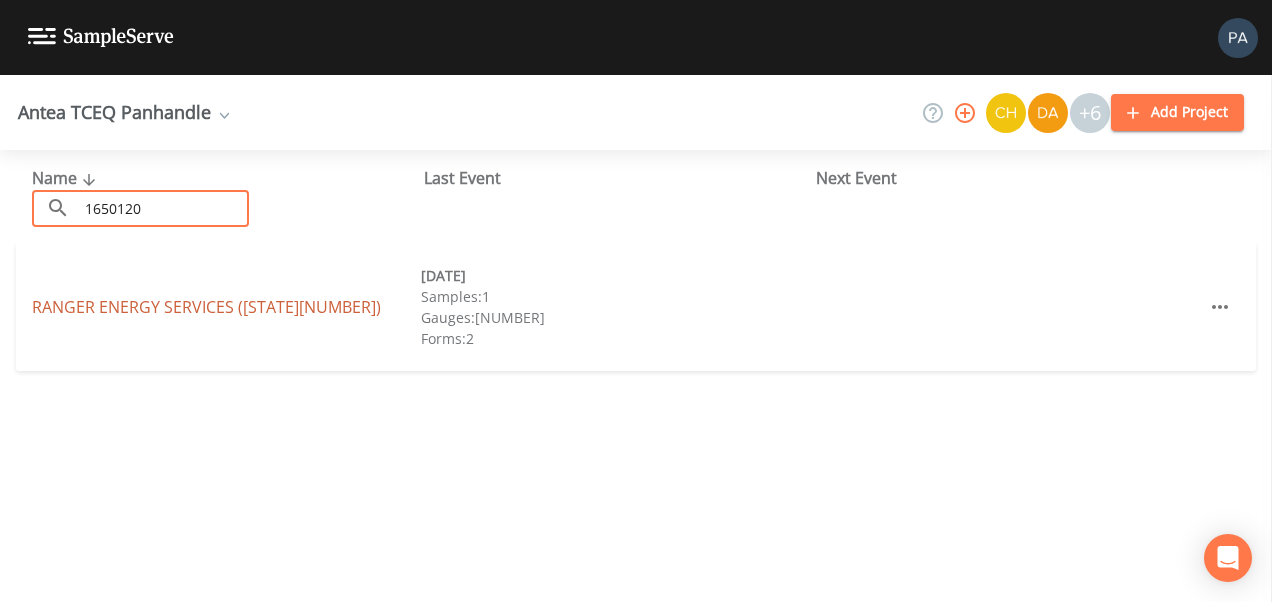 type on "1650120" 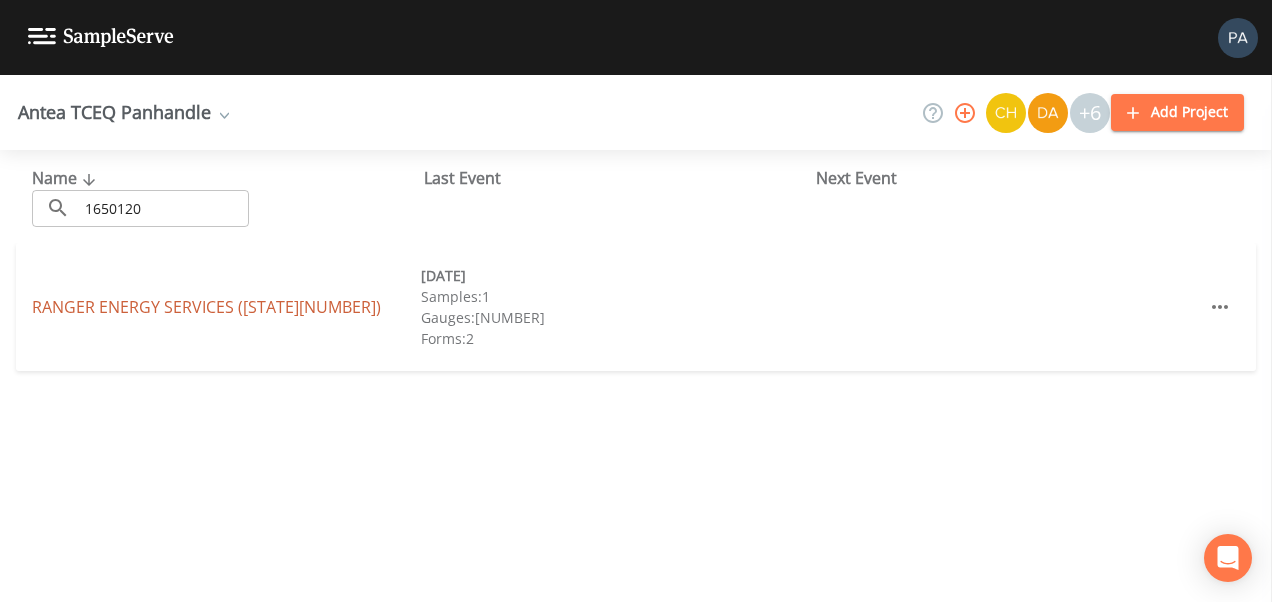 click on "[COMPANY] [LOCATION]   ([STATE][NUMBER])" at bounding box center [206, 307] 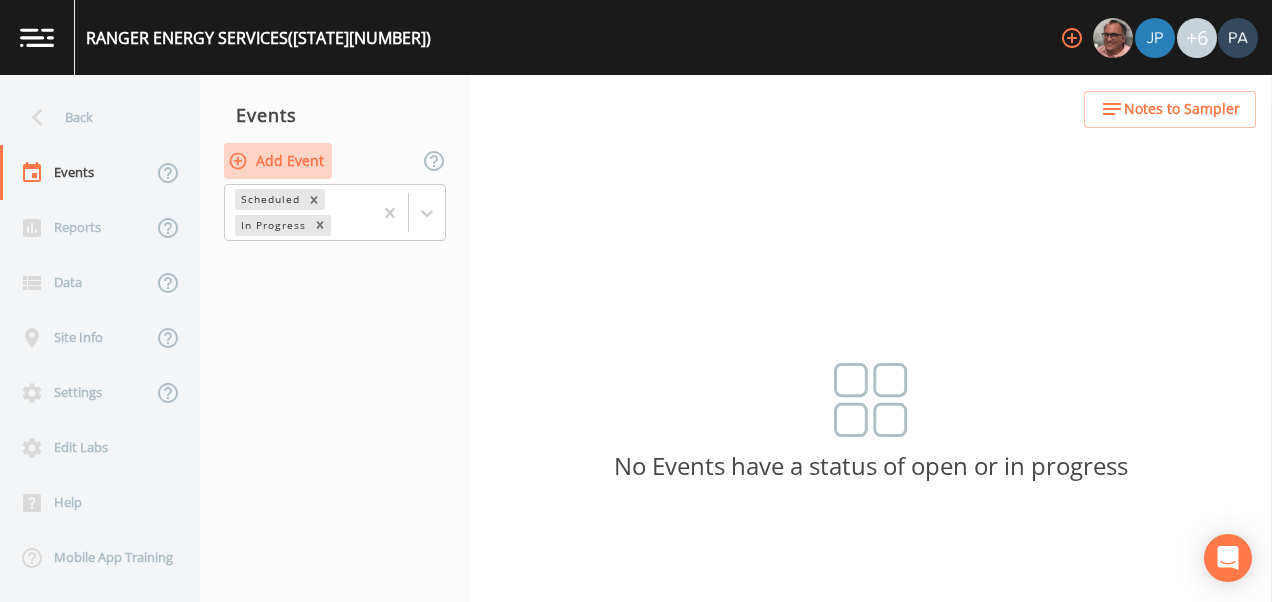 click on "Add Event" at bounding box center (278, 161) 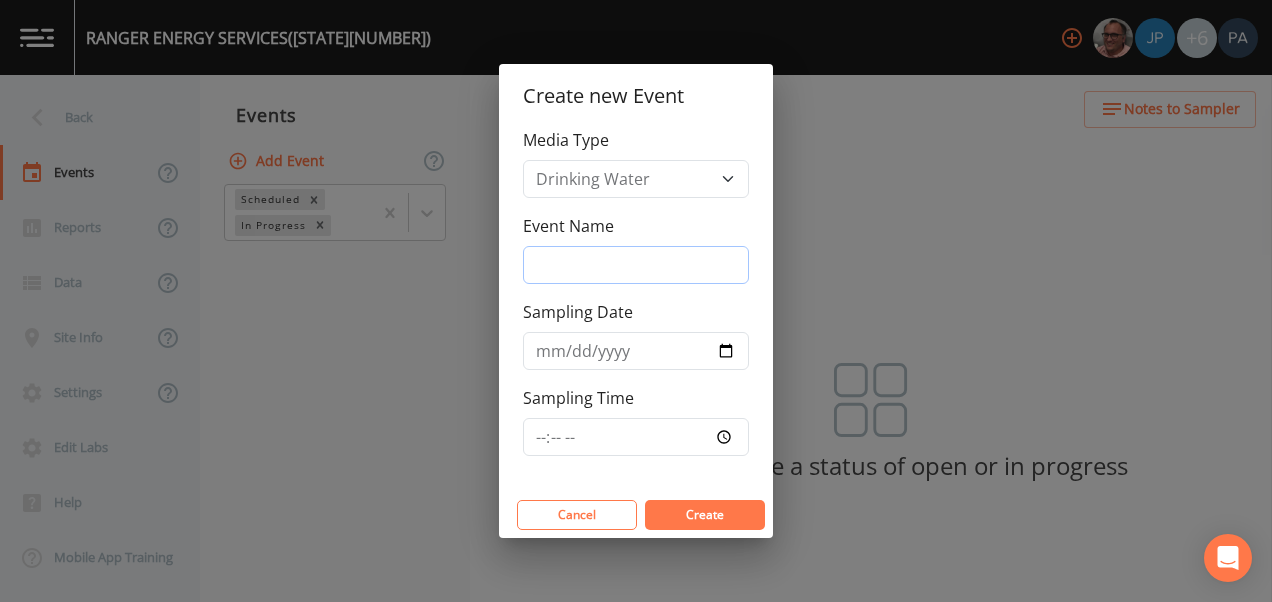 click on "Event Name" at bounding box center (636, 265) 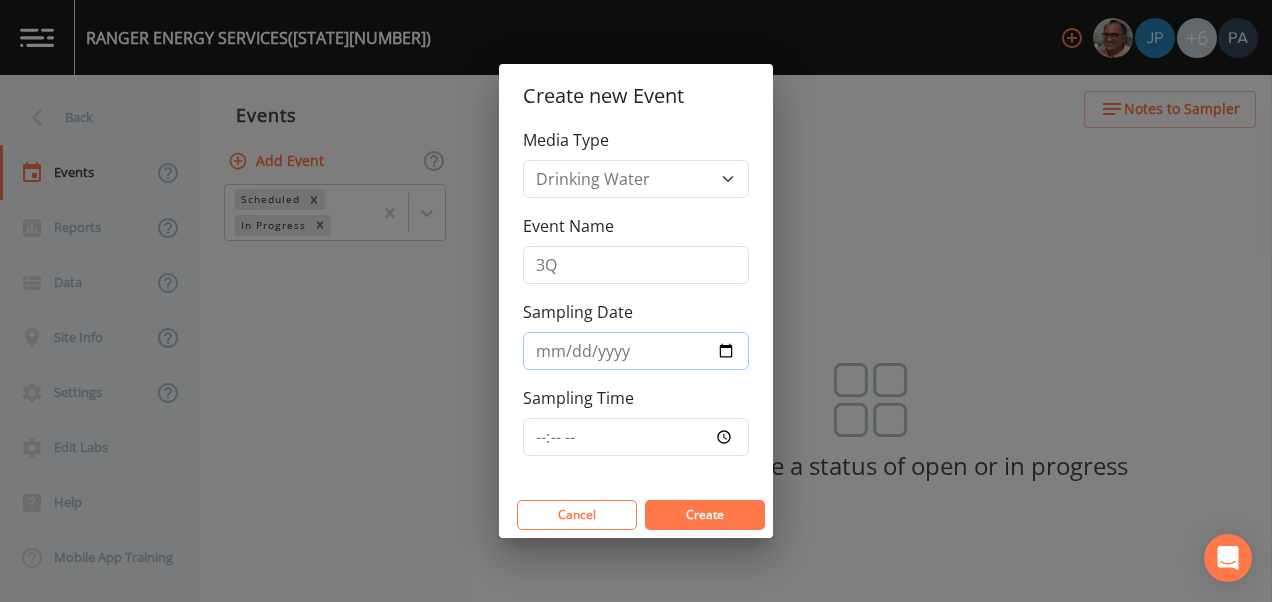 type on "[DATE]" 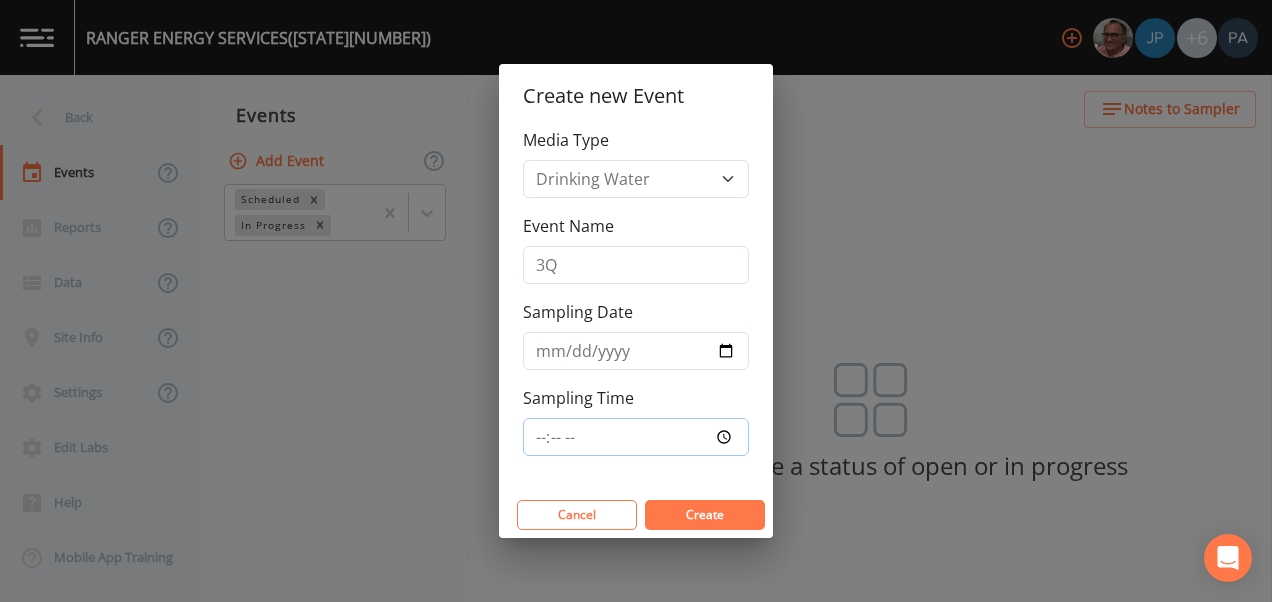 click on "Sampling Time" at bounding box center [636, 437] 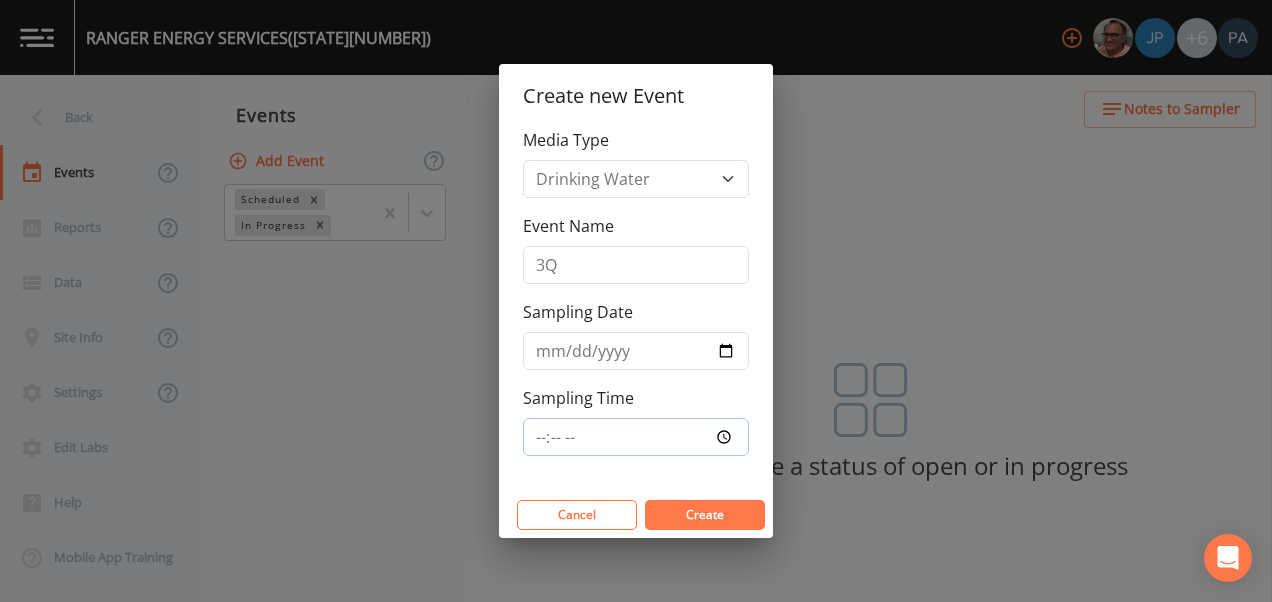 type on "[TIME]" 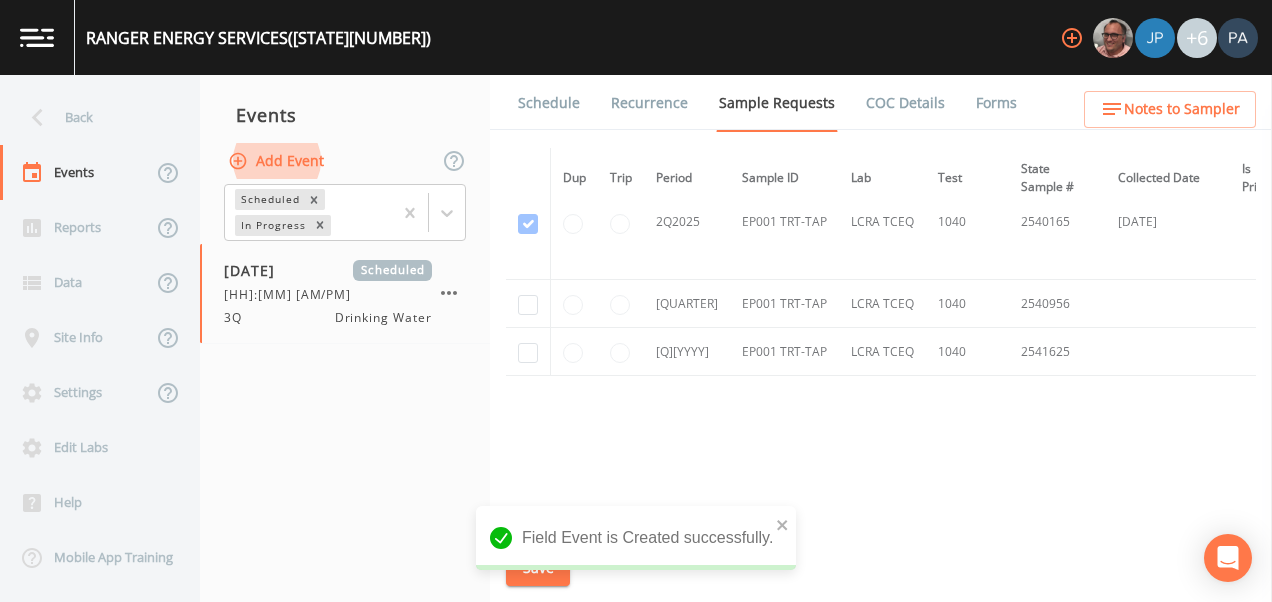scroll, scrollTop: 1903, scrollLeft: 0, axis: vertical 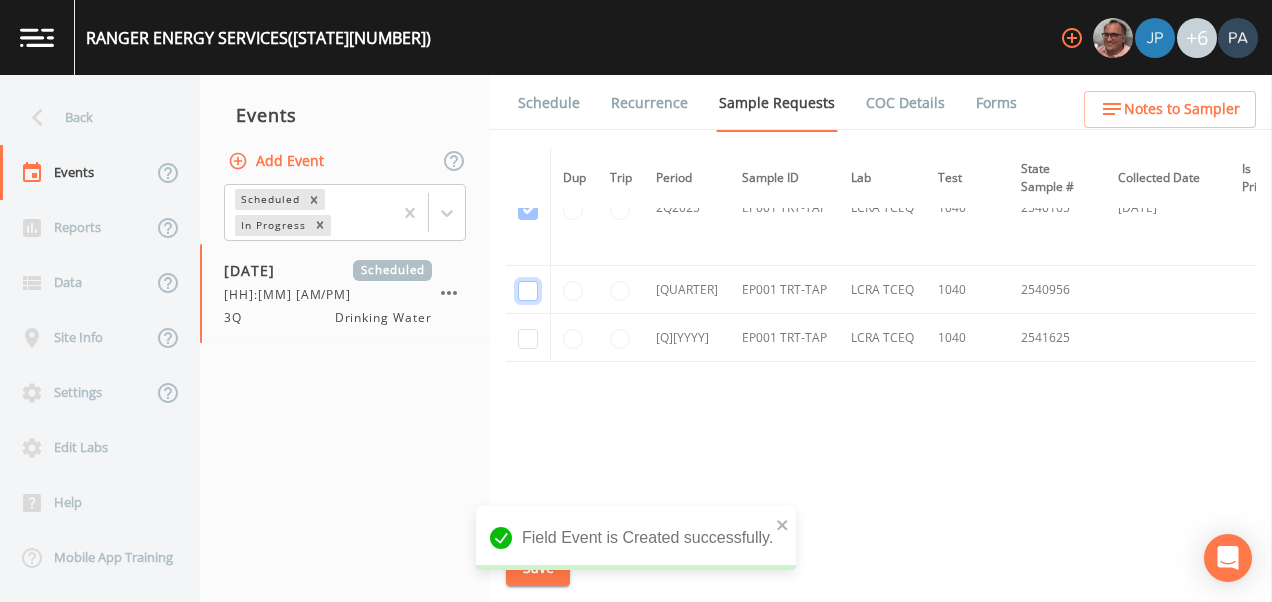 click at bounding box center (528, -595) 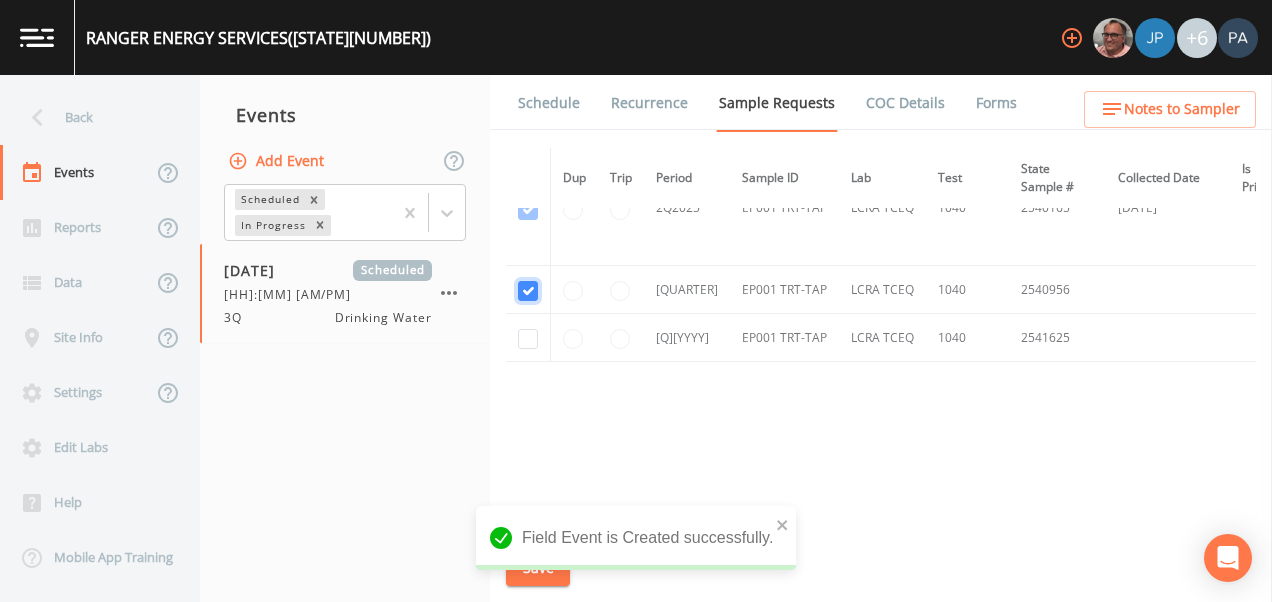 checkbox on "true" 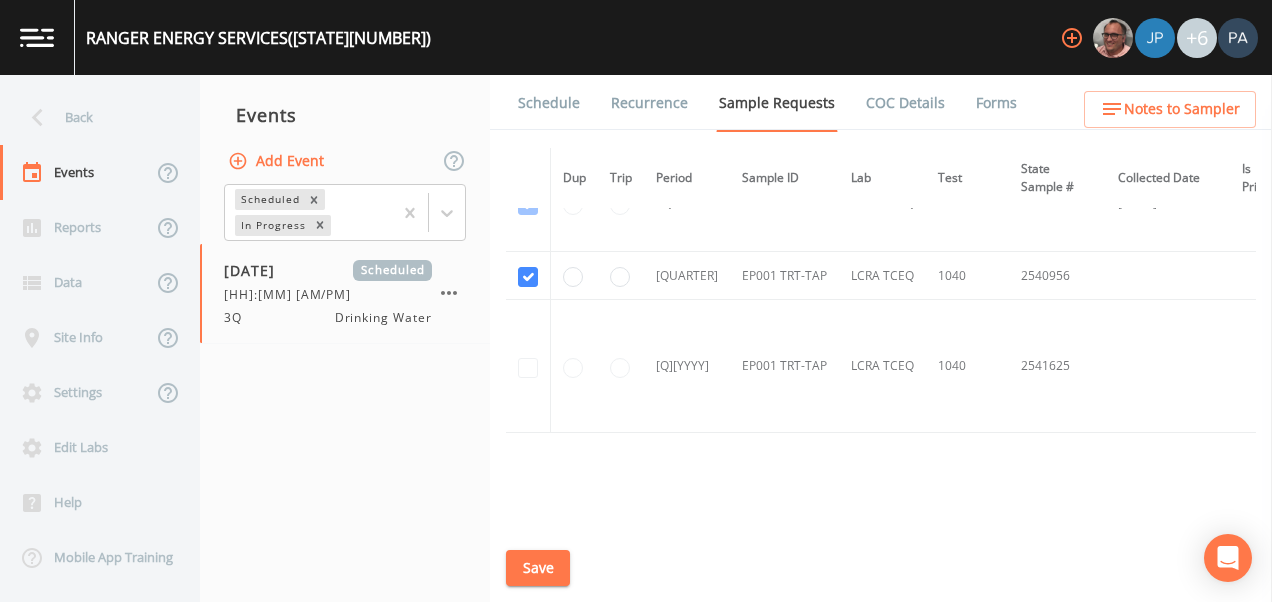 click on "Save" at bounding box center [538, 568] 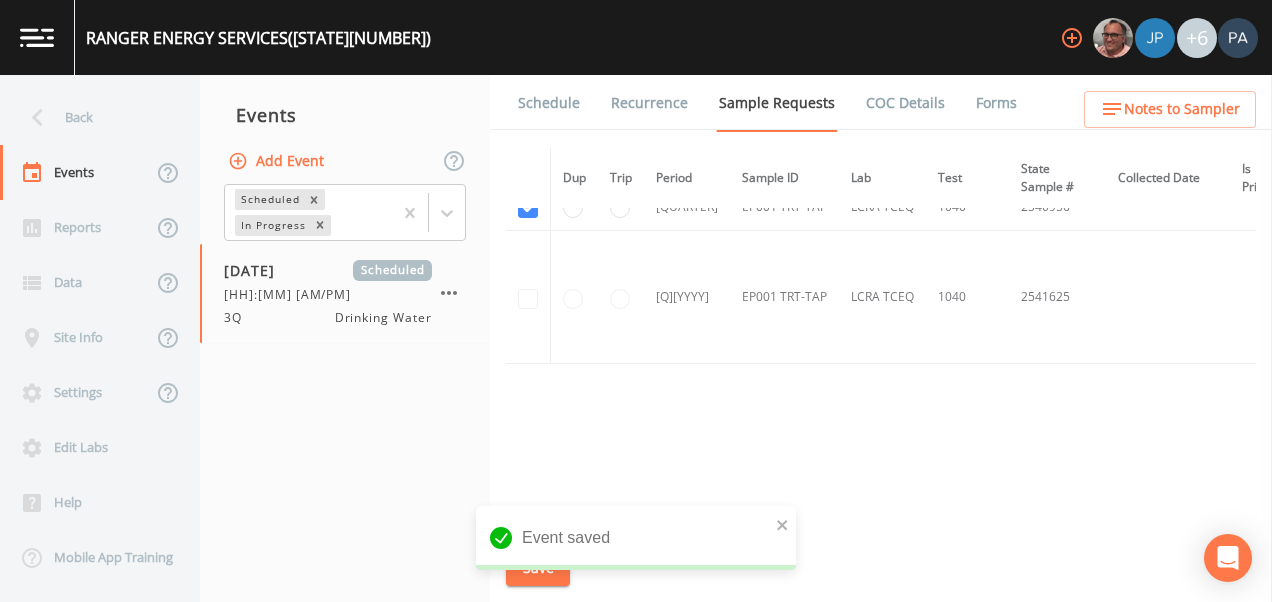scroll, scrollTop: 1700, scrollLeft: 0, axis: vertical 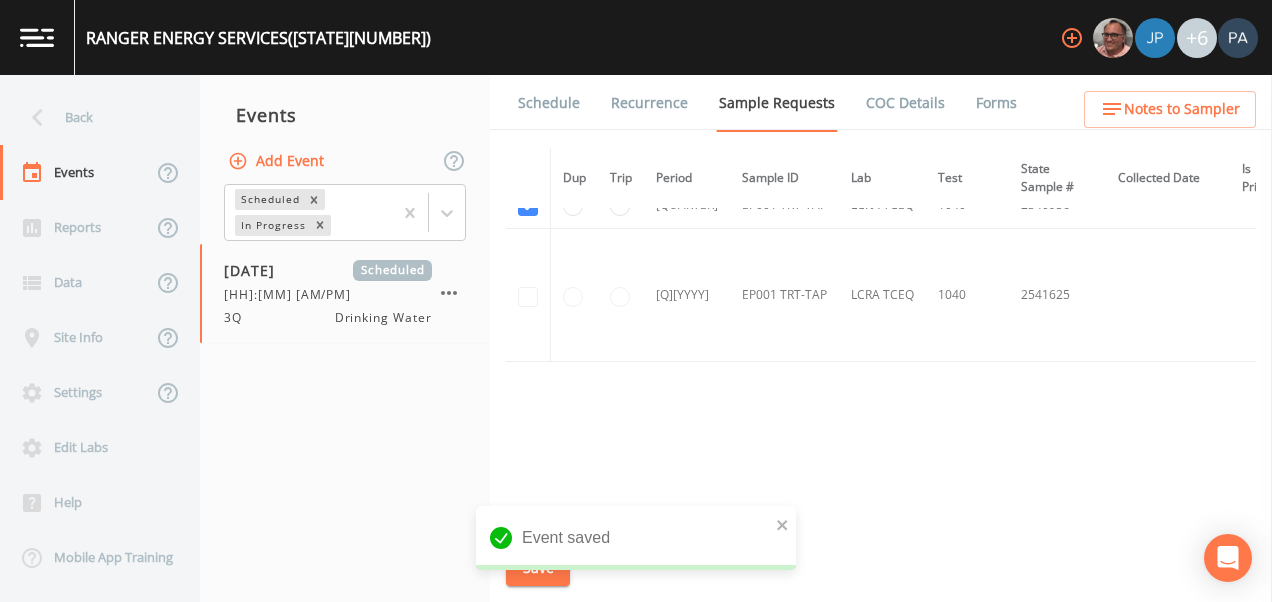 click on "Schedule" at bounding box center (549, 103) 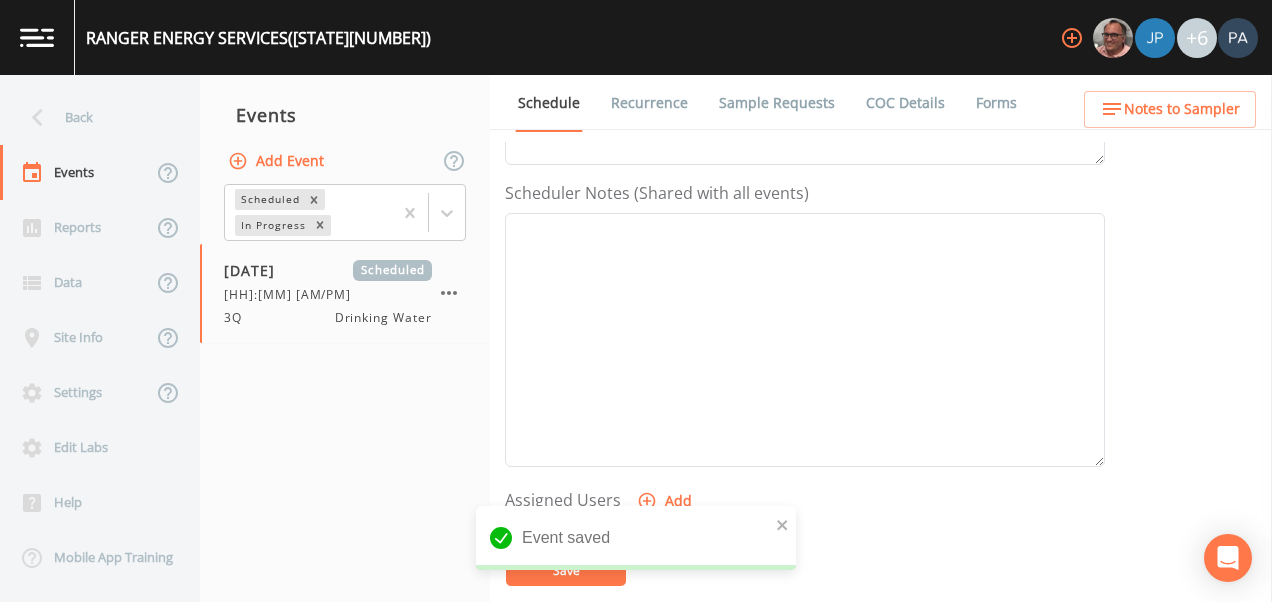 scroll, scrollTop: 700, scrollLeft: 0, axis: vertical 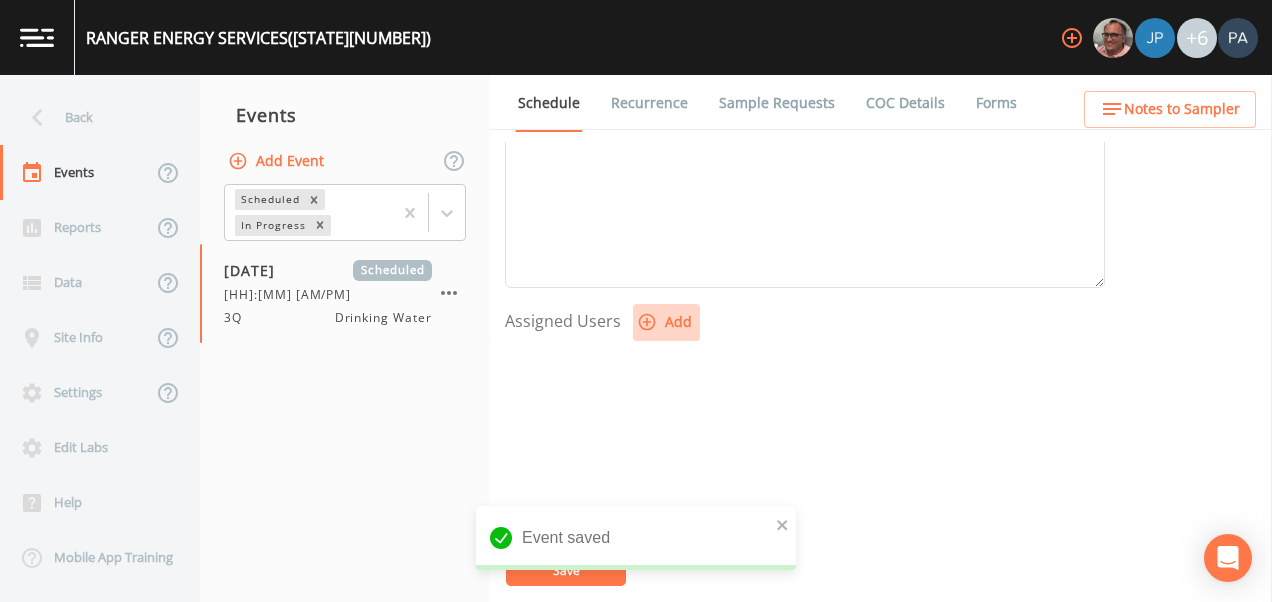 click 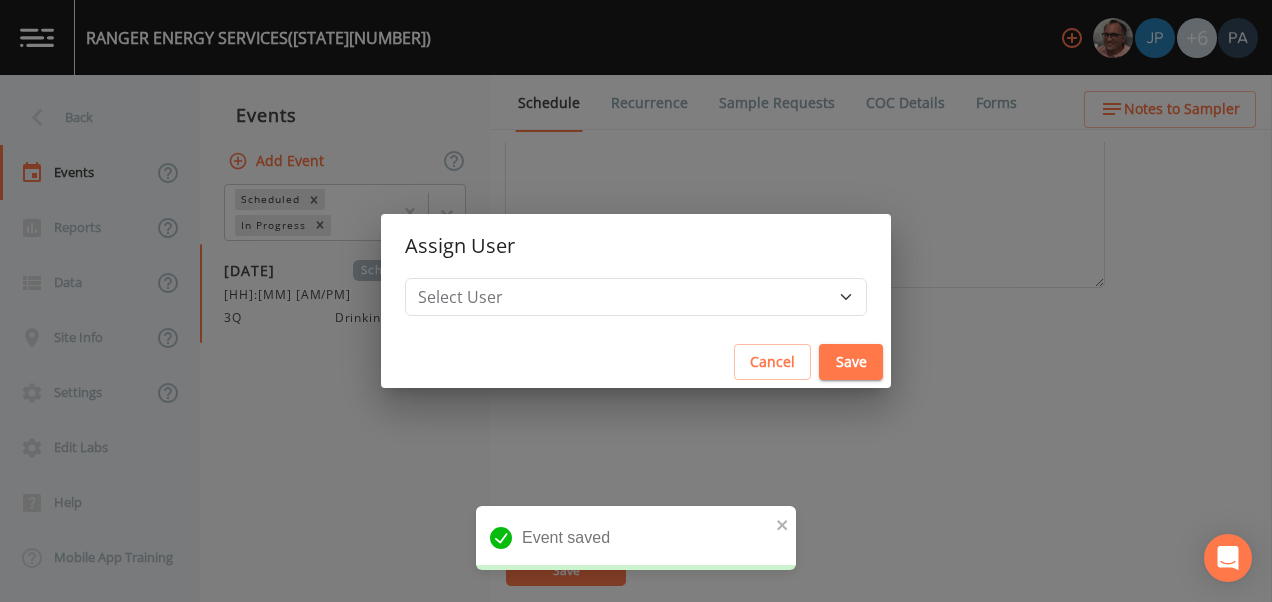 click on "Assign User" at bounding box center [636, 246] 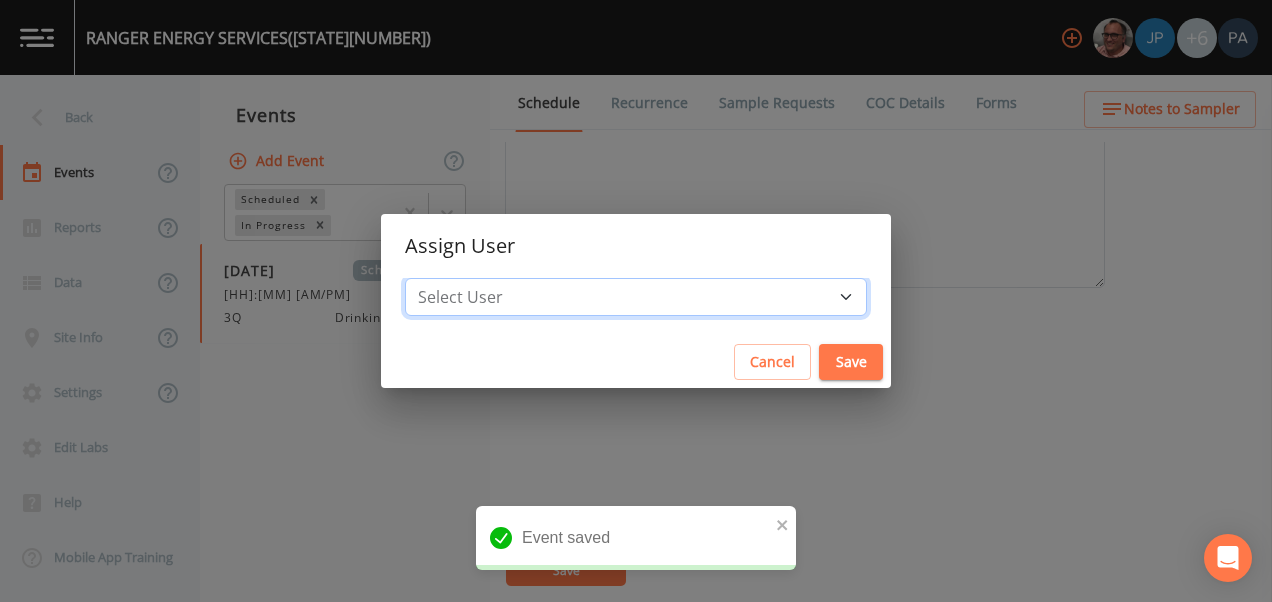 drag, startPoint x: 615, startPoint y: 281, endPoint x: 622, endPoint y: 295, distance: 15.652476 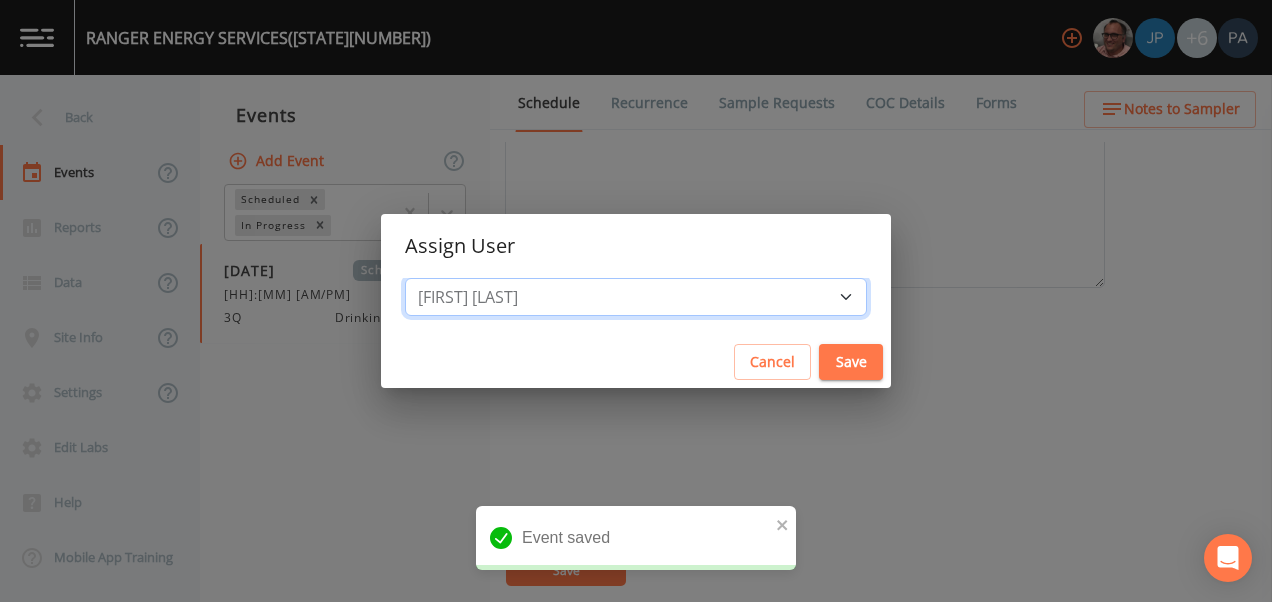 click on "Select User [FIRST] [LAST] [FIRST] [LAST] [FIRST] [LAST] [FIRST] [LAST] [FIRST] [LAST] [FIRST] [LAST]" at bounding box center (636, 297) 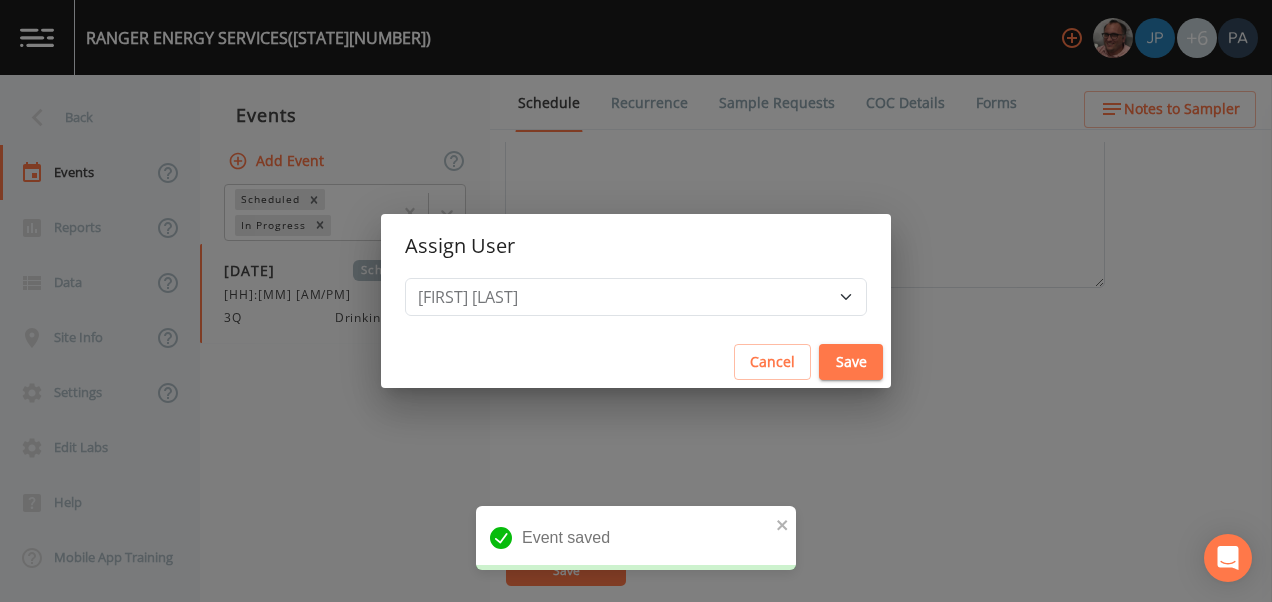 click on "Save" at bounding box center (851, 362) 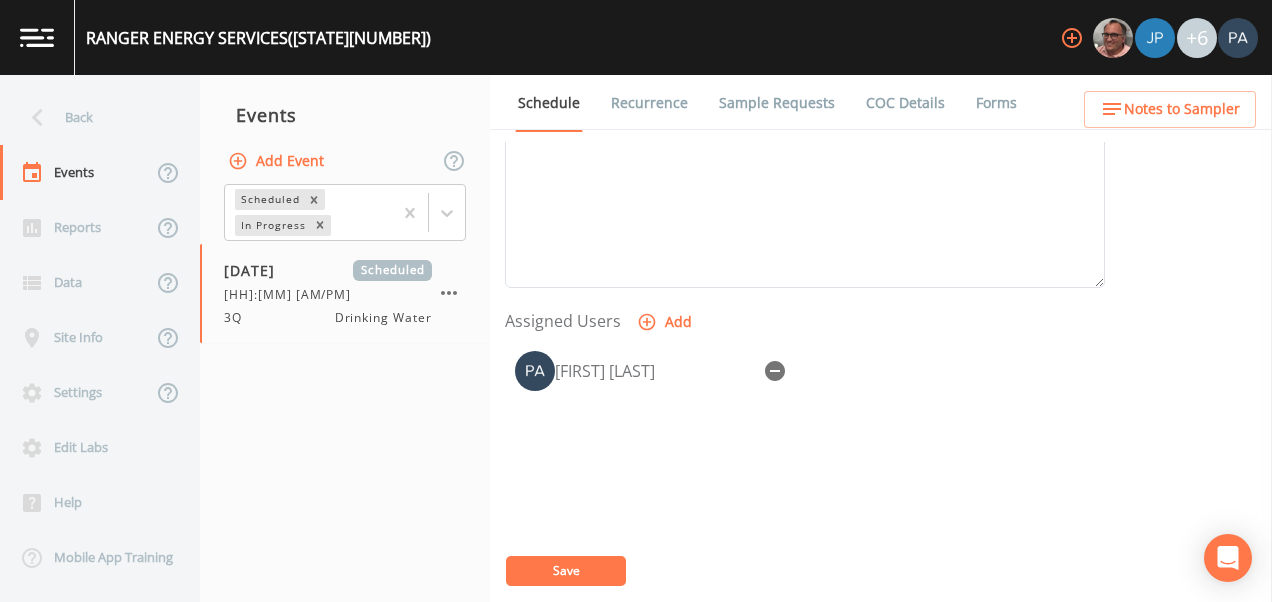 click on "Save" at bounding box center (566, 571) 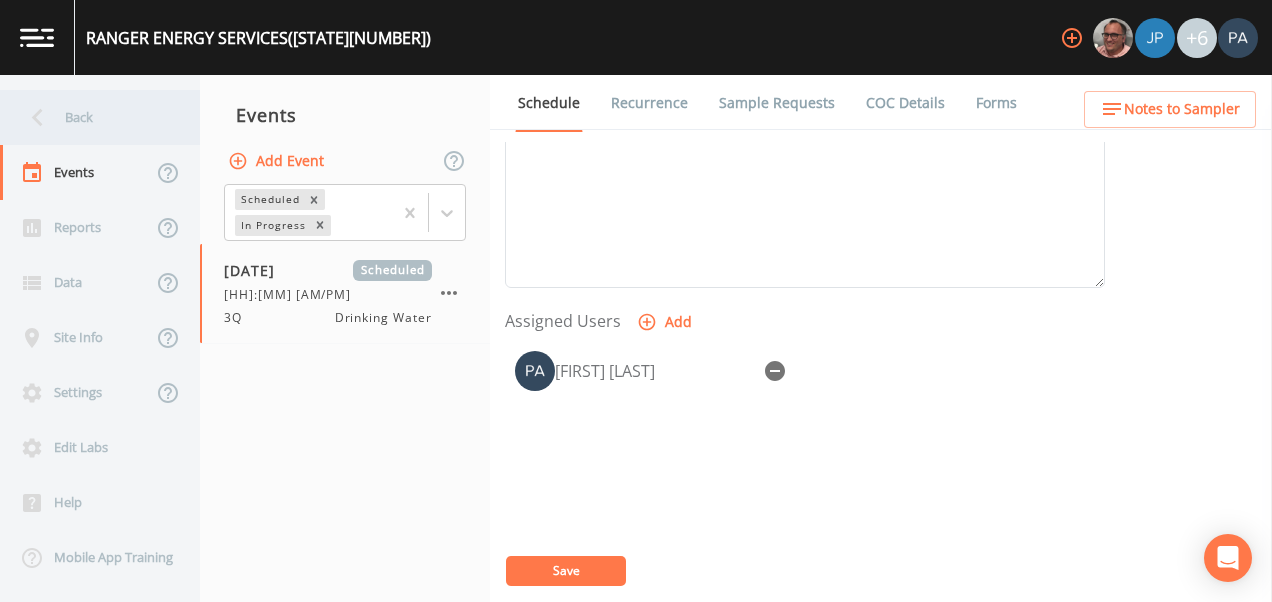 click on "Back" at bounding box center [90, 117] 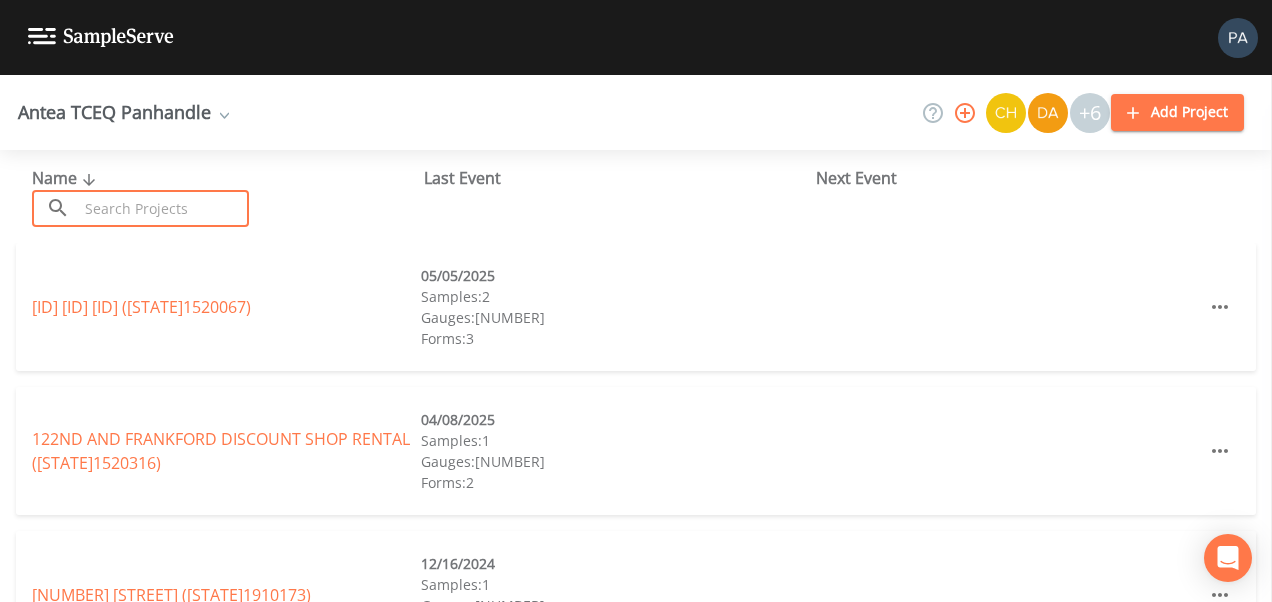 click at bounding box center (163, 208) 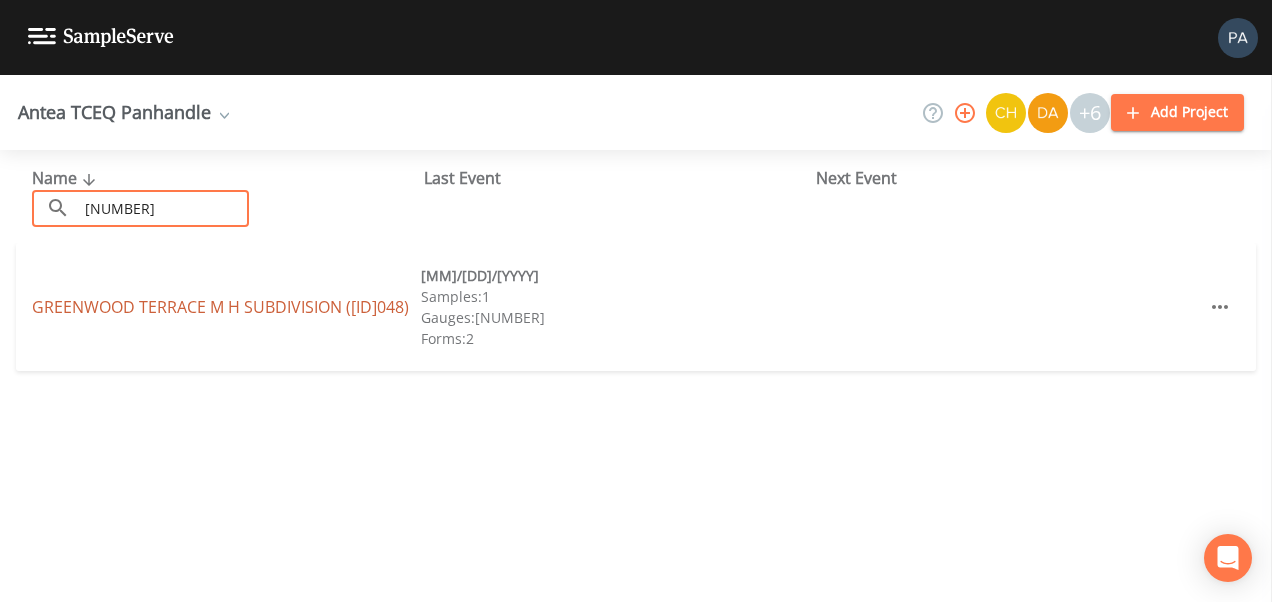 type on "[NUMBER]" 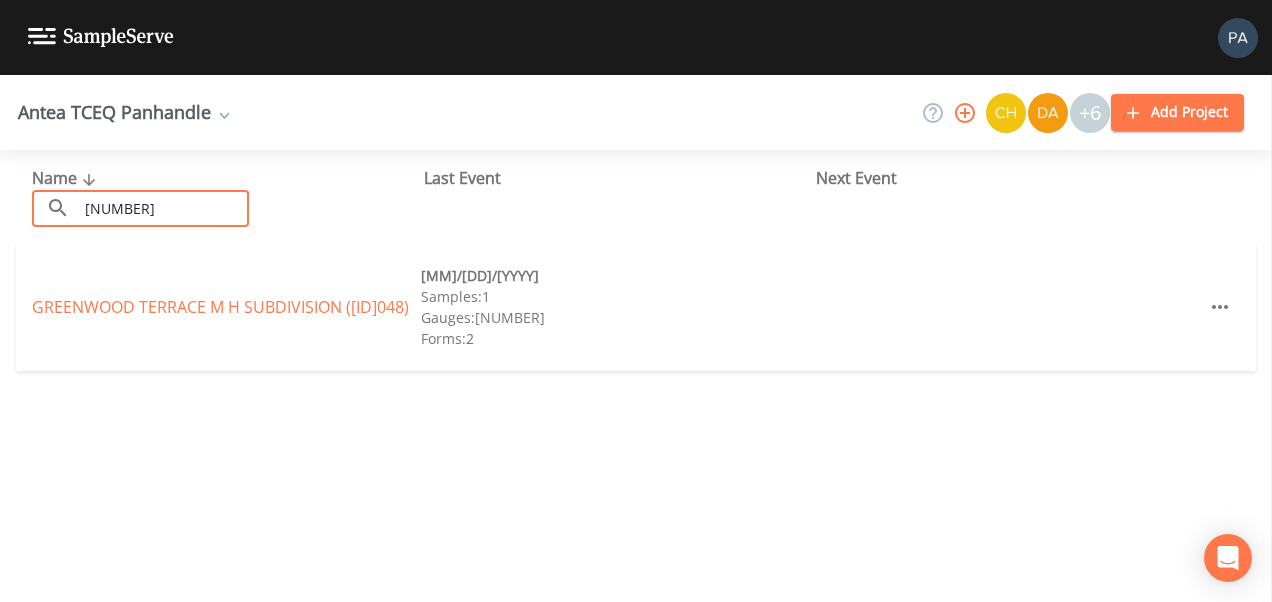 click on "[NAME] ( [STATE][NUMBER] )" at bounding box center (220, 307) 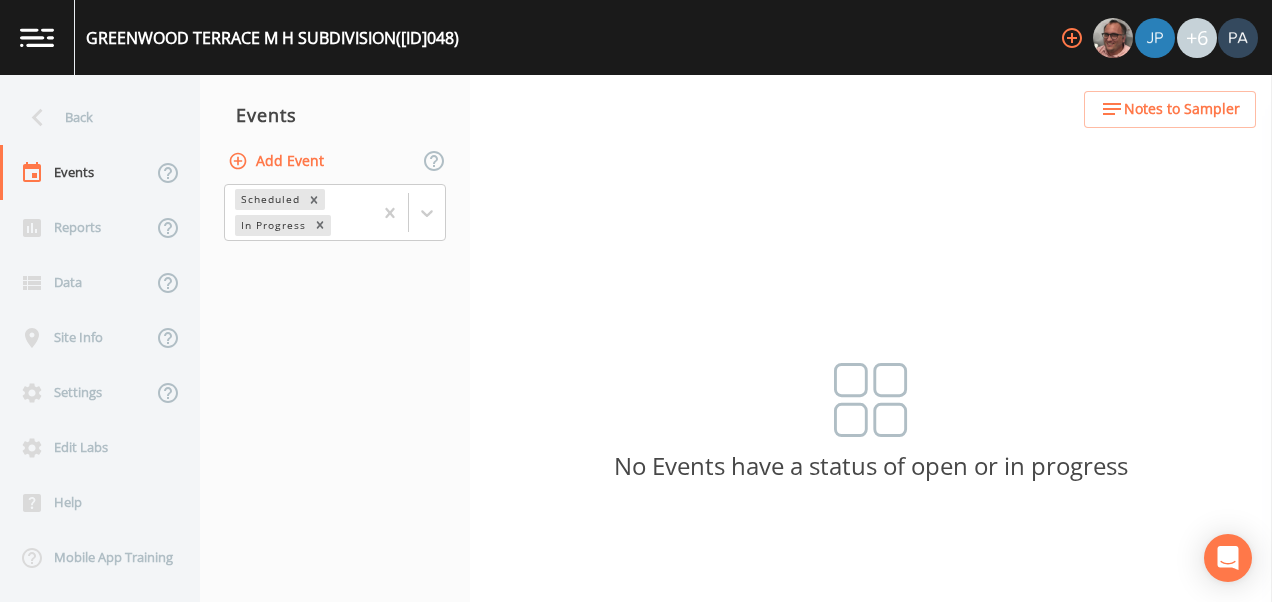 click on "Add Event" at bounding box center [278, 161] 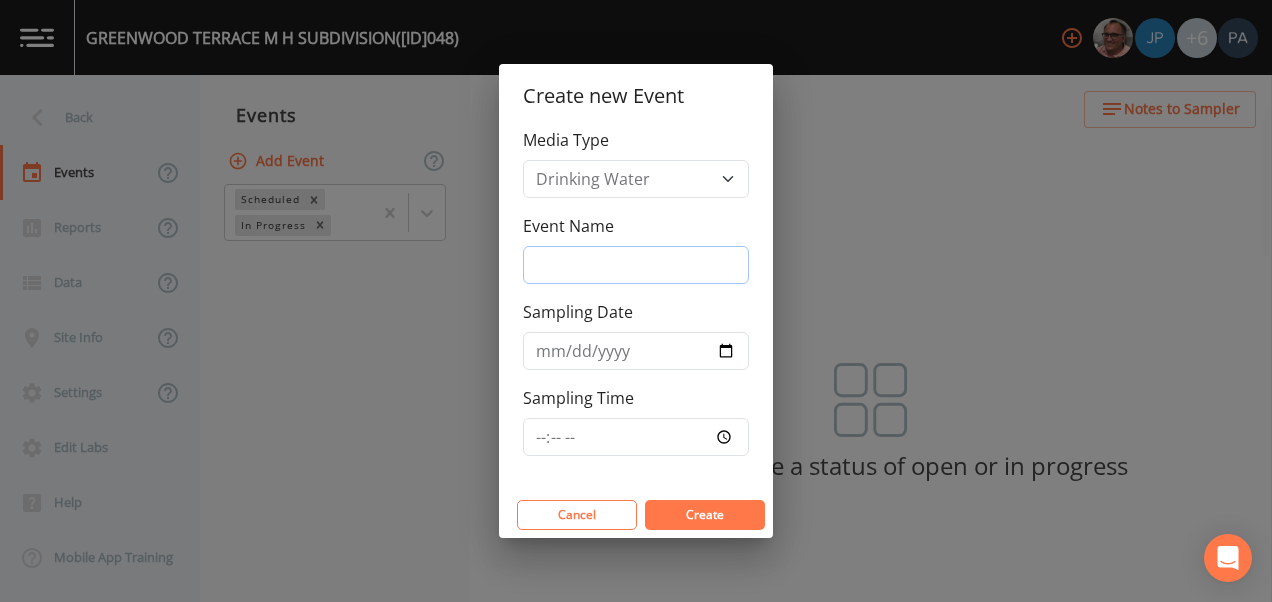 click on "Event Name" at bounding box center [636, 265] 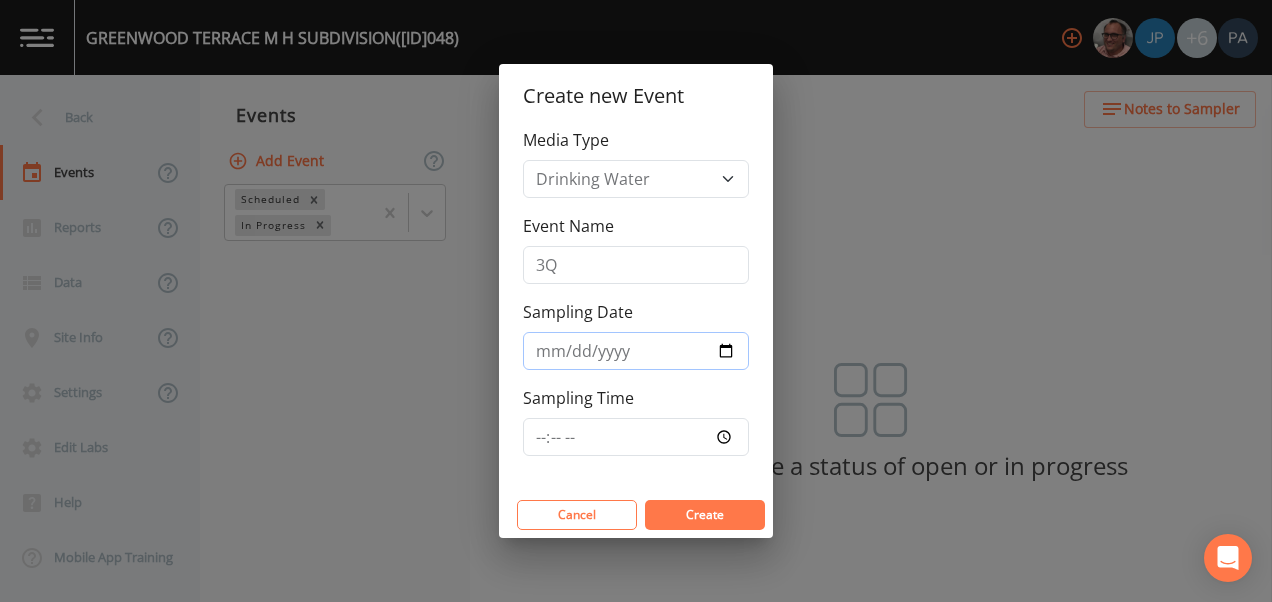 type on "[DATE]" 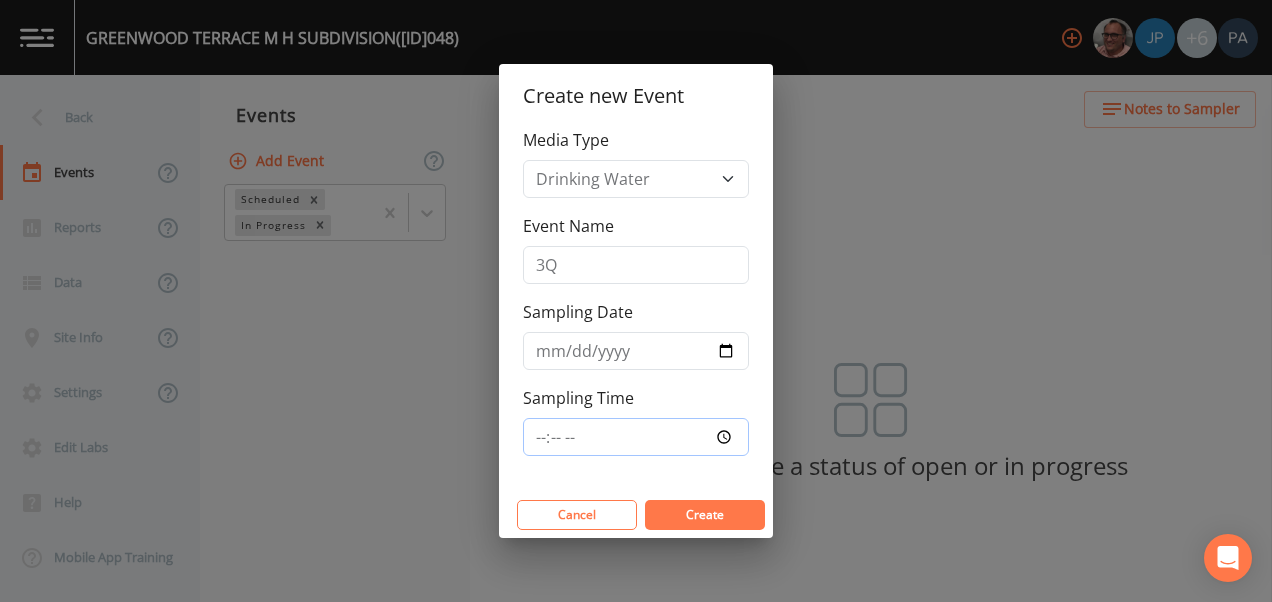 click on "Sampling Time" at bounding box center (636, 437) 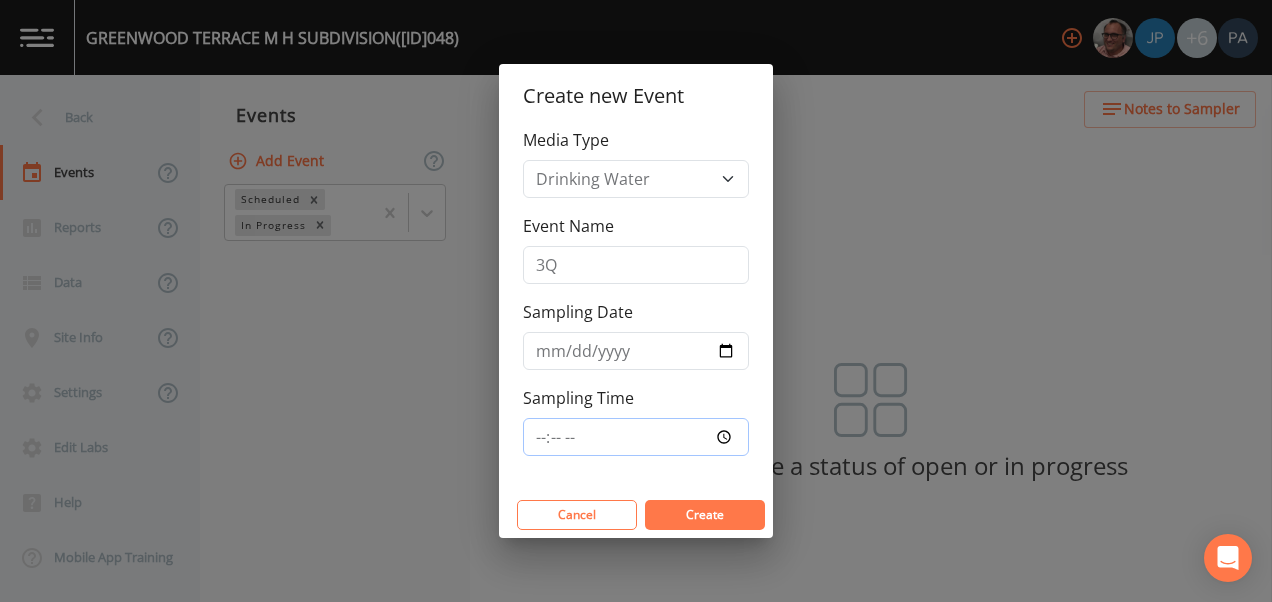 type on "[TIME]" 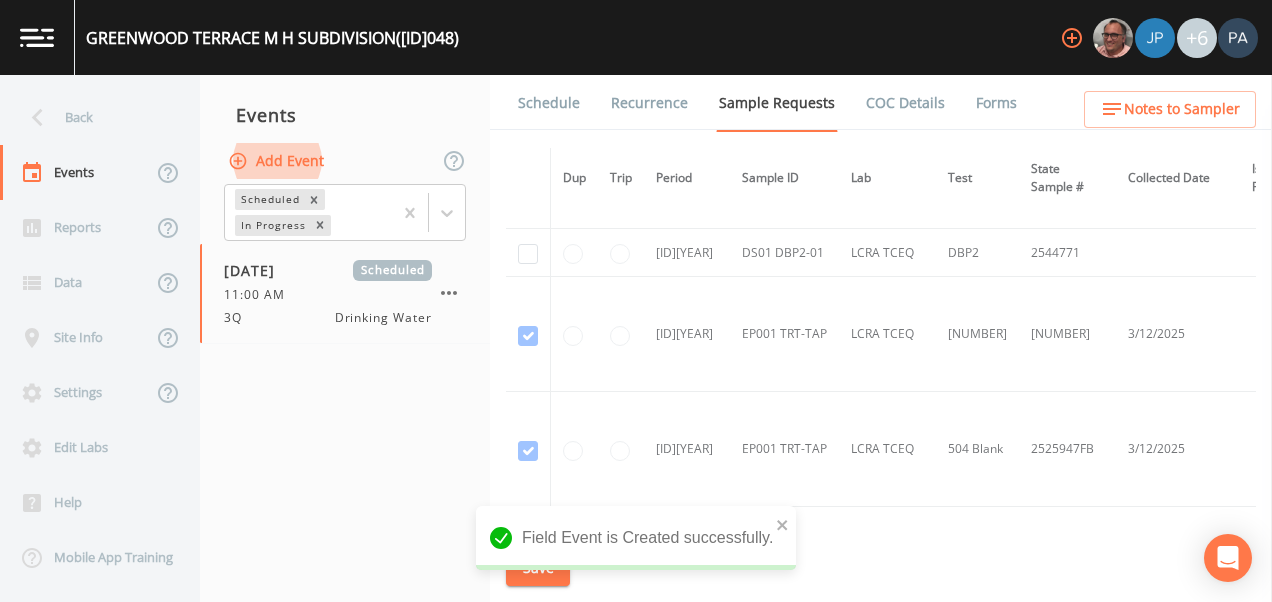 scroll, scrollTop: 1900, scrollLeft: 0, axis: vertical 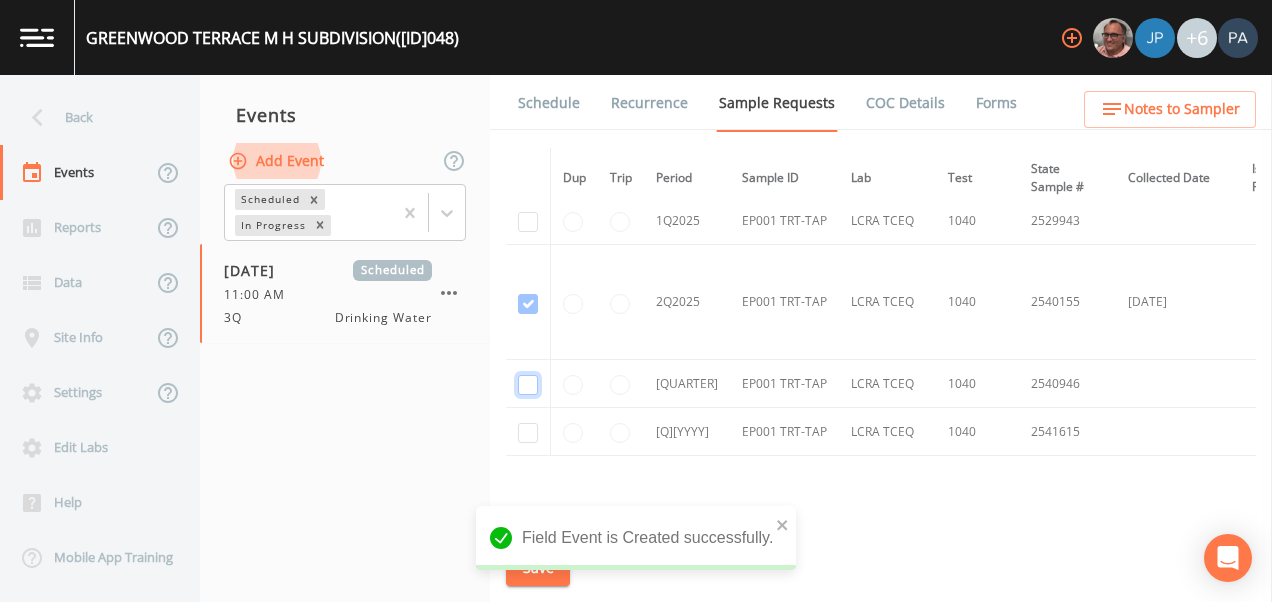 click at bounding box center [528, -1402] 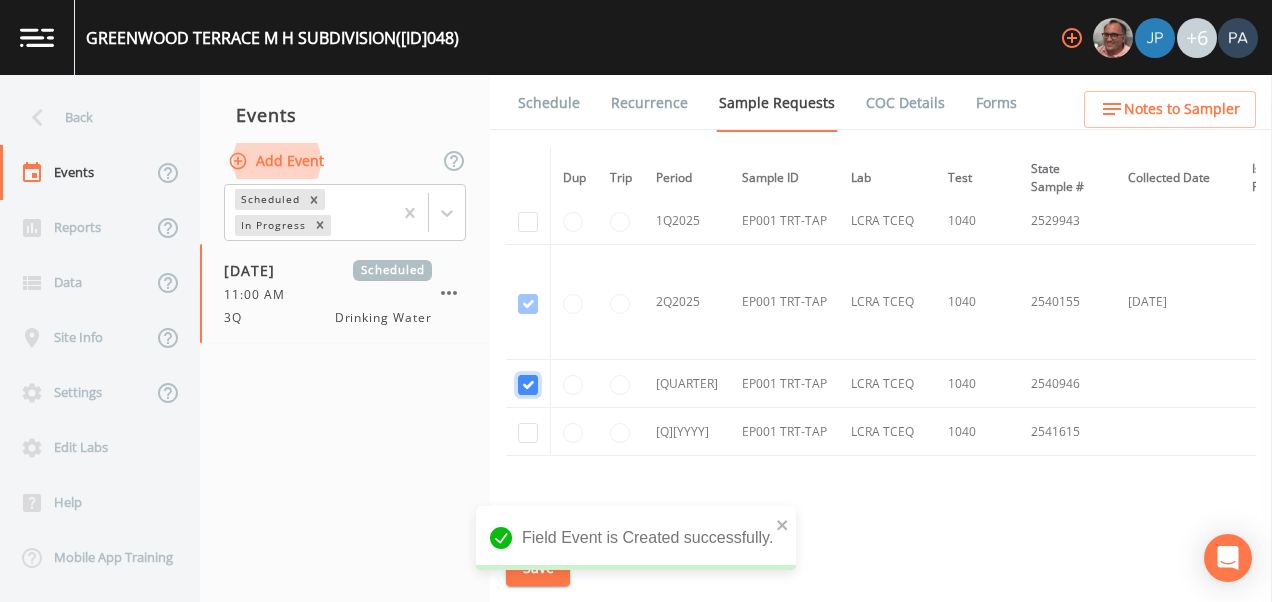 checkbox on "true" 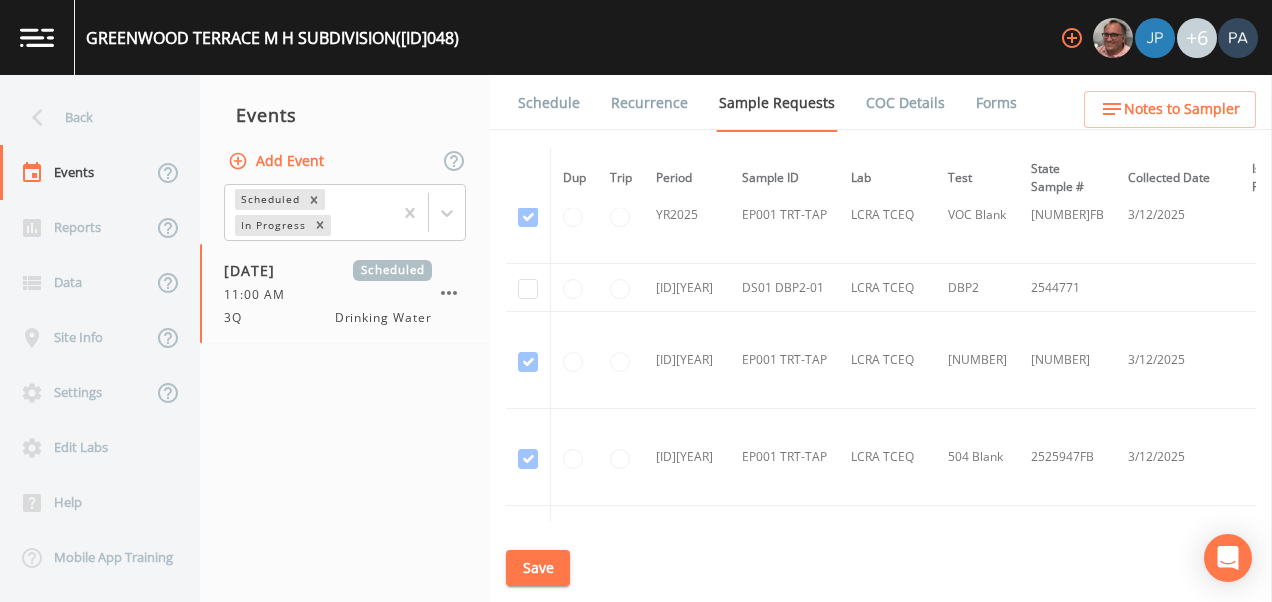 scroll, scrollTop: 621, scrollLeft: 0, axis: vertical 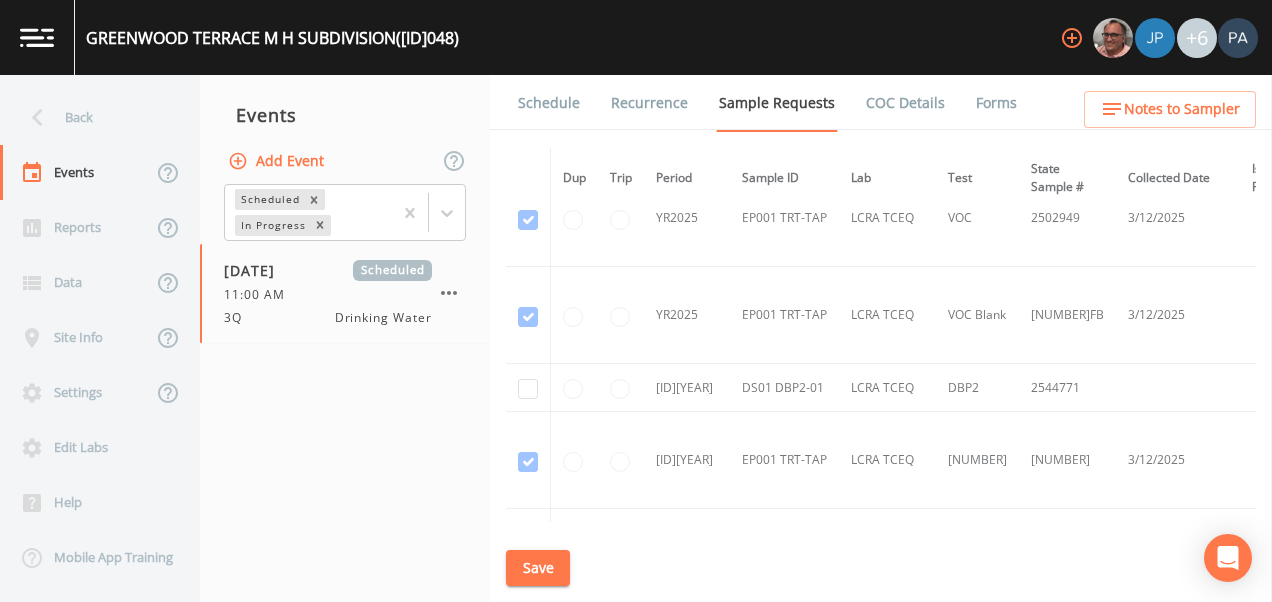 click at bounding box center [528, 388] 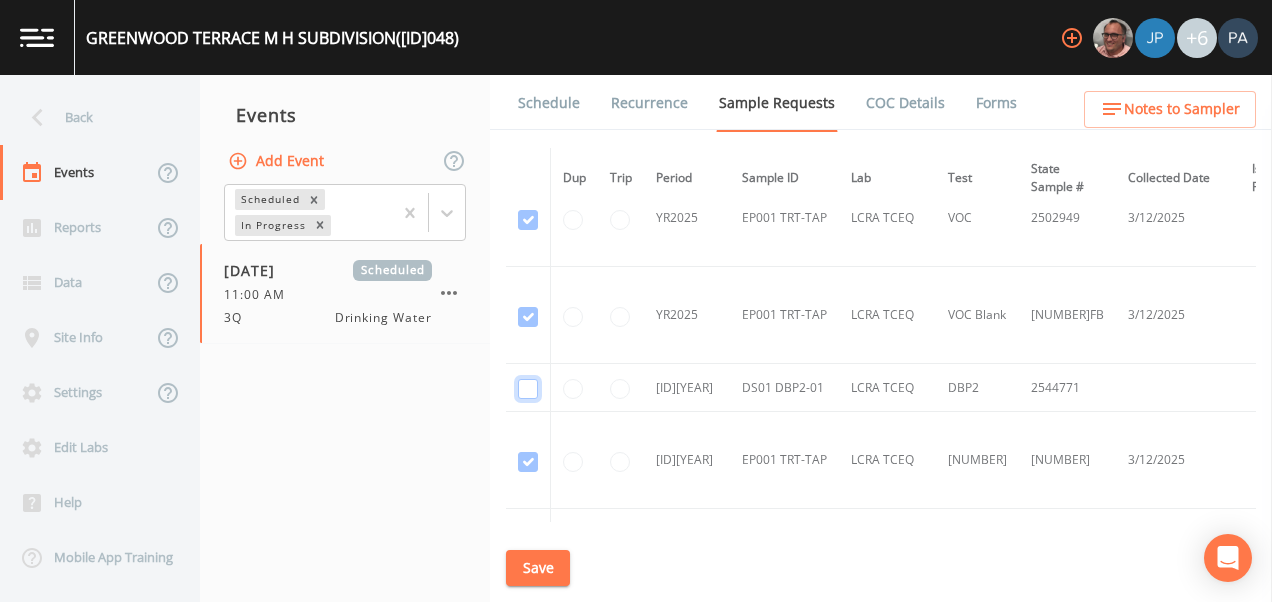 click at bounding box center (528, 389) 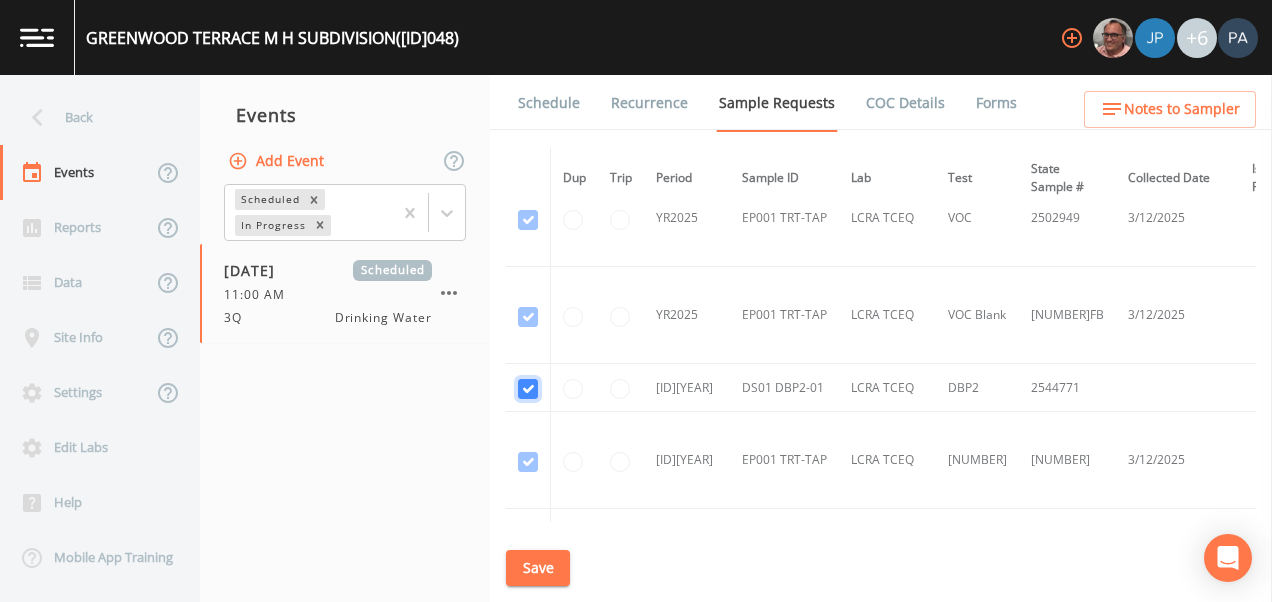checkbox on "true" 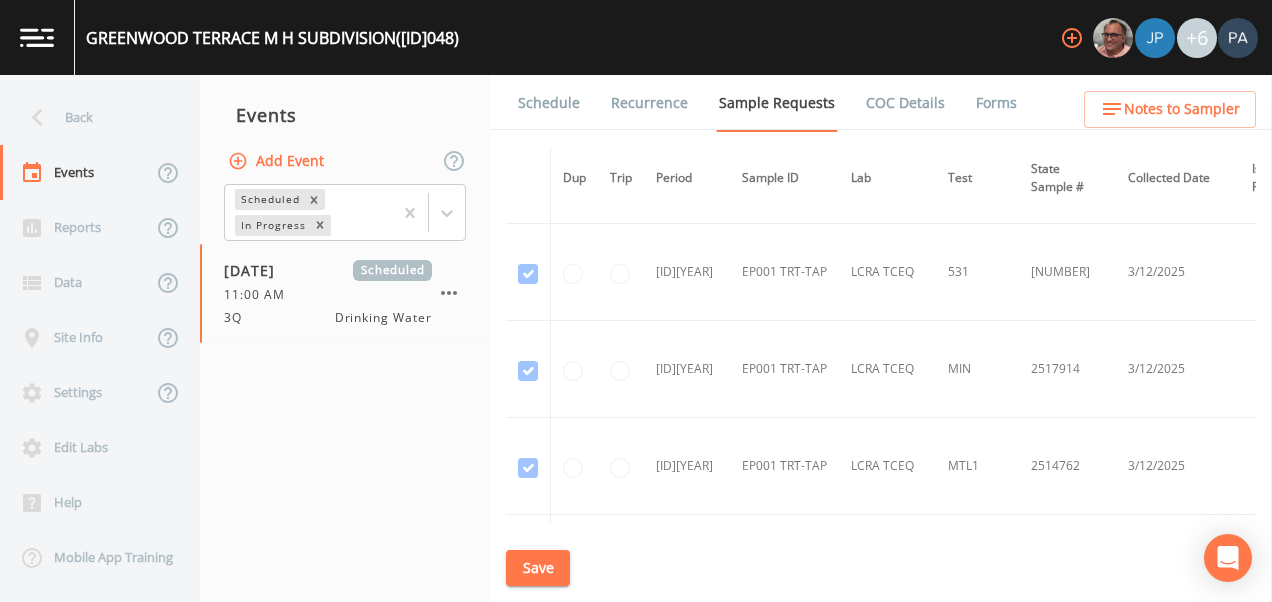 scroll, scrollTop: 1421, scrollLeft: 0, axis: vertical 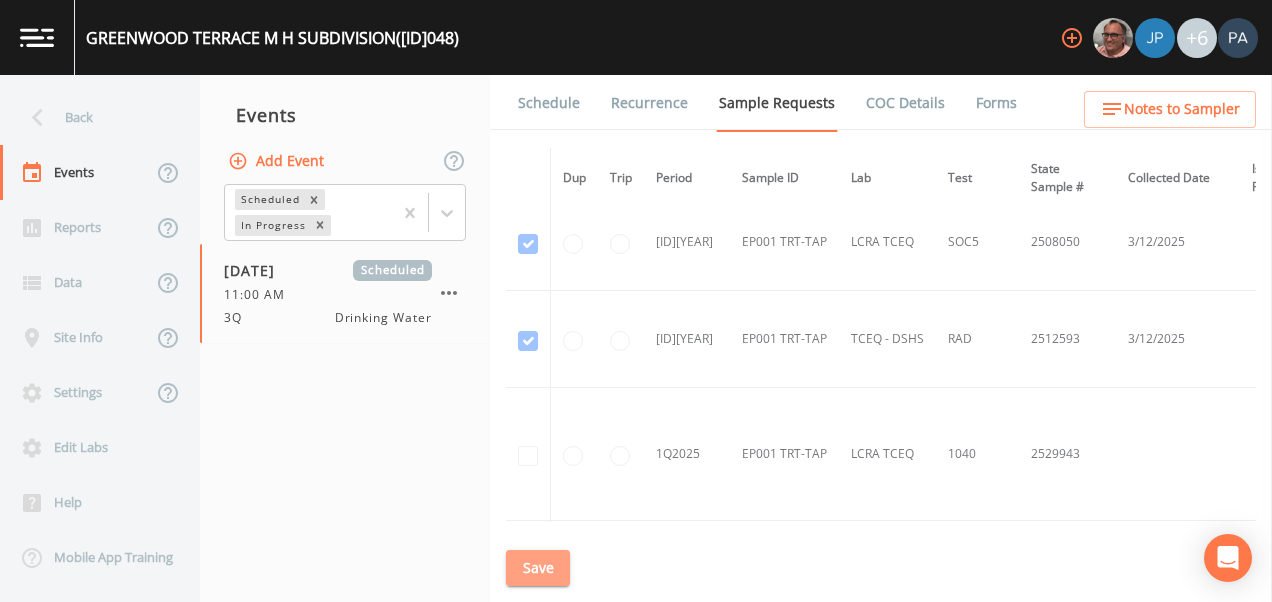 click on "Save" at bounding box center (538, 568) 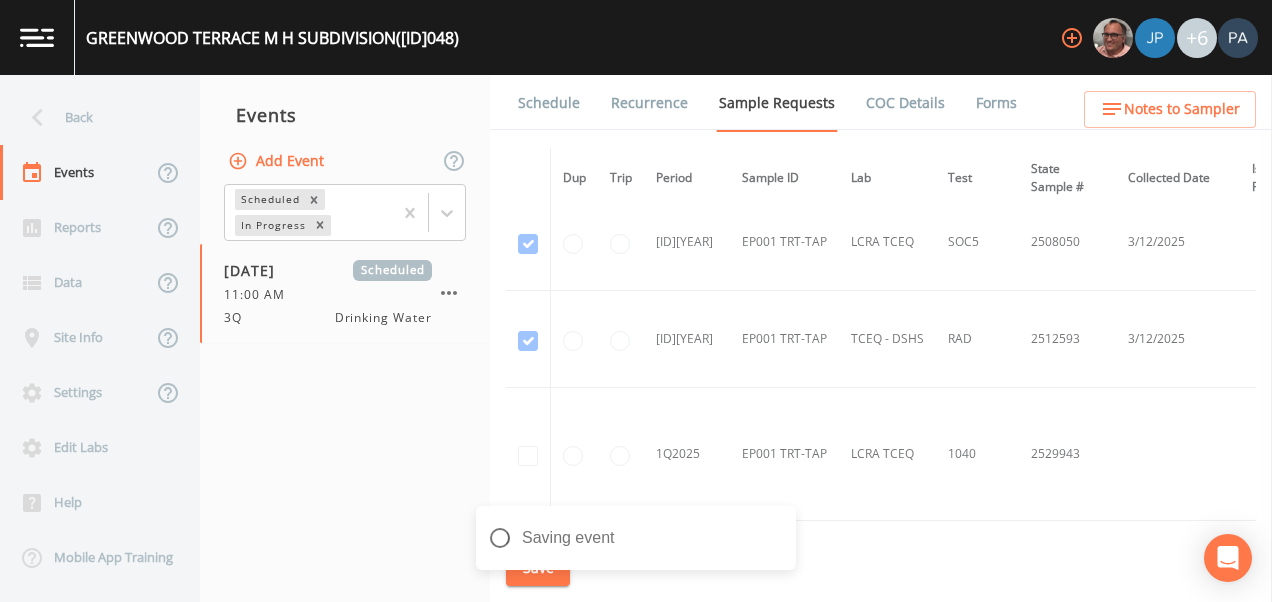 click on "Schedule" at bounding box center (549, 103) 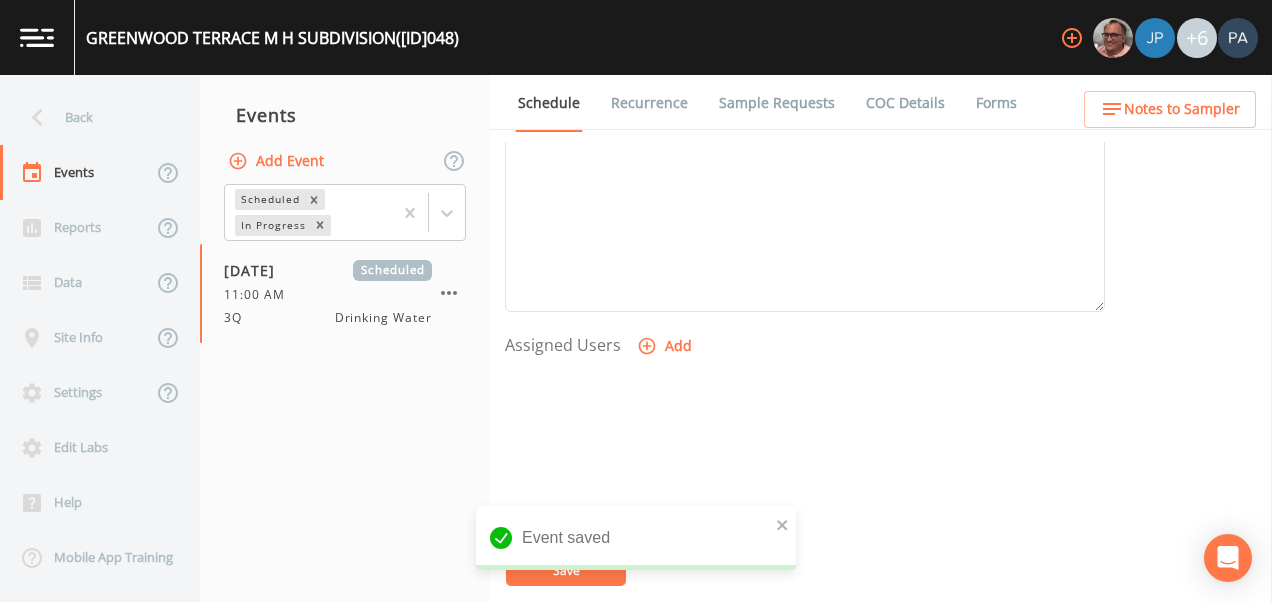 scroll, scrollTop: 808, scrollLeft: 0, axis: vertical 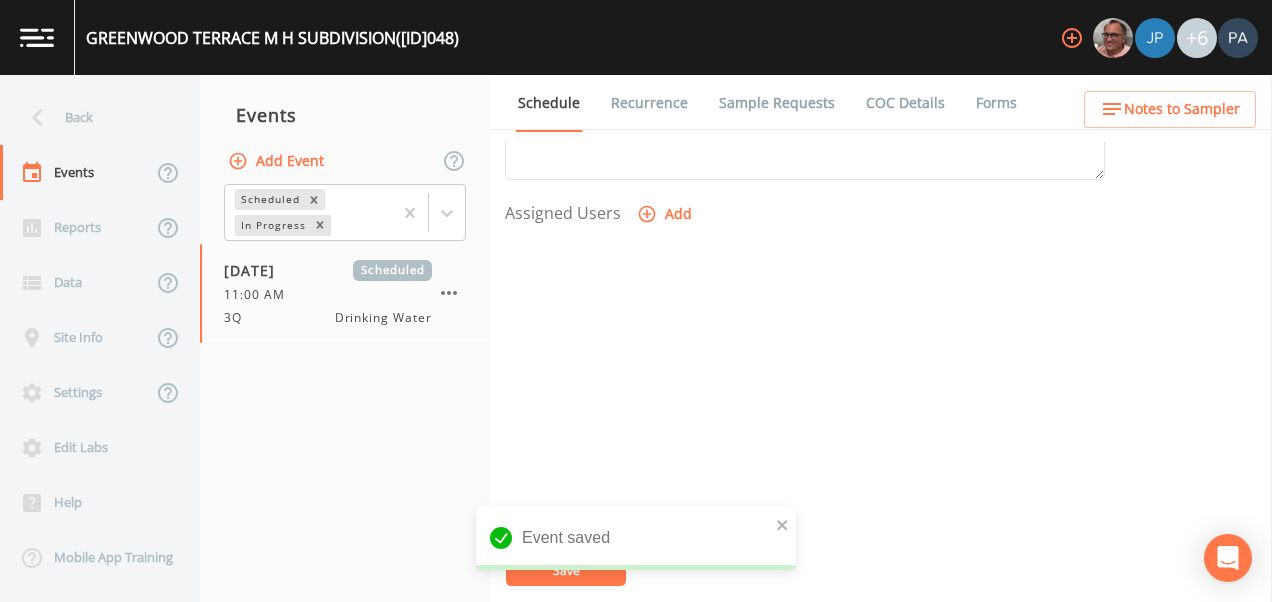 click on "Add" at bounding box center [666, 214] 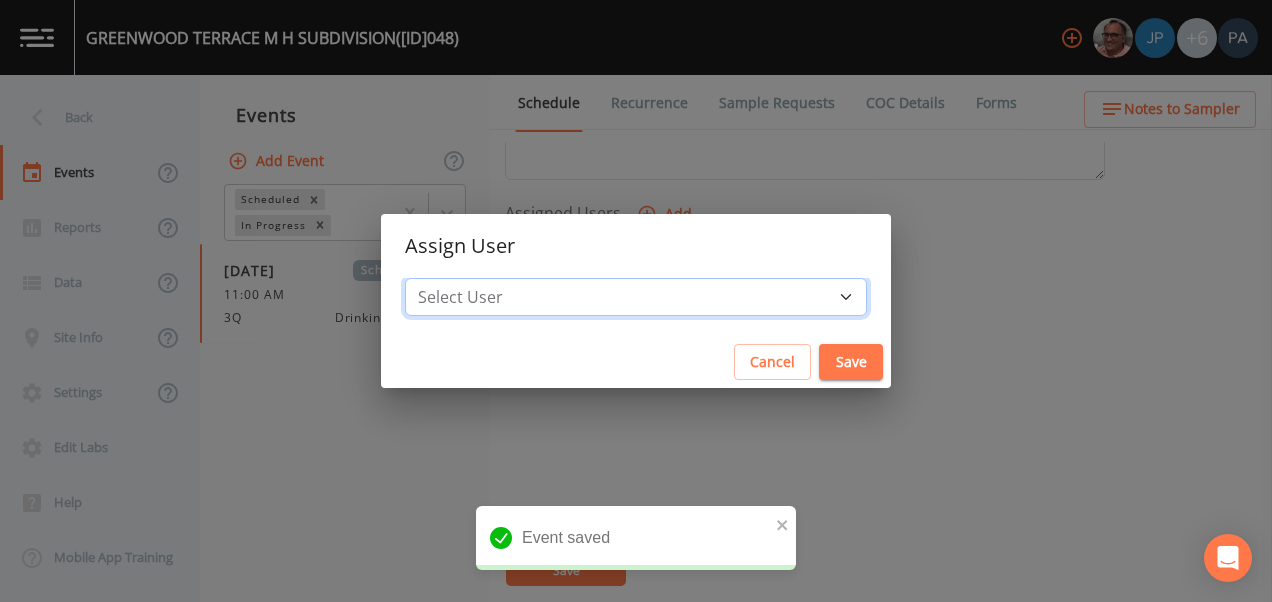 drag, startPoint x: 604, startPoint y: 302, endPoint x: 605, endPoint y: 315, distance: 13.038404 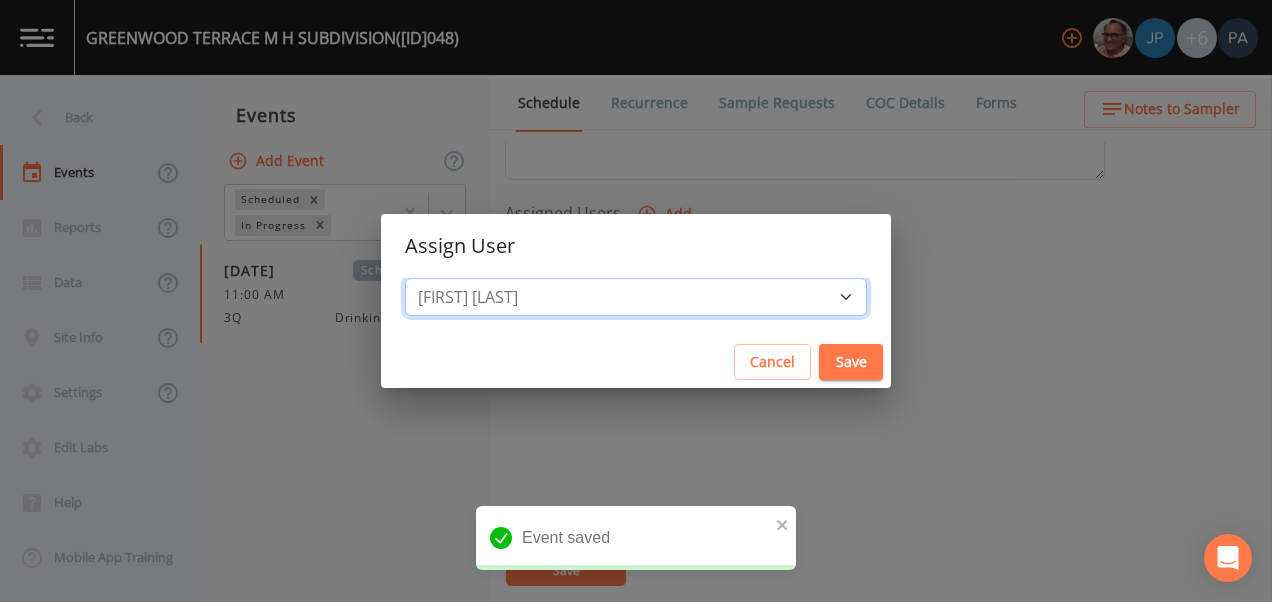click on "Select User [FIRST] [LAST] [FIRST] [LAST] [FIRST] [LAST] [FIRST] [LAST] [FIRST] [LAST] [FIRST] [LAST]" at bounding box center (636, 297) 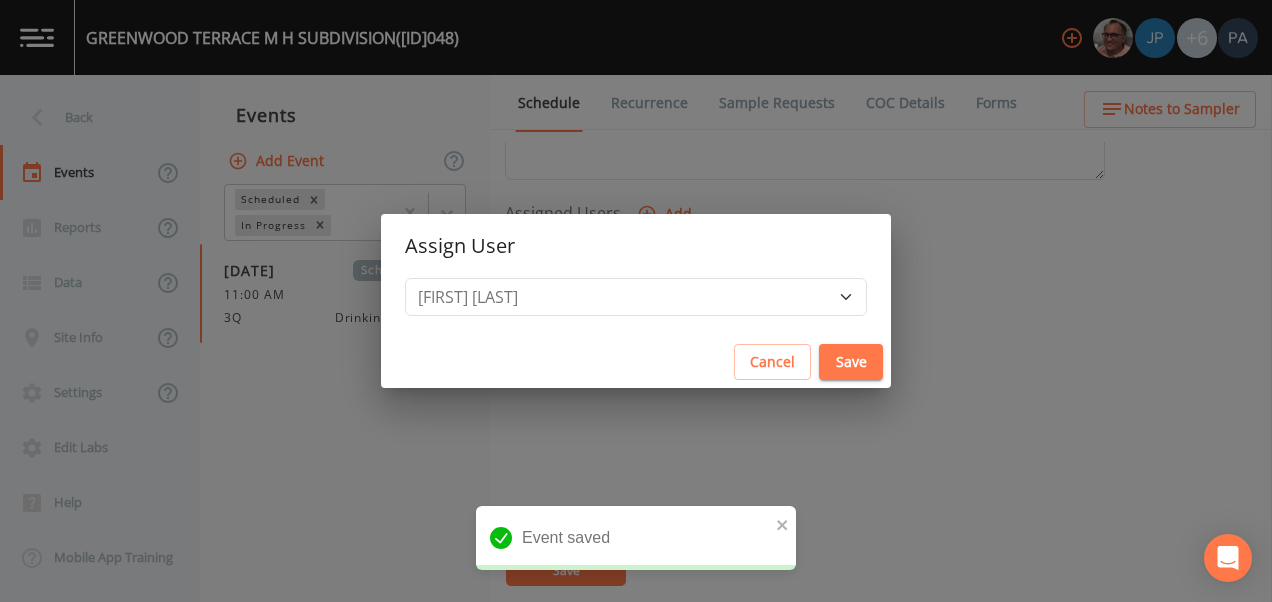 click on "Save" at bounding box center [851, 362] 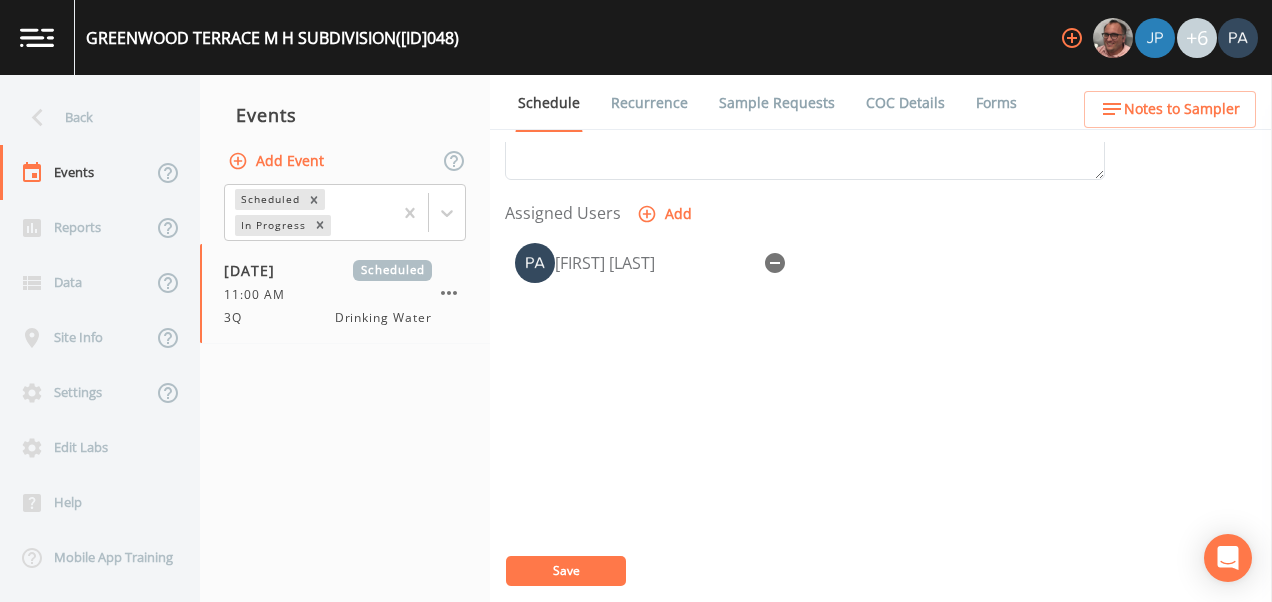 click on "Save" at bounding box center [566, 571] 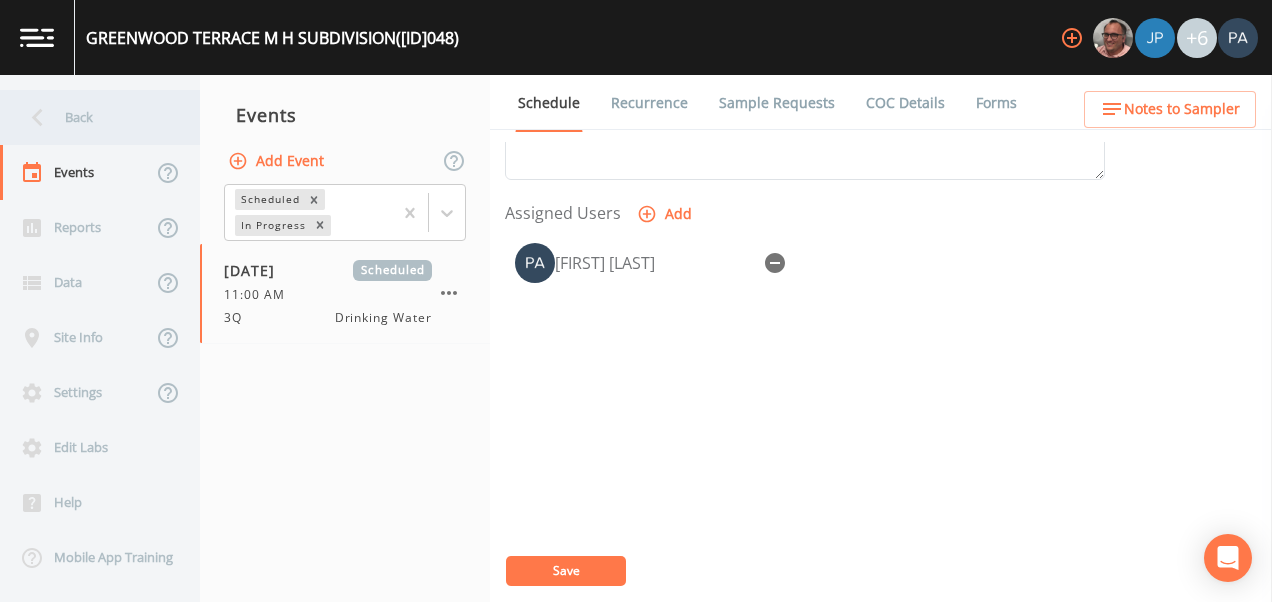 click on "Back" at bounding box center (90, 117) 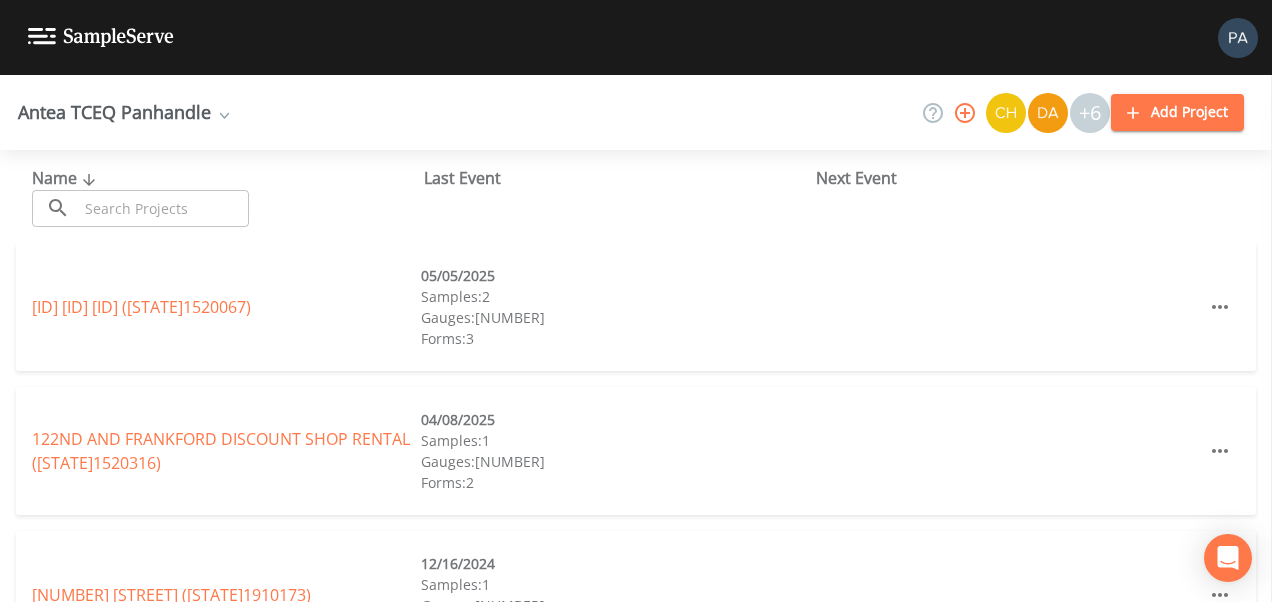 click at bounding box center [163, 208] 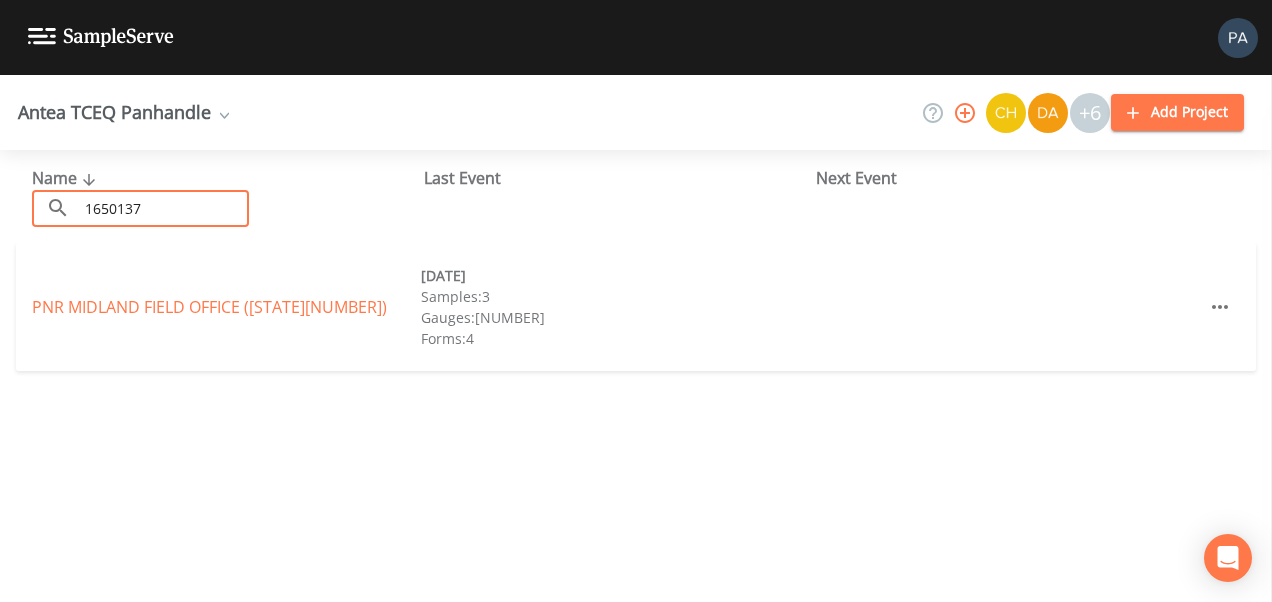 type on "1650137" 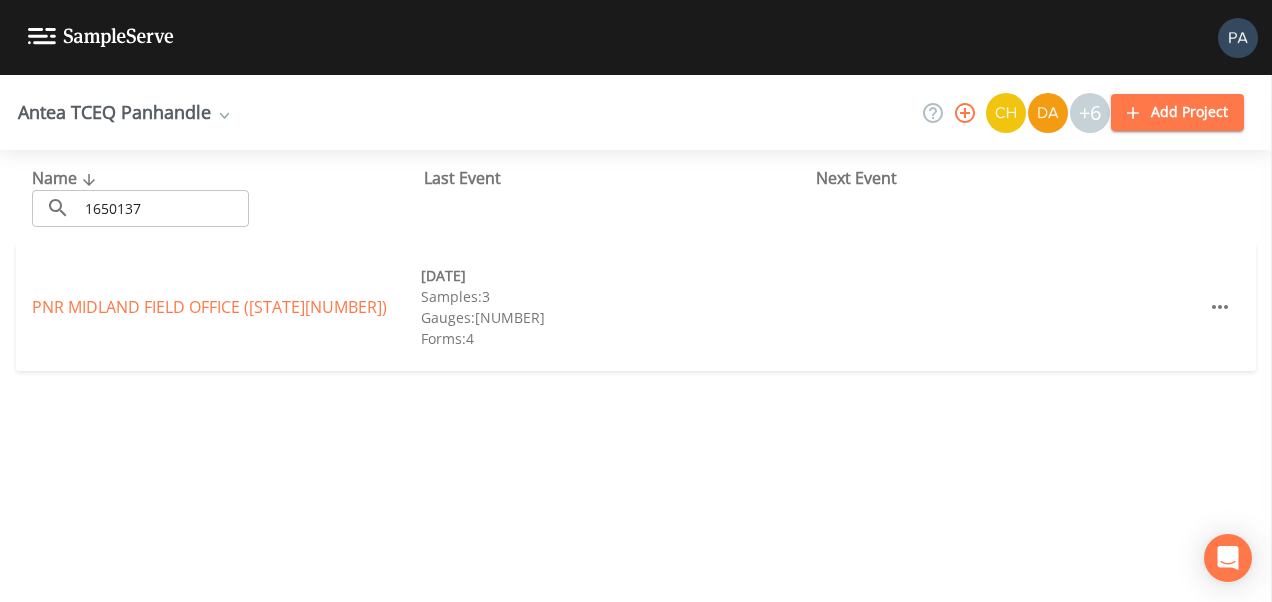click on "[ID] [ID] (TX[ID]057) [DATE] Samples: 3 Gauges: 0 Forms: 4" at bounding box center [636, 307] 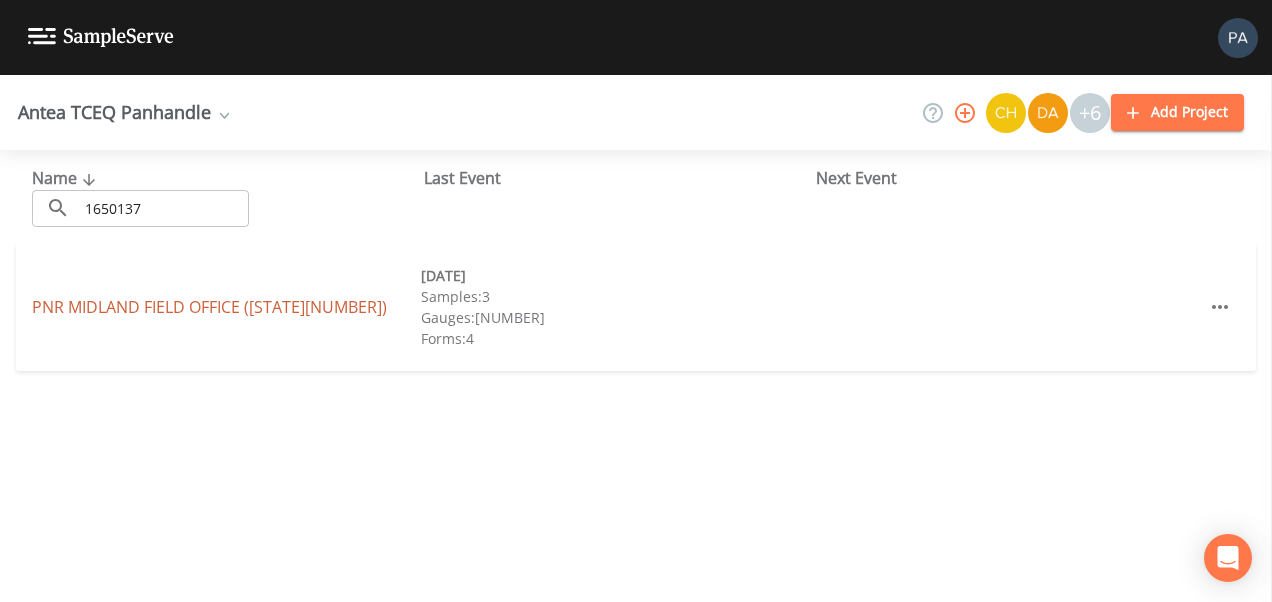 click on "[ORG] [CITY] [ORG]   ([STATE][NUMBER])" at bounding box center [209, 307] 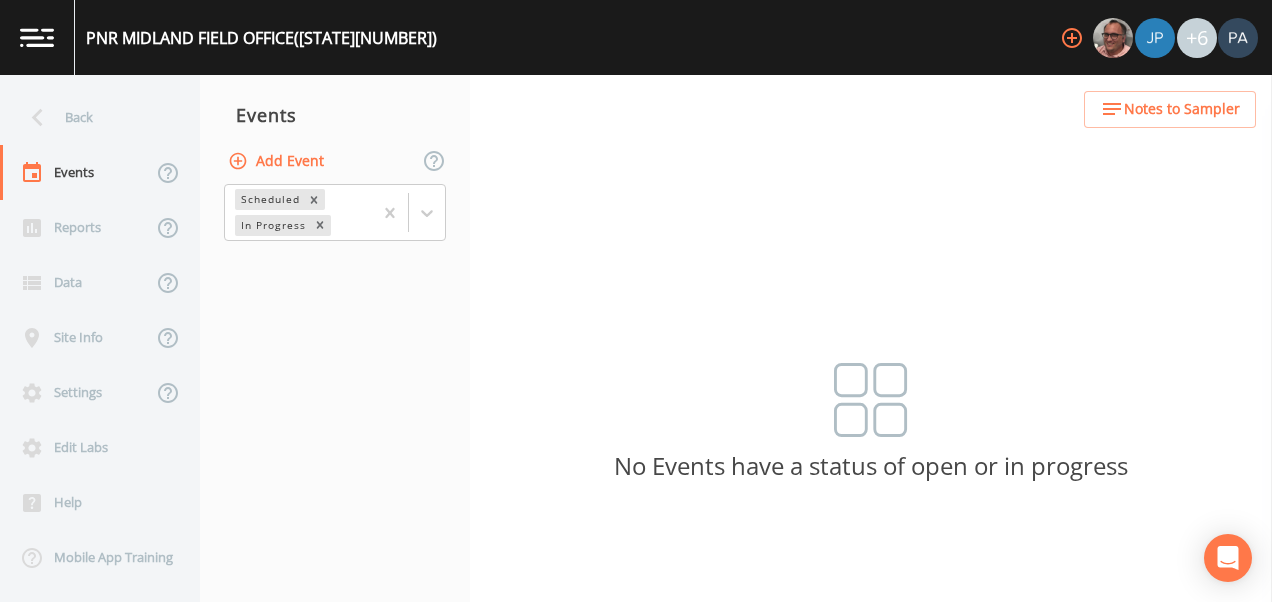 click on "Add Event" at bounding box center [278, 161] 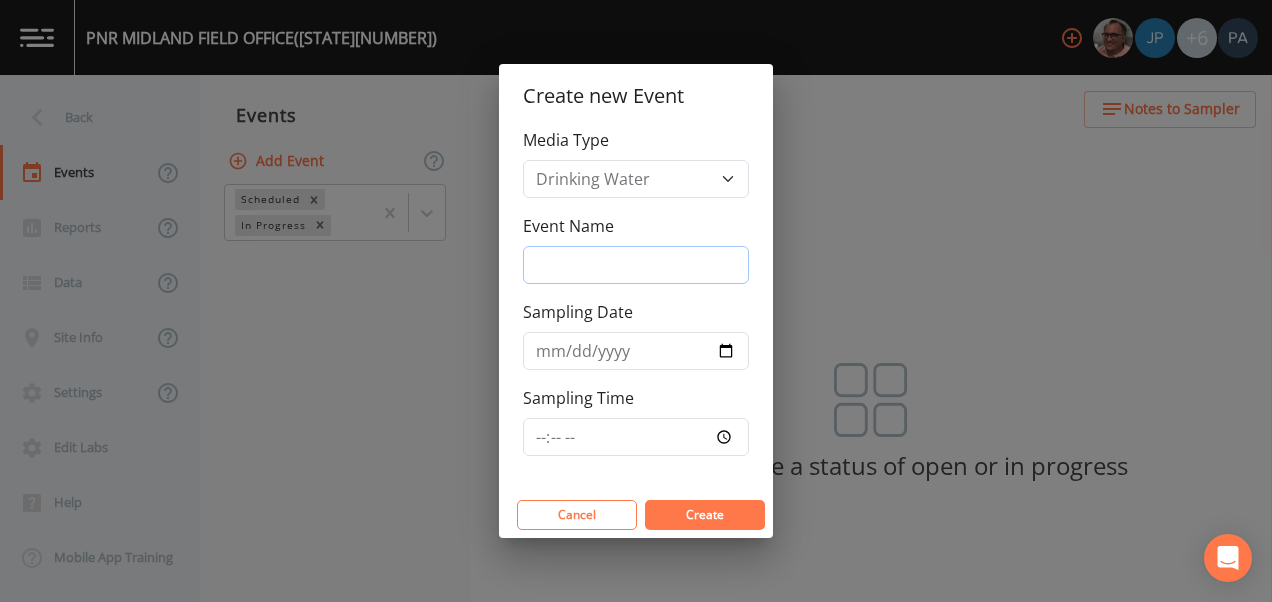 click on "Event Name" at bounding box center [636, 265] 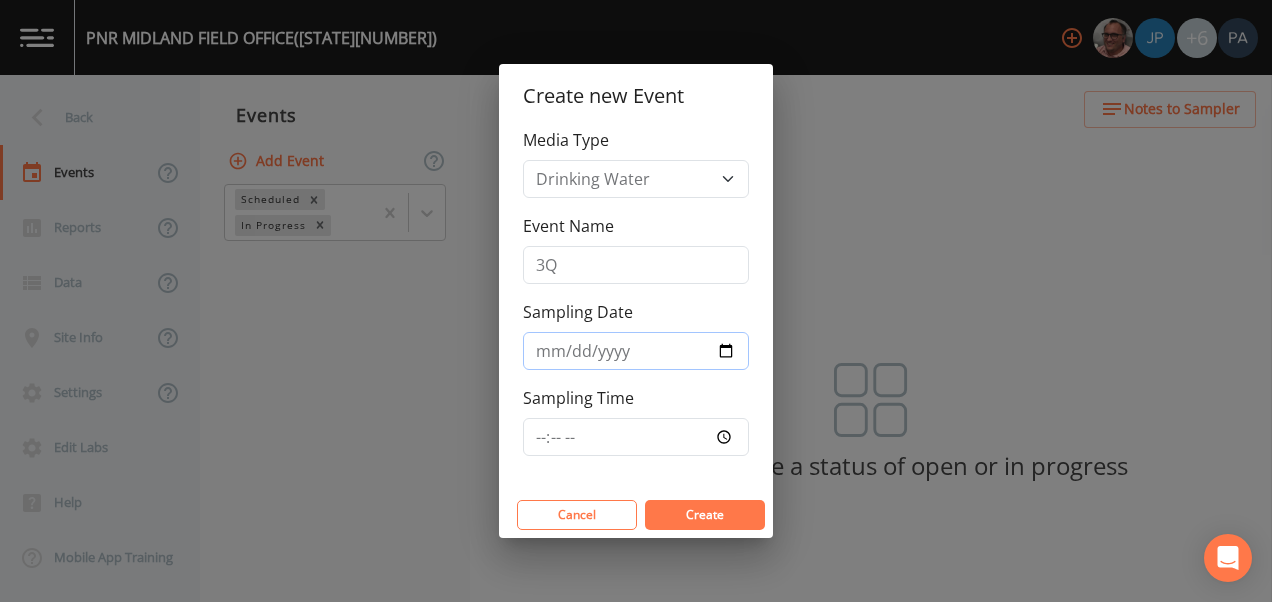 type on "[DATE]" 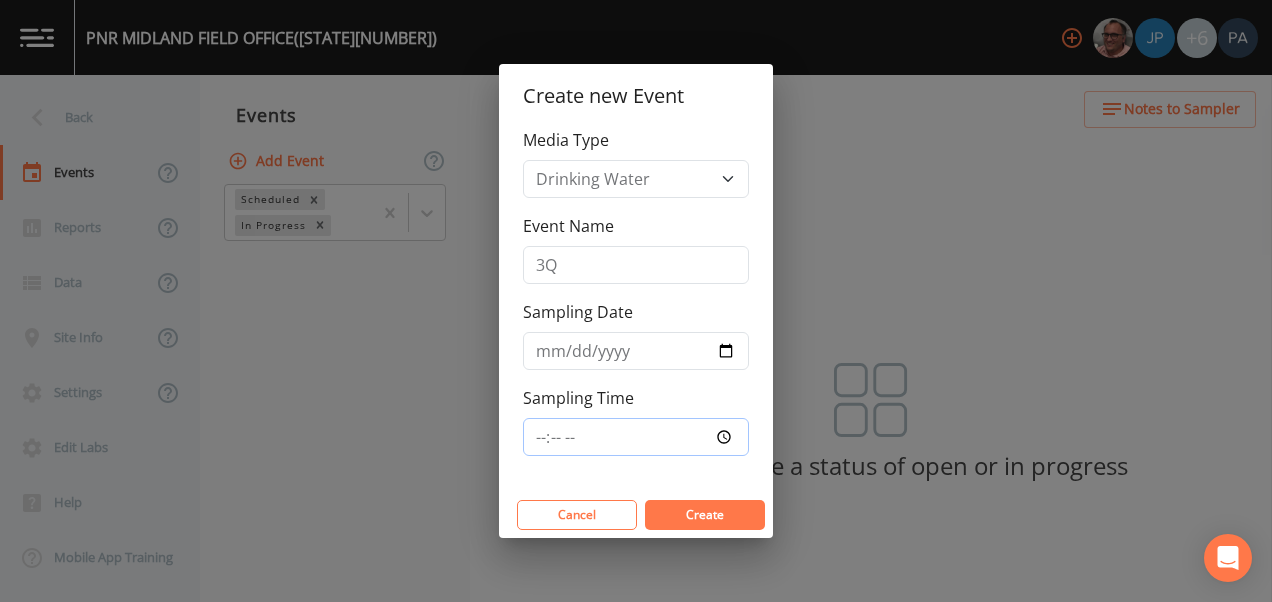 click on "Sampling Time" at bounding box center [636, 437] 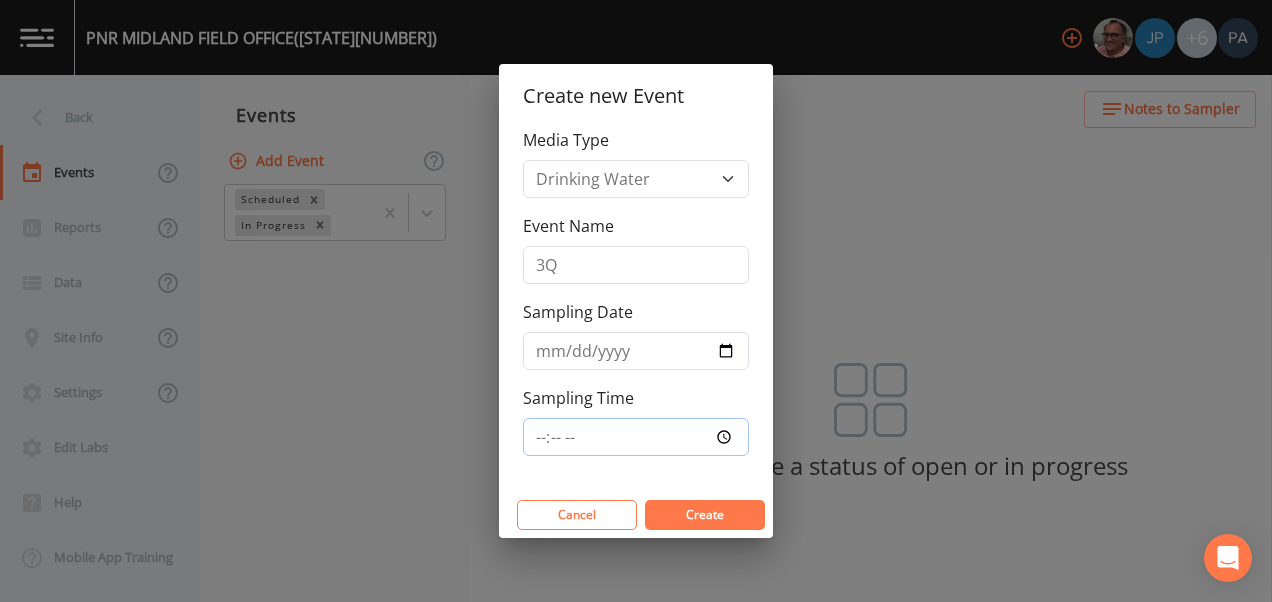 type on "11:30" 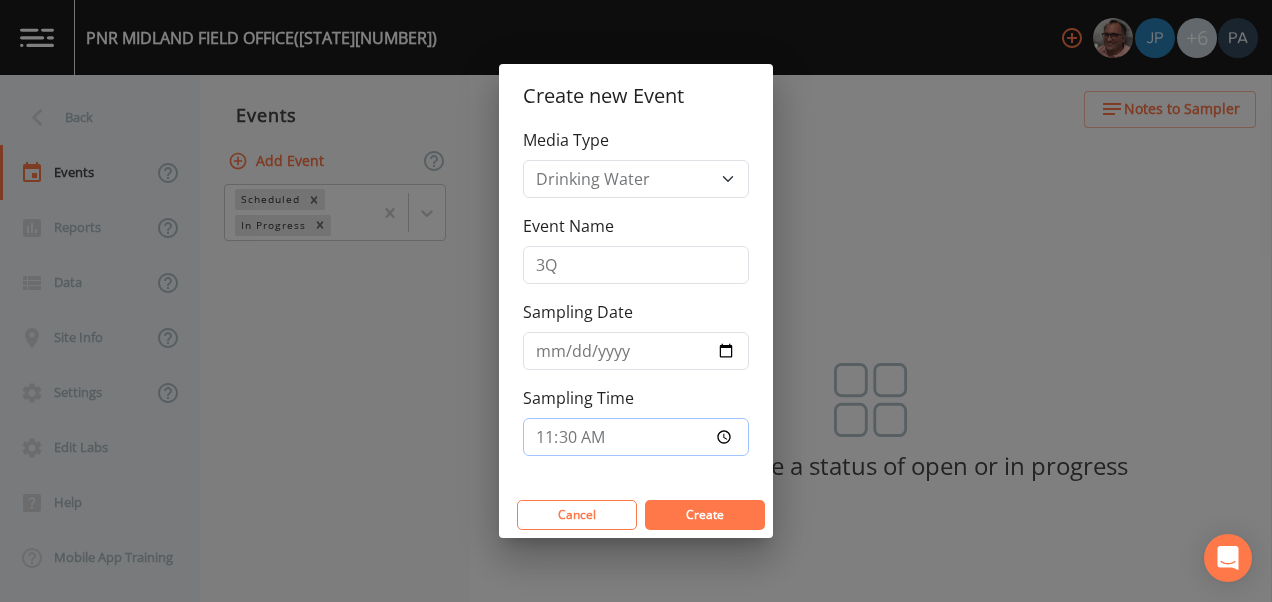 click on "Create" at bounding box center (705, 515) 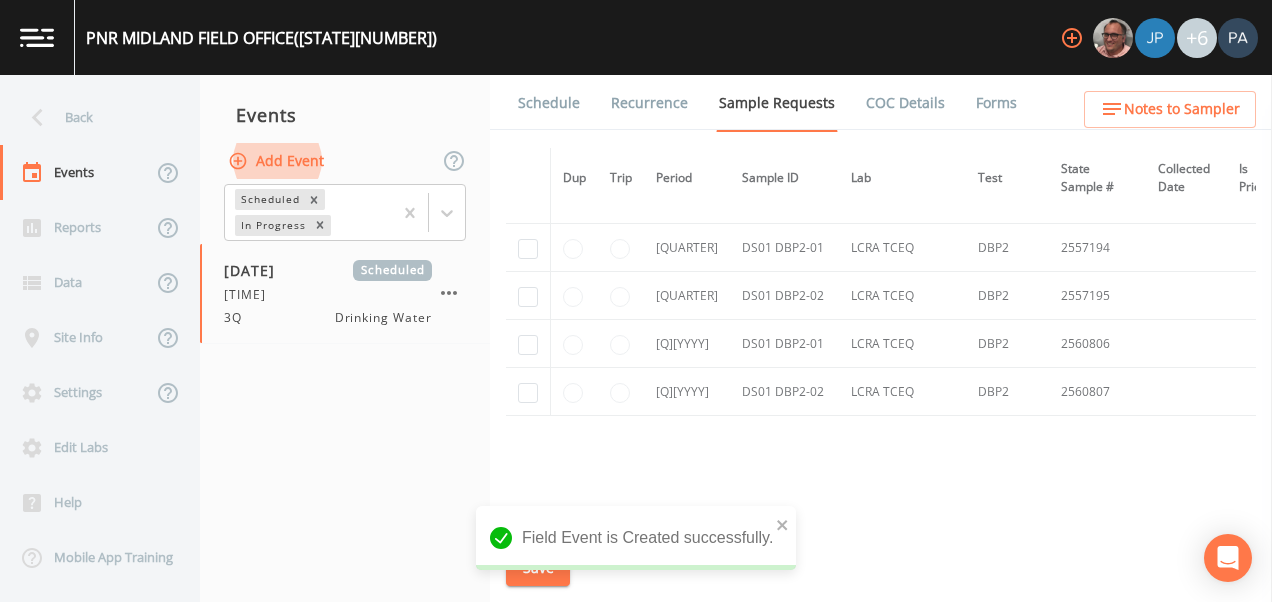 scroll, scrollTop: 2344, scrollLeft: 0, axis: vertical 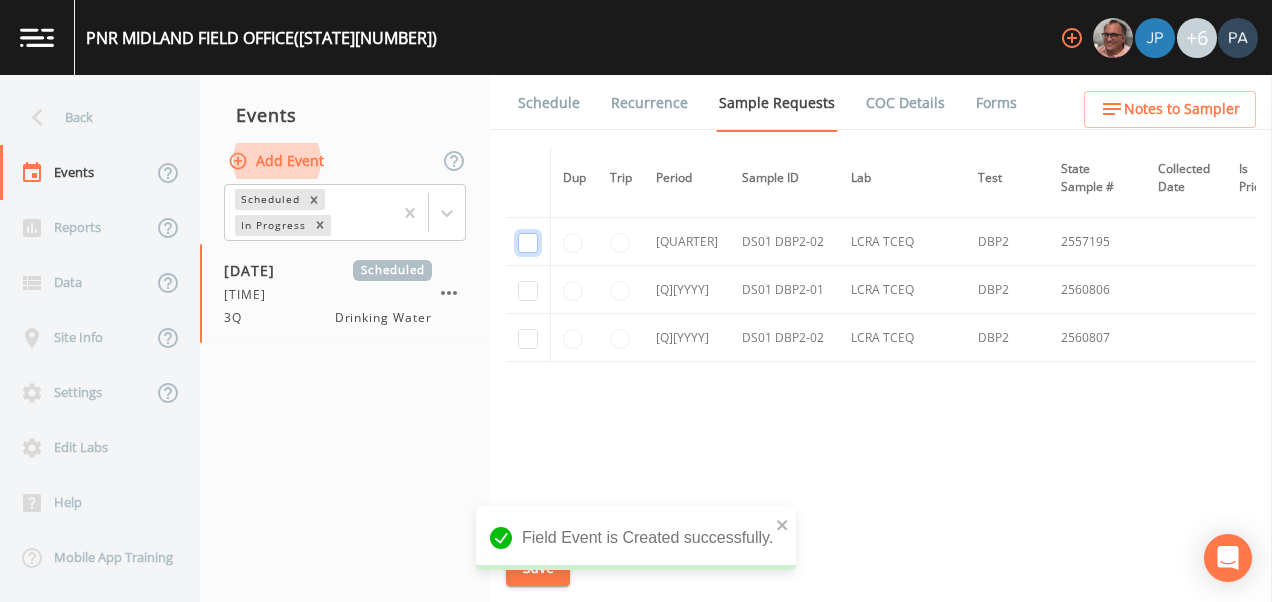 click at bounding box center (528, -1956) 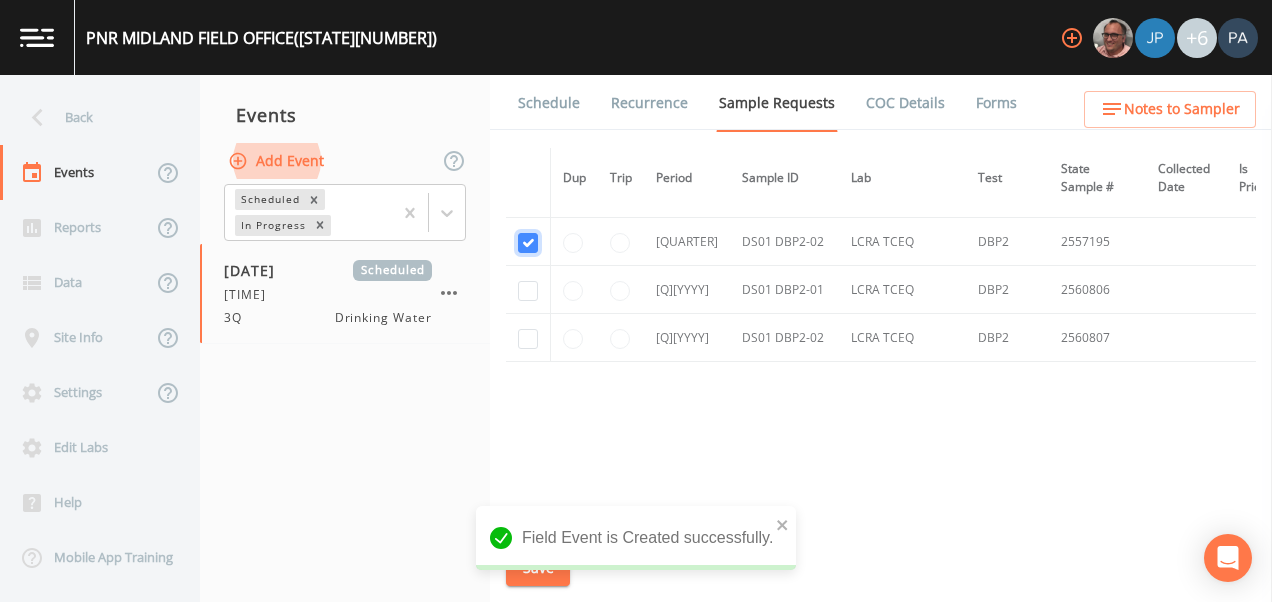 checkbox on "true" 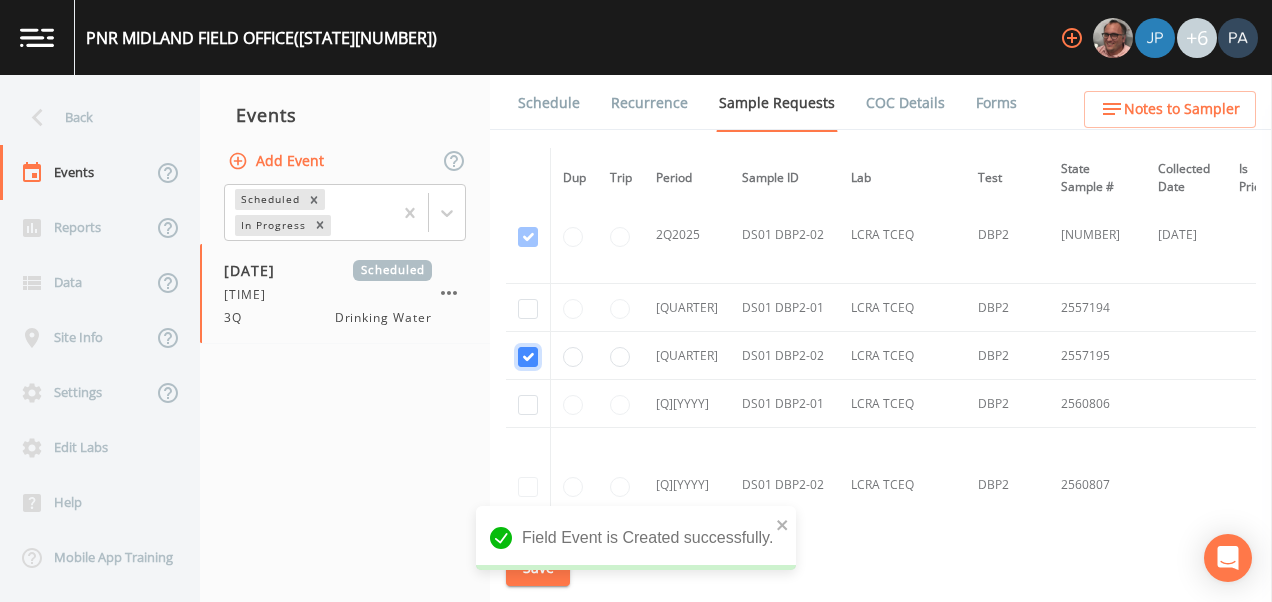 scroll, scrollTop: 1802, scrollLeft: 0, axis: vertical 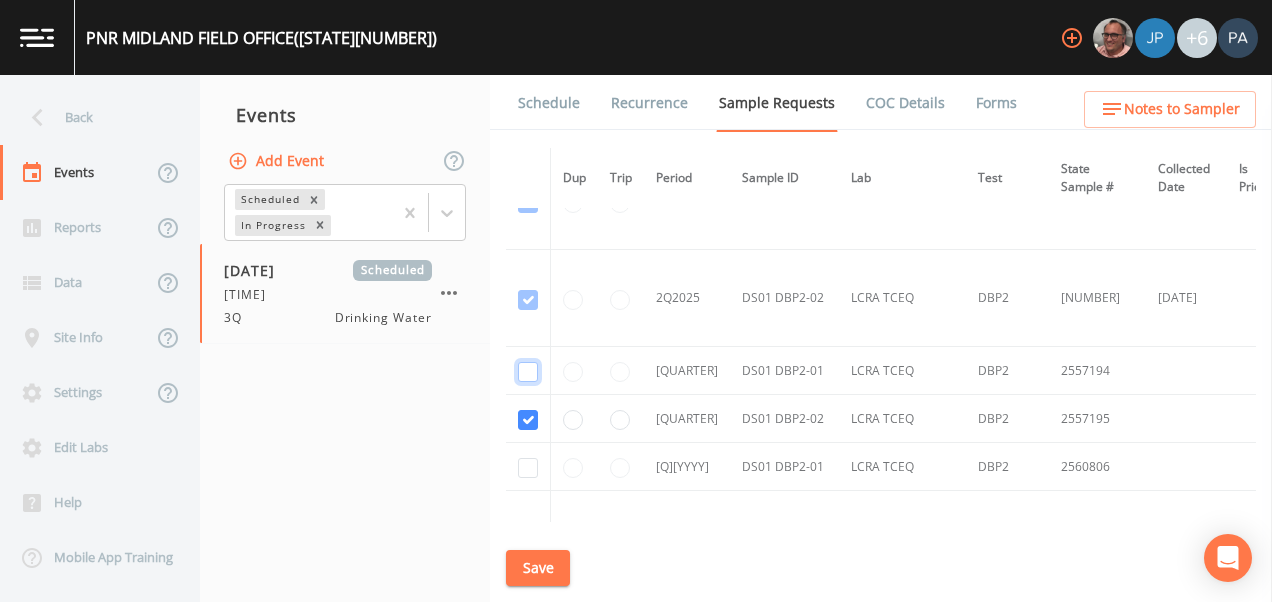 click at bounding box center (528, -1543) 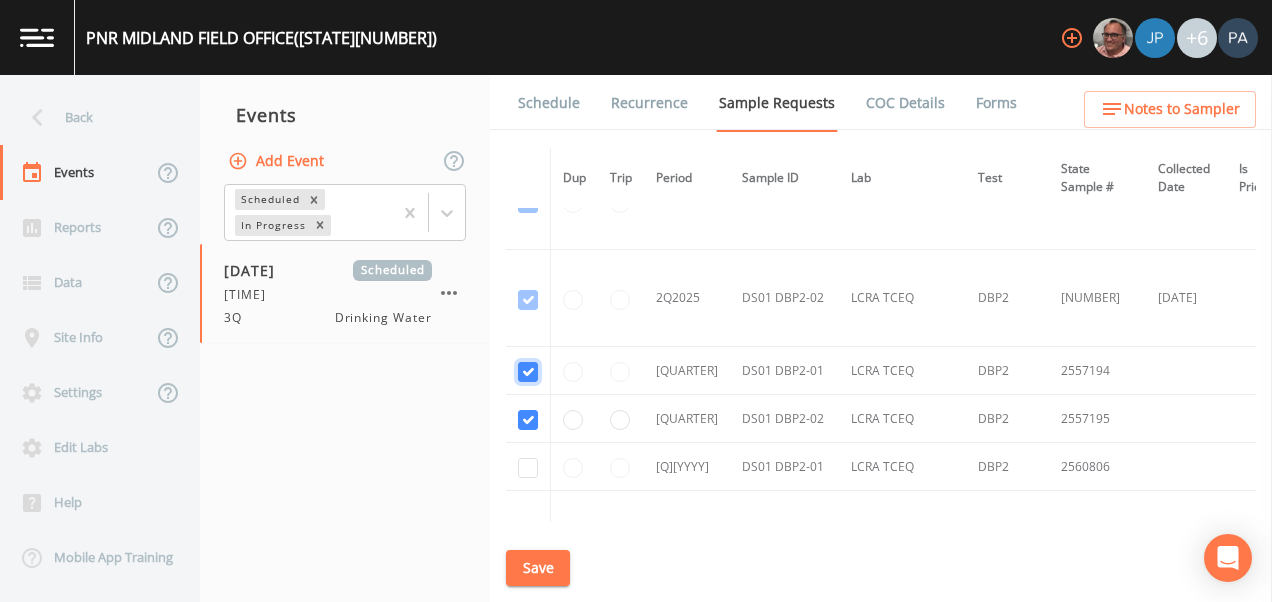 checkbox on "true" 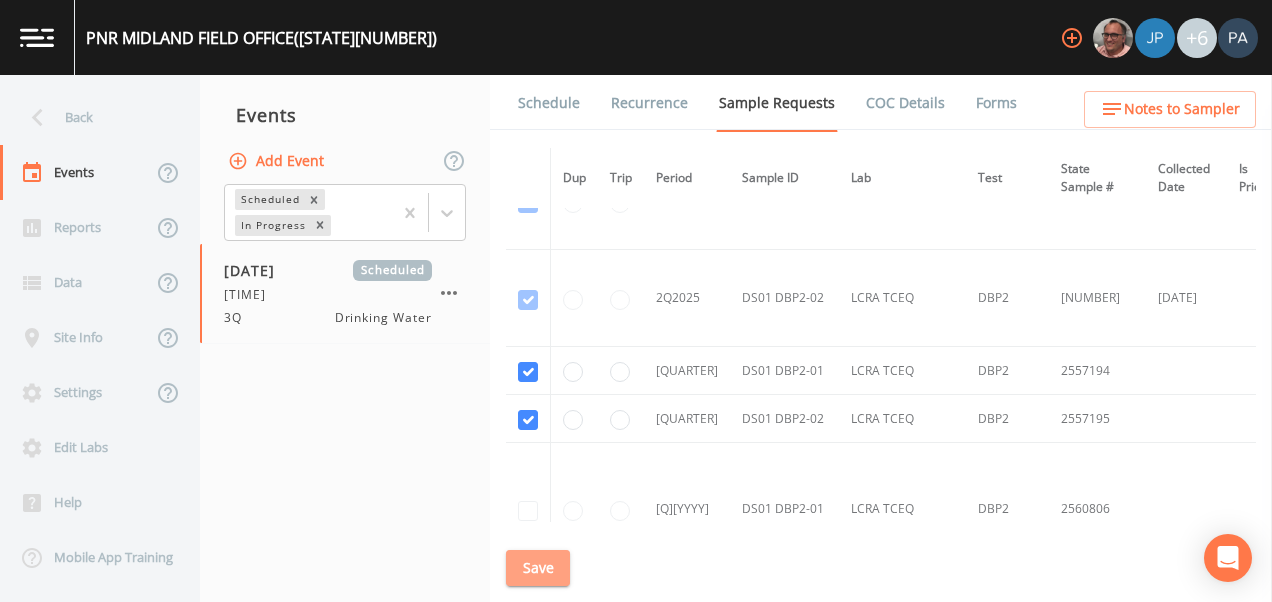 click on "Save" at bounding box center (538, 568) 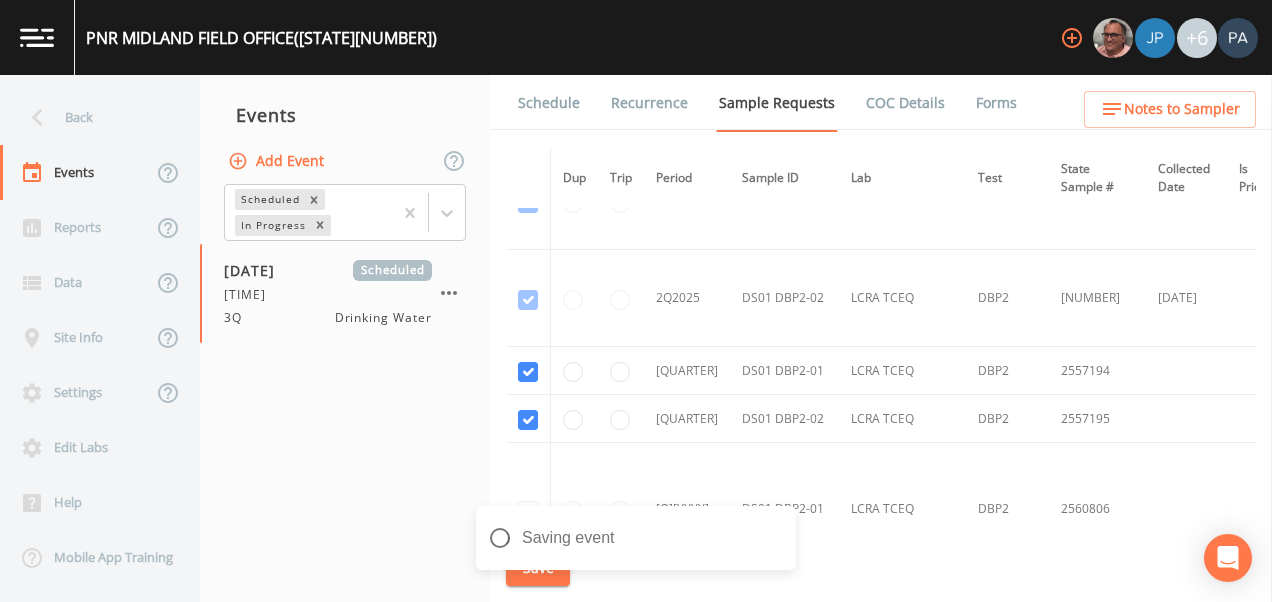 click on "Schedule" at bounding box center (549, 103) 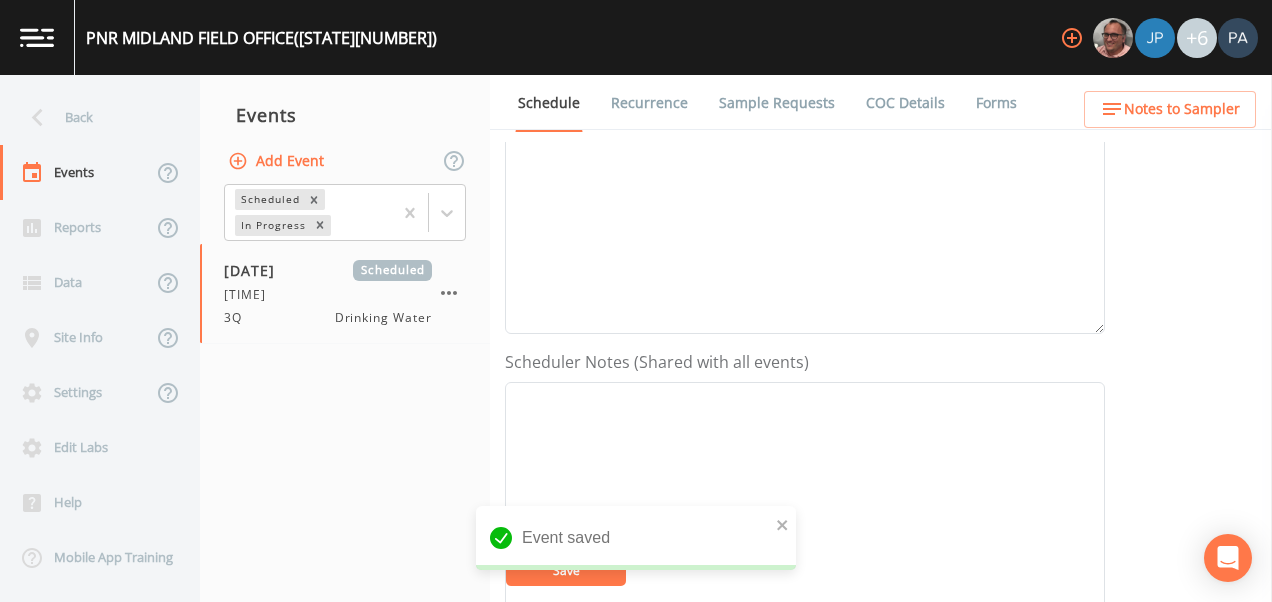 scroll, scrollTop: 700, scrollLeft: 0, axis: vertical 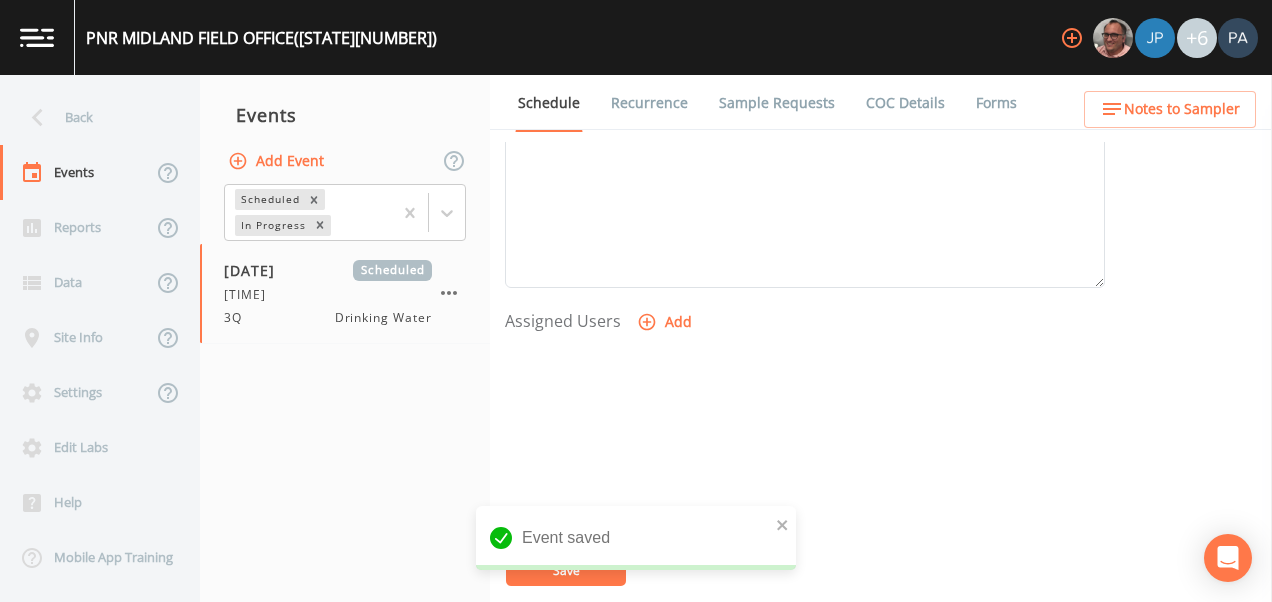 click on "Add" at bounding box center (666, 322) 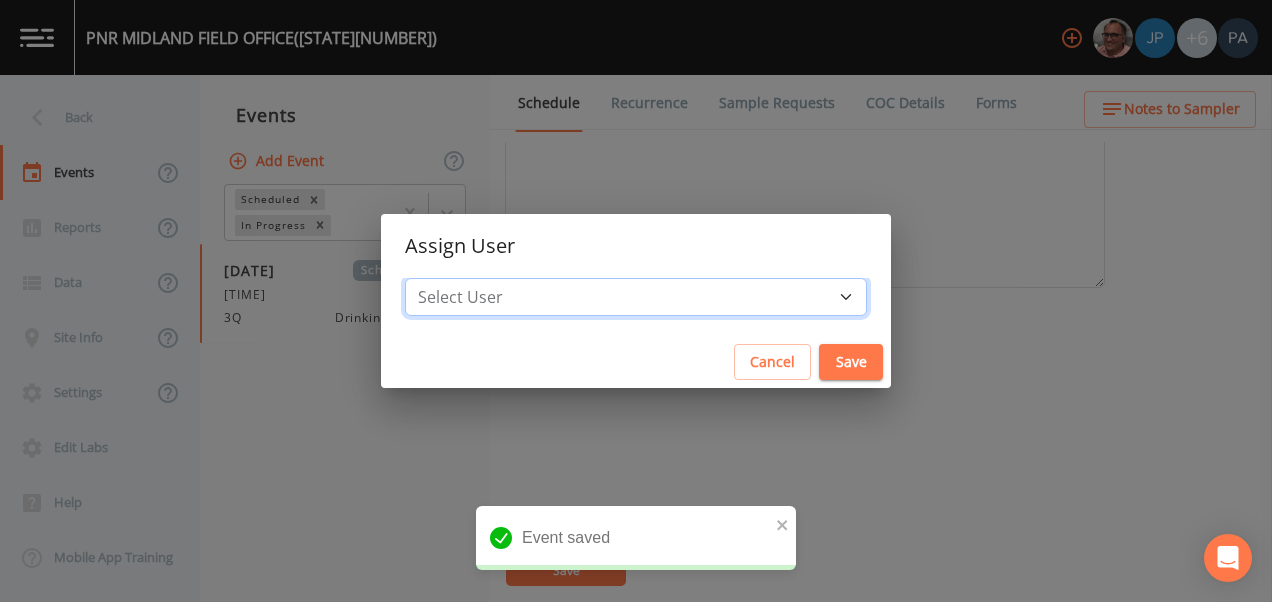 drag, startPoint x: 635, startPoint y: 286, endPoint x: 627, endPoint y: 315, distance: 30.083218 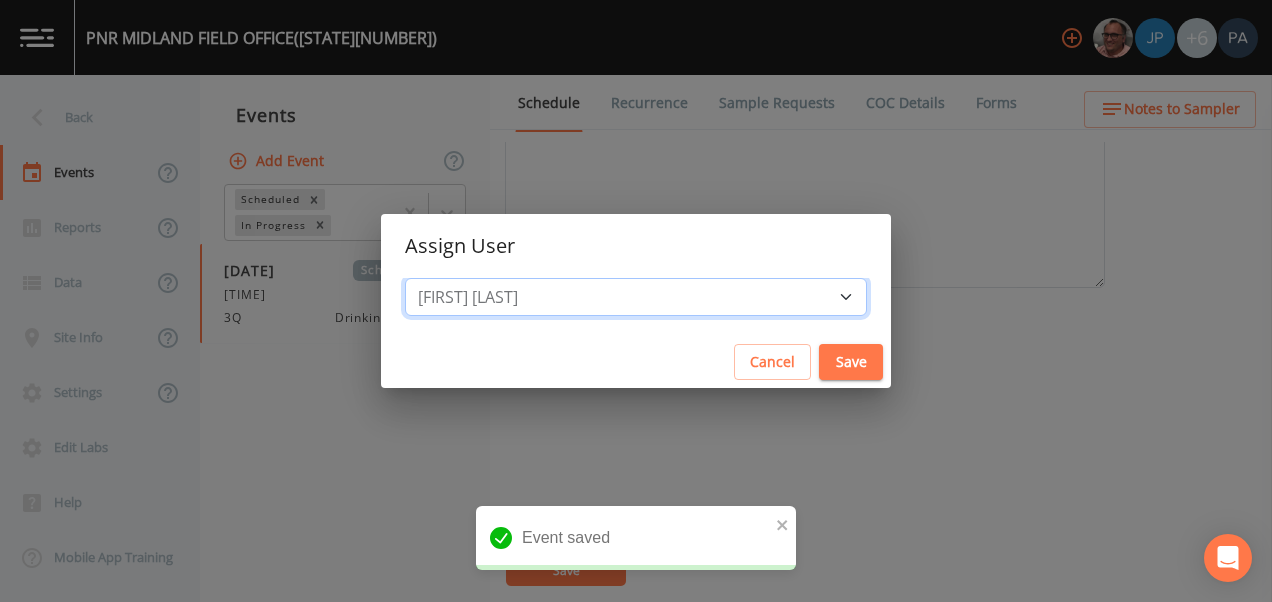 click on "Select User [FIRST] [LAST] [FIRST] [LAST] [FIRST] [LAST] [FIRST] [LAST] [FIRST] [LAST] [FIRST] [LAST]" at bounding box center (636, 297) 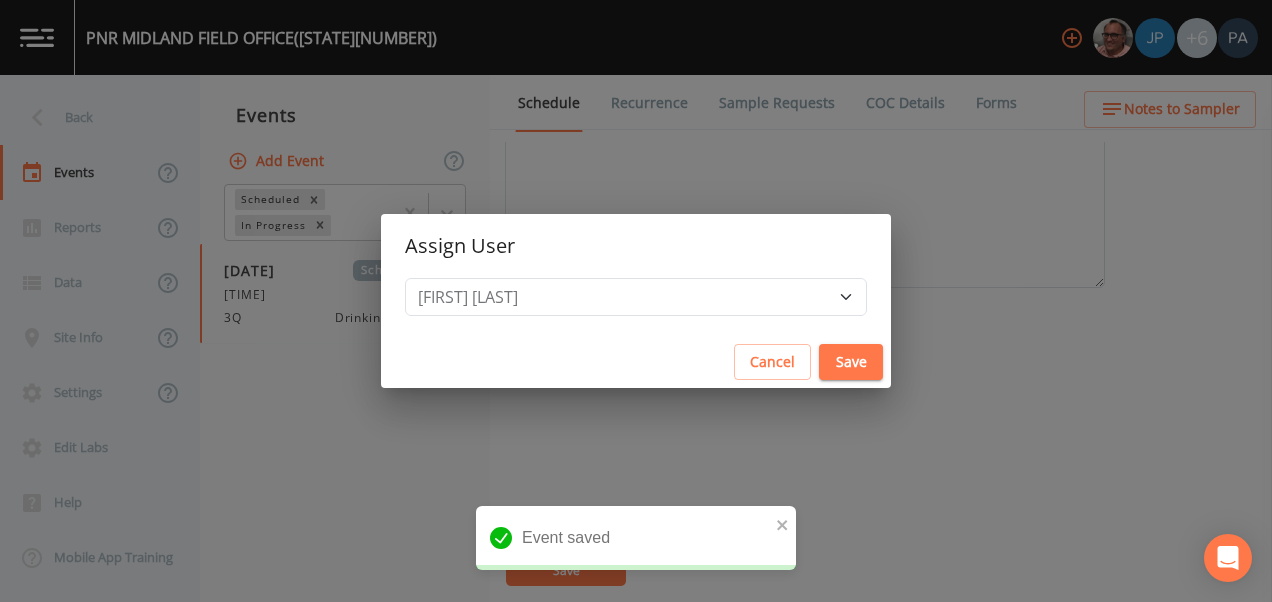 click on "Save" at bounding box center [851, 362] 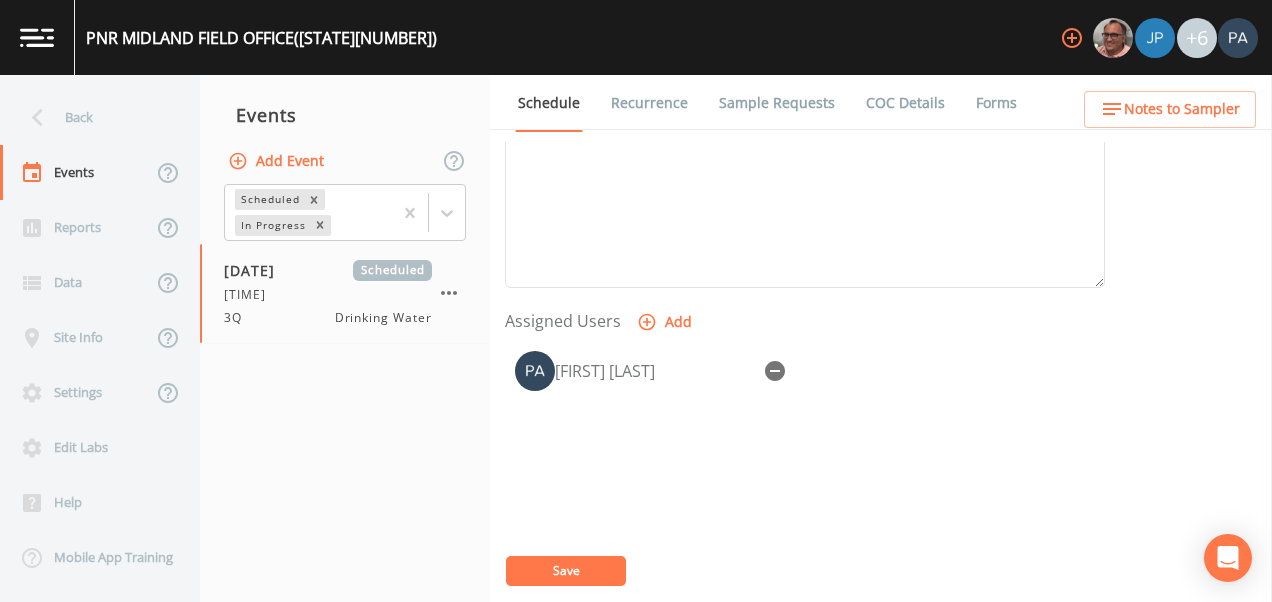 click on "Save" at bounding box center (566, 571) 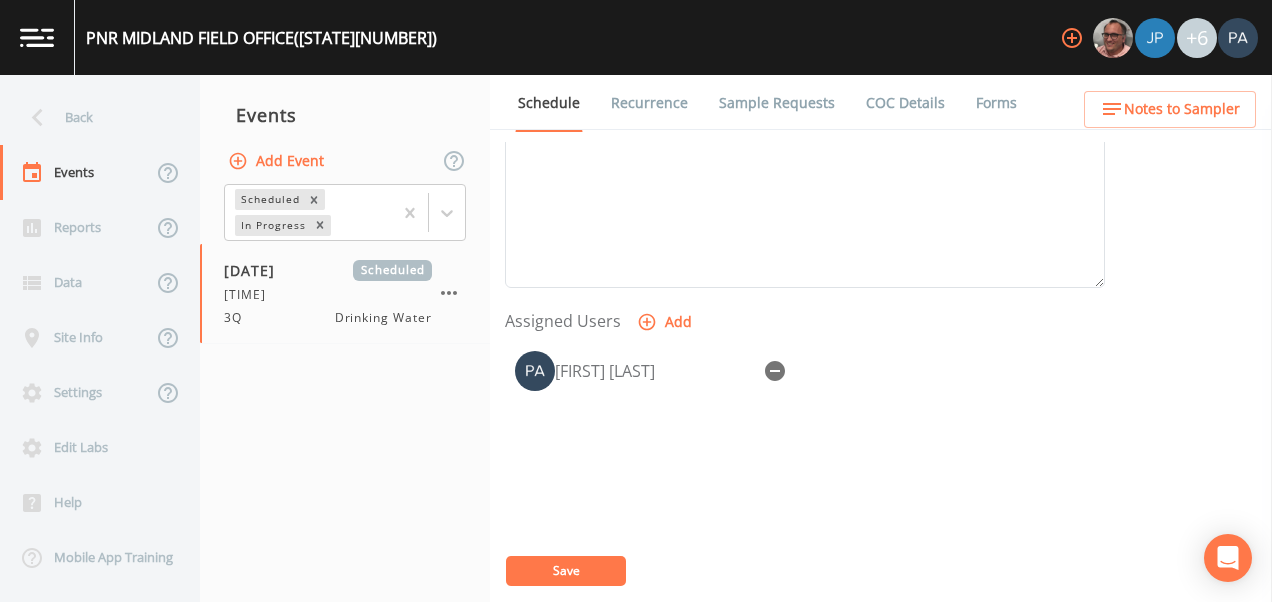 click on "Back" at bounding box center [90, 117] 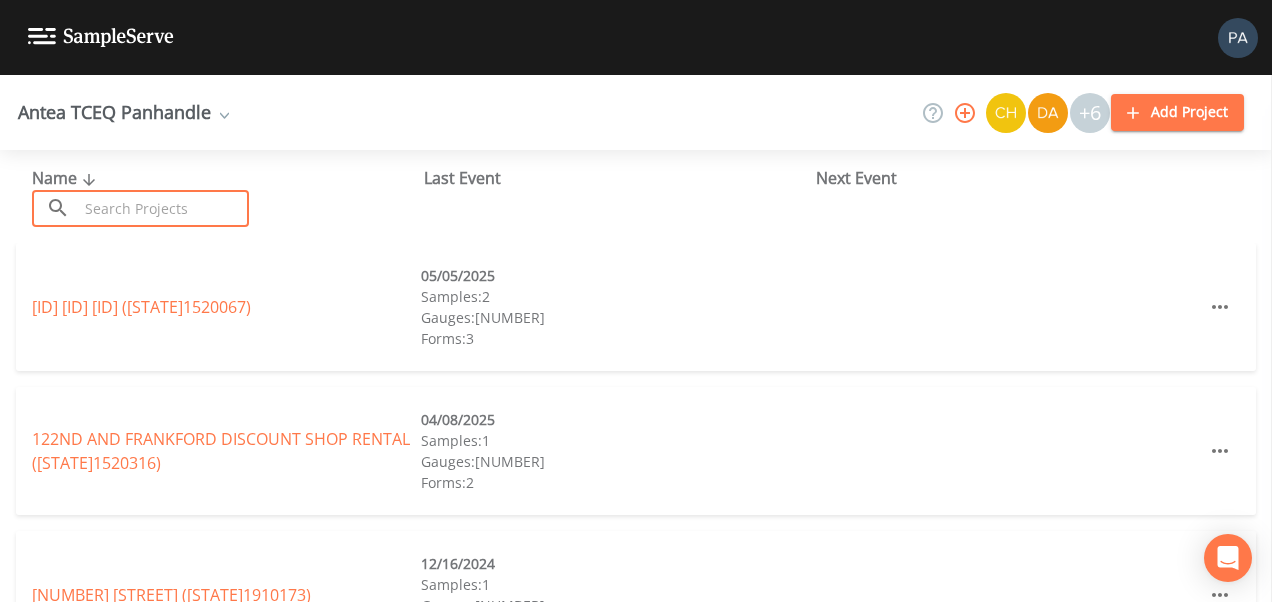 click at bounding box center [163, 208] 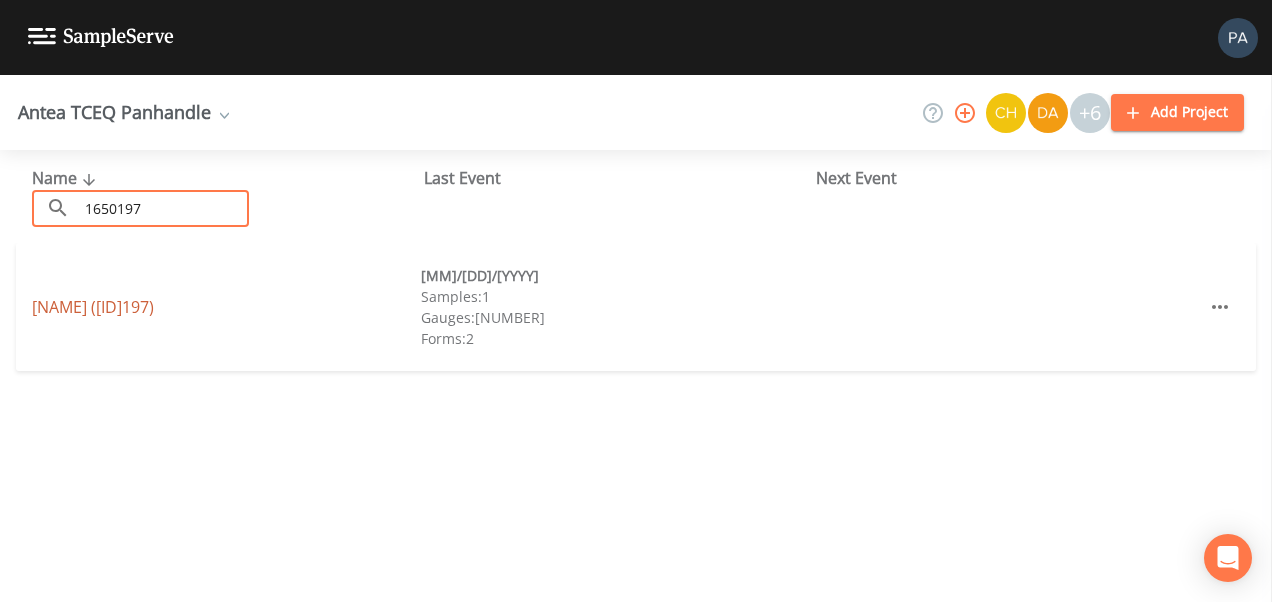 type on "1650197" 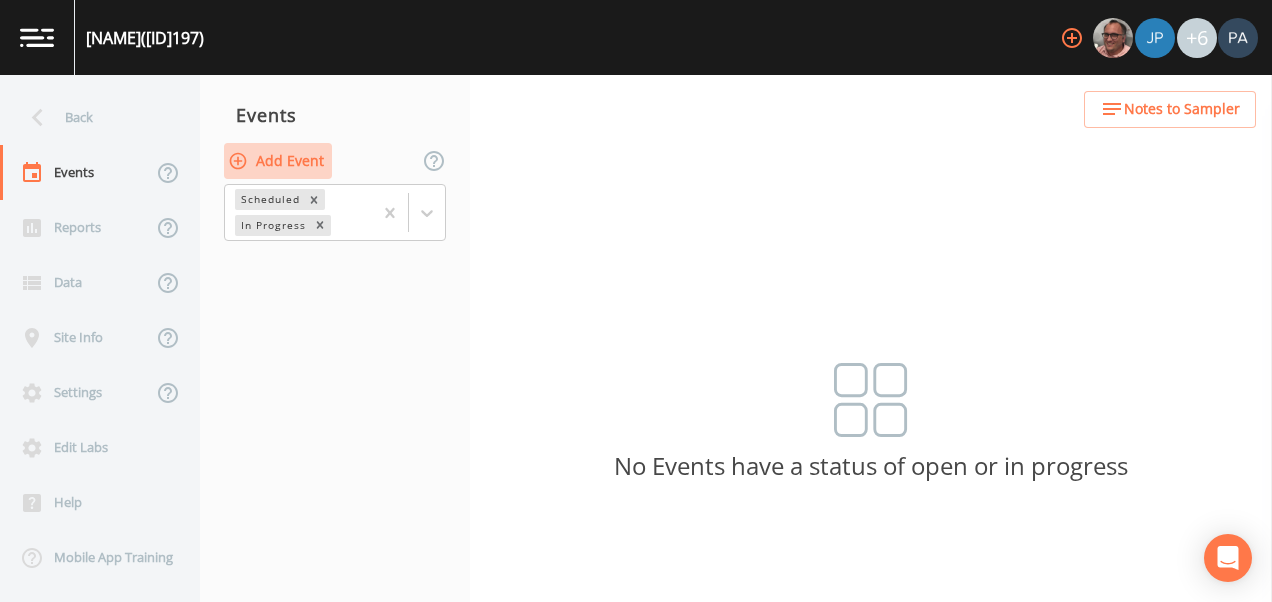 click on "Add Event" at bounding box center (278, 161) 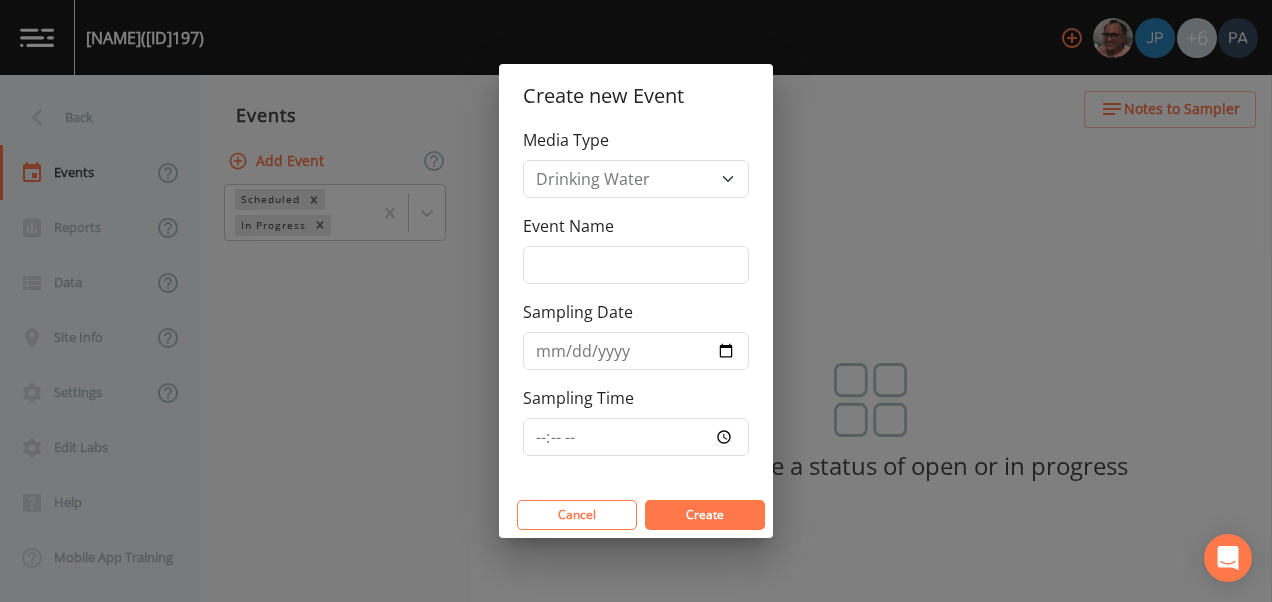 click on "Media Type Drinking Water Event Name Sampling Date Sampling Time" at bounding box center (636, 310) 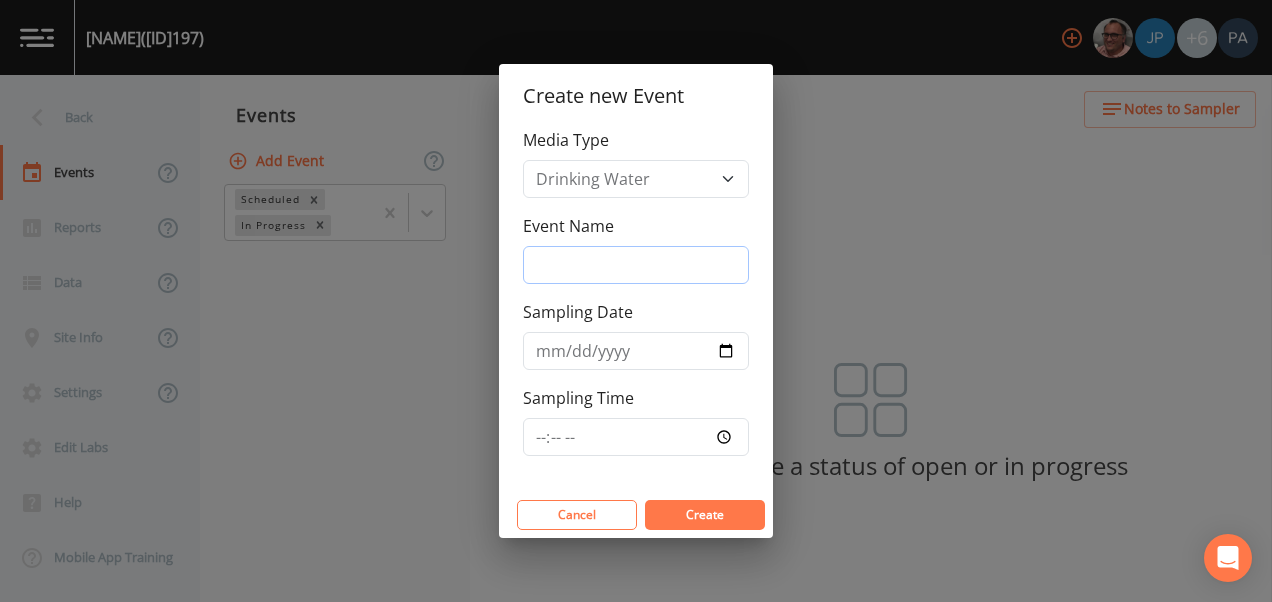 click on "Event Name" at bounding box center [636, 265] 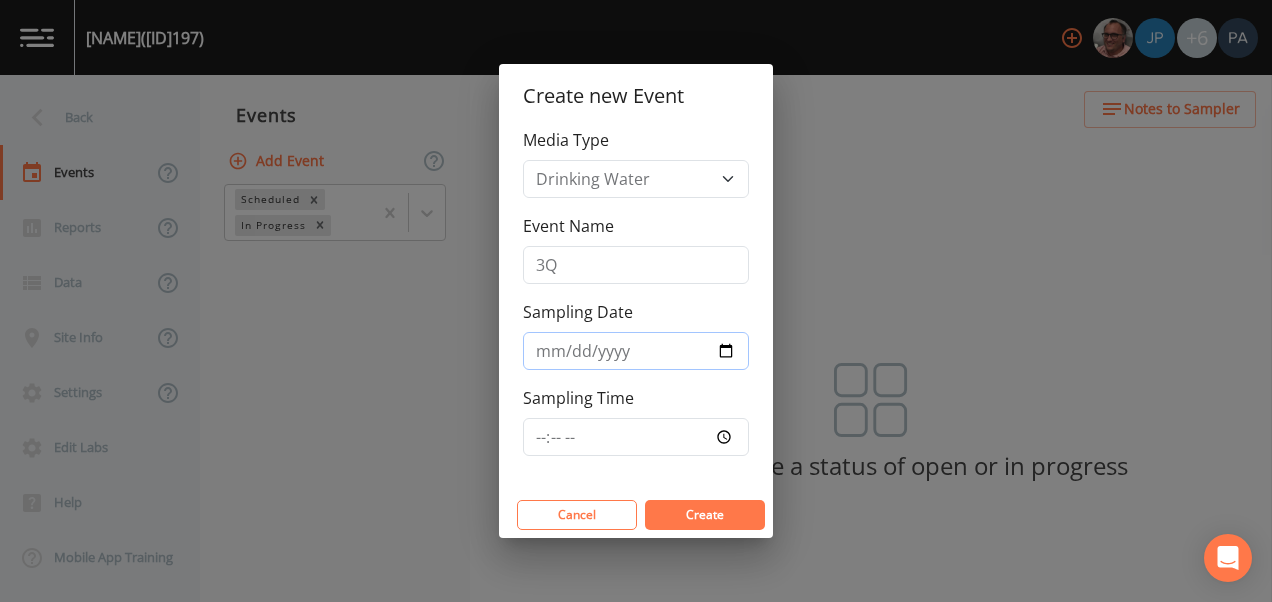 type on "[DATE]" 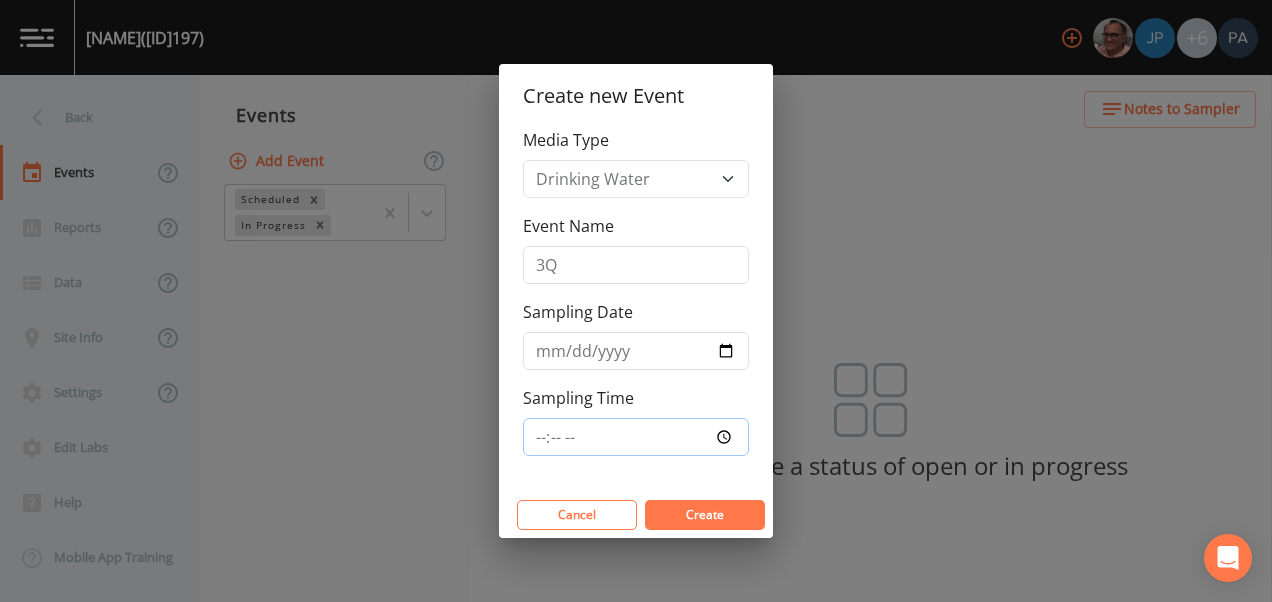 click on "Sampling Time" at bounding box center (636, 437) 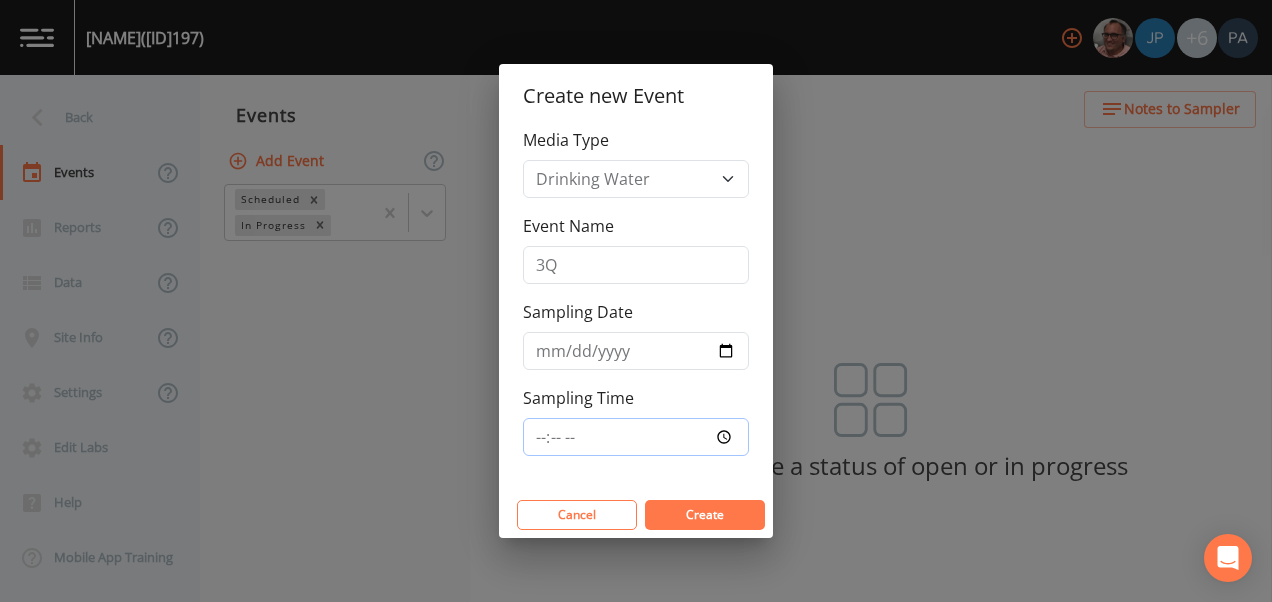 type on "[TIME]" 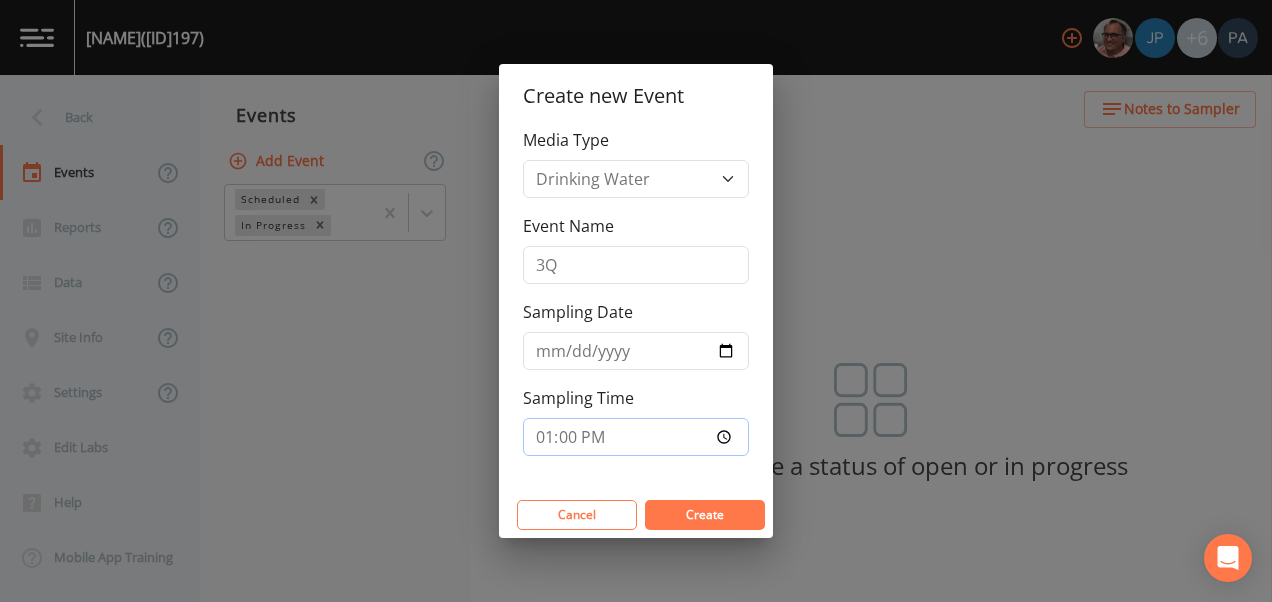click on "Create" at bounding box center (705, 515) 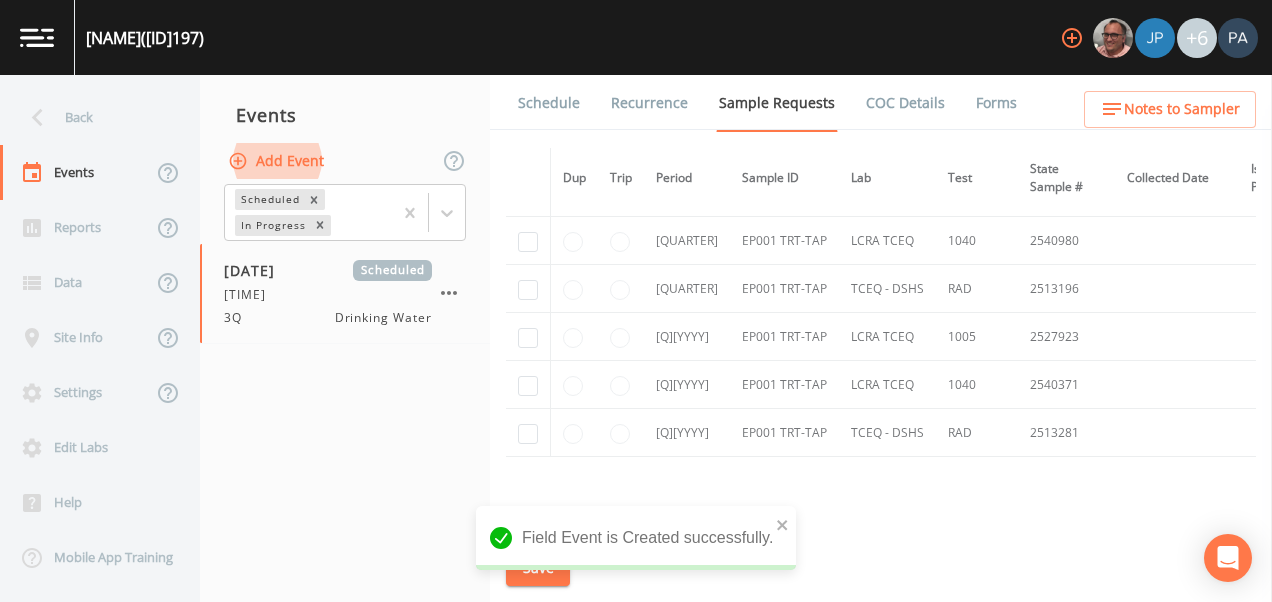 scroll, scrollTop: 2499, scrollLeft: 0, axis: vertical 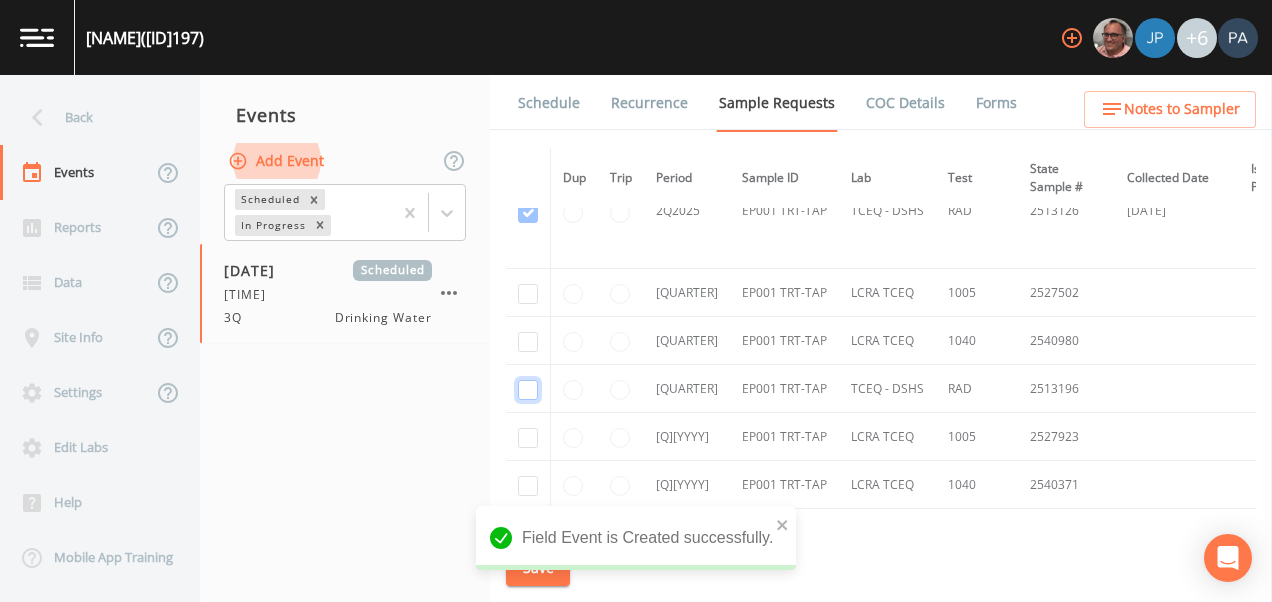 click at bounding box center [528, -1656] 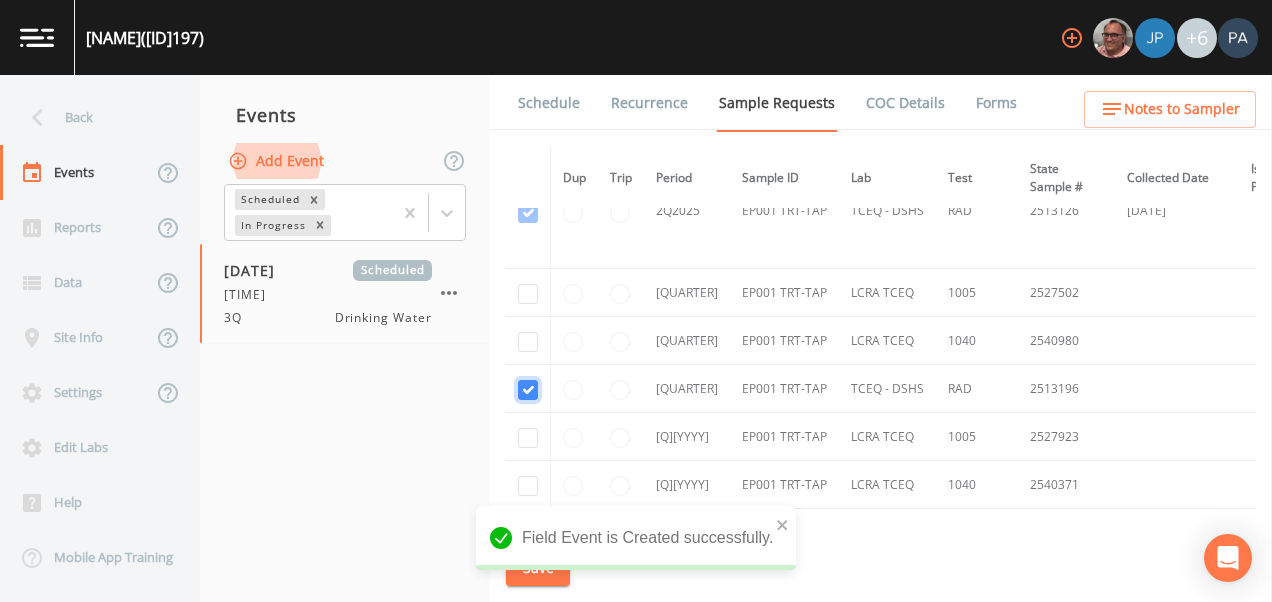 checkbox on "true" 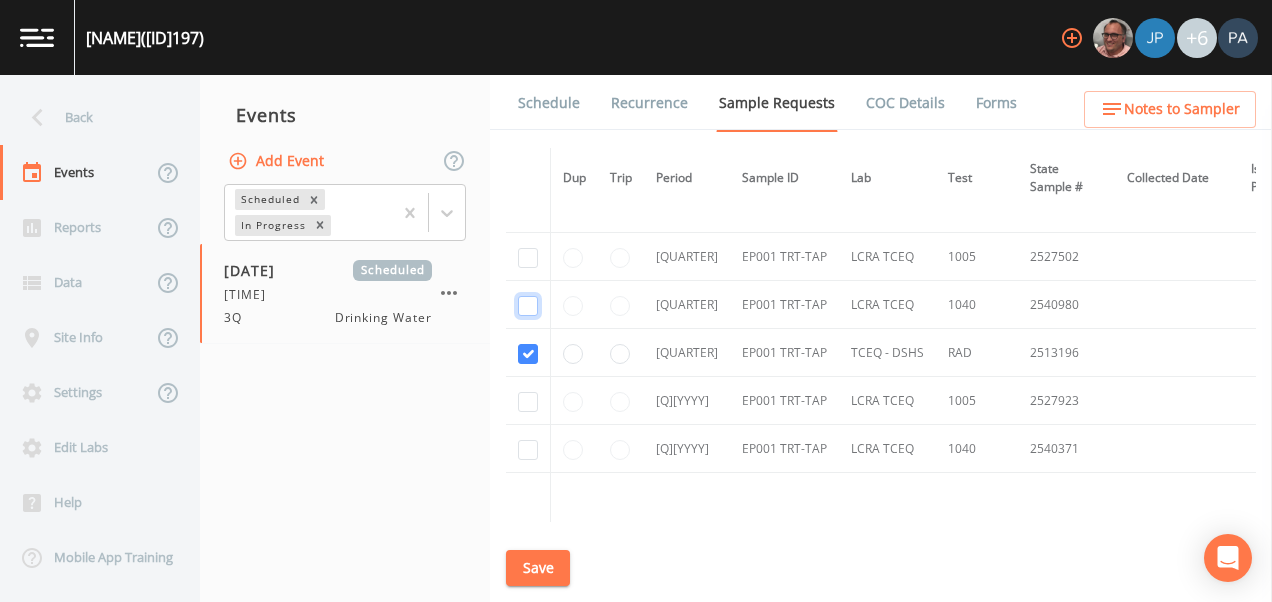 click at bounding box center [528, -1510] 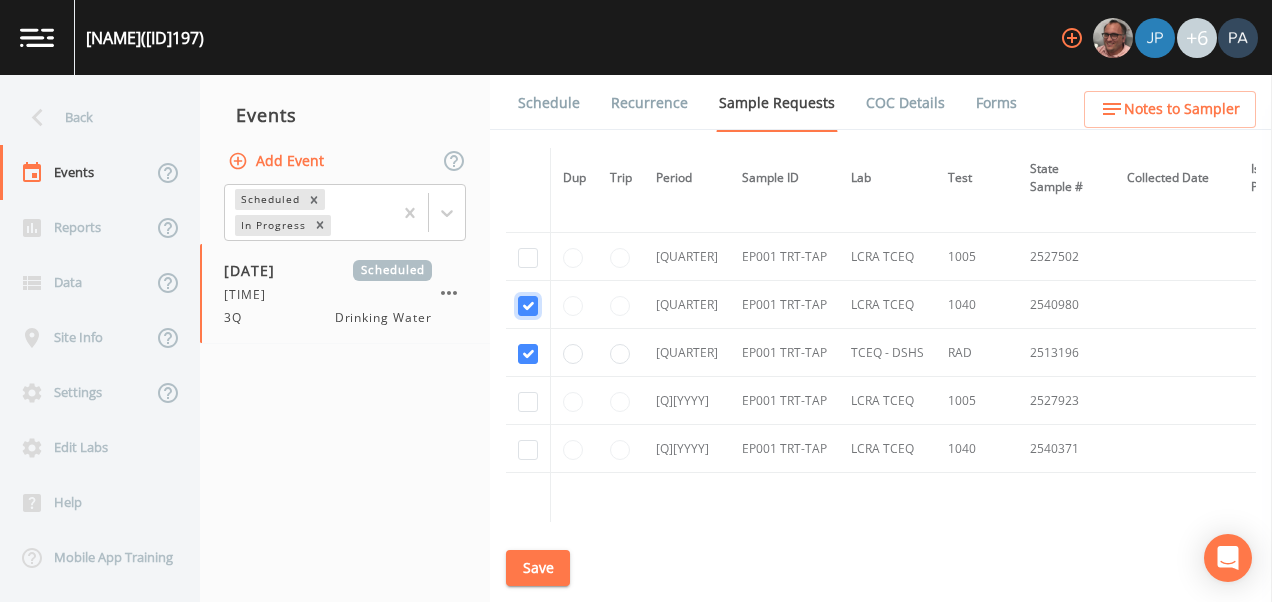 checkbox on "true" 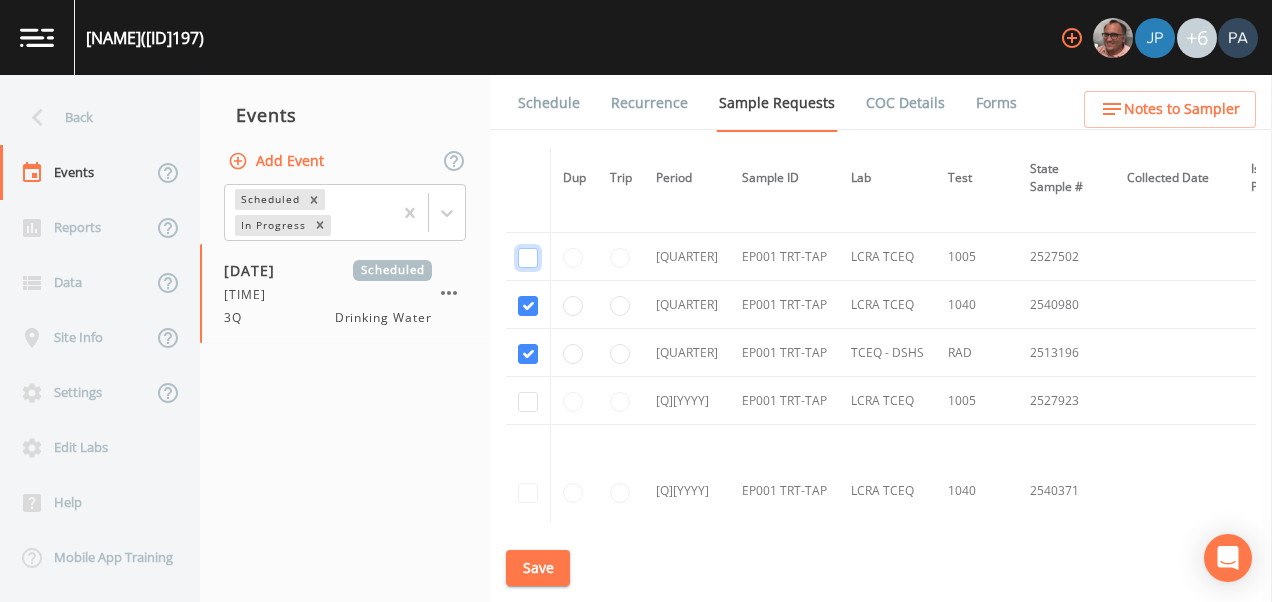 click at bounding box center [528, -1607] 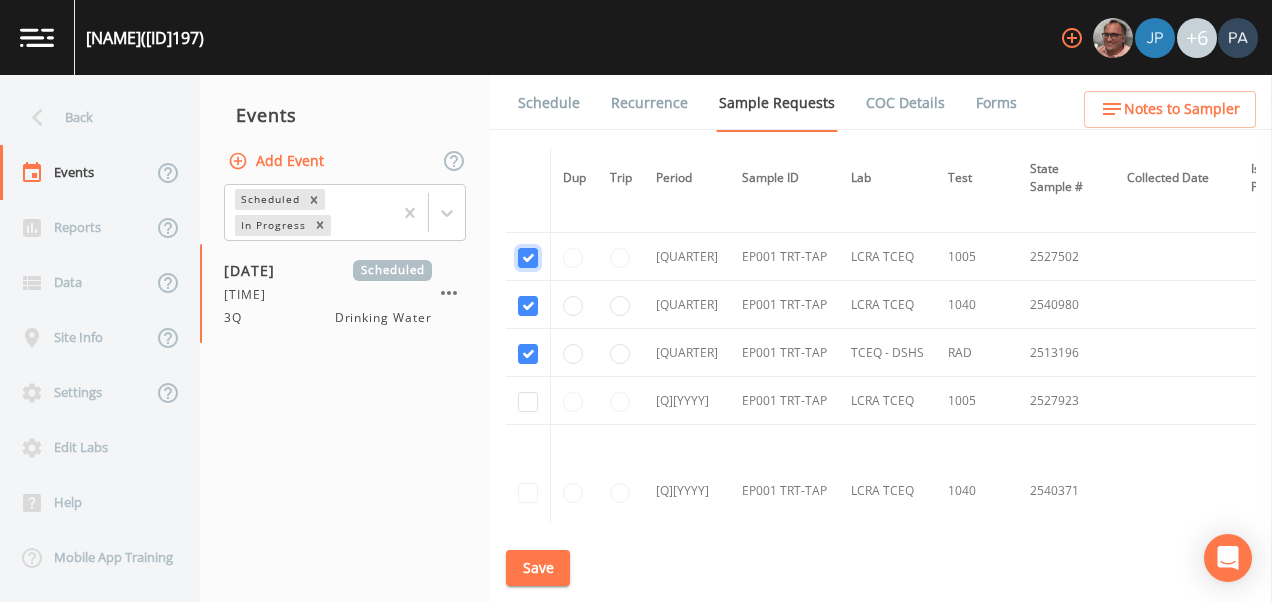 checkbox on "true" 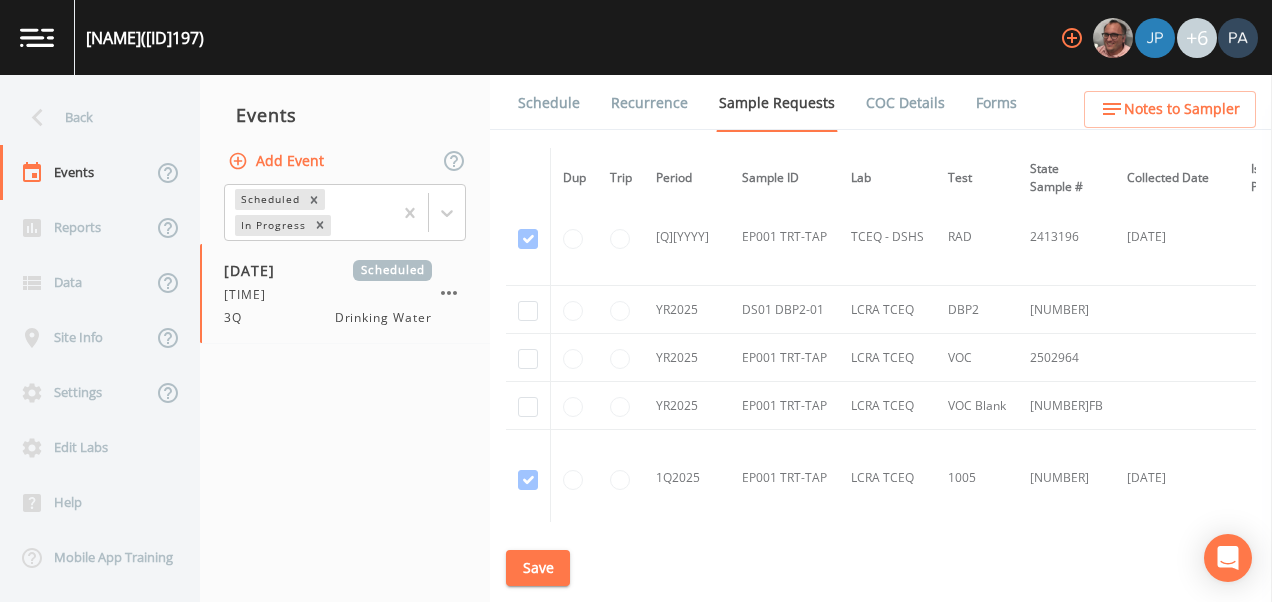 scroll, scrollTop: 1357, scrollLeft: 0, axis: vertical 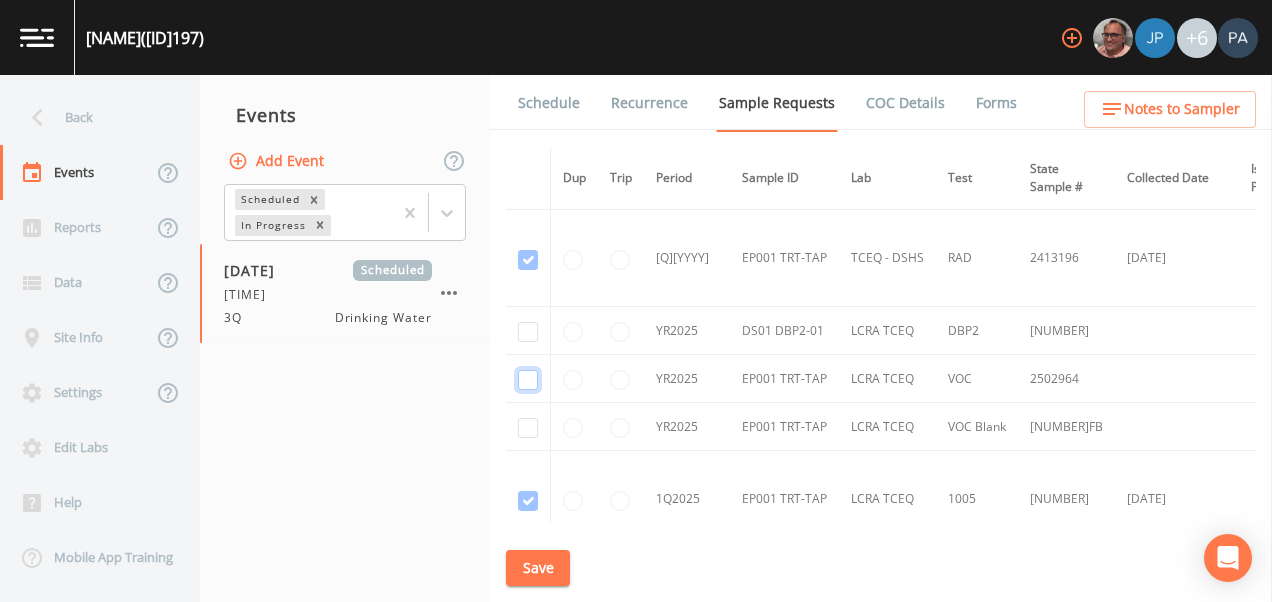 click at bounding box center [528, -1001] 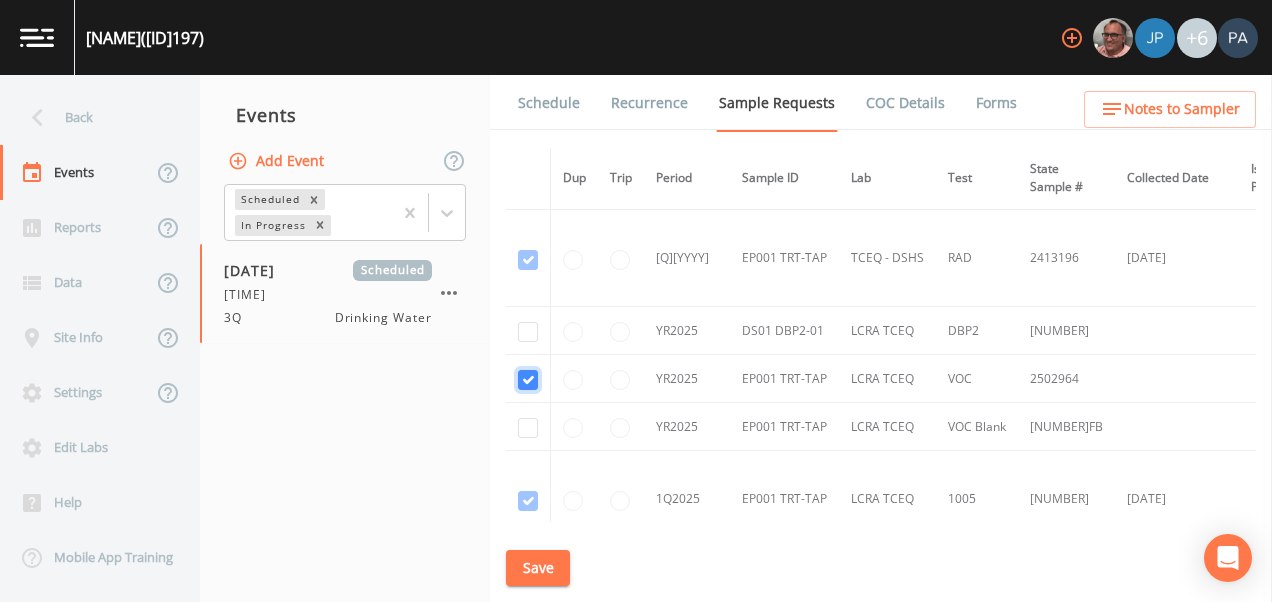 checkbox on "true" 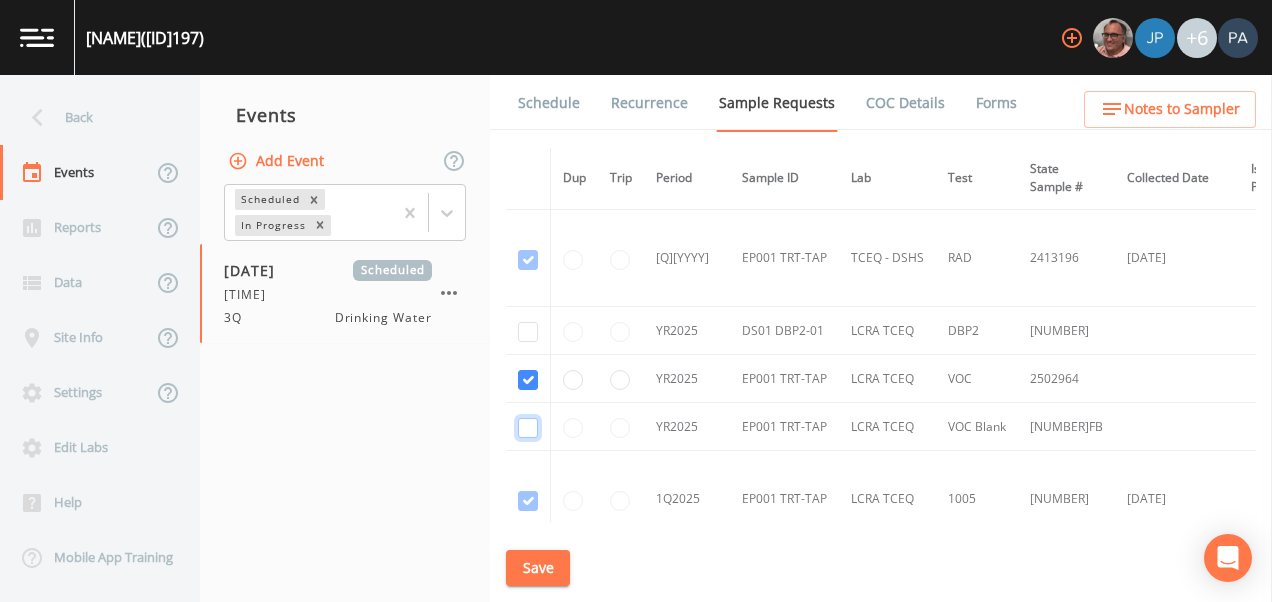 click at bounding box center (528, -904) 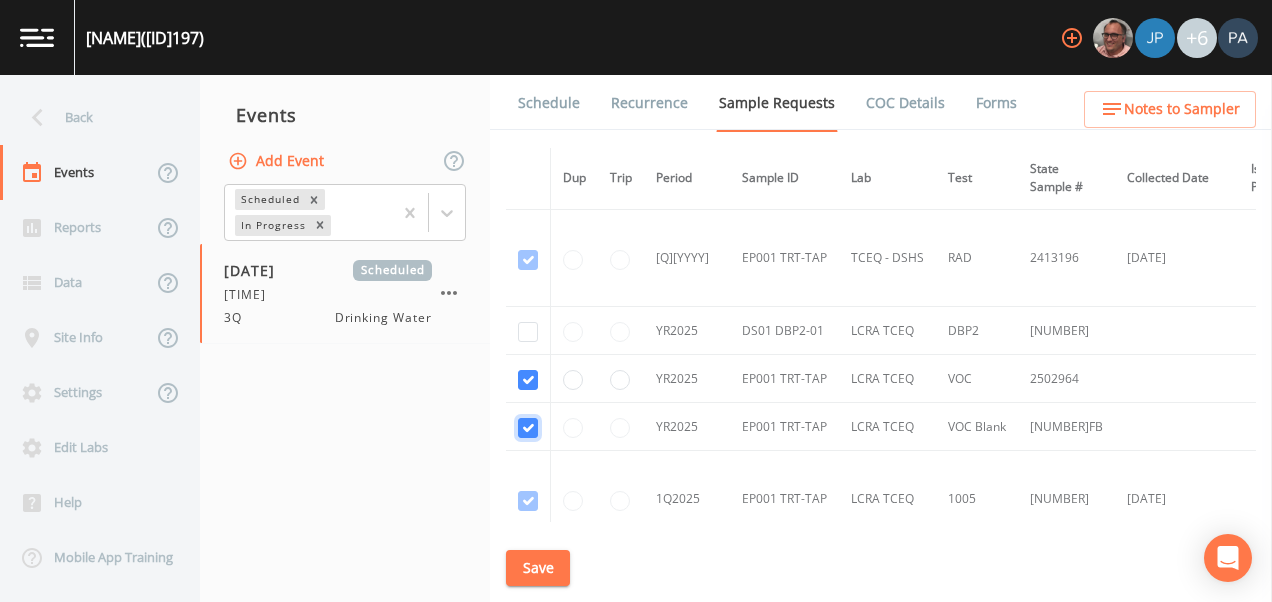 checkbox on "true" 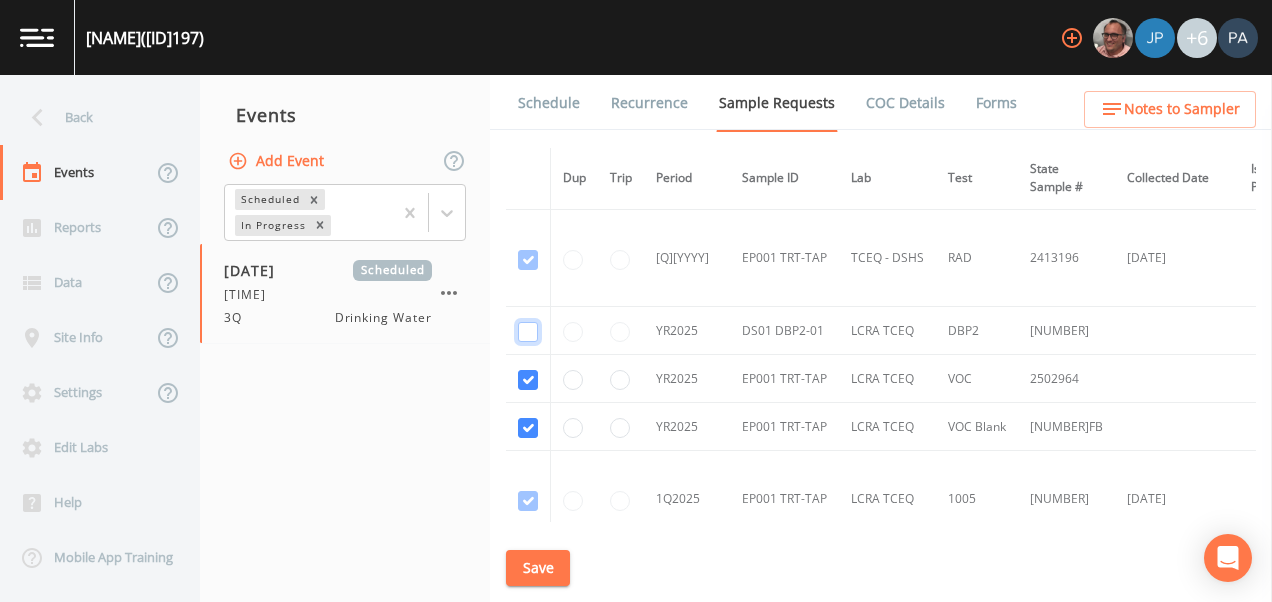 click at bounding box center [528, -1098] 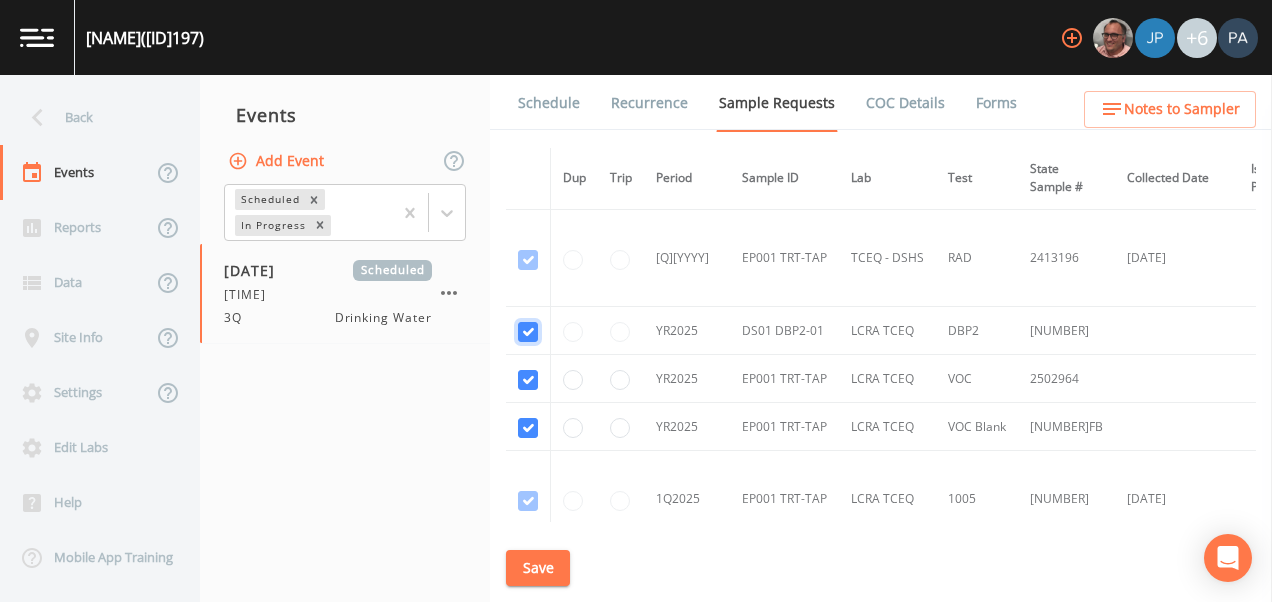 checkbox on "true" 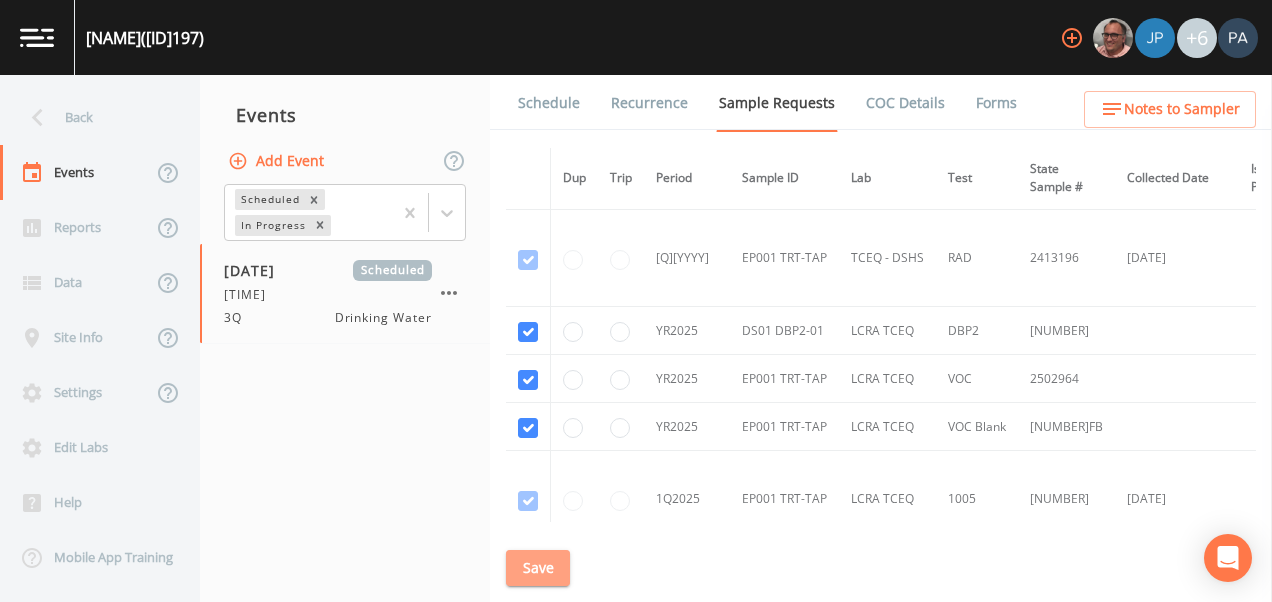 click on "Save" at bounding box center [538, 568] 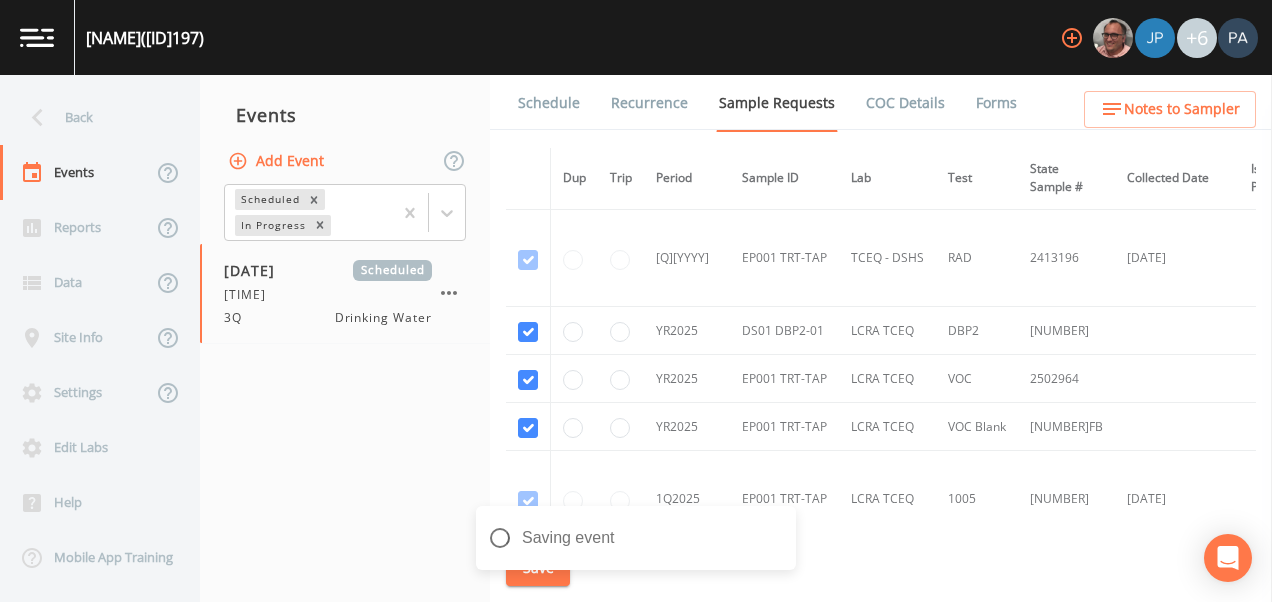click on "Schedule" at bounding box center (549, 103) 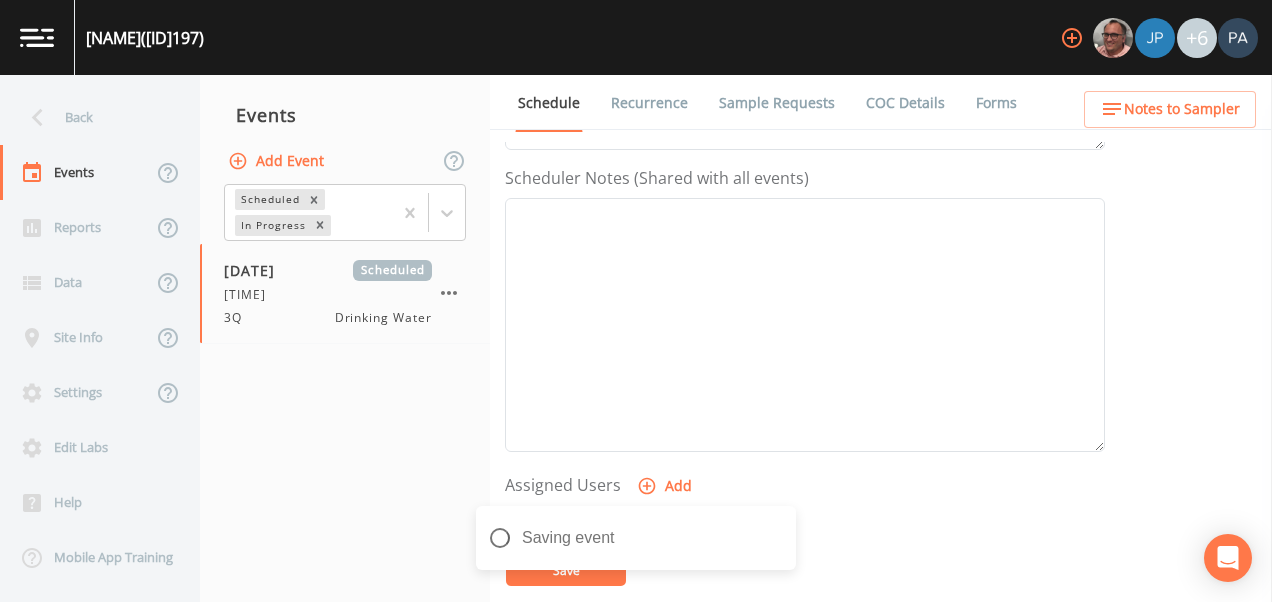 scroll, scrollTop: 700, scrollLeft: 0, axis: vertical 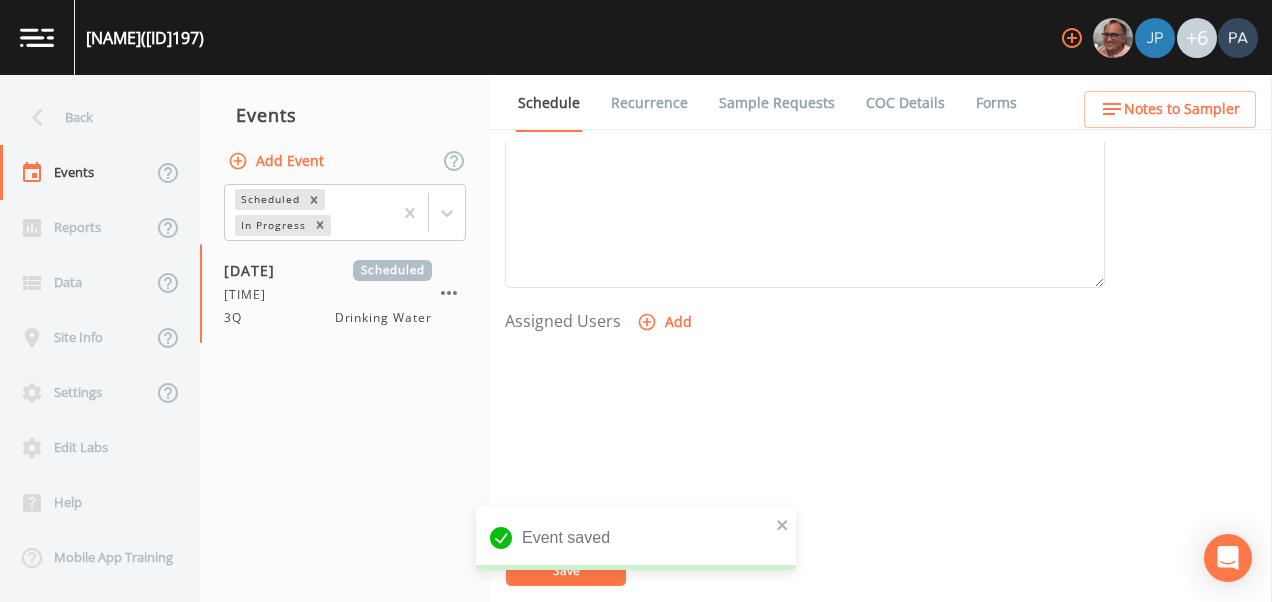 click on "Add" at bounding box center (666, 322) 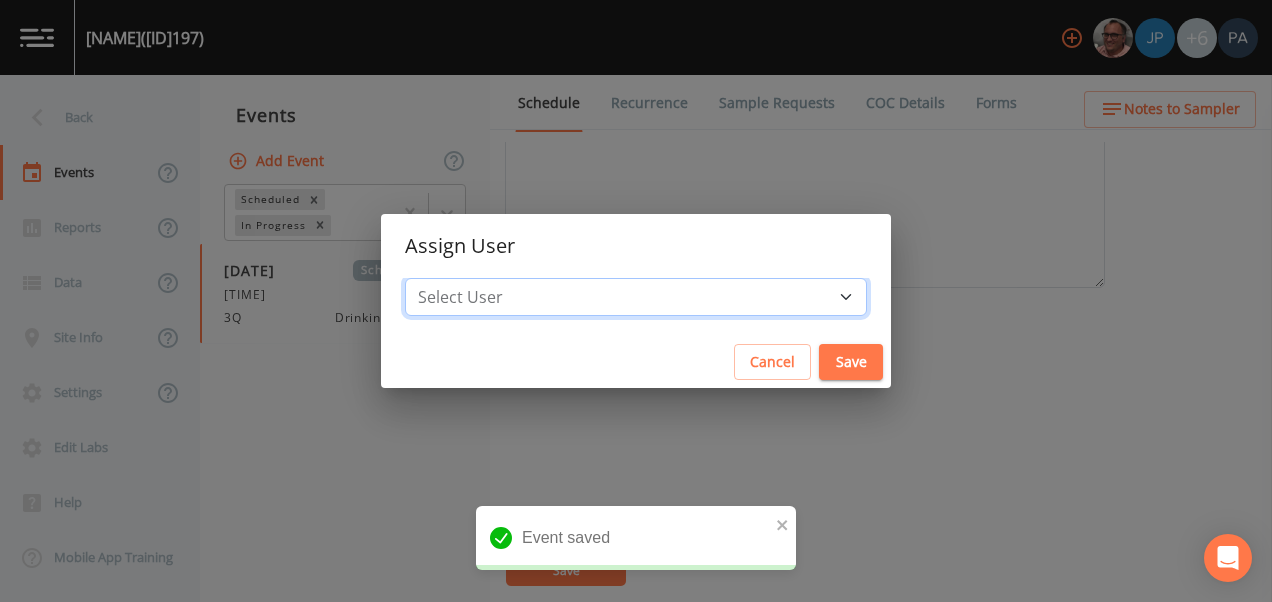 drag, startPoint x: 634, startPoint y: 279, endPoint x: 629, endPoint y: 291, distance: 13 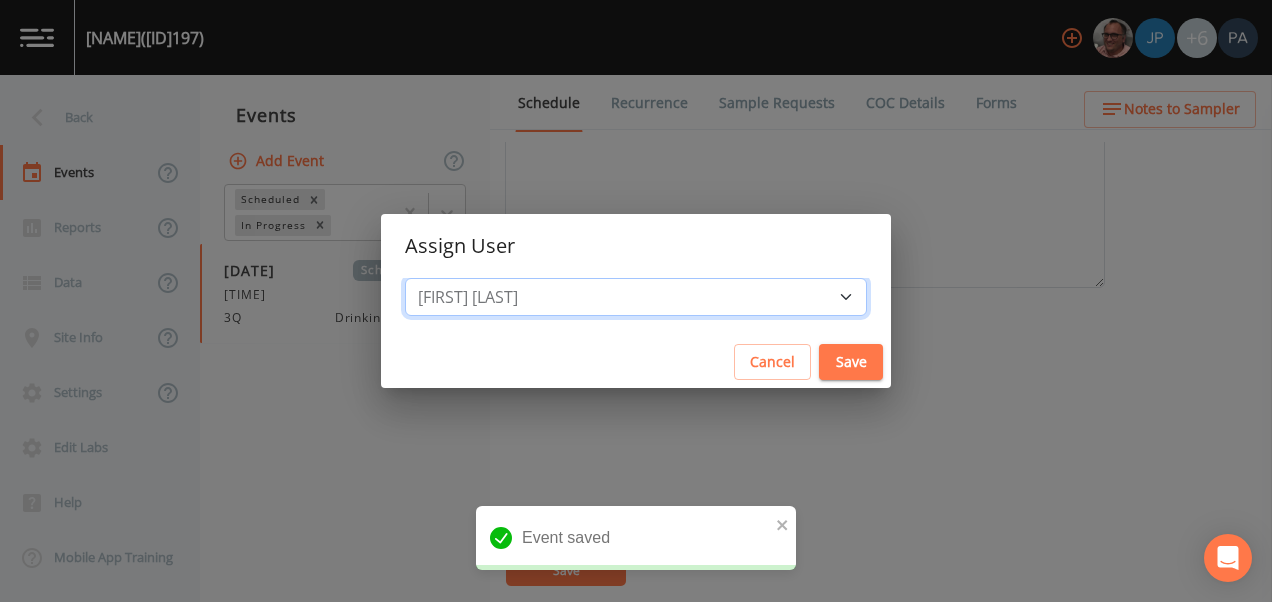click on "Select User [FIRST] [LAST] [FIRST] [LAST] [FIRST] [LAST] [FIRST] [LAST] [FIRST] [LAST] [FIRST] [LAST]" at bounding box center (636, 297) 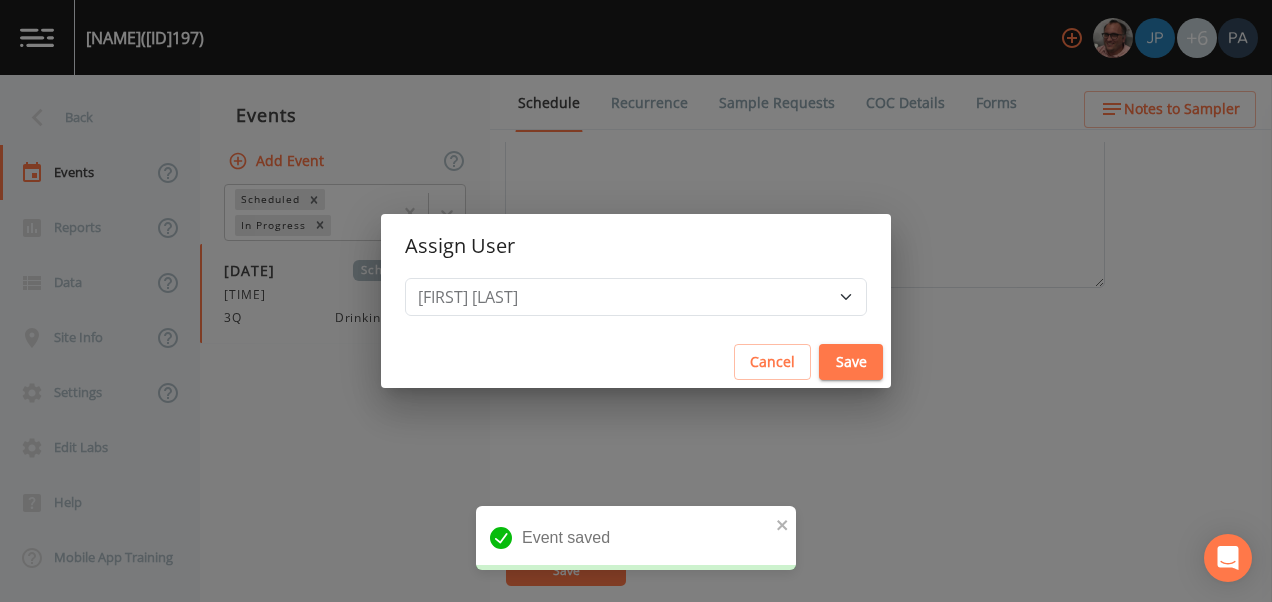 click on "Save" at bounding box center [851, 362] 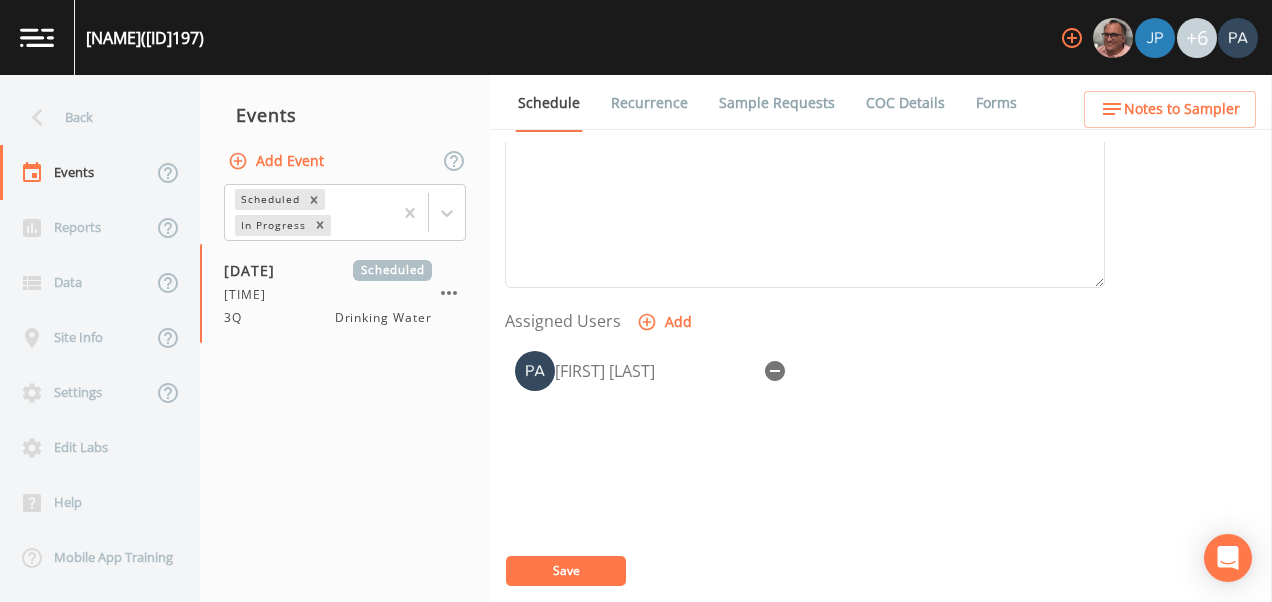 click on "Save" at bounding box center [566, 571] 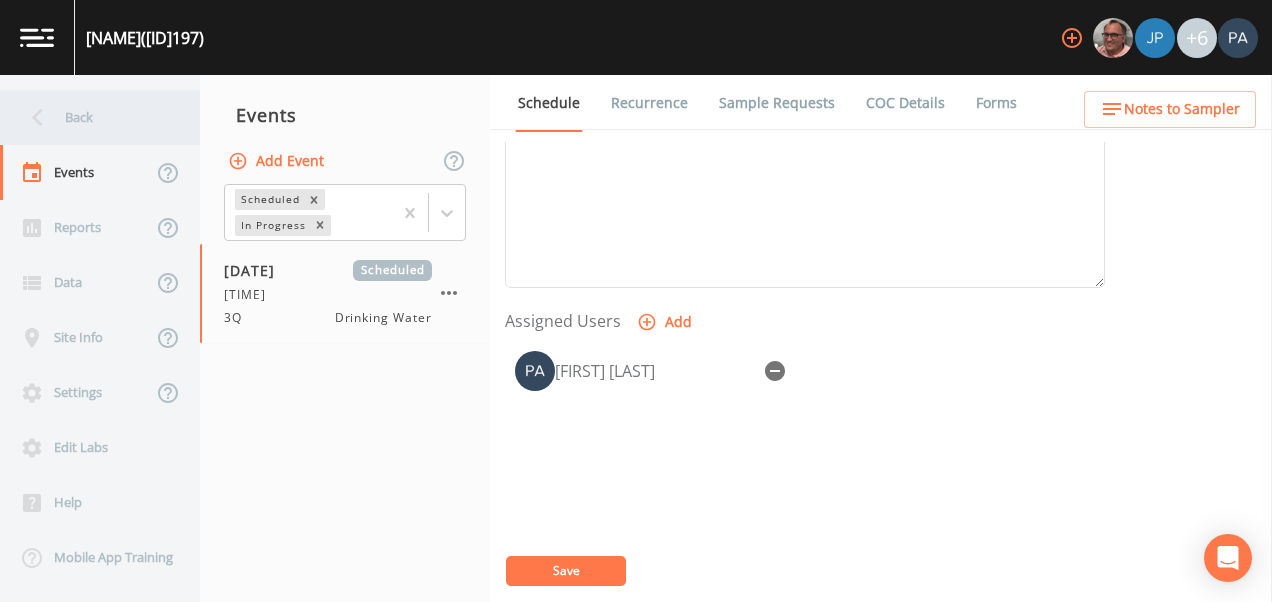click on "Back" at bounding box center [90, 117] 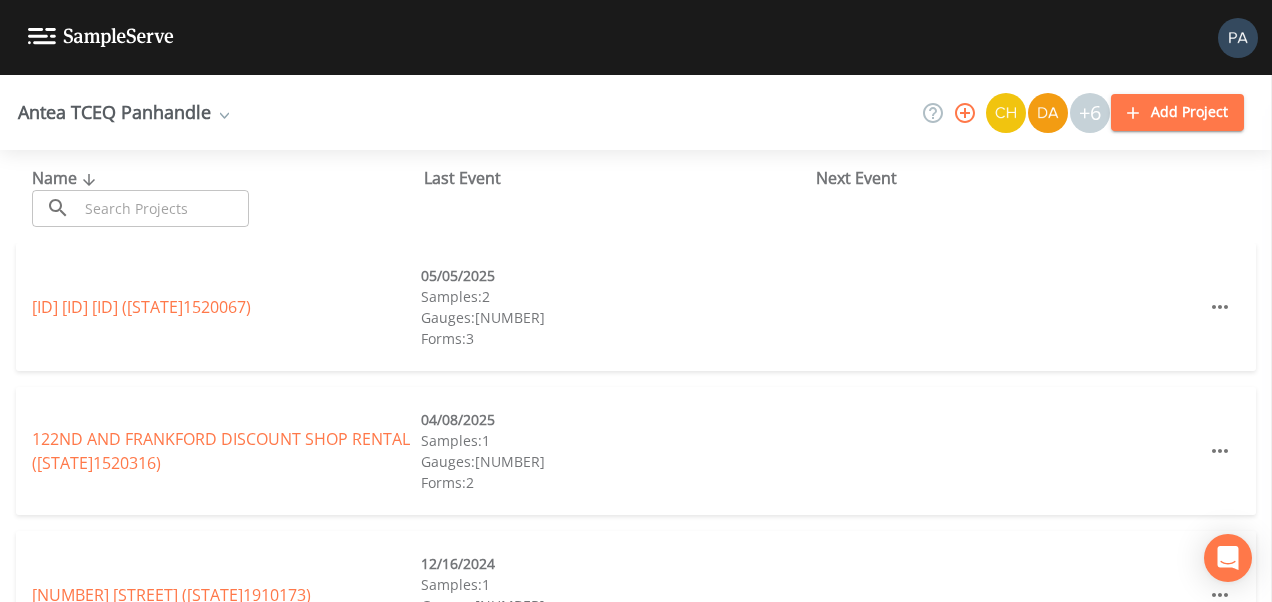 click at bounding box center [163, 208] 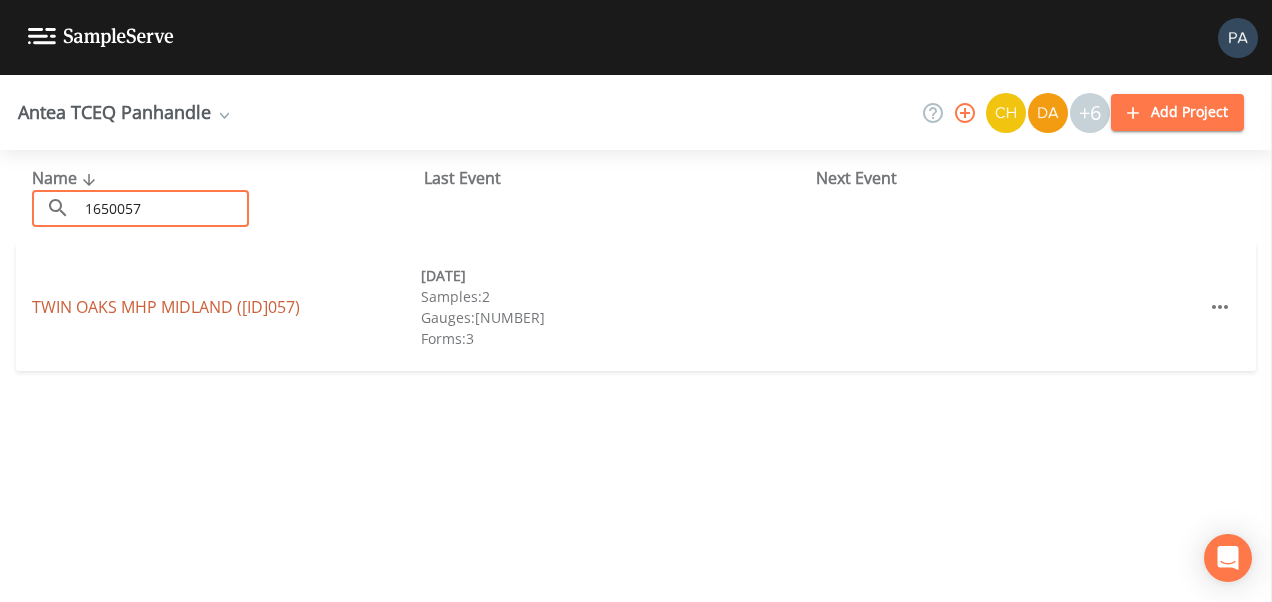 type on "1650057" 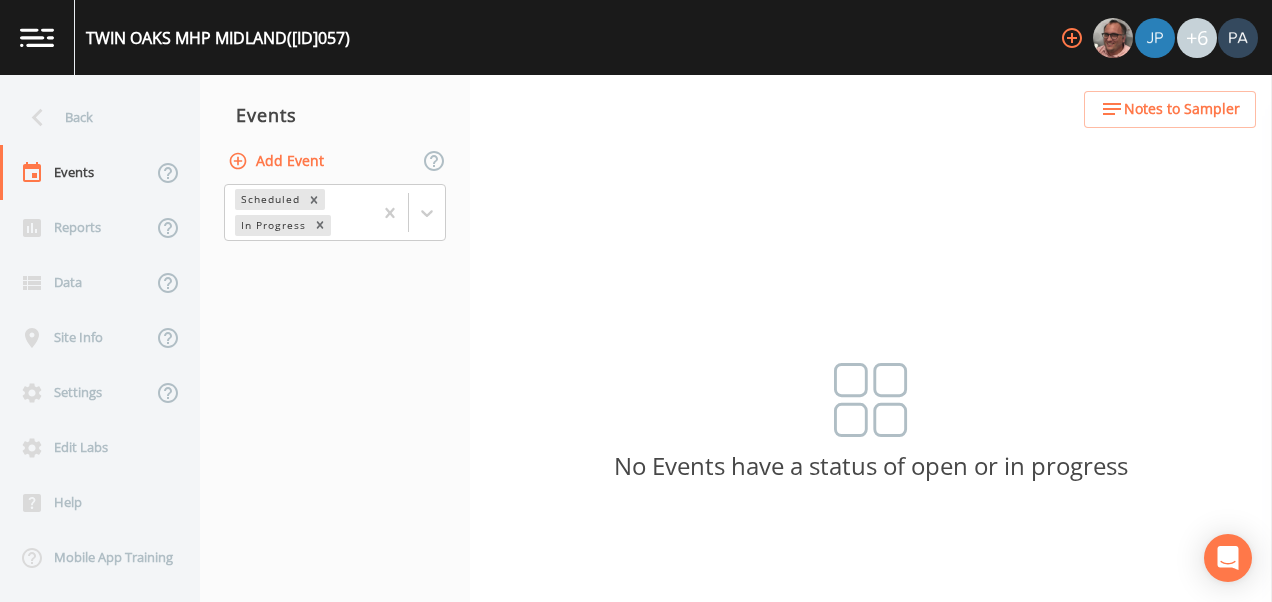 drag, startPoint x: 303, startPoint y: 179, endPoint x: 297, endPoint y: 168, distance: 12.529964 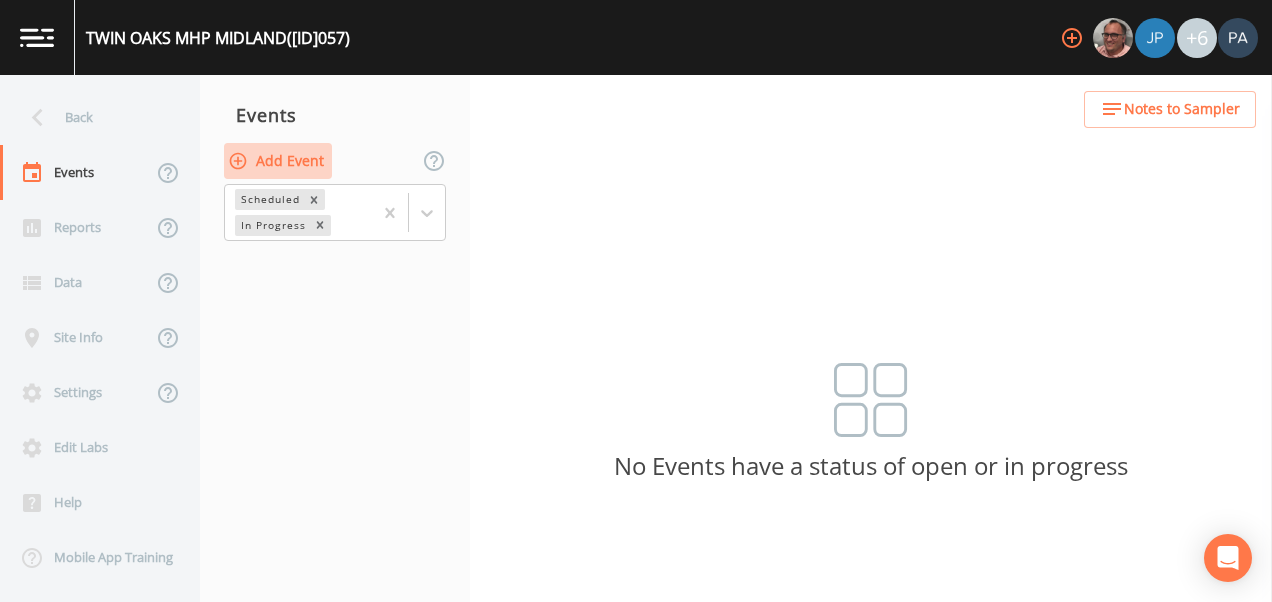 click on "Add Event" at bounding box center (278, 161) 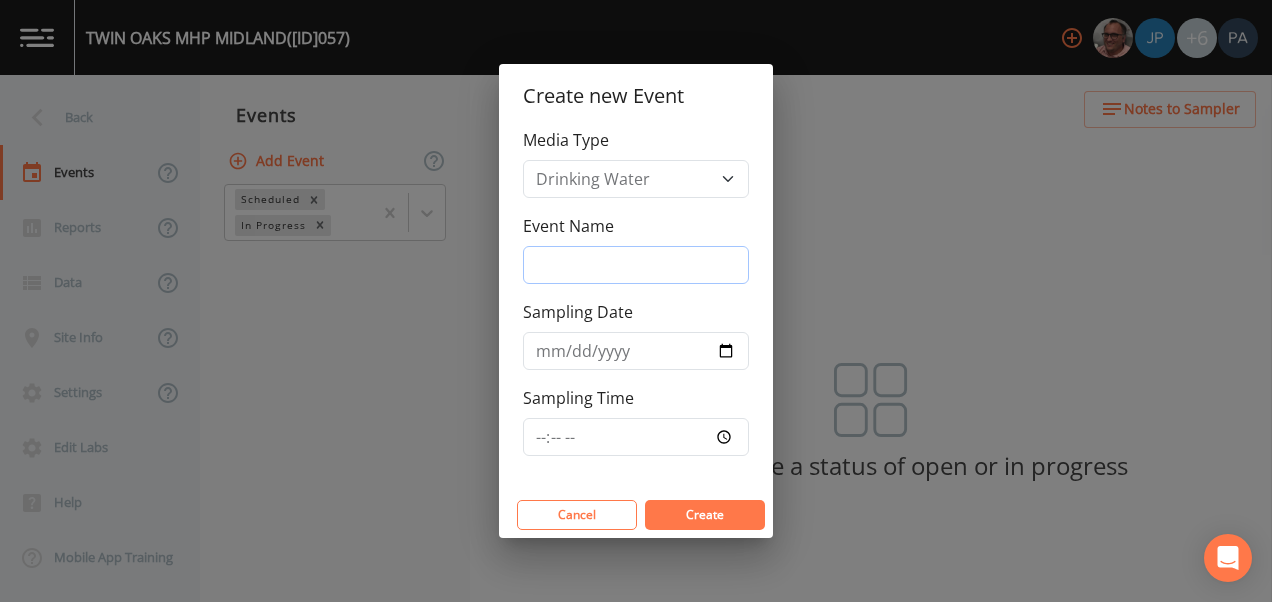 click on "Event Name" at bounding box center [636, 265] 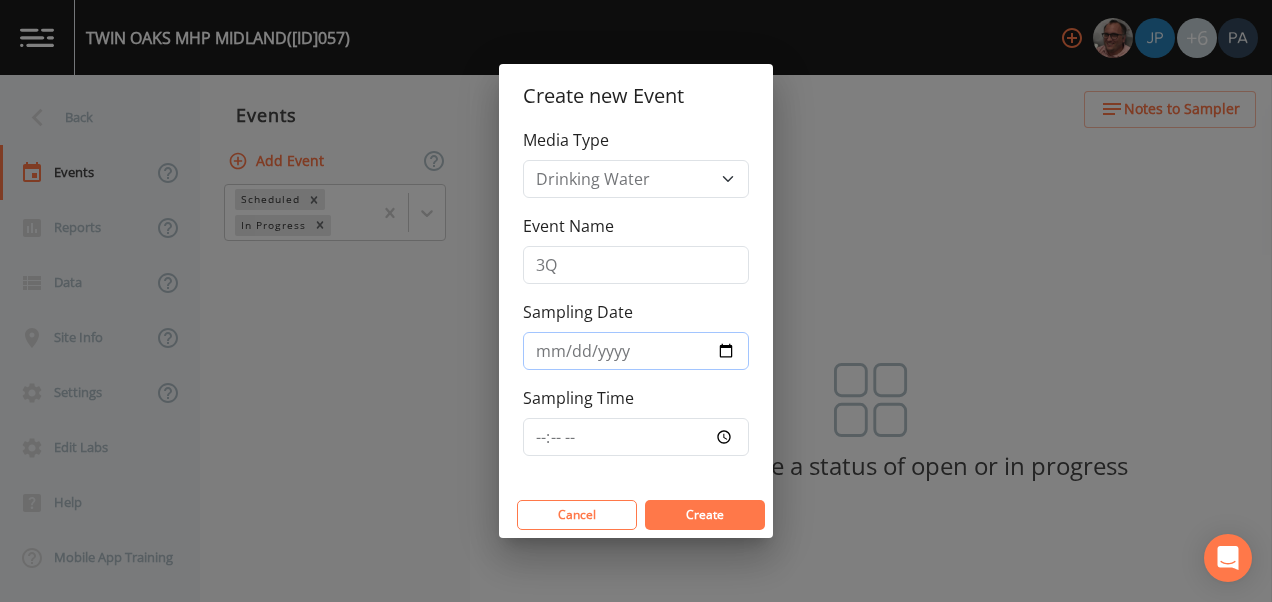 type on "[DATE]" 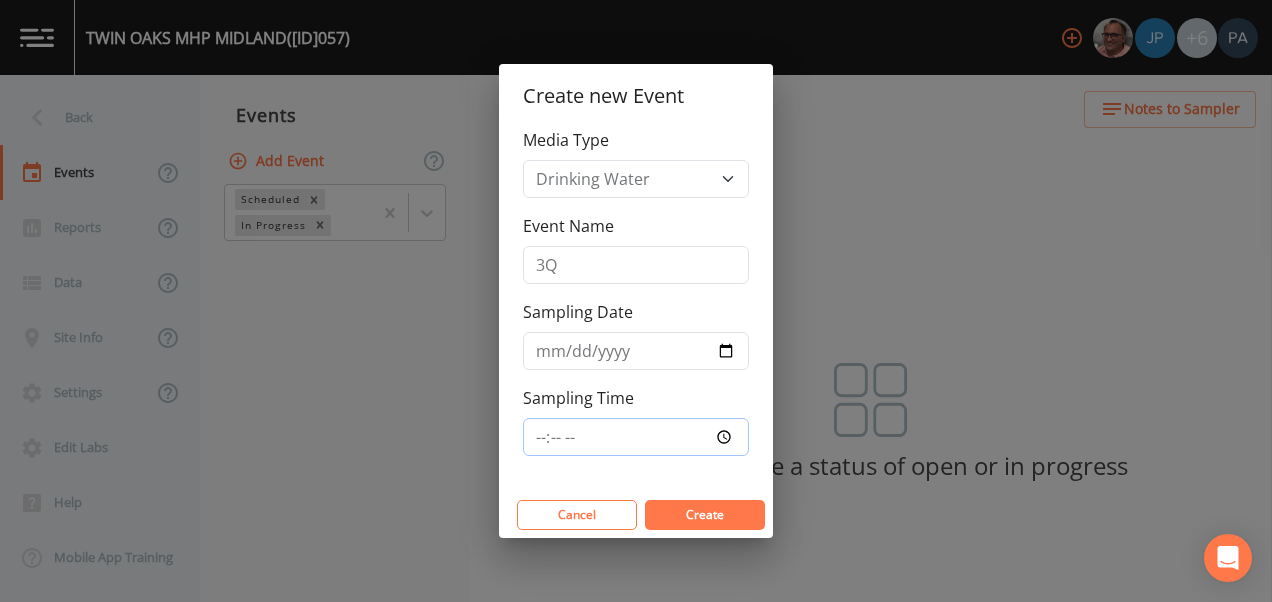 click on "Sampling Time" at bounding box center [636, 437] 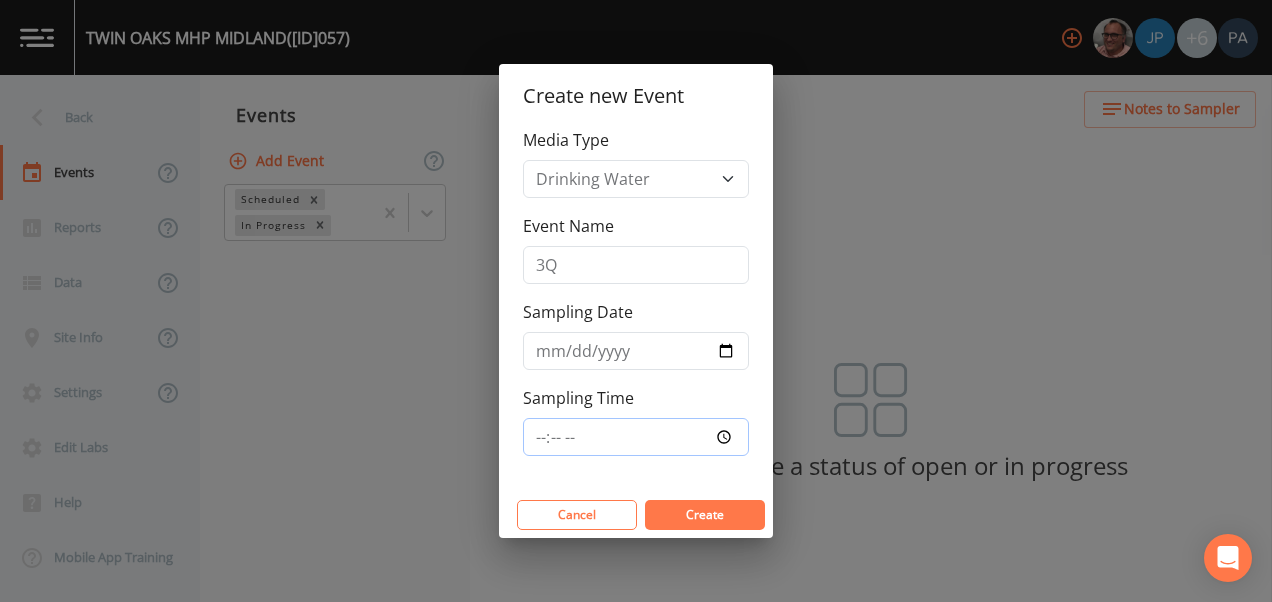 type on "[TIME]" 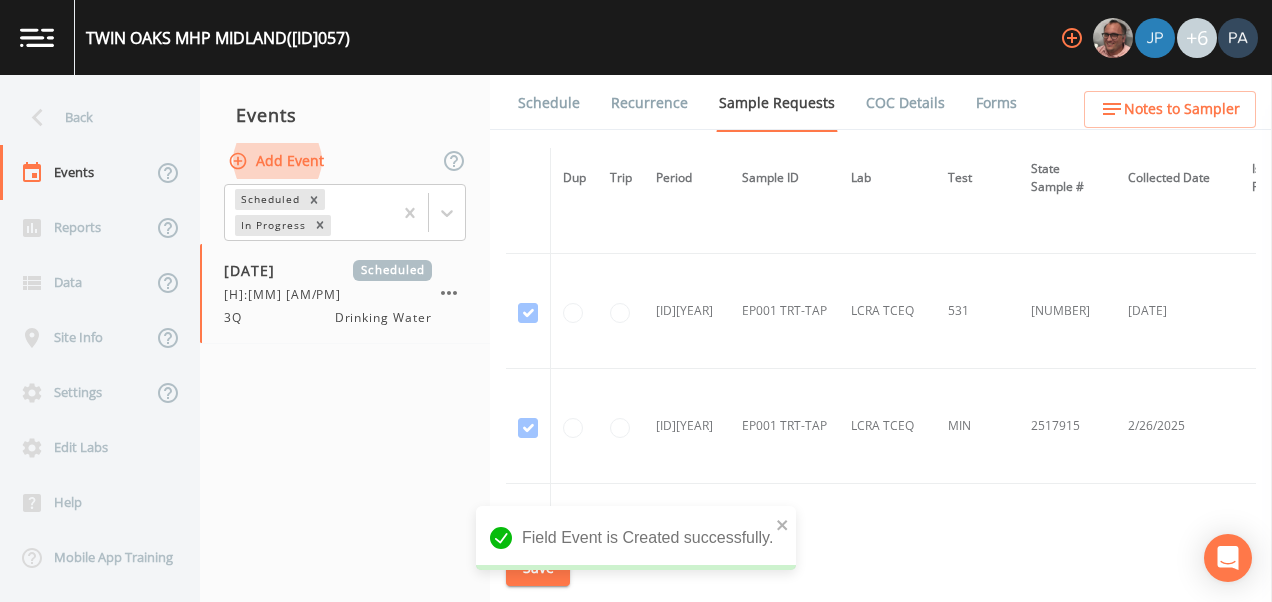 scroll, scrollTop: 3200, scrollLeft: 0, axis: vertical 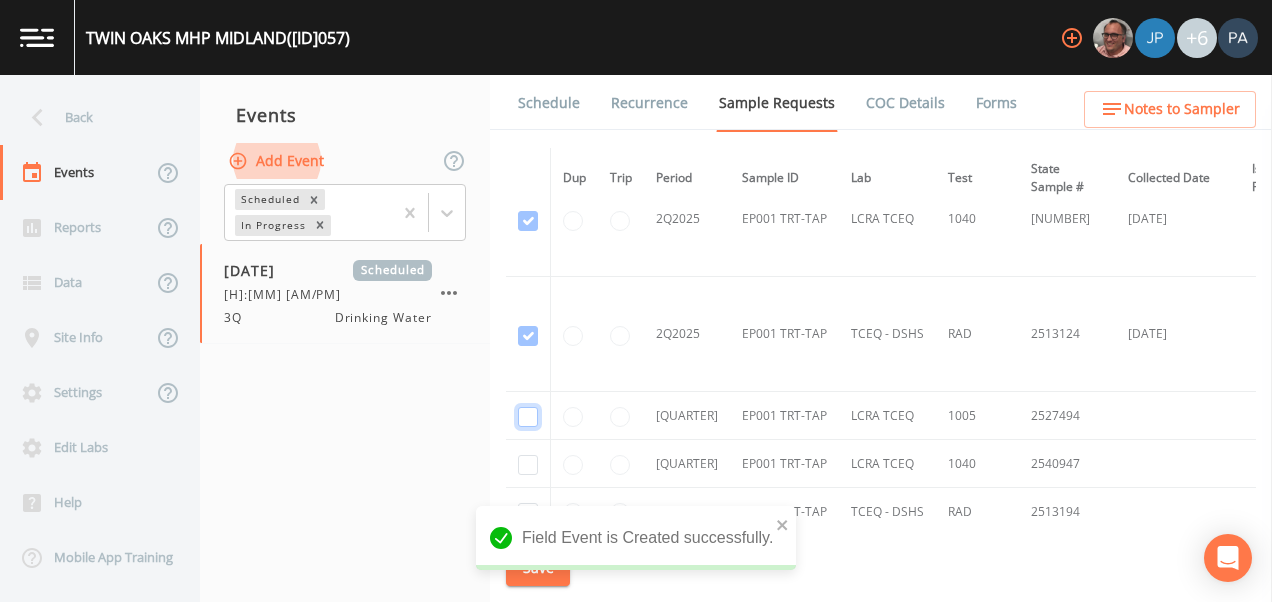 click at bounding box center (528, -2242) 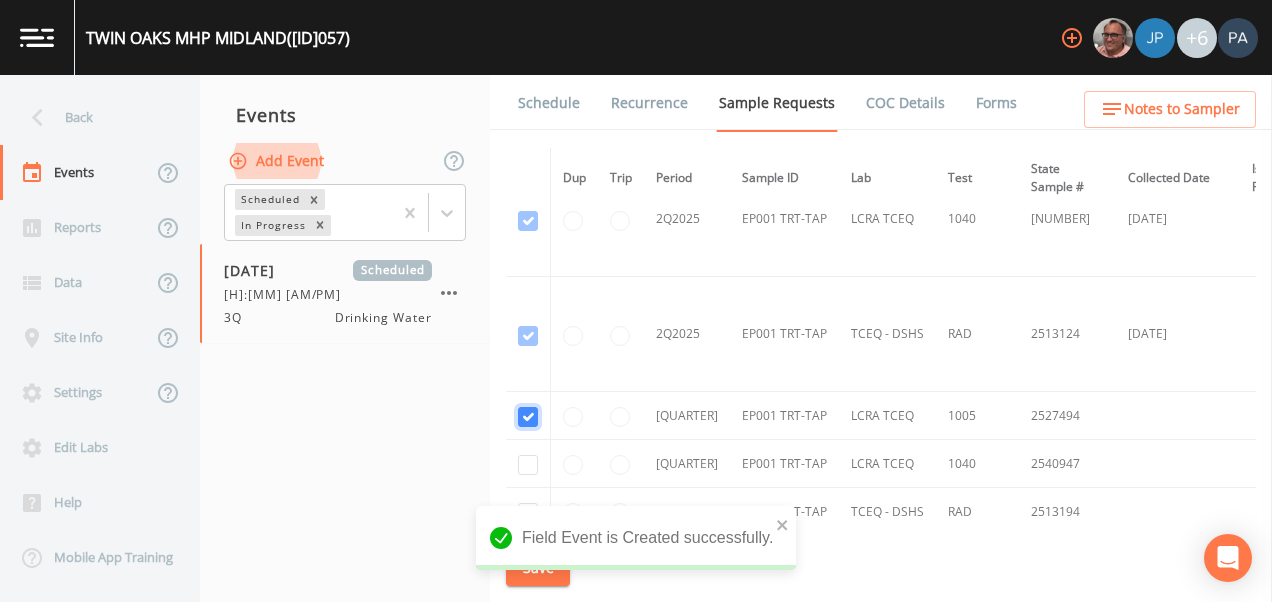 checkbox on "true" 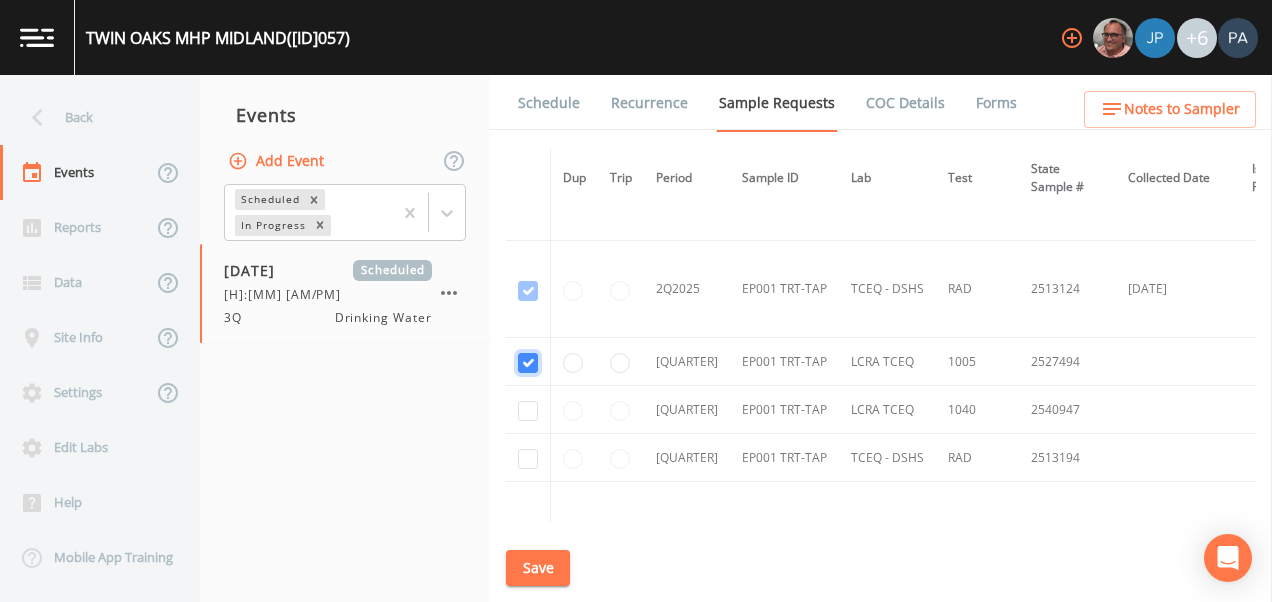 scroll, scrollTop: 2832, scrollLeft: 0, axis: vertical 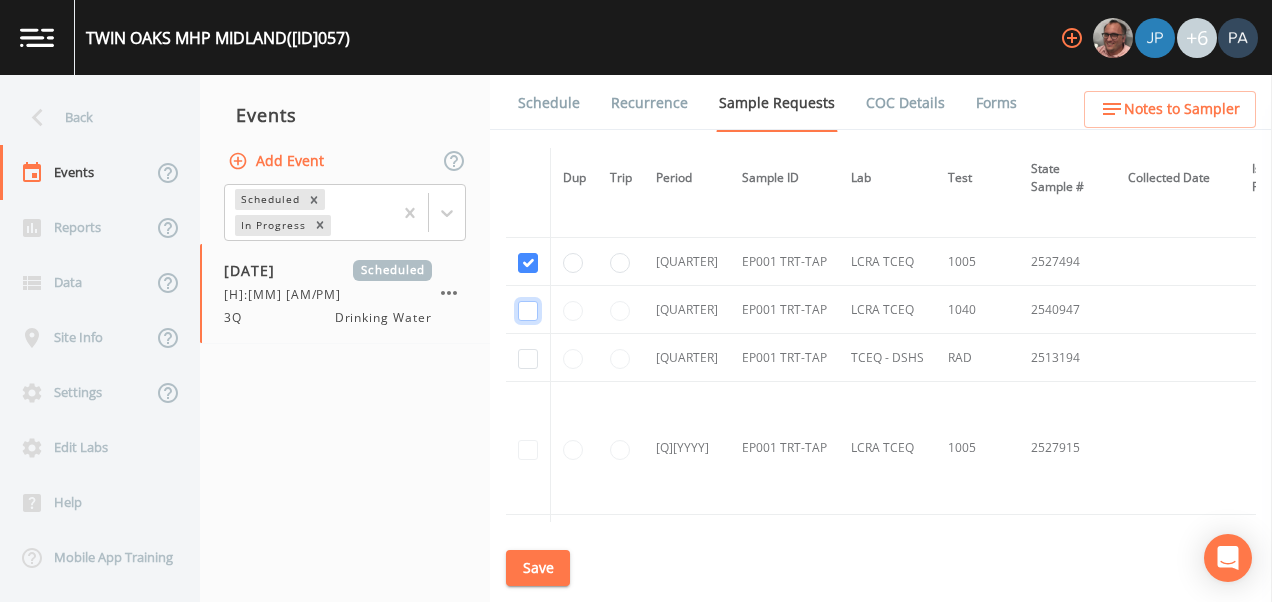 click at bounding box center (528, -2185) 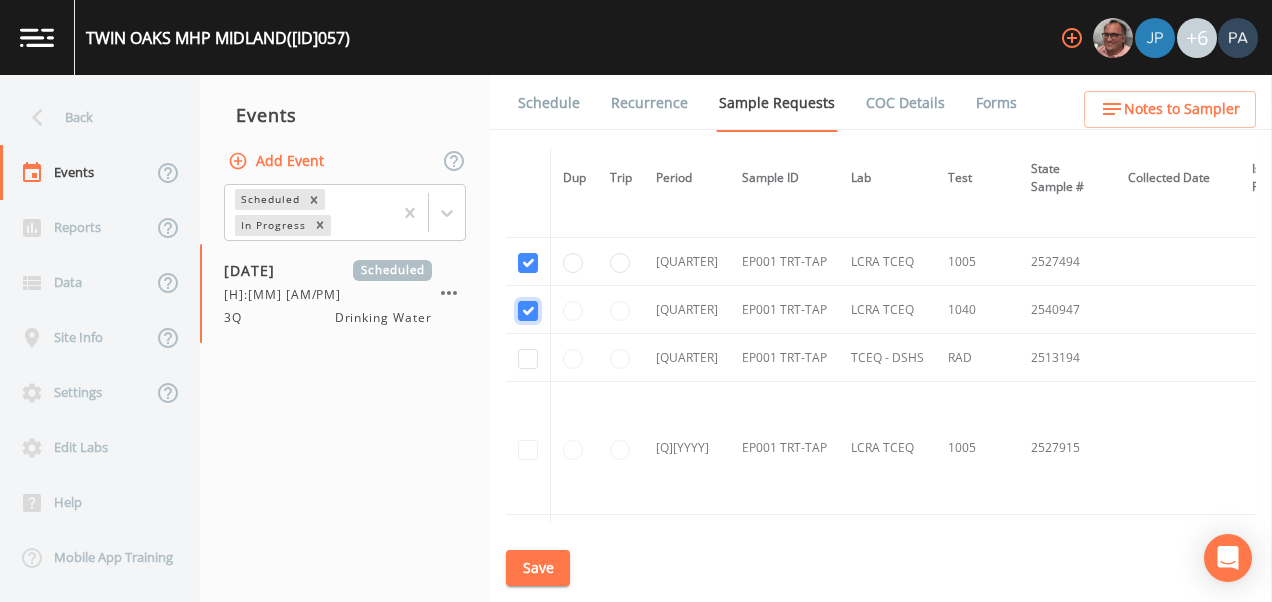 checkbox on "true" 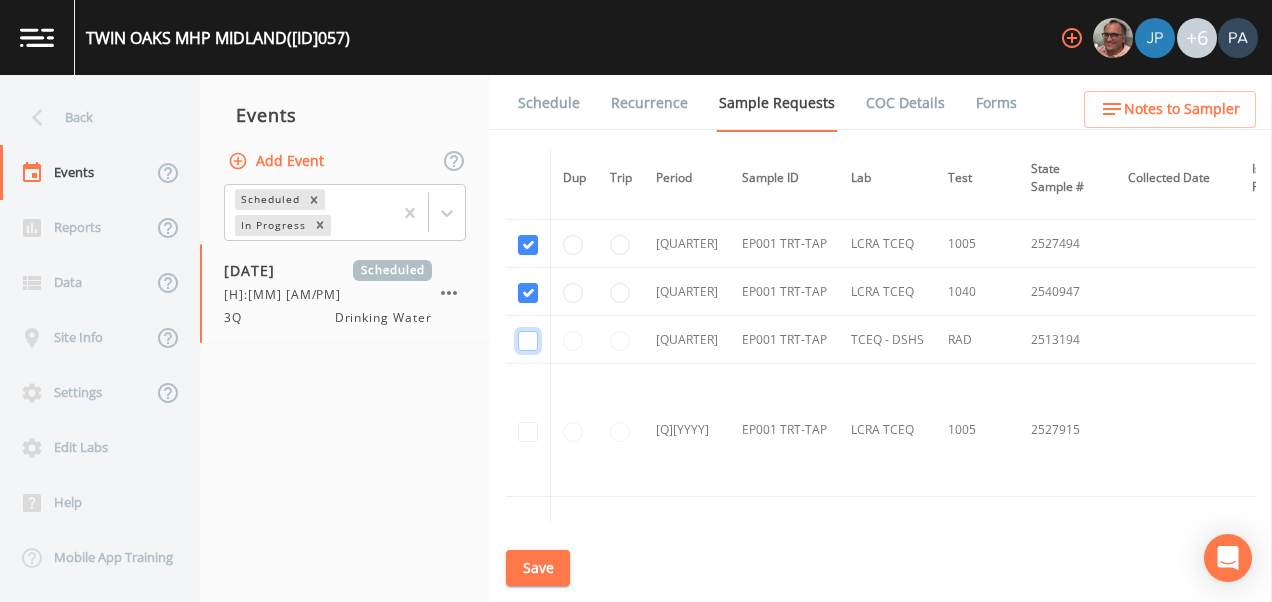 click at bounding box center (528, -2191) 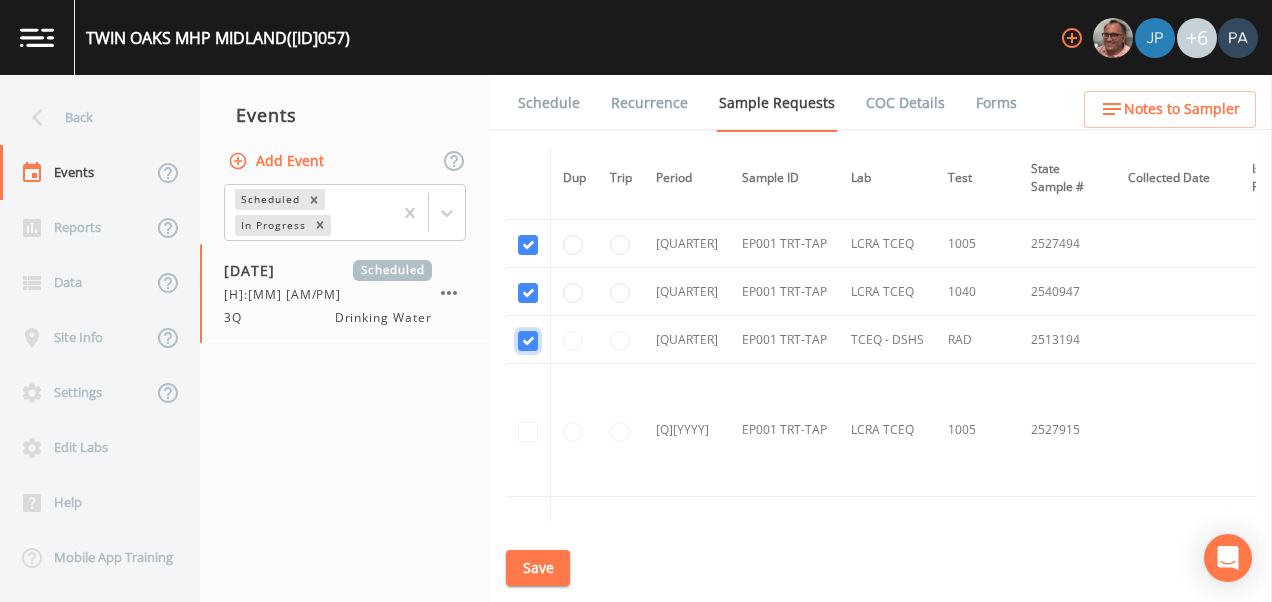 checkbox on "true" 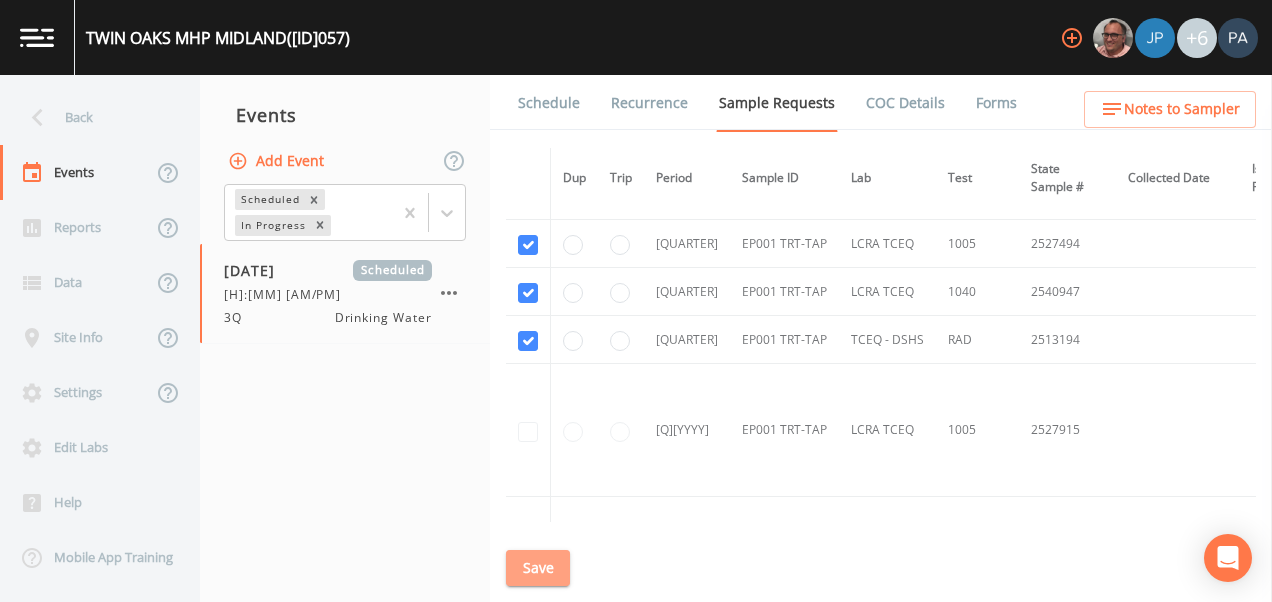 click on "Save" at bounding box center [538, 568] 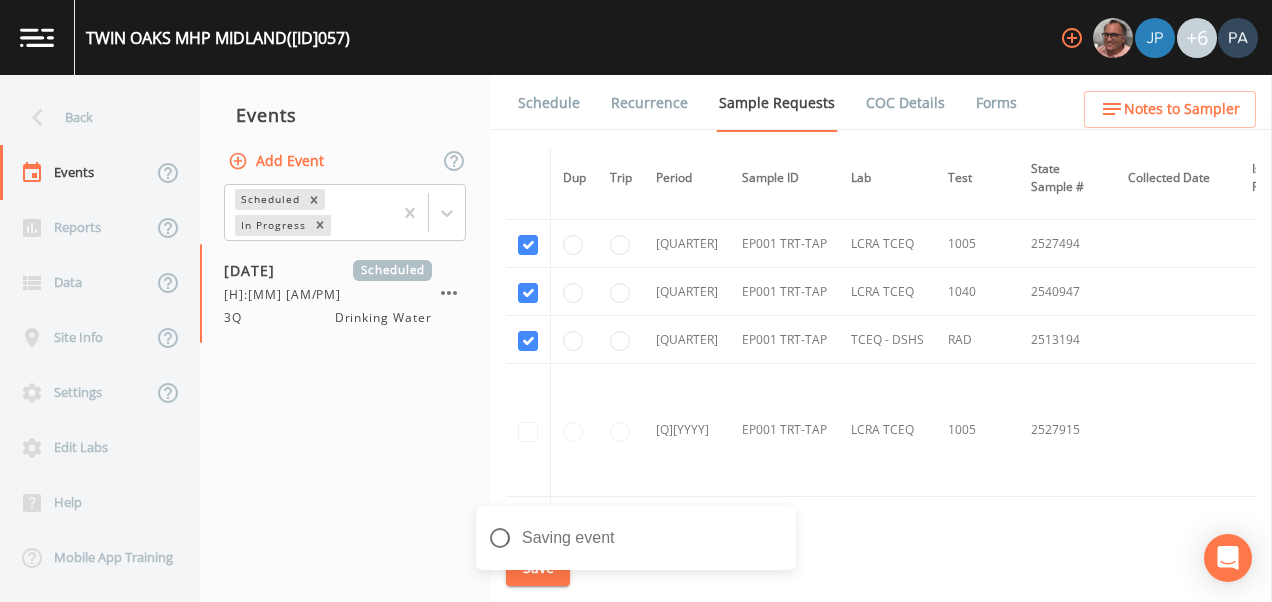 click on "Schedule" at bounding box center [549, 103] 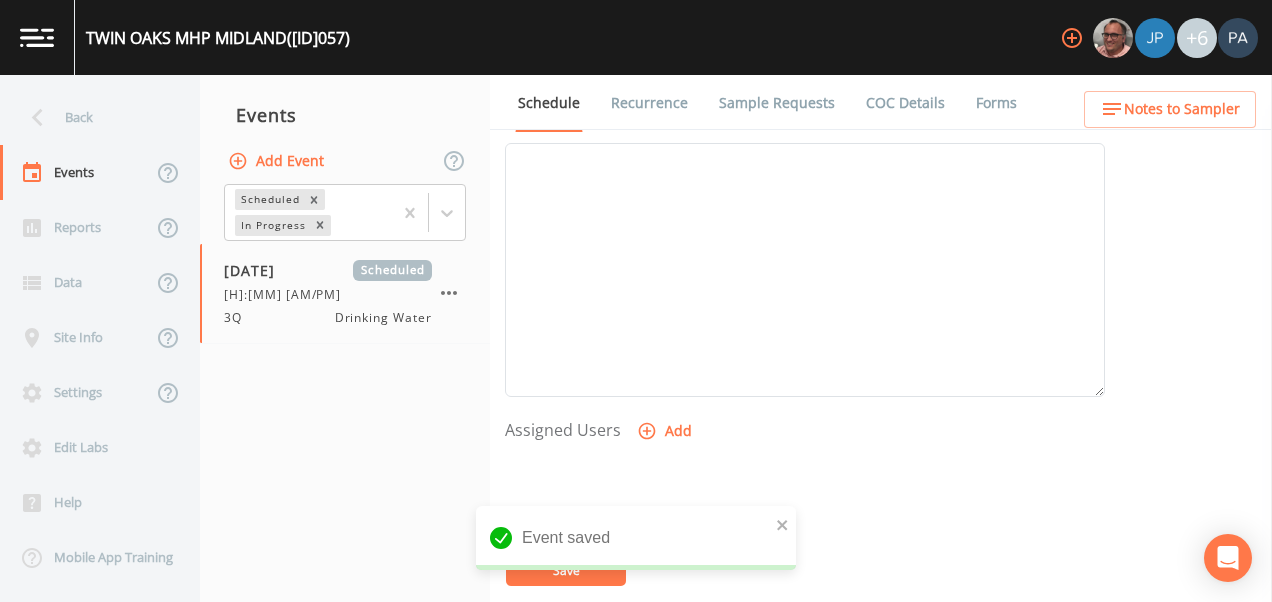 scroll, scrollTop: 808, scrollLeft: 0, axis: vertical 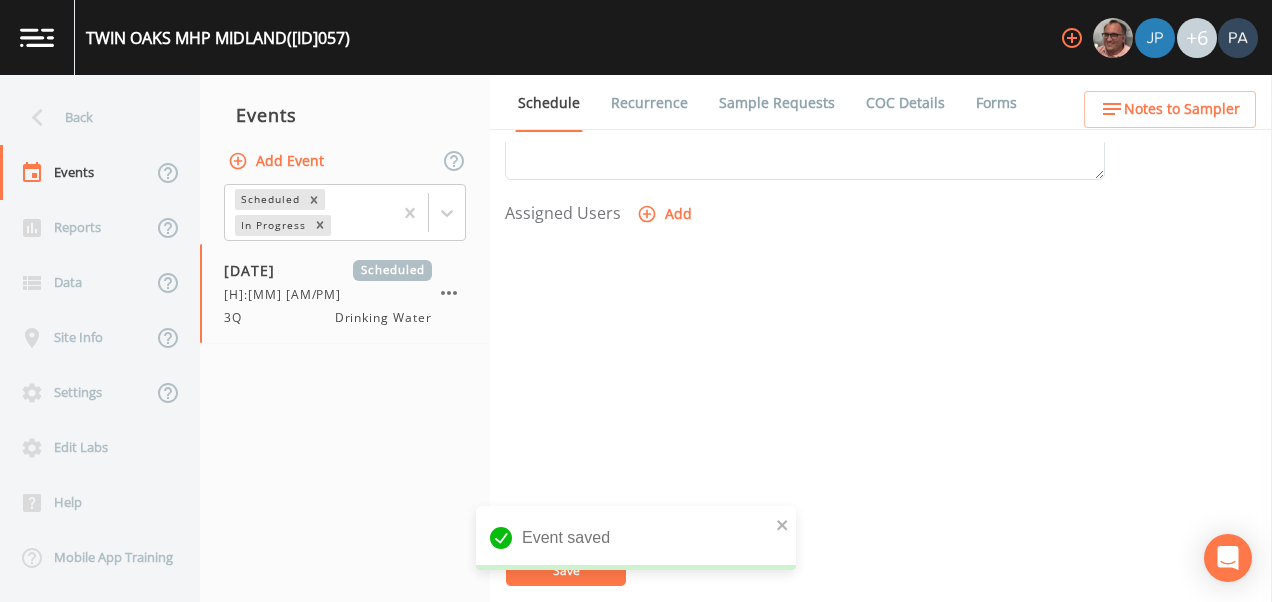 click 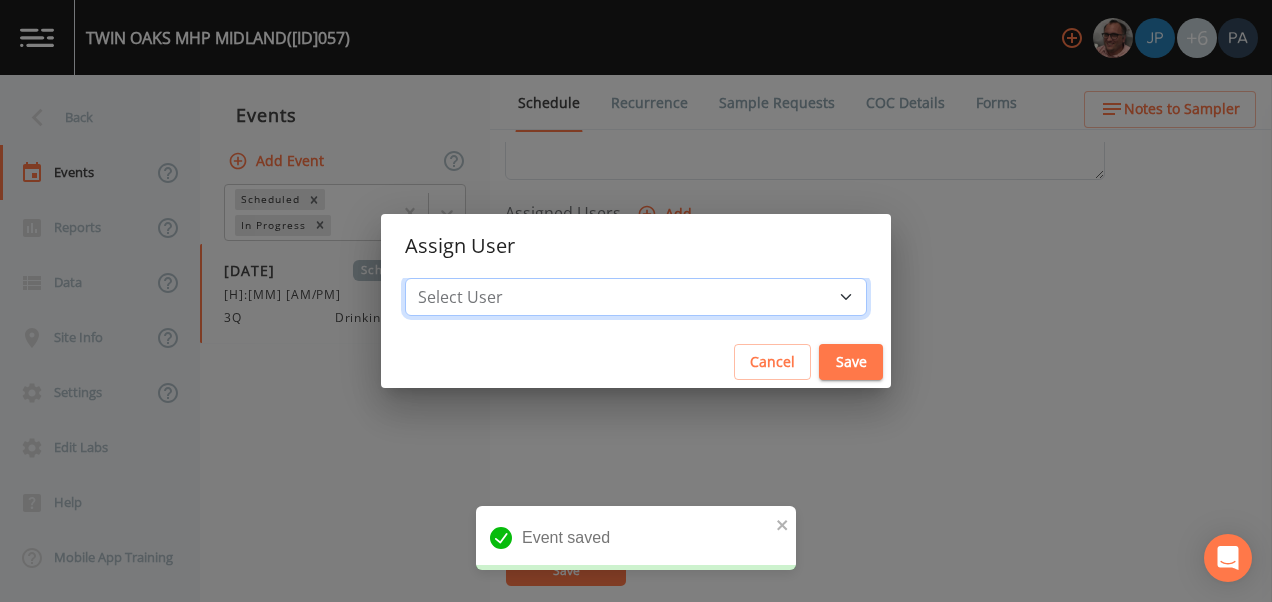 click on "Select User [FIRST] [LAST] [FIRST] [LAST] [FIRST] [LAST] [FIRST] [LAST] [FIRST] [LAST] [FIRST] [LAST]" at bounding box center (636, 297) 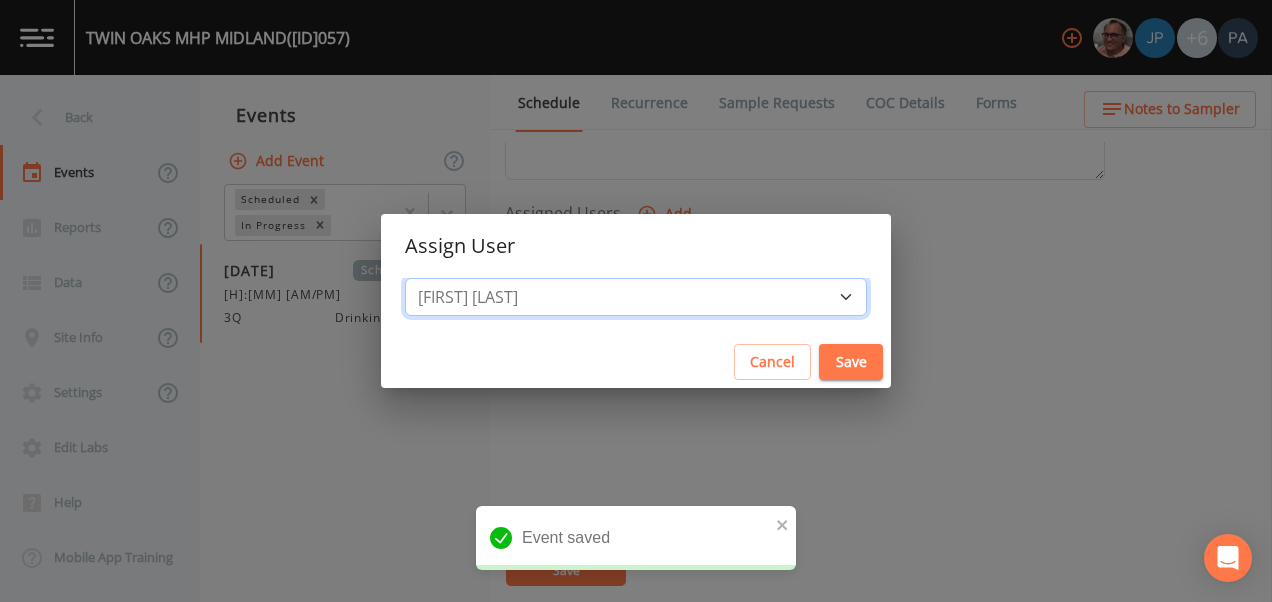 click on "Select User [FIRST] [LAST] [FIRST] [LAST] [FIRST] [LAST] [FIRST] [LAST] [FIRST] [LAST] [FIRST] [LAST]" at bounding box center [636, 297] 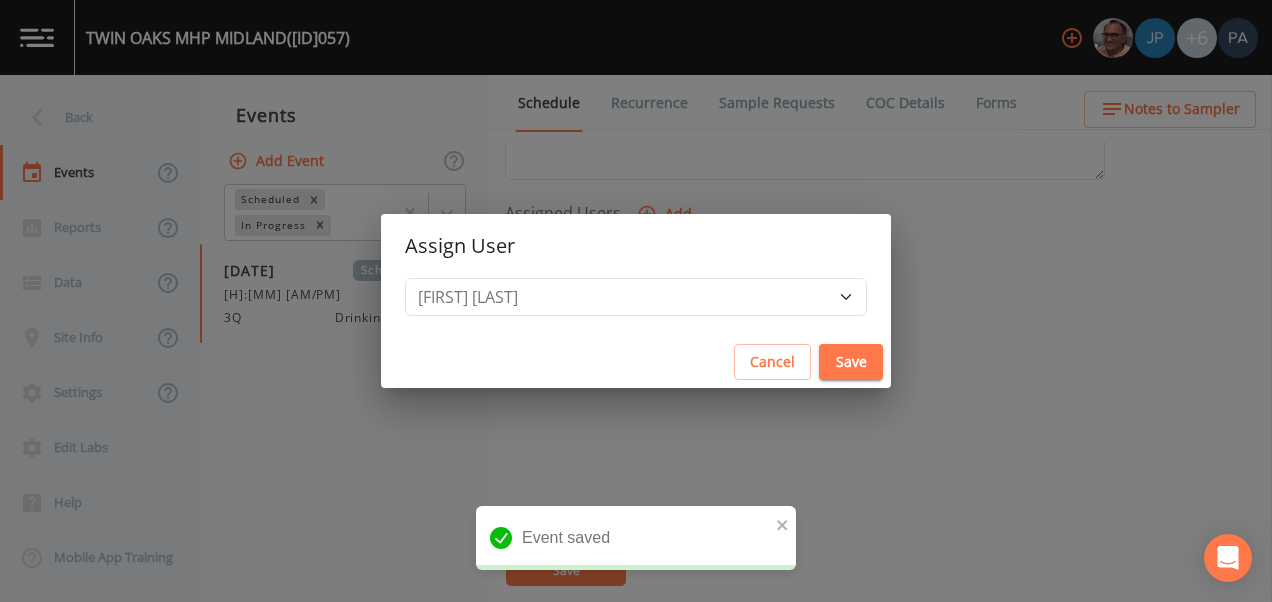 click on "Save" at bounding box center (851, 362) 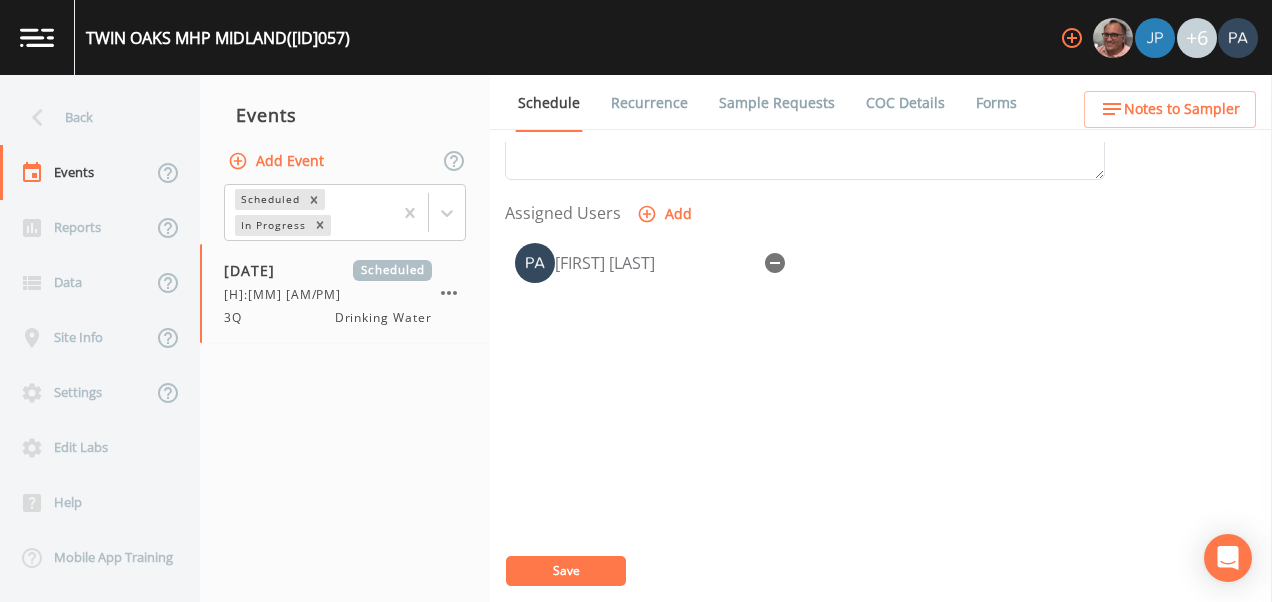 click on "Save" at bounding box center [566, 571] 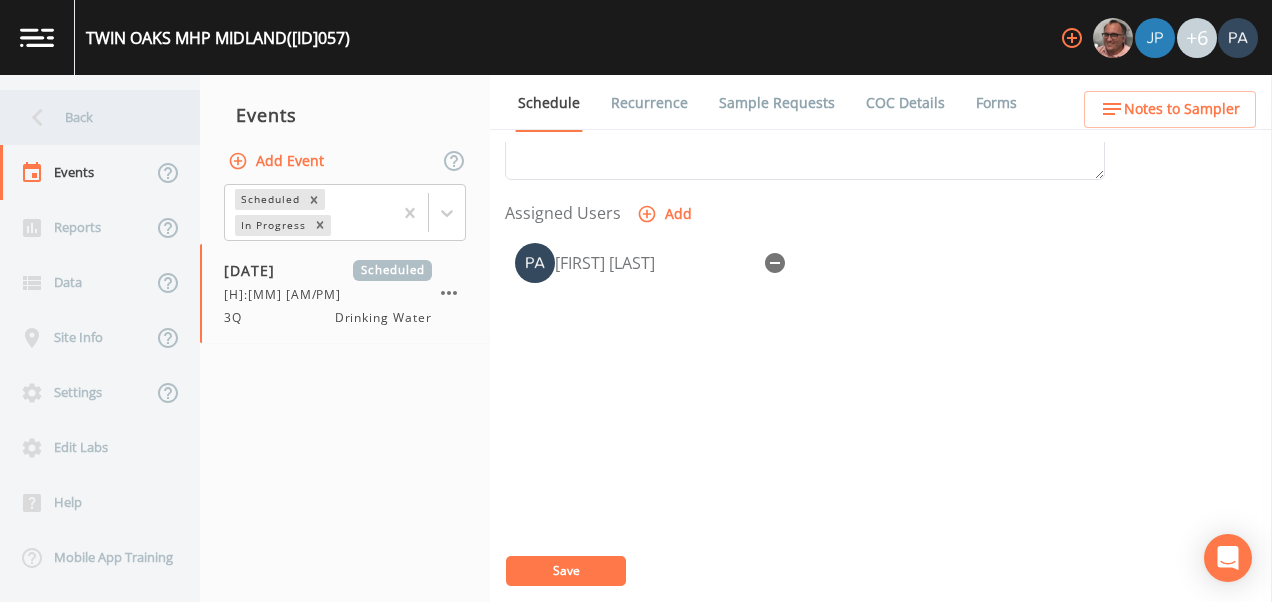 click on "Back" at bounding box center (90, 117) 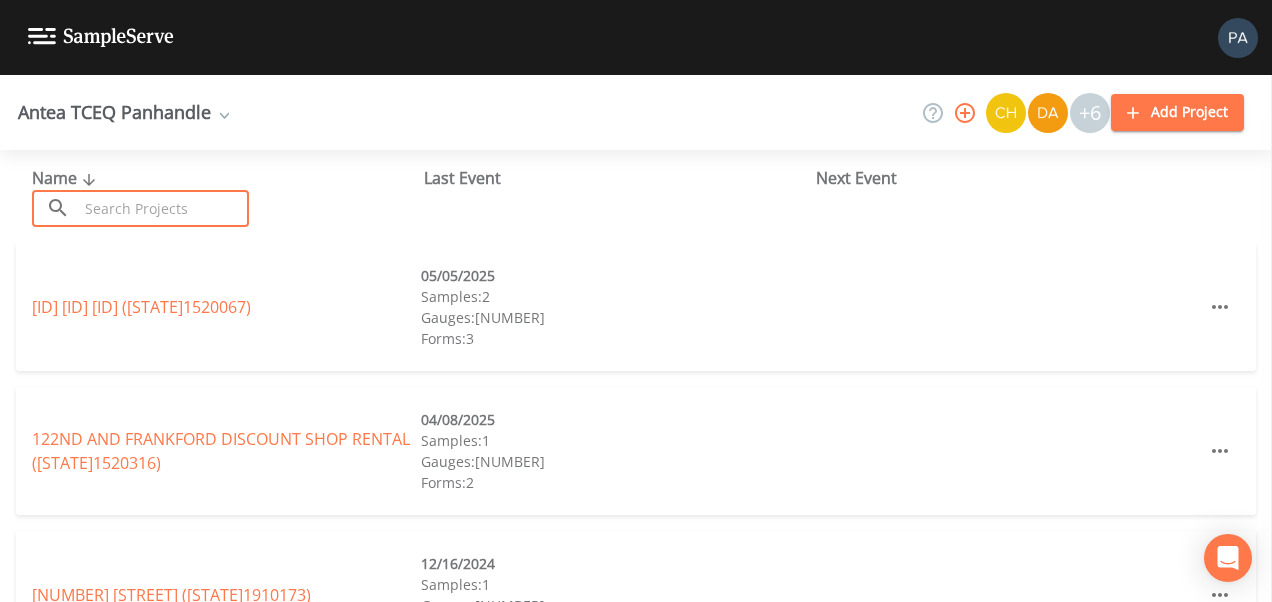 click at bounding box center [163, 208] 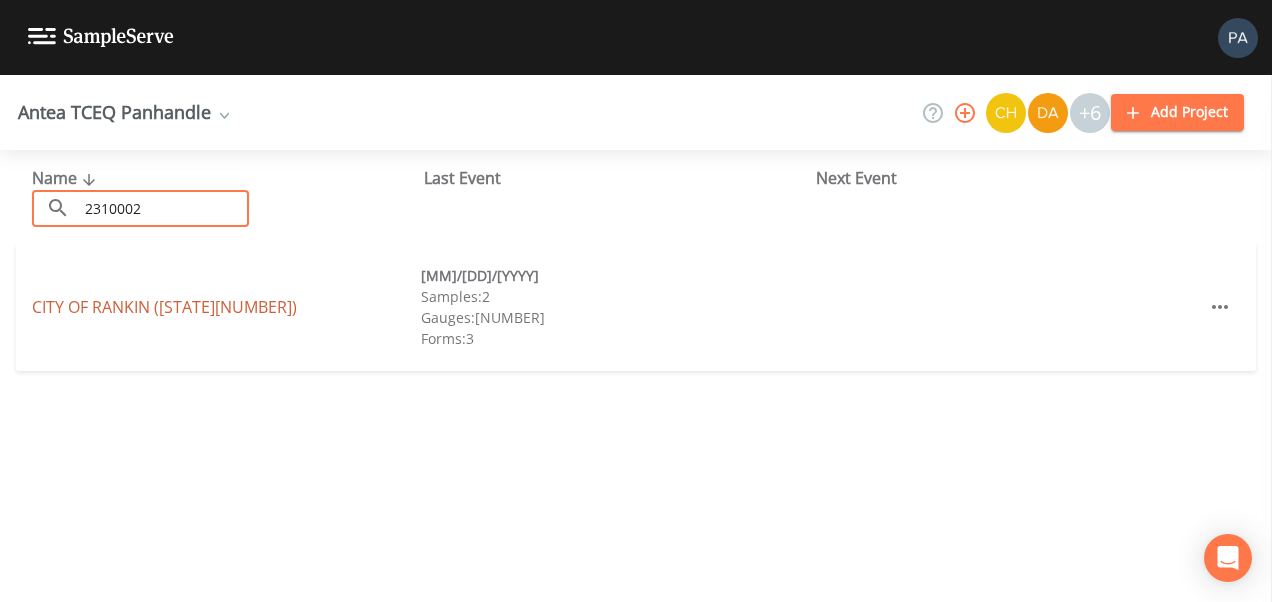 type on "2310002" 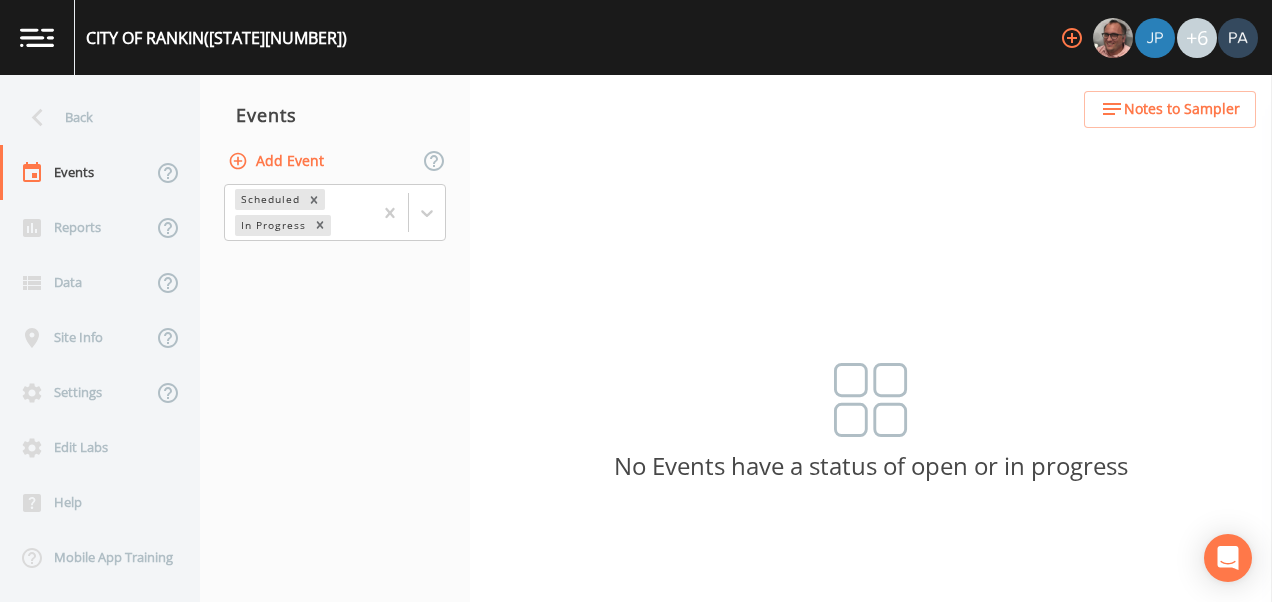 click on "Add Event" at bounding box center (278, 161) 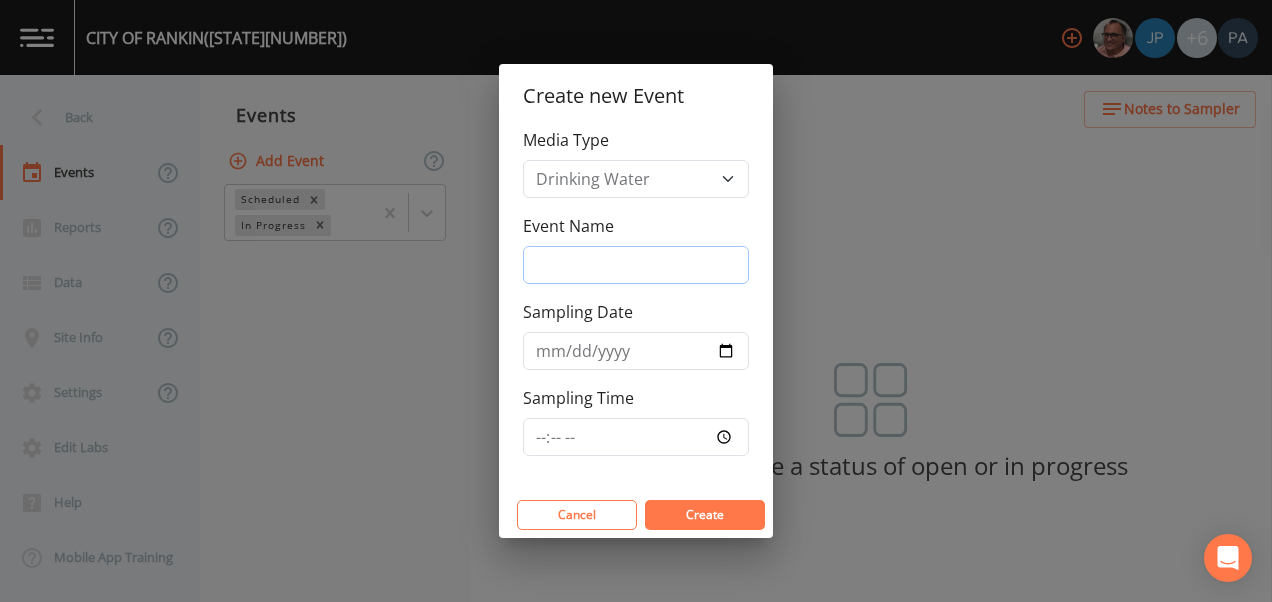 click on "Event Name" at bounding box center [636, 265] 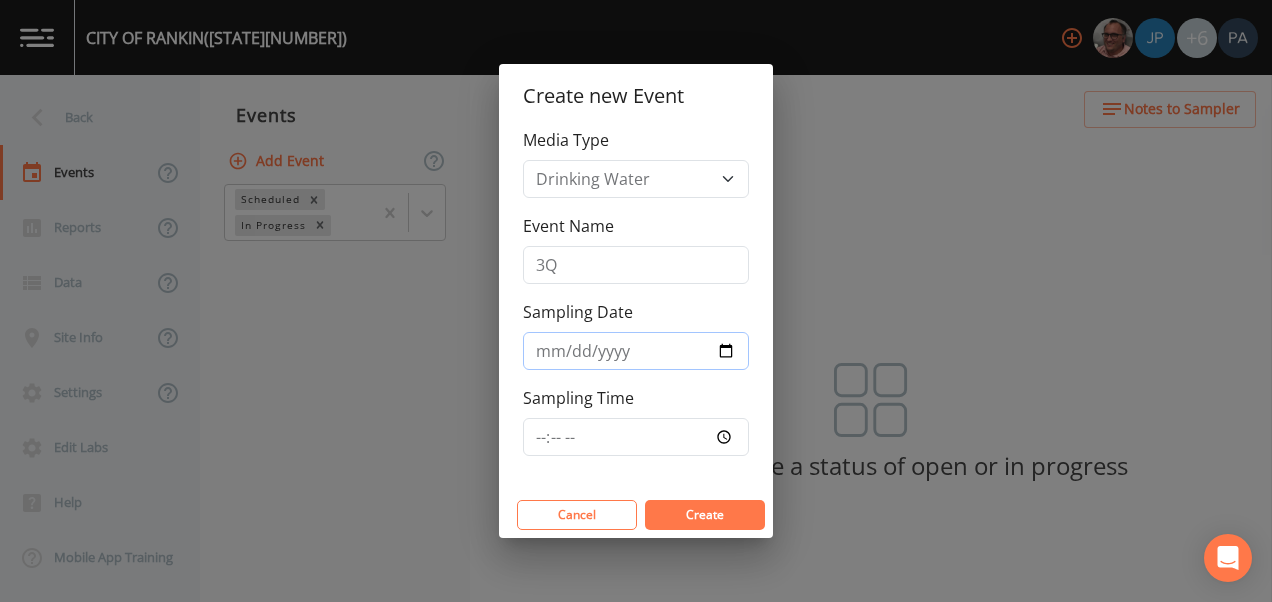 click on "[DATE]" at bounding box center (636, 351) 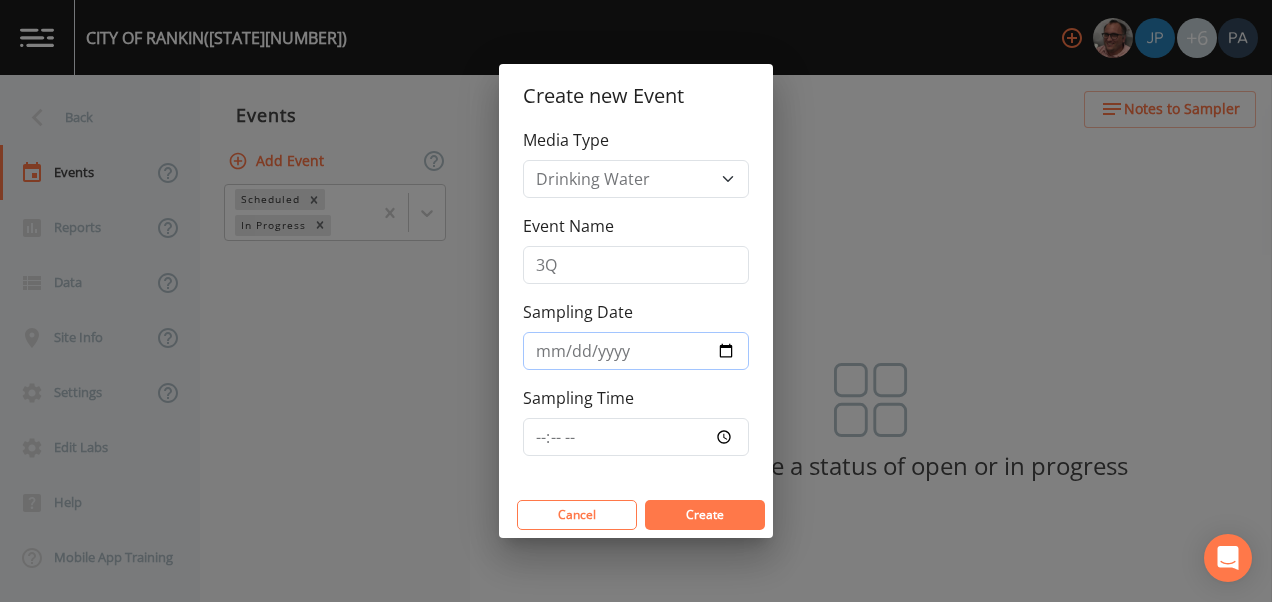 type on "[DATE]" 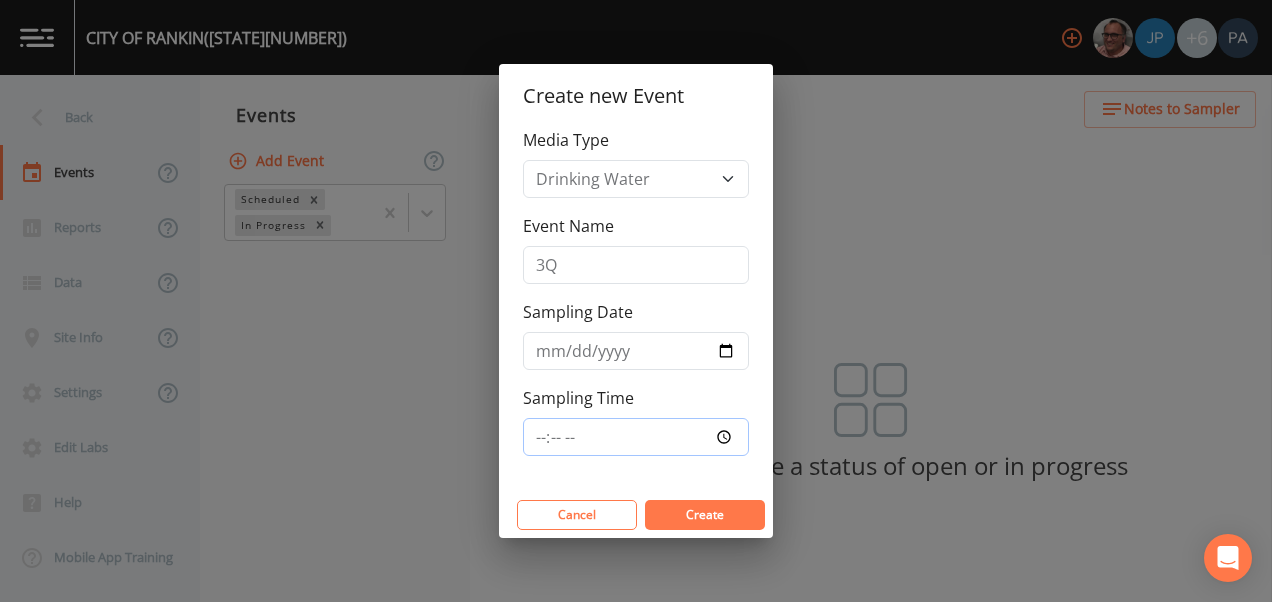 click on "Sampling Time" at bounding box center (636, 437) 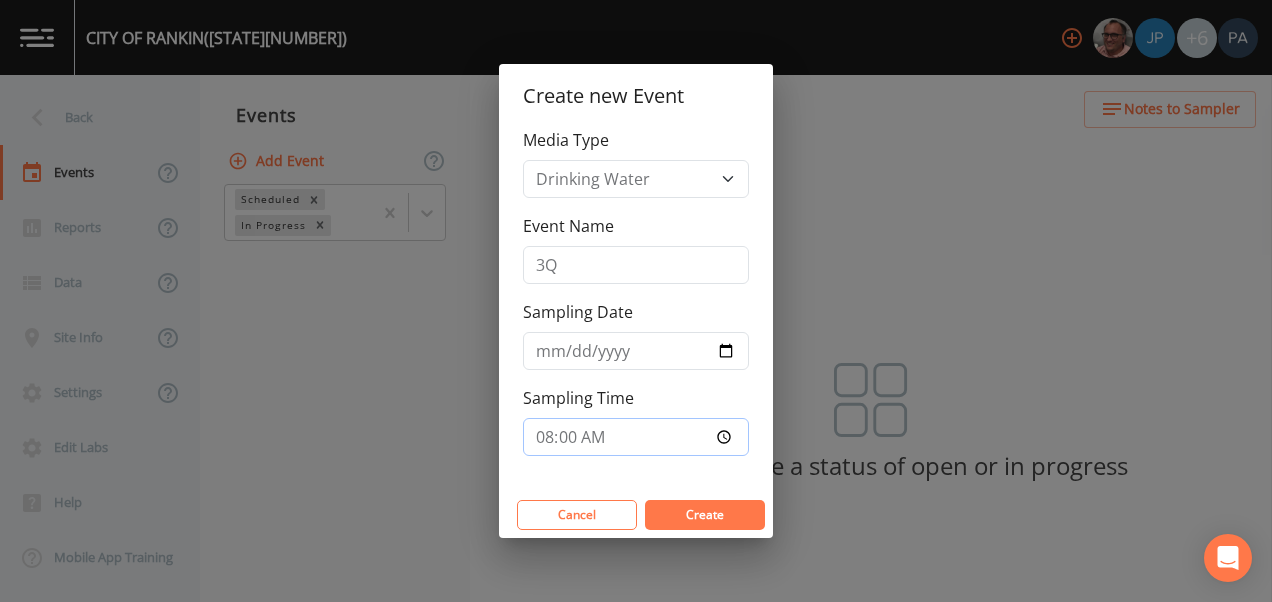 click on "Create" at bounding box center [705, 515] 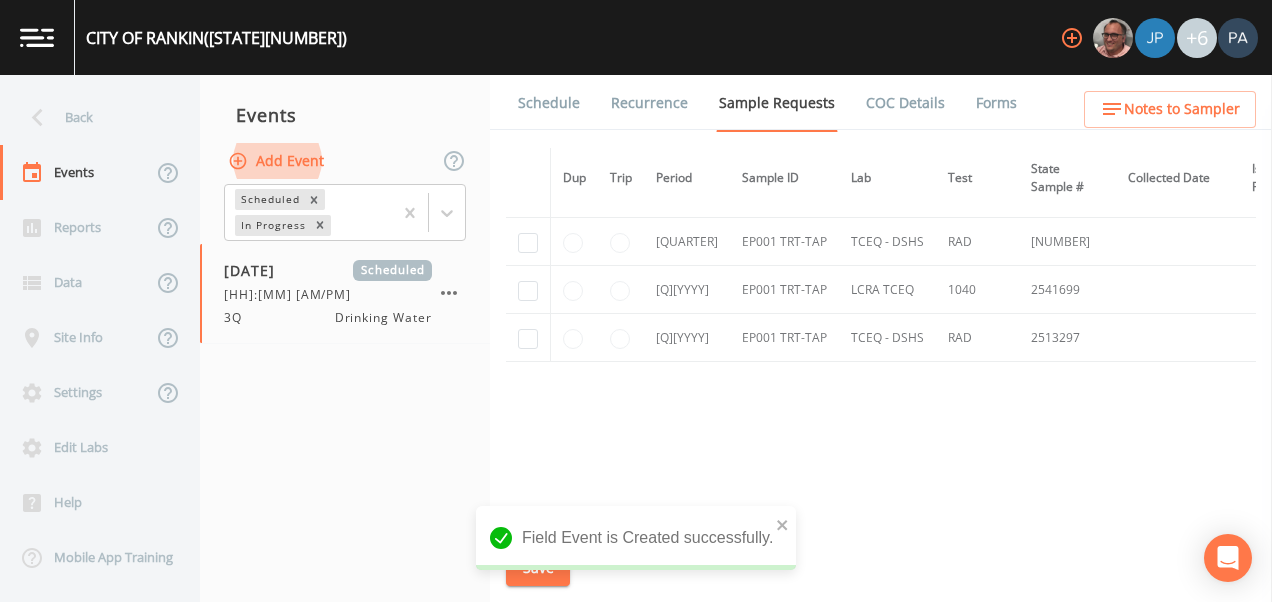 scroll, scrollTop: 2767, scrollLeft: 0, axis: vertical 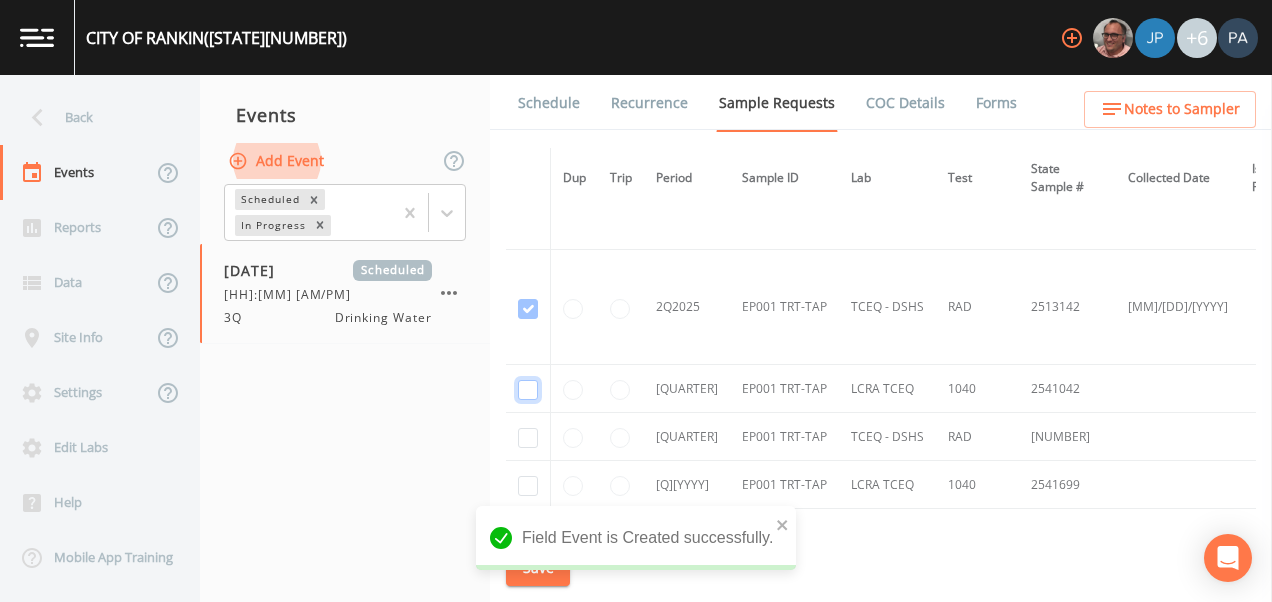 click at bounding box center (528, -2154) 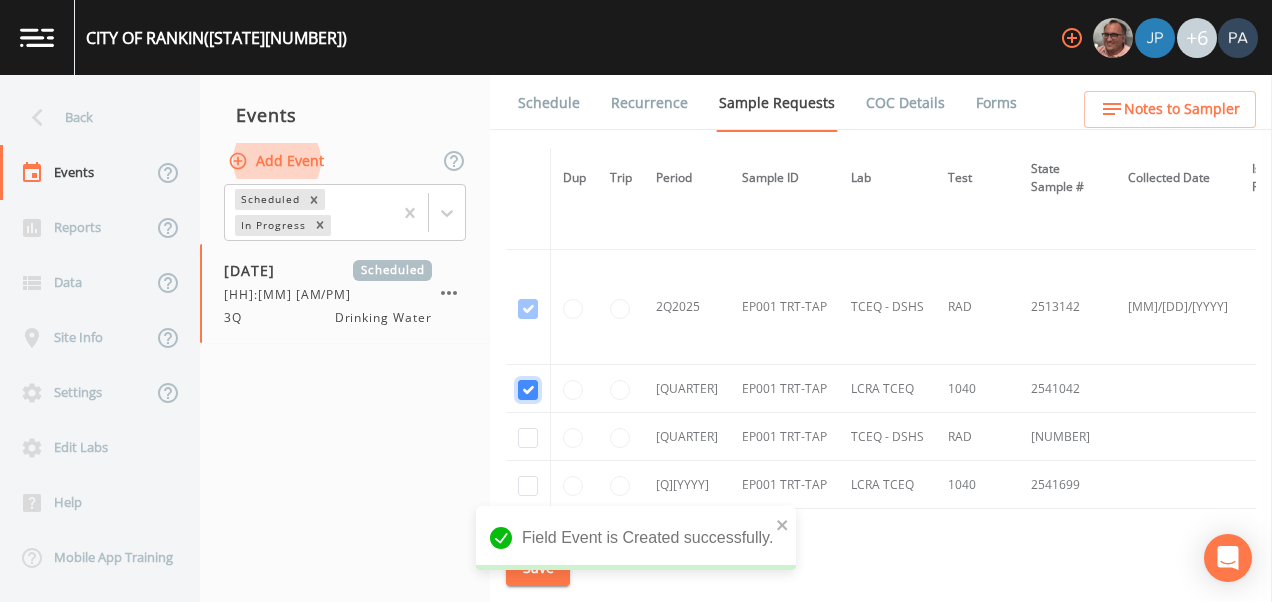 checkbox on "true" 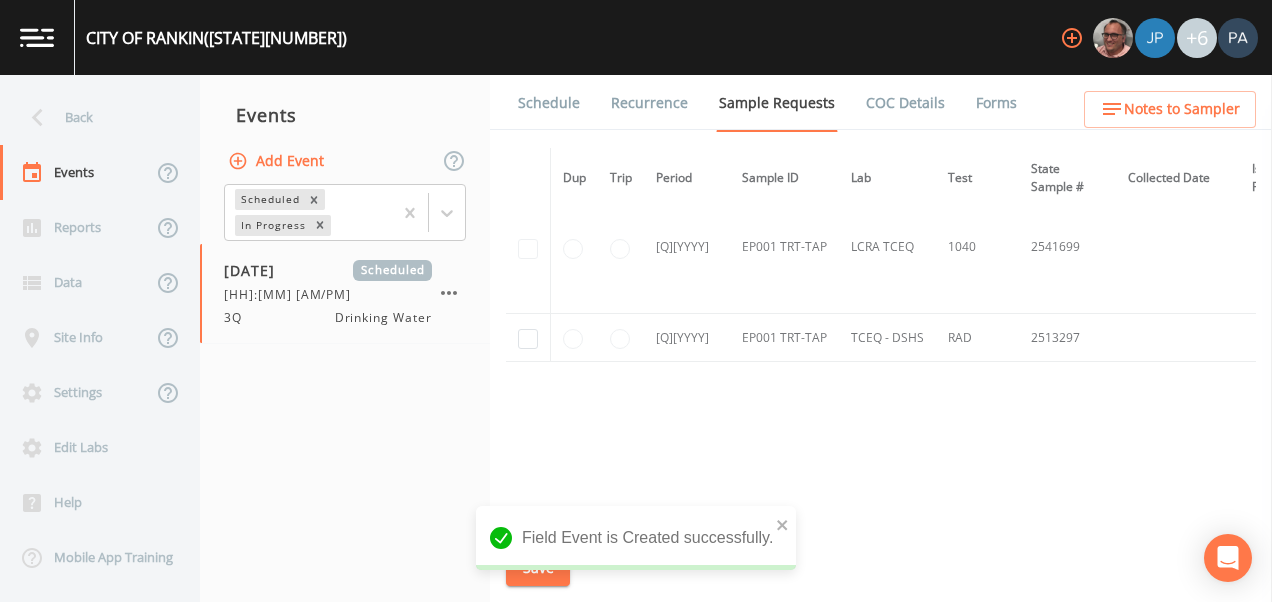 scroll, scrollTop: 2447, scrollLeft: 0, axis: vertical 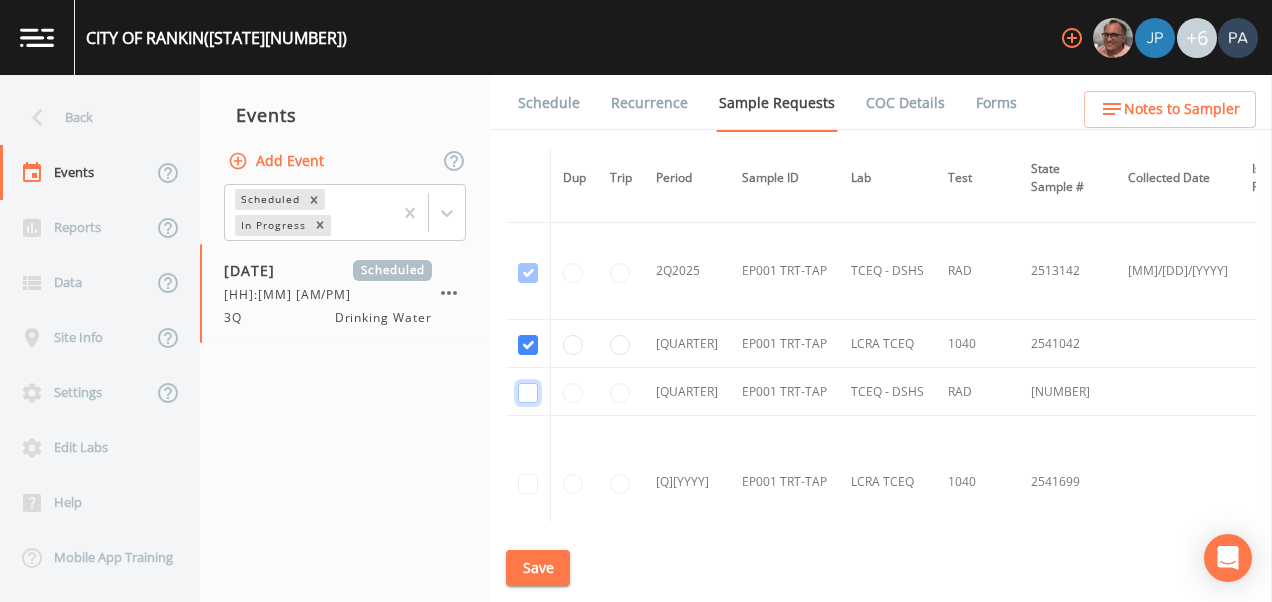 click at bounding box center (528, -1800) 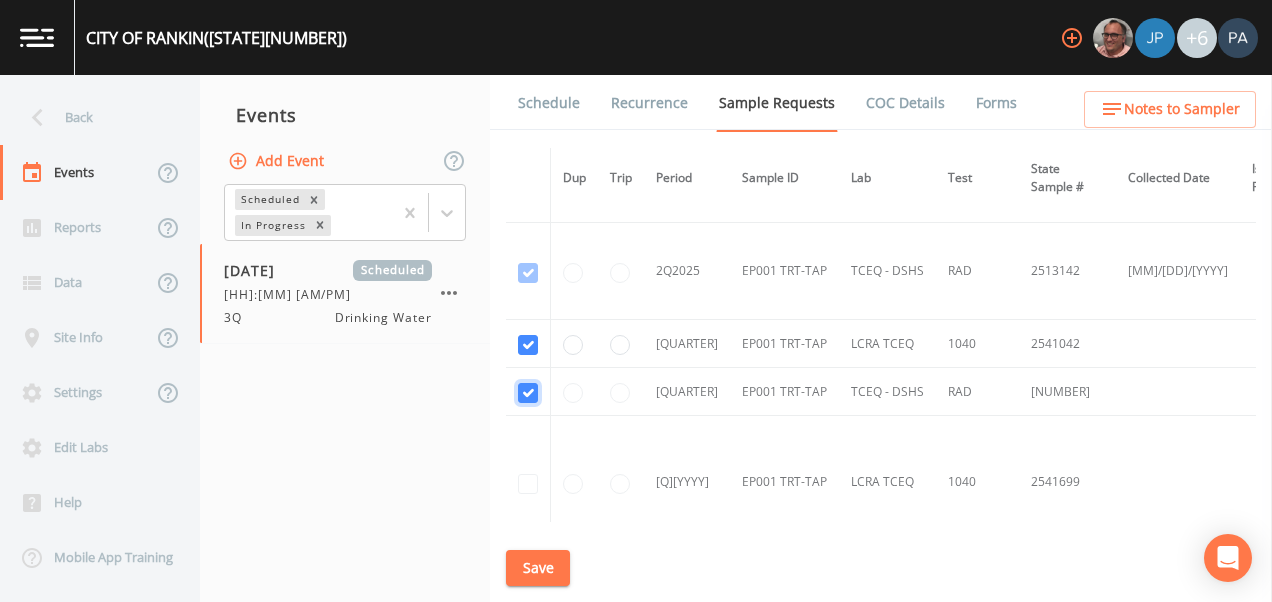 checkbox on "true" 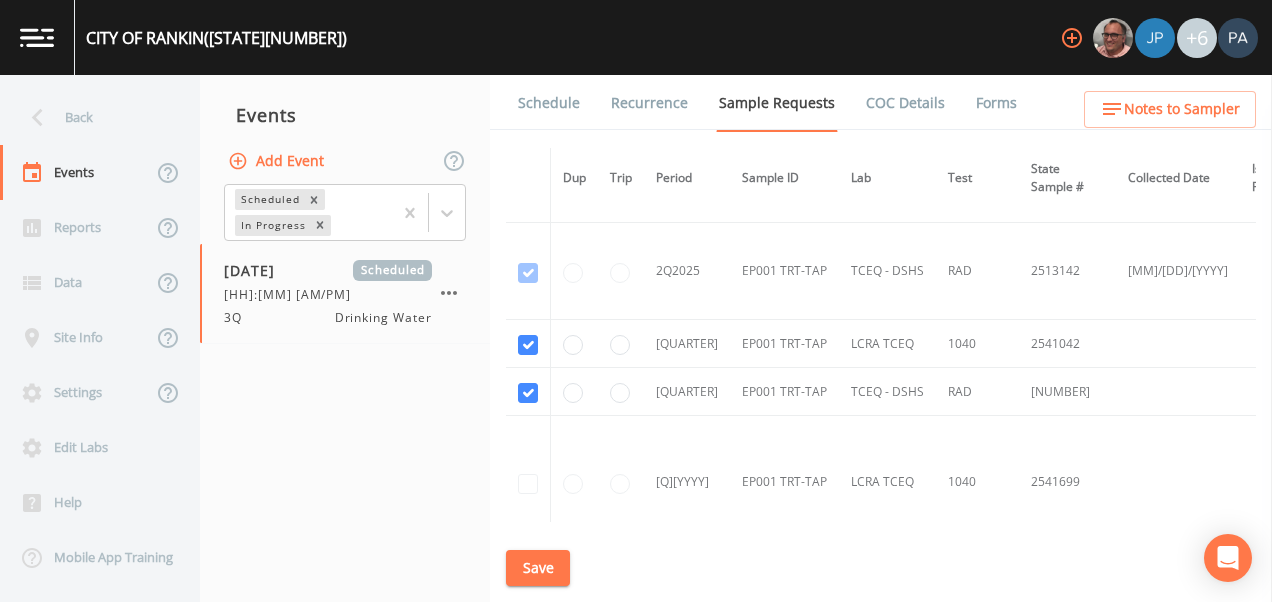 click on "Save" at bounding box center (538, 568) 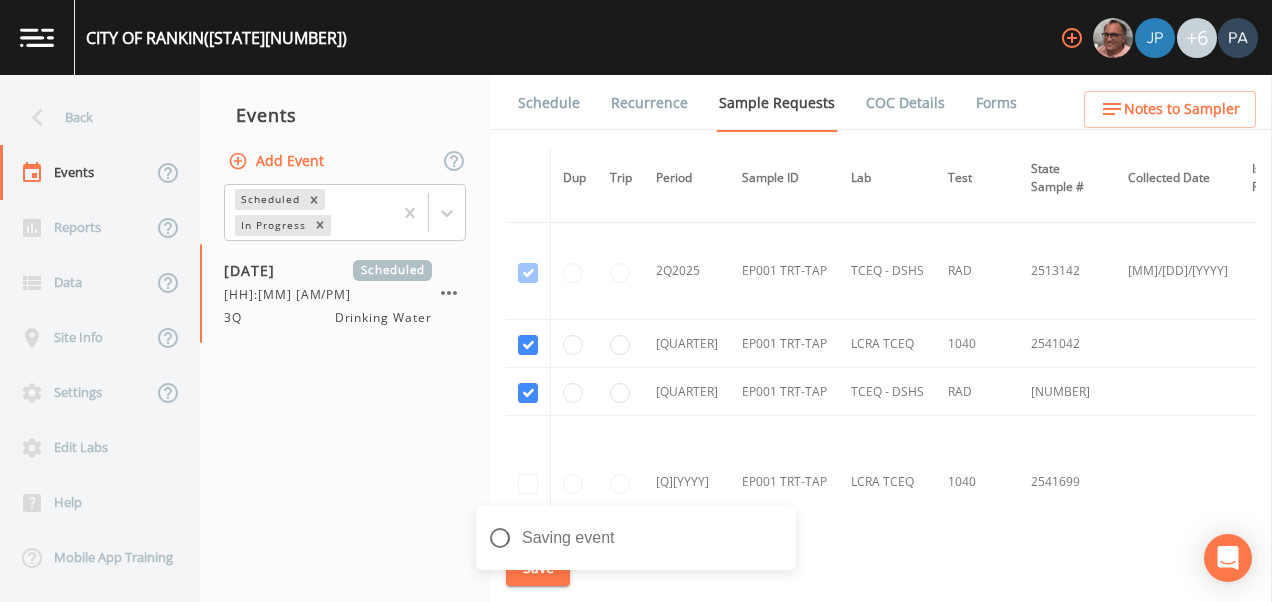 click on "Schedule" at bounding box center (549, 103) 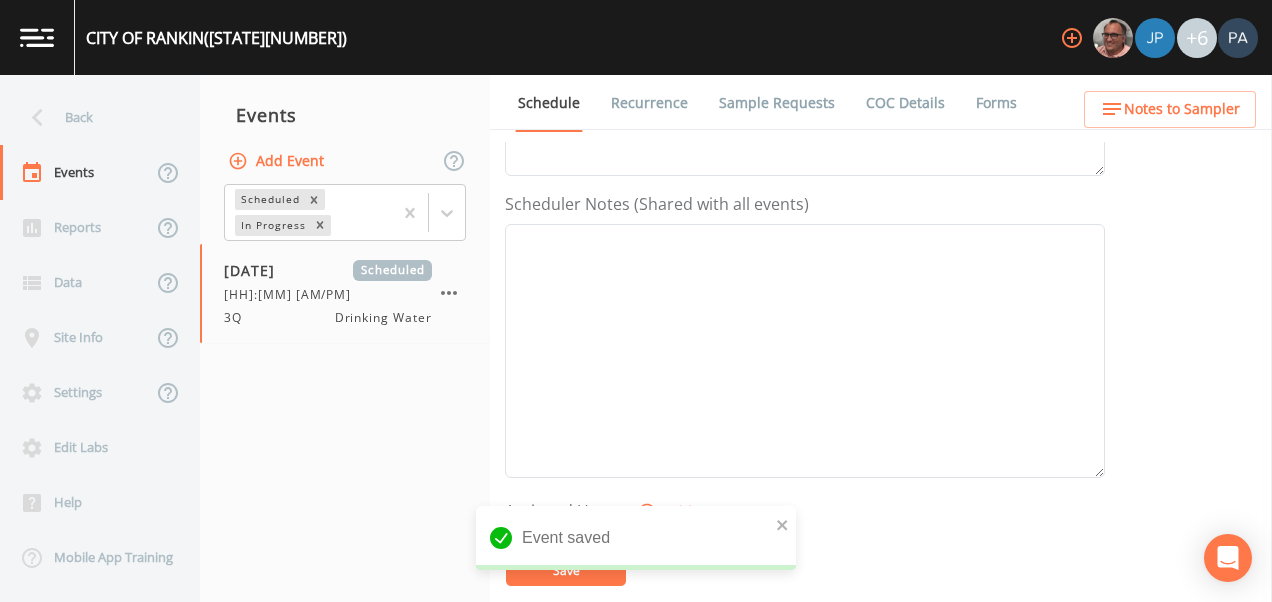 scroll, scrollTop: 700, scrollLeft: 0, axis: vertical 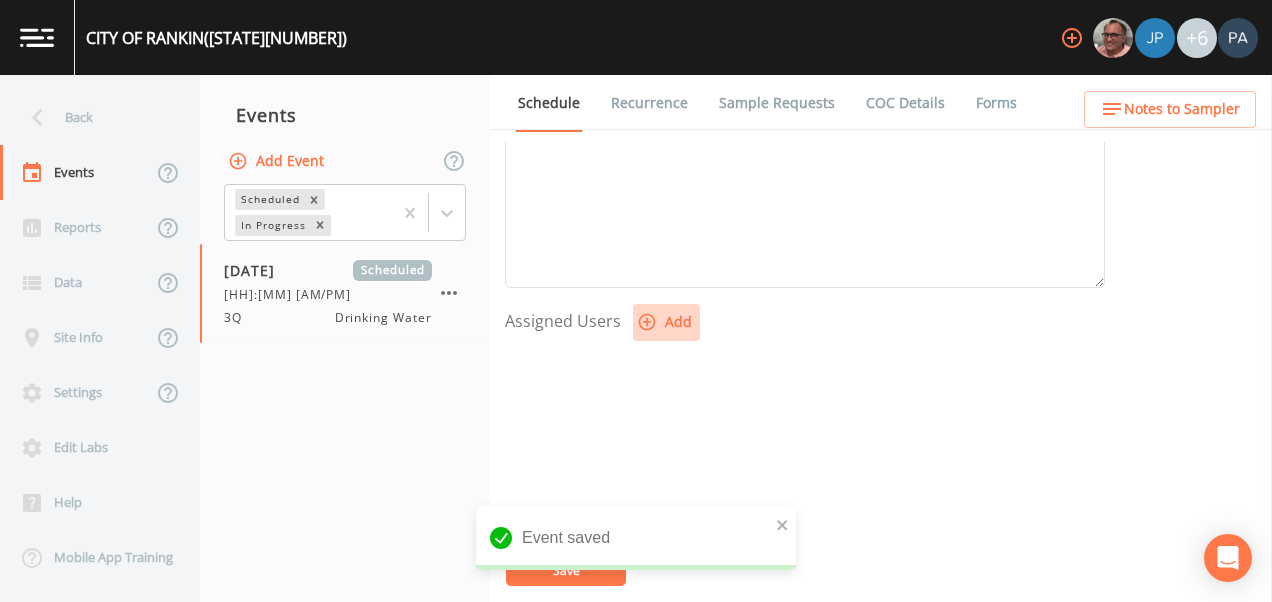 click on "Add" at bounding box center [666, 322] 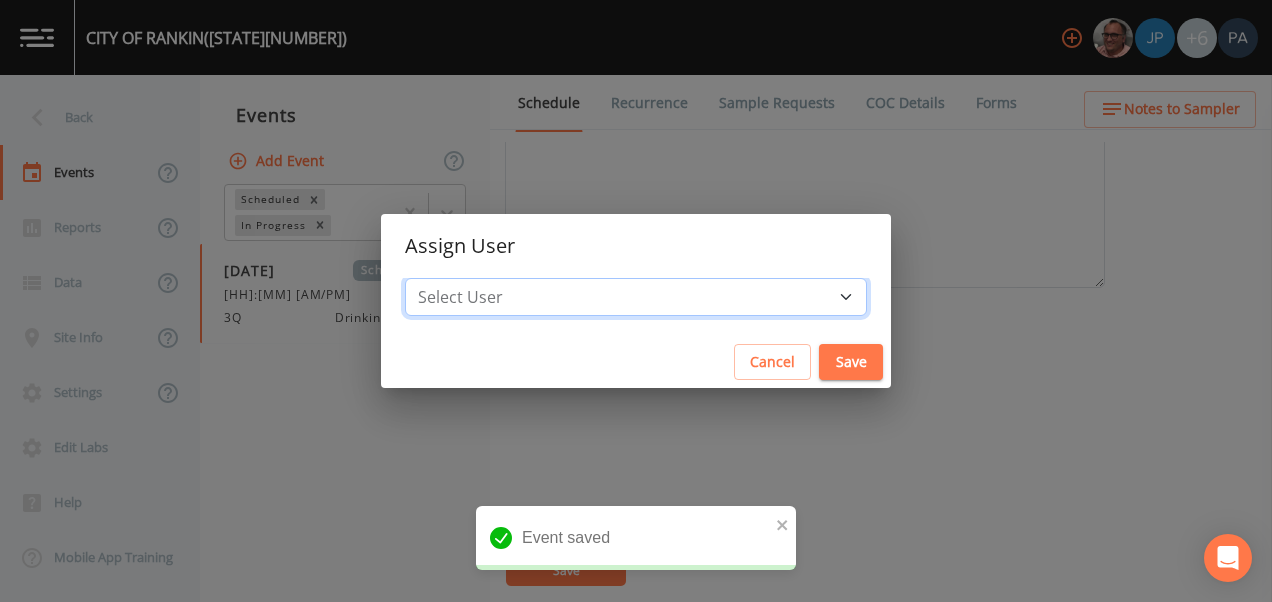 click on "Select User [FIRST] [LAST] [FIRST] [LAST] [FIRST] [LAST] [FIRST] [LAST] [FIRST] [LAST] [FIRST] [LAST]" at bounding box center (636, 297) 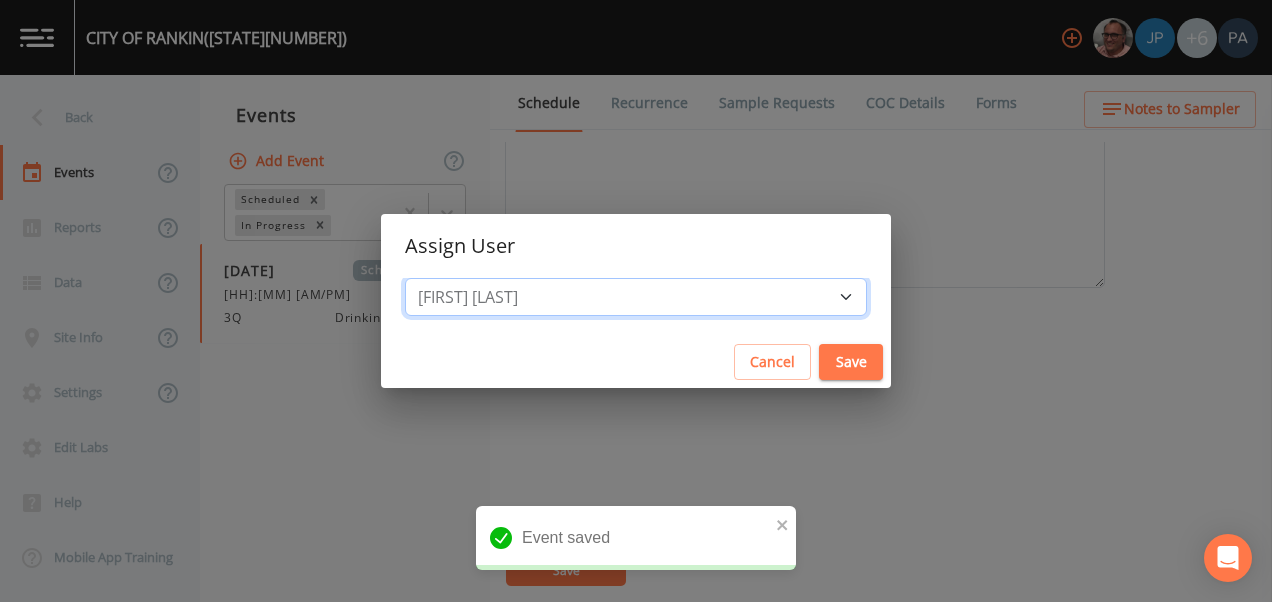 click on "Select User [FIRST] [LAST] [FIRST] [LAST] [FIRST] [LAST] [FIRST] [LAST] [FIRST] [LAST] [FIRST] [LAST]" at bounding box center [636, 297] 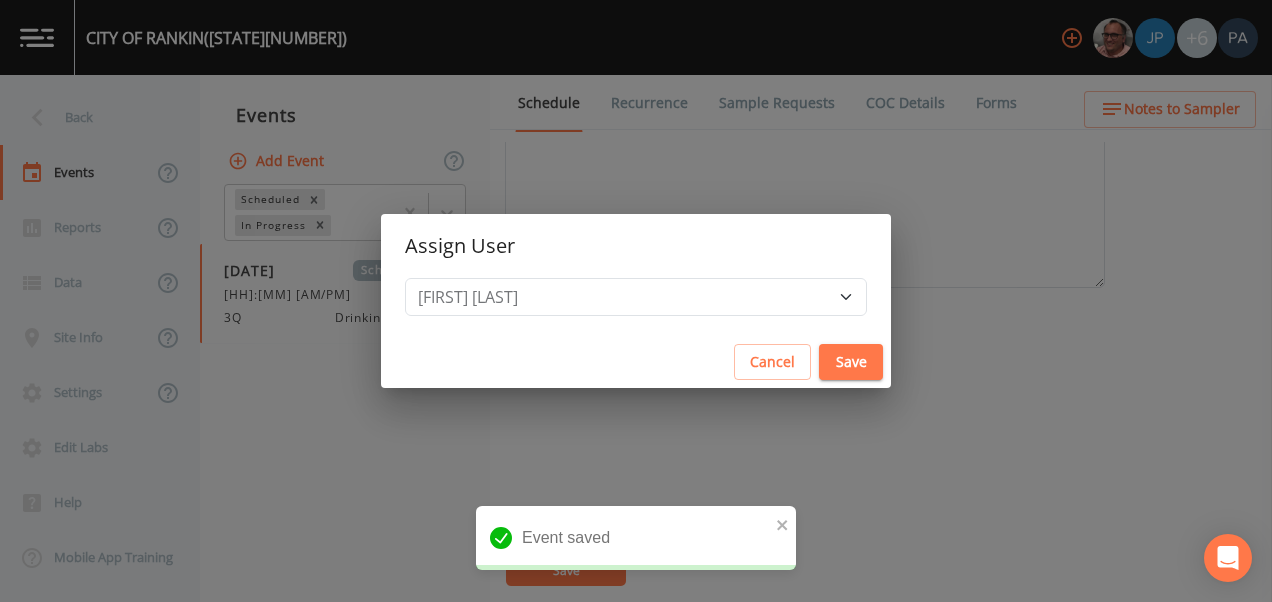 click on "Save" at bounding box center [851, 362] 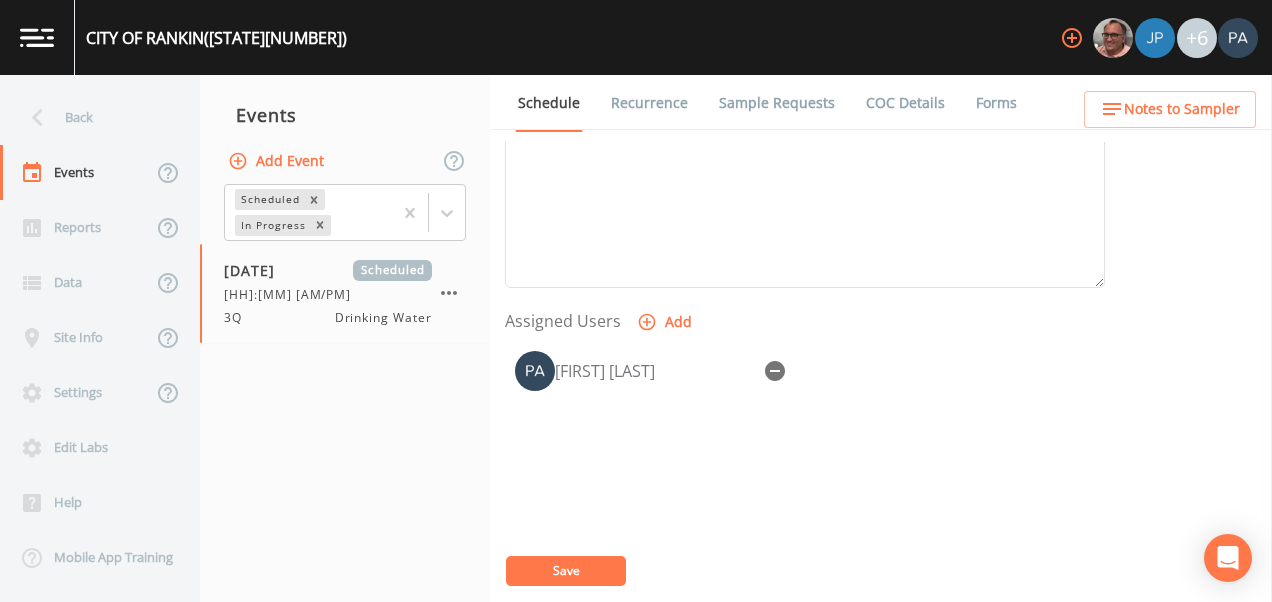 click on "Save" at bounding box center [566, 570] 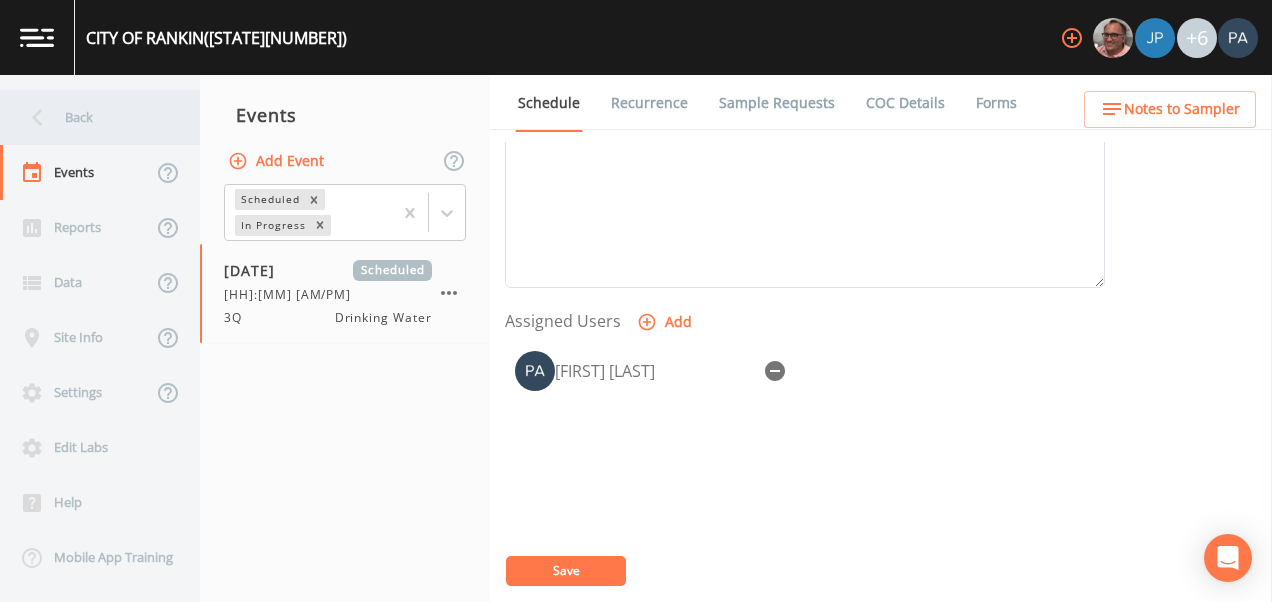 click on "Back" at bounding box center (90, 117) 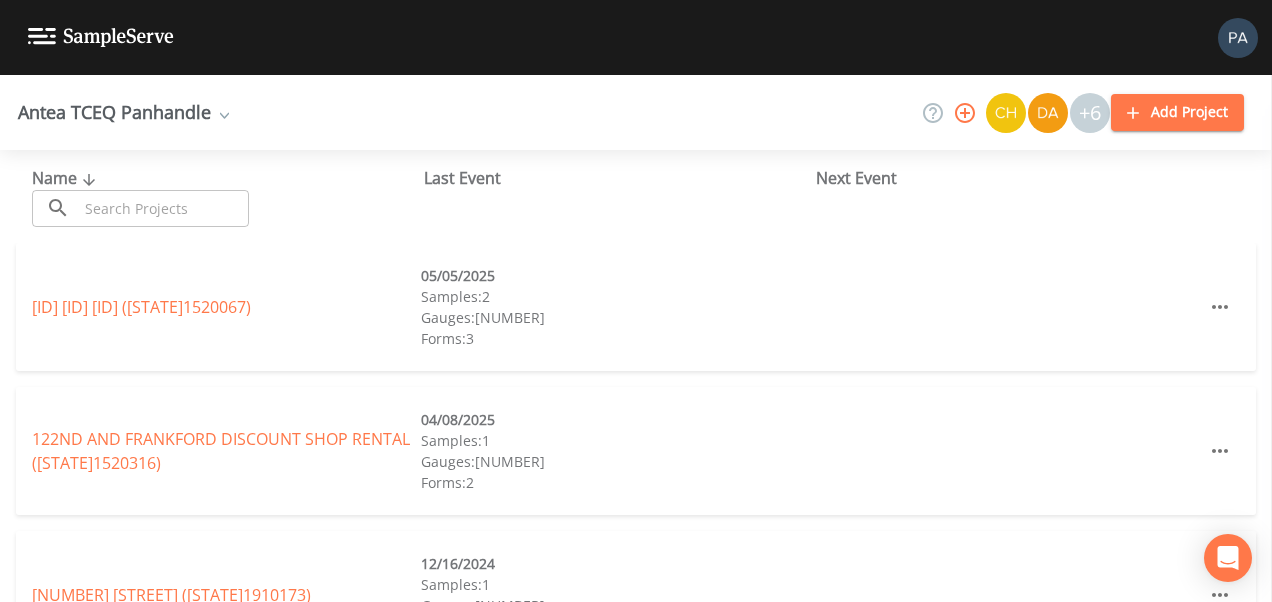 click at bounding box center [163, 208] 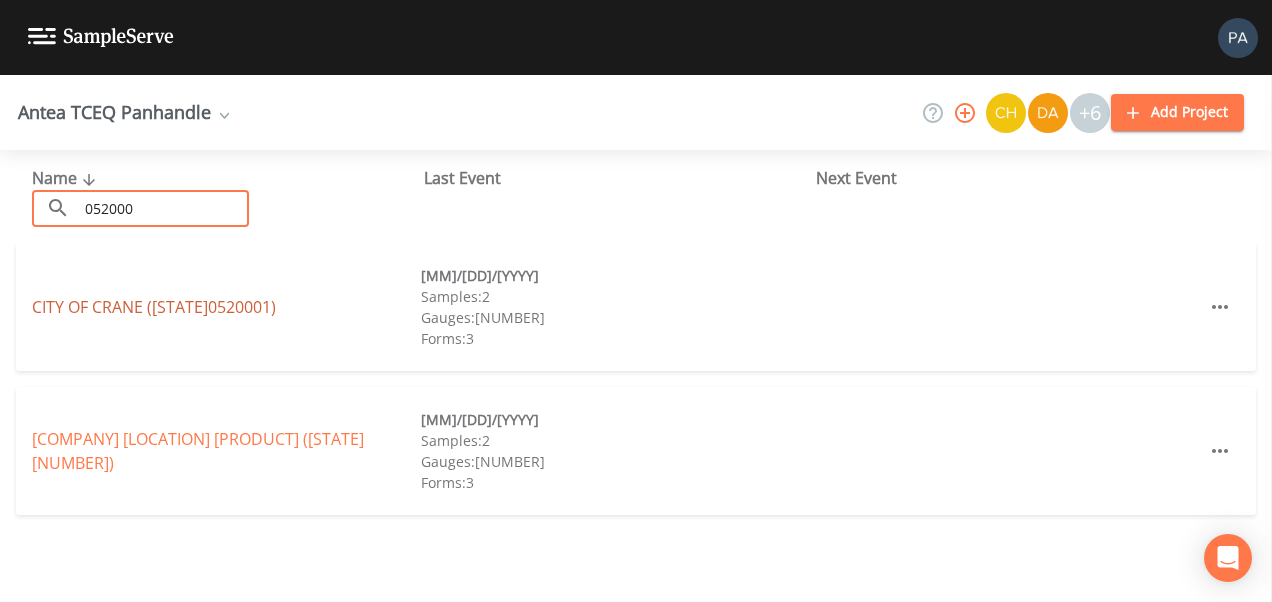 type on "052000" 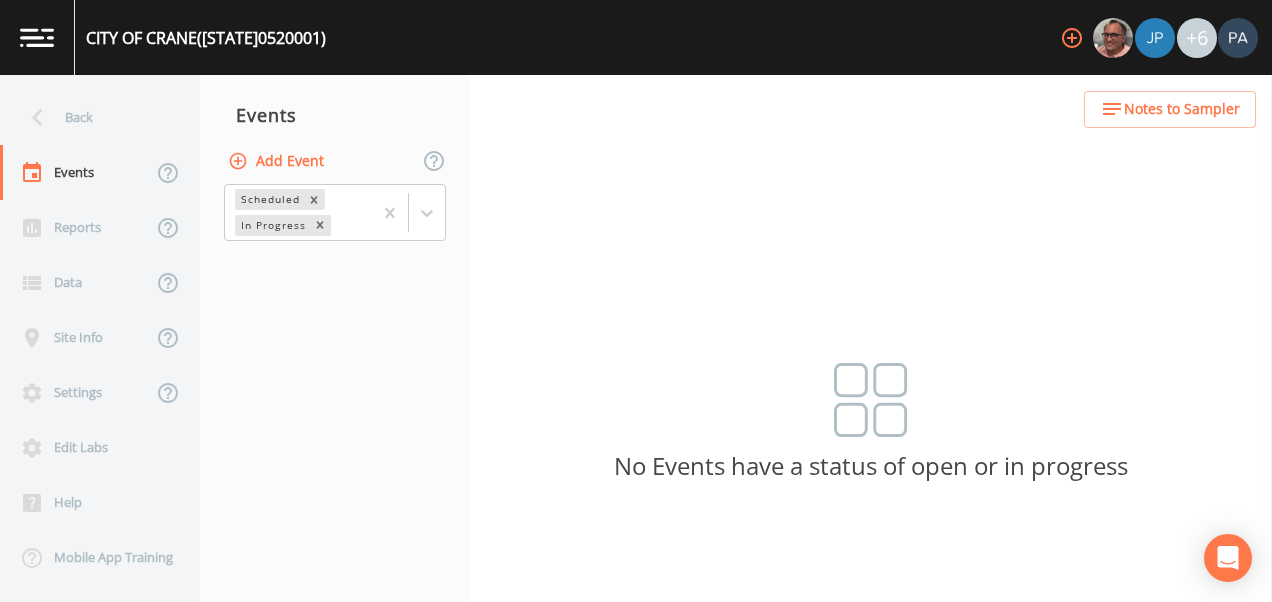 click on "Add Event" at bounding box center (278, 161) 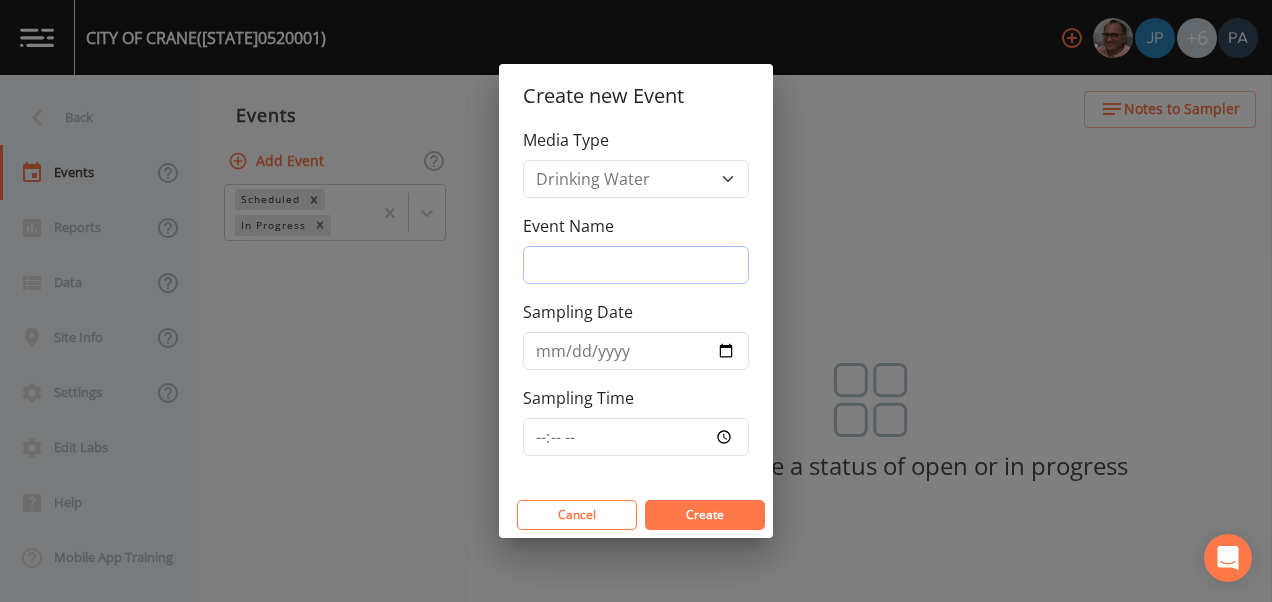 click on "Event Name" at bounding box center [636, 265] 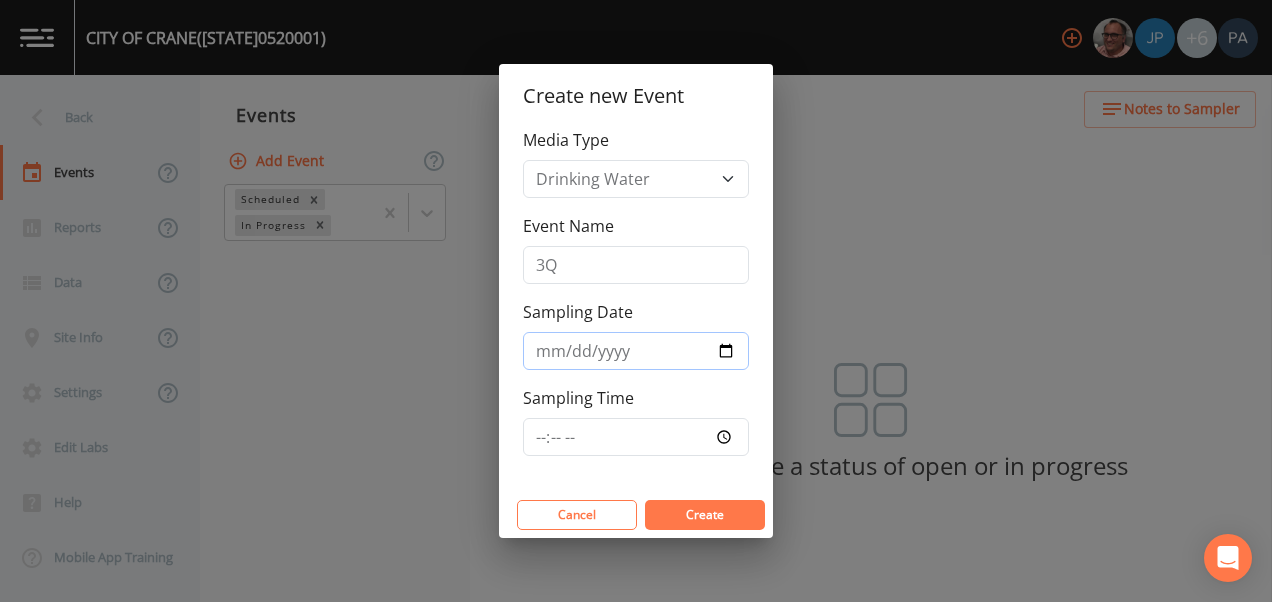type on "[DATE]" 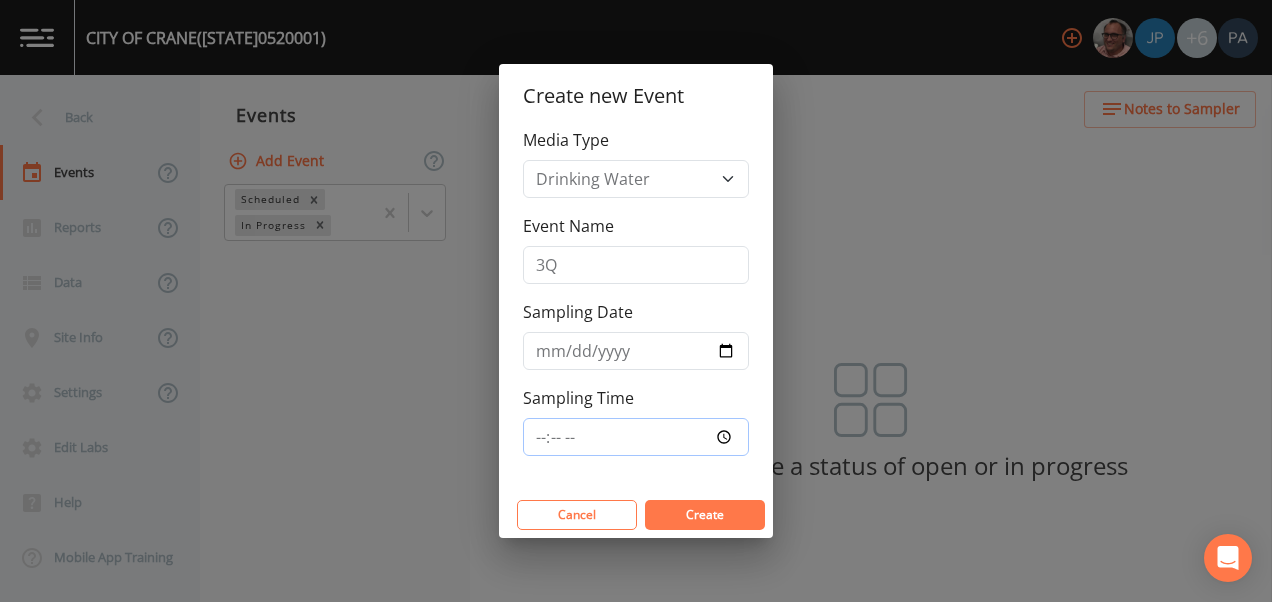 click on "Sampling Time" at bounding box center [636, 437] 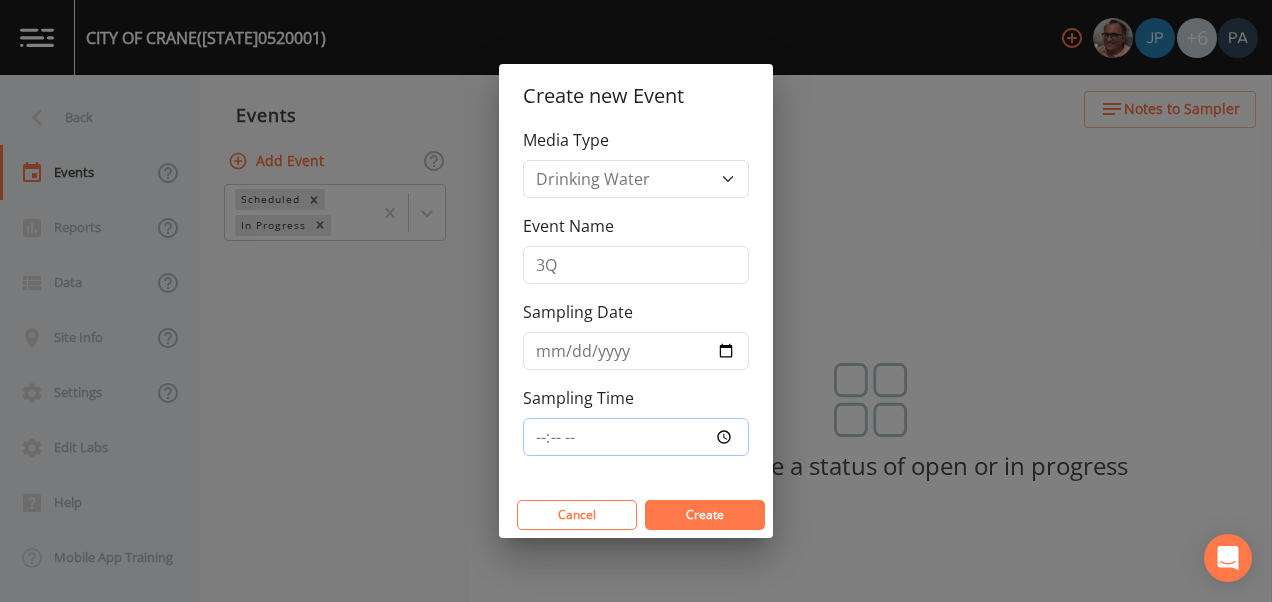 type on "08:45" 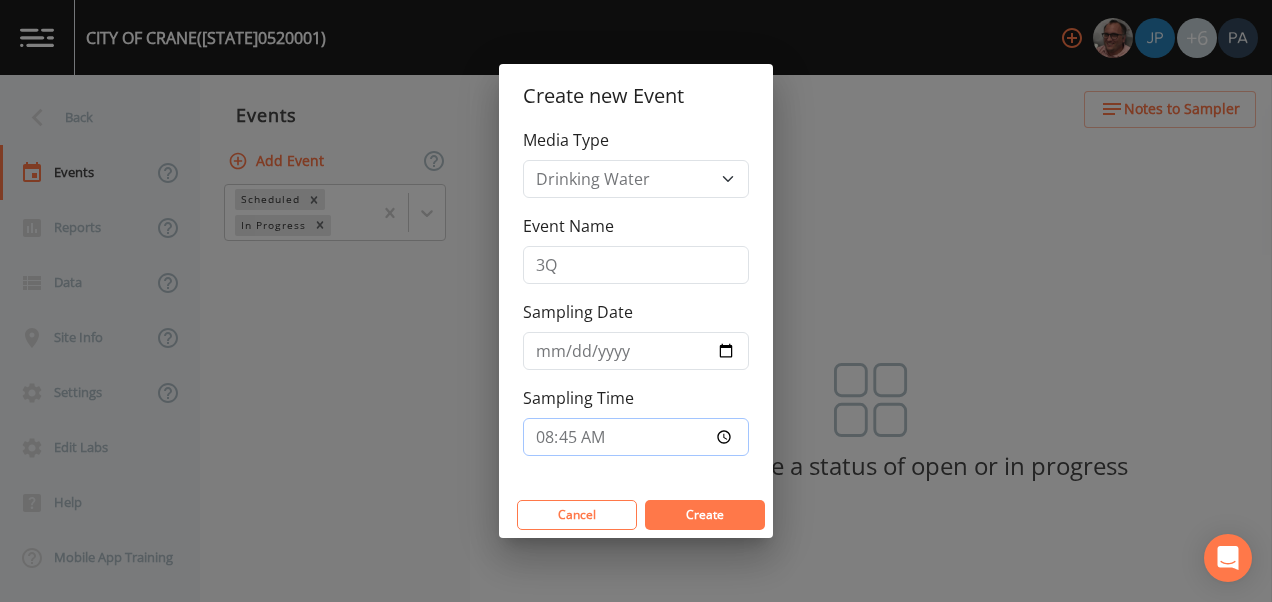 click on "Create" at bounding box center [705, 515] 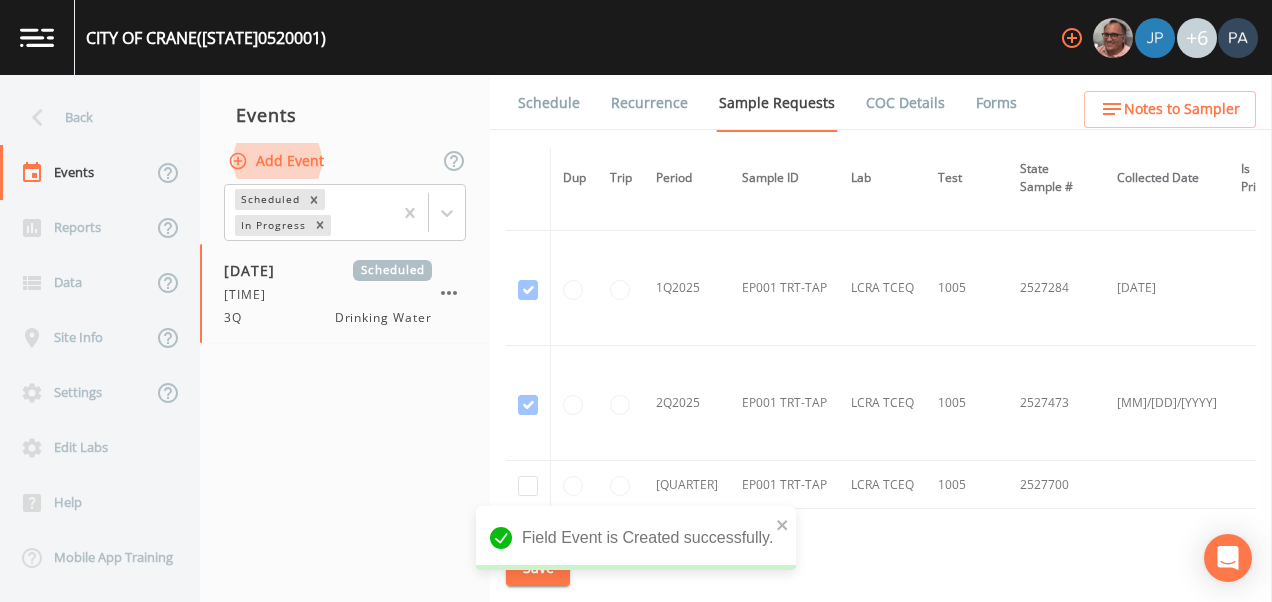 scroll, scrollTop: 1673, scrollLeft: 0, axis: vertical 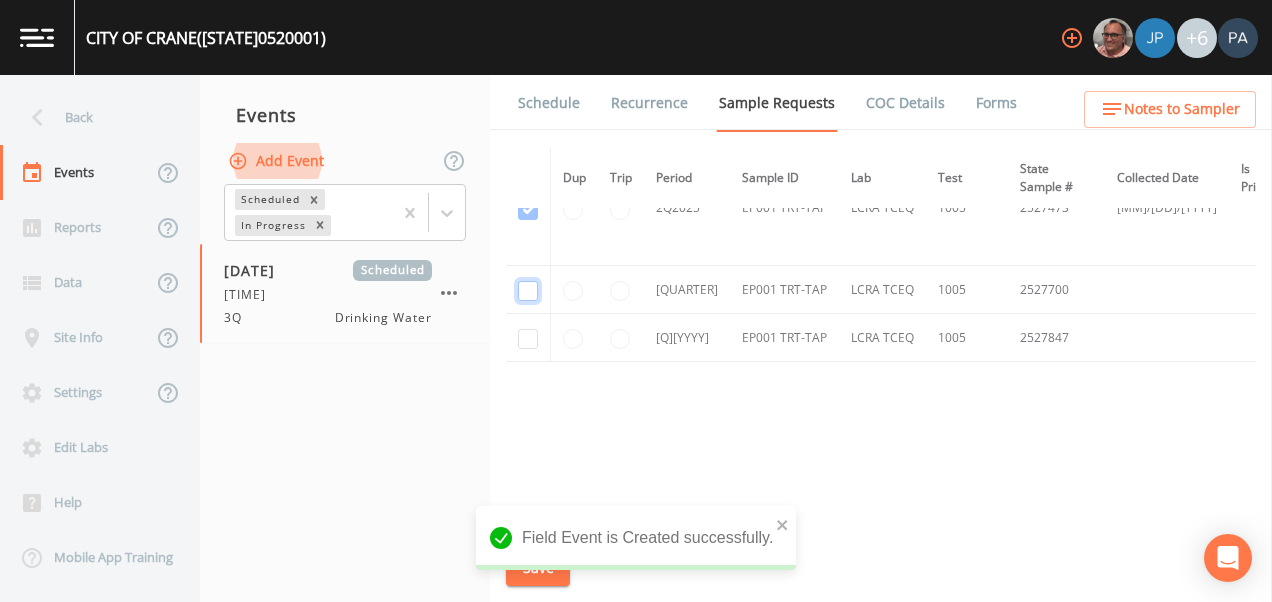 click at bounding box center (528, -940) 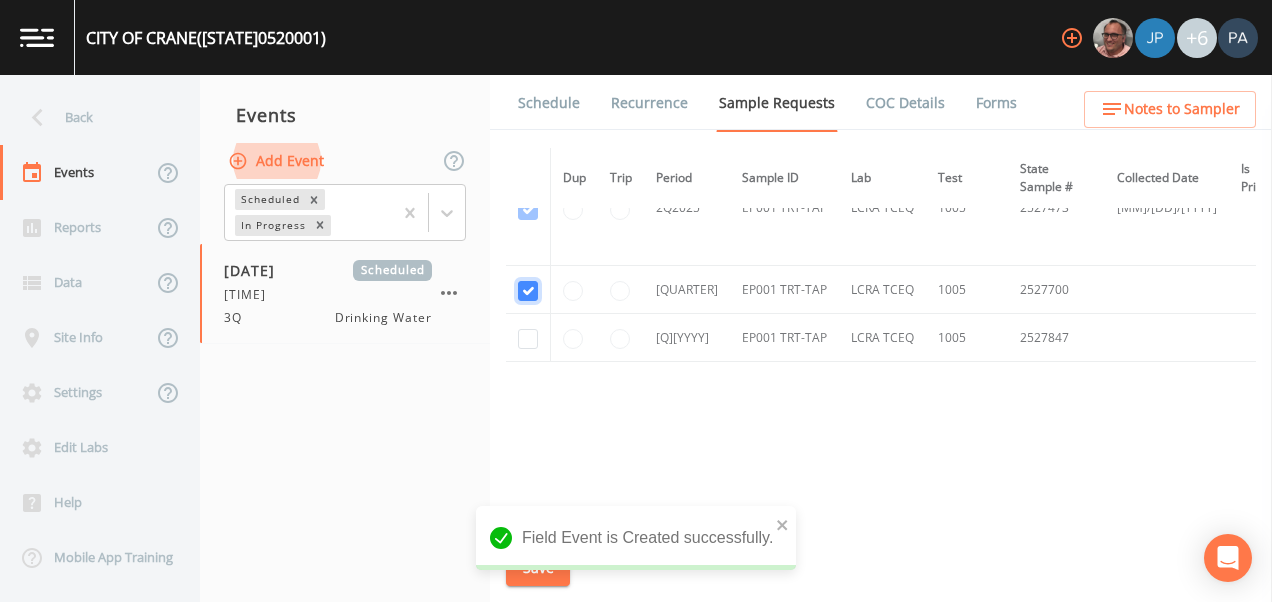 checkbox on "true" 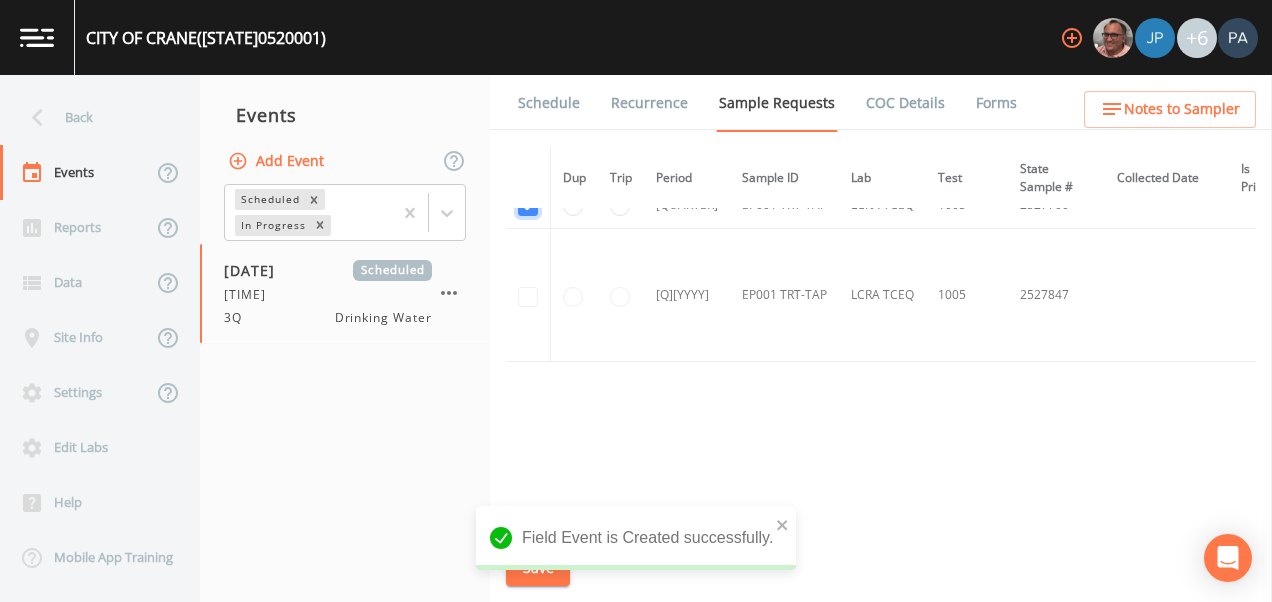 scroll, scrollTop: 1412, scrollLeft: 0, axis: vertical 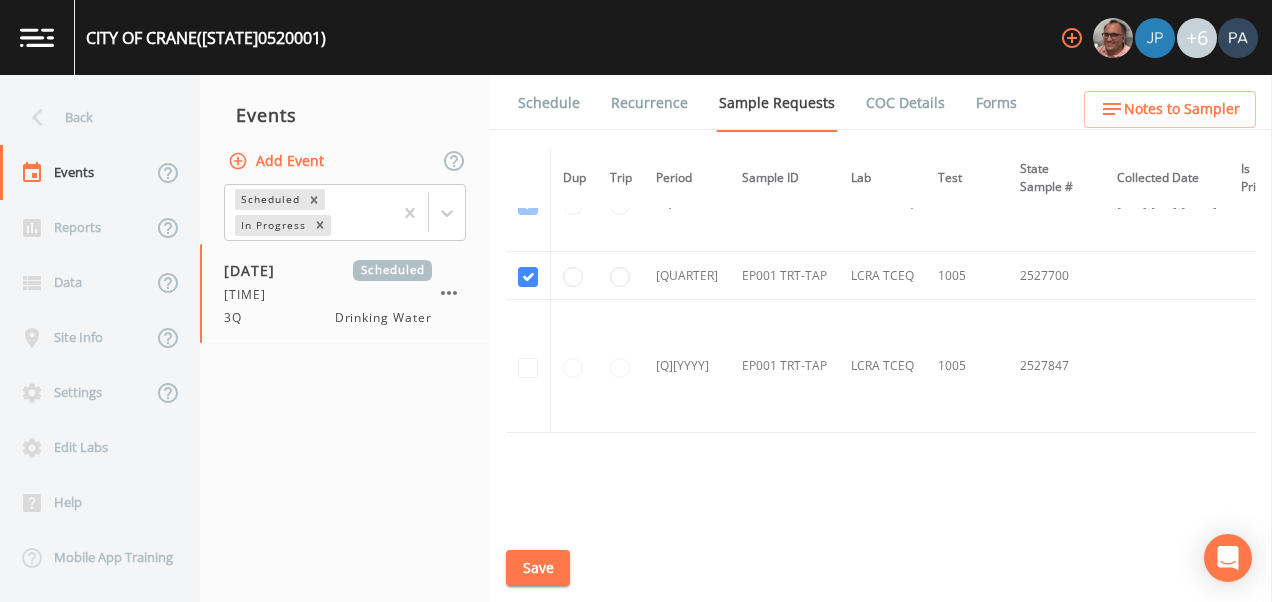 click on "Save" at bounding box center [538, 568] 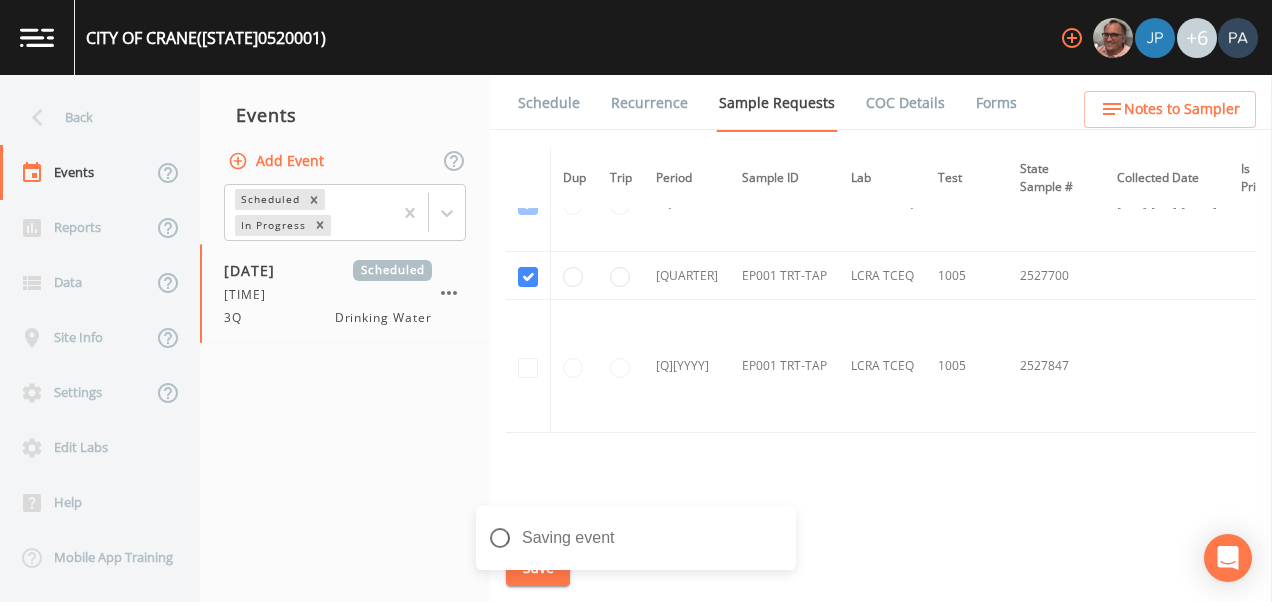 click on "Schedule" at bounding box center [549, 103] 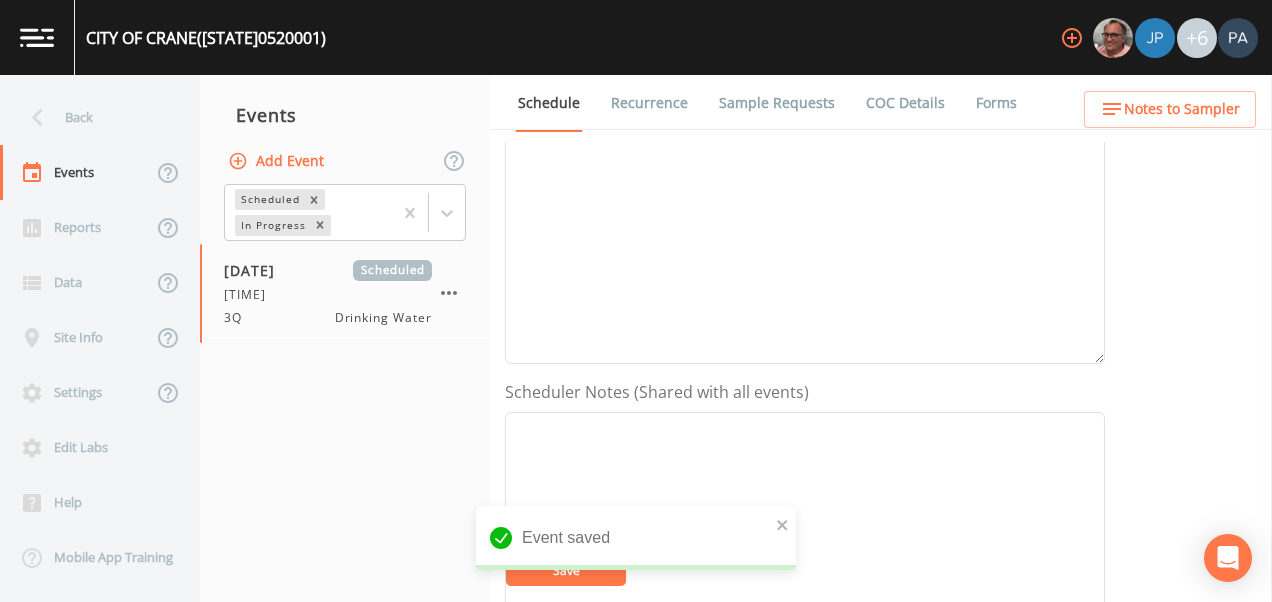 scroll, scrollTop: 700, scrollLeft: 0, axis: vertical 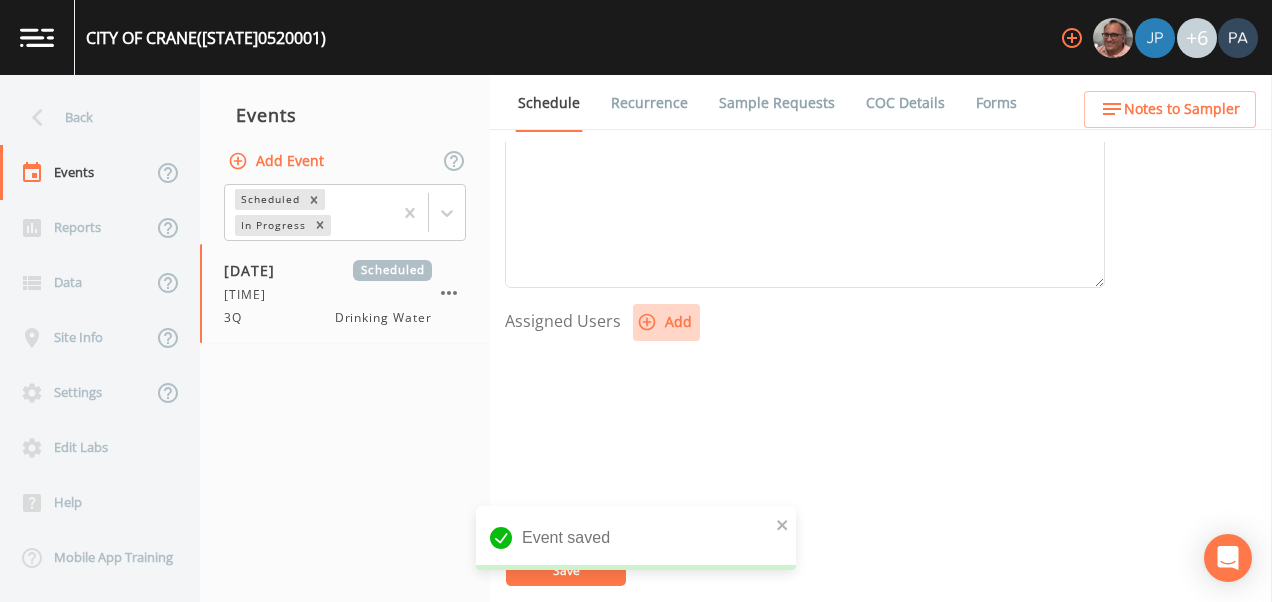 click on "Add" at bounding box center (666, 322) 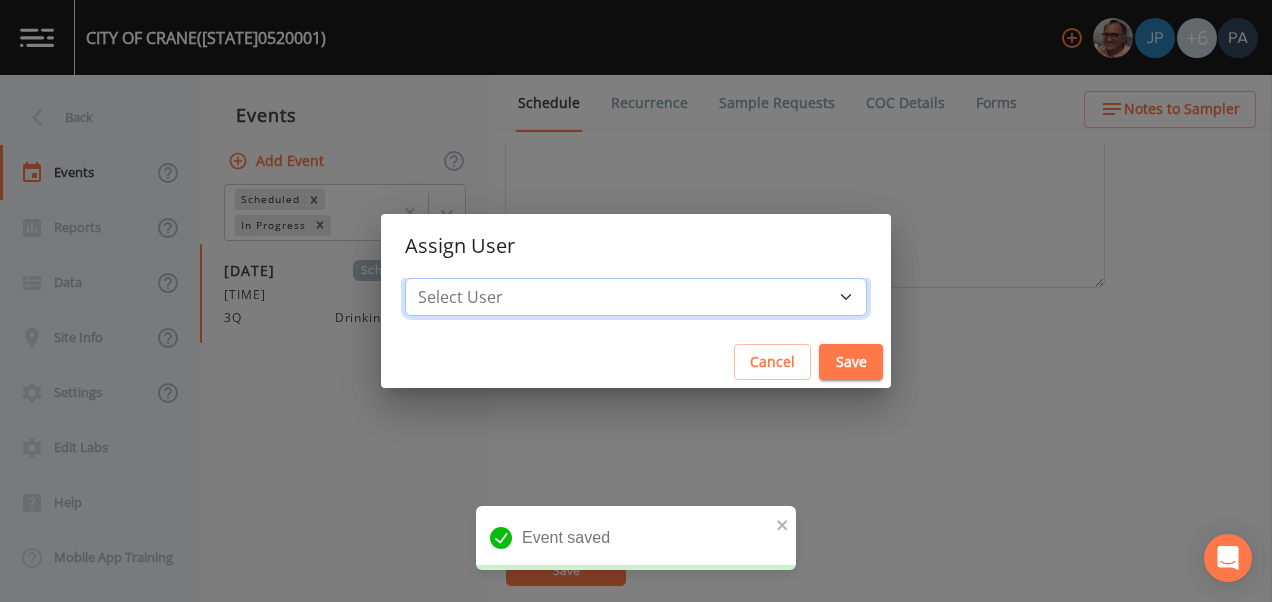 drag, startPoint x: 638, startPoint y: 286, endPoint x: 638, endPoint y: 304, distance: 18 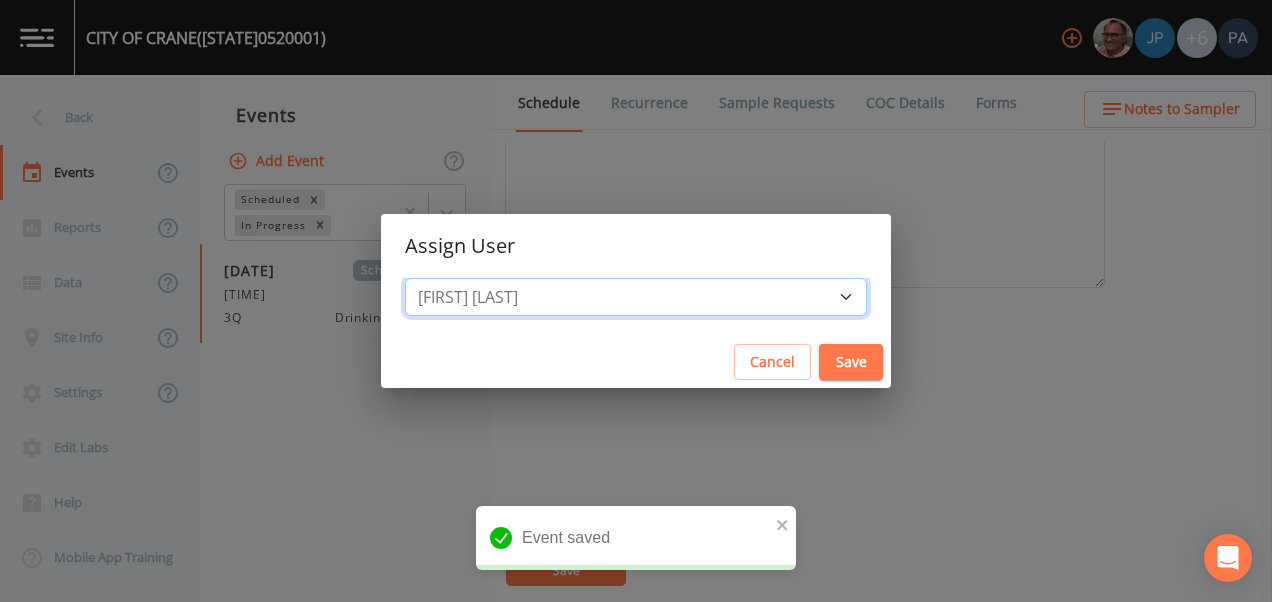 click on "Select User [FIRST] [LAST] [FIRST] [LAST] [FIRST] [LAST] [FIRST] [LAST] [FIRST] [LAST] [FIRST] [LAST]" at bounding box center (636, 297) 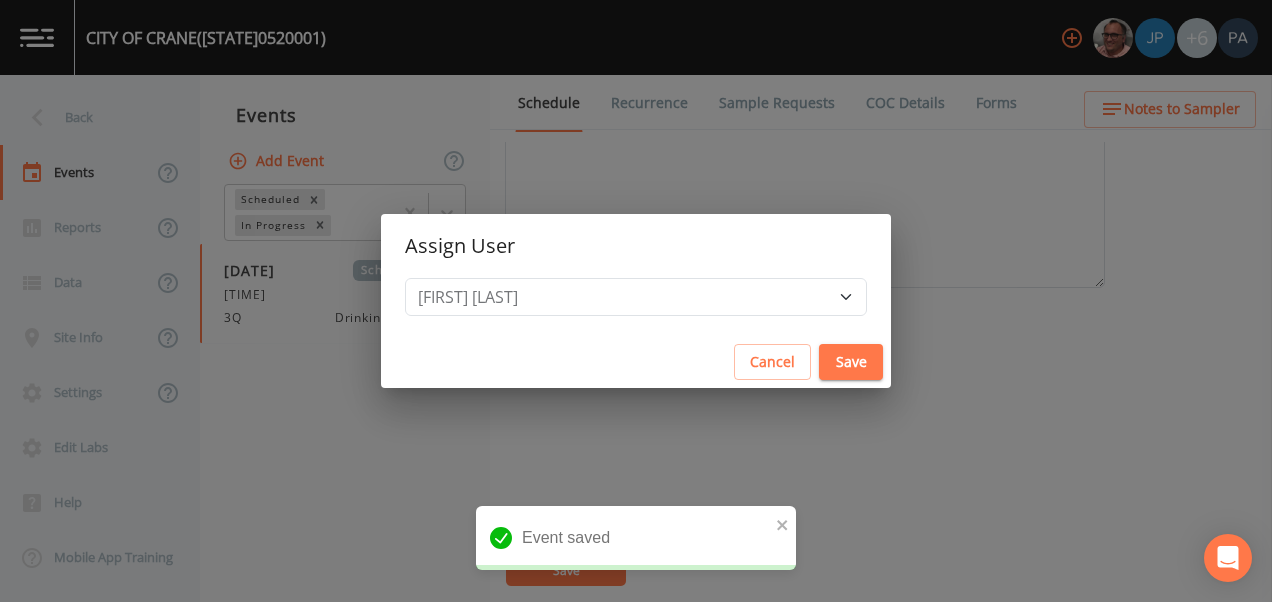 click on "Save" at bounding box center [851, 362] 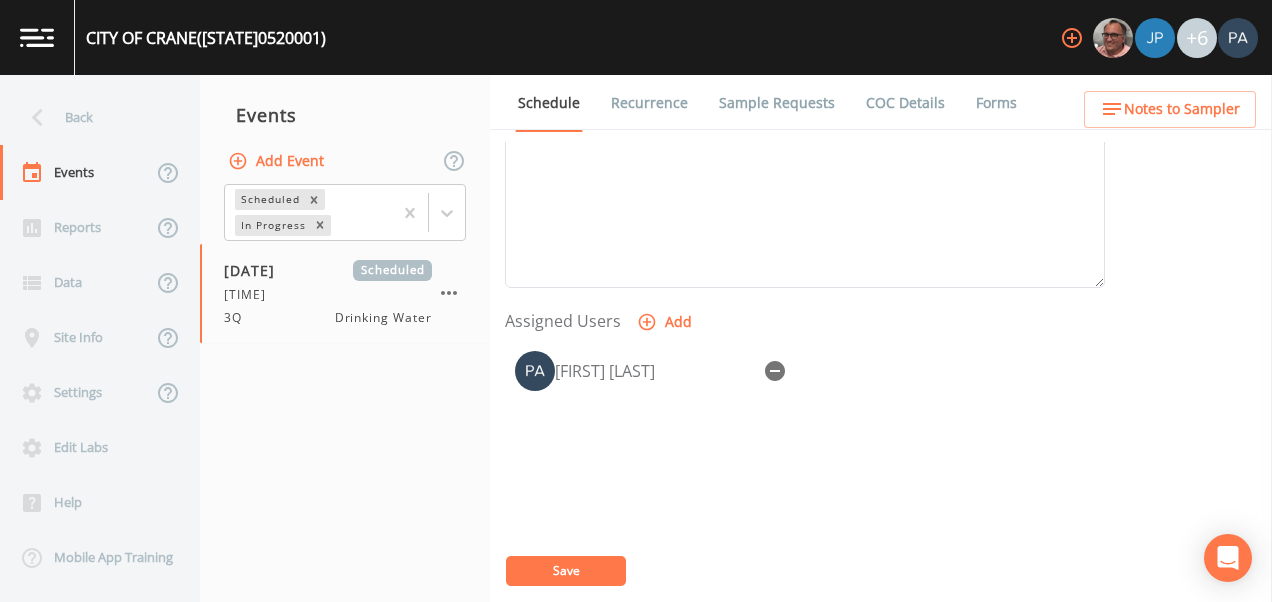 click on "Save" at bounding box center [566, 571] 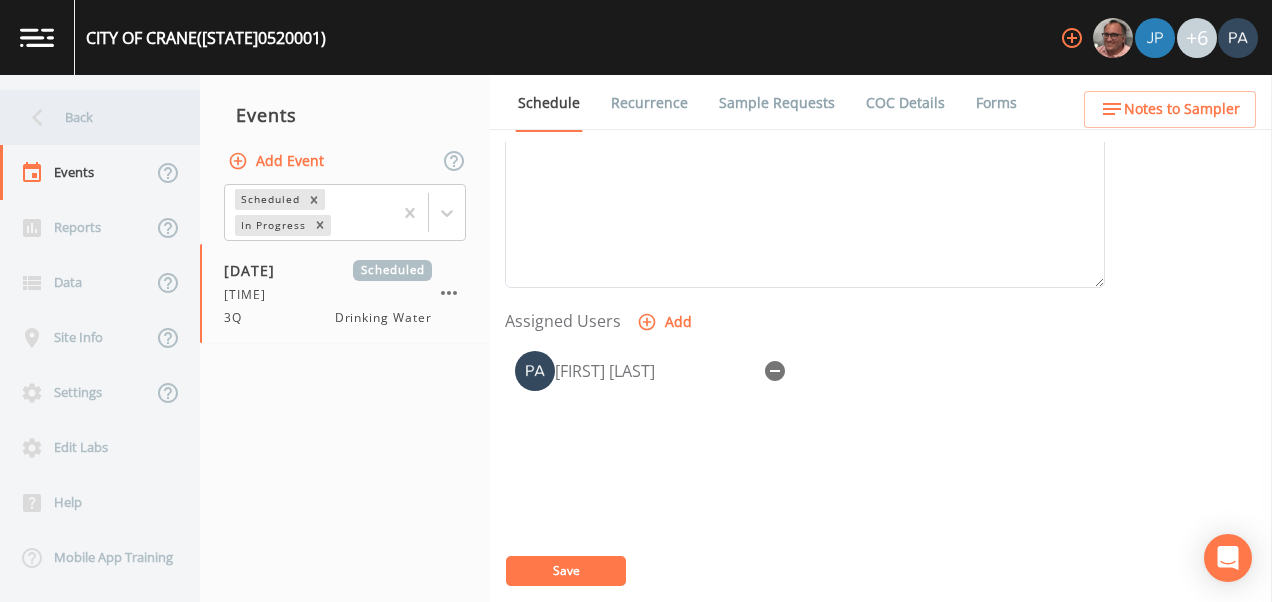 click on "Back" at bounding box center [90, 117] 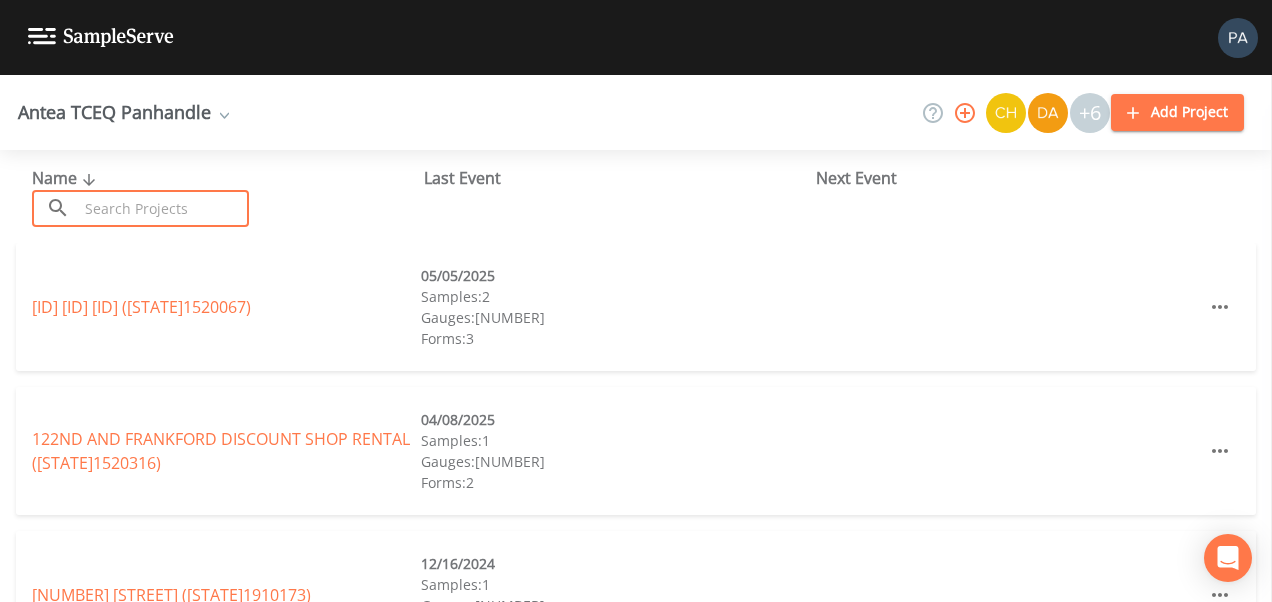 click at bounding box center [163, 208] 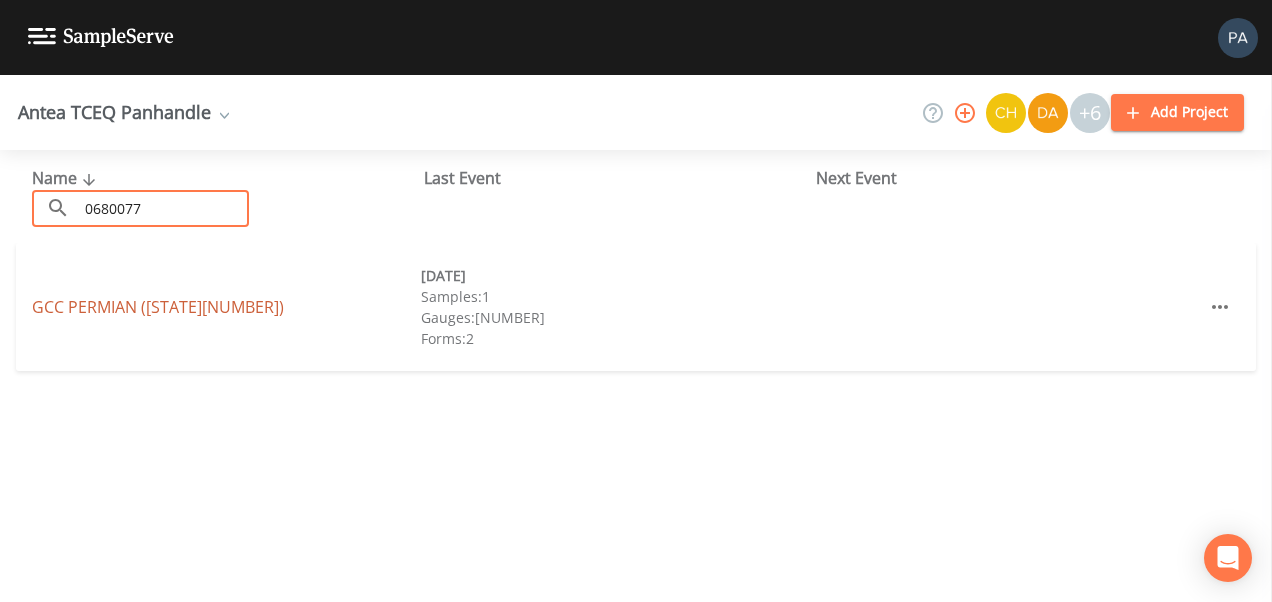 type on "0680077" 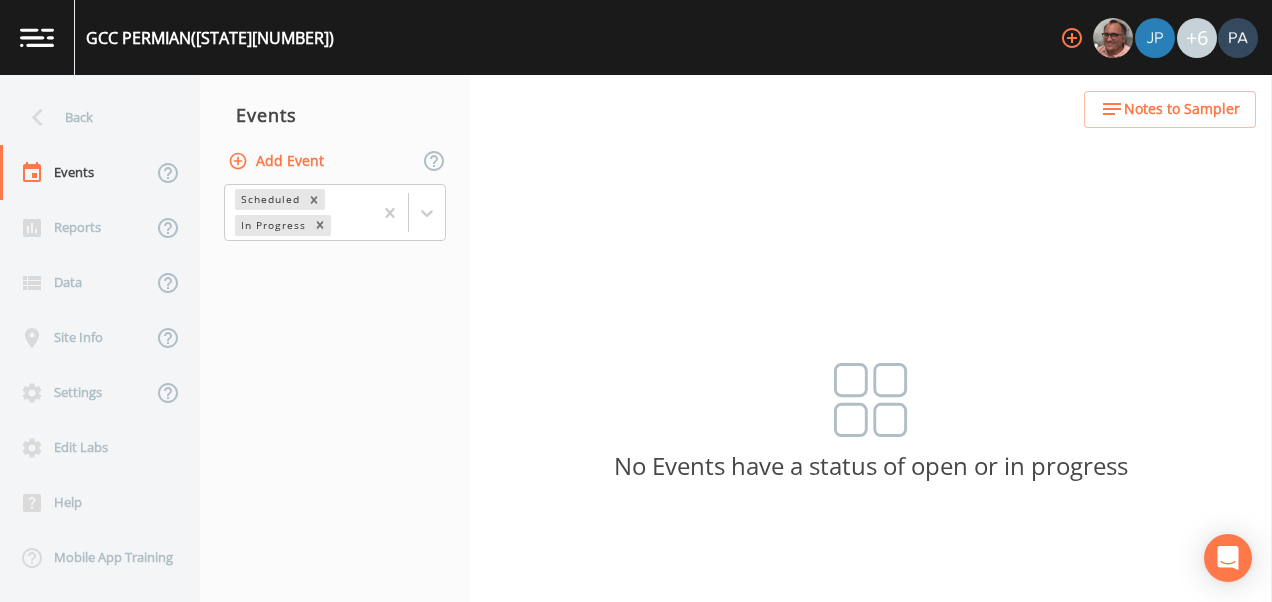 click on "Add Event" at bounding box center (278, 161) 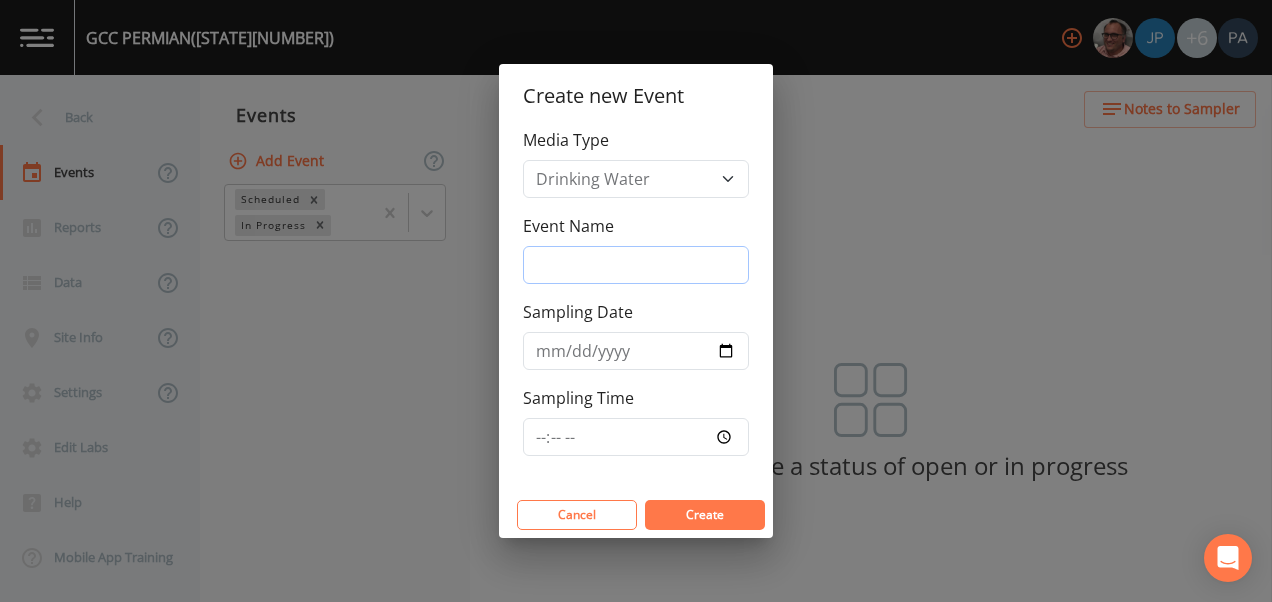 click on "Event Name" at bounding box center (636, 265) 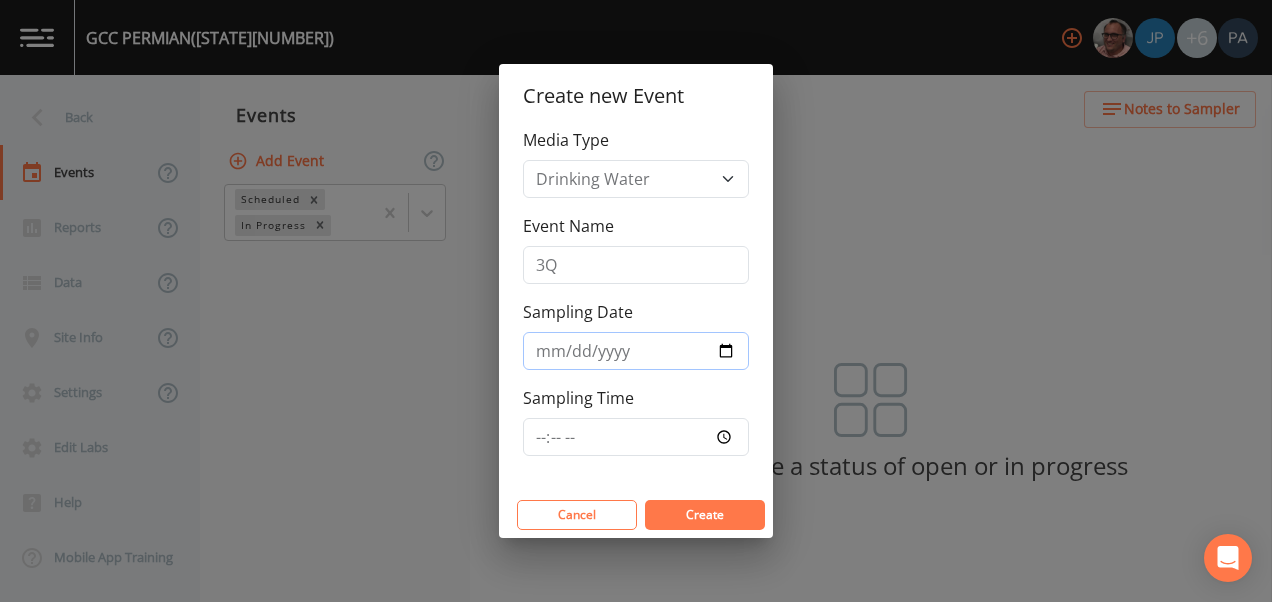 type on "[DATE]" 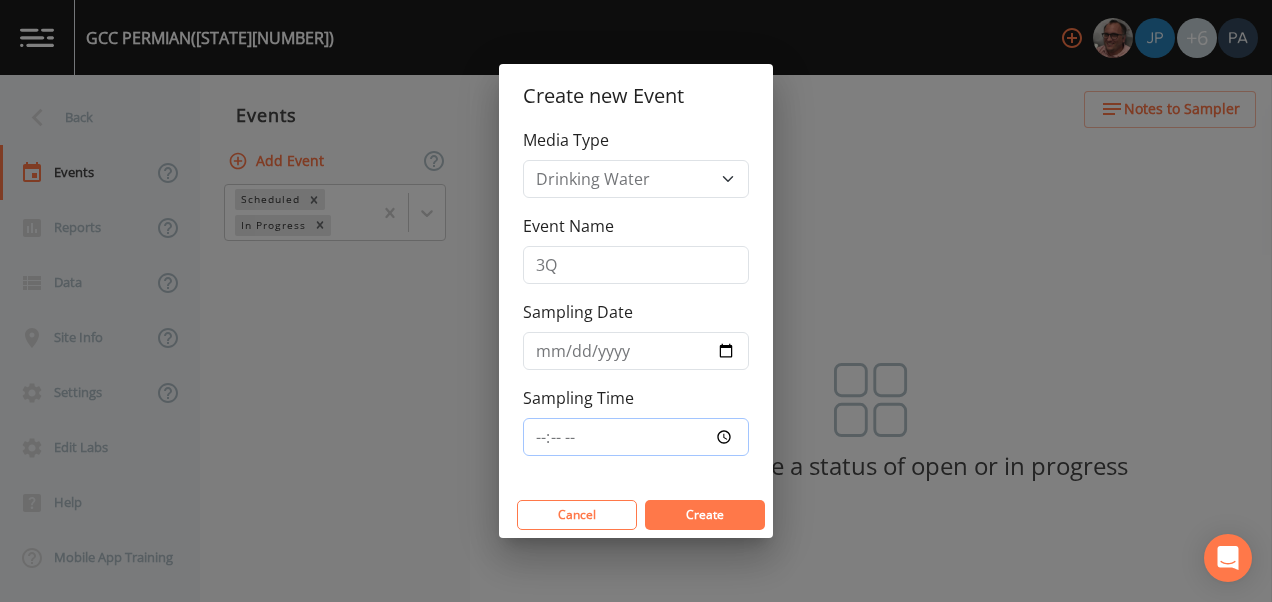 click on "Sampling Time" at bounding box center (636, 437) 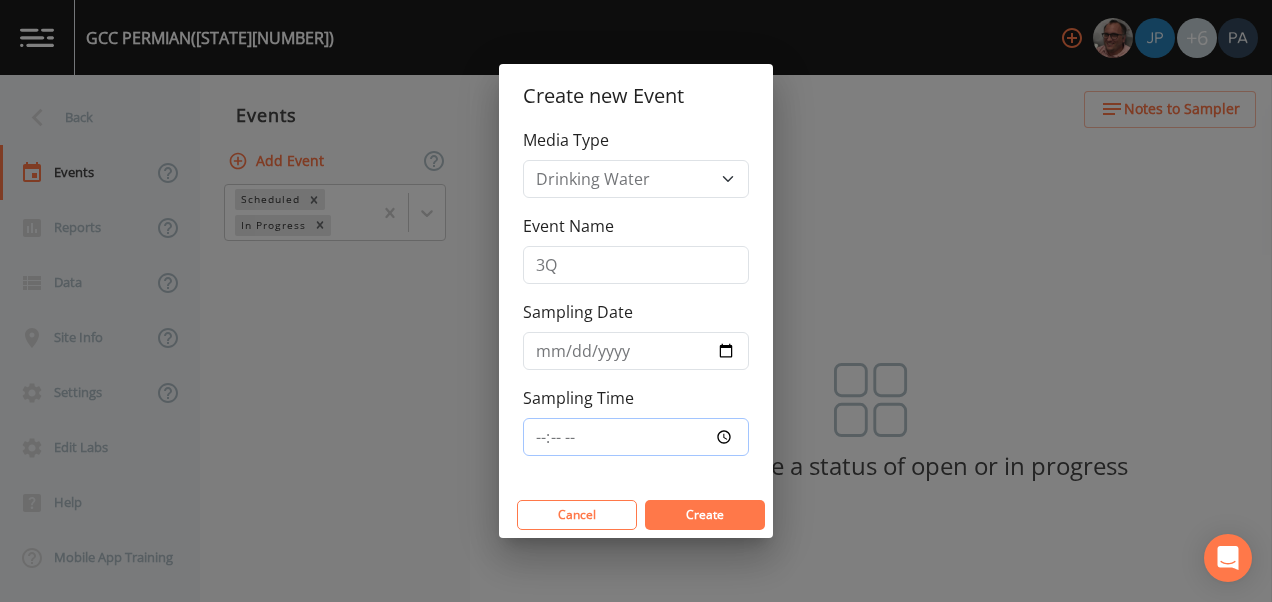 type on "09:30" 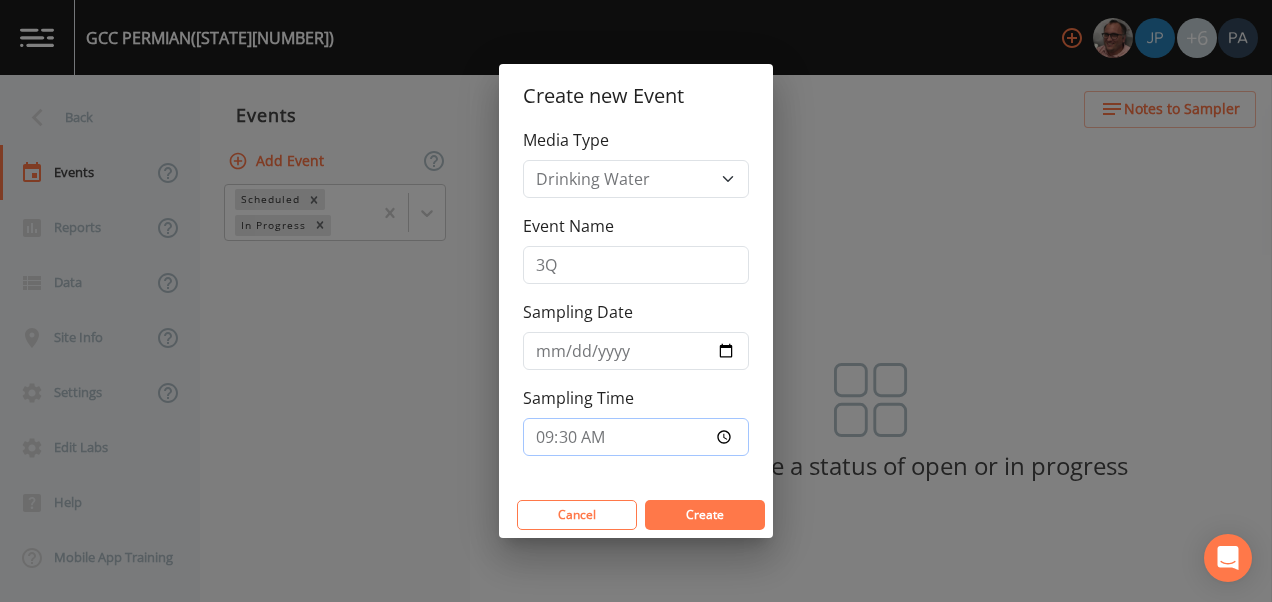 click on "Create" at bounding box center [705, 515] 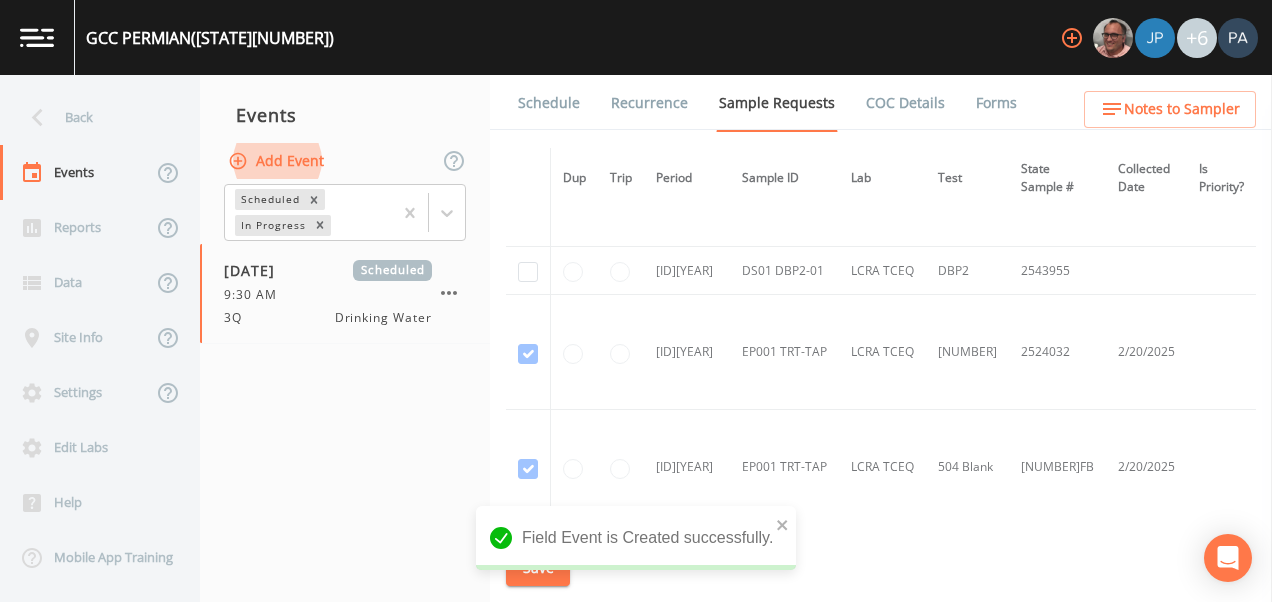 scroll, scrollTop: 1100, scrollLeft: 0, axis: vertical 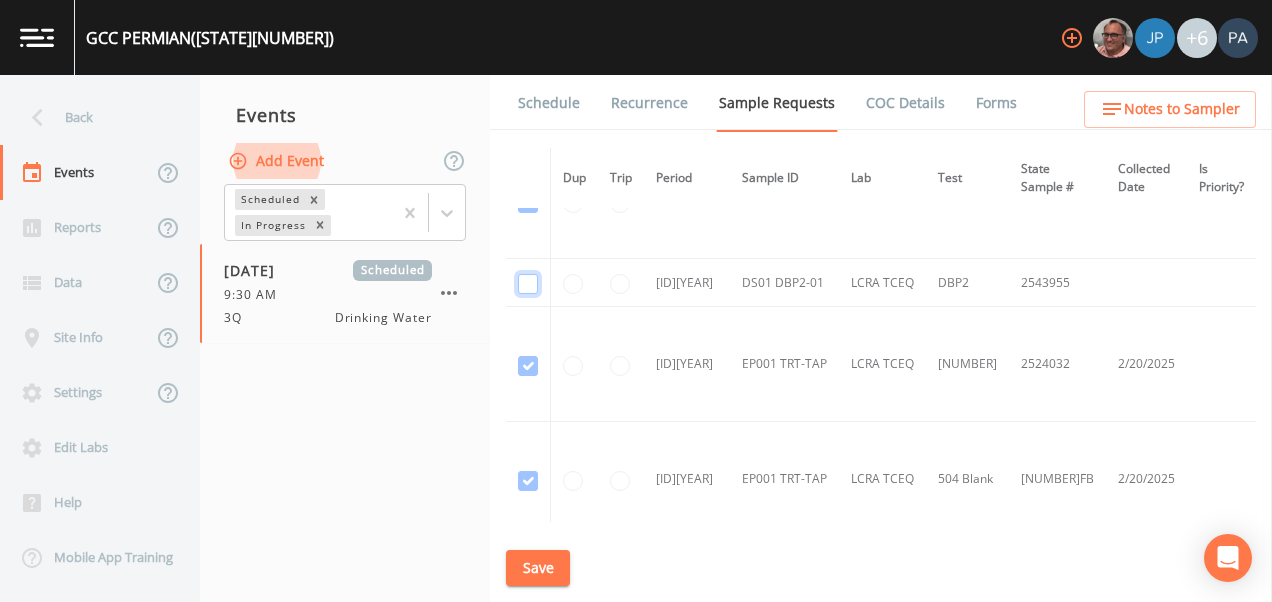 click at bounding box center (528, 284) 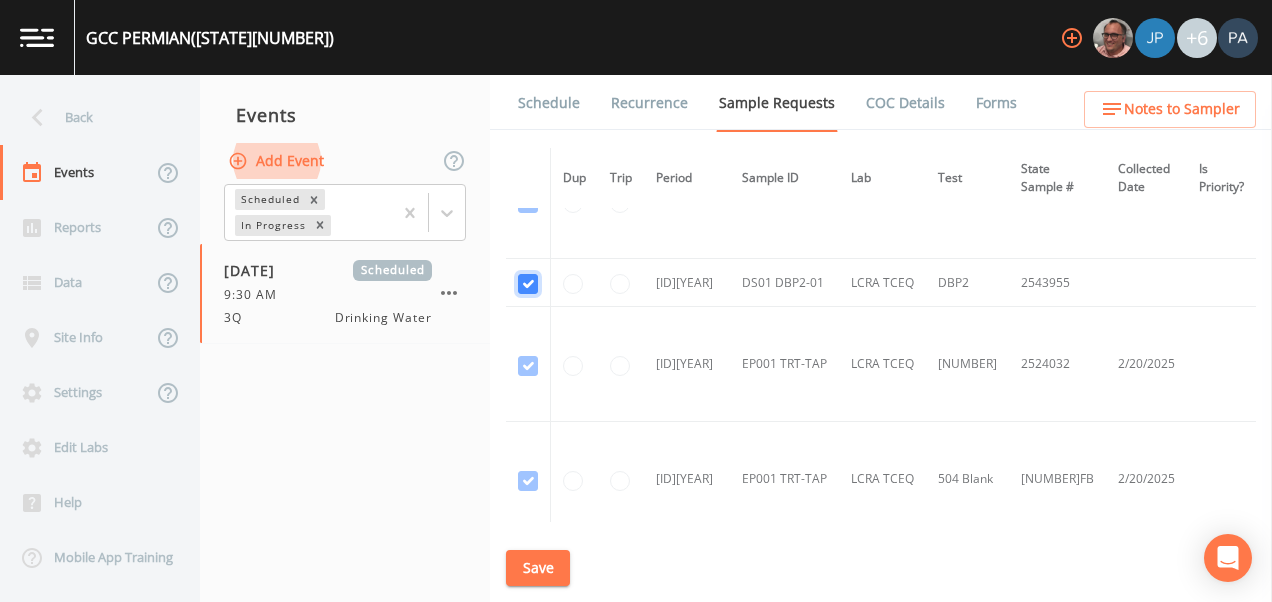 checkbox on "true" 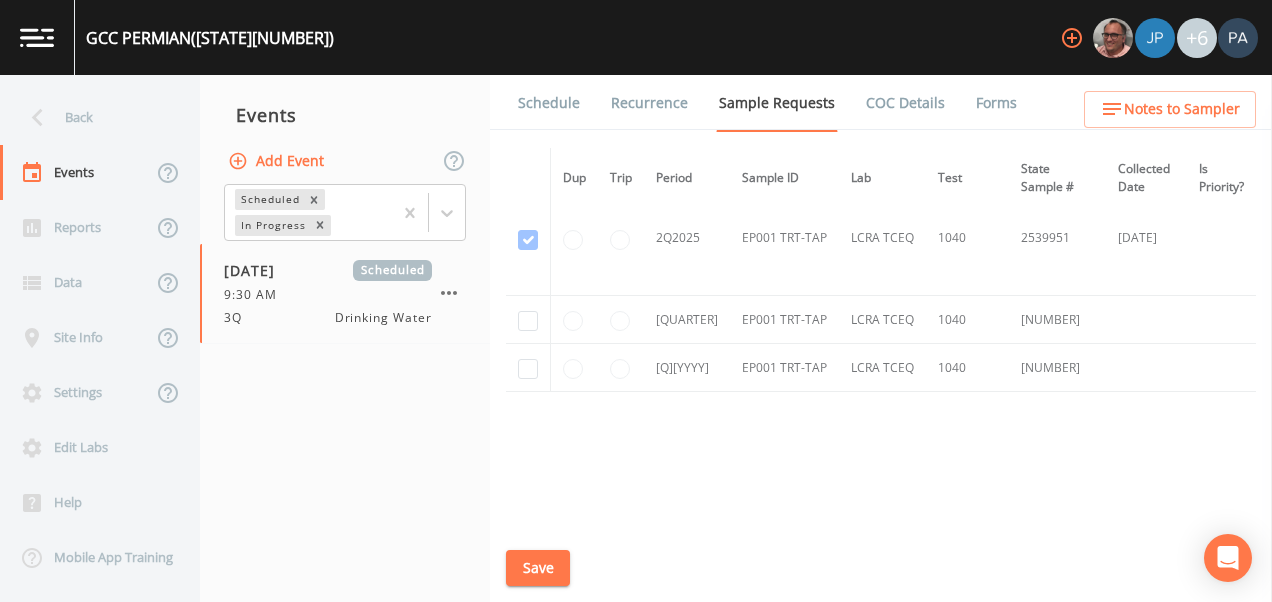 scroll, scrollTop: 1999, scrollLeft: 0, axis: vertical 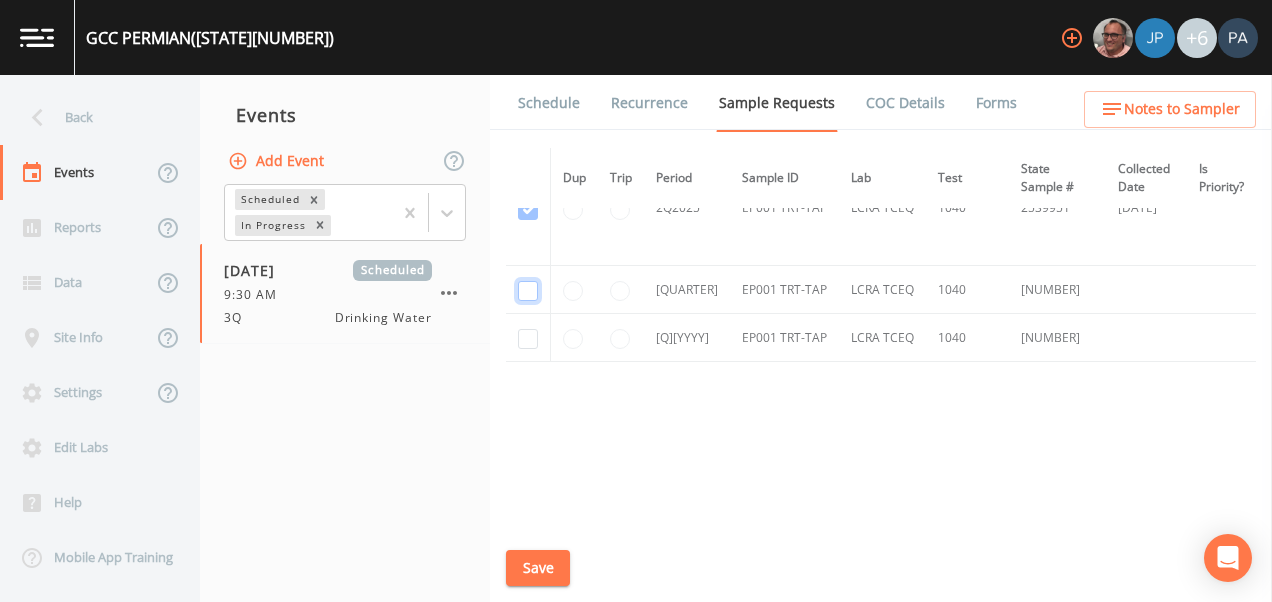 drag, startPoint x: 531, startPoint y: 291, endPoint x: 526, endPoint y: 322, distance: 31.400637 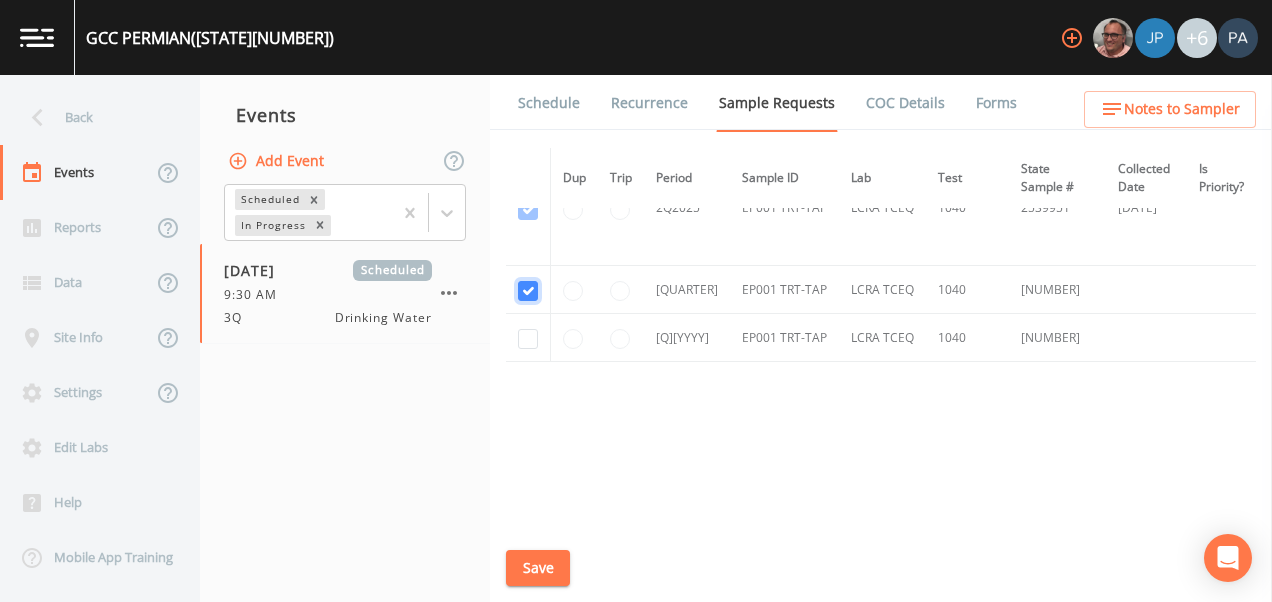 checkbox on "true" 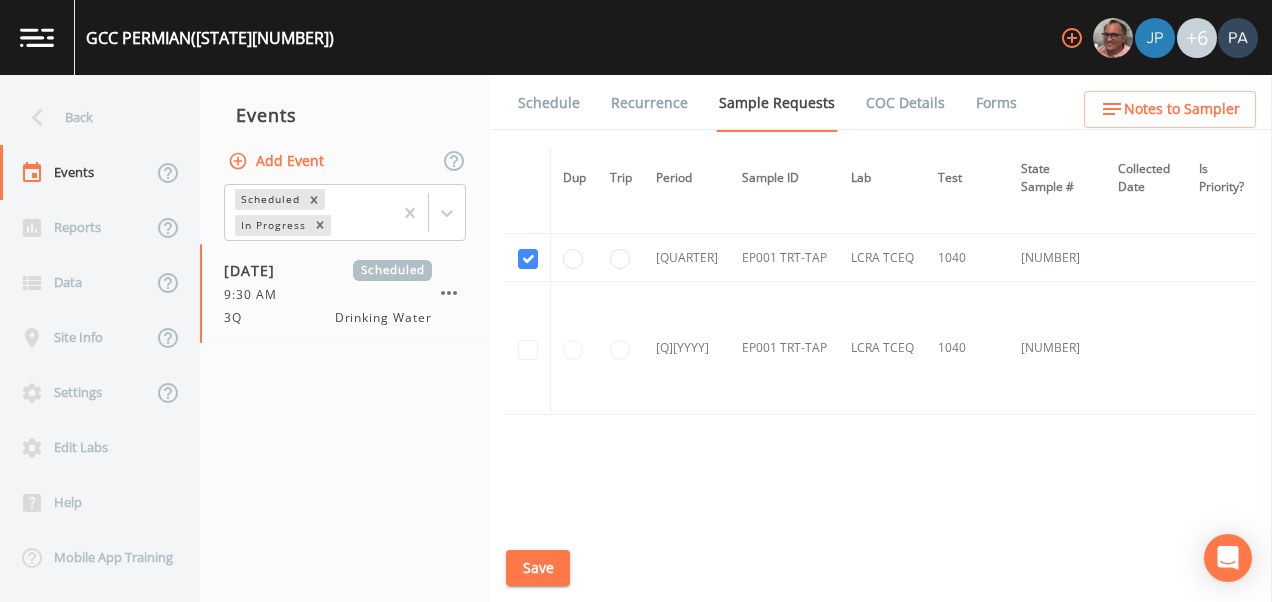 click on "Save" at bounding box center [538, 568] 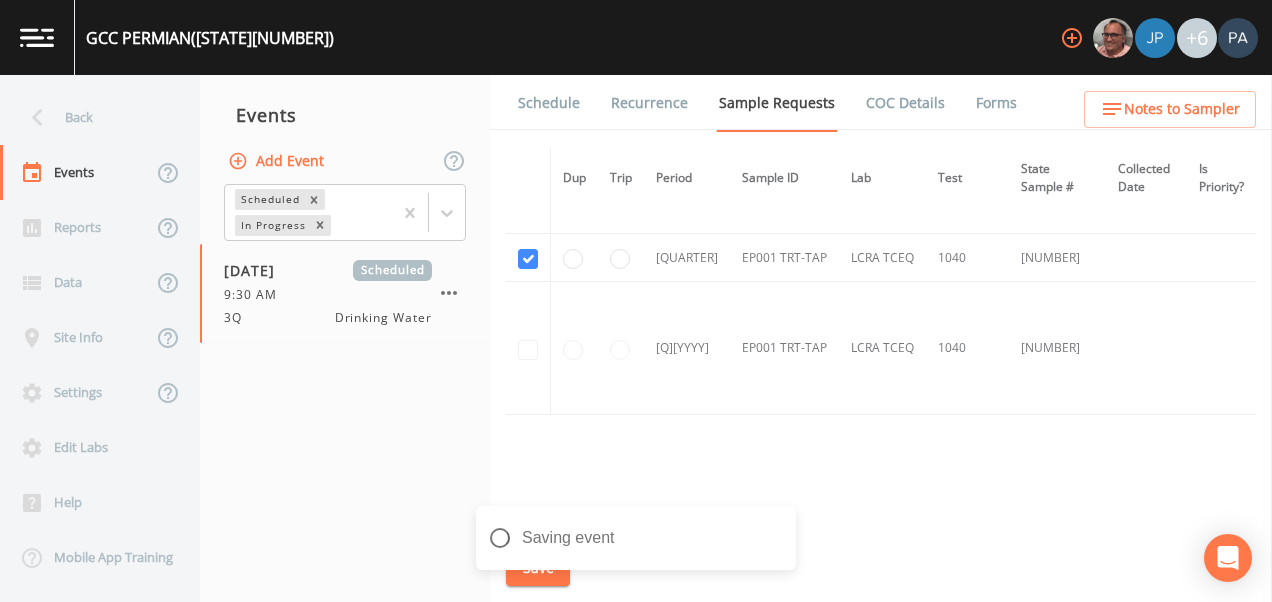 click on "Schedule" at bounding box center [549, 103] 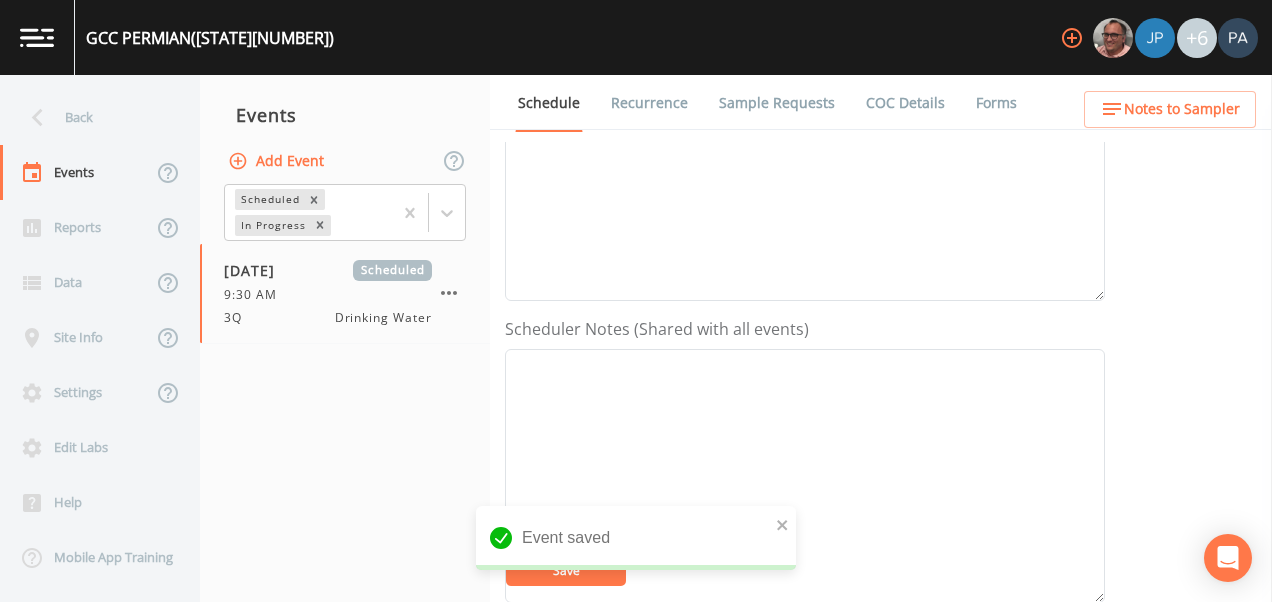 scroll, scrollTop: 700, scrollLeft: 0, axis: vertical 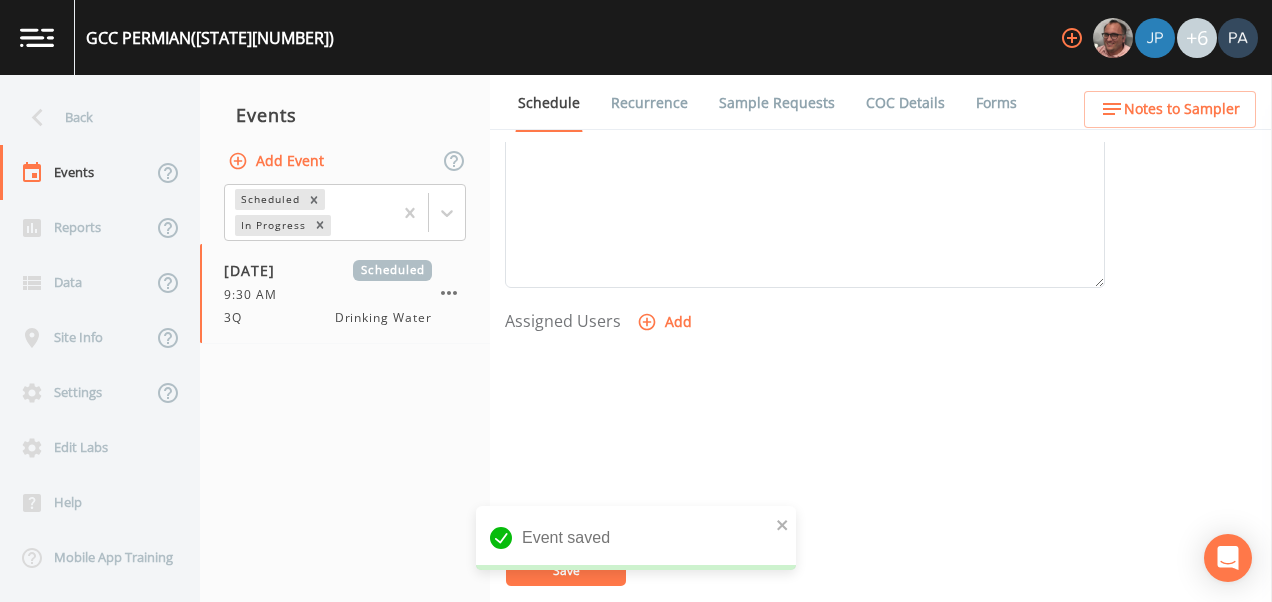 click on "Add" at bounding box center (666, 322) 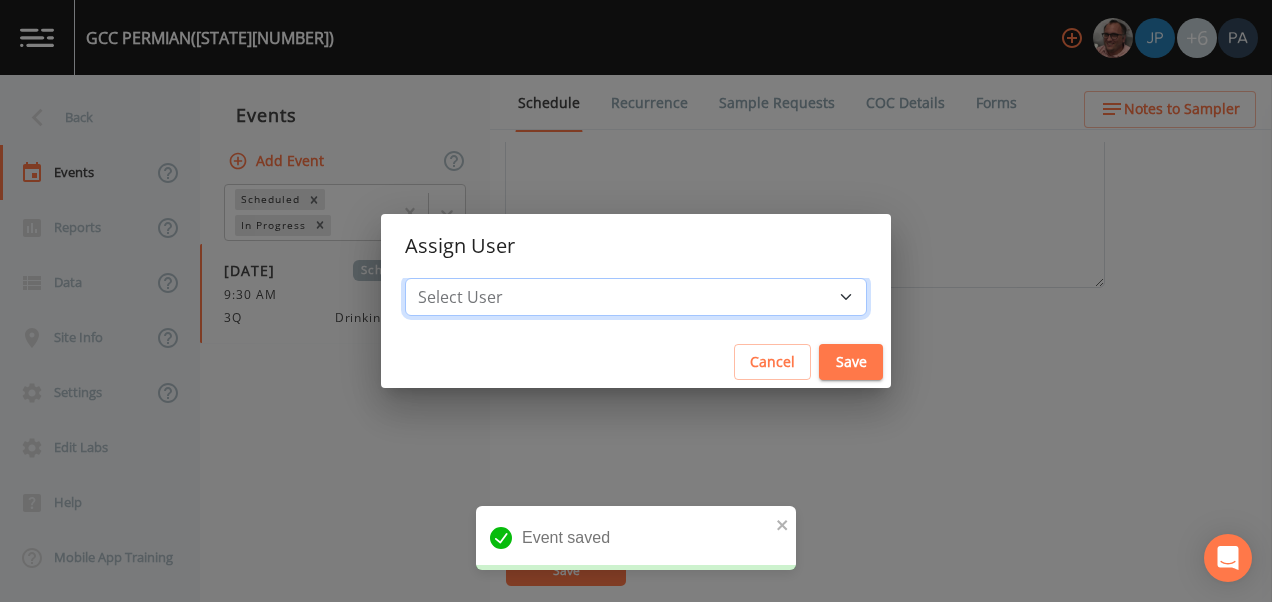 drag, startPoint x: 626, startPoint y: 292, endPoint x: 623, endPoint y: 302, distance: 10.440307 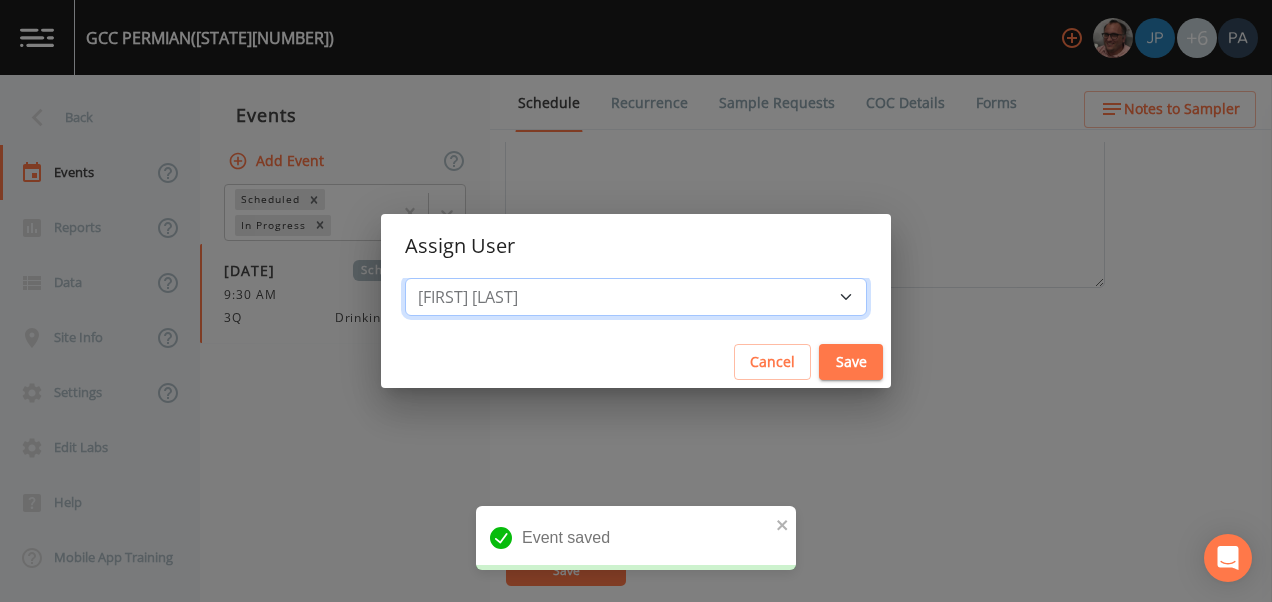 click on "Select User [FIRST] [LAST] [FIRST] [LAST] [FIRST] [LAST] [FIRST] [LAST] [FIRST] [LAST] [FIRST] [LAST]" at bounding box center [636, 297] 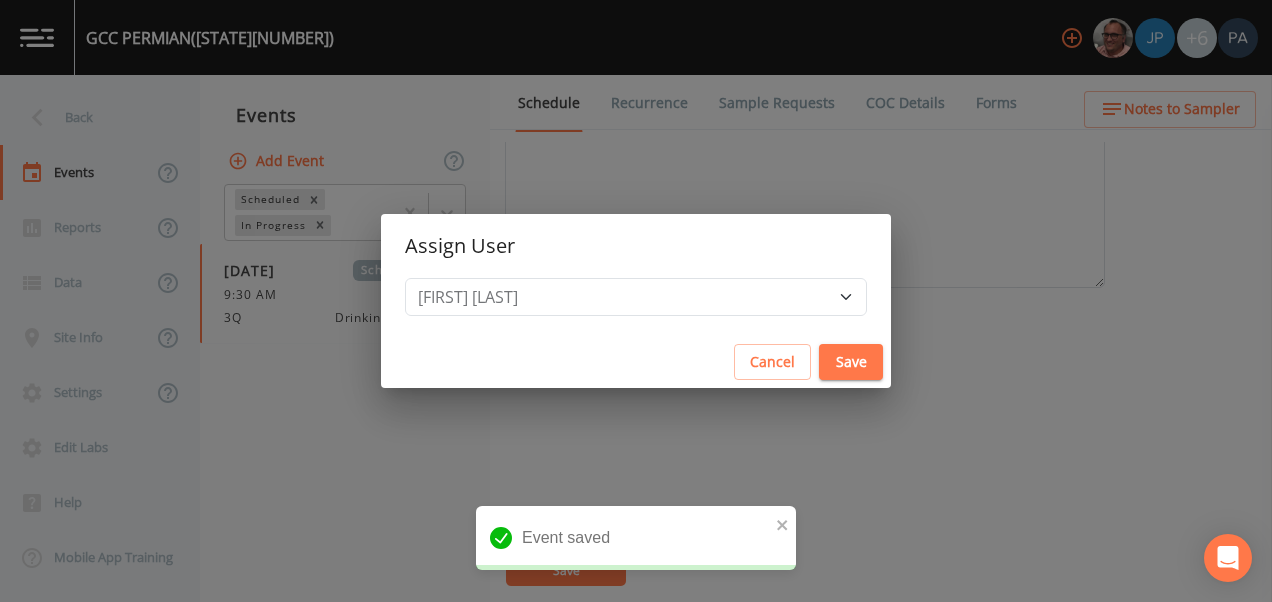 click on "Save" at bounding box center [851, 362] 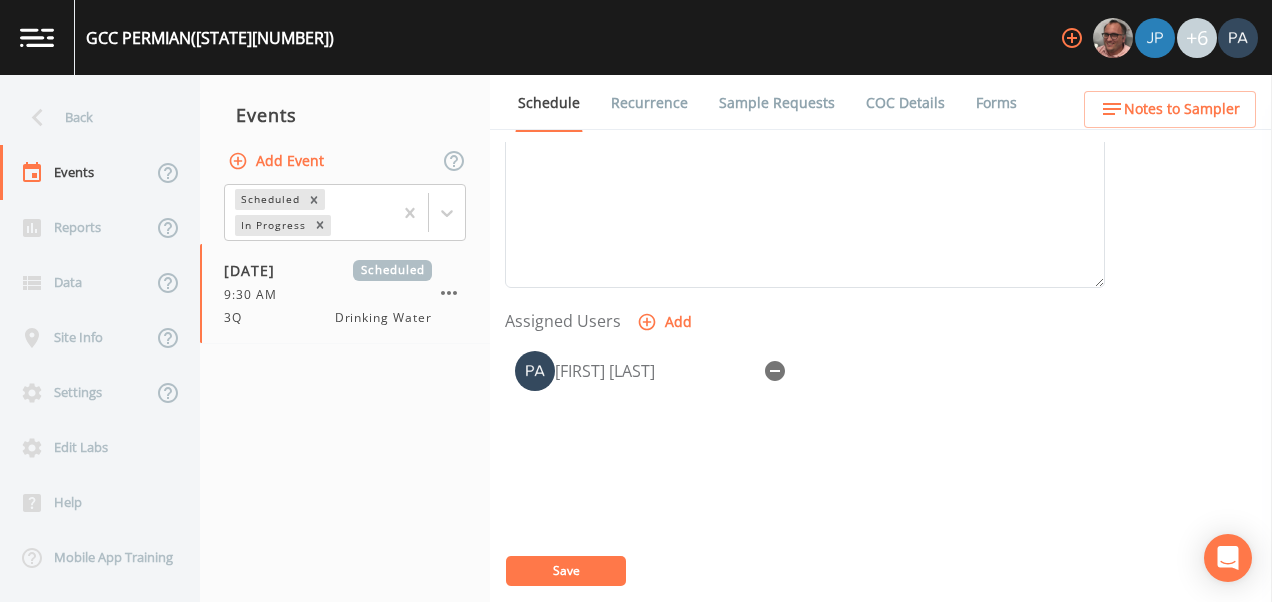click on "Save" at bounding box center [566, 571] 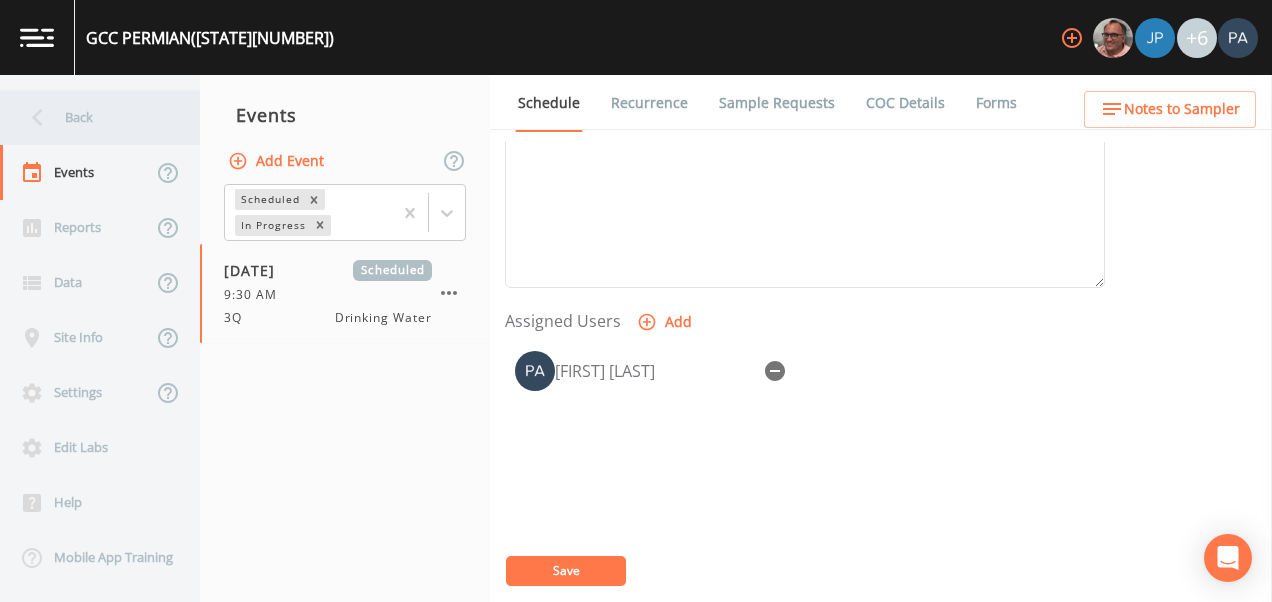 click on "Back" at bounding box center (90, 117) 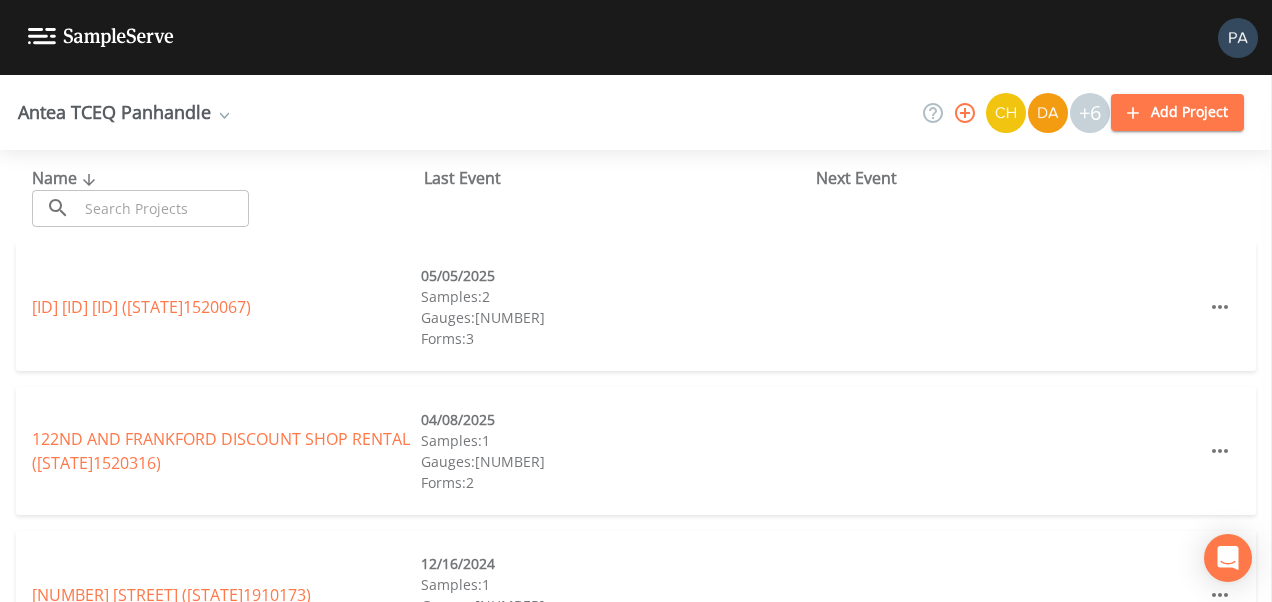 click at bounding box center (163, 208) 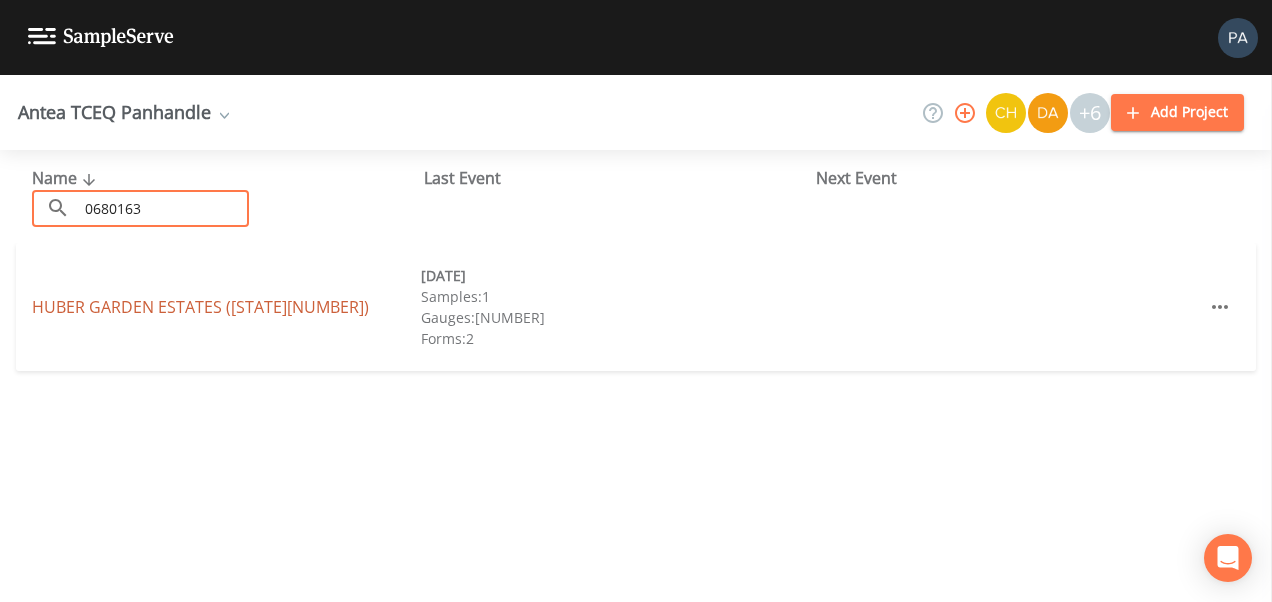 type on "0680163" 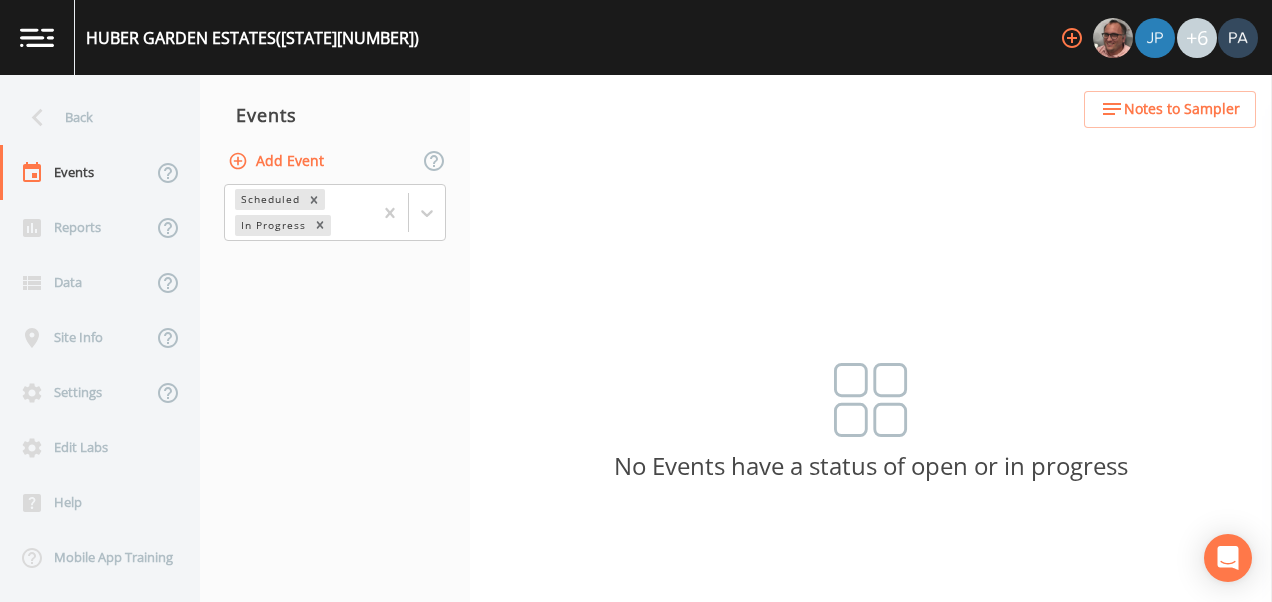 click on "Add Event" at bounding box center [278, 161] 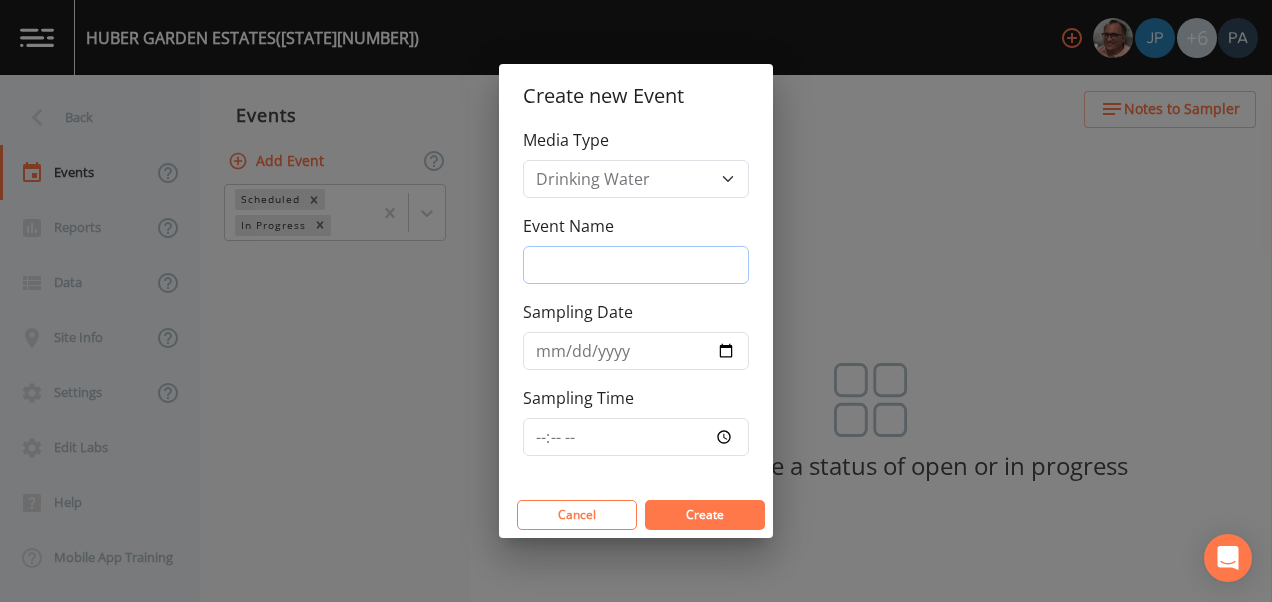 click on "Event Name" at bounding box center [636, 265] 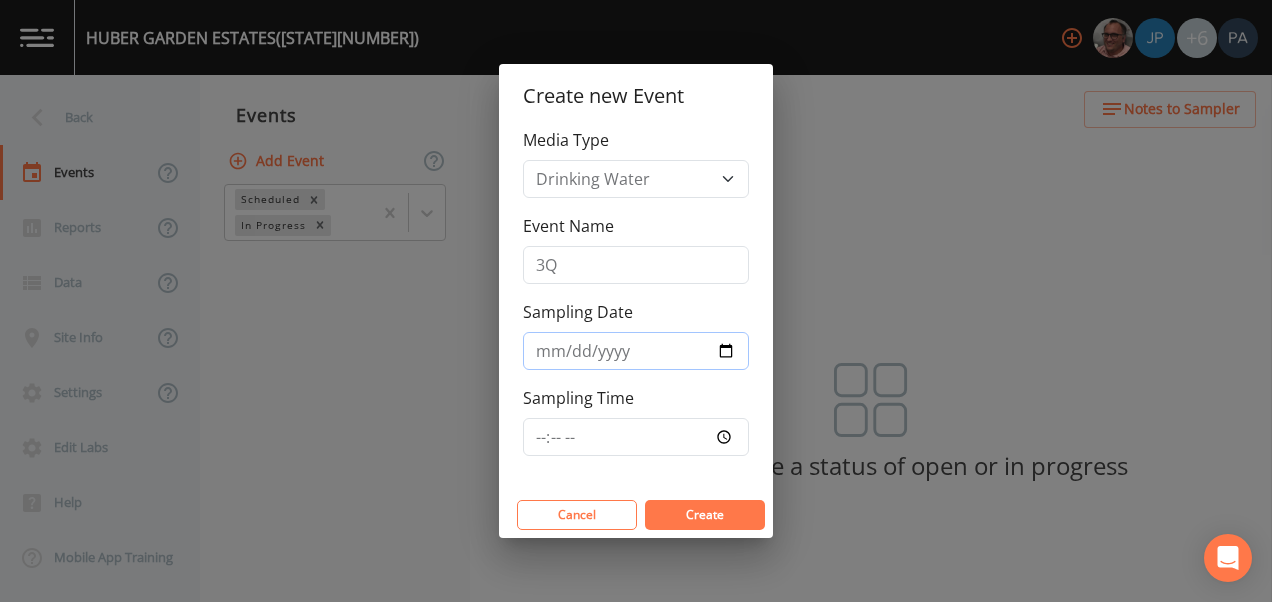 type on "[DATE]" 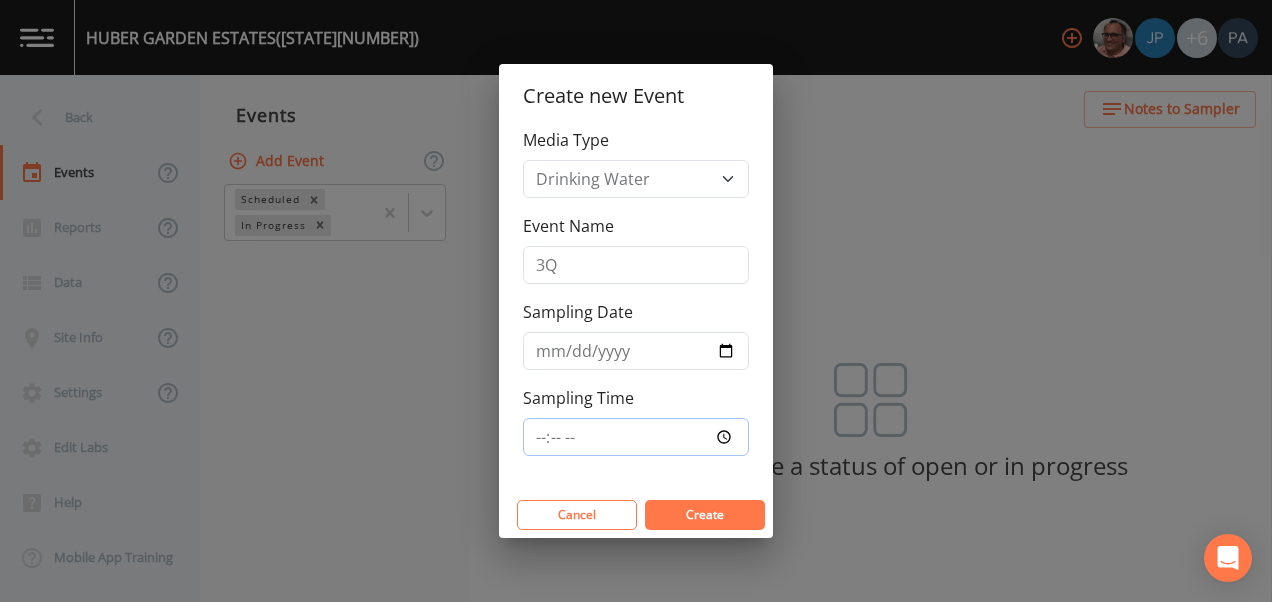 click on "Sampling Time" at bounding box center [636, 437] 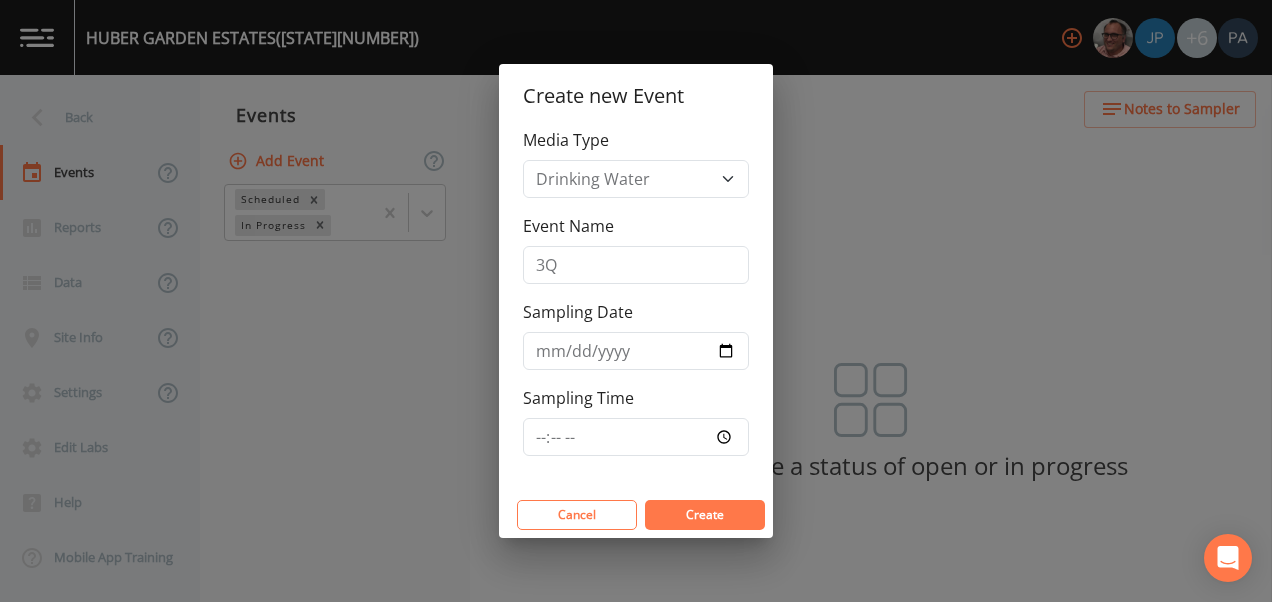 click on "Create" at bounding box center [705, 515] 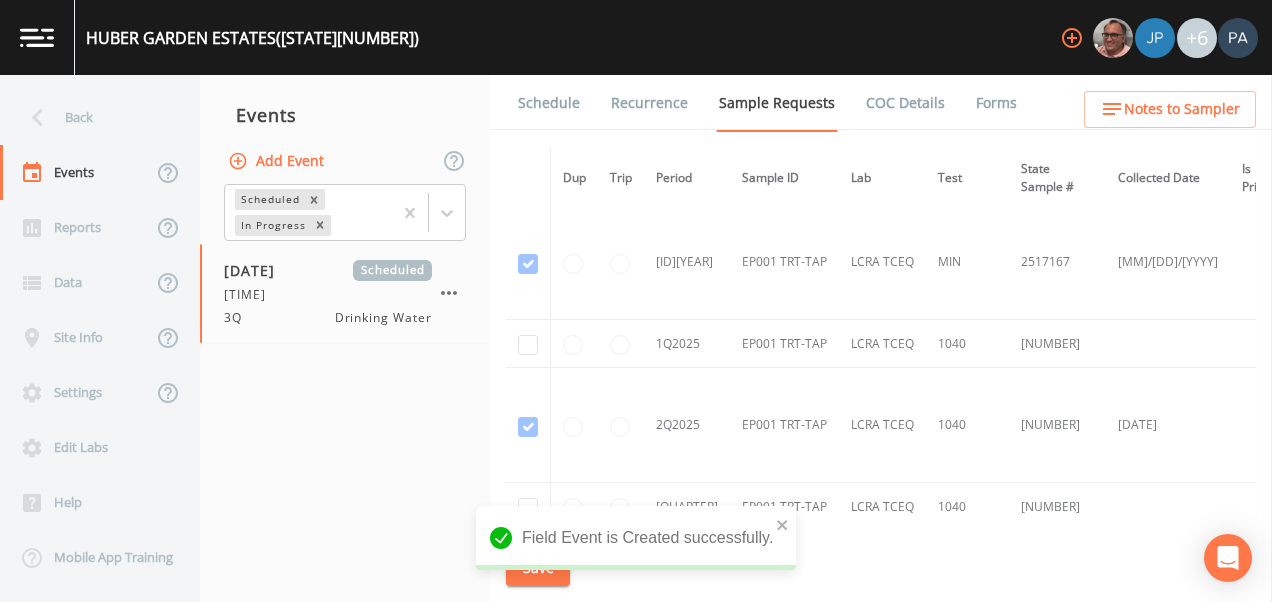 scroll, scrollTop: 1999, scrollLeft: 0, axis: vertical 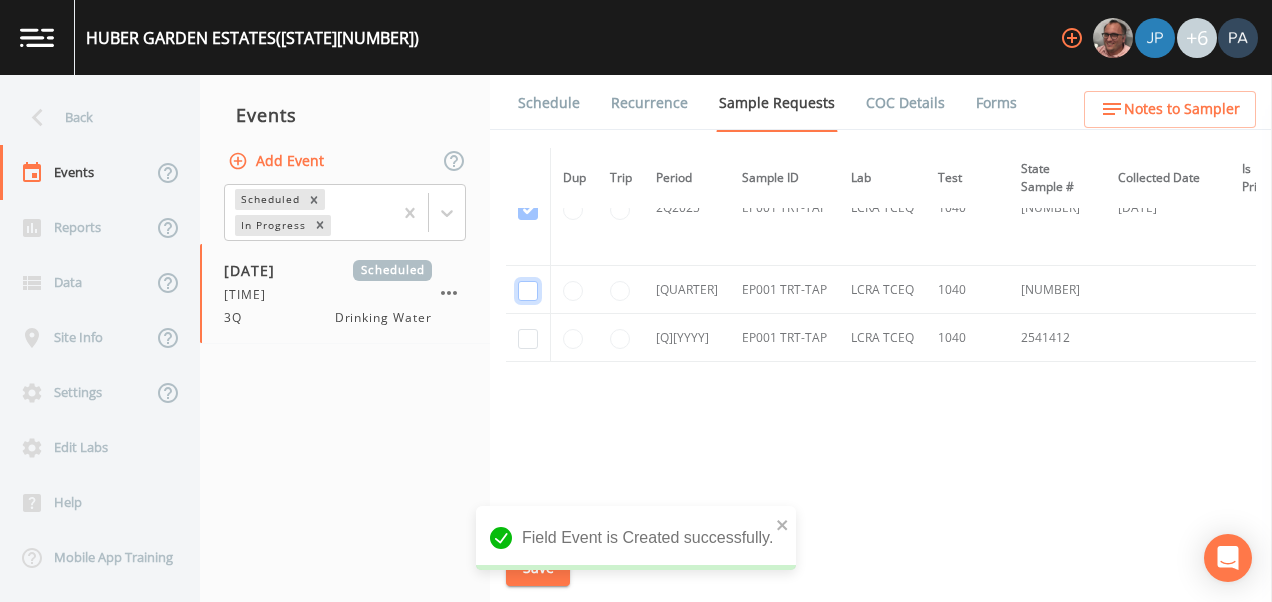 click at bounding box center [528, -1381] 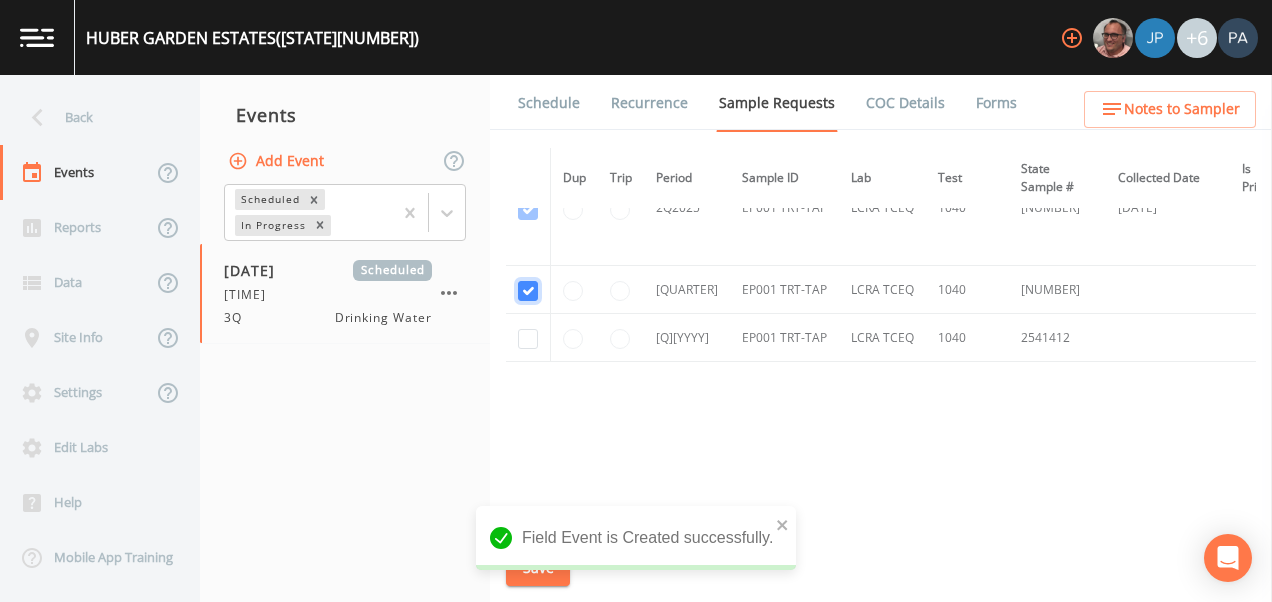 checkbox on "true" 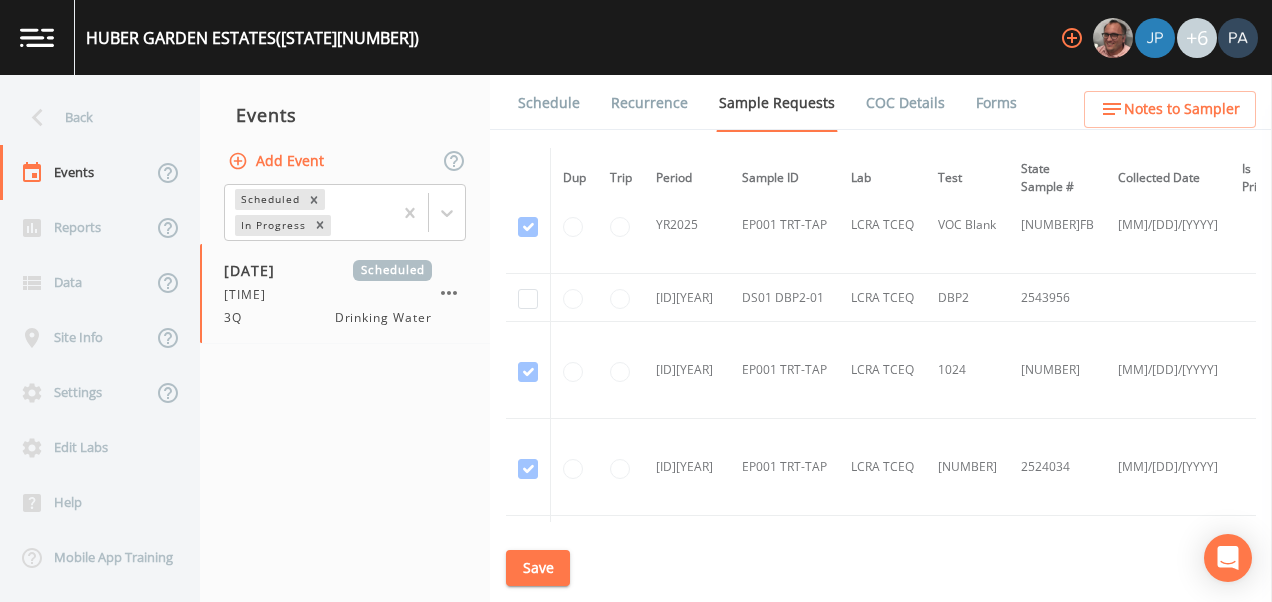 scroll, scrollTop: 805, scrollLeft: 0, axis: vertical 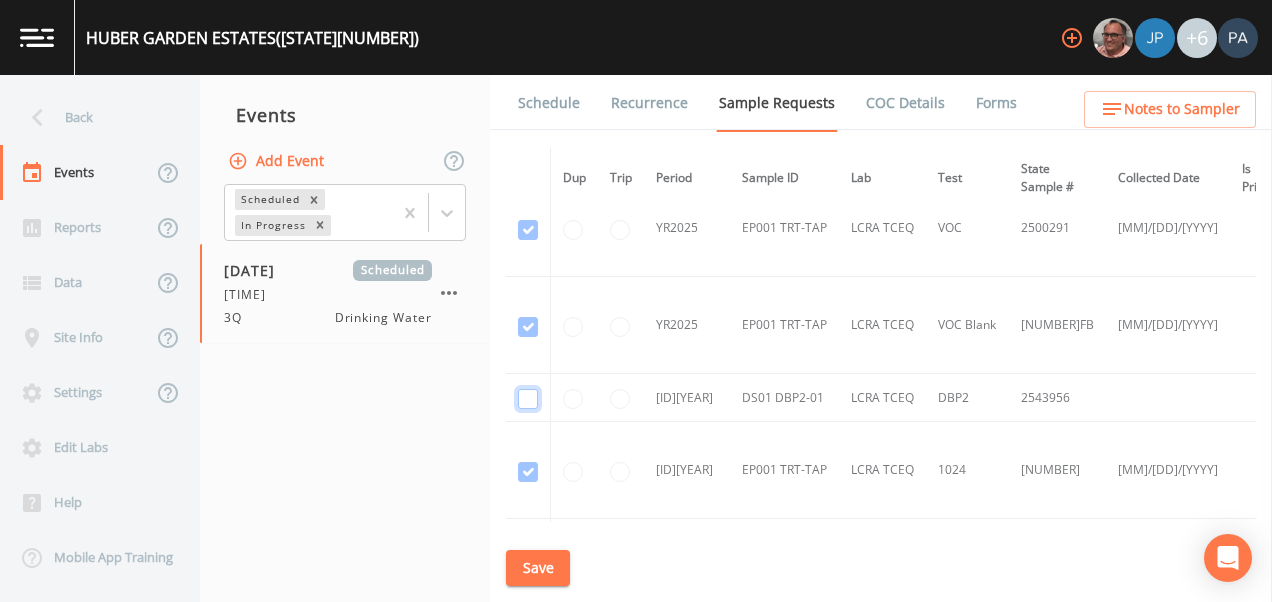 click at bounding box center (528, 399) 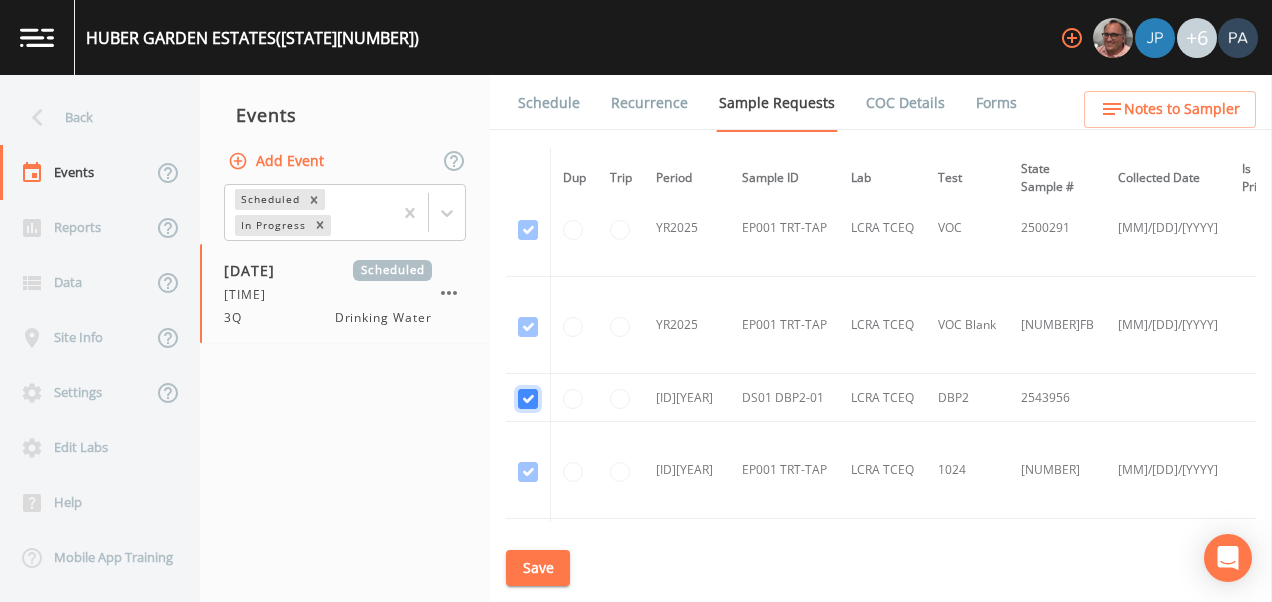 checkbox on "true" 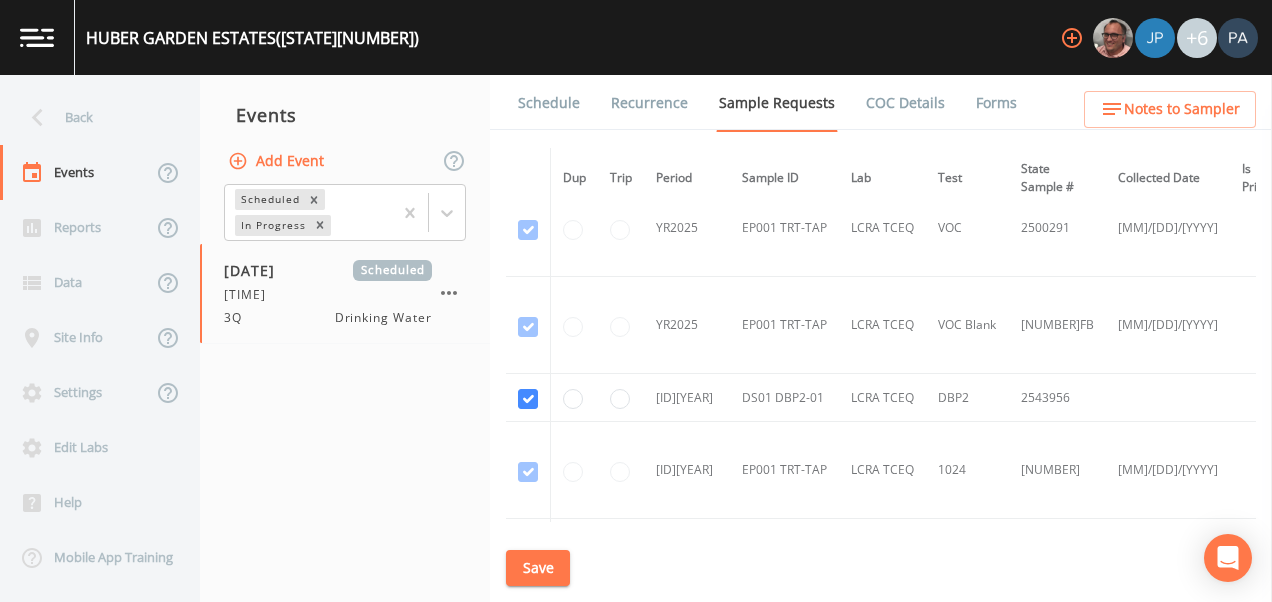 click on "Save" at bounding box center [538, 568] 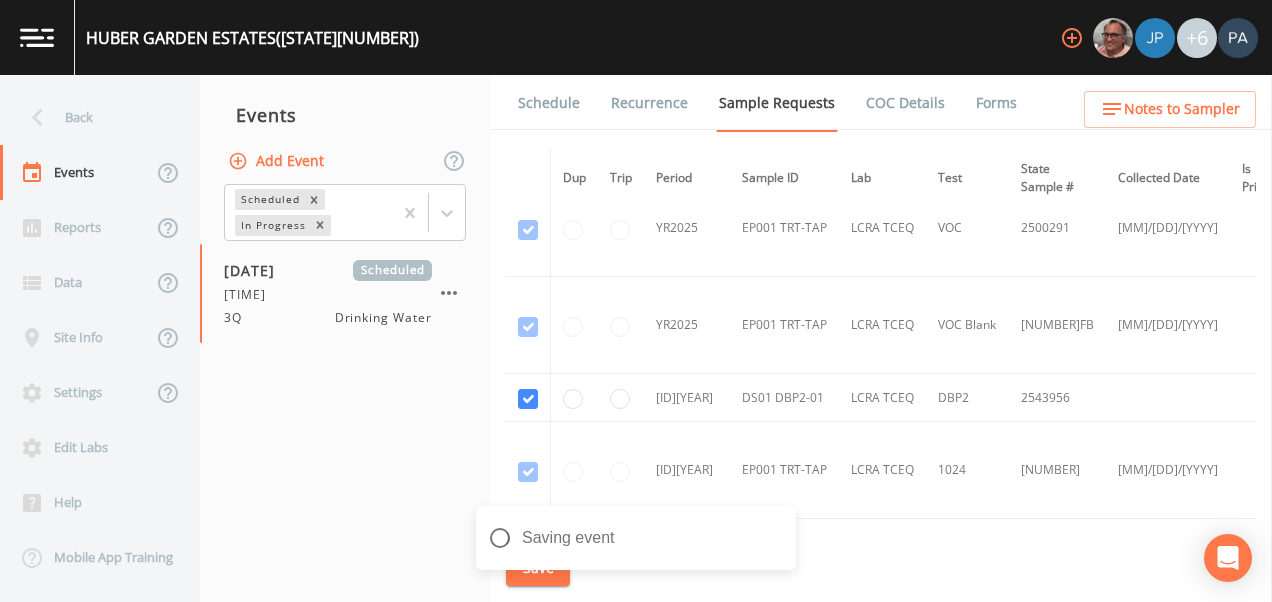 drag, startPoint x: 542, startPoint y: 97, endPoint x: 546, endPoint y: 118, distance: 21.377558 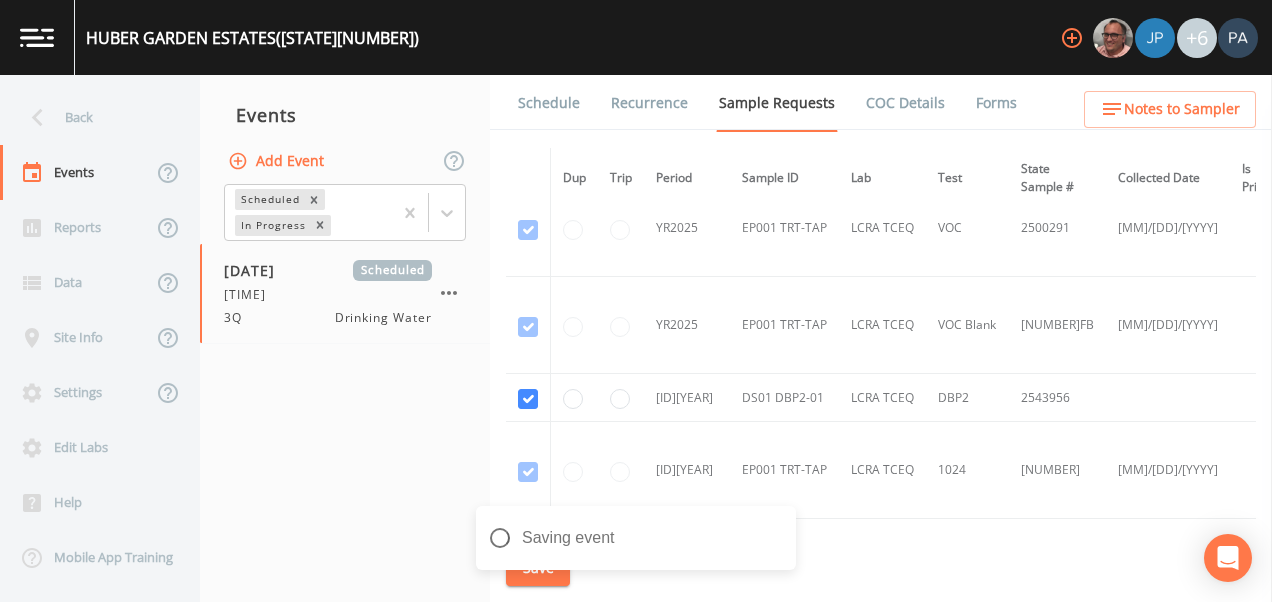 click on "Schedule" at bounding box center (549, 103) 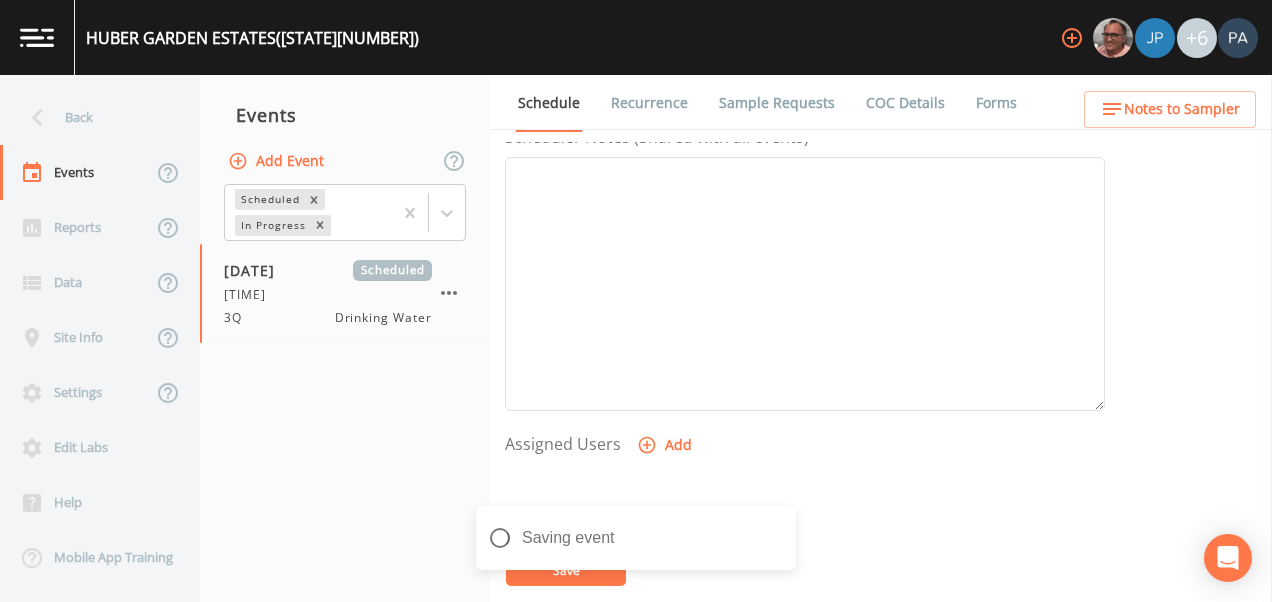 scroll, scrollTop: 600, scrollLeft: 0, axis: vertical 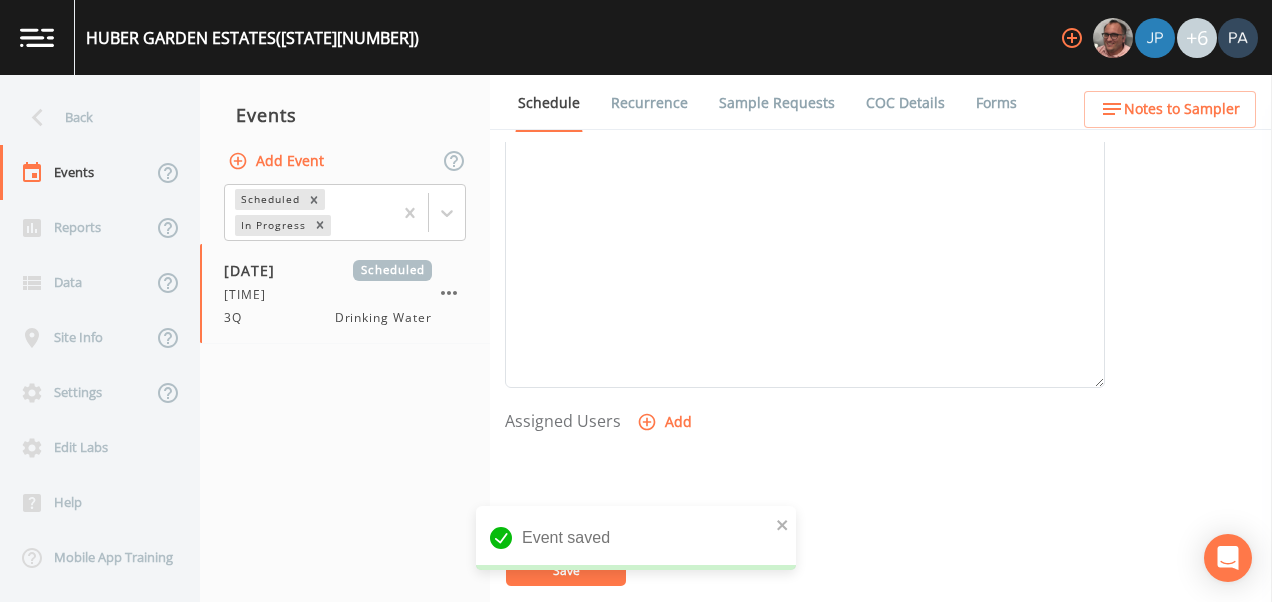 click on "Add" at bounding box center (666, 422) 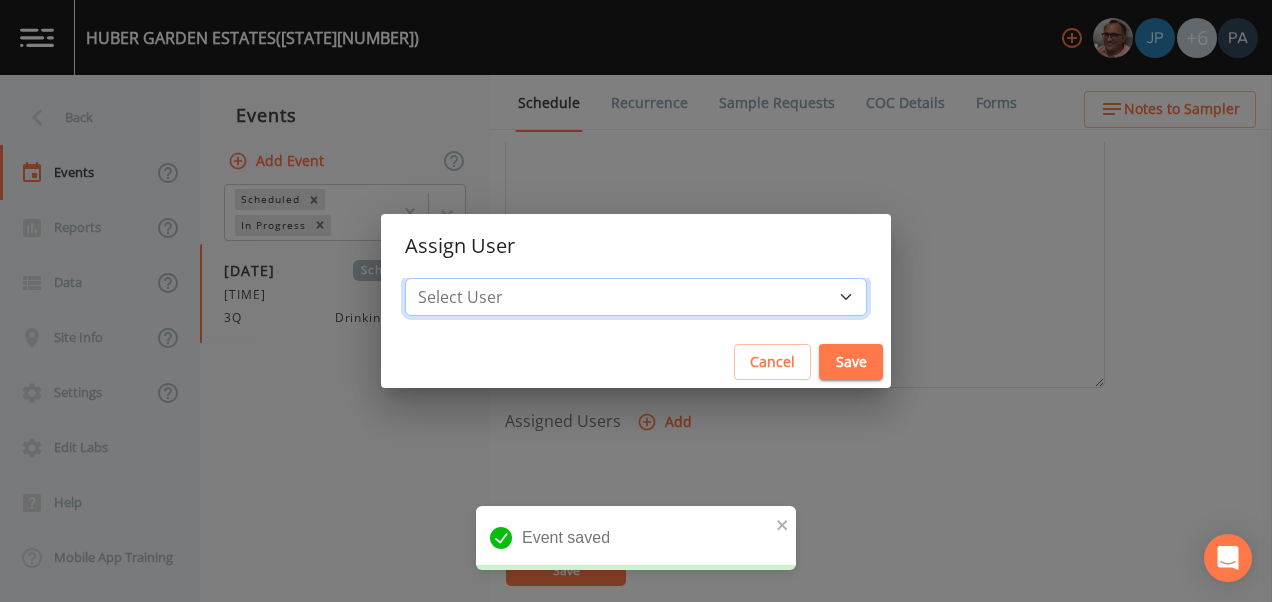 click on "Select User [FIRST] [LAST] [FIRST] [LAST] [FIRST] [LAST] [FIRST] [LAST] [FIRST] [LAST] [FIRST] [LAST]" at bounding box center [636, 297] 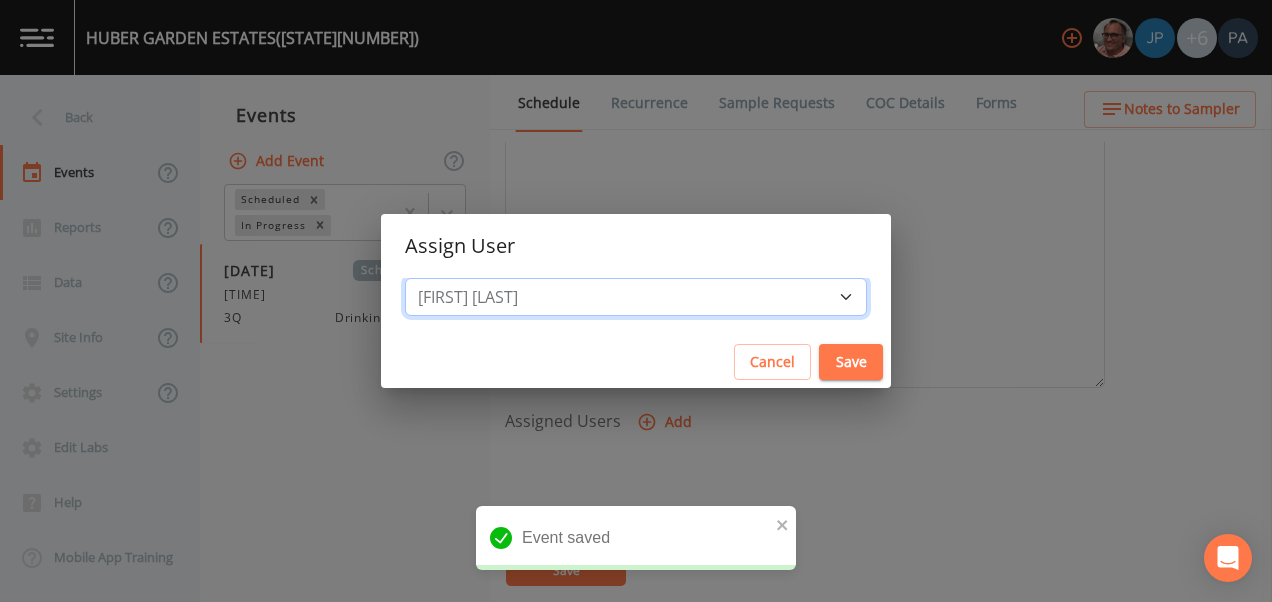 click on "Select User [FIRST] [LAST] [FIRST] [LAST] [FIRST] [LAST] [FIRST] [LAST] [FIRST] [LAST] [FIRST] [LAST]" at bounding box center (636, 297) 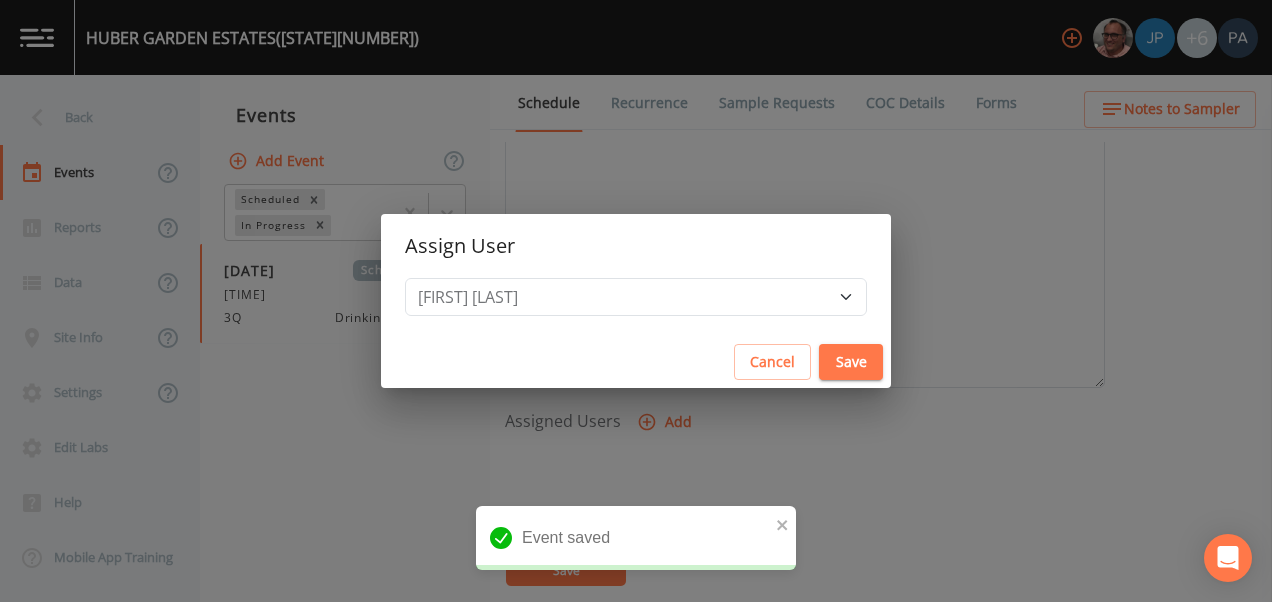 click on "Save" at bounding box center (851, 362) 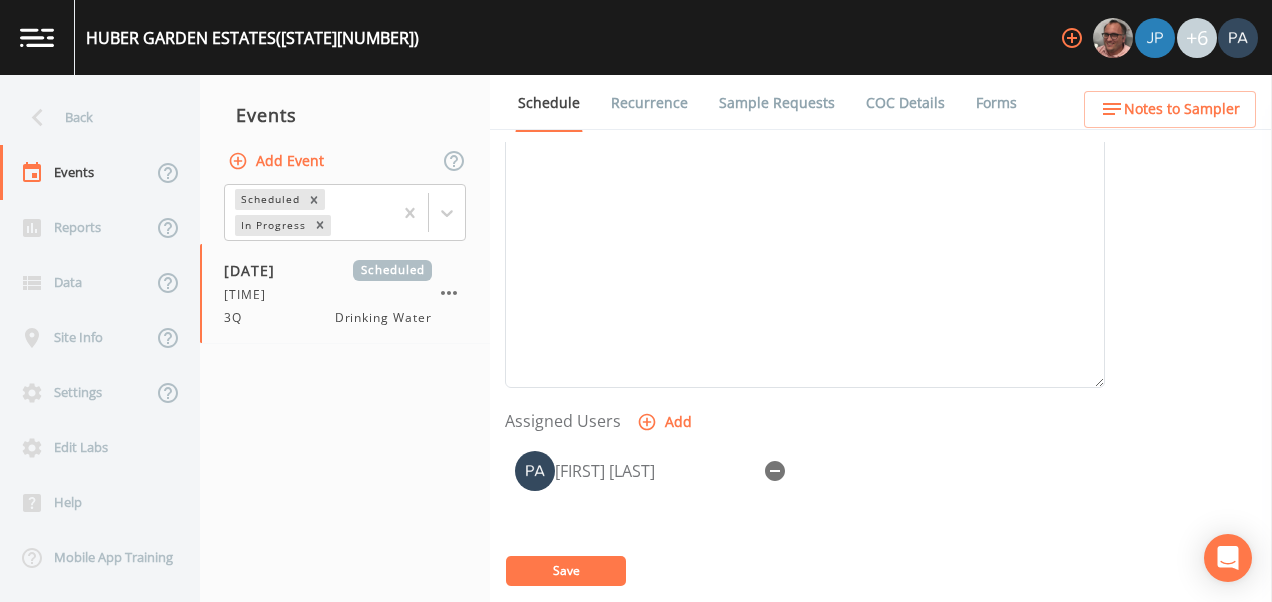 click on "Save" at bounding box center (566, 570) 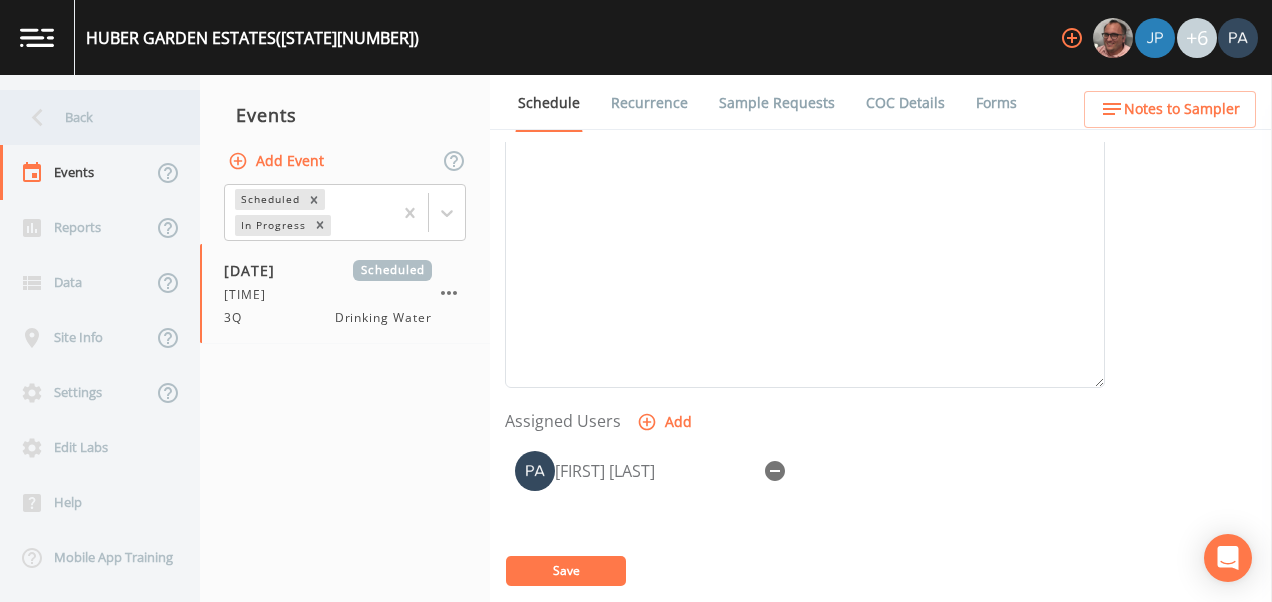 click on "Back" at bounding box center [90, 117] 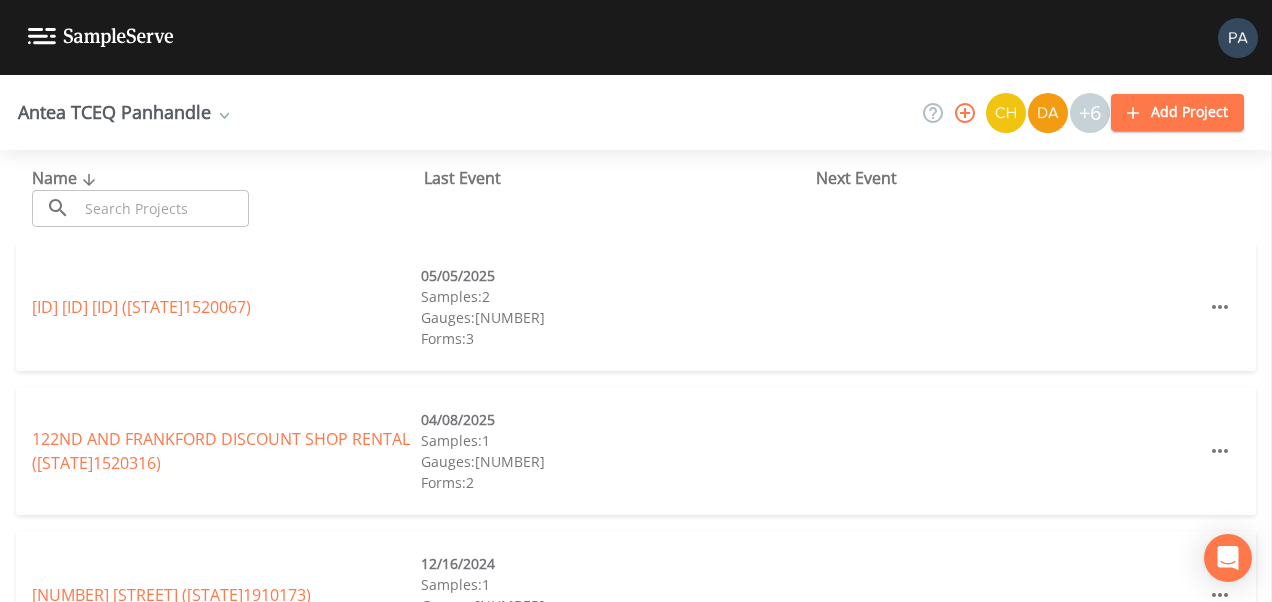 click at bounding box center [163, 208] 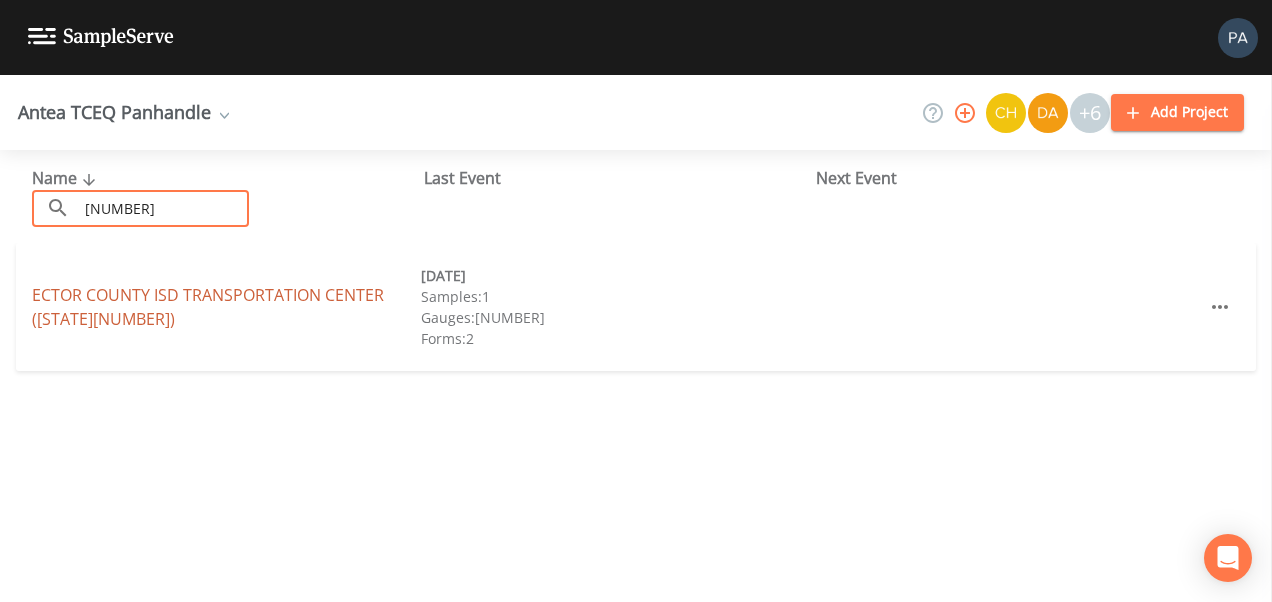 type on "[NUMBER]" 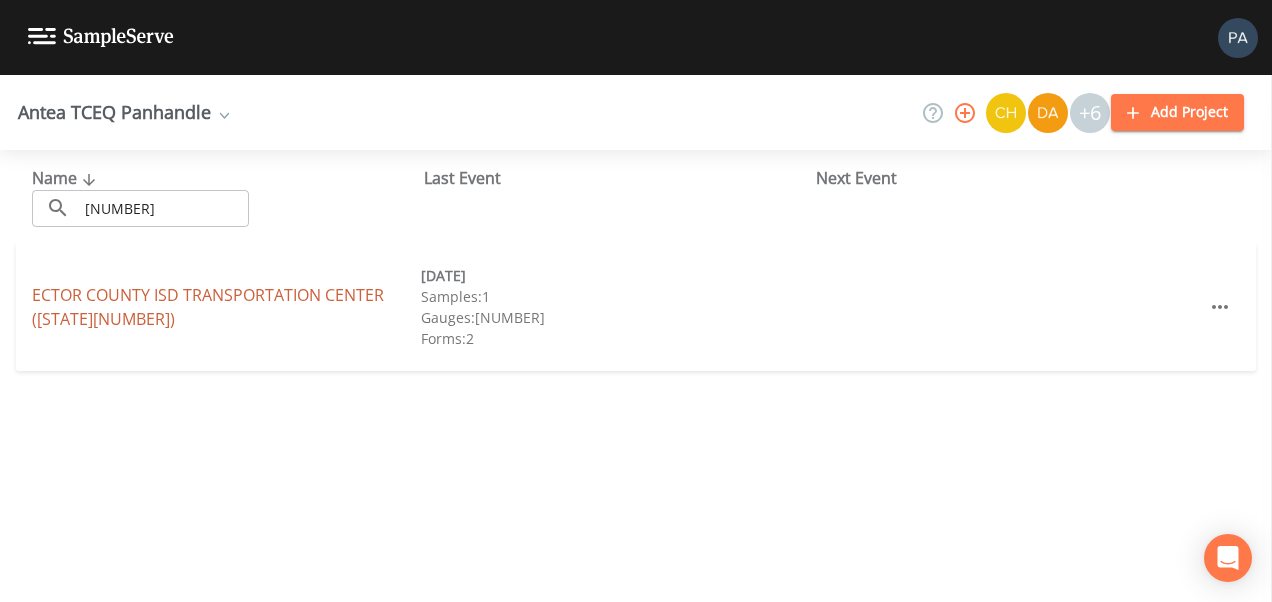 click on "[CITY] [COUNTY] [ORG]   ([STATE][NUMBER])" at bounding box center [208, 307] 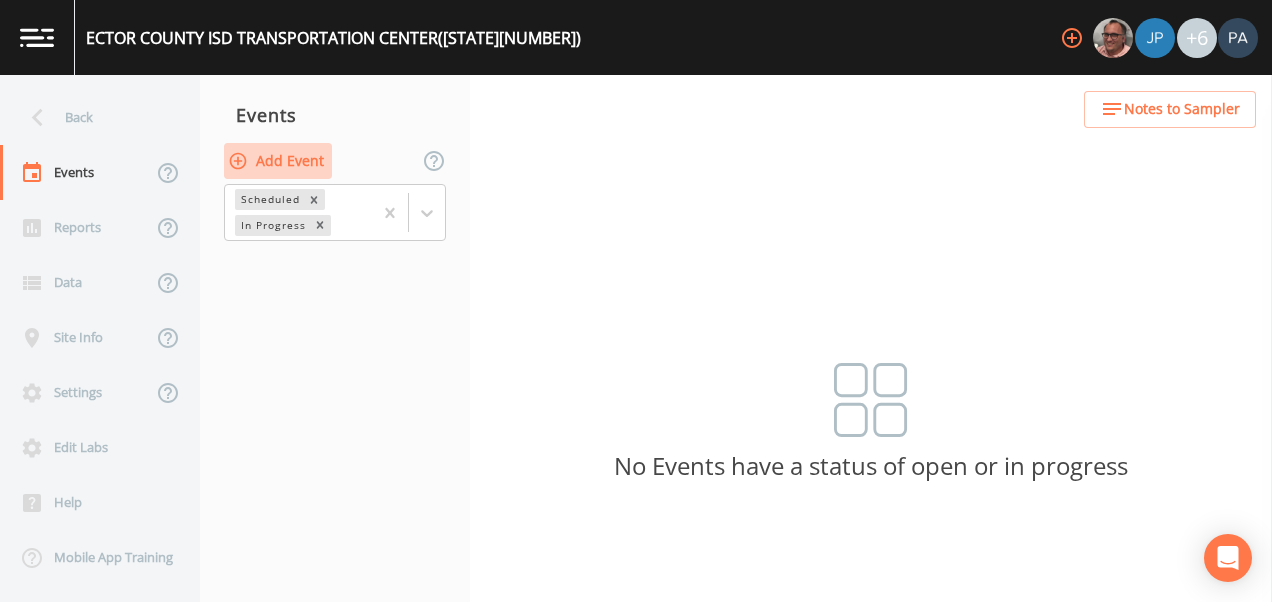 click on "Add Event" at bounding box center [278, 161] 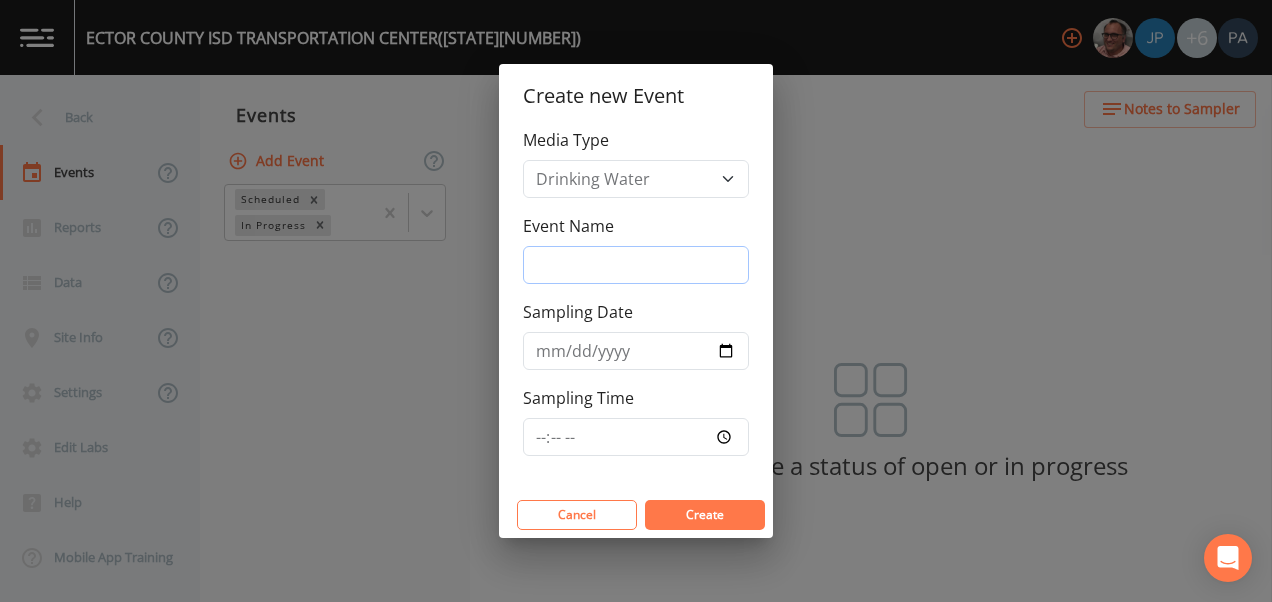 click on "Event Name" at bounding box center (636, 265) 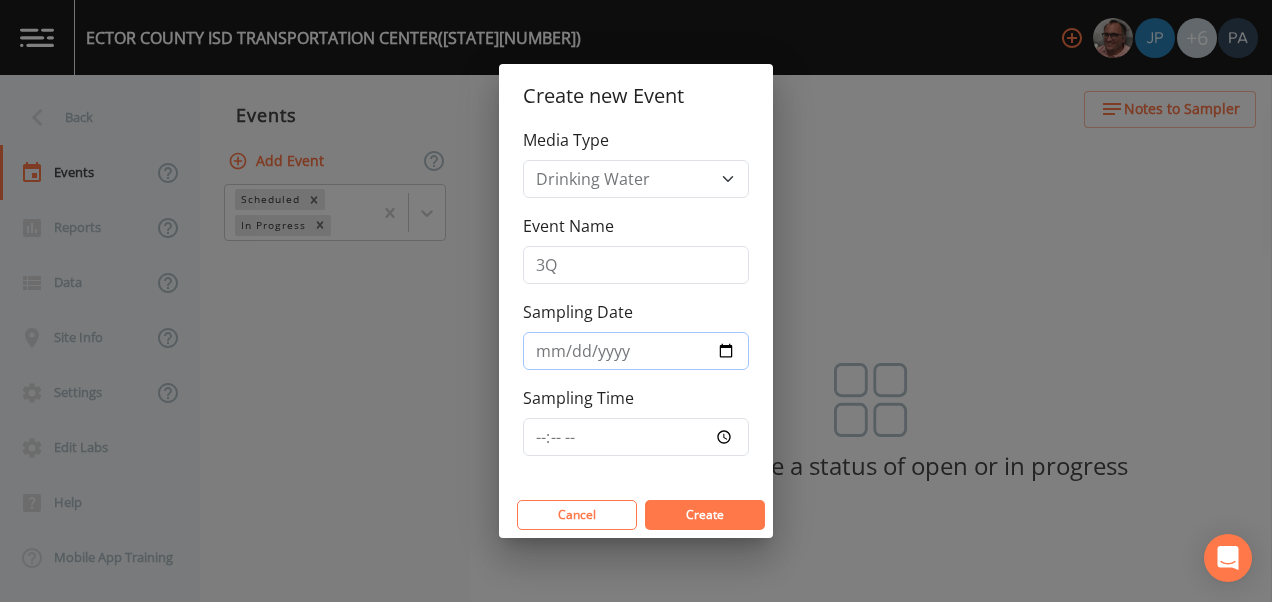 type on "[DATE]" 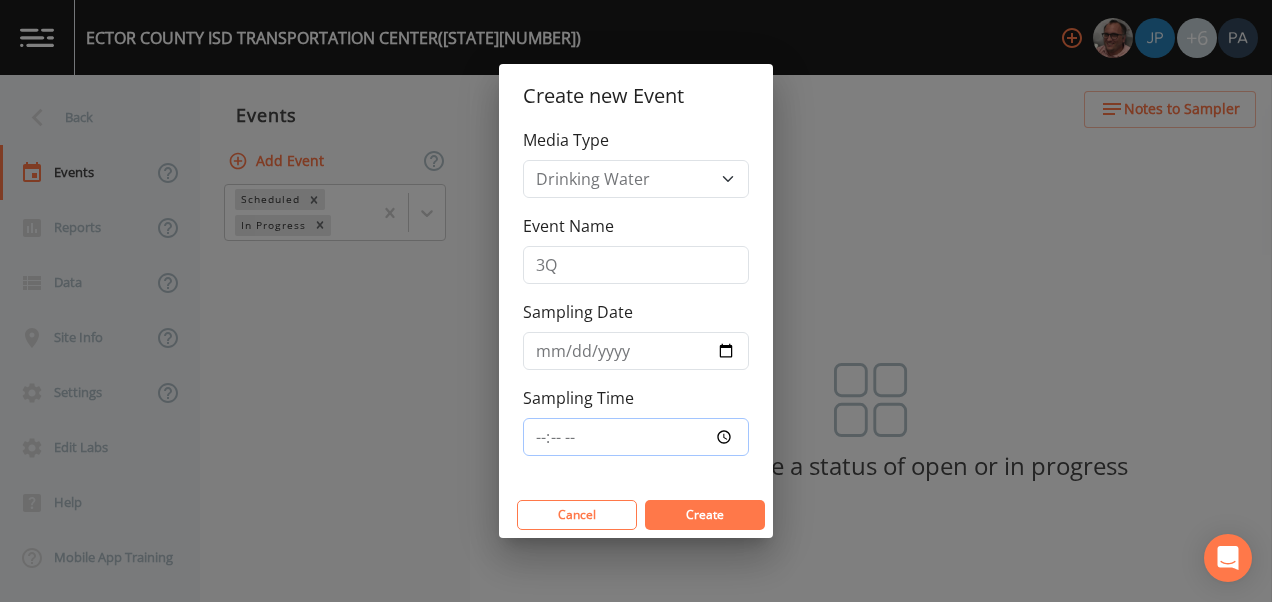 click on "Sampling Time" at bounding box center (636, 437) 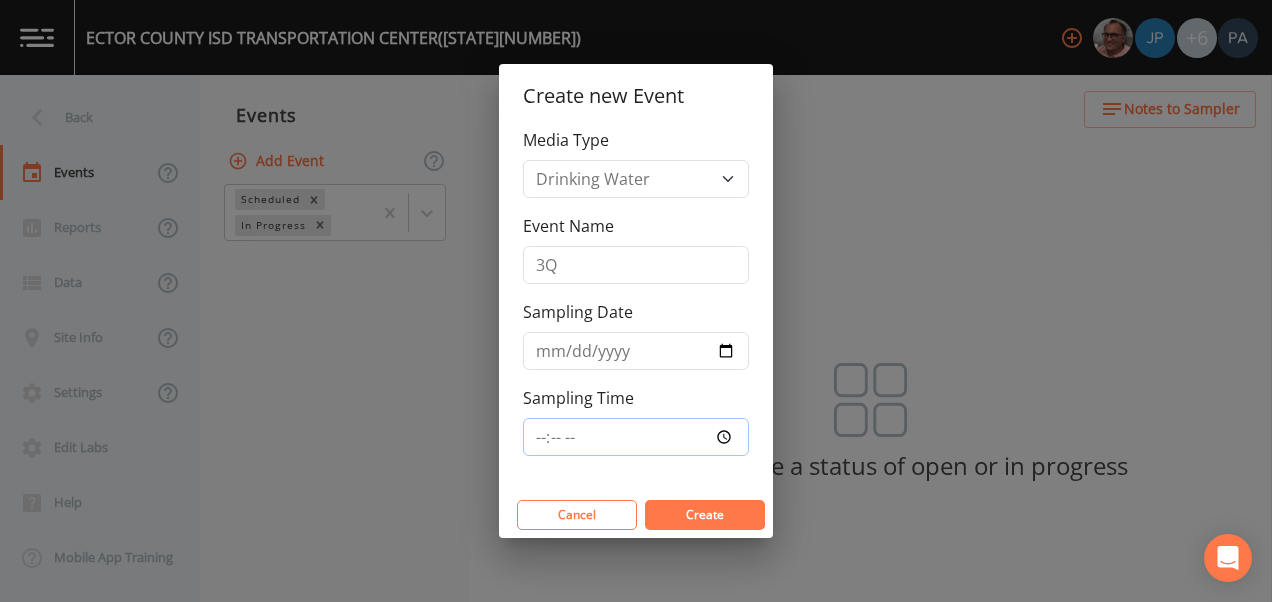 type on "[TIME]" 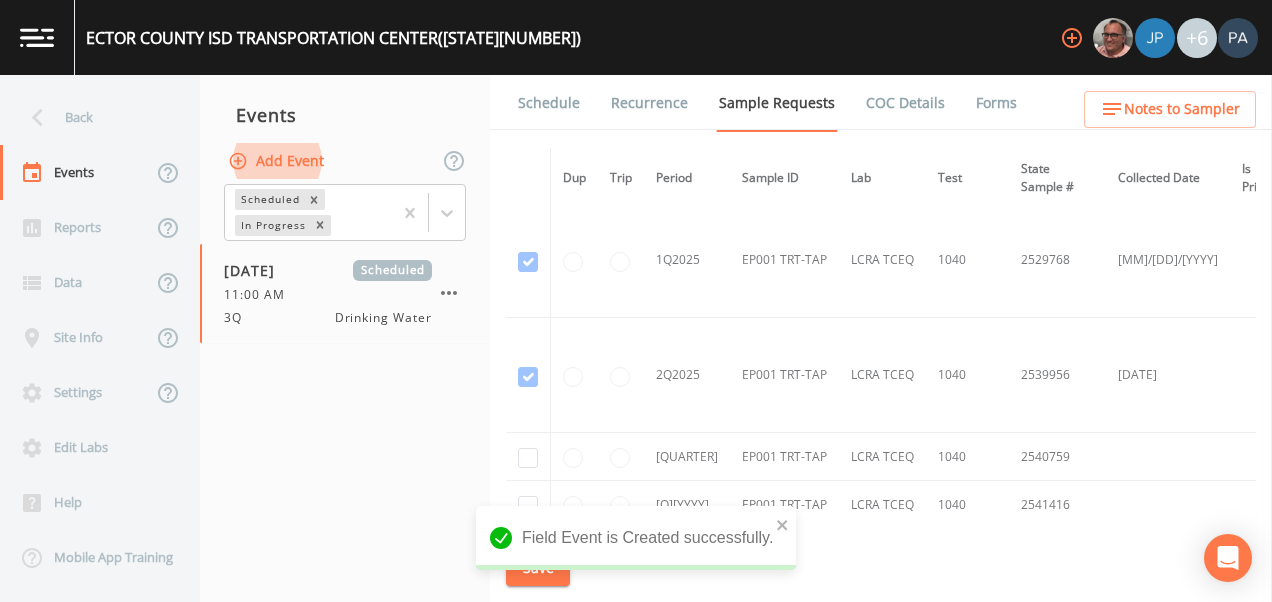scroll, scrollTop: 1903, scrollLeft: 0, axis: vertical 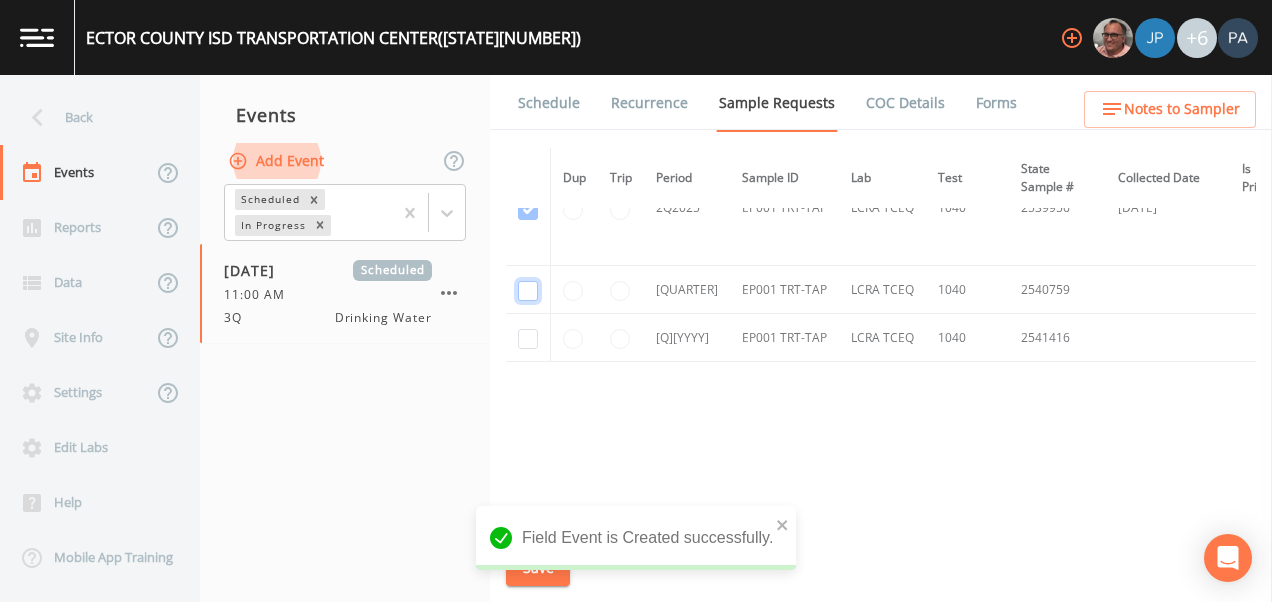 click at bounding box center (528, -365) 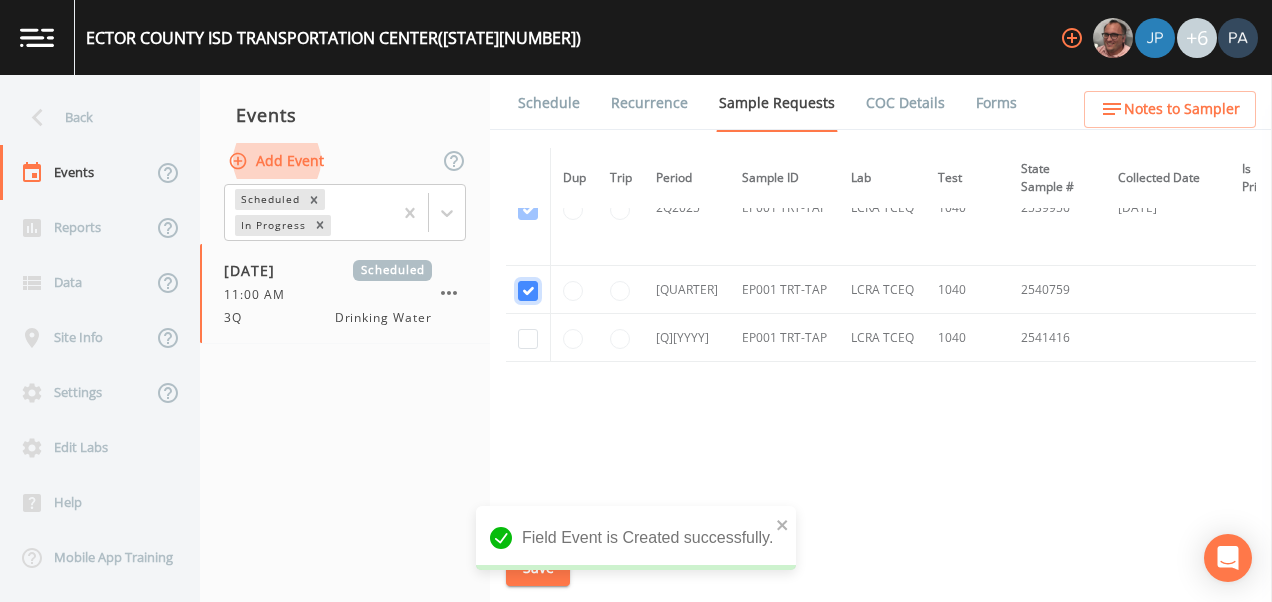 checkbox on "true" 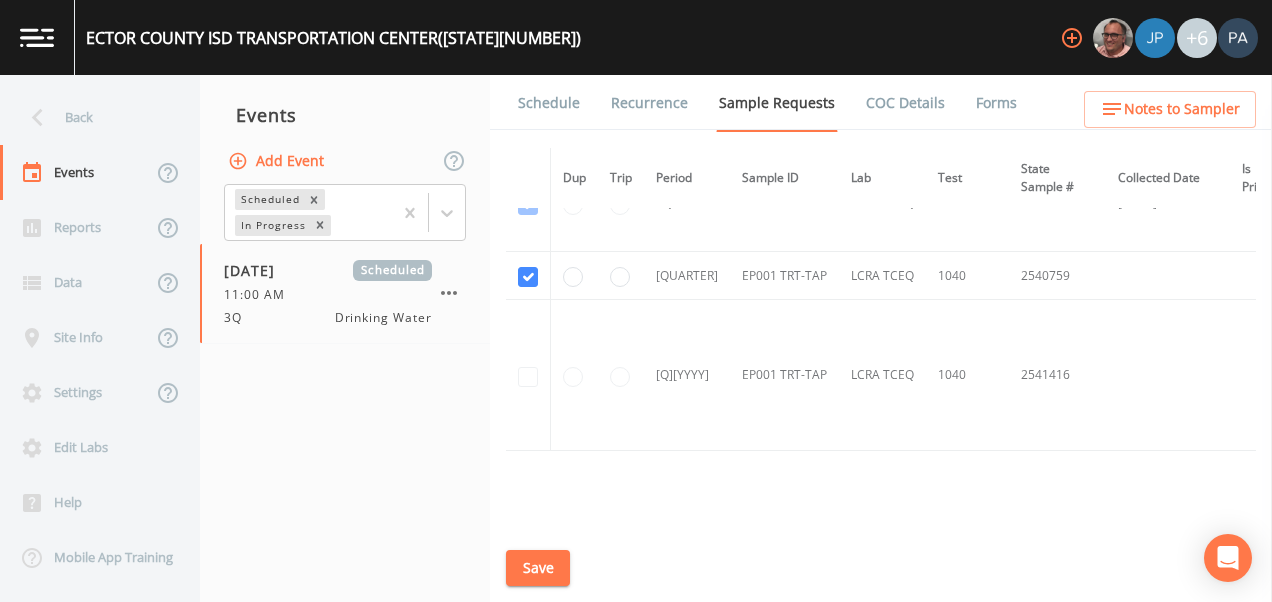 click on "Save" at bounding box center [538, 568] 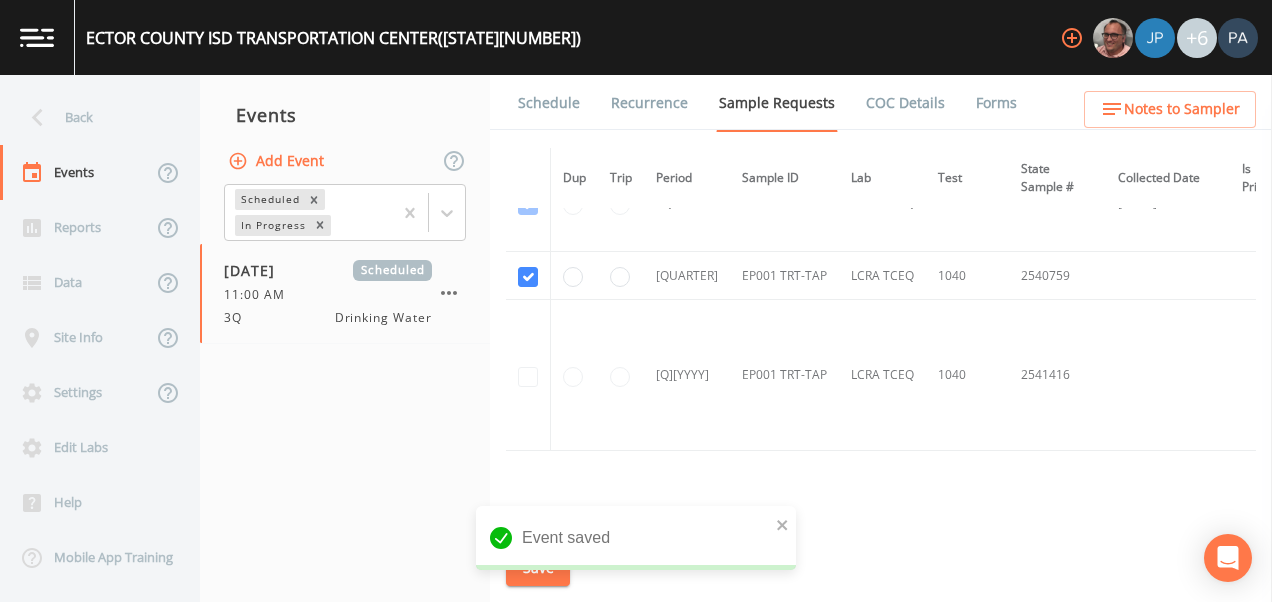 click on "Schedule" at bounding box center [549, 103] 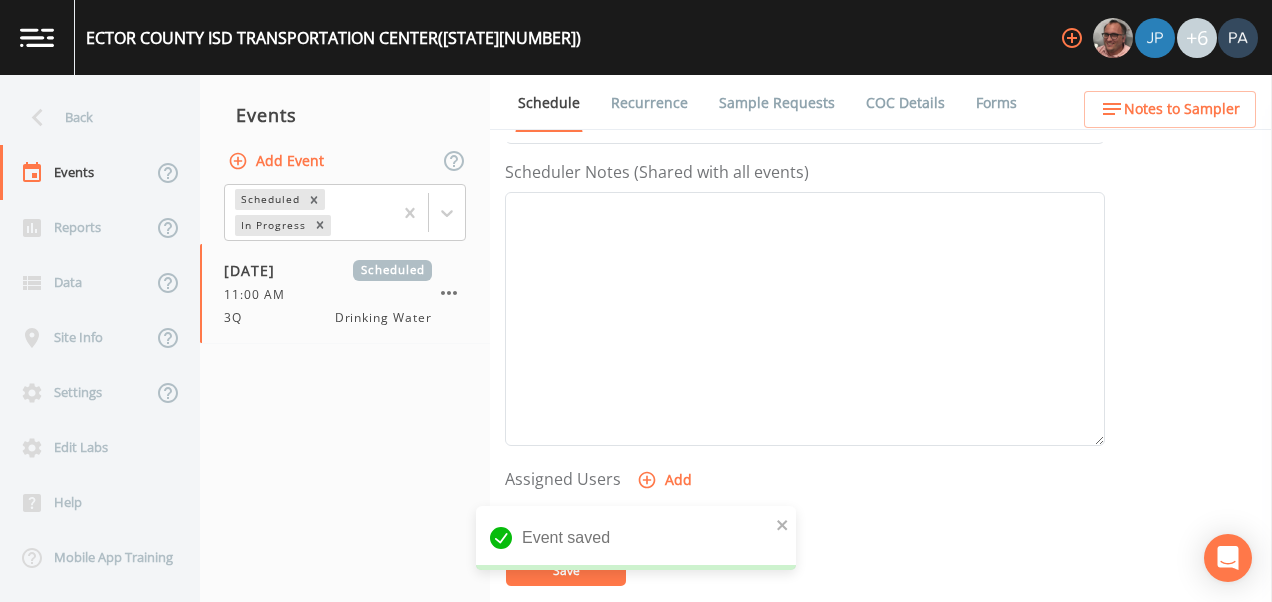 scroll, scrollTop: 700, scrollLeft: 0, axis: vertical 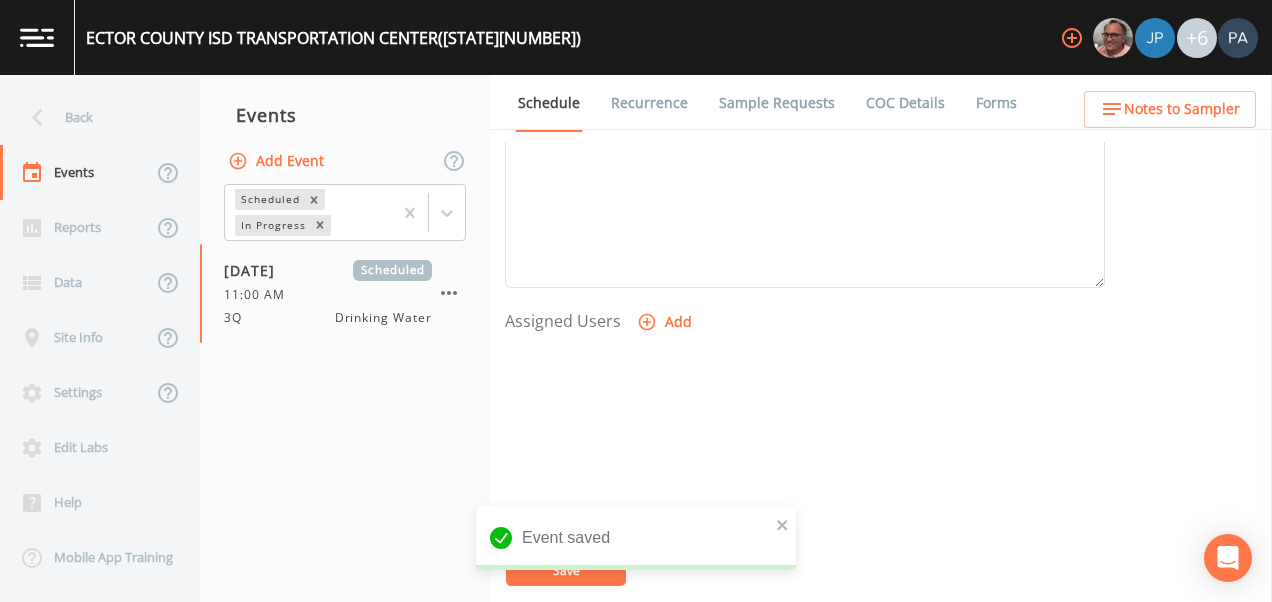 click on "Add" at bounding box center (666, 322) 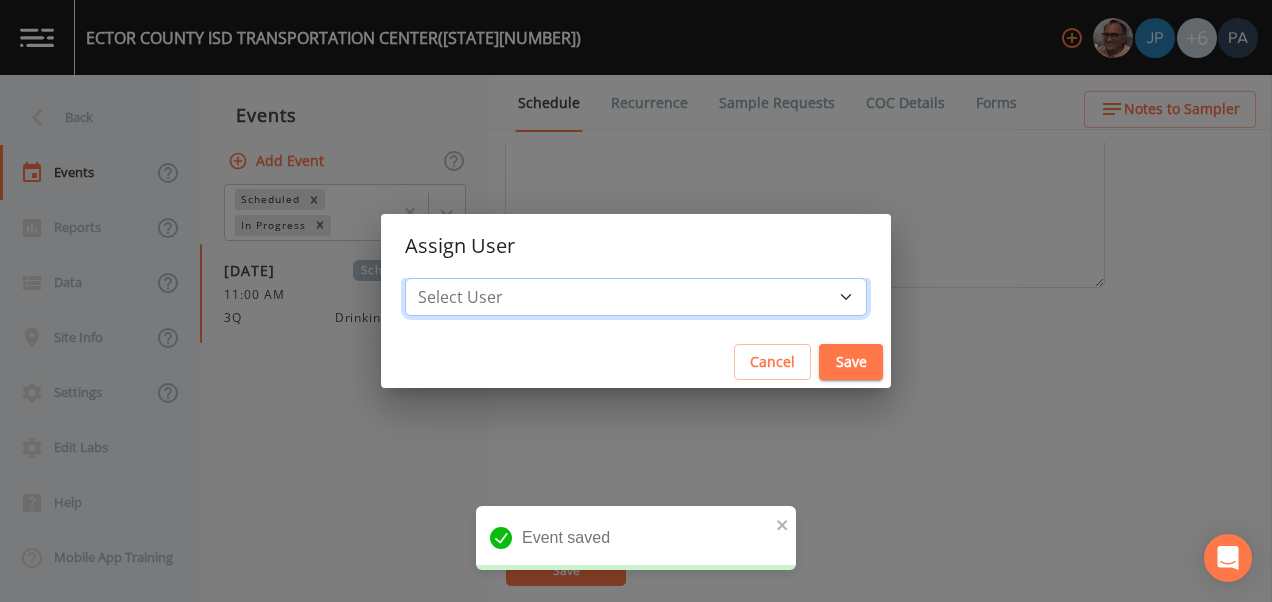 click on "Select User [FIRST] [LAST] [FIRST] [LAST] [FIRST] [LAST] [FIRST] [LAST] [FIRST] [LAST] [FIRST] [LAST]" at bounding box center (636, 297) 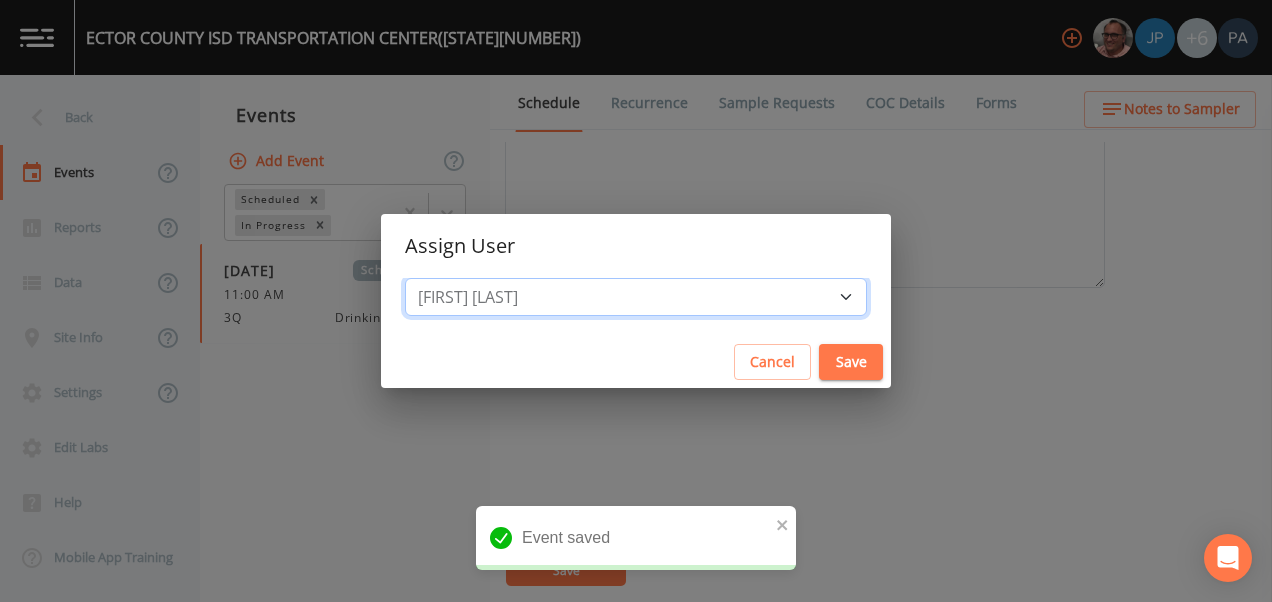 click on "Select User [FIRST] [LAST] [FIRST] [LAST] [FIRST] [LAST] [FIRST] [LAST] [FIRST] [LAST] [FIRST] [LAST]" at bounding box center [636, 297] 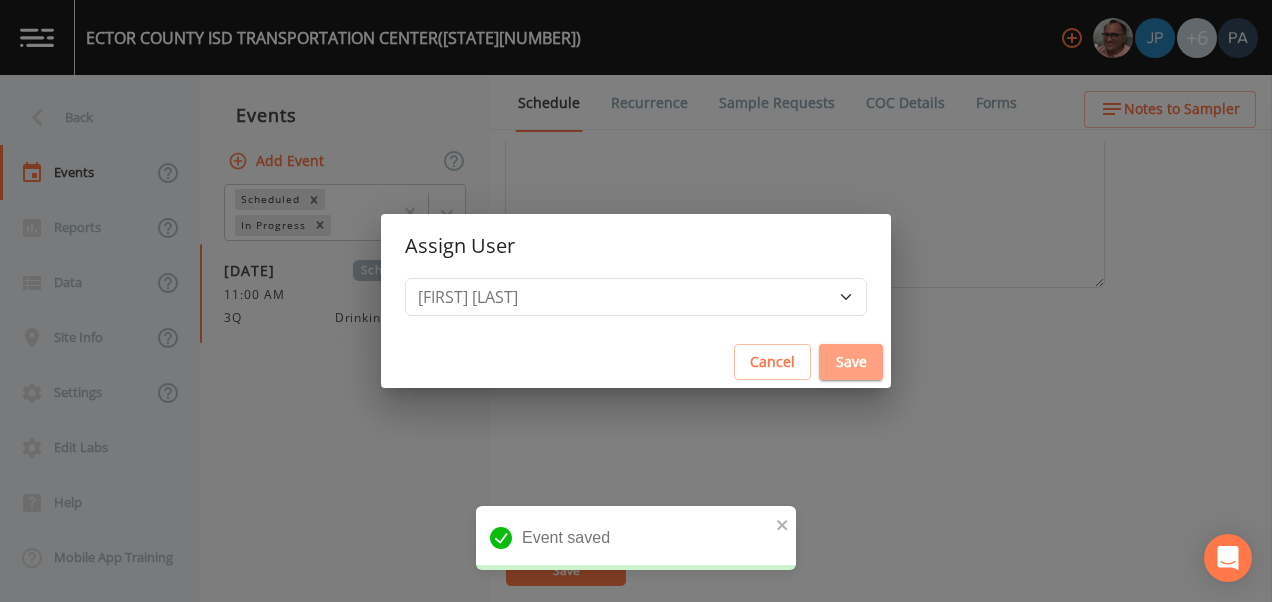 click on "Save" at bounding box center (851, 362) 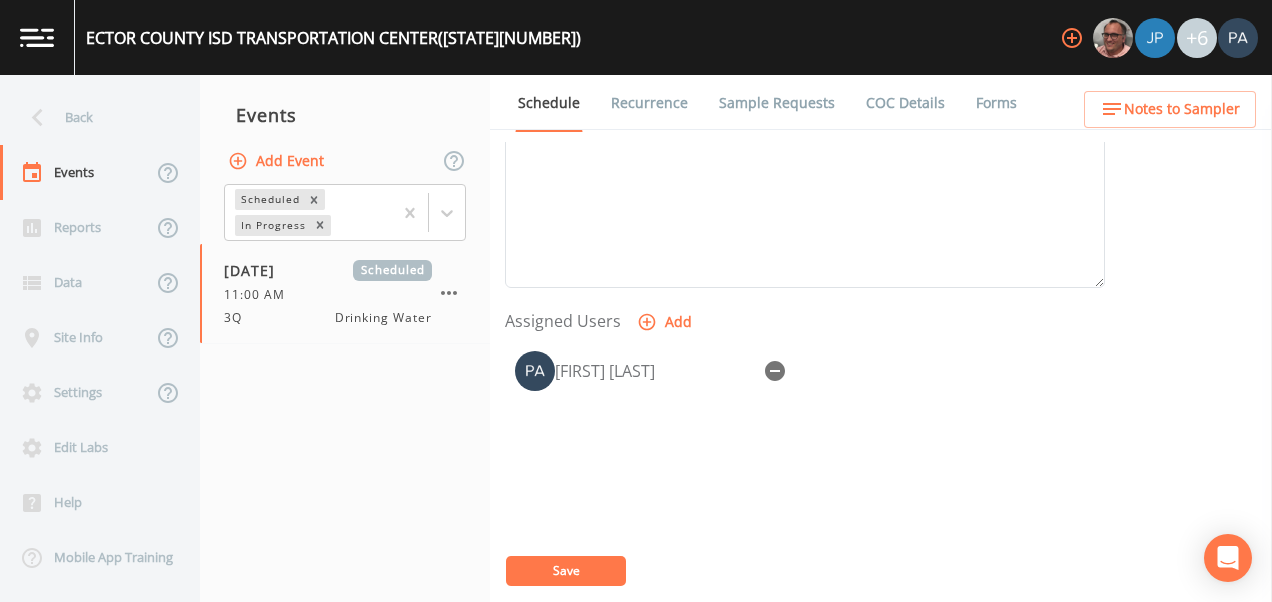click on "Save" at bounding box center (566, 571) 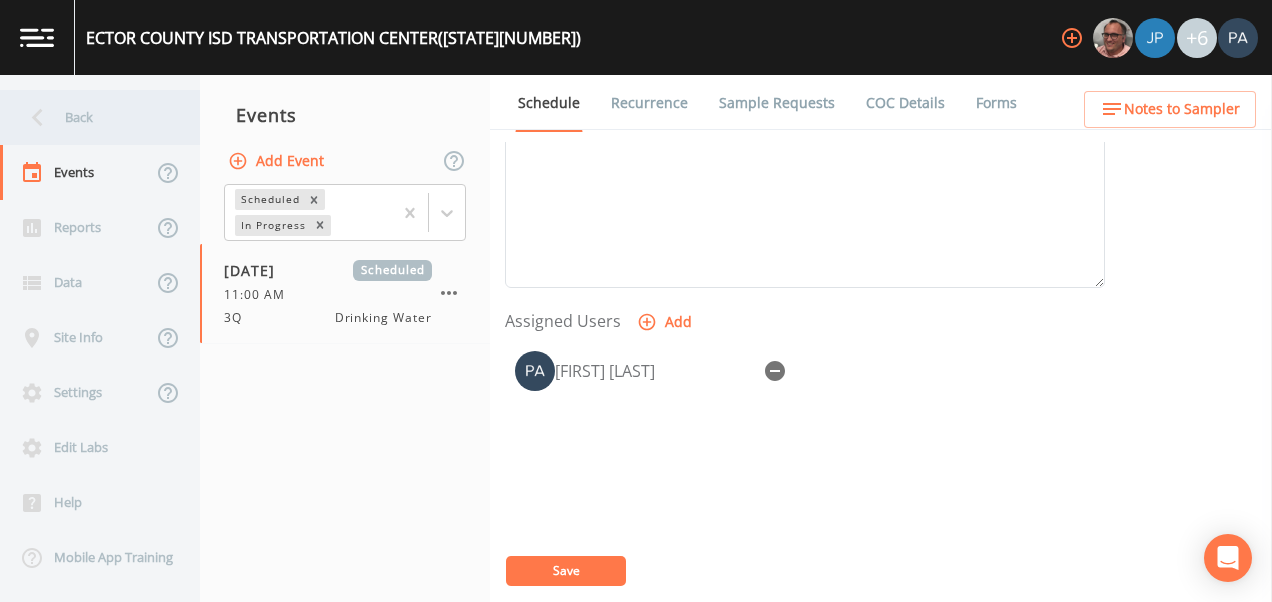 click on "Back" at bounding box center [90, 117] 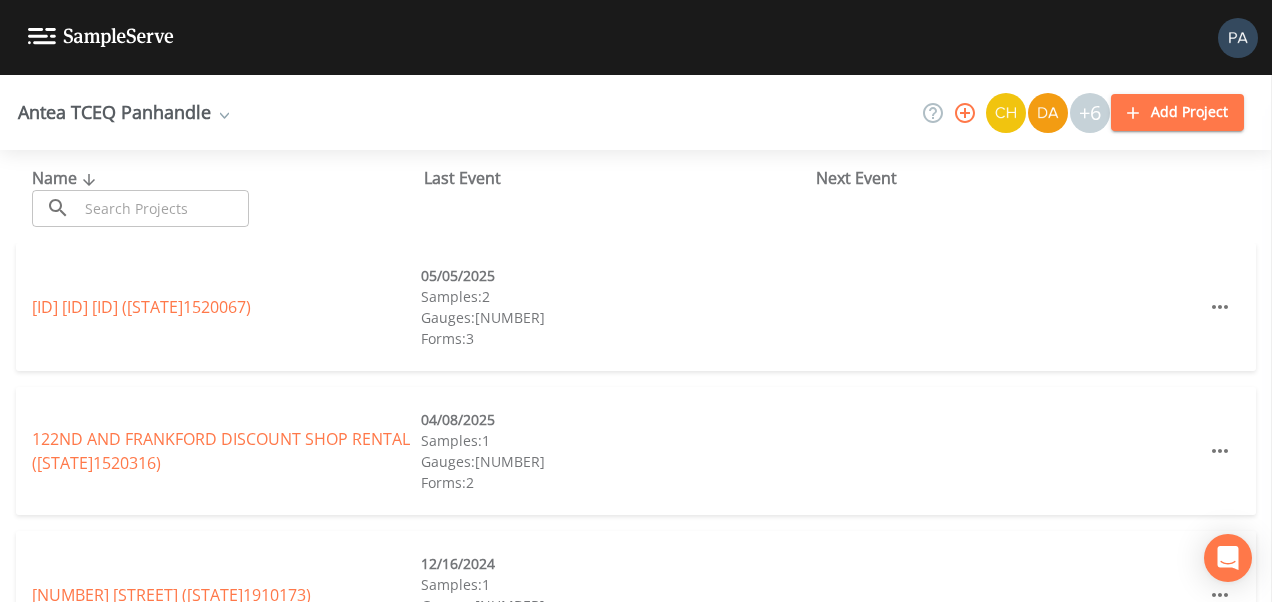 click at bounding box center [163, 208] 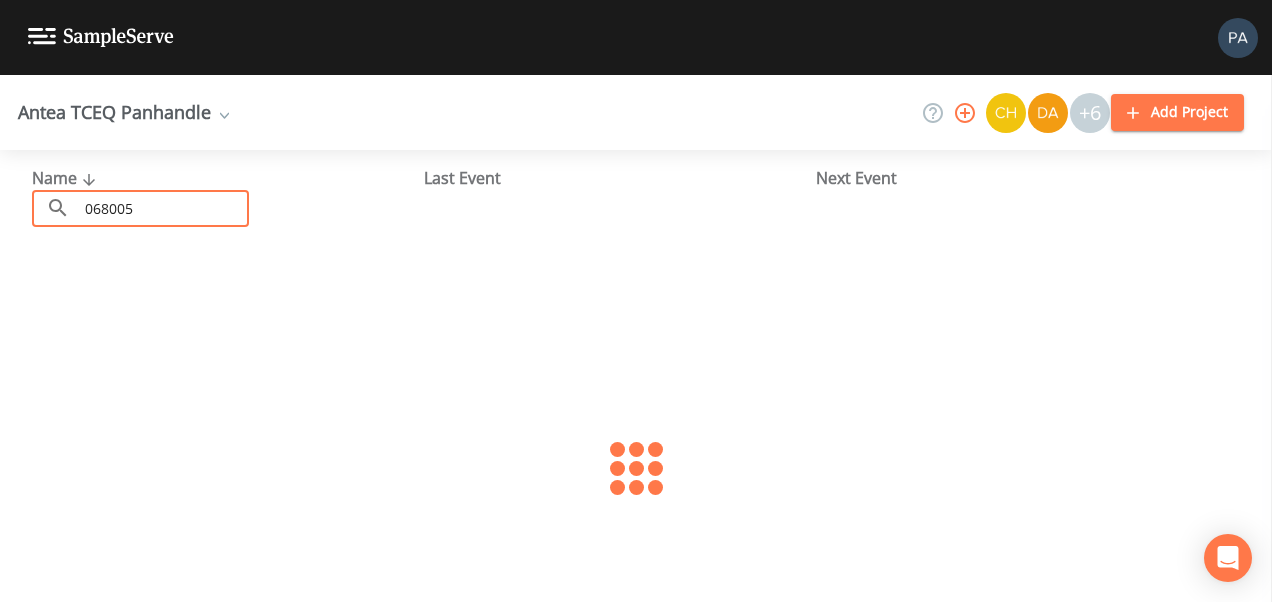 type on "0680051" 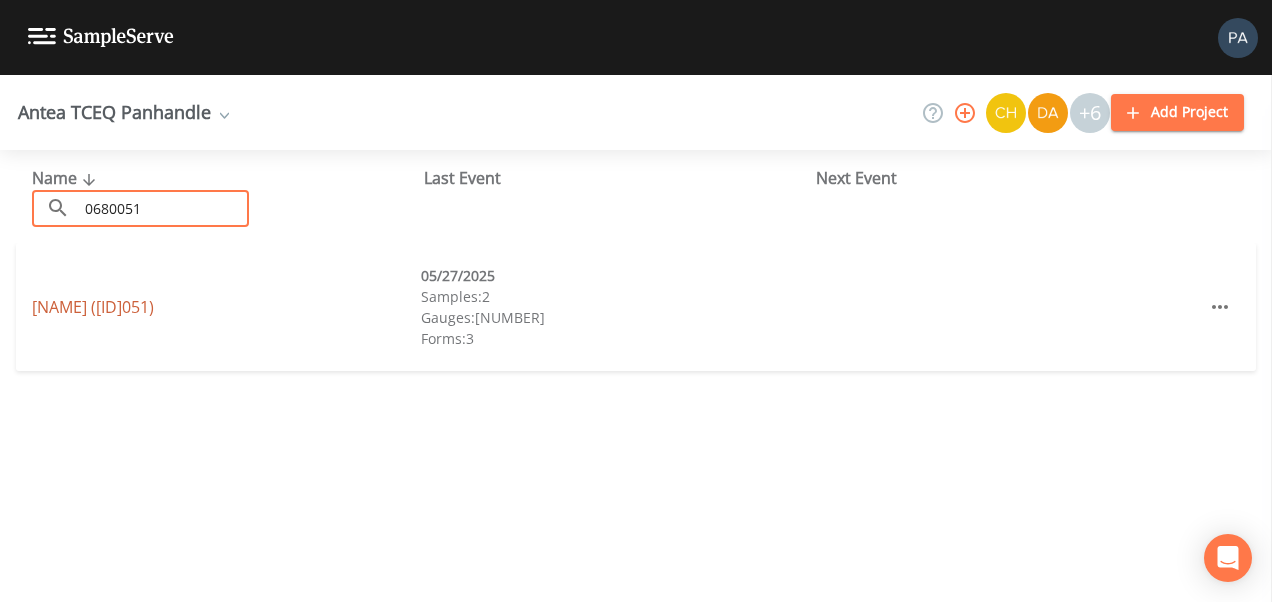 click on "CANYON DAM MOBILE HOME PARK   ([STATE]0680051)" at bounding box center (93, 307) 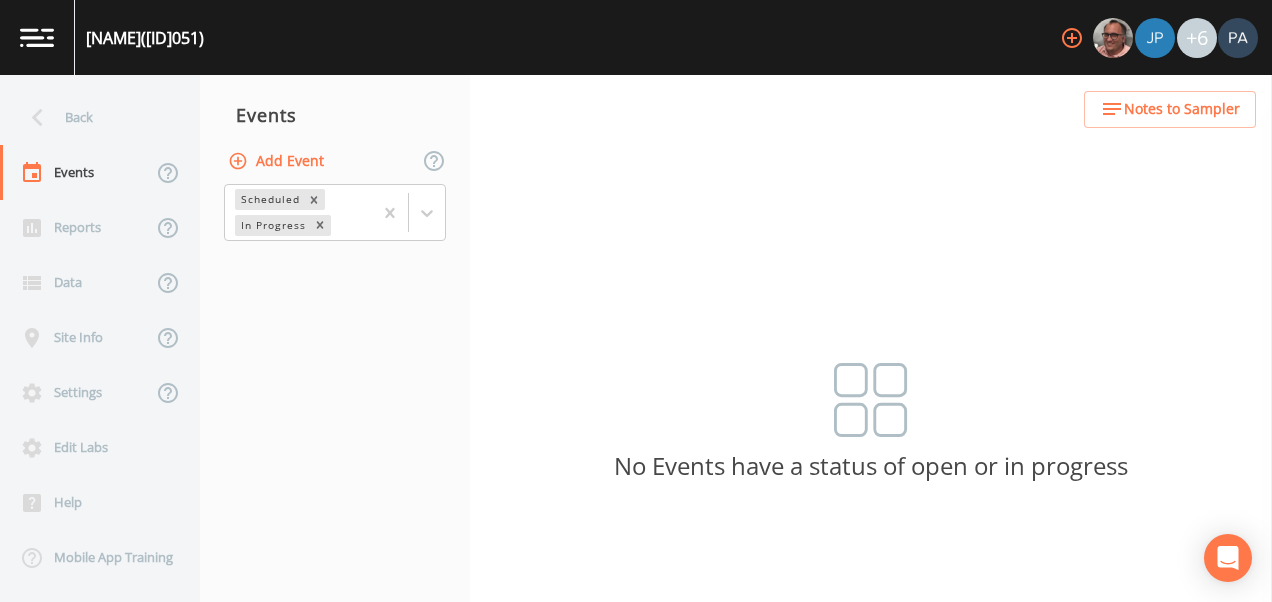 click on "Add Event" at bounding box center [278, 161] 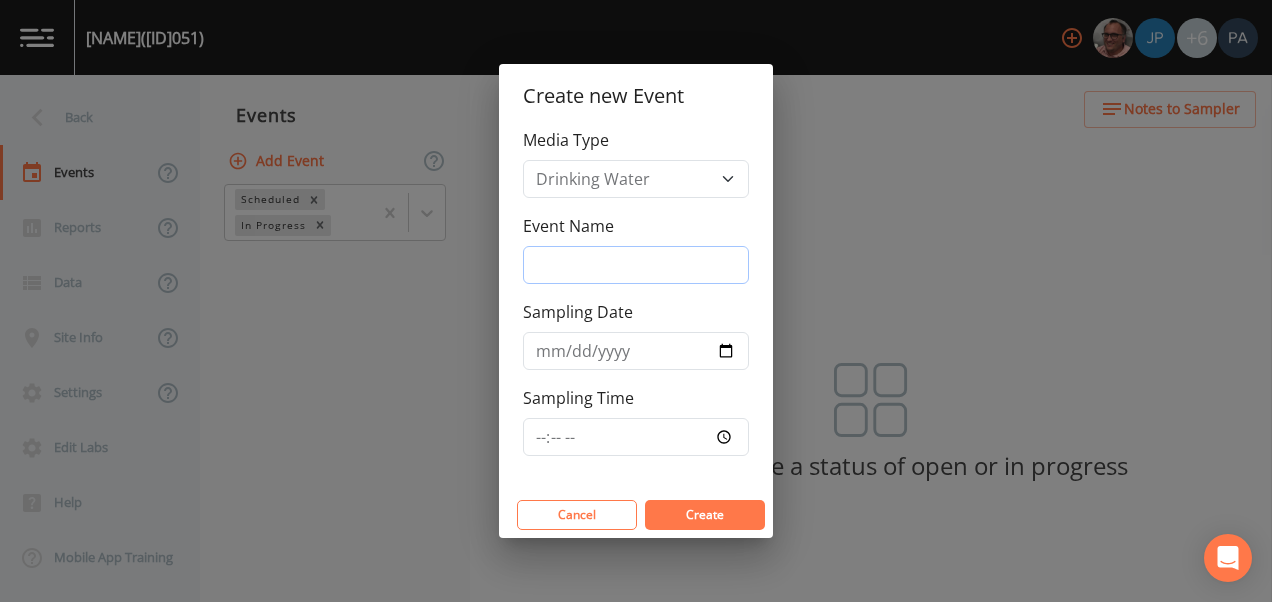 click on "Event Name" at bounding box center [636, 265] 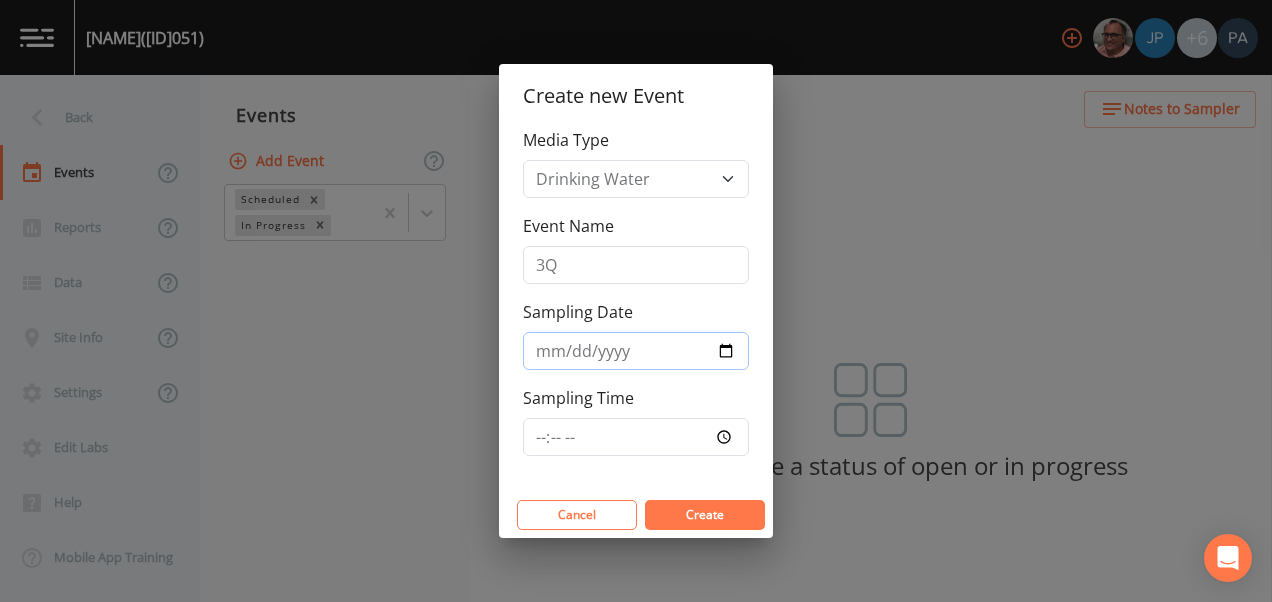 type on "[DATE]" 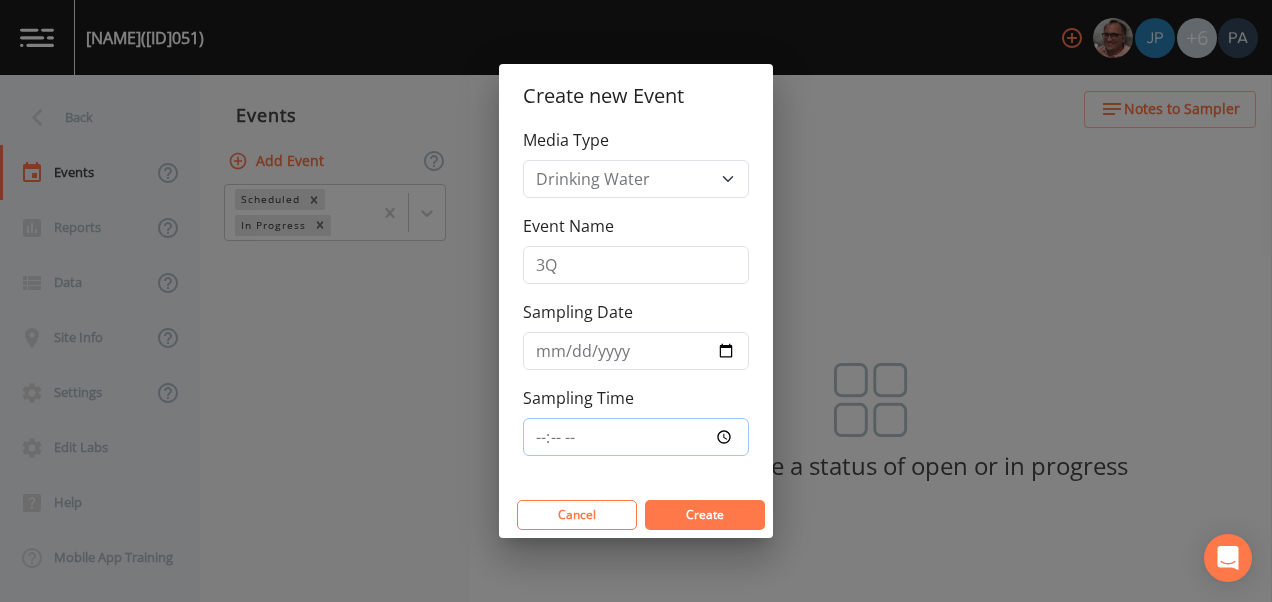 click on "Sampling Time" at bounding box center [636, 437] 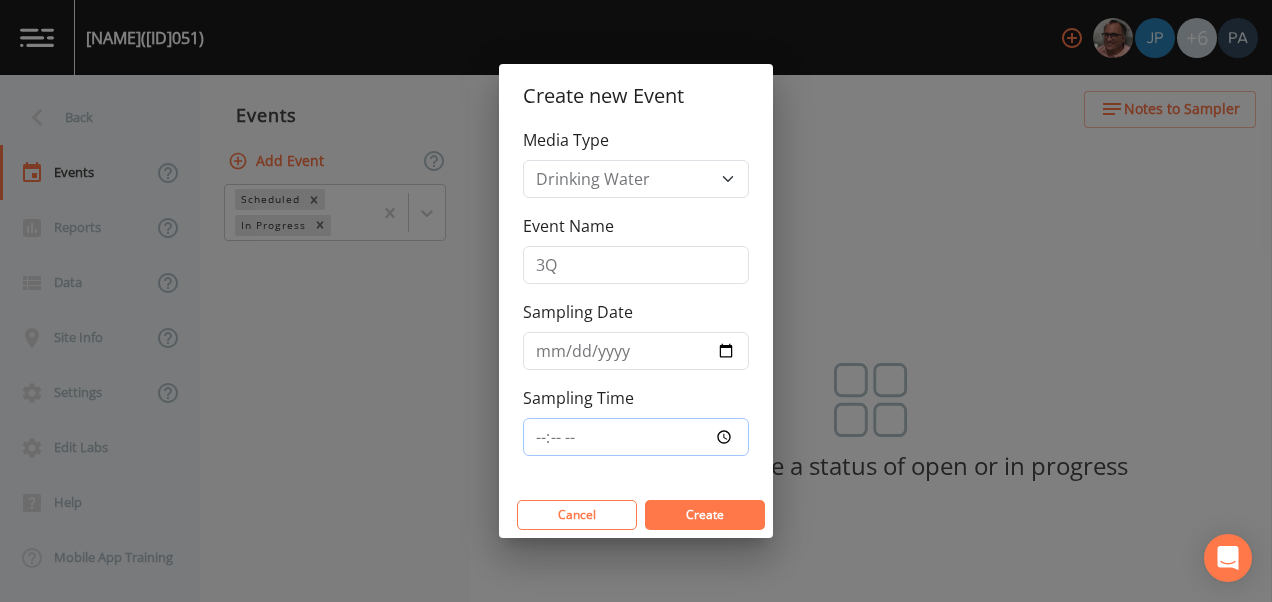 type on "[TIME]" 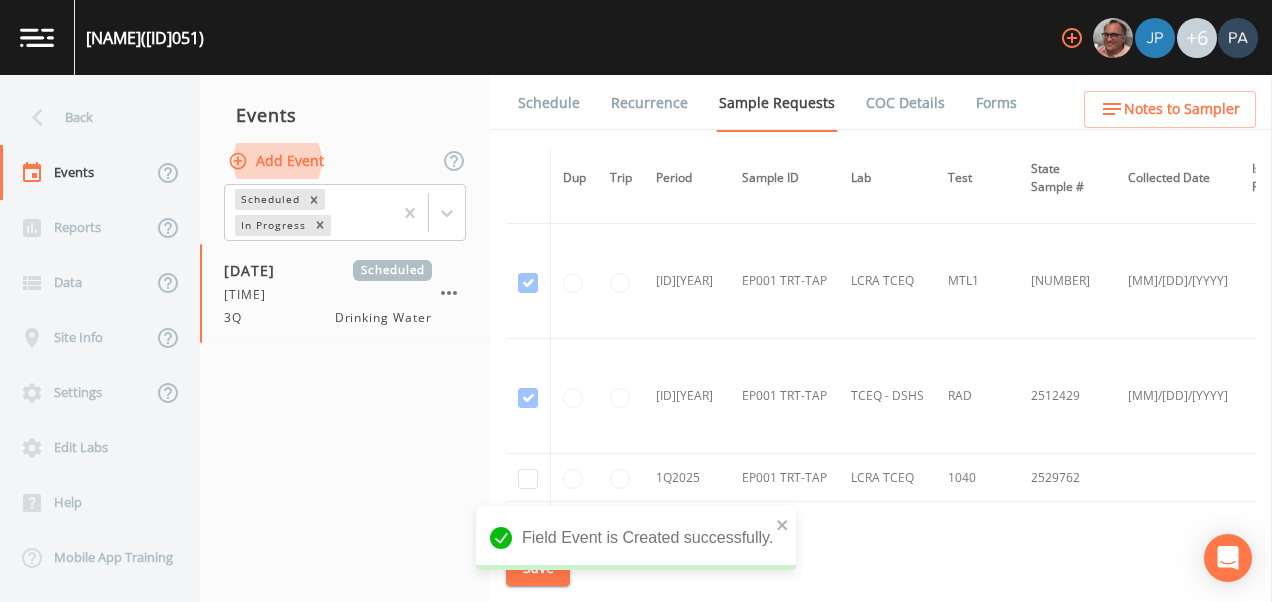 scroll, scrollTop: 1817, scrollLeft: 0, axis: vertical 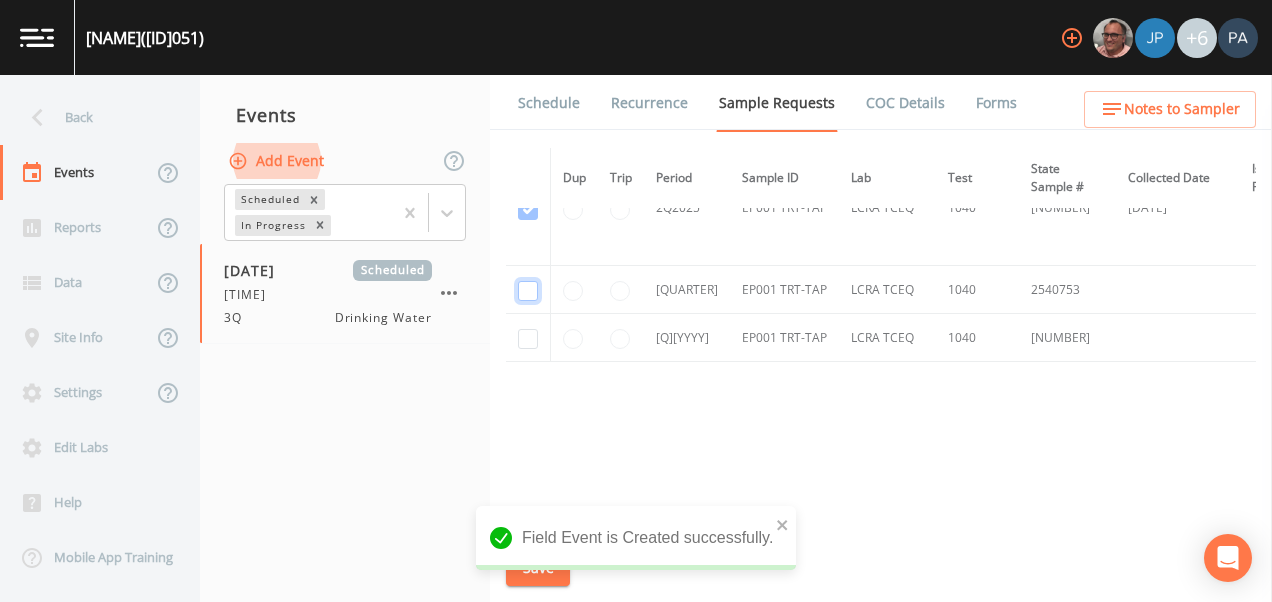 click at bounding box center [528, -1314] 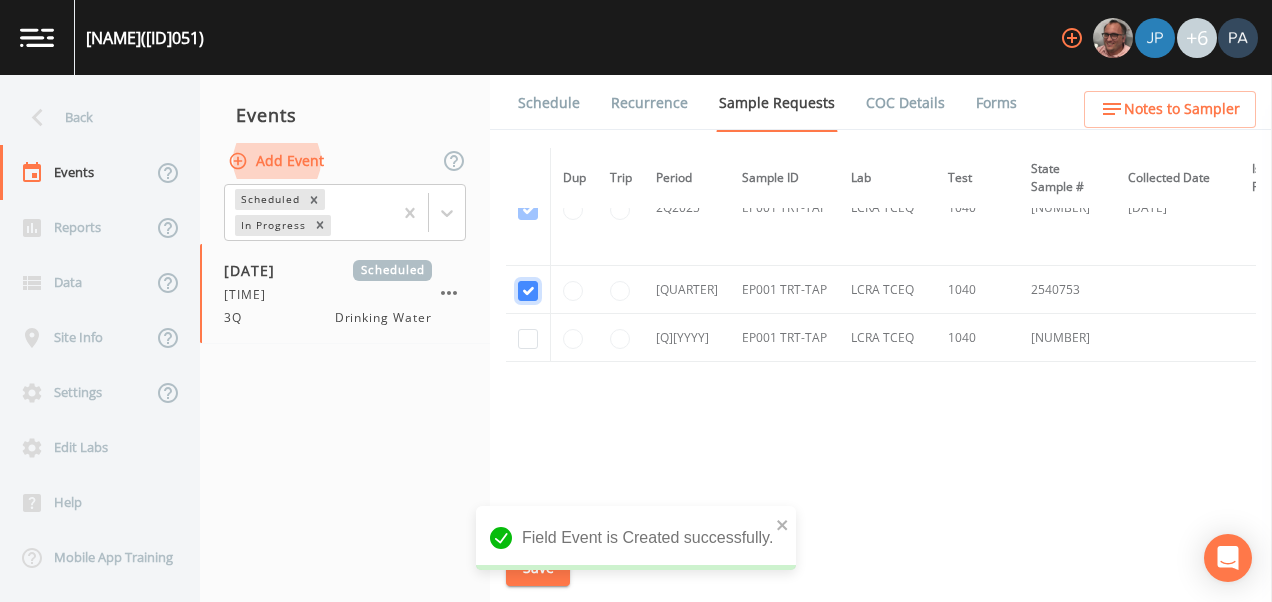 checkbox on "true" 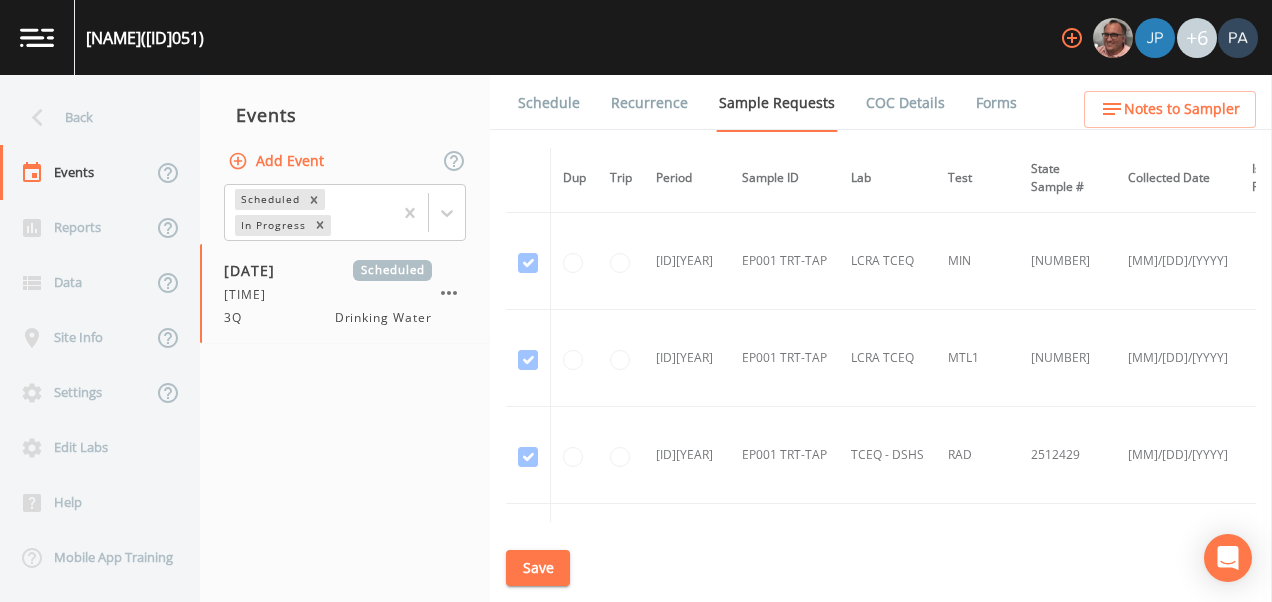 scroll, scrollTop: 959, scrollLeft: 0, axis: vertical 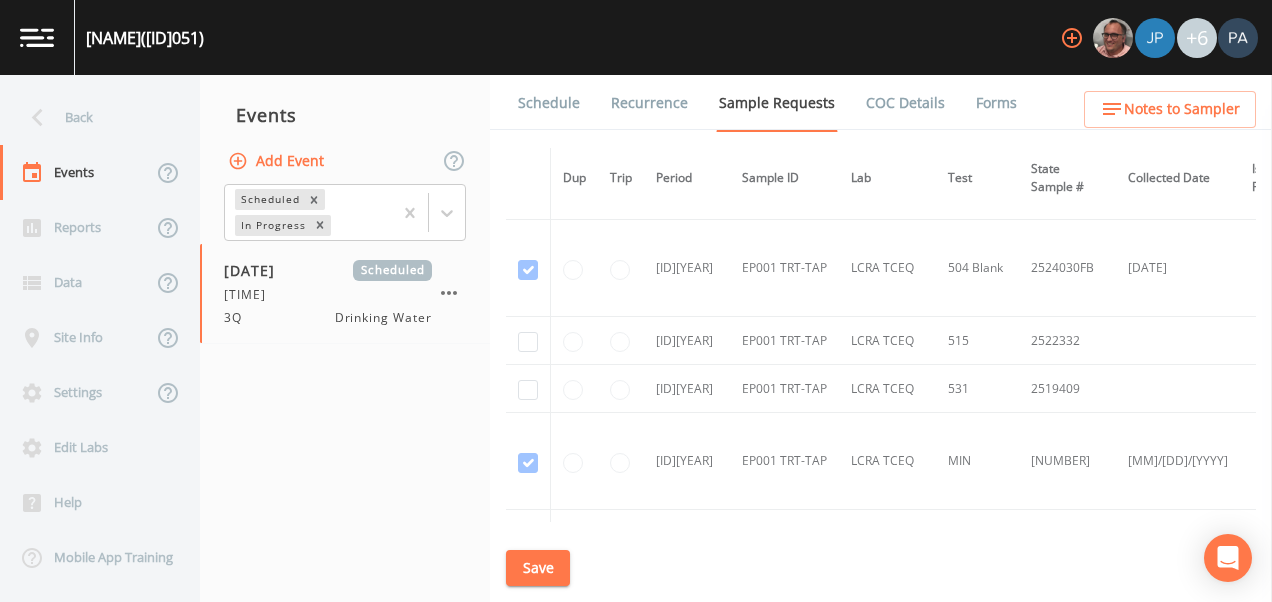 click at bounding box center [528, 341] 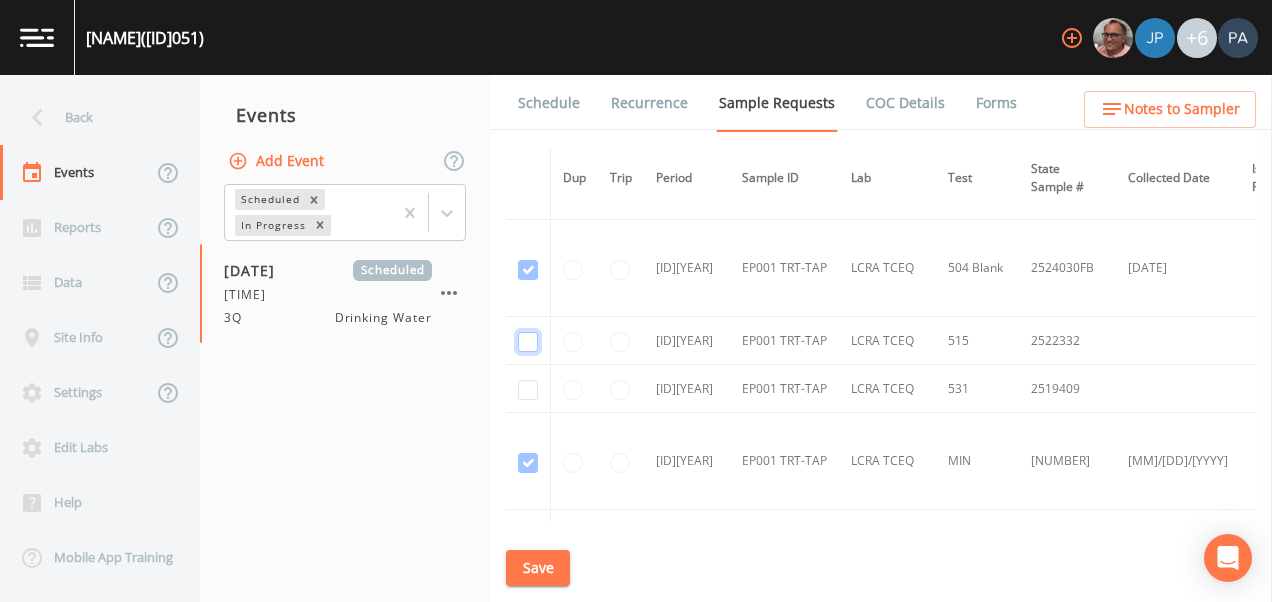 click at bounding box center (528, 342) 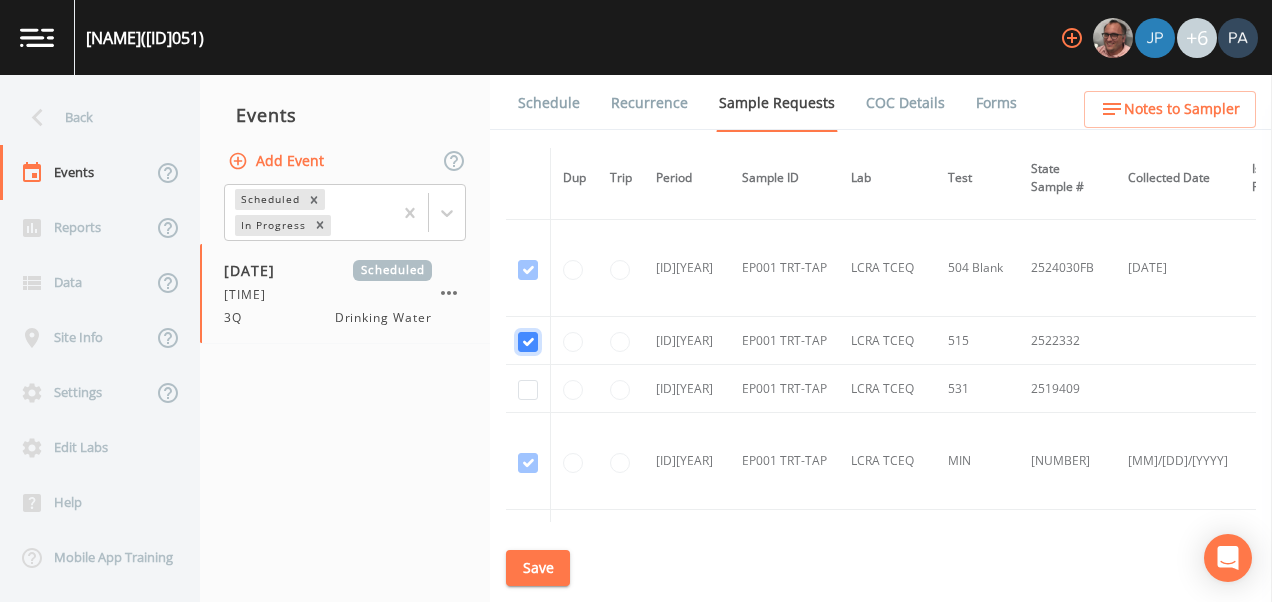 checkbox on "true" 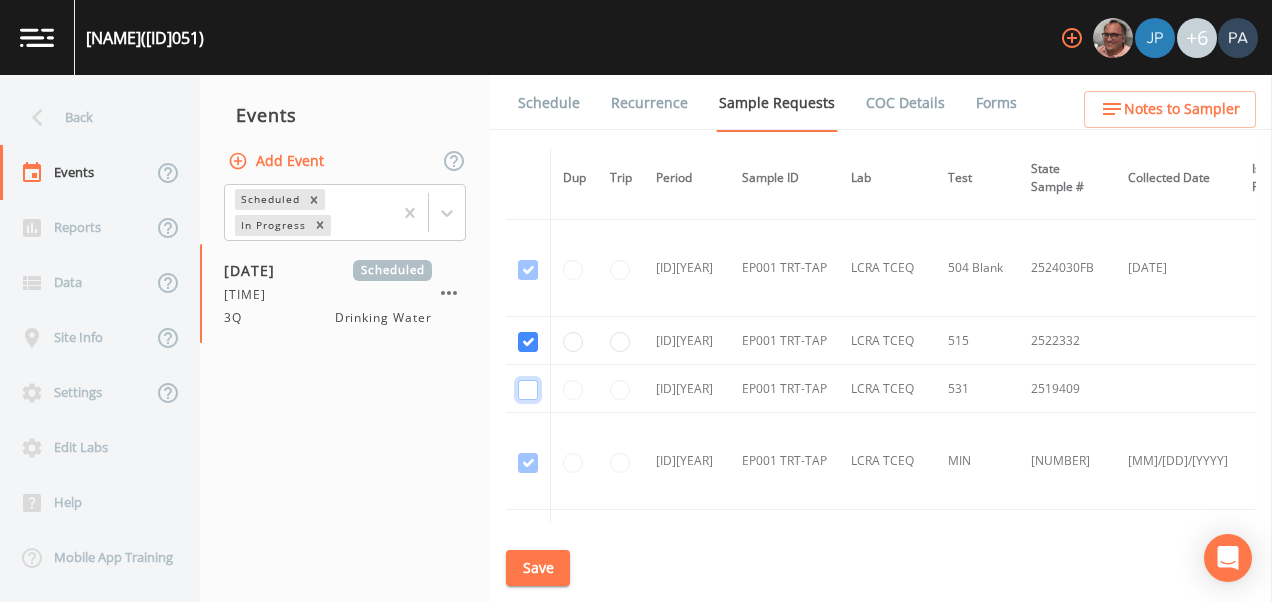 click at bounding box center (528, 390) 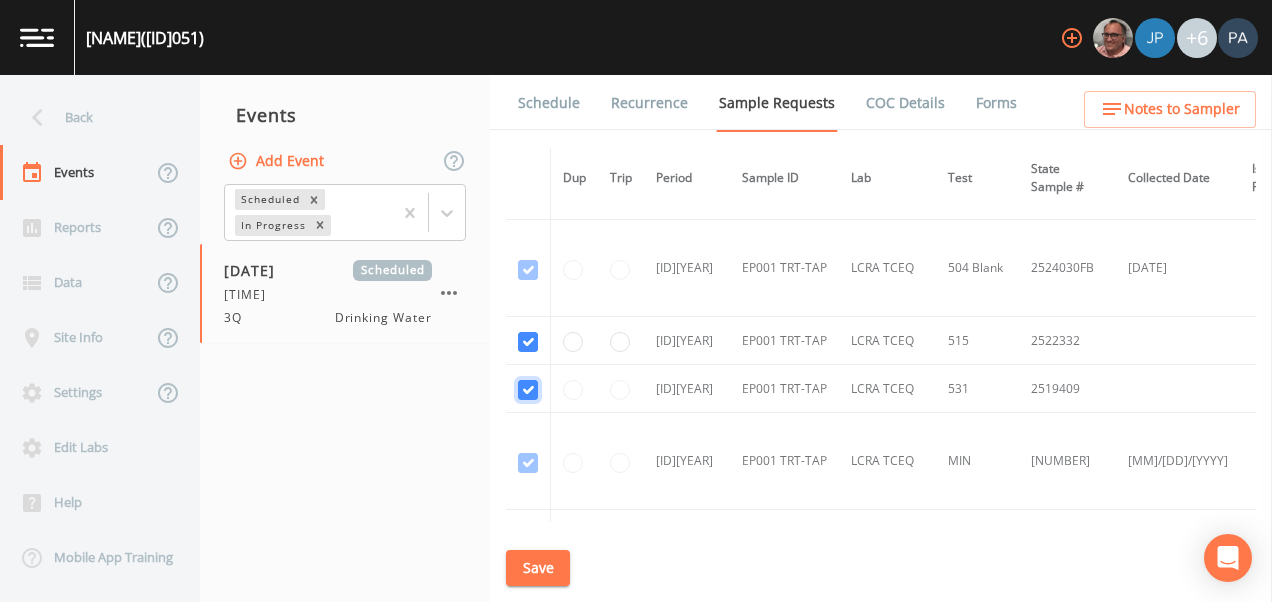 checkbox on "true" 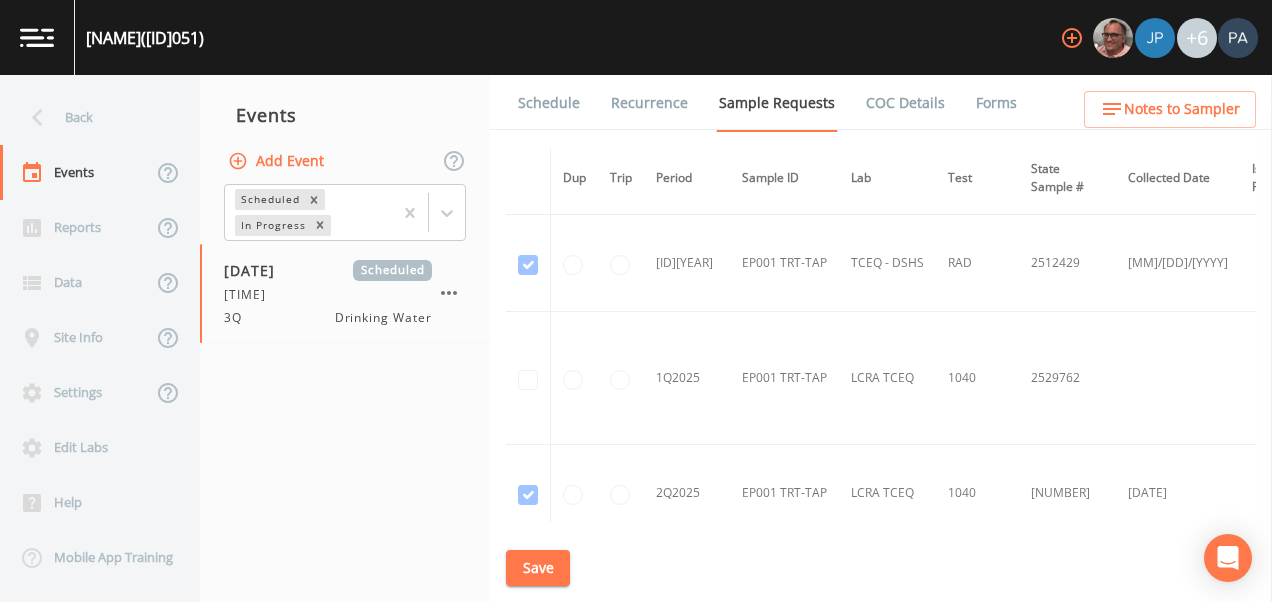 scroll, scrollTop: 1359, scrollLeft: 0, axis: vertical 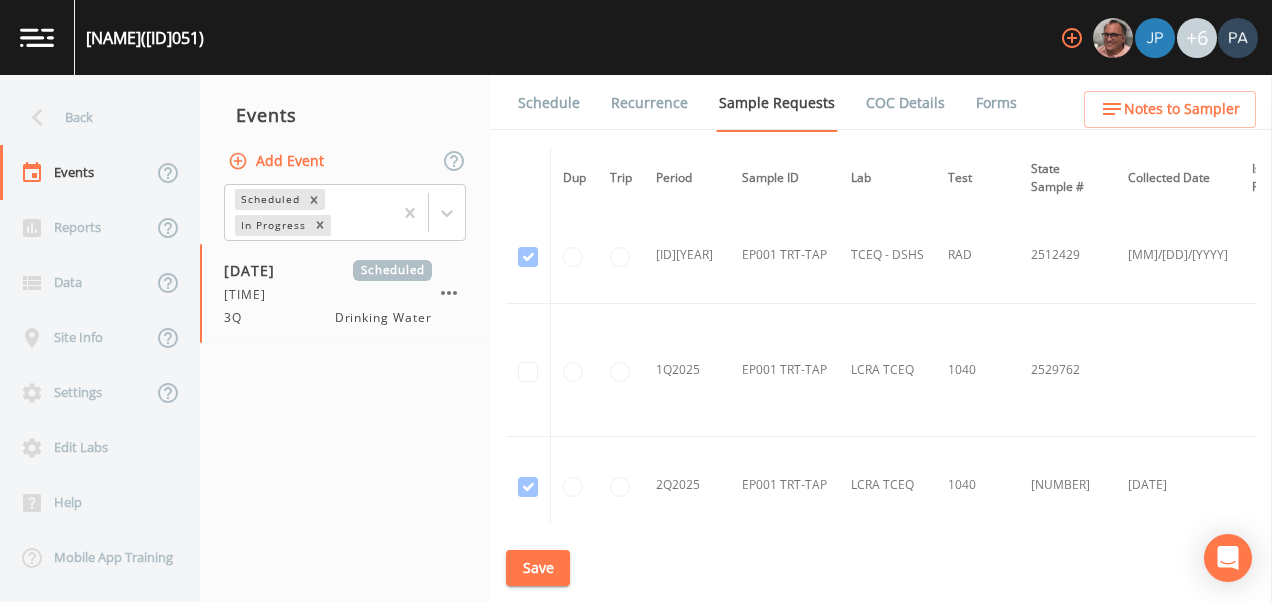 click on "Save" at bounding box center (538, 568) 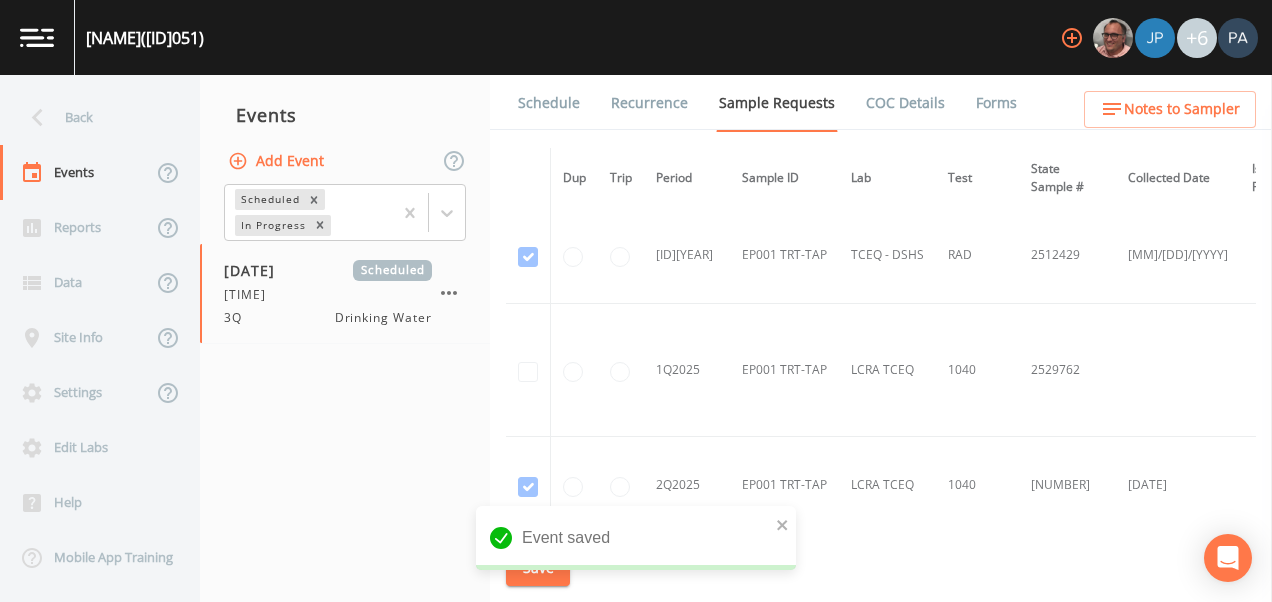 click on "Schedule" at bounding box center [549, 103] 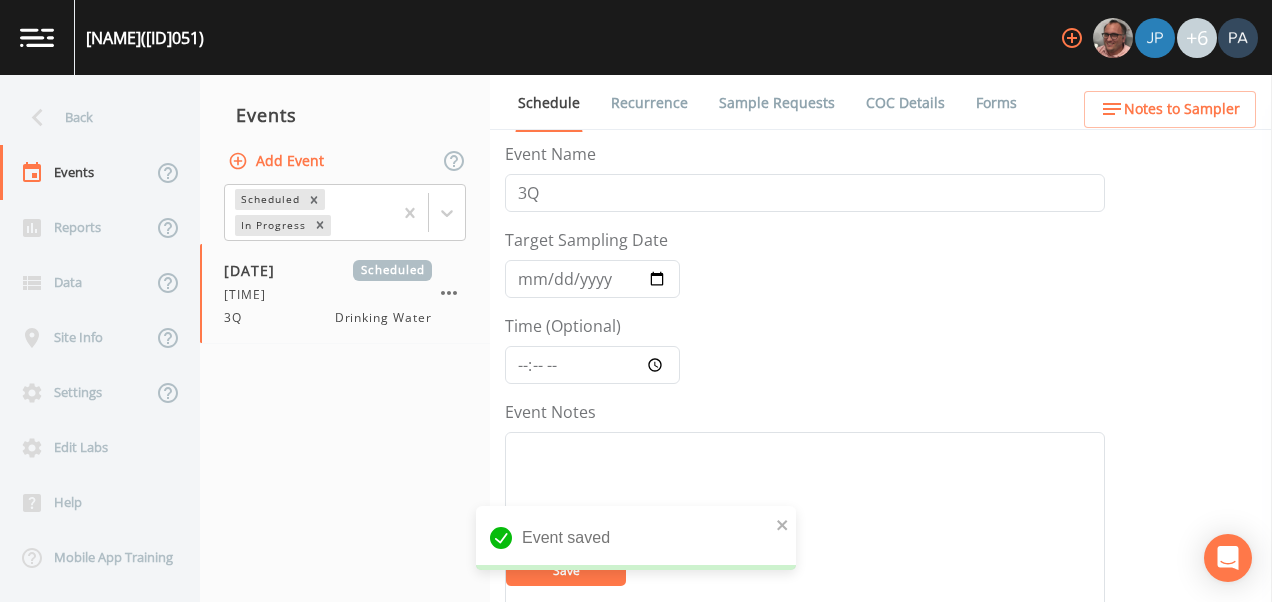 scroll, scrollTop: 600, scrollLeft: 0, axis: vertical 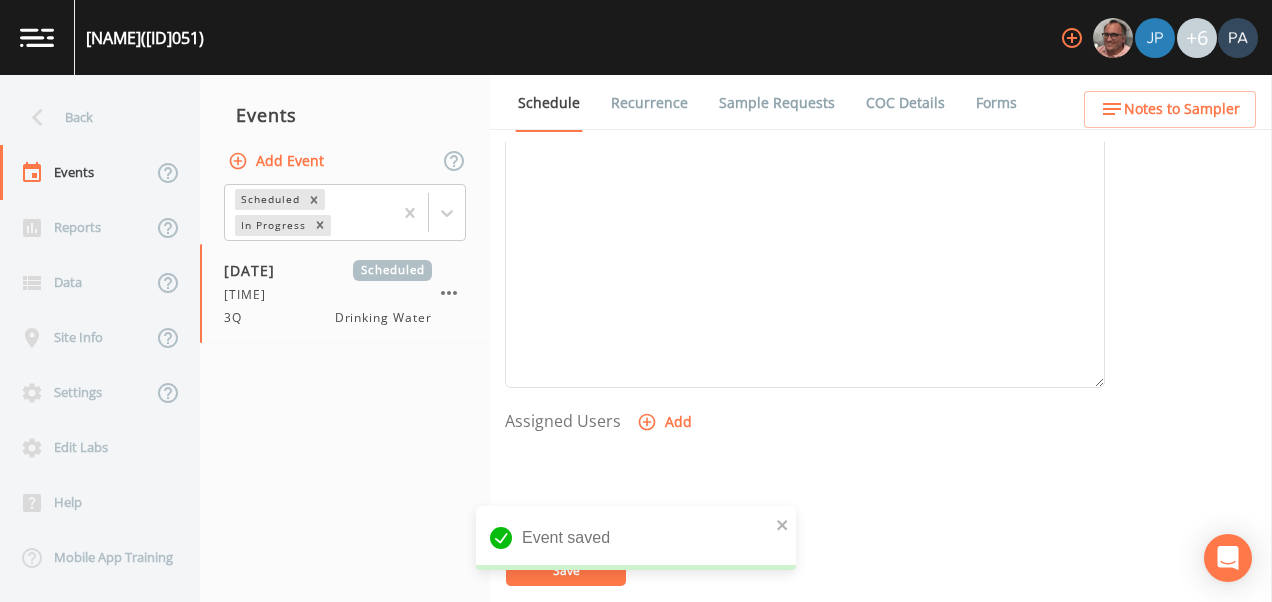 click on "Add" at bounding box center [666, 422] 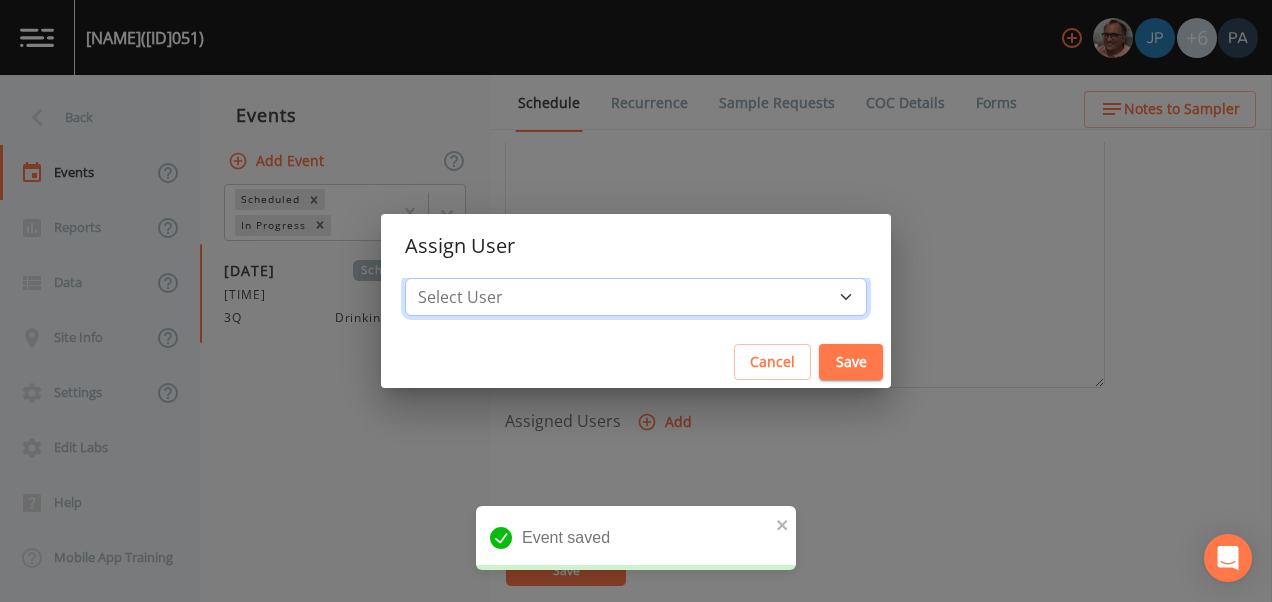 click on "Select User [FIRST] [LAST] [FIRST] [LAST] [FIRST] [LAST] [FIRST] [LAST] [FIRST] [LAST] [FIRST] [LAST]" at bounding box center [636, 297] 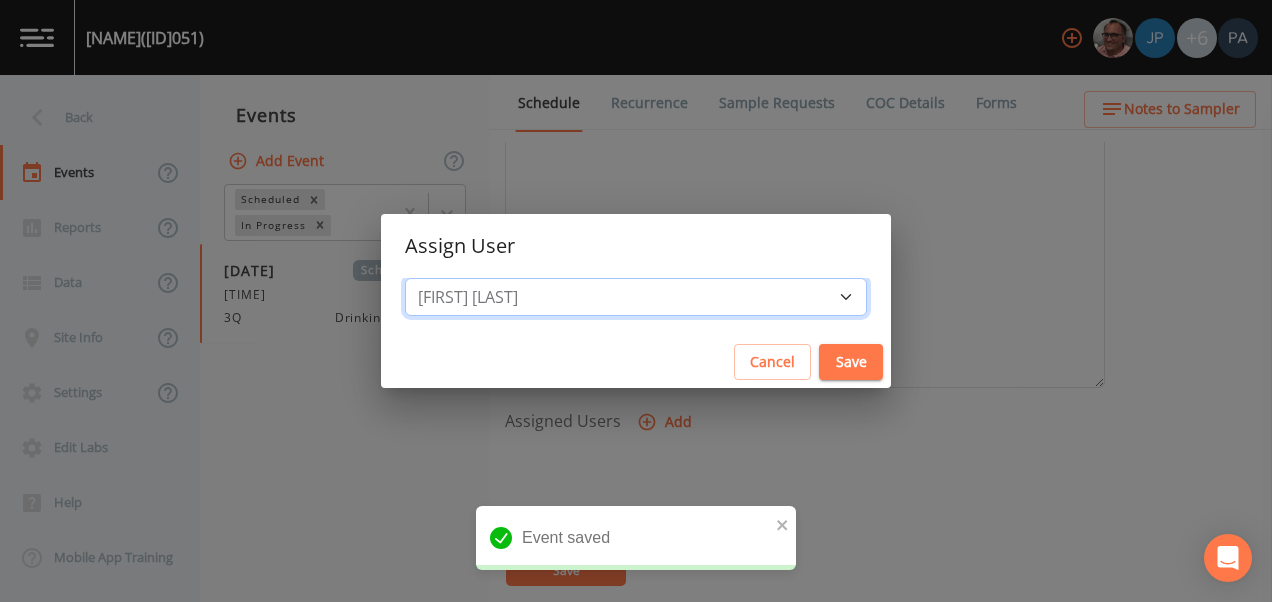 click on "Select User [FIRST] [LAST] [FIRST] [LAST] [FIRST] [LAST] [FIRST] [LAST] [FIRST] [LAST] [FIRST] [LAST]" at bounding box center [636, 297] 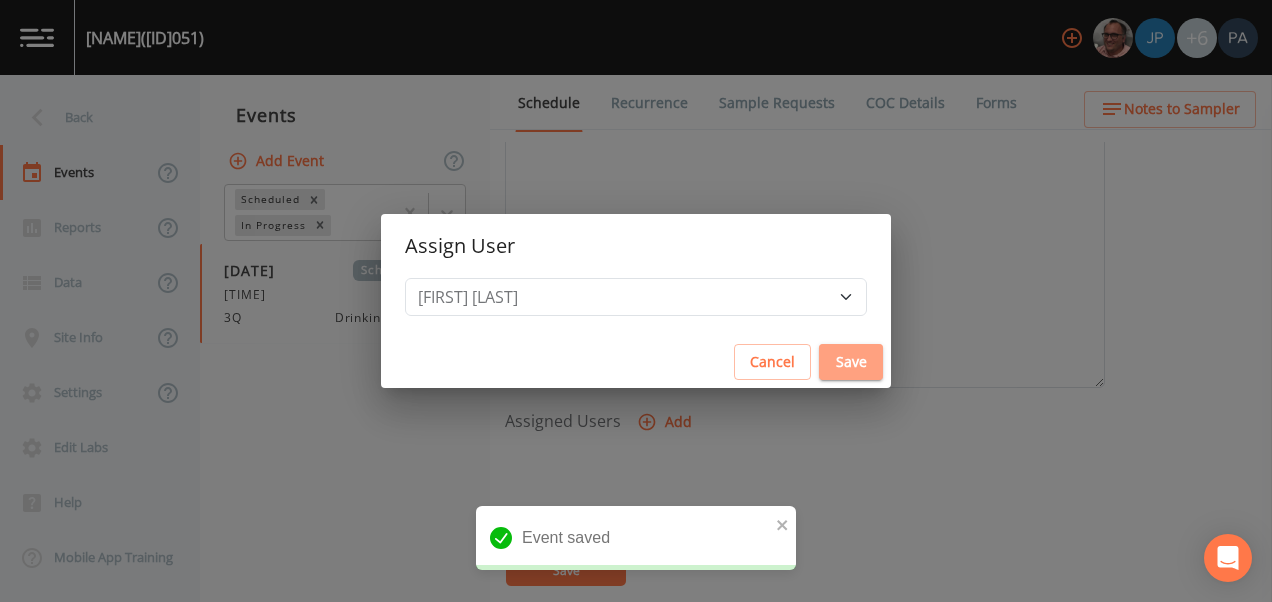 click on "Save" at bounding box center (851, 362) 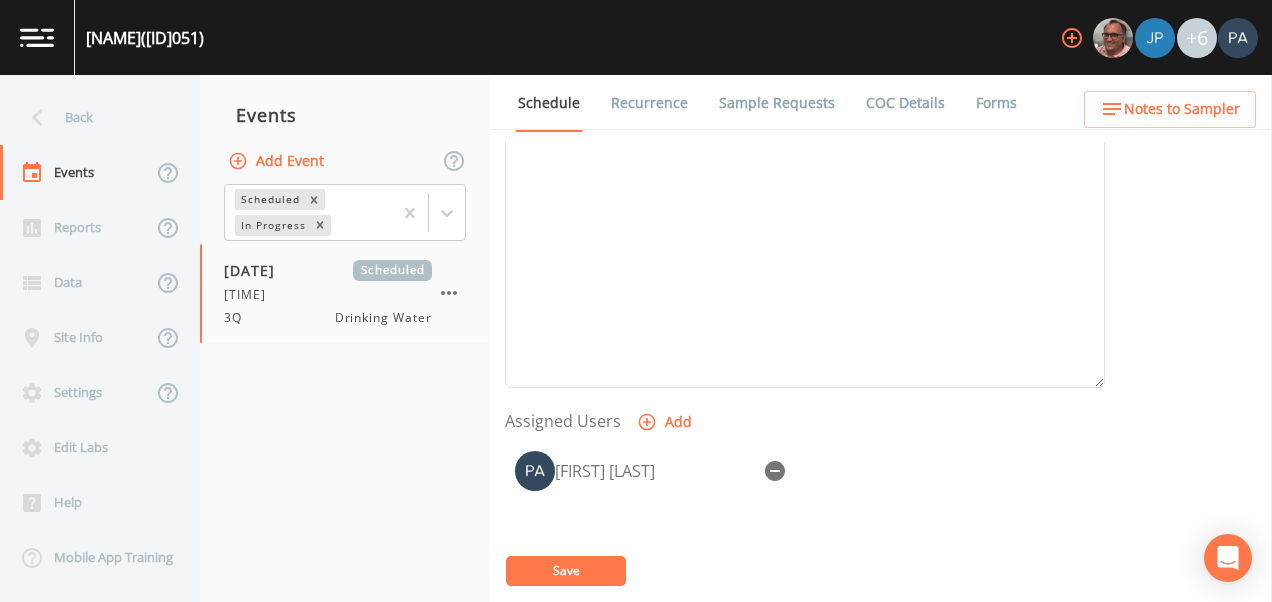 click on "Save" at bounding box center [566, 571] 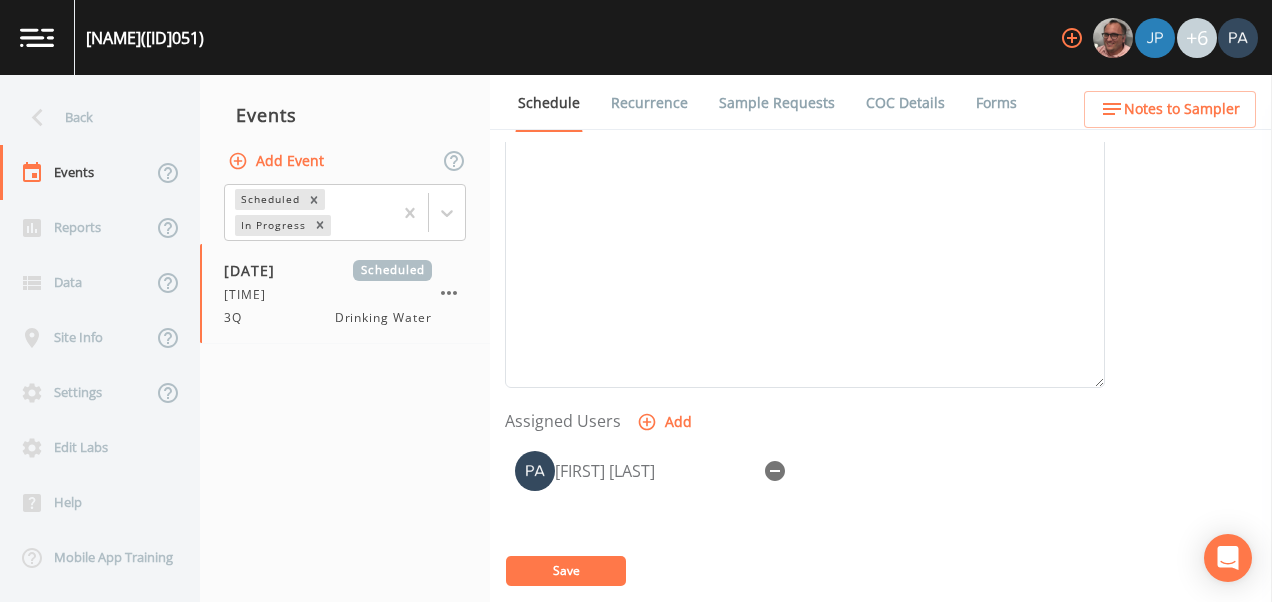 click on "[FIRST] [LAST]" at bounding box center (805, 546) 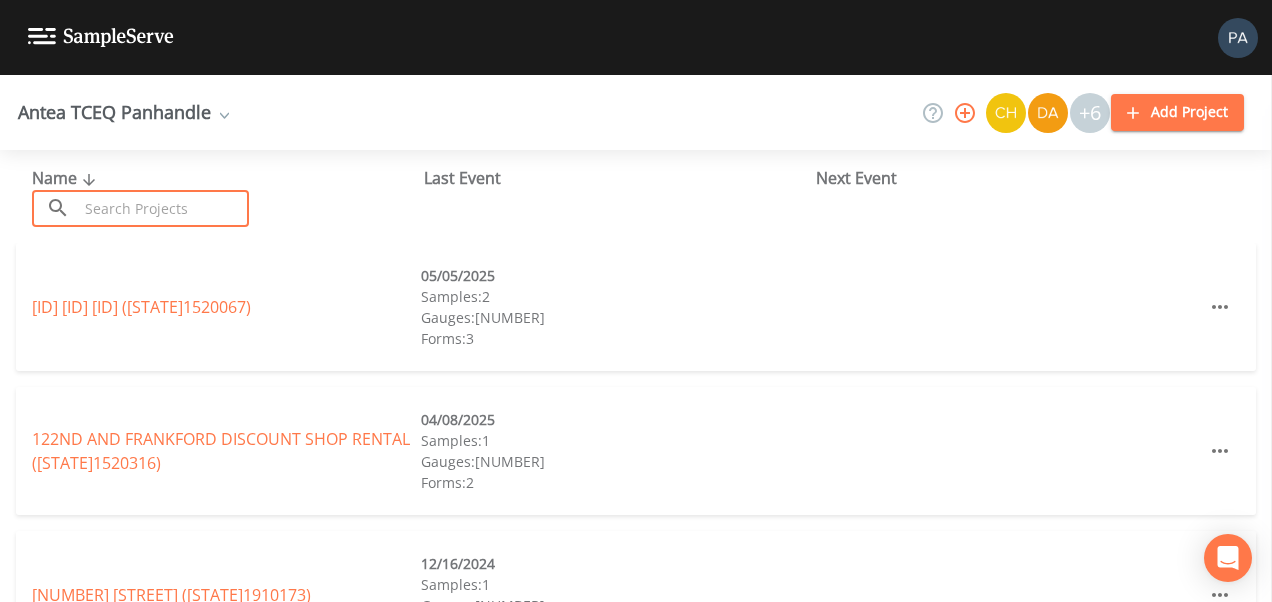 click at bounding box center [163, 208] 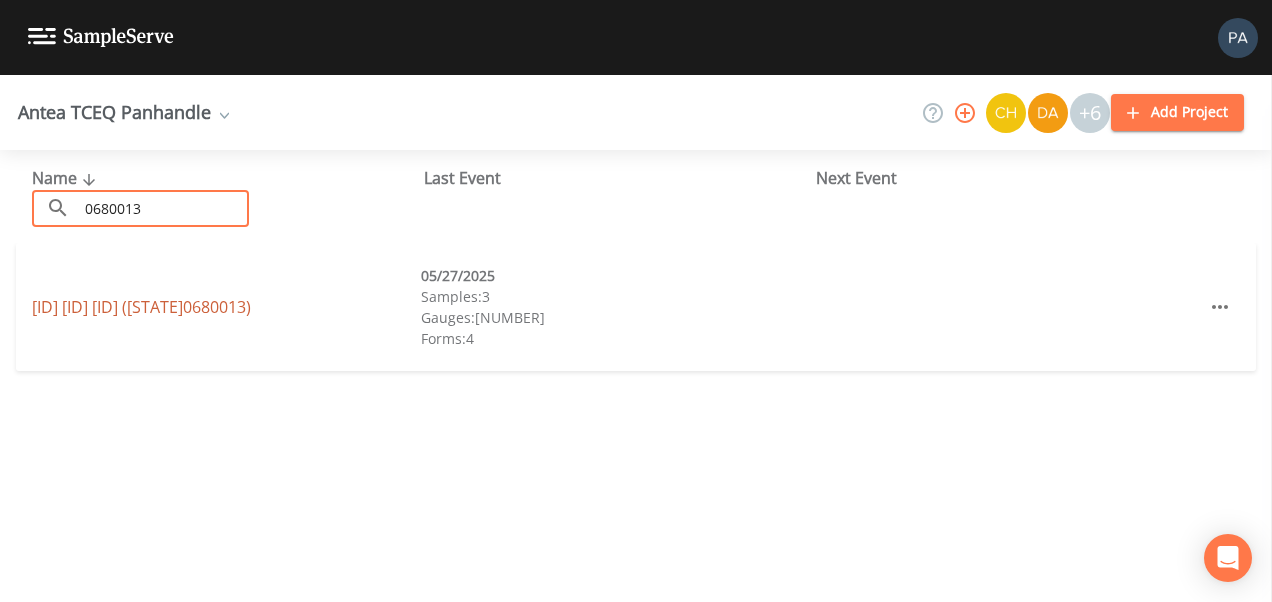 type on "0680013" 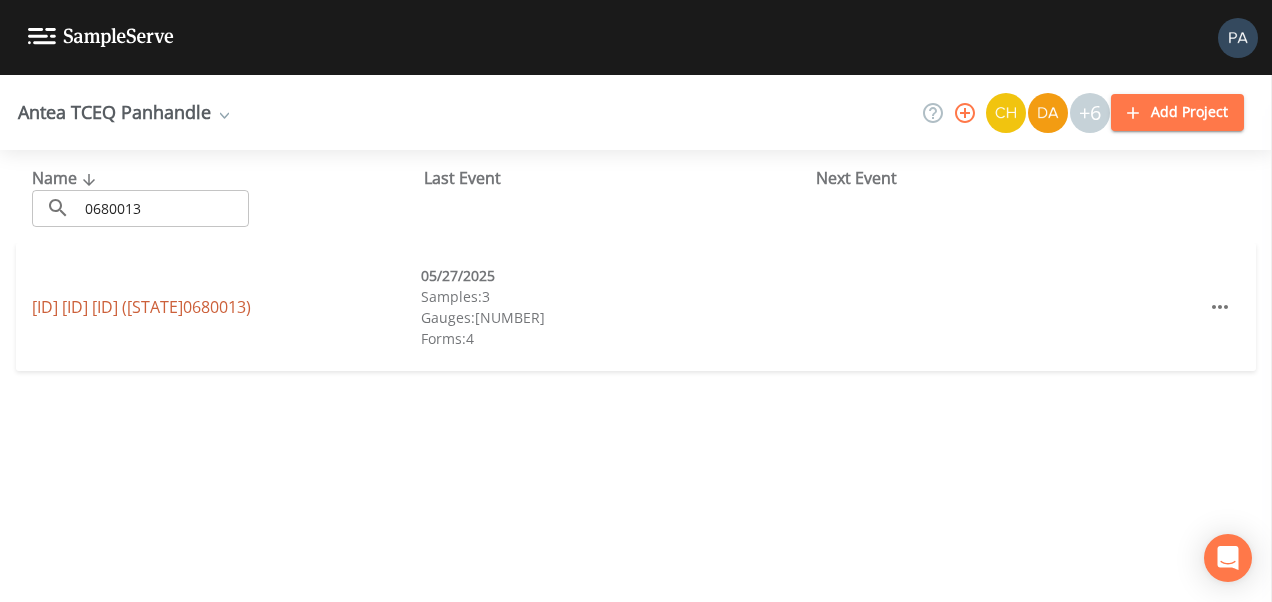 click on "[ID] [ID] [ID] (TX[ID]013)" at bounding box center [141, 307] 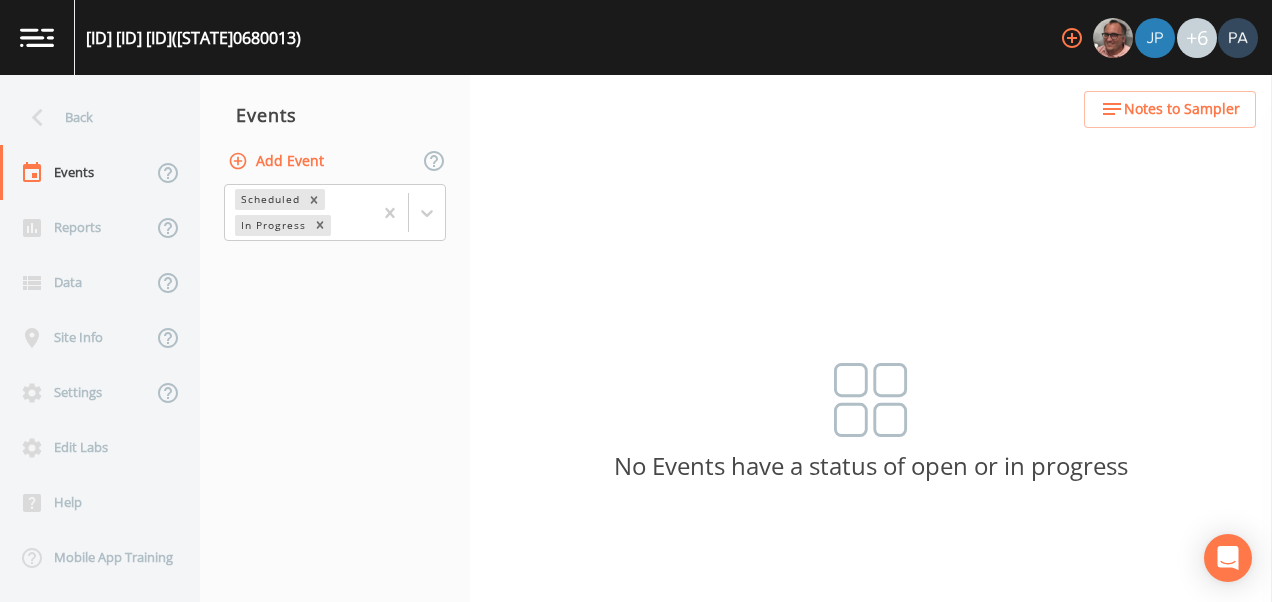 click on "Add Event" at bounding box center (278, 161) 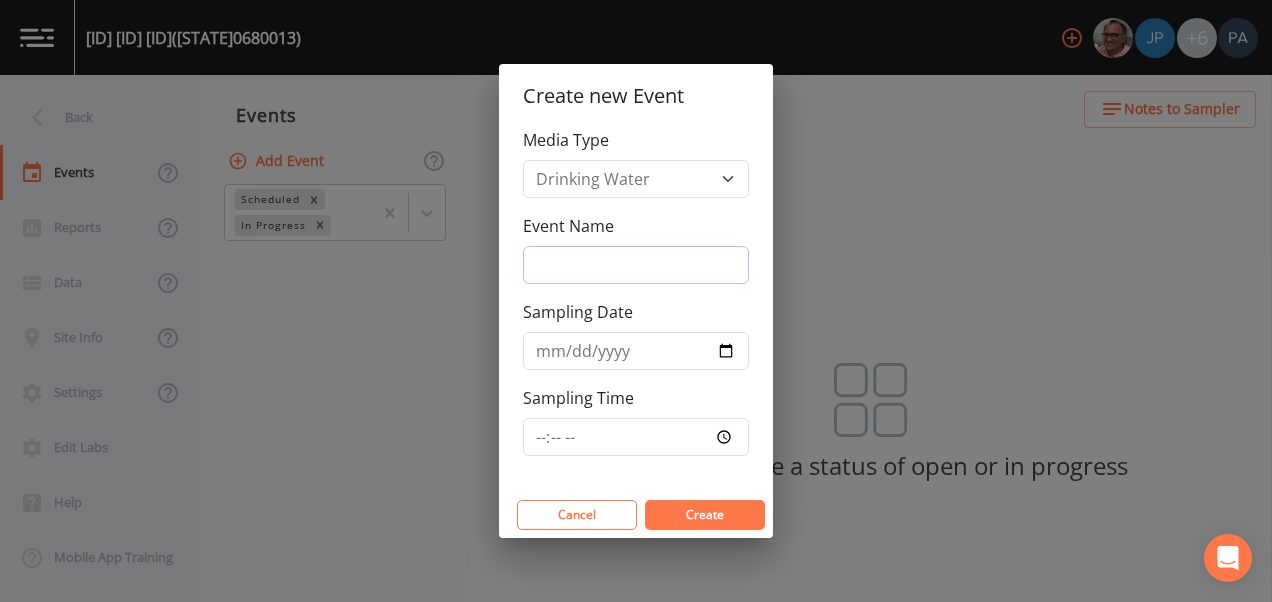 click on "Event Name" at bounding box center [636, 265] 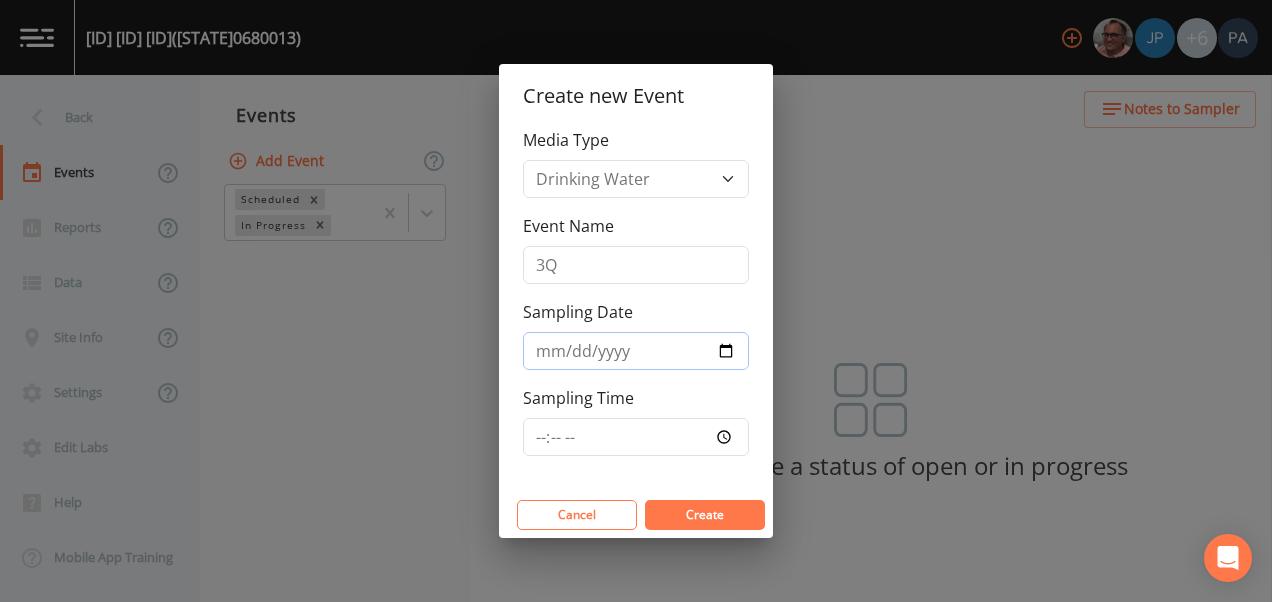 type on "[DATE]" 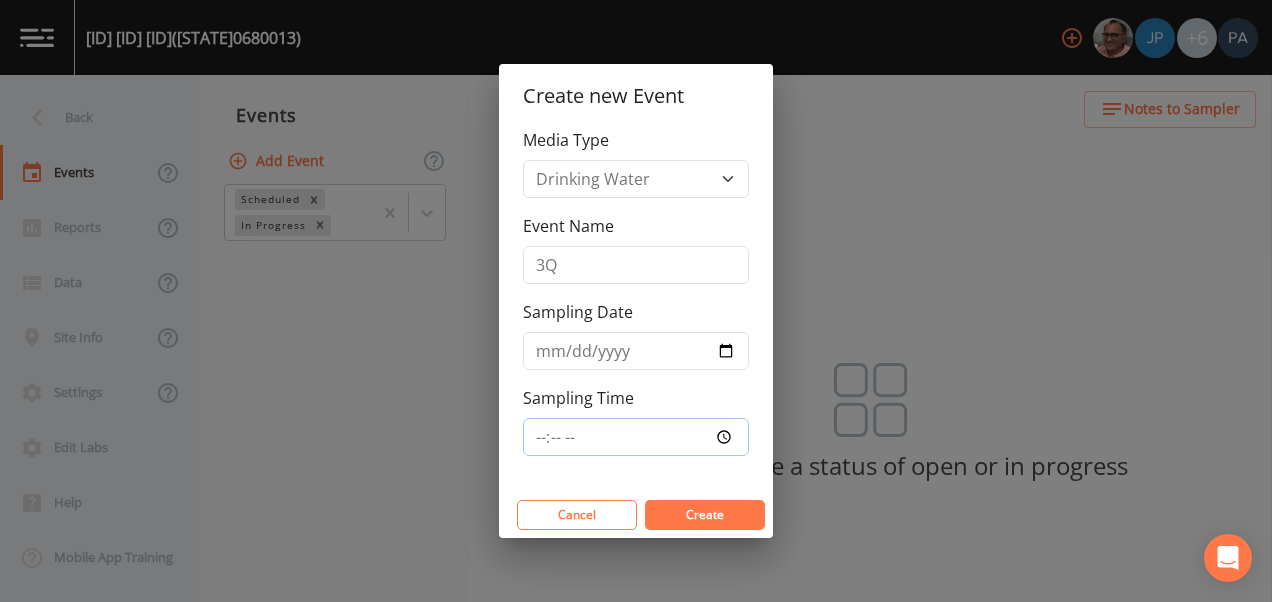 click on "Sampling Time" at bounding box center [636, 437] 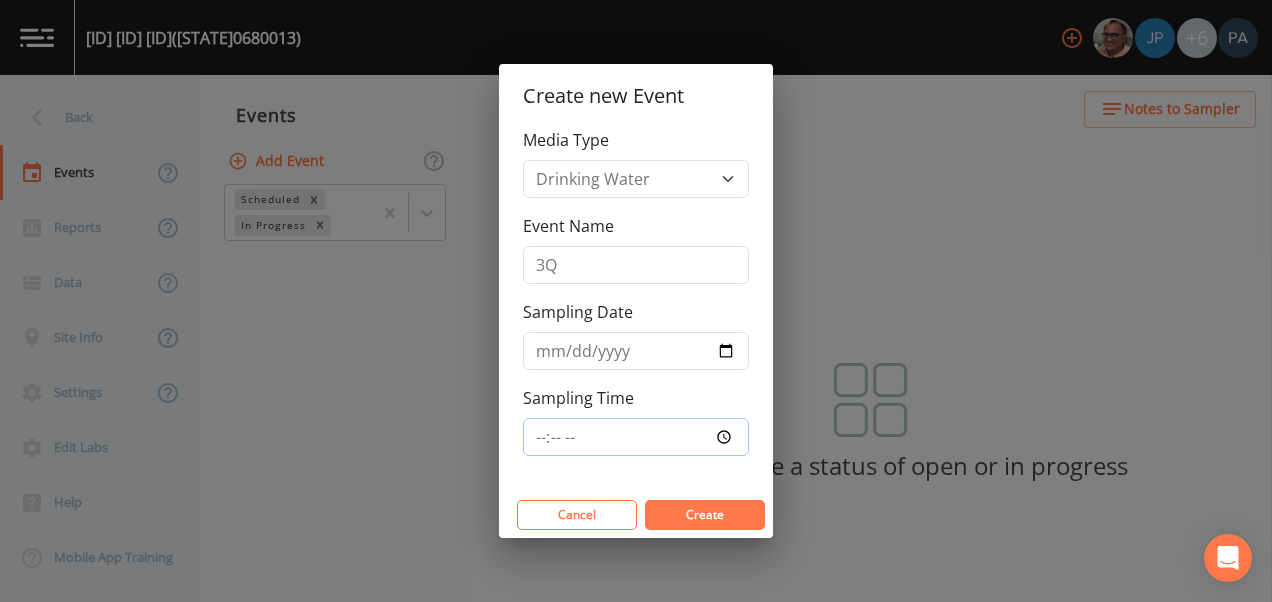 type on "11:45" 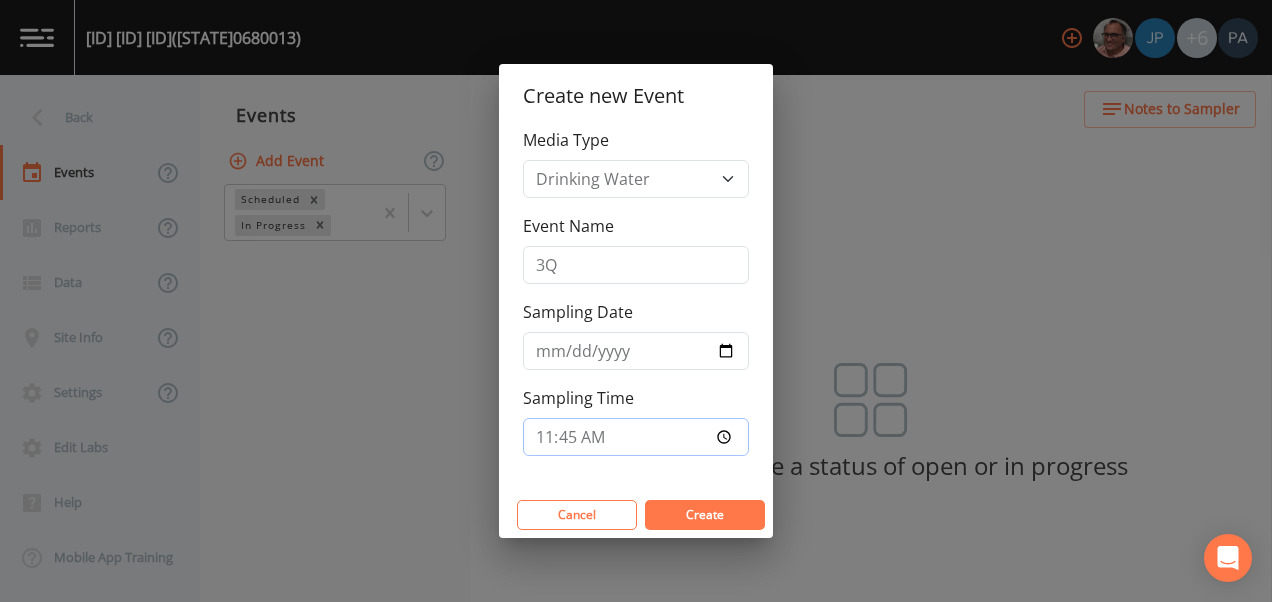 click on "Create" at bounding box center [705, 515] 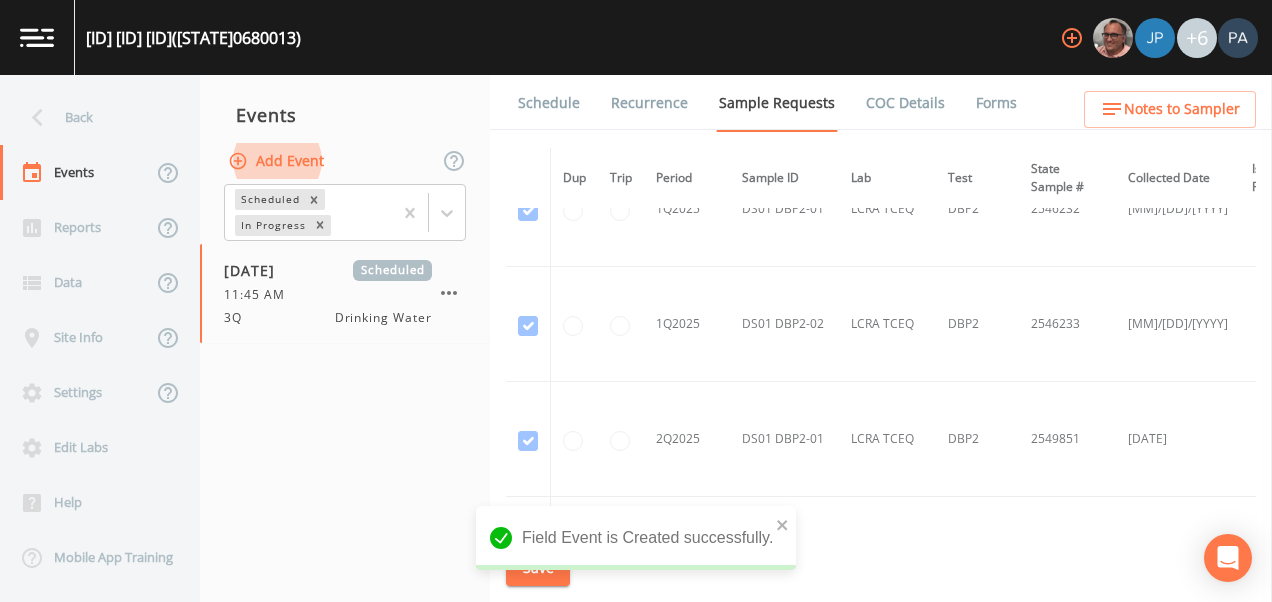 scroll, scrollTop: 3100, scrollLeft: 0, axis: vertical 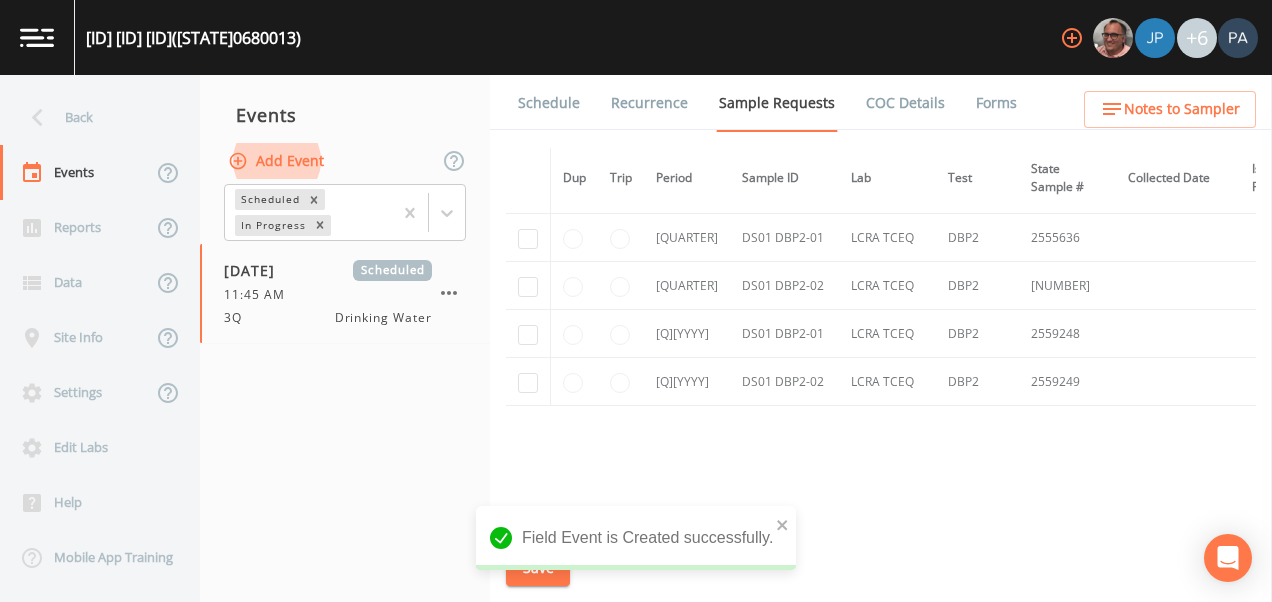 drag, startPoint x: 541, startPoint y: 288, endPoint x: 530, endPoint y: 289, distance: 11.045361 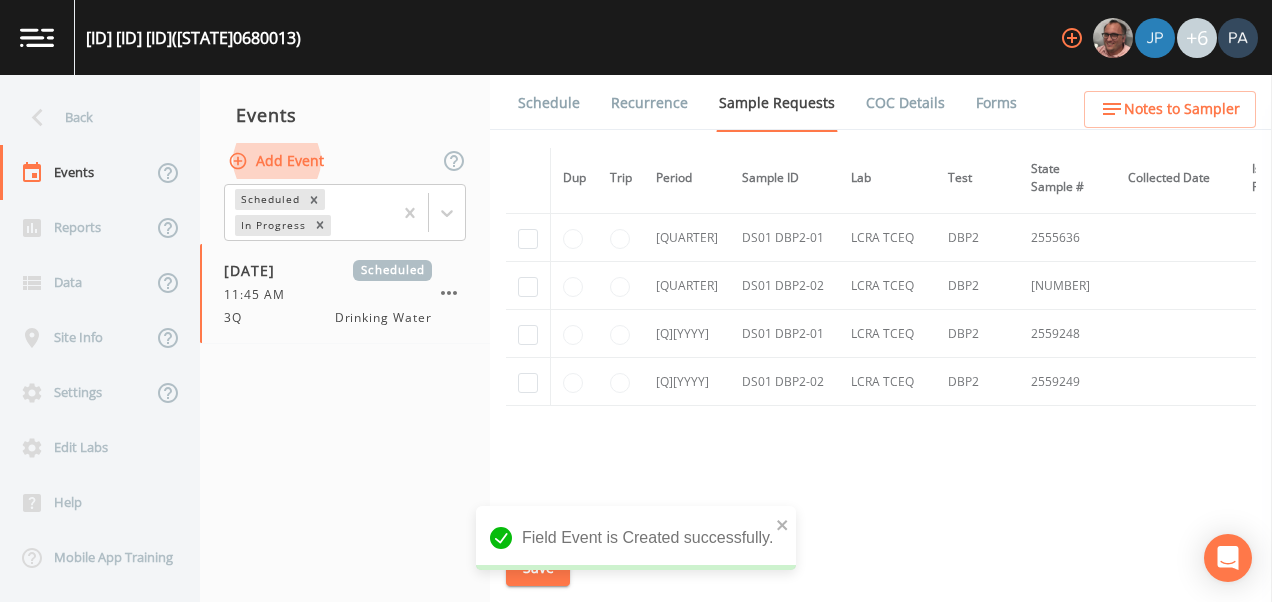click at bounding box center (528, 286) 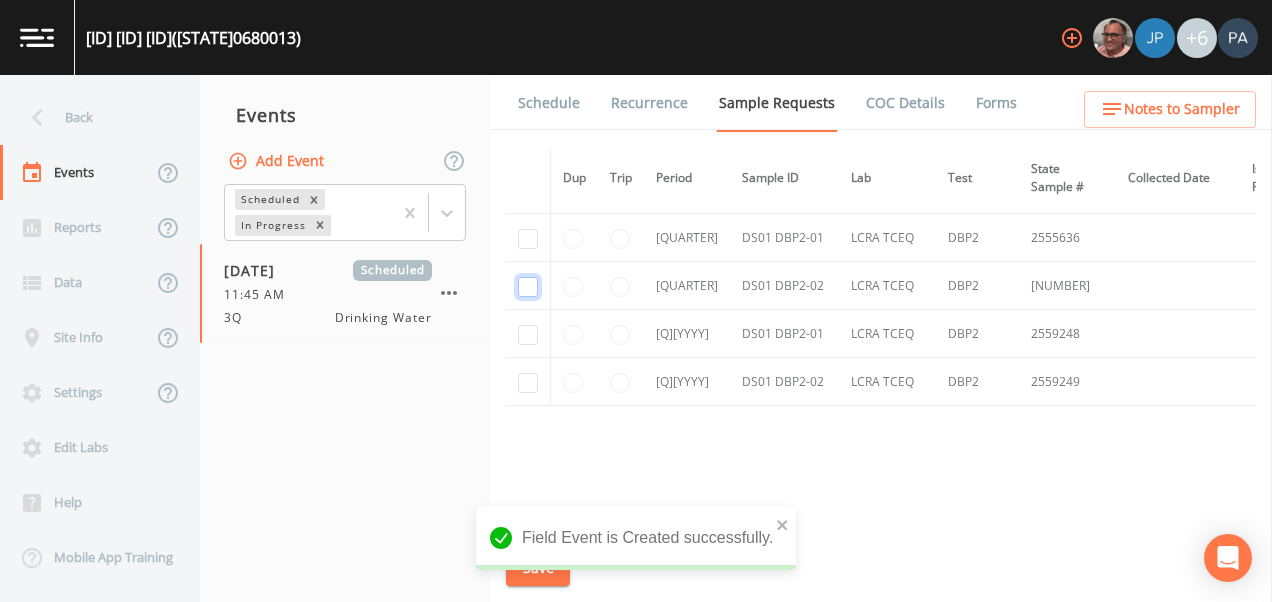 click at bounding box center (528, -2142) 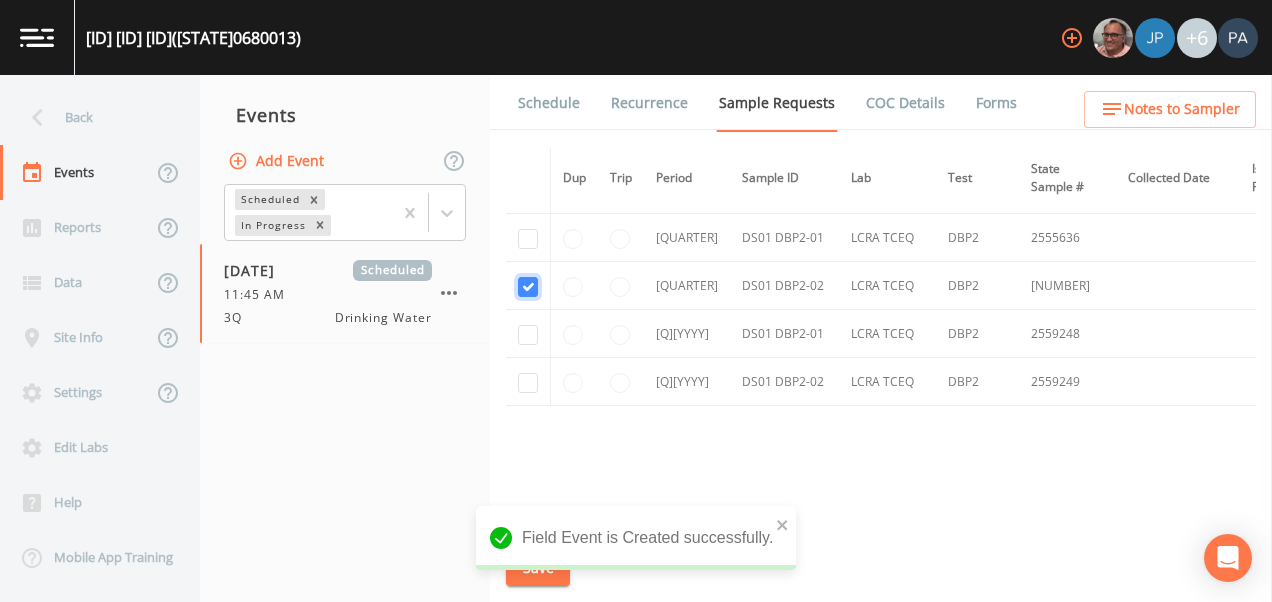 checkbox on "true" 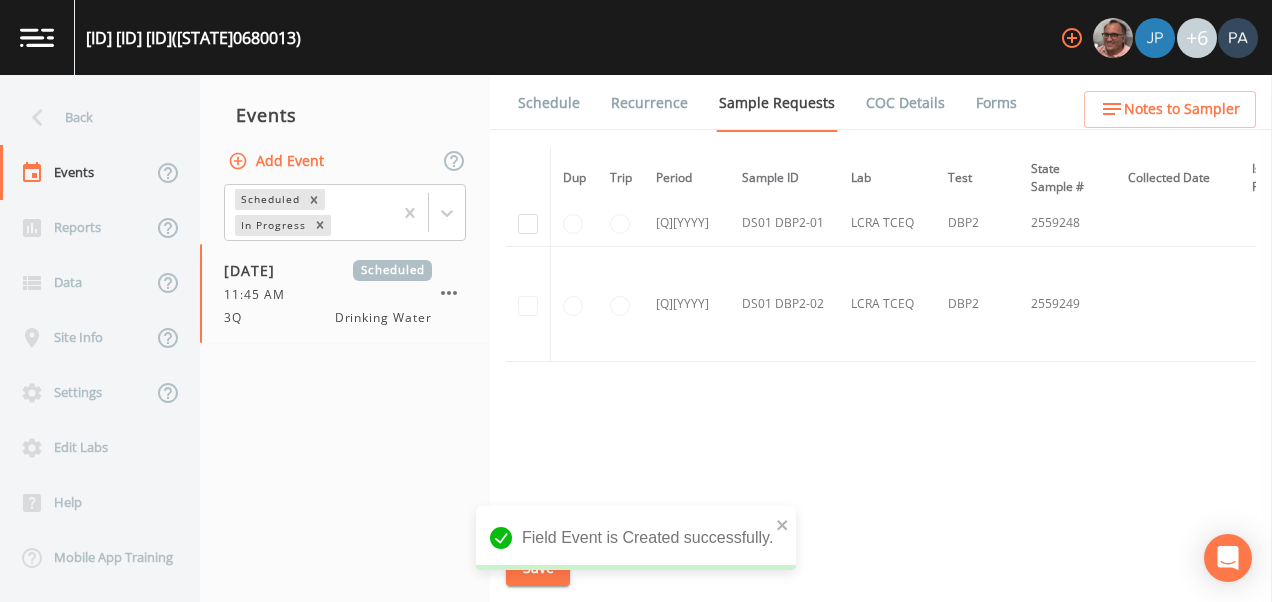 scroll, scrollTop: 2623, scrollLeft: 0, axis: vertical 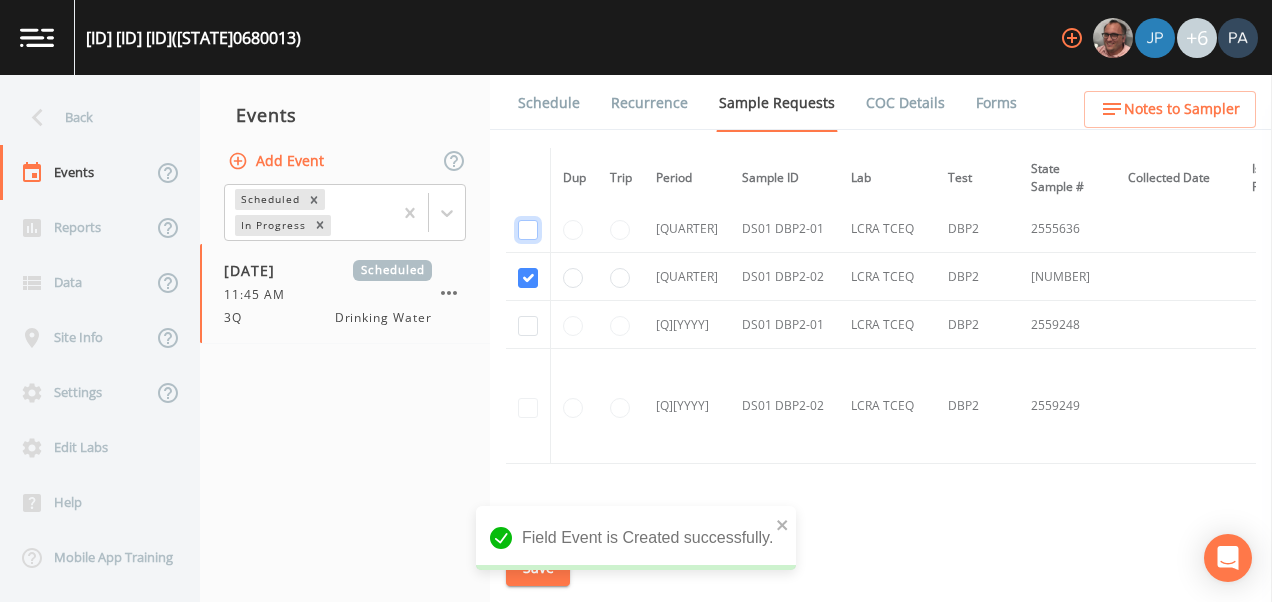 click at bounding box center (528, -1879) 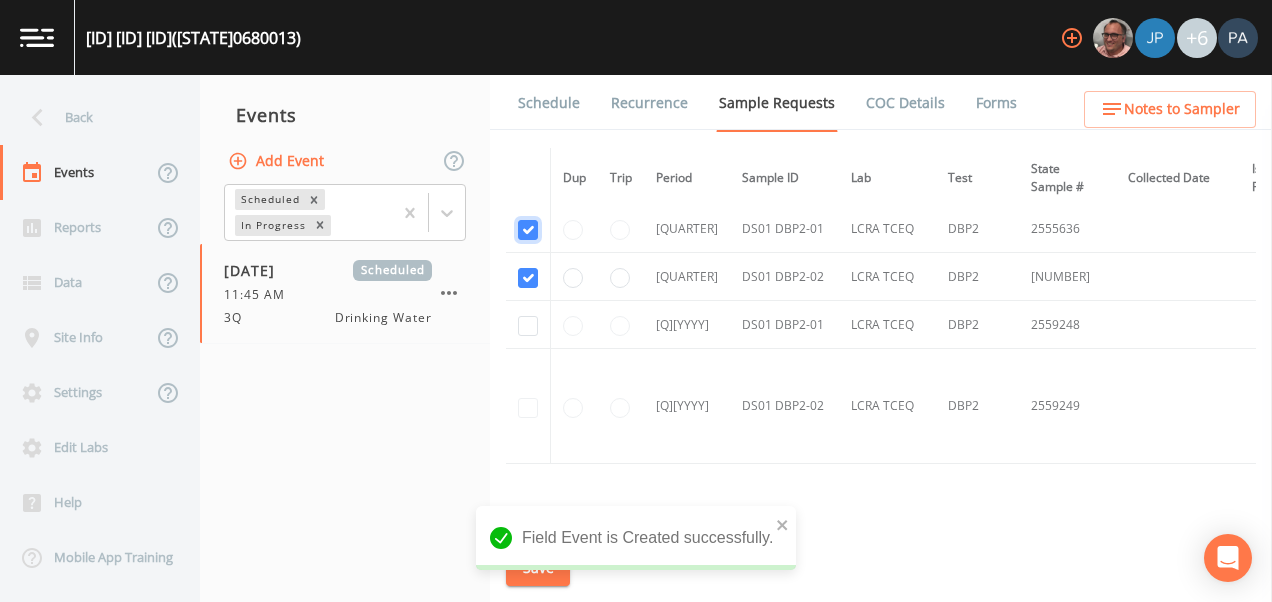 checkbox on "true" 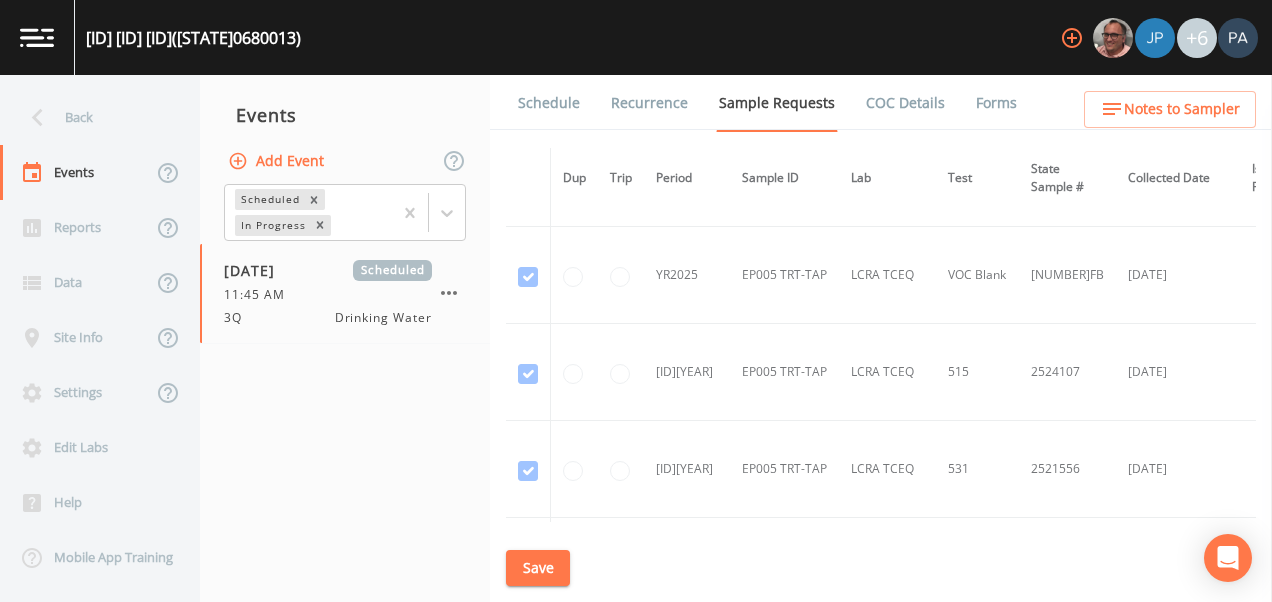 scroll, scrollTop: 1423, scrollLeft: 0, axis: vertical 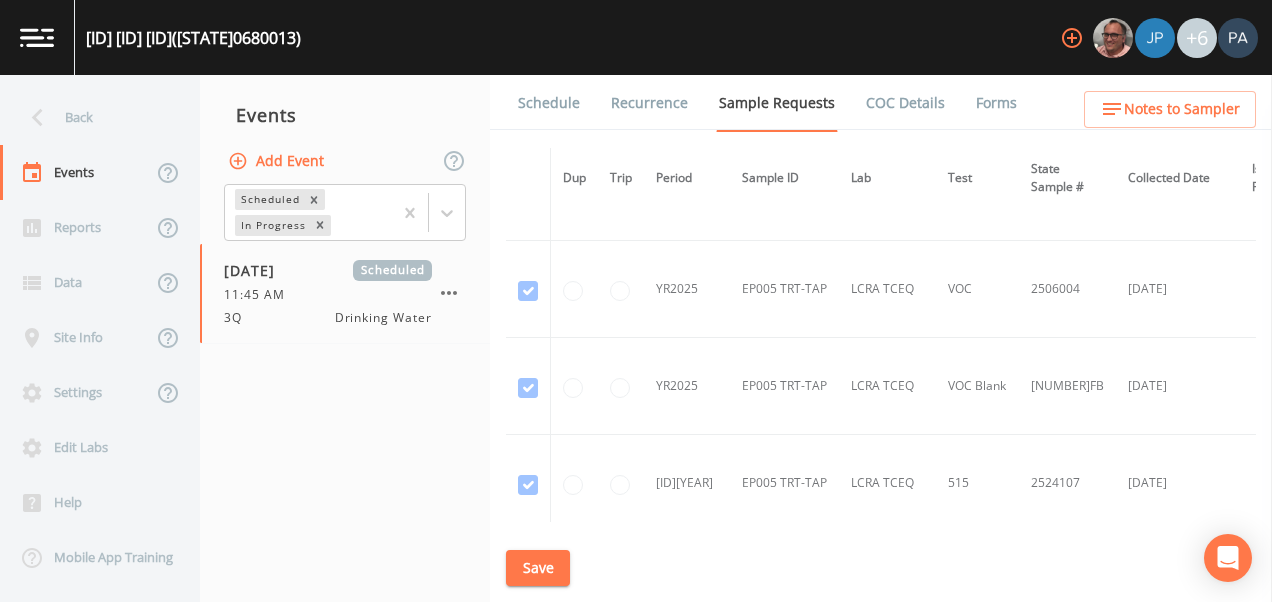 click on "Save" at bounding box center (538, 568) 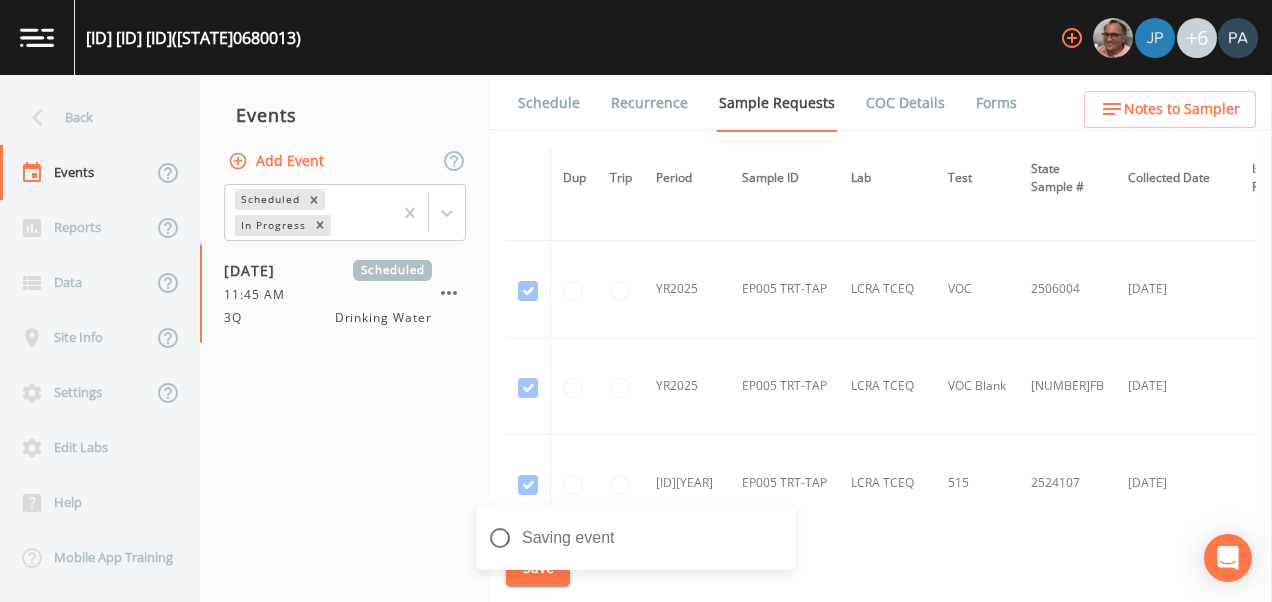 click on "Schedule" at bounding box center [549, 103] 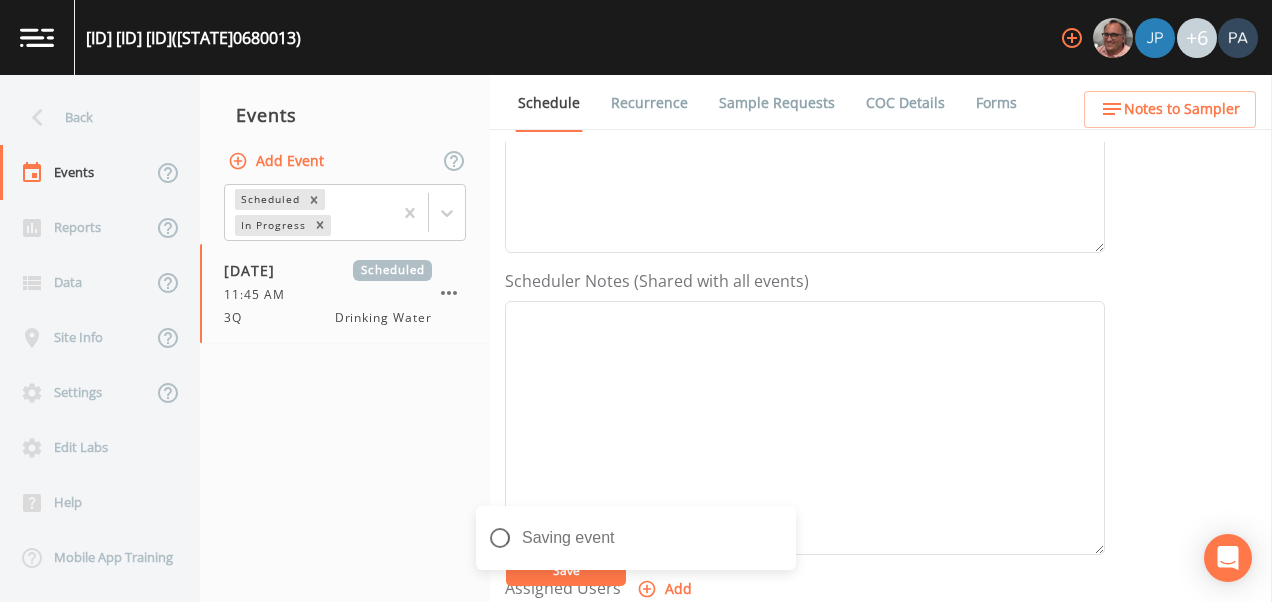 scroll, scrollTop: 600, scrollLeft: 0, axis: vertical 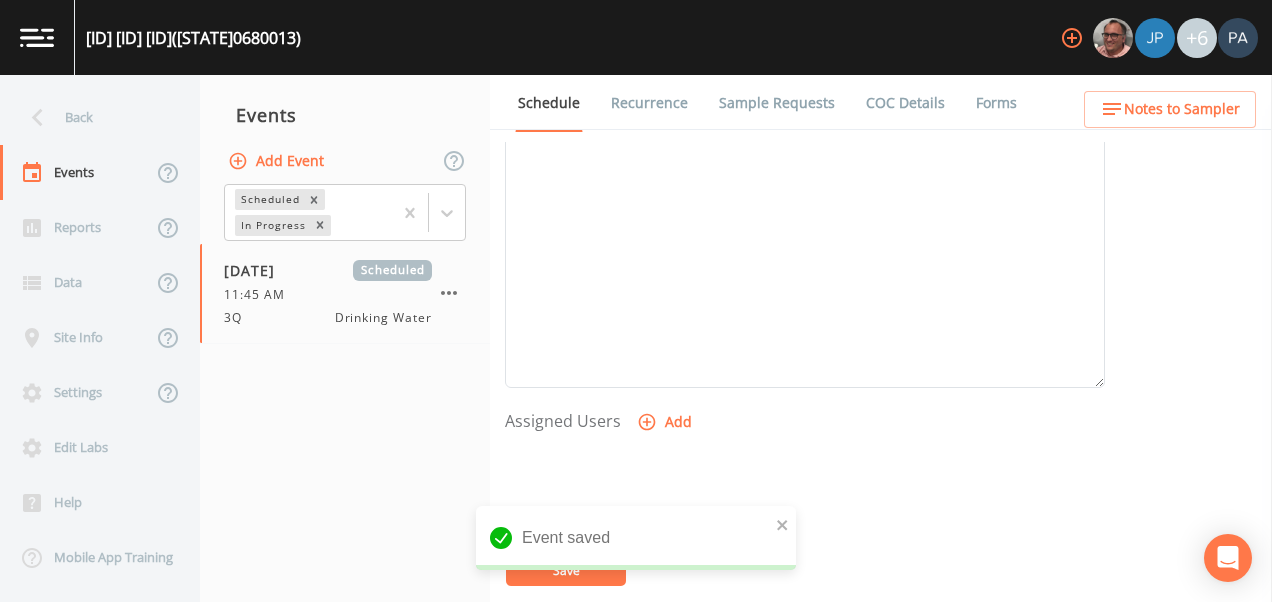 click on "Add" at bounding box center (666, 422) 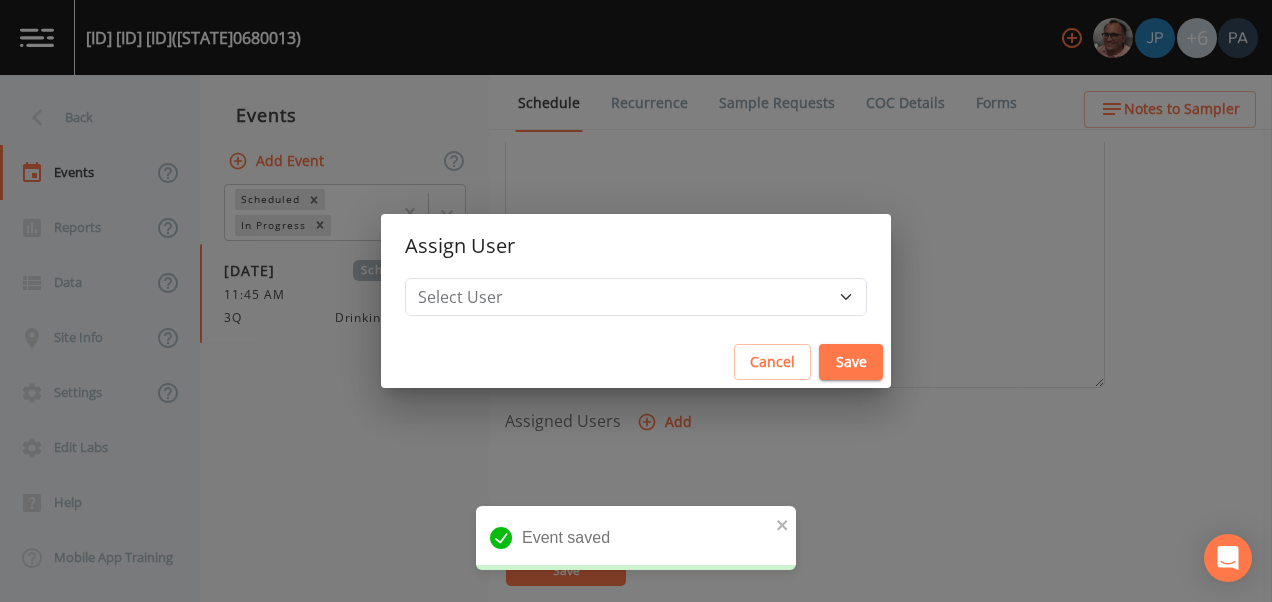 drag, startPoint x: 656, startPoint y: 319, endPoint x: 661, endPoint y: 302, distance: 17.720045 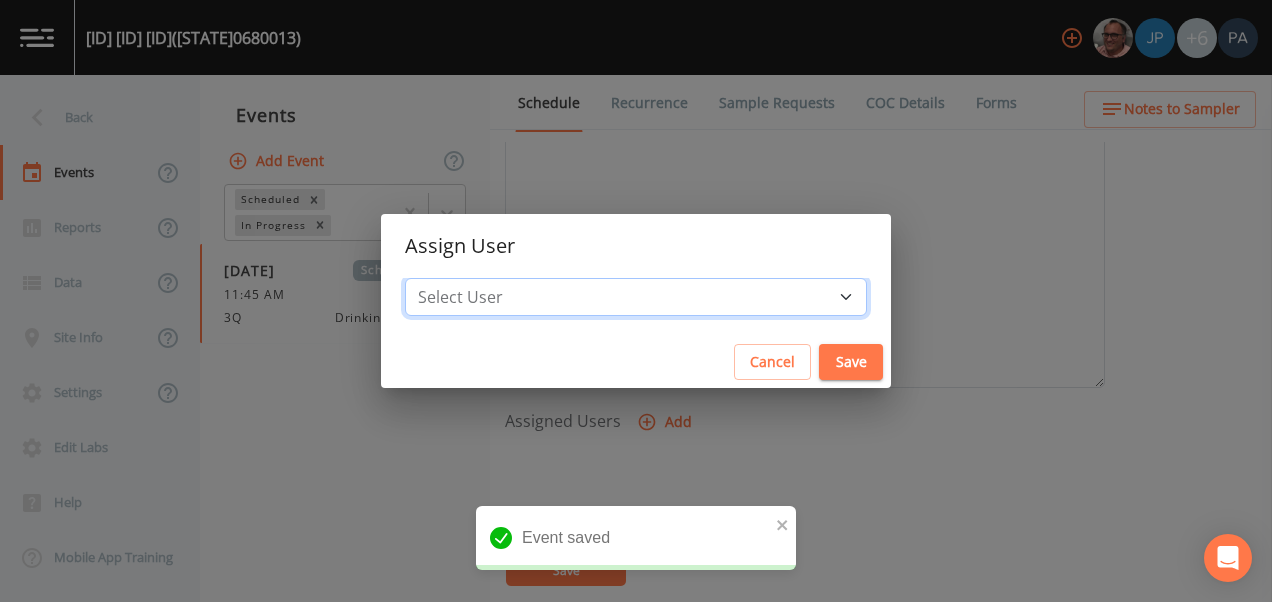 drag, startPoint x: 661, startPoint y: 302, endPoint x: 654, endPoint y: 318, distance: 17.464249 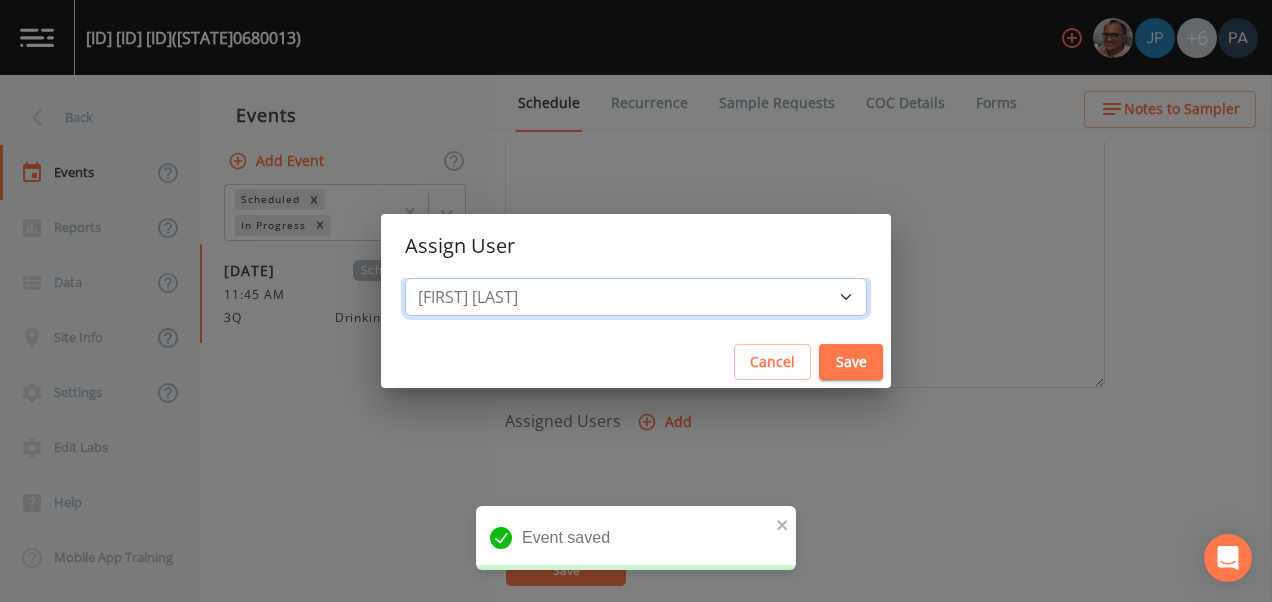 click on "Select User [FIRST] [LAST] [FIRST] [LAST] [FIRST] [LAST] [FIRST] [LAST] [FIRST] [LAST] [FIRST] [LAST]" at bounding box center (636, 297) 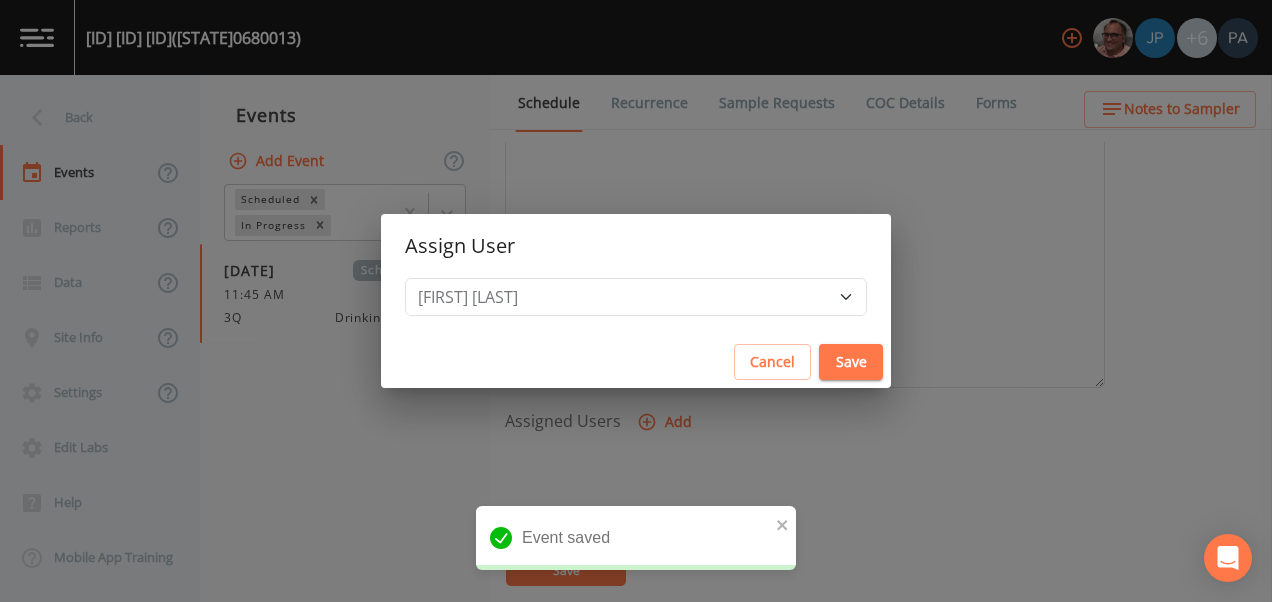 click on "Save" at bounding box center (851, 362) 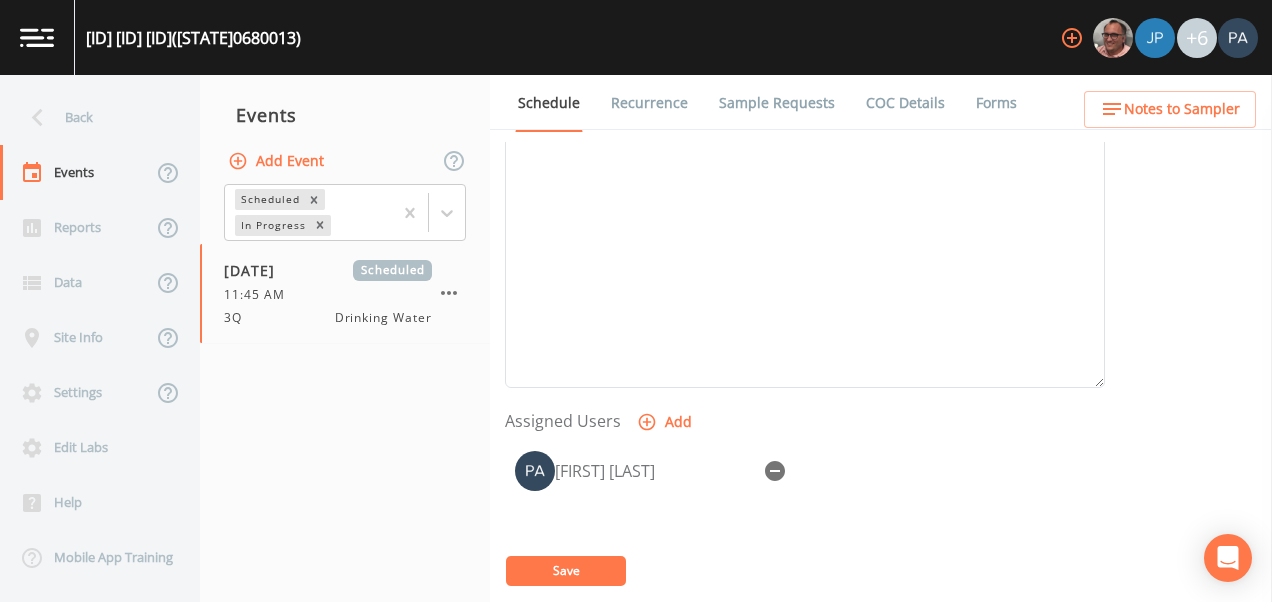 click on "Save" at bounding box center [566, 571] 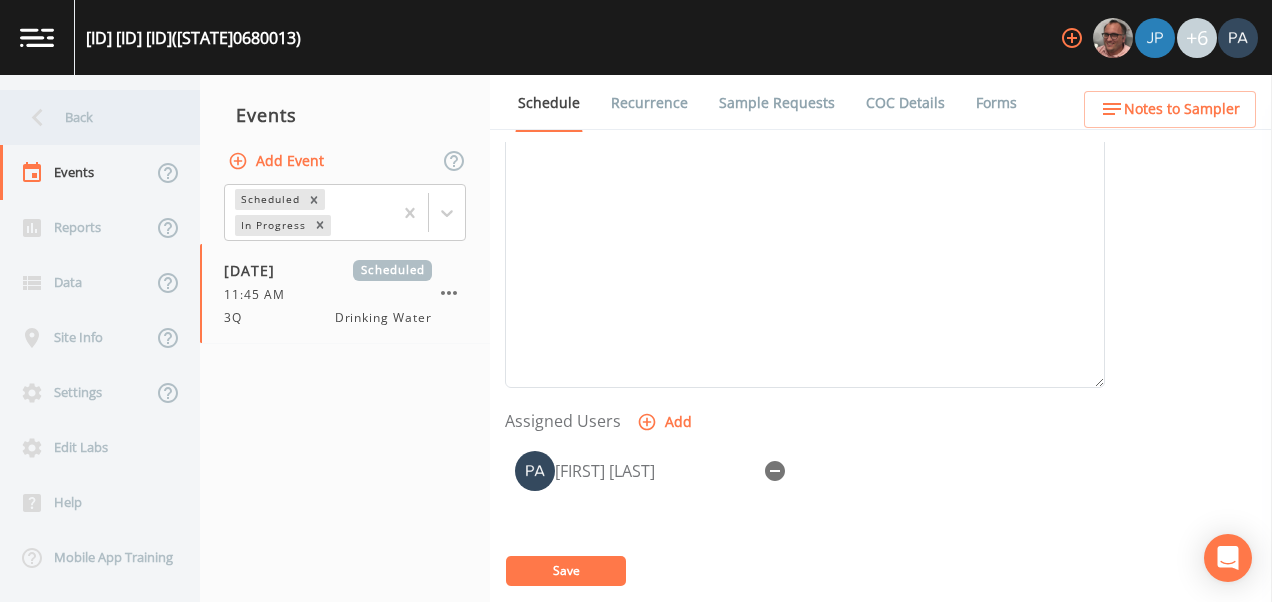 click on "Back" at bounding box center (90, 117) 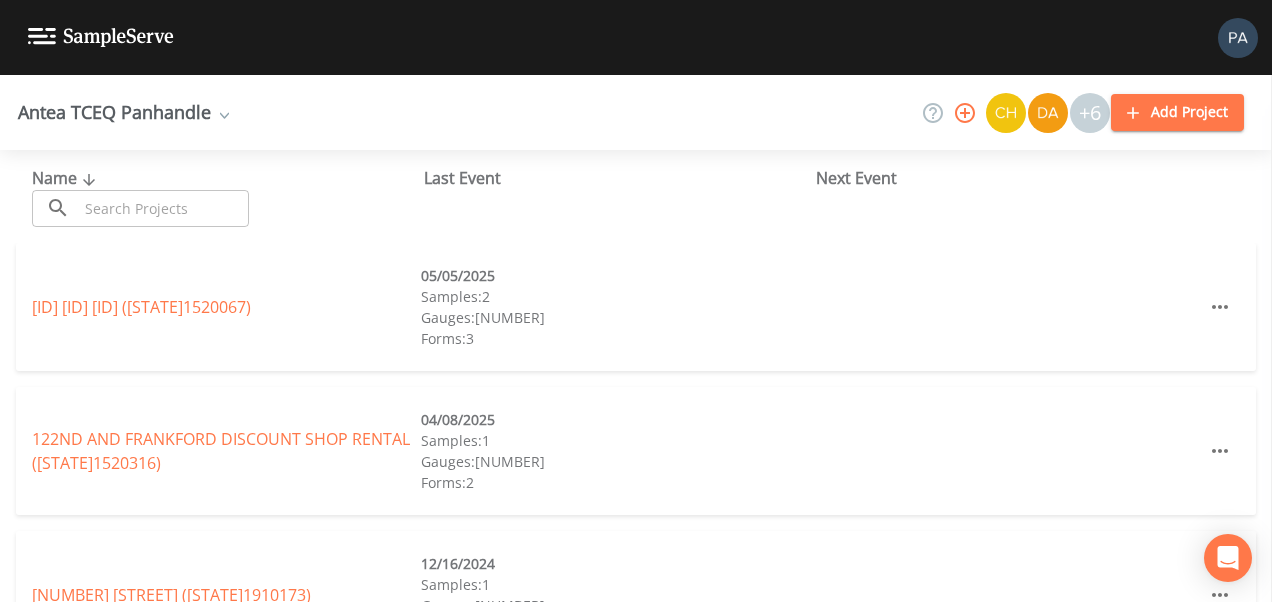 click at bounding box center (163, 208) 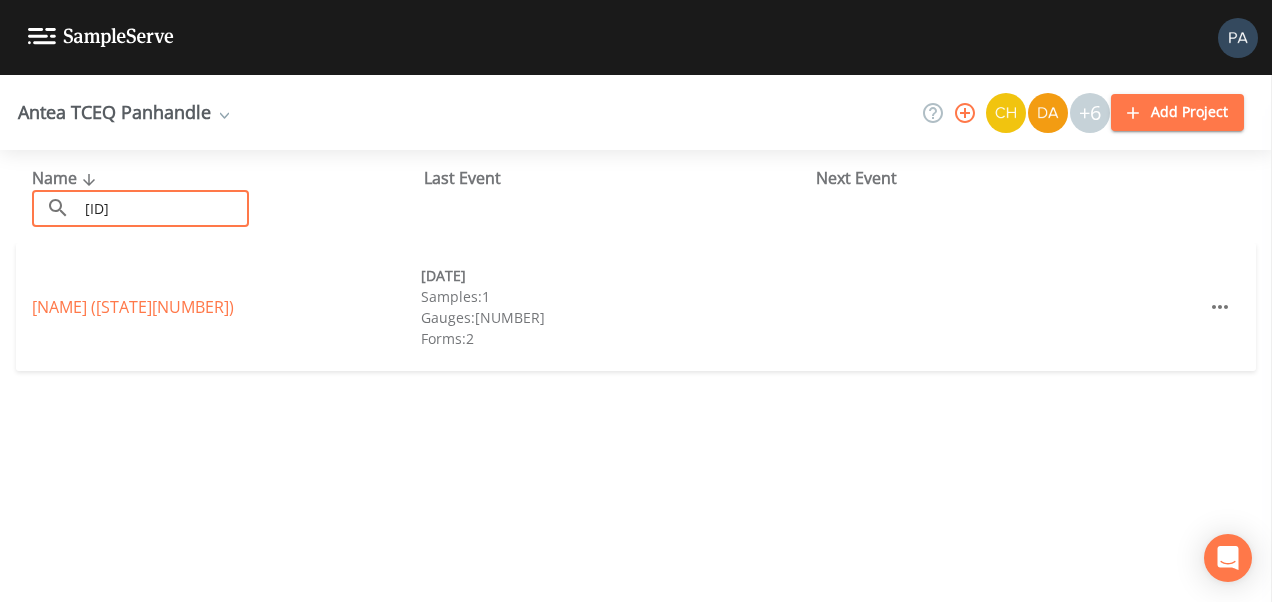 type on "[ID]" 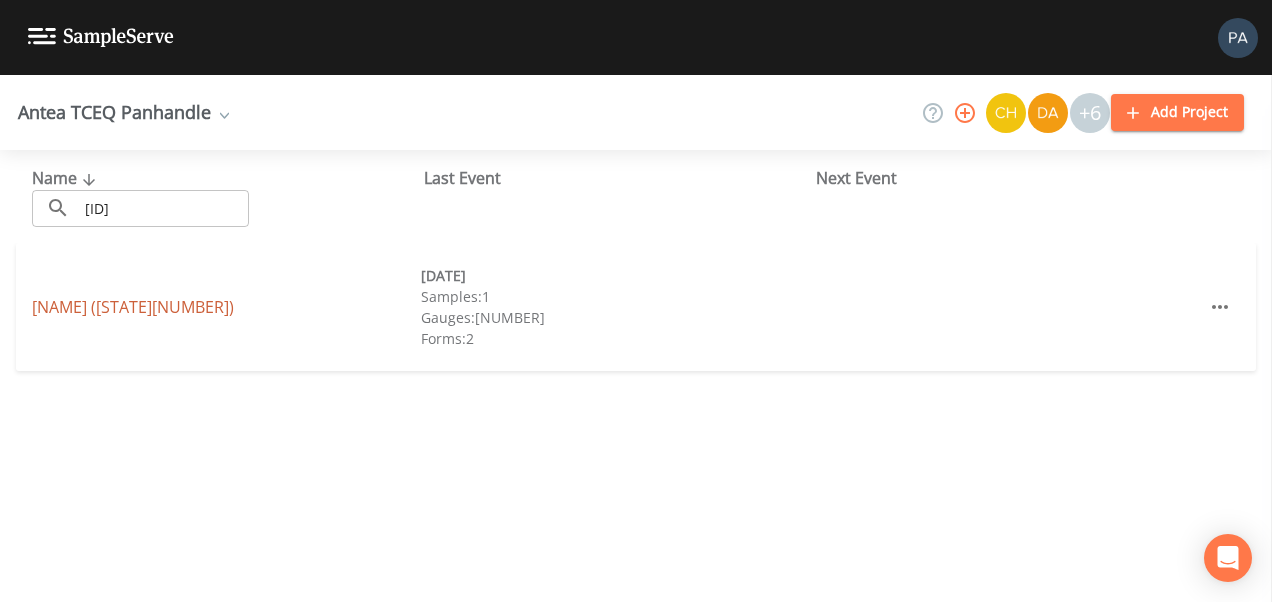 click on "AFFORDABLE SHOPS AND RV (TX[ID]247)" at bounding box center [133, 307] 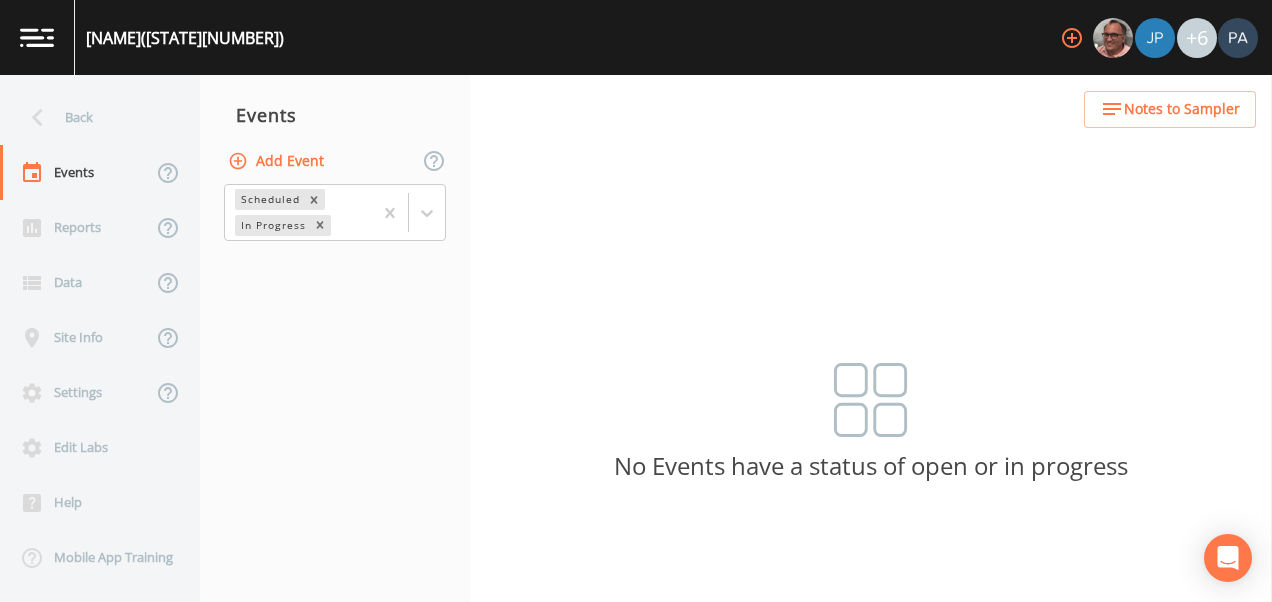 click on "Add Event" at bounding box center (278, 161) 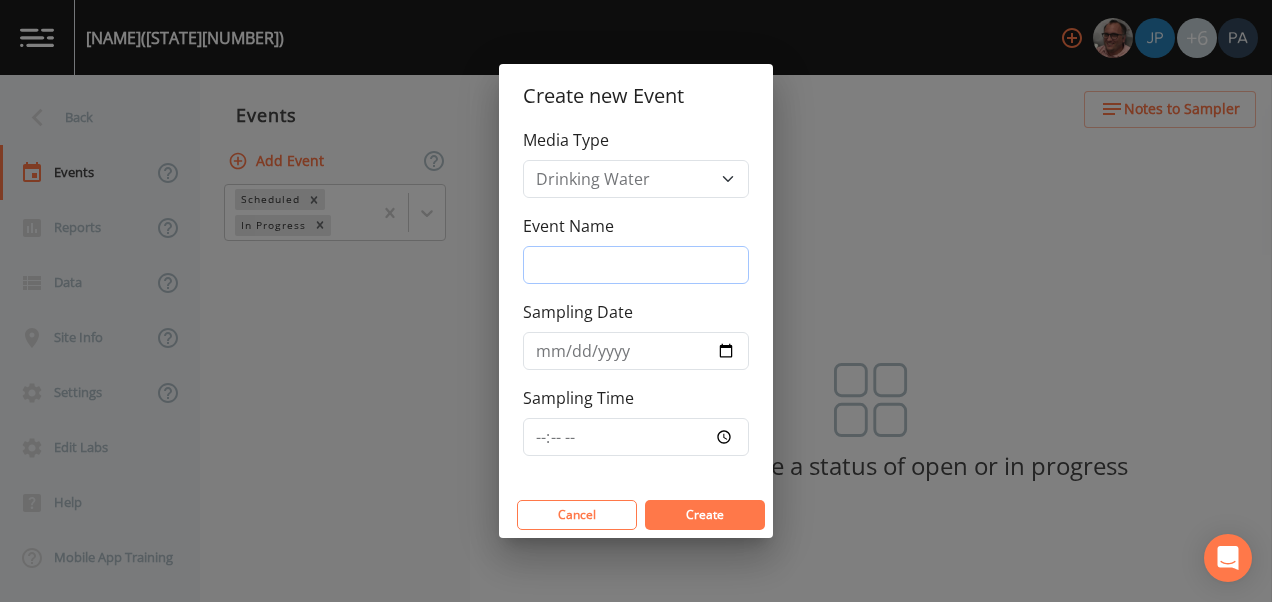 click on "Event Name" at bounding box center (636, 265) 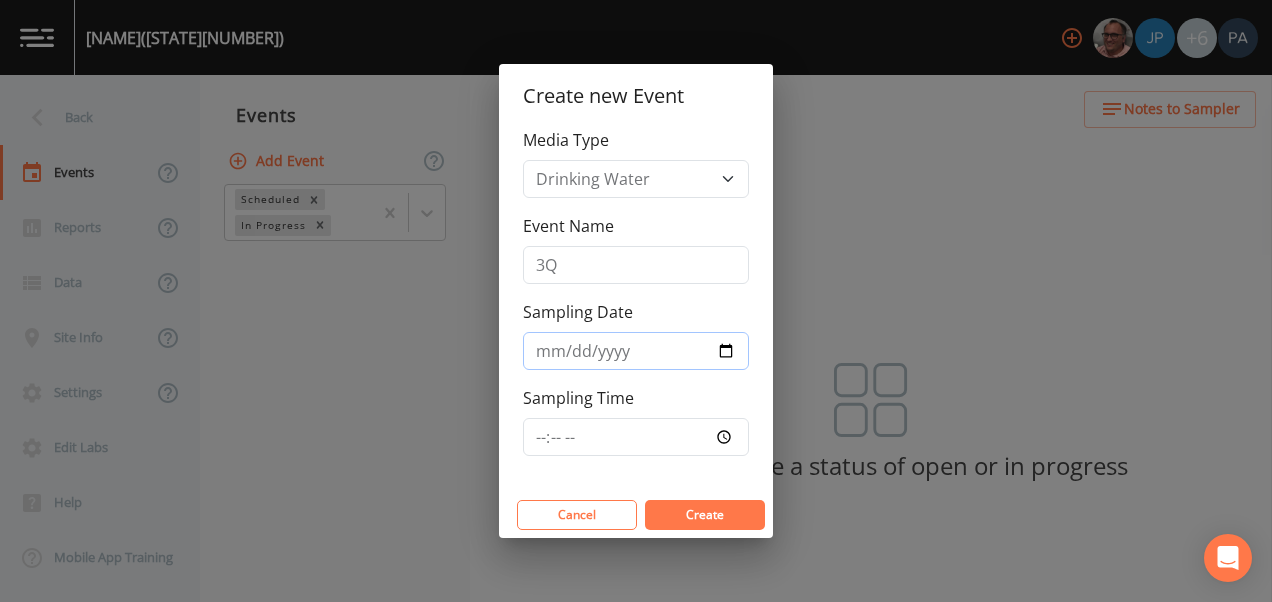 type on "[DATE]" 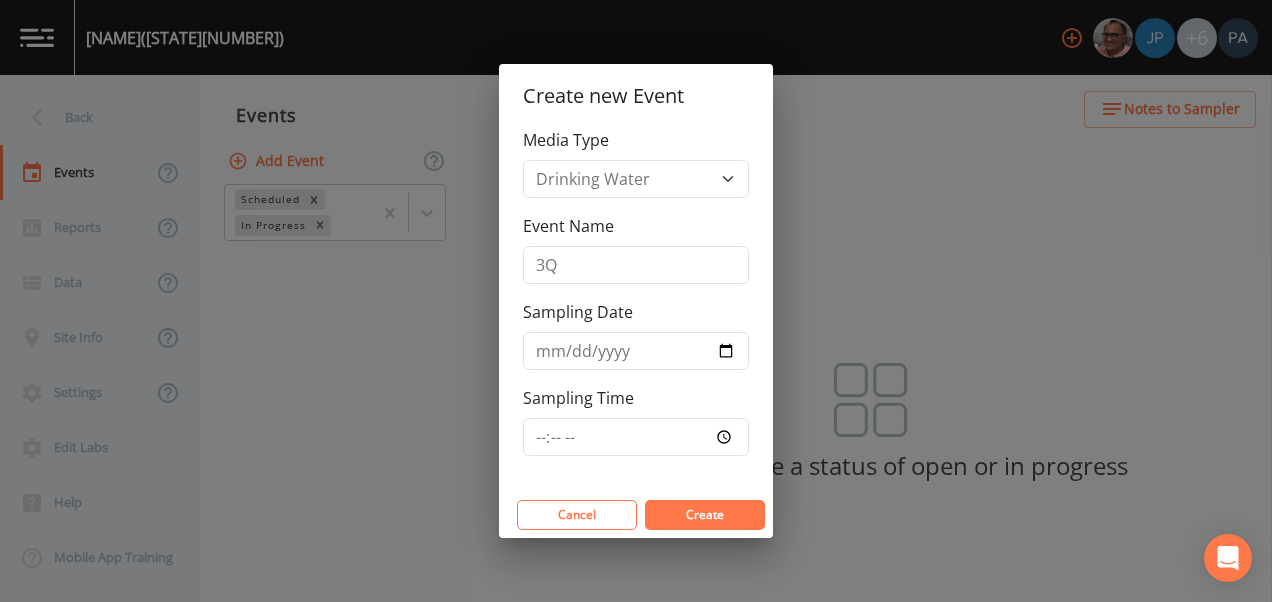 drag, startPoint x: 523, startPoint y: 455, endPoint x: 541, endPoint y: 447, distance: 19.697716 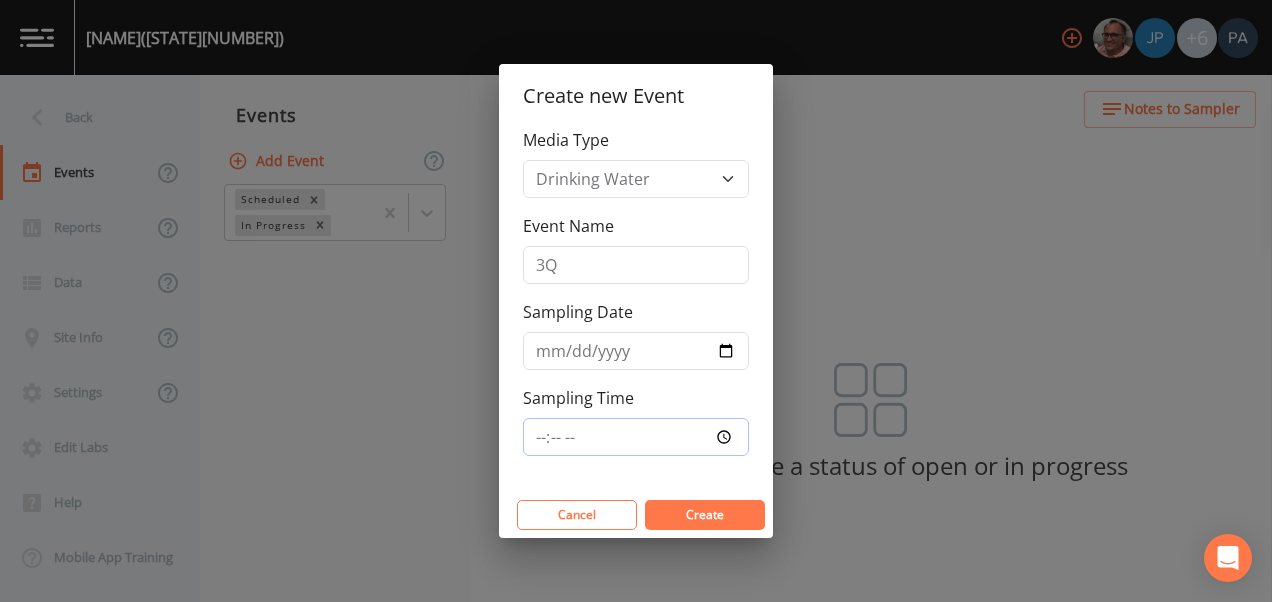 click on "Sampling Time" at bounding box center (636, 437) 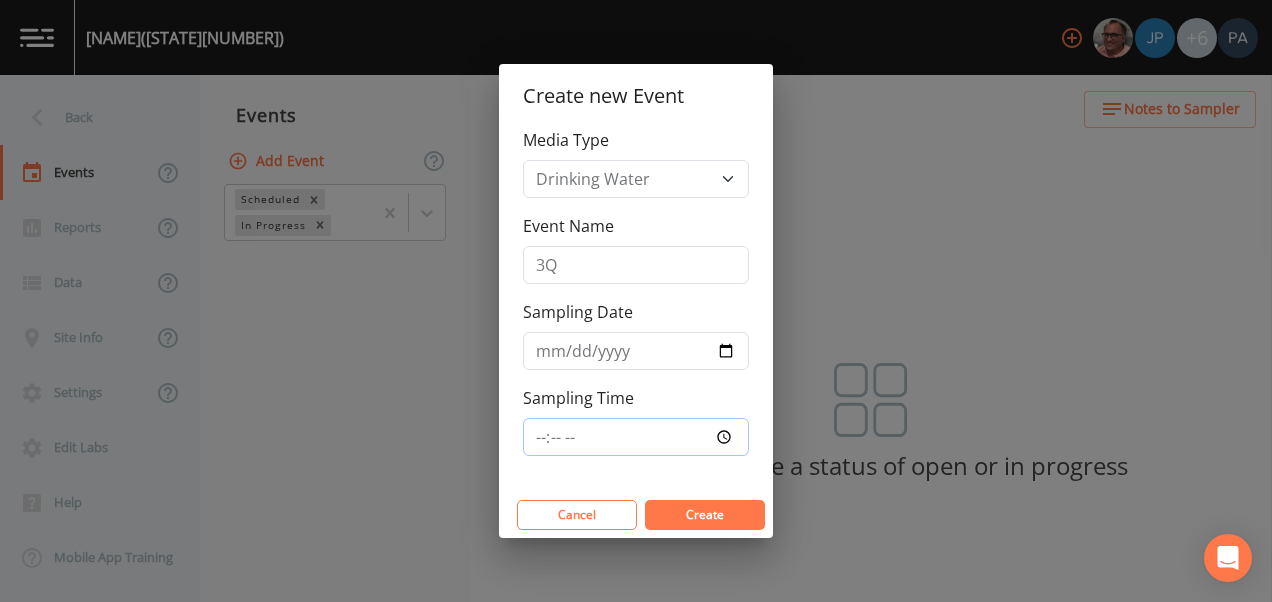 type on "13:00" 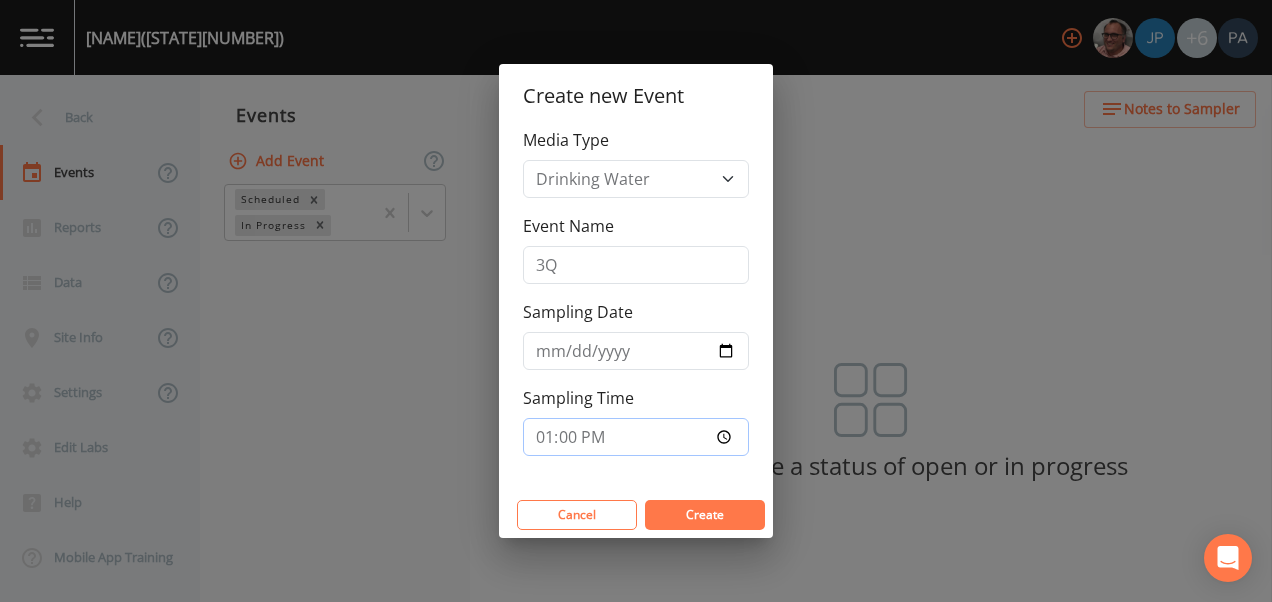 click on "Create" at bounding box center (705, 515) 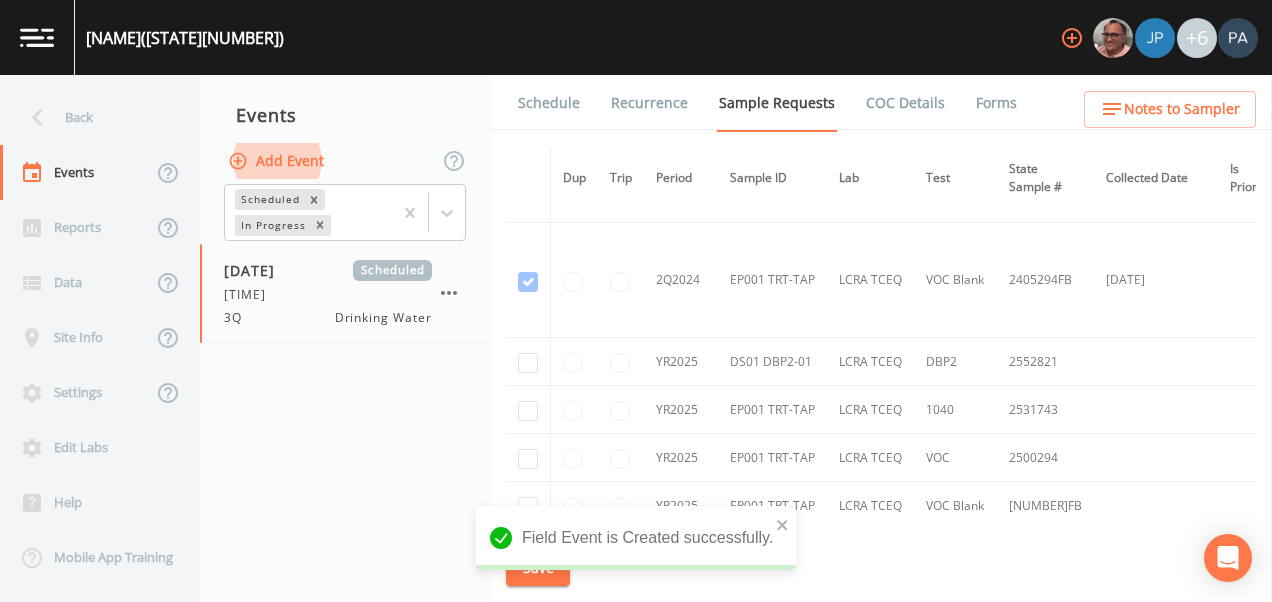 scroll, scrollTop: 1800, scrollLeft: 0, axis: vertical 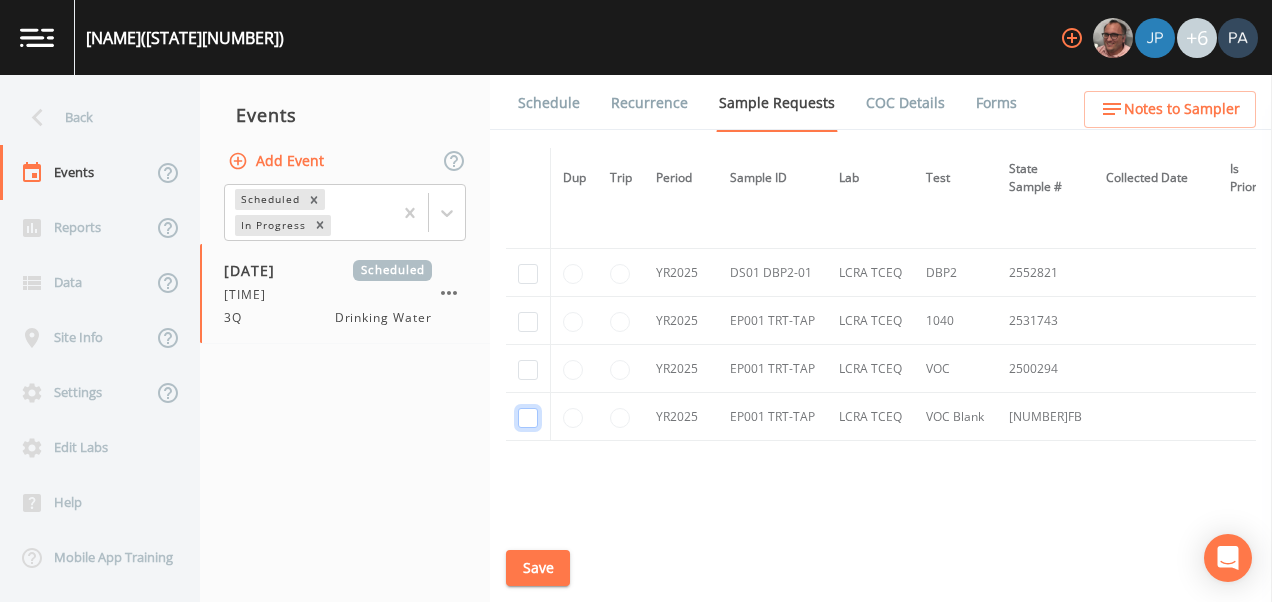 click at bounding box center [528, -612] 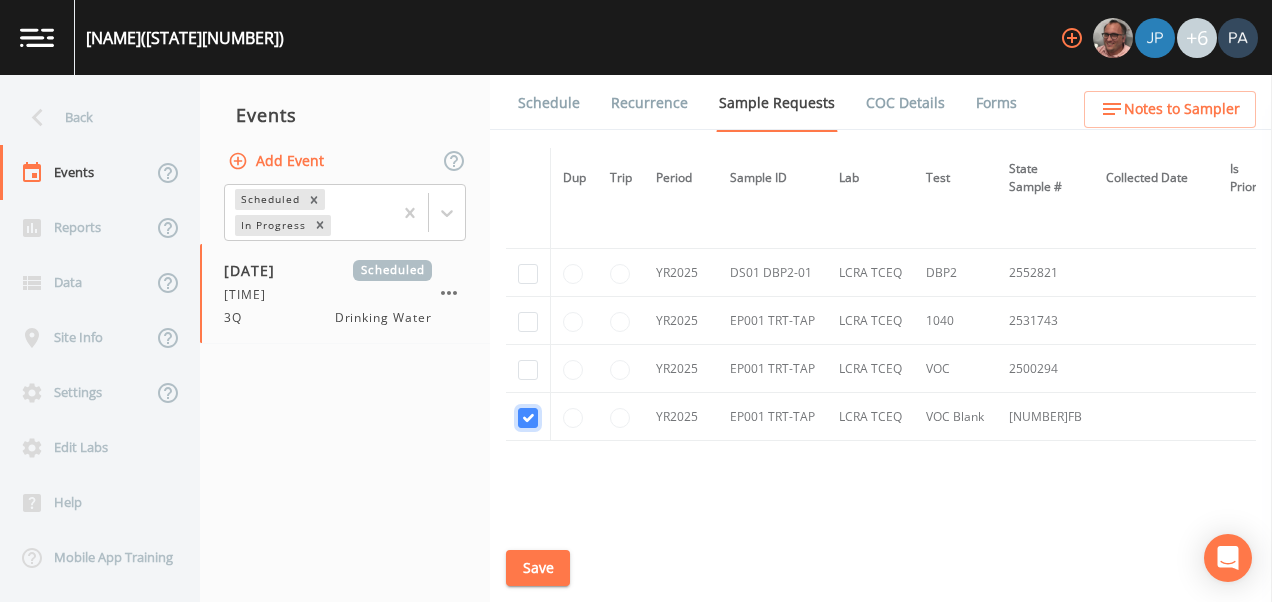 checkbox on "true" 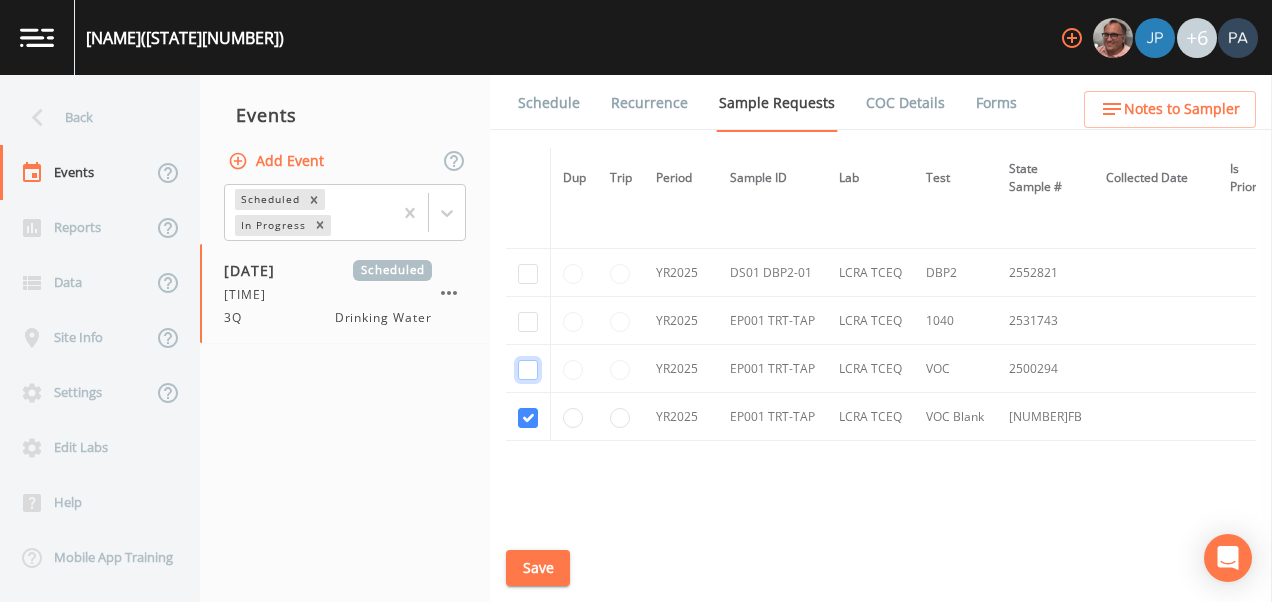 click at bounding box center [528, -727] 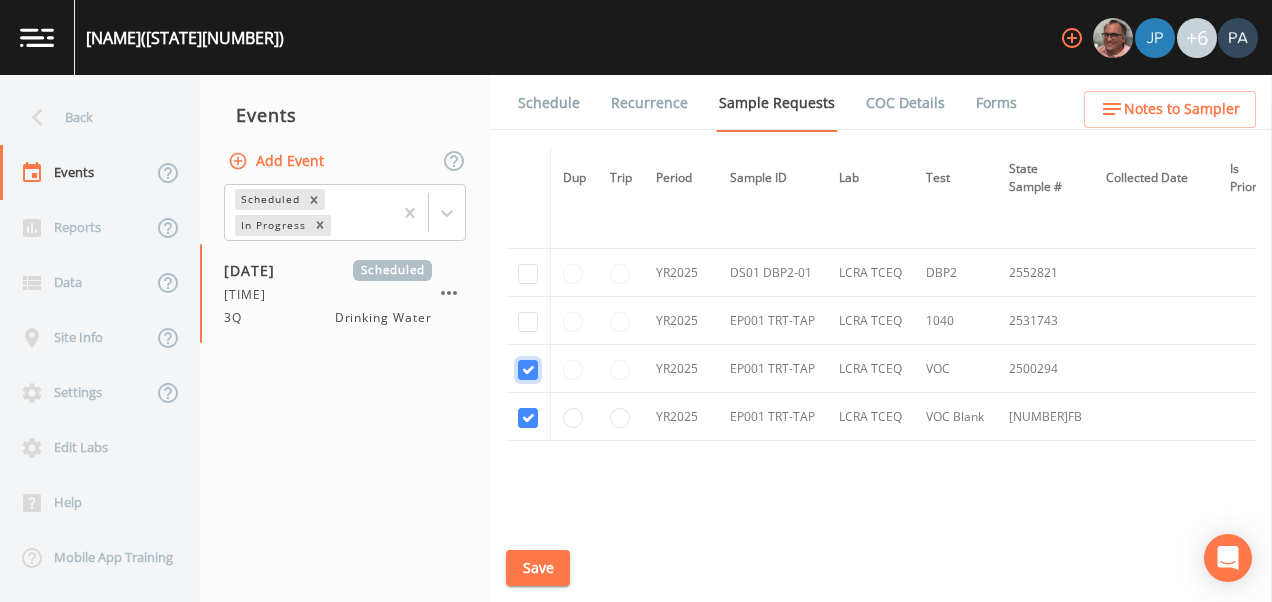 checkbox on "true" 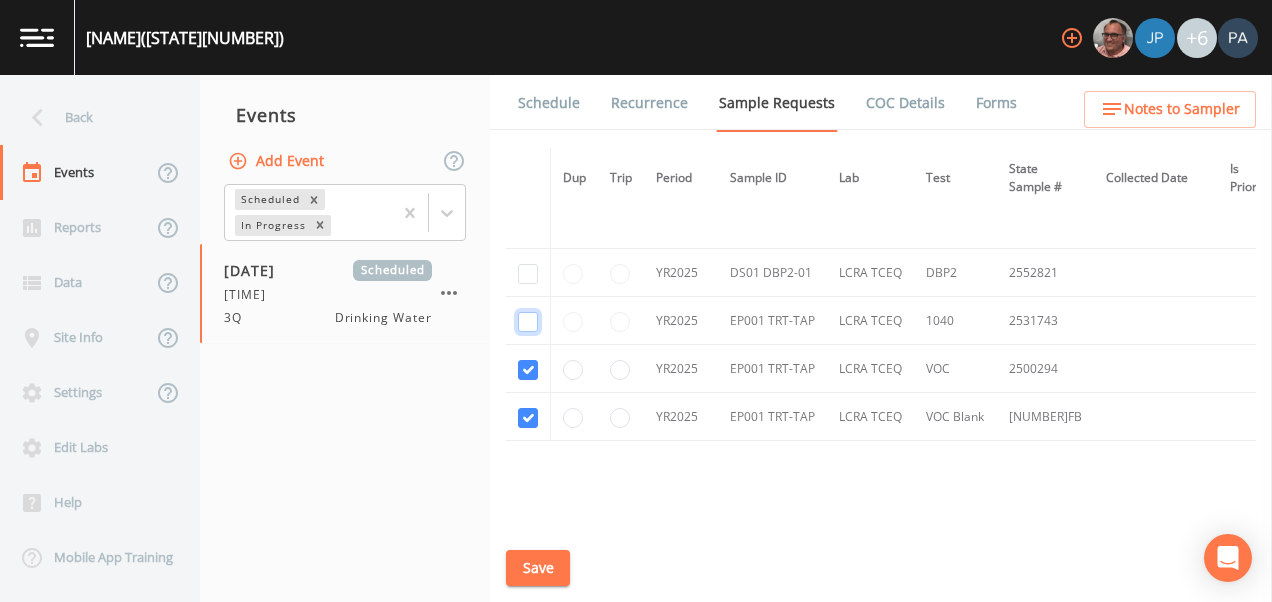 click at bounding box center (528, -1417) 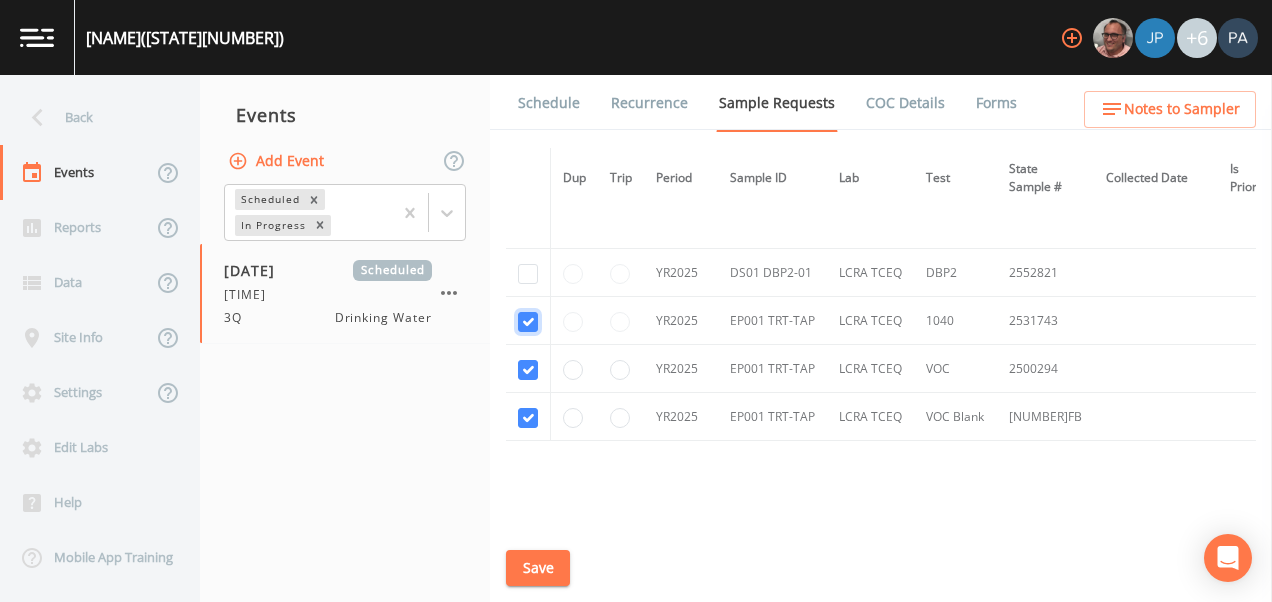 checkbox on "true" 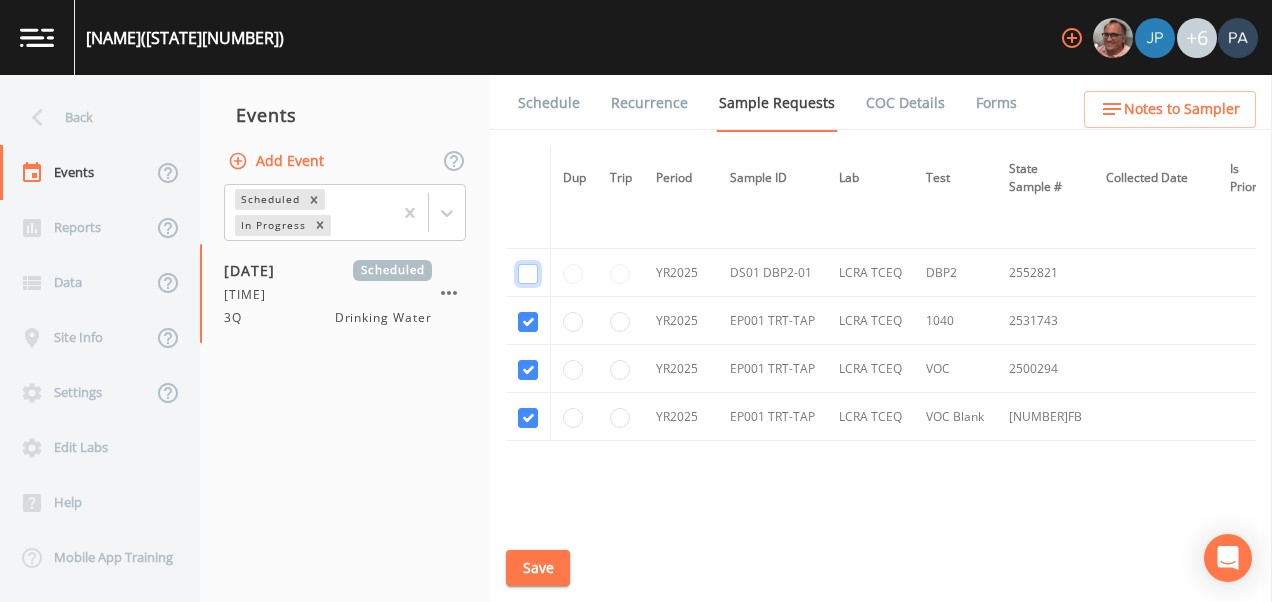 click at bounding box center (528, -1532) 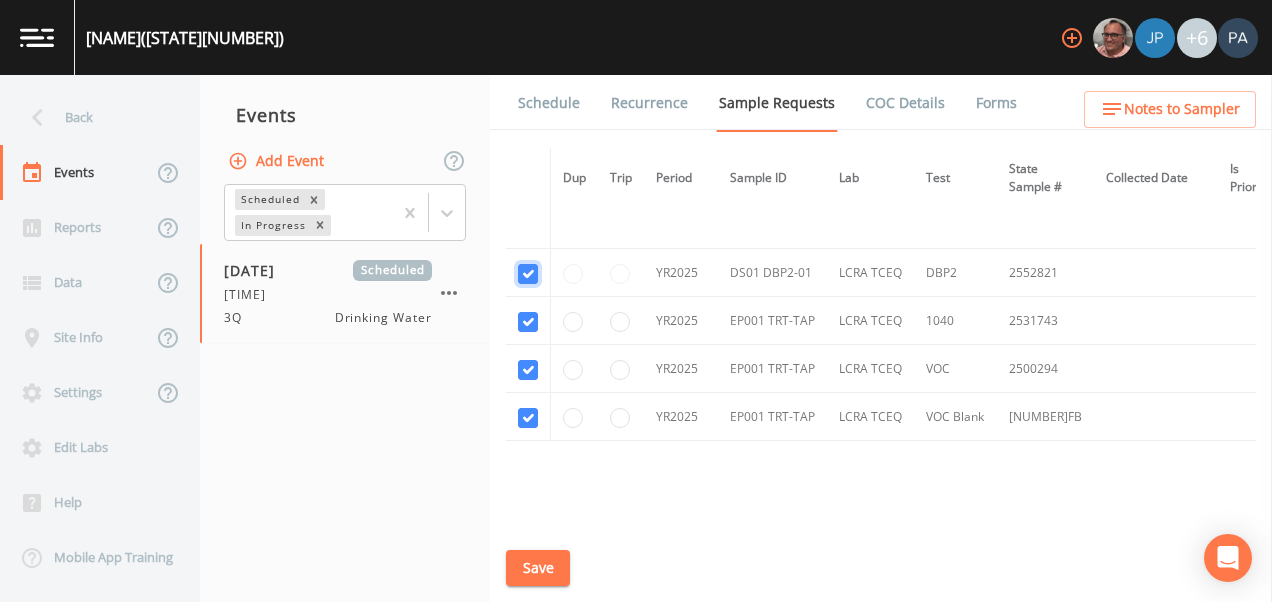 checkbox on "true" 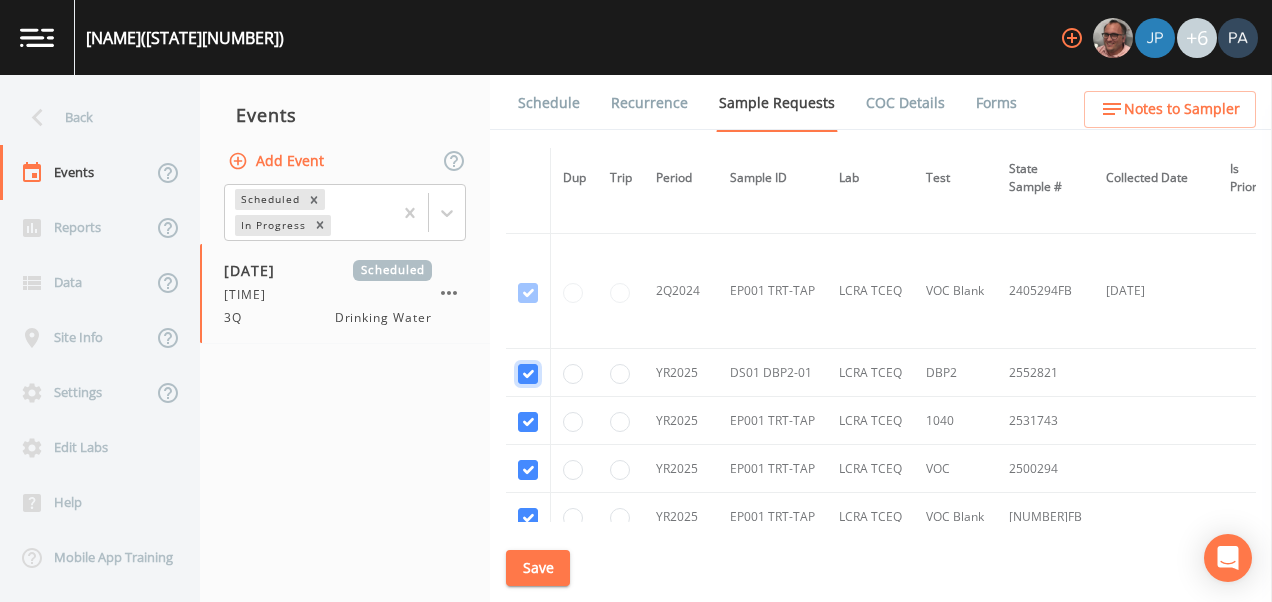 scroll, scrollTop: 1600, scrollLeft: 0, axis: vertical 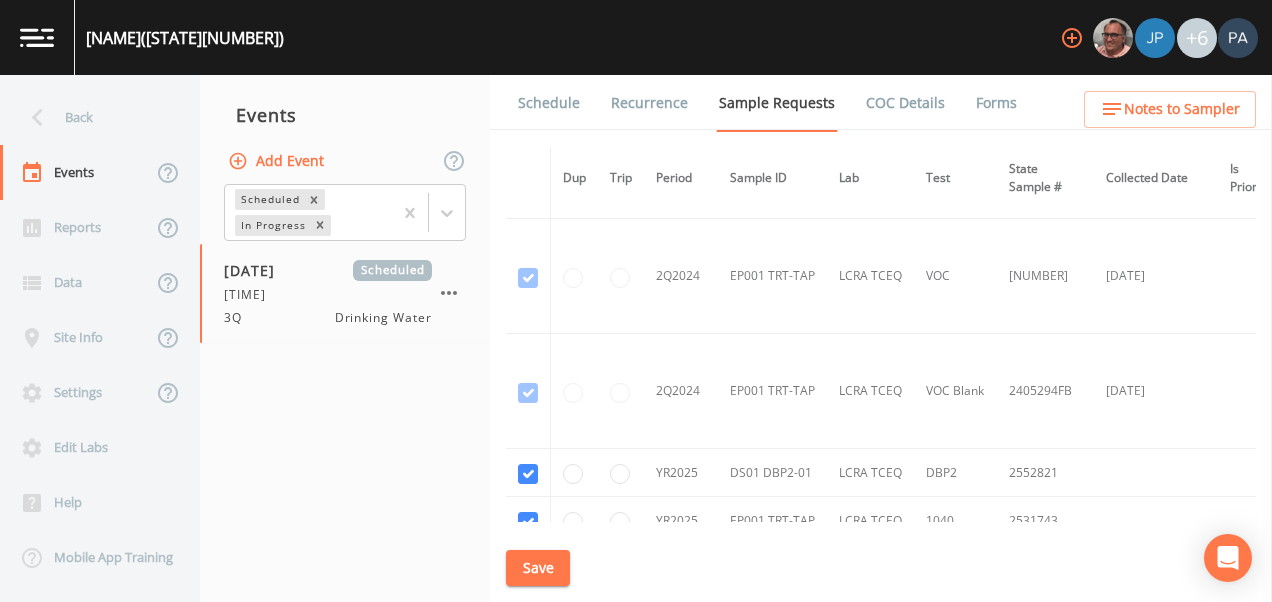 click on "Save" at bounding box center [538, 568] 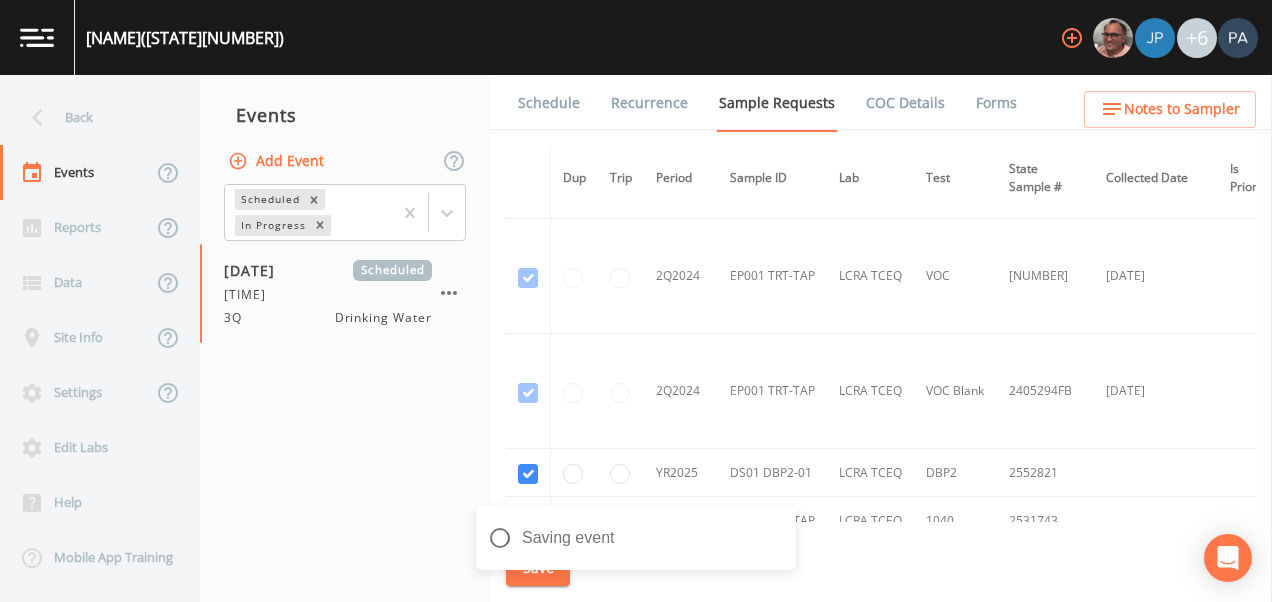 click on "Schedule" at bounding box center [549, 103] 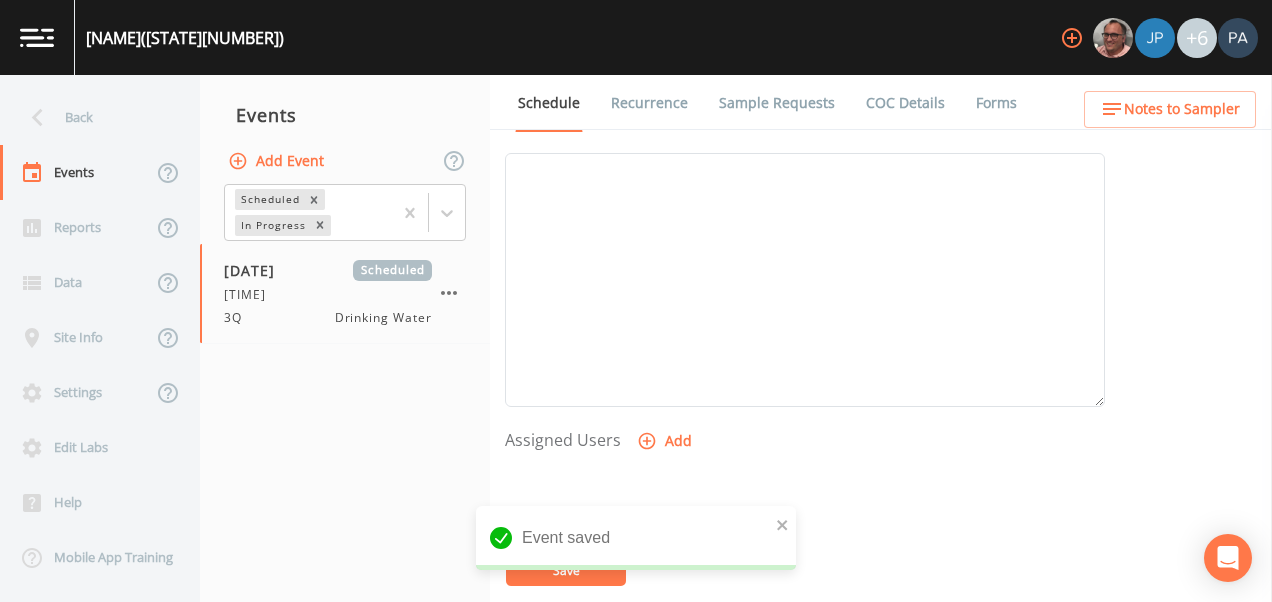 scroll, scrollTop: 700, scrollLeft: 0, axis: vertical 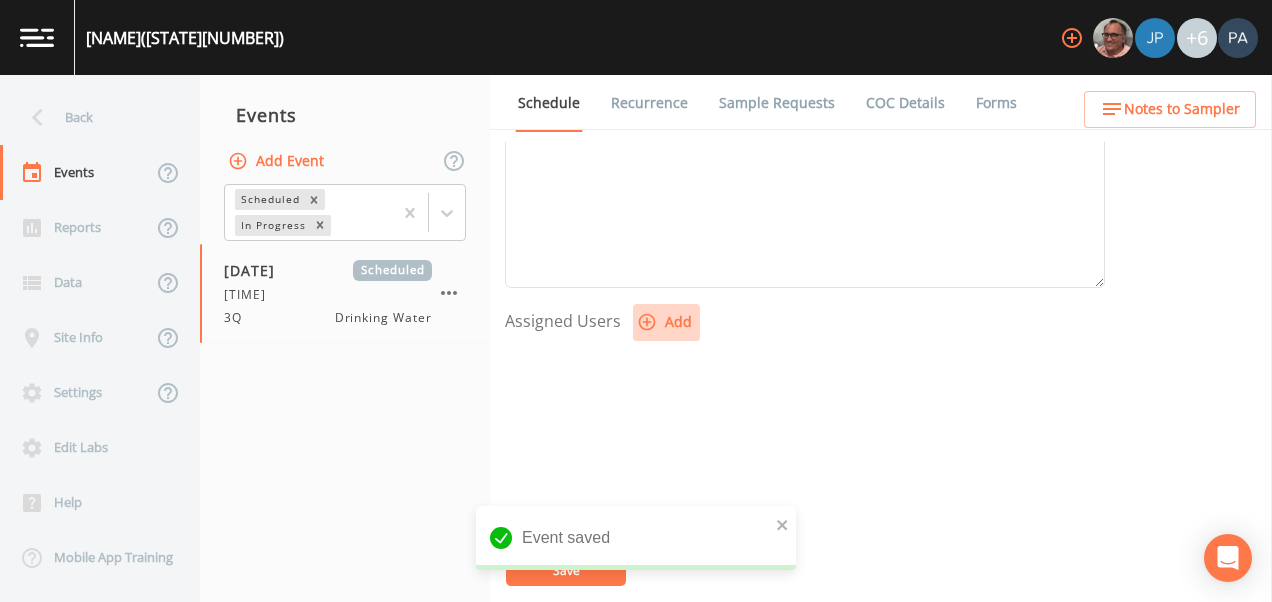click on "Add" at bounding box center (666, 322) 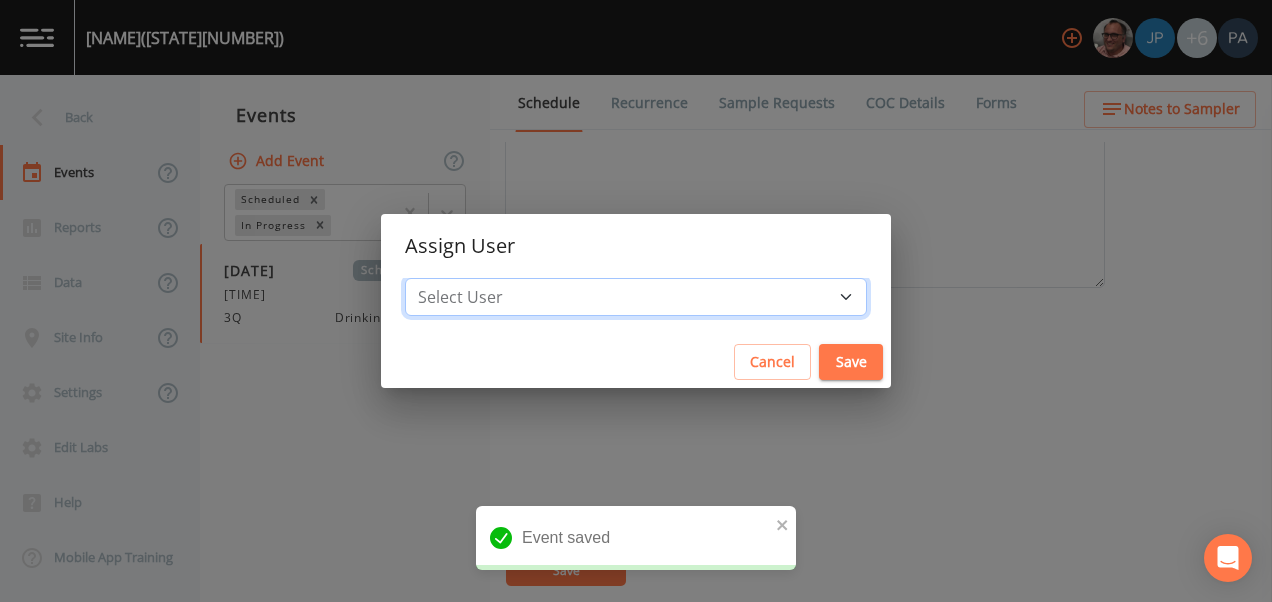 click on "Select User [FIRST] [LAST] [FIRST] [LAST] [FIRST] [LAST] [FIRST] [LAST] [FIRST] [LAST] [FIRST] [LAST]" at bounding box center (636, 297) 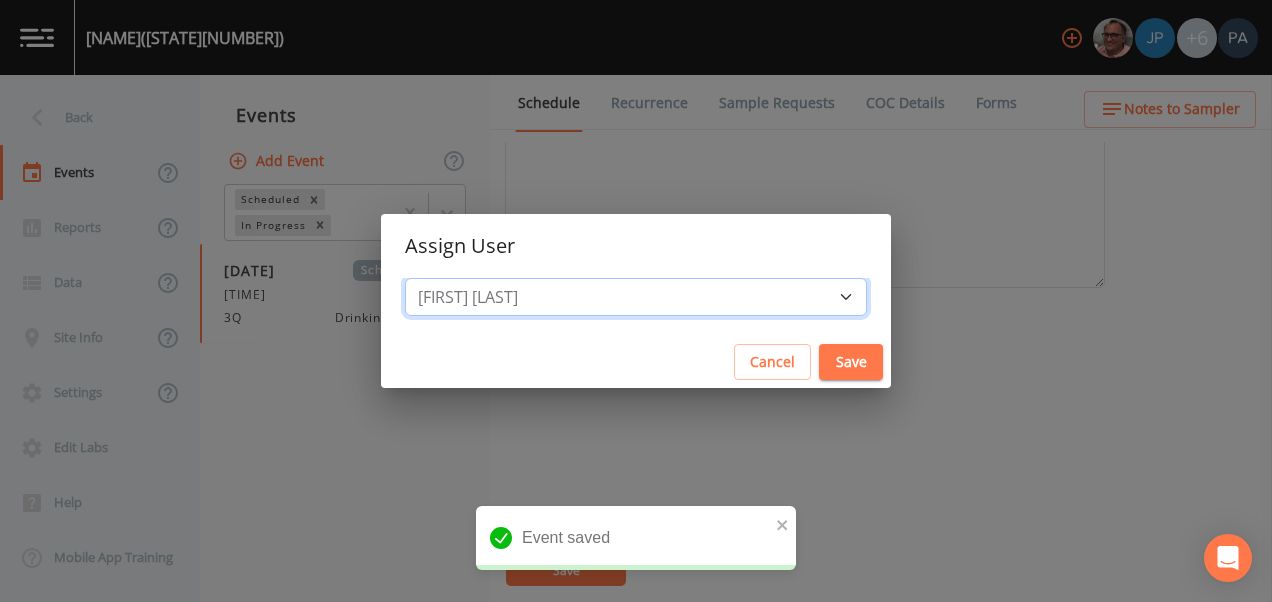 click on "Select User [FIRST] [LAST] [FIRST] [LAST] [FIRST] [LAST] [FIRST] [LAST] [FIRST] [LAST] [FIRST] [LAST]" at bounding box center (636, 297) 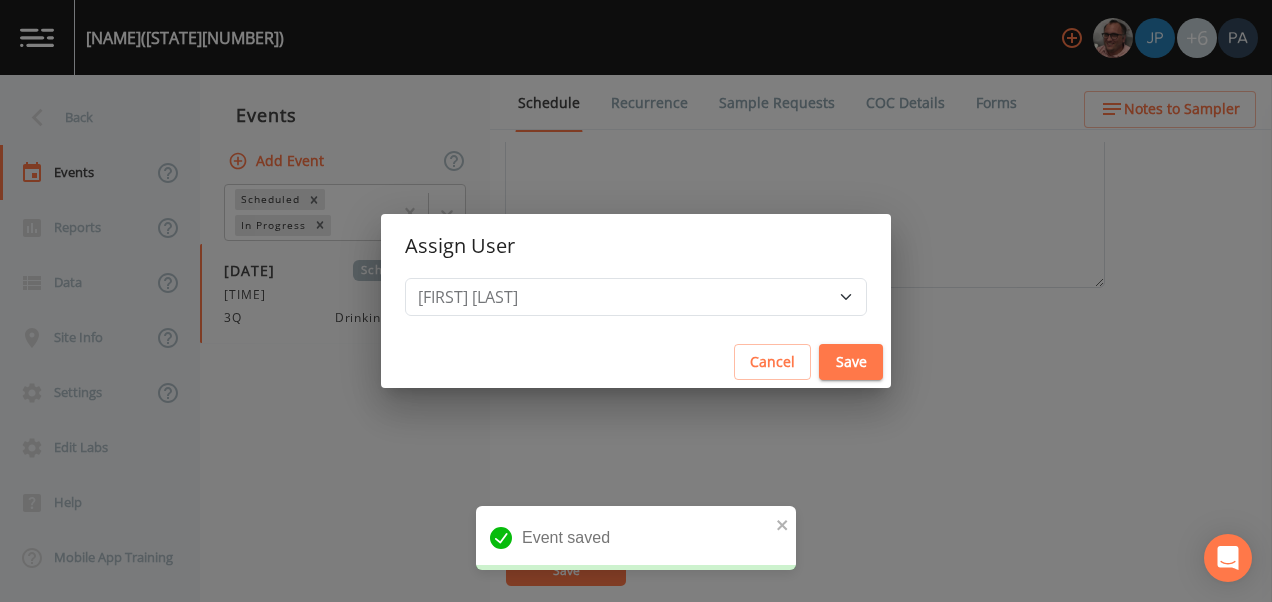 click on "Save" at bounding box center (851, 362) 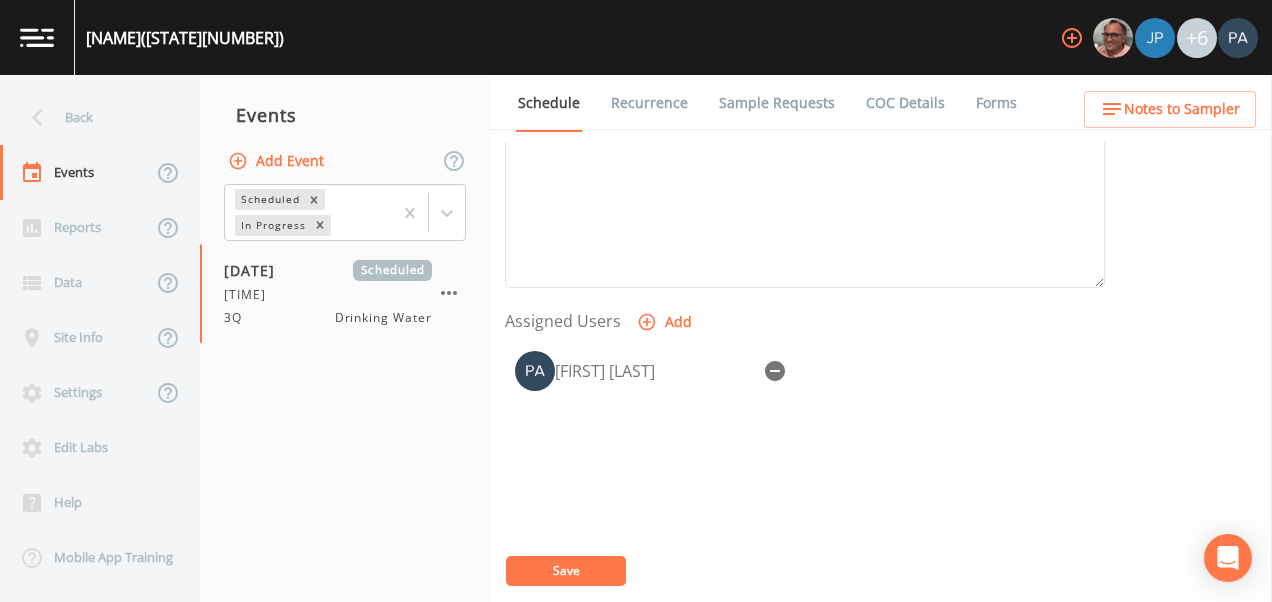 click on "AFFORDABLE SHOPS AND RV (TX[ID]247) +6 Back Events Reports Data Site Info Settings Edit Labs Help Mobile App Training Events Add Event Scheduled In Progress [DATE] Scheduled 1:00 PM 3Q Drinking Water Schedule Recurrence Sample Requests COC Details Forms Event Name 3Q Target Sampling Date [DATE] Time (Optional) [TIME] Event Notes Scheduler Notes (Shared with all events) Assigned Users Add [FIRST] [LAST] Save Notes to Sampler Event saved" at bounding box center (636, 301) 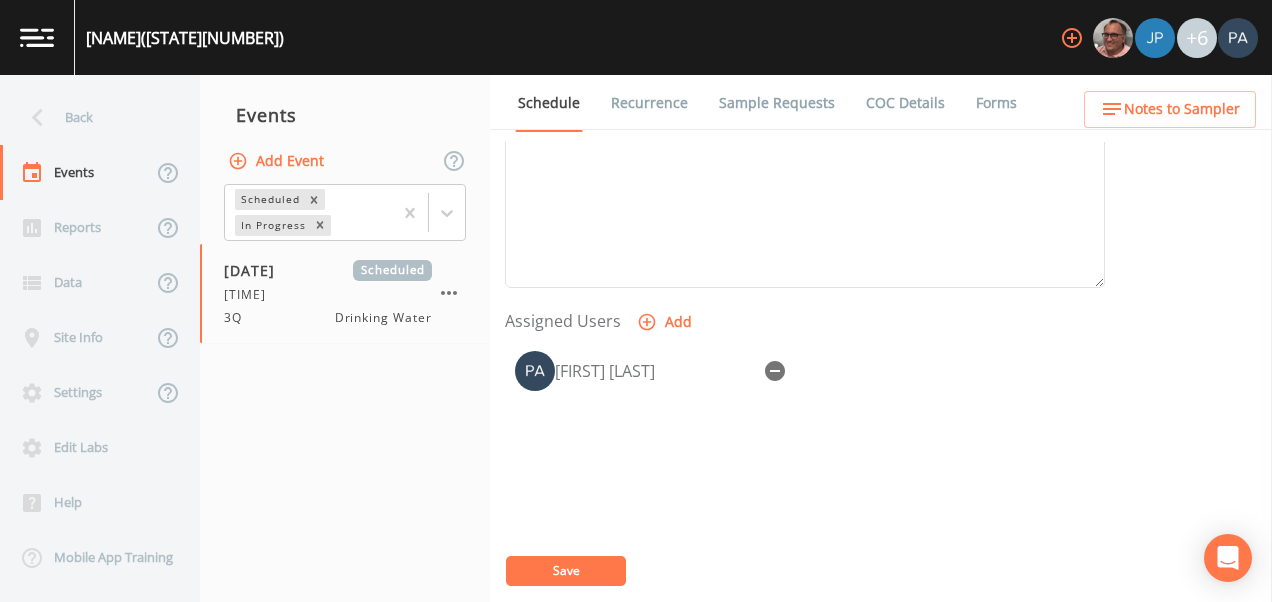 click on "Save" at bounding box center [566, 571] 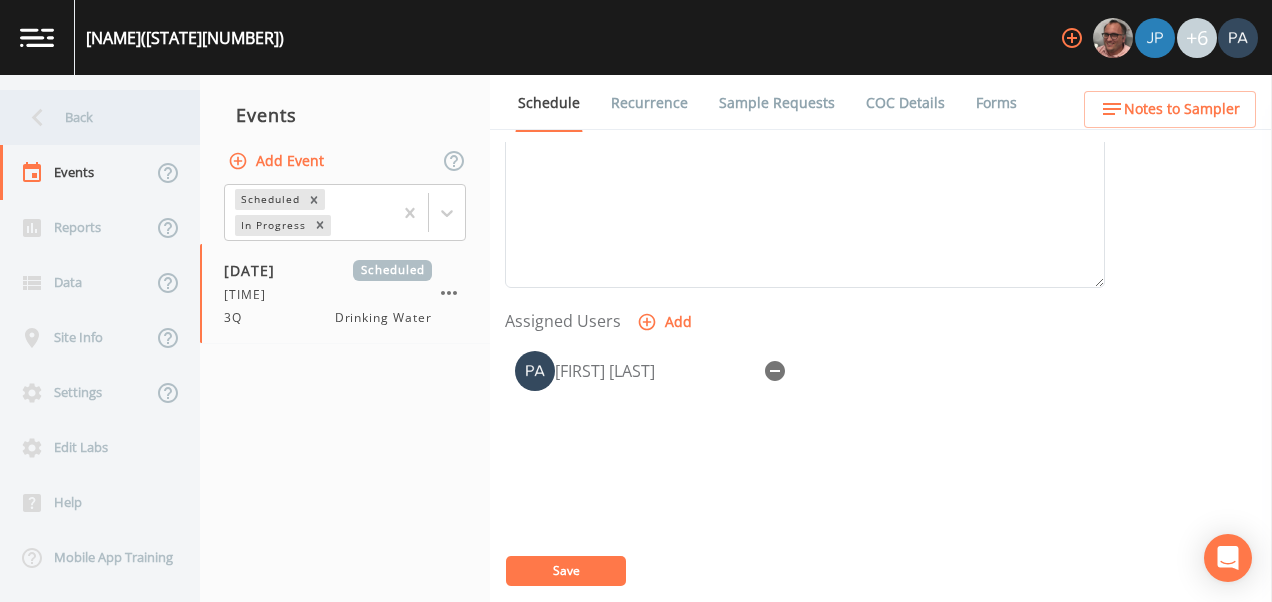 click on "Back" at bounding box center (90, 117) 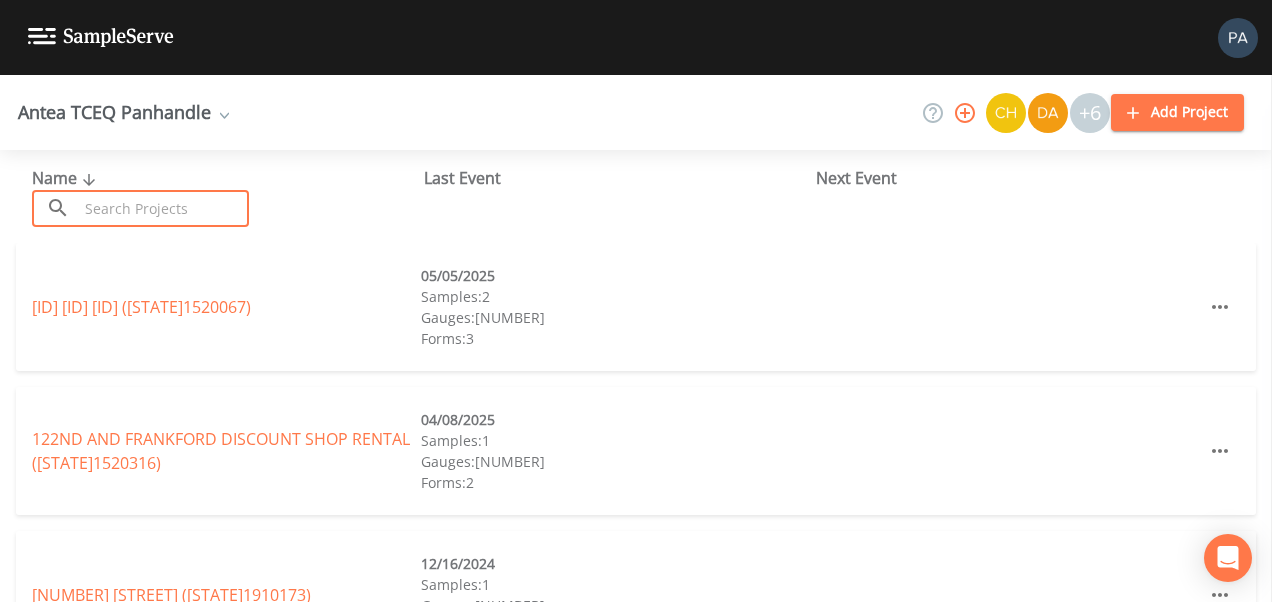 click at bounding box center [163, 208] 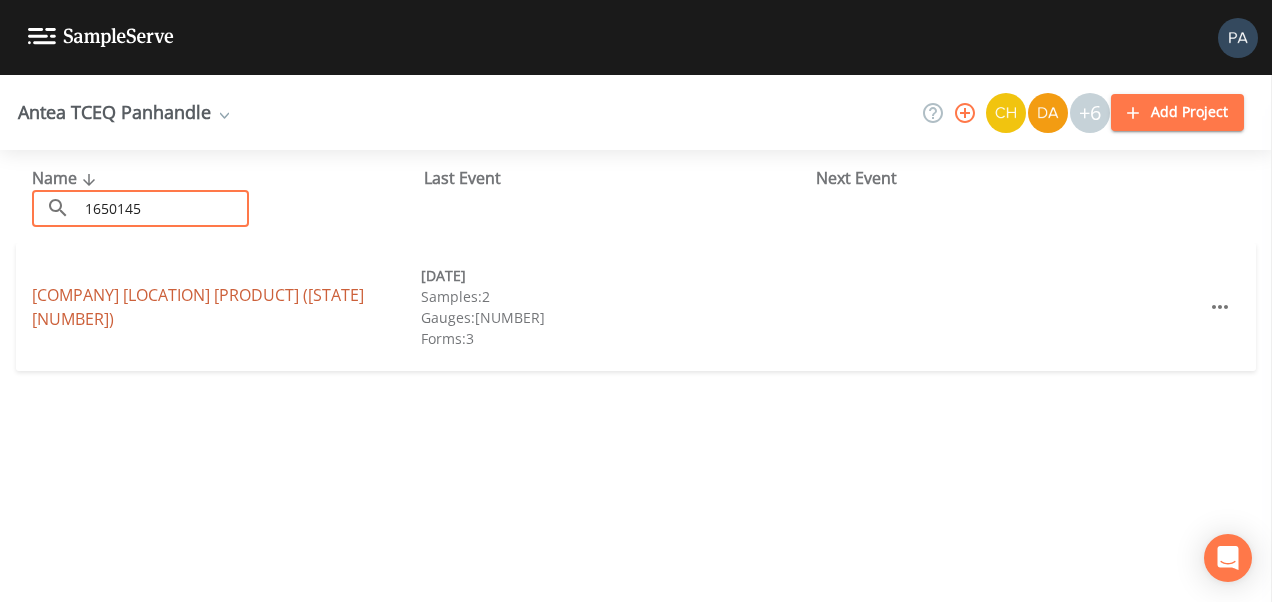 type on "1650145" 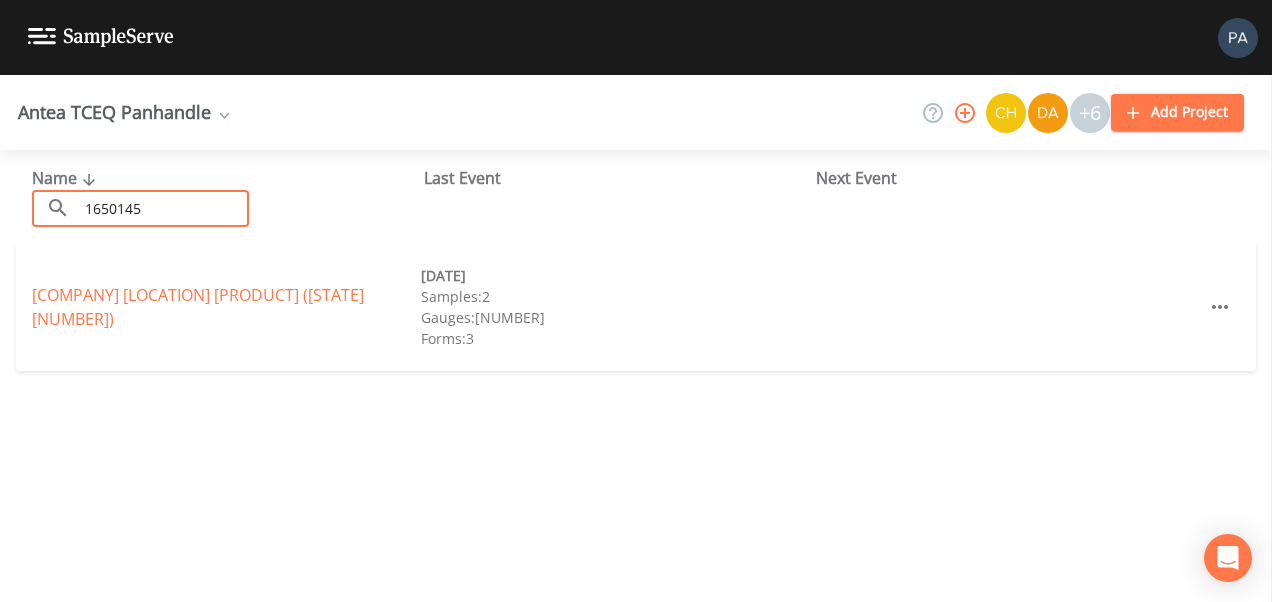 click on "[NAME] ( [STATE][NUMBER] )" at bounding box center [198, 307] 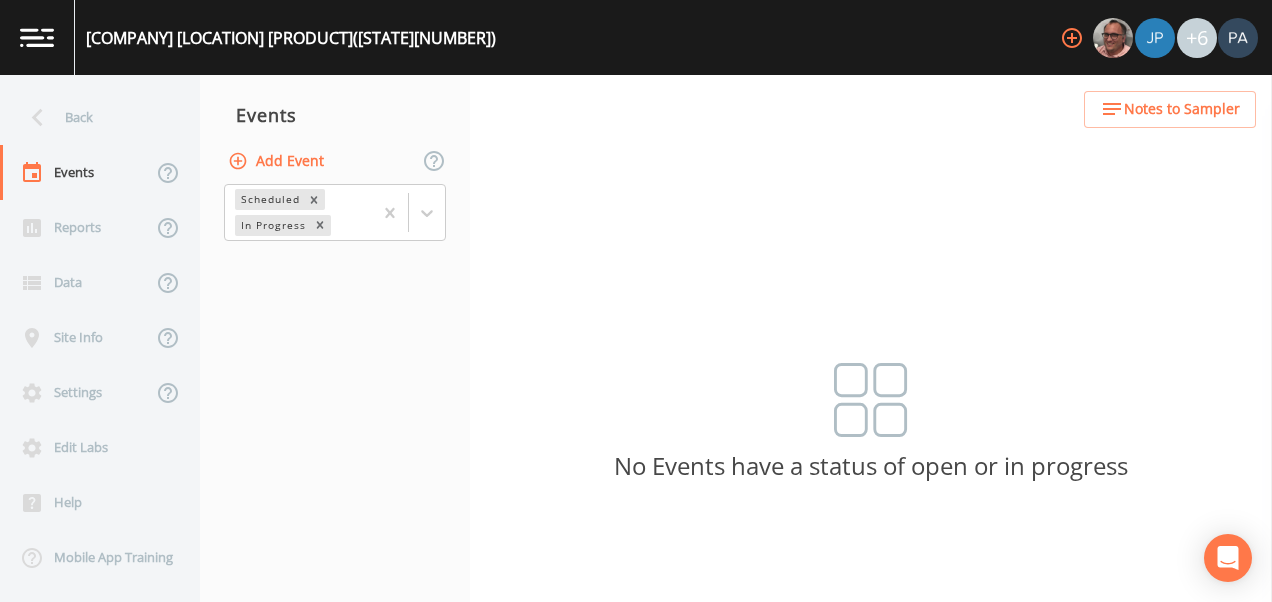 click on "Add Event" at bounding box center [278, 161] 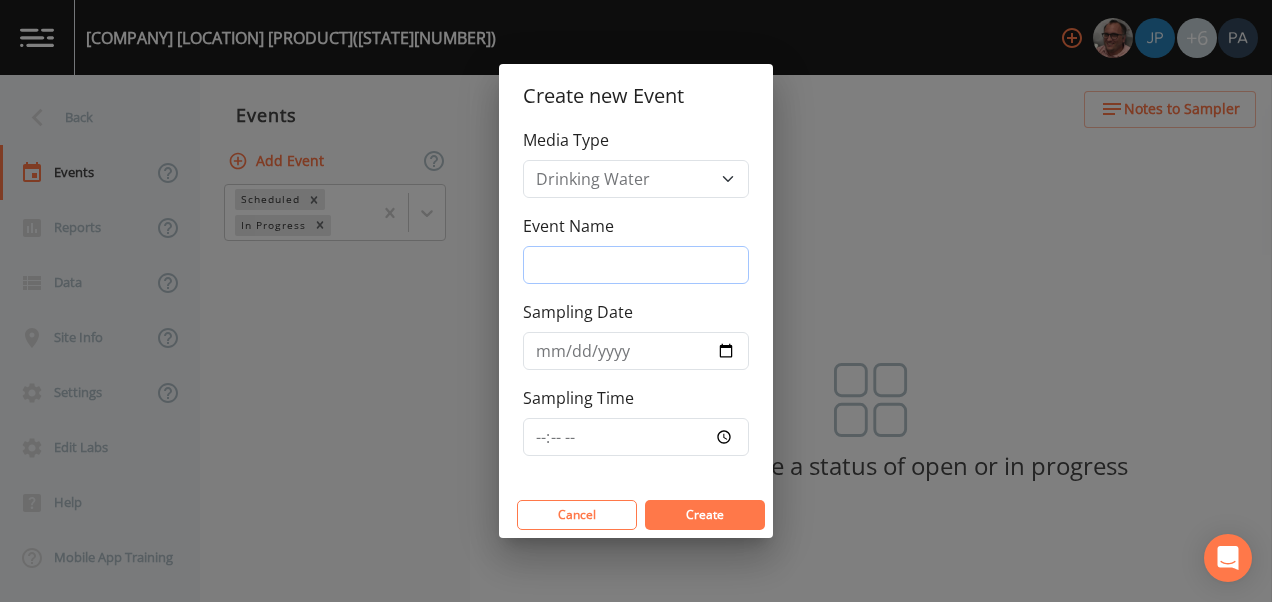 click on "Event Name" at bounding box center [636, 265] 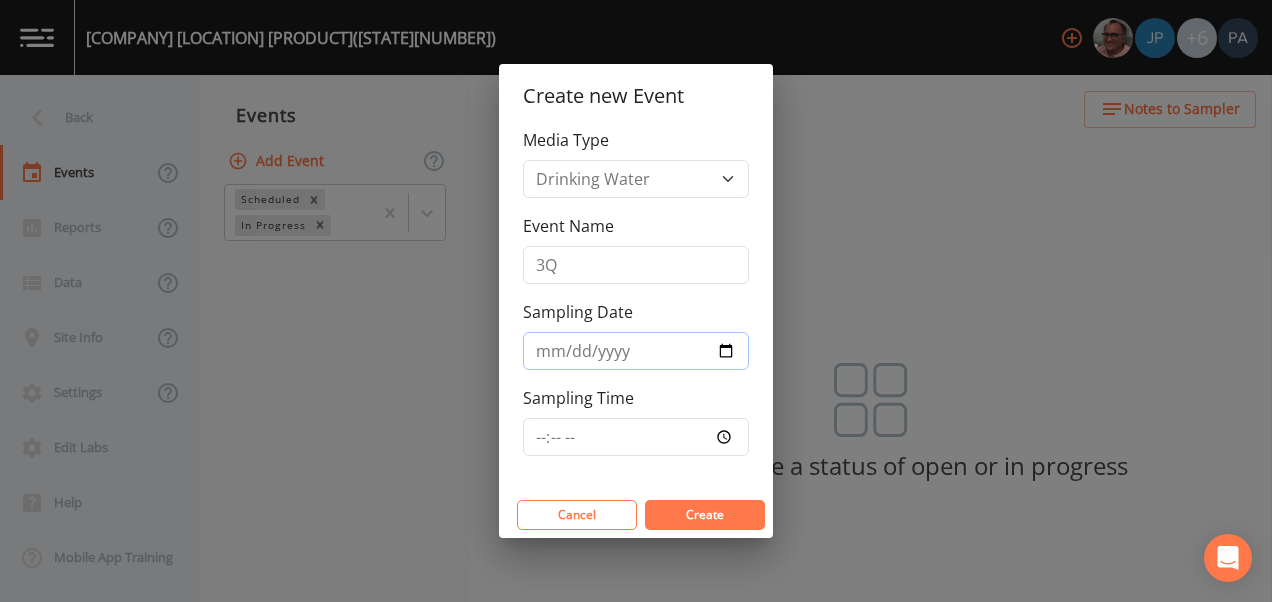 type on "[DATE]" 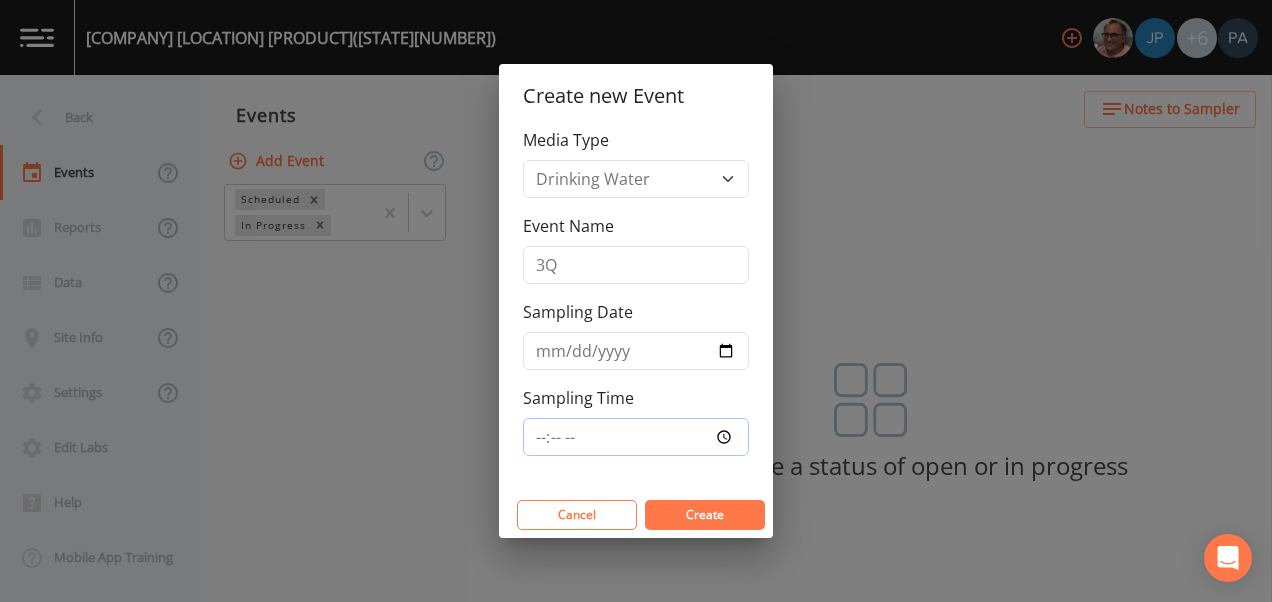 click on "Sampling Time" at bounding box center (636, 437) 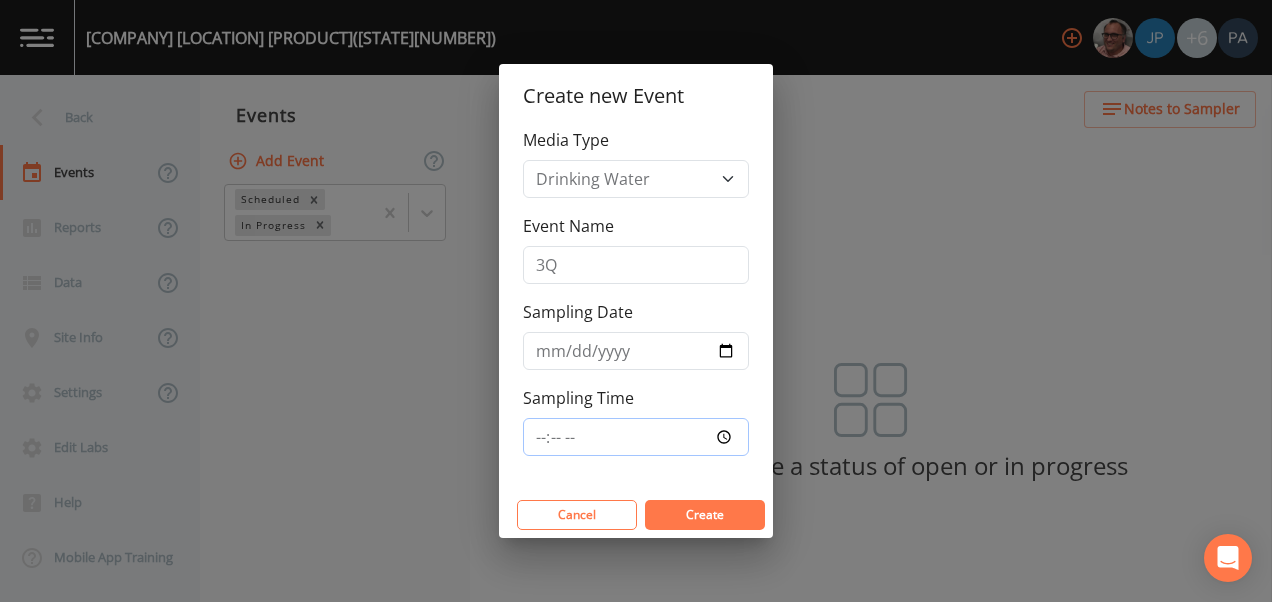 type on "01:45" 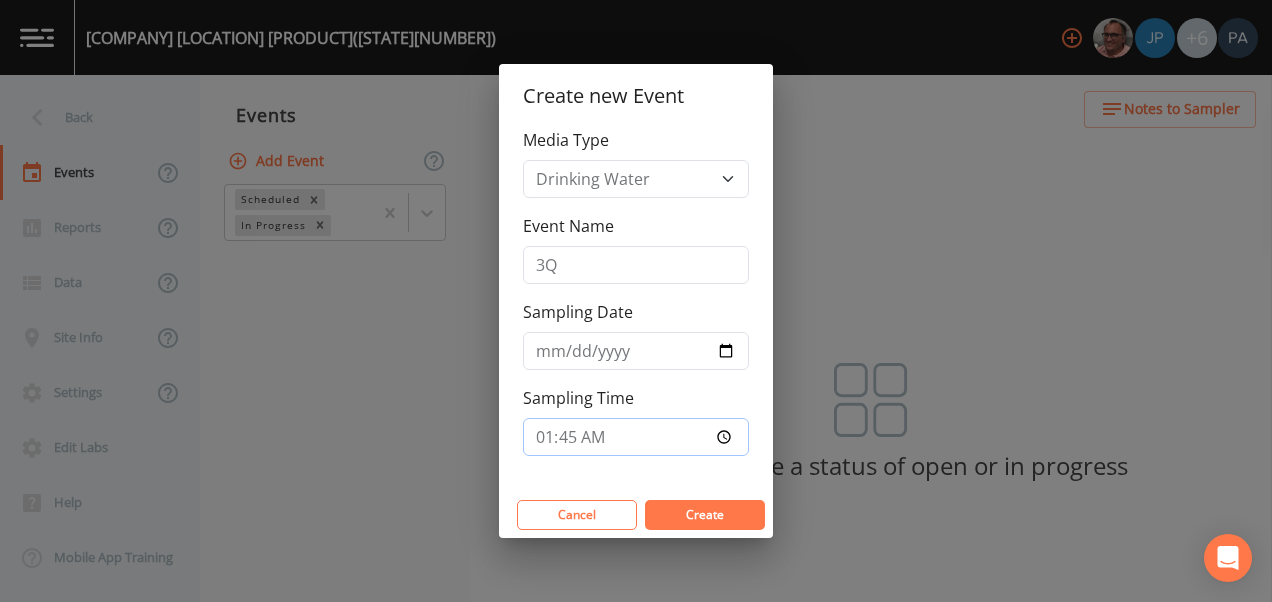 click on "Create" at bounding box center (705, 515) 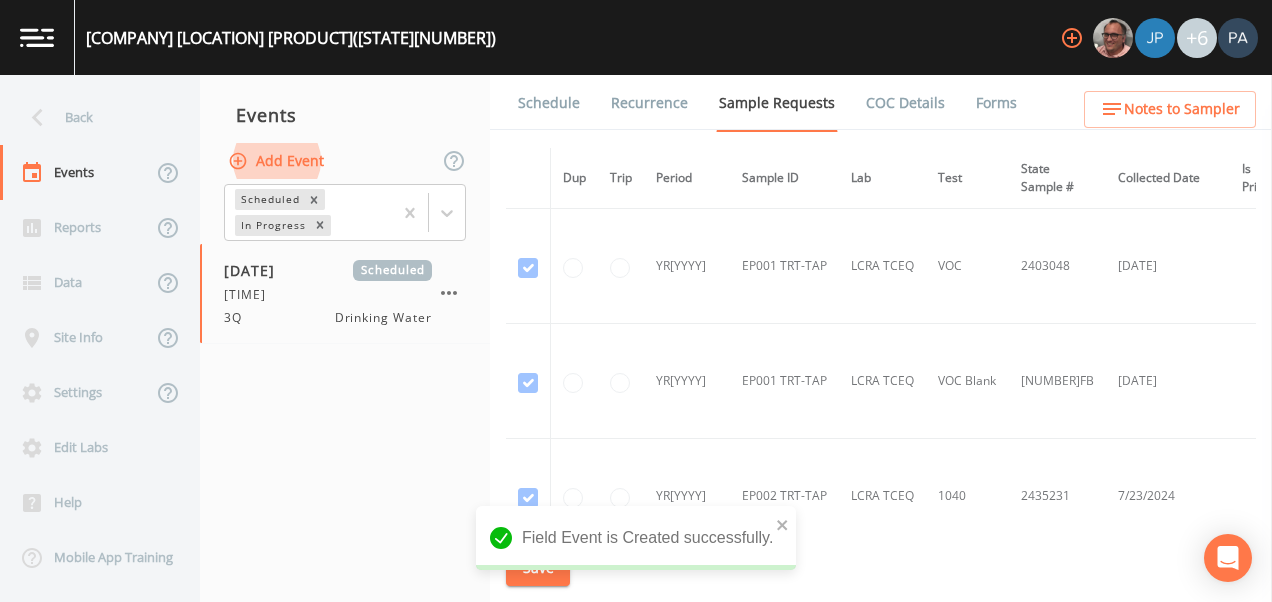 click on "Schedule" at bounding box center [549, 103] 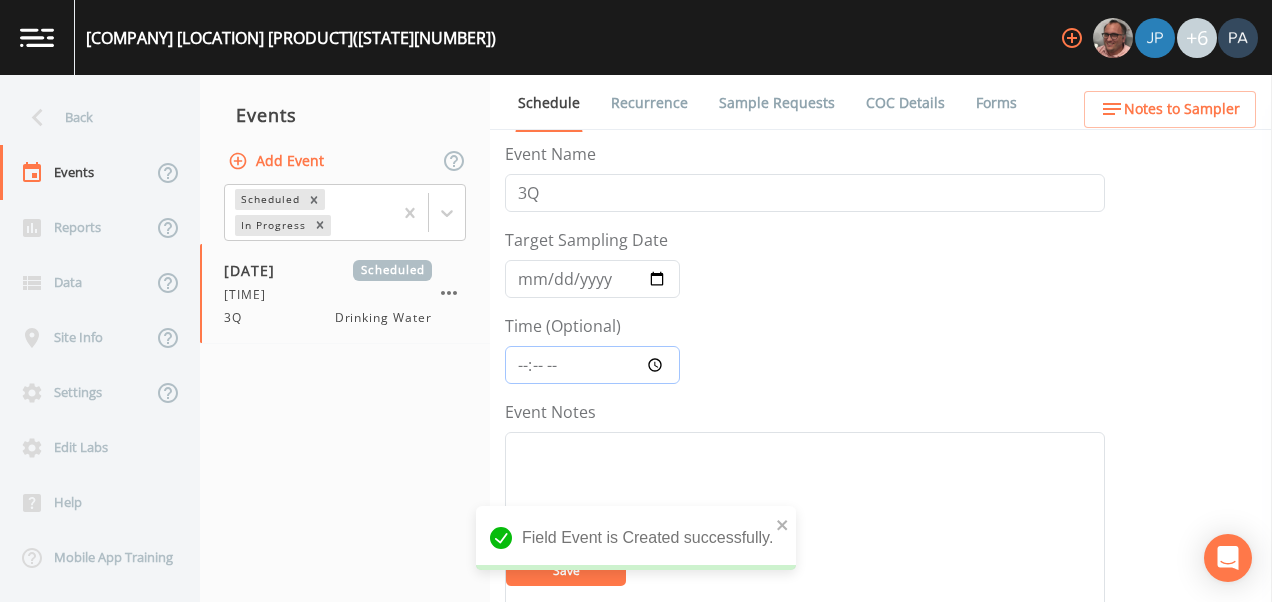 click on "[HH]:[MM]:[SS]" at bounding box center [592, 365] 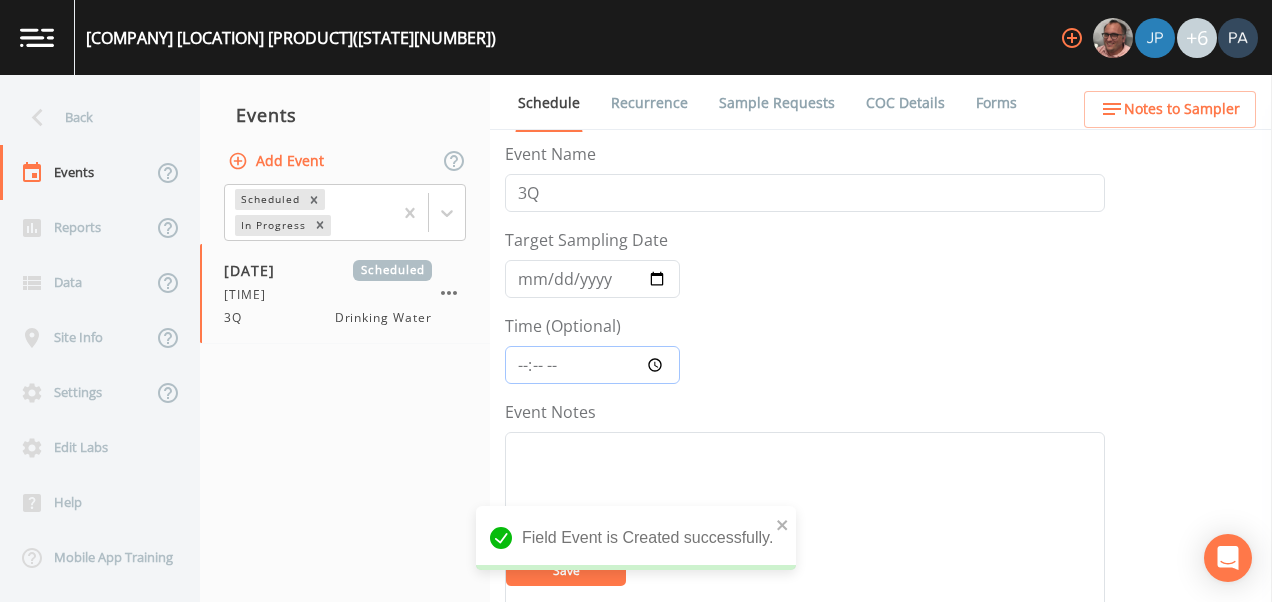type on "[TIME]" 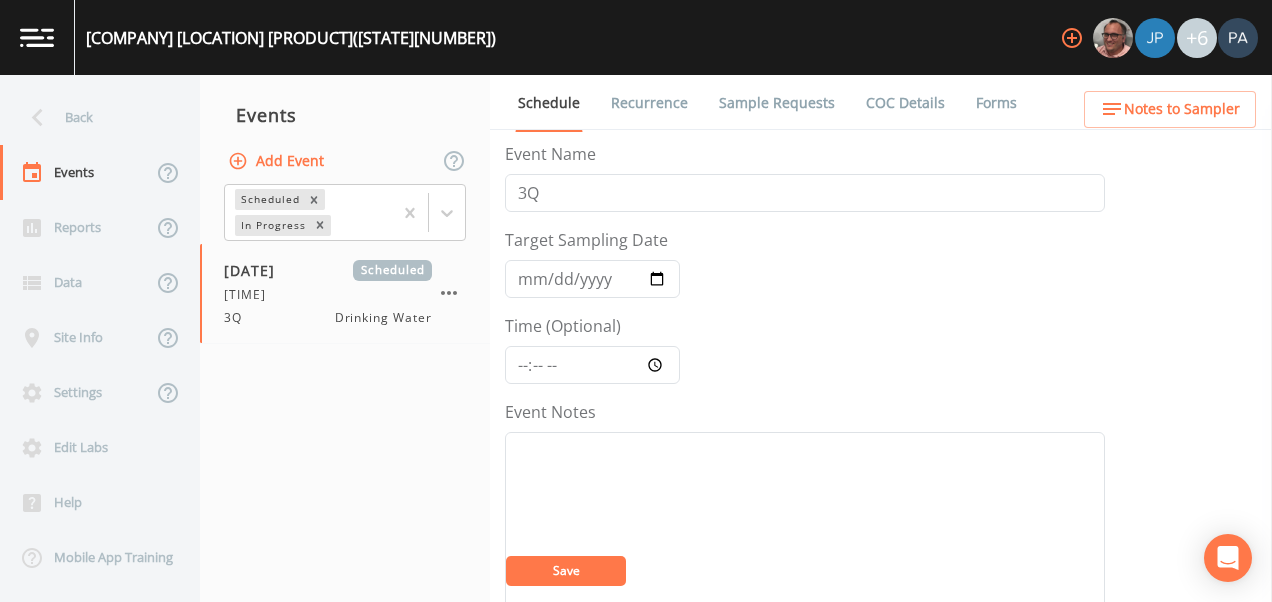 click on "Event Name 3Q Target Sampling Date 2025-08-05 Time (Optional) 13:45 Event Notes Scheduler Notes (Shared with all events) Assigned Users Add Save" at bounding box center [805, 696] 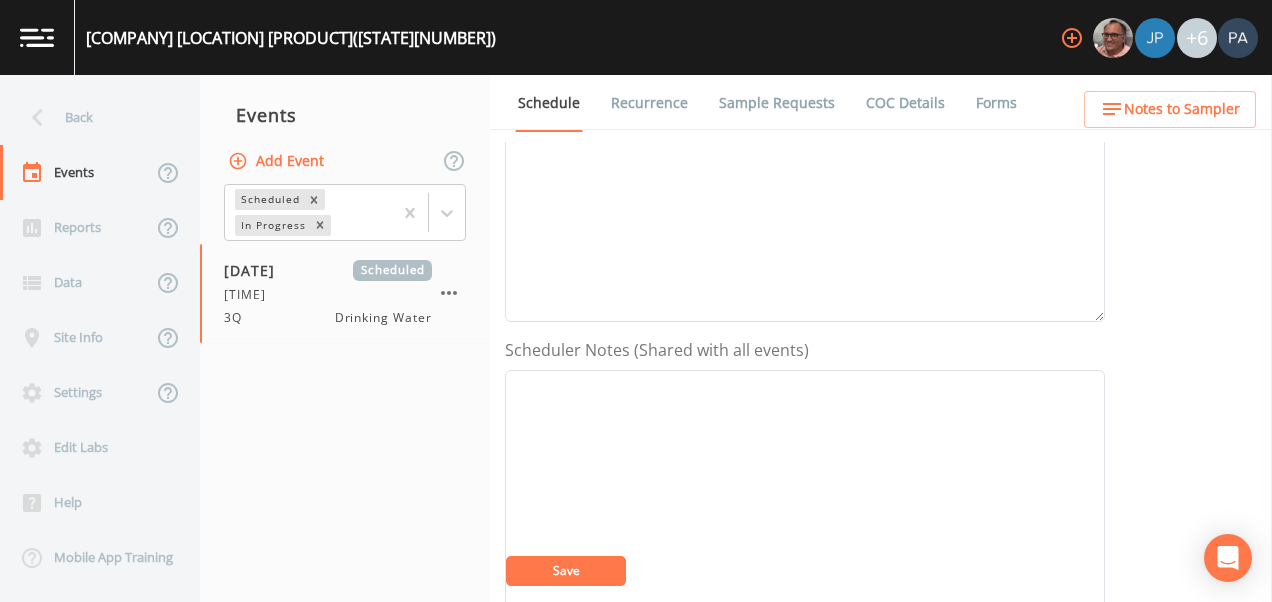 scroll, scrollTop: 600, scrollLeft: 0, axis: vertical 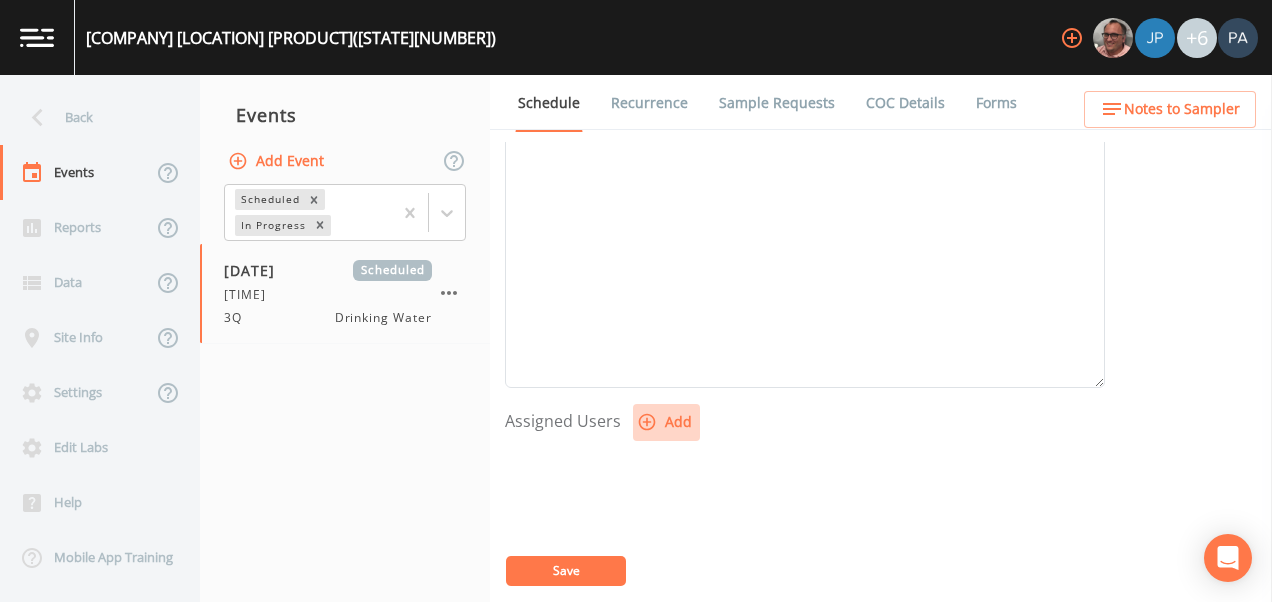click on "Add" at bounding box center [666, 422] 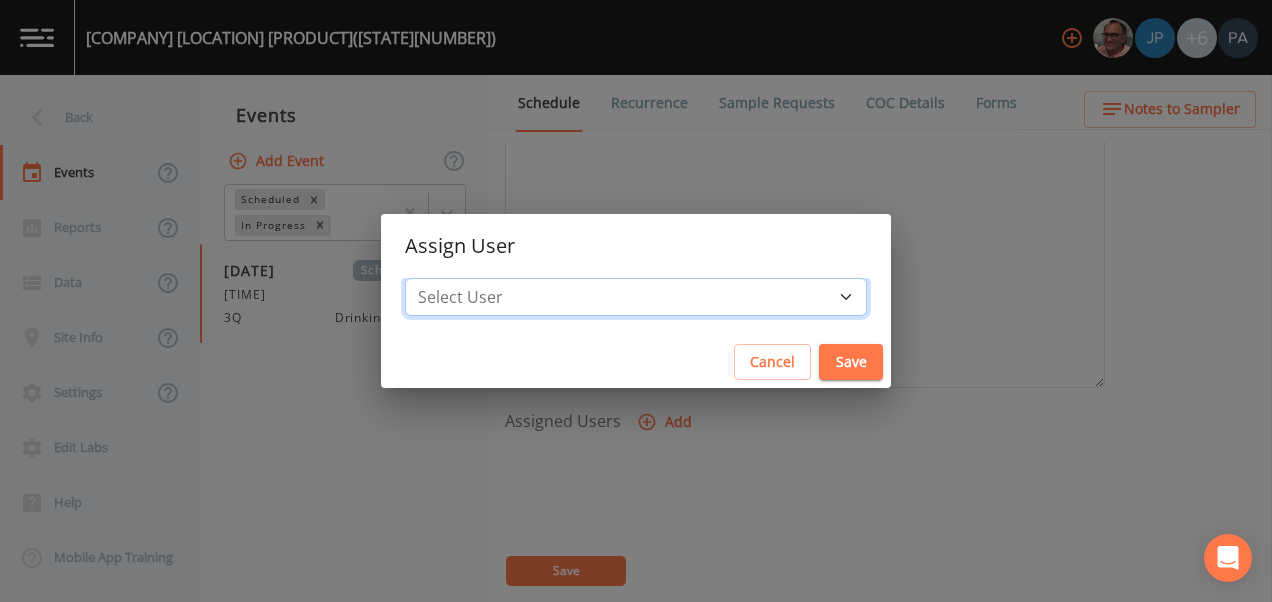 click on "Select User [FIRST] [LAST] [FIRST] [LAST] [FIRST] [LAST] [FIRST] [LAST] [FIRST] [LAST] [FIRST] [LAST]" at bounding box center (636, 297) 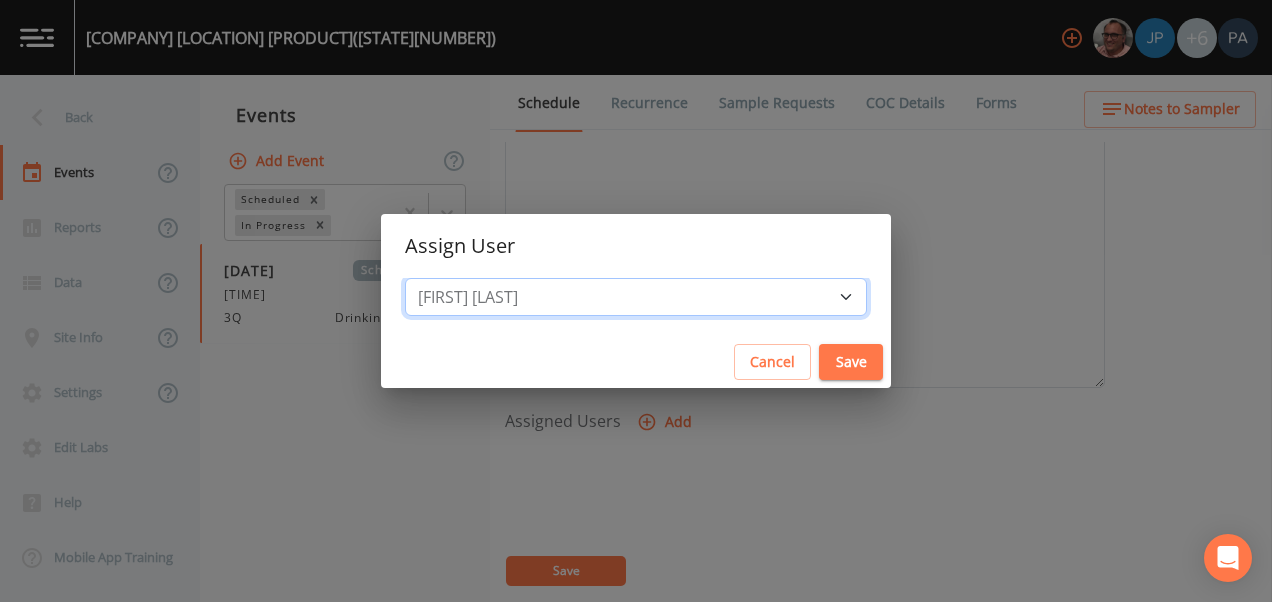 click on "Select User [FIRST] [LAST] [FIRST] [LAST] [FIRST] [LAST] [FIRST] [LAST] [FIRST] [LAST] [FIRST] [LAST]" at bounding box center (636, 297) 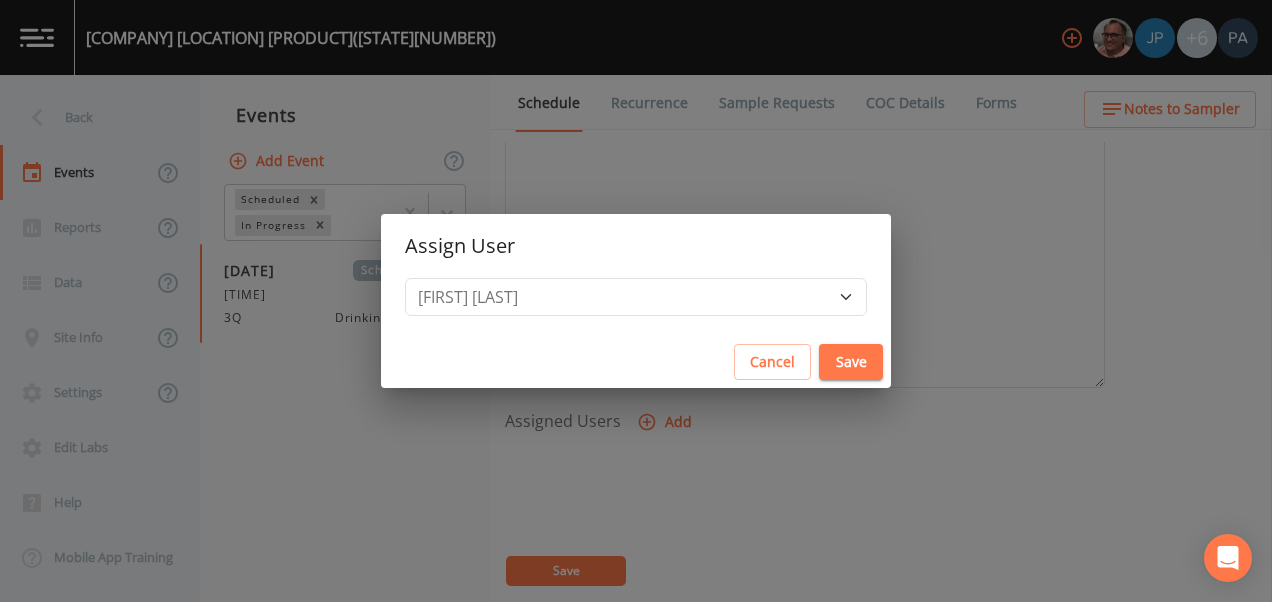click on "Save" at bounding box center (851, 362) 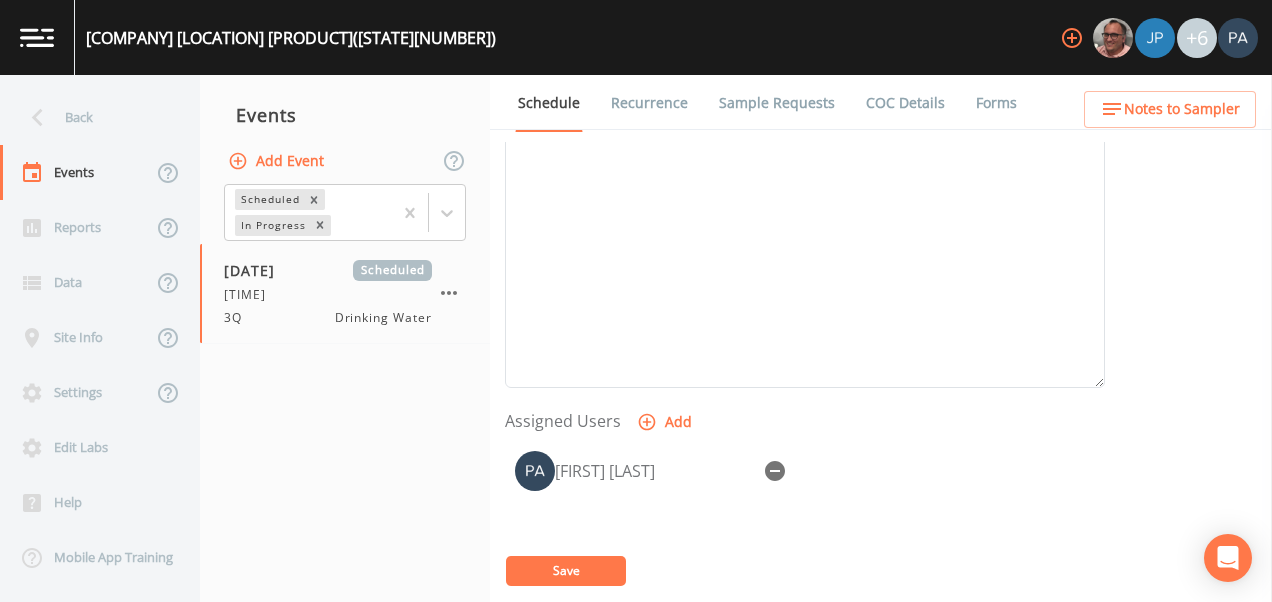 click on "Save" at bounding box center [566, 571] 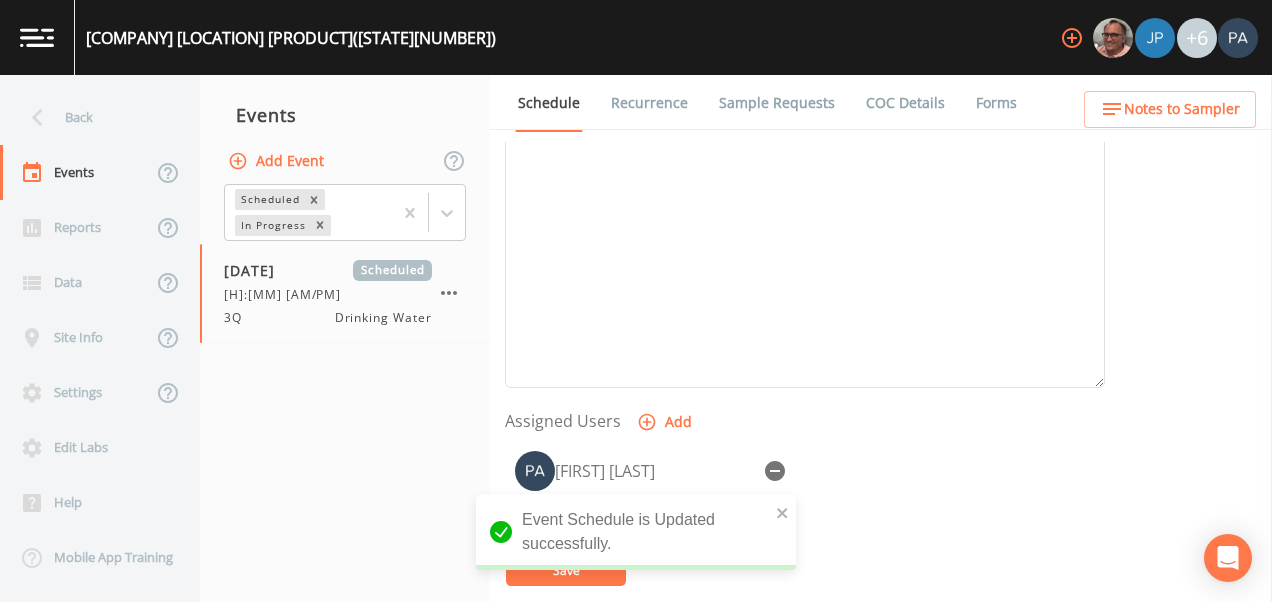 click on "Sample Requests" at bounding box center (777, 103) 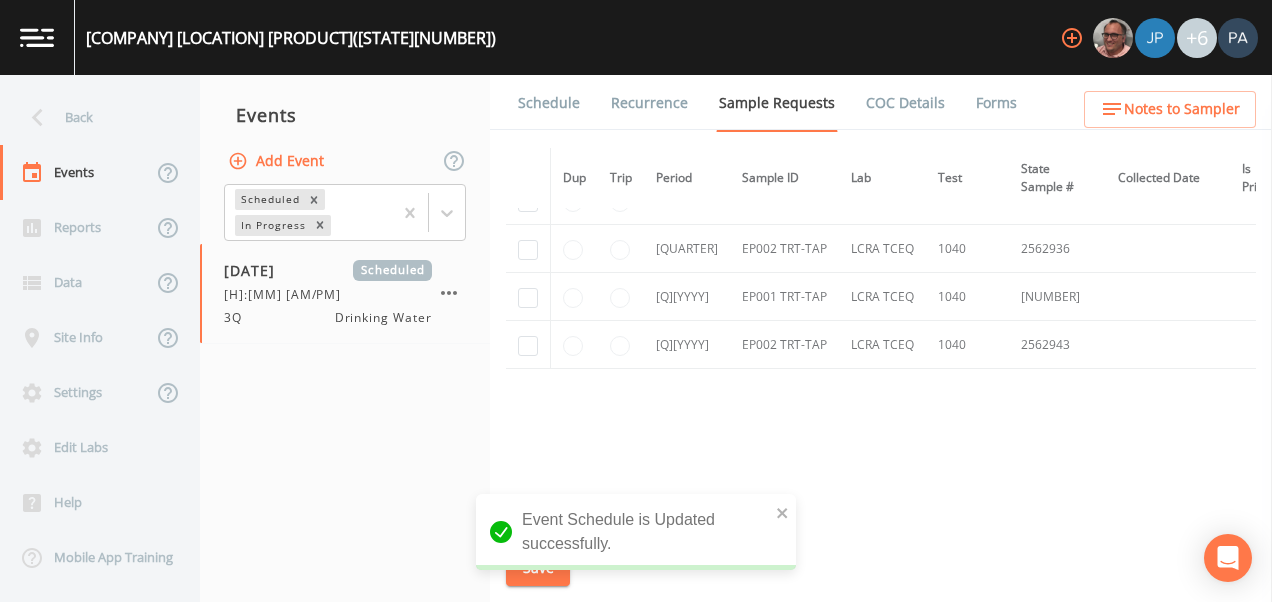 scroll, scrollTop: 3034, scrollLeft: 0, axis: vertical 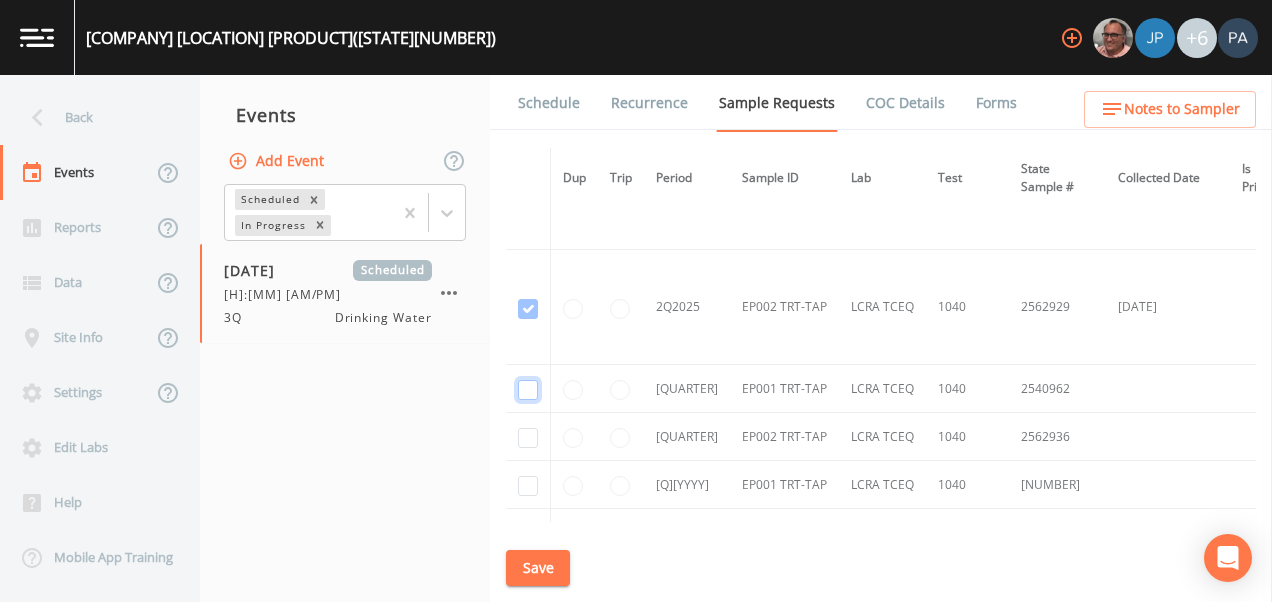 drag, startPoint x: 527, startPoint y: 386, endPoint x: 526, endPoint y: 412, distance: 26.019224 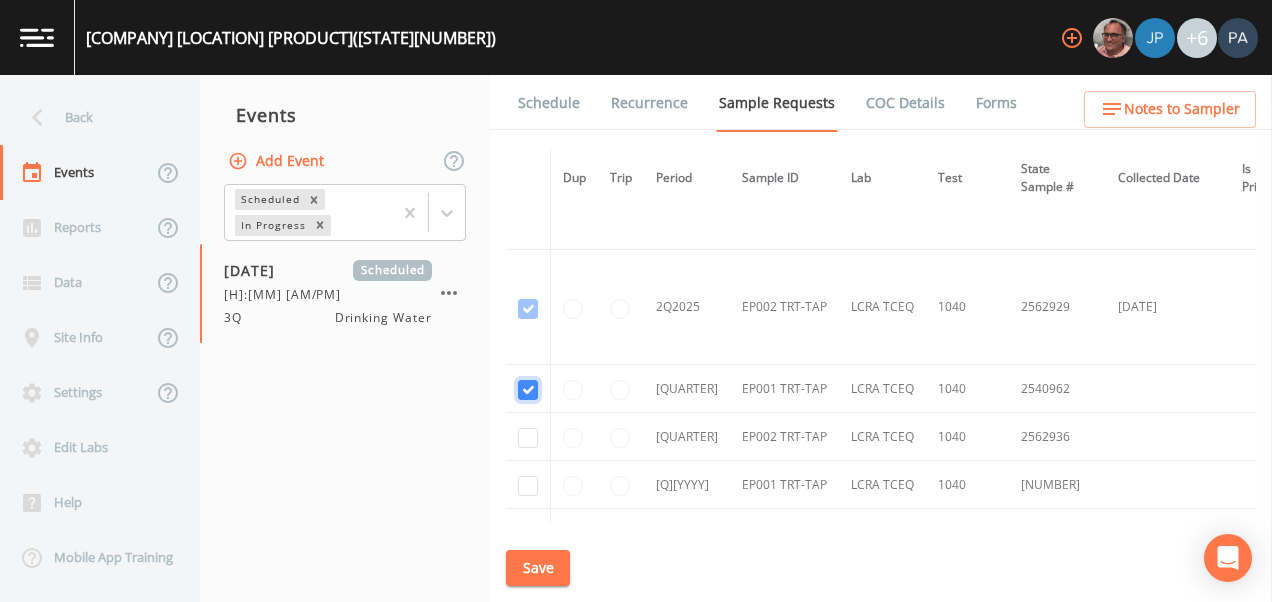 checkbox on "true" 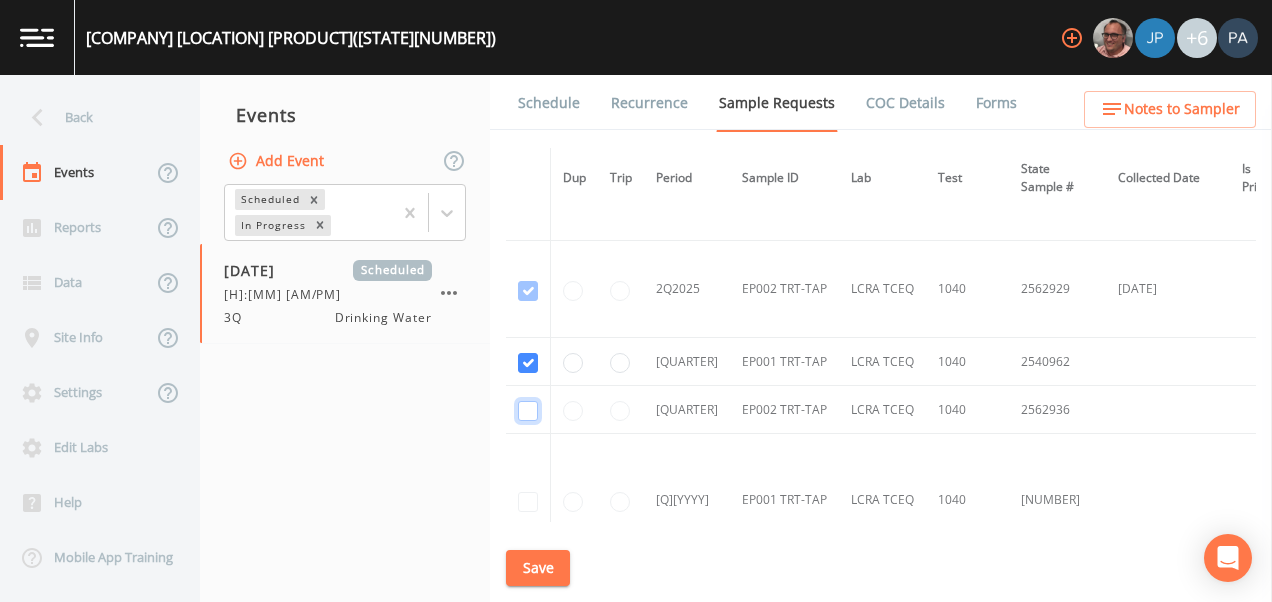 click at bounding box center [528, -1940] 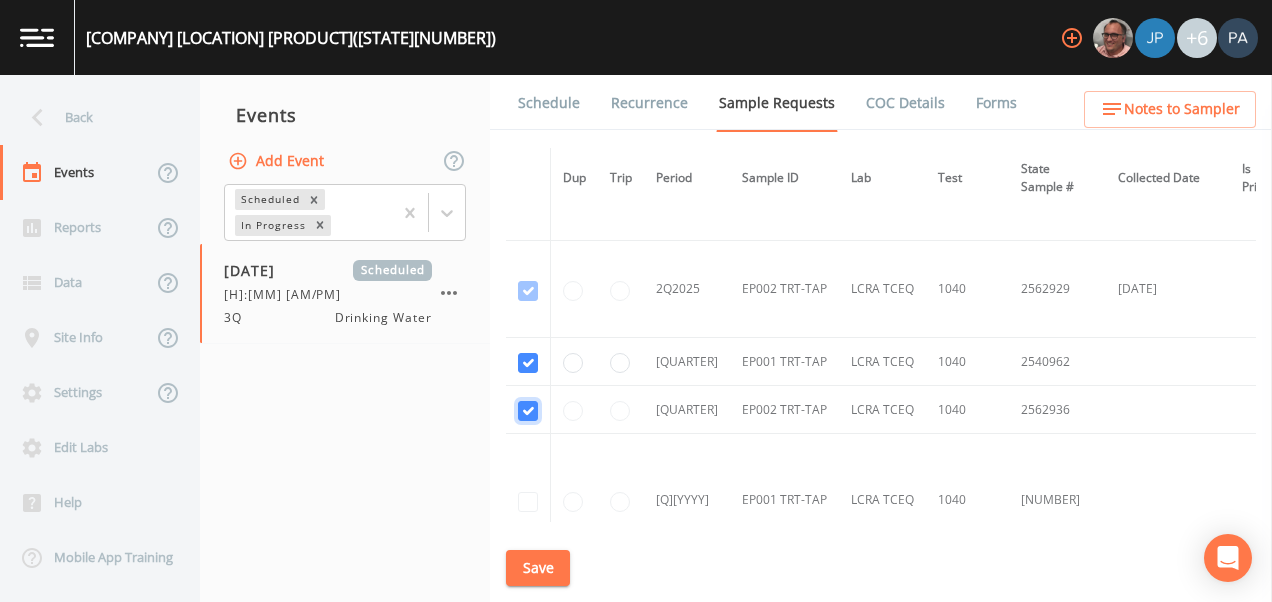 checkbox on "true" 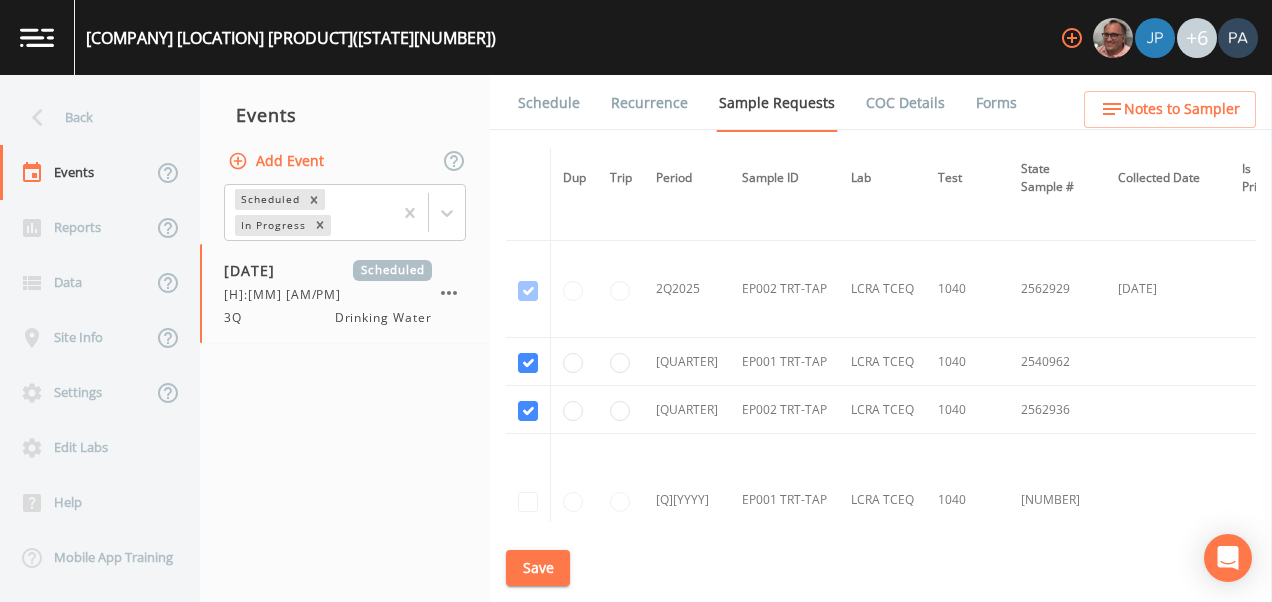 click on "Save" at bounding box center (538, 568) 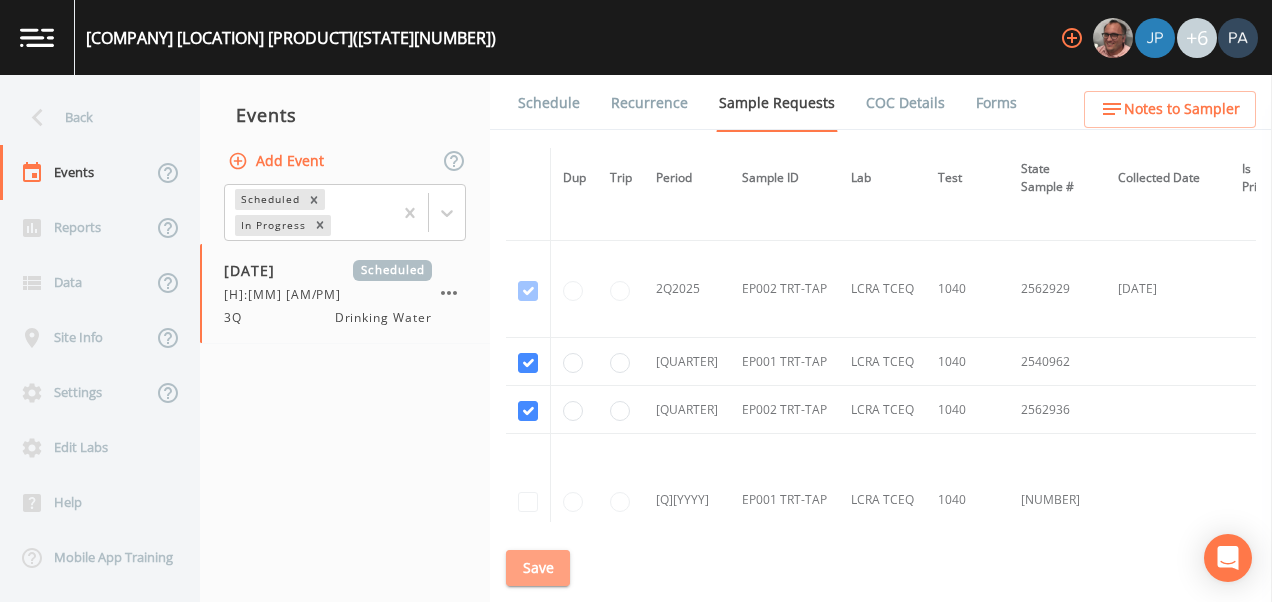 click on "Save" at bounding box center (538, 568) 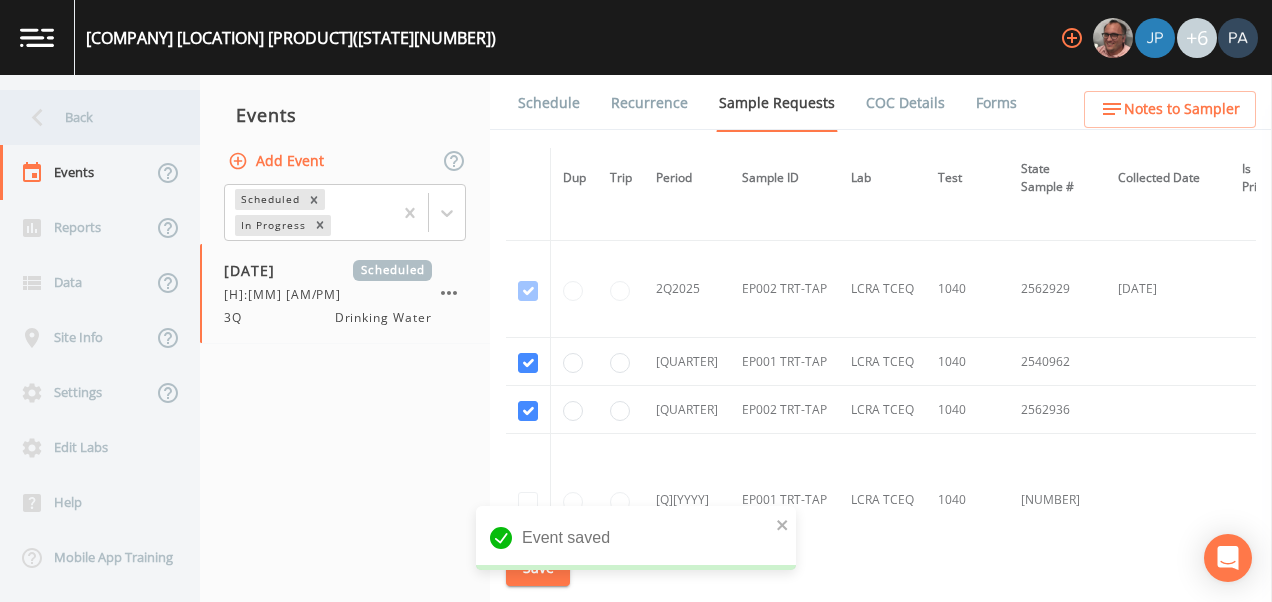 click on "Back" at bounding box center [90, 117] 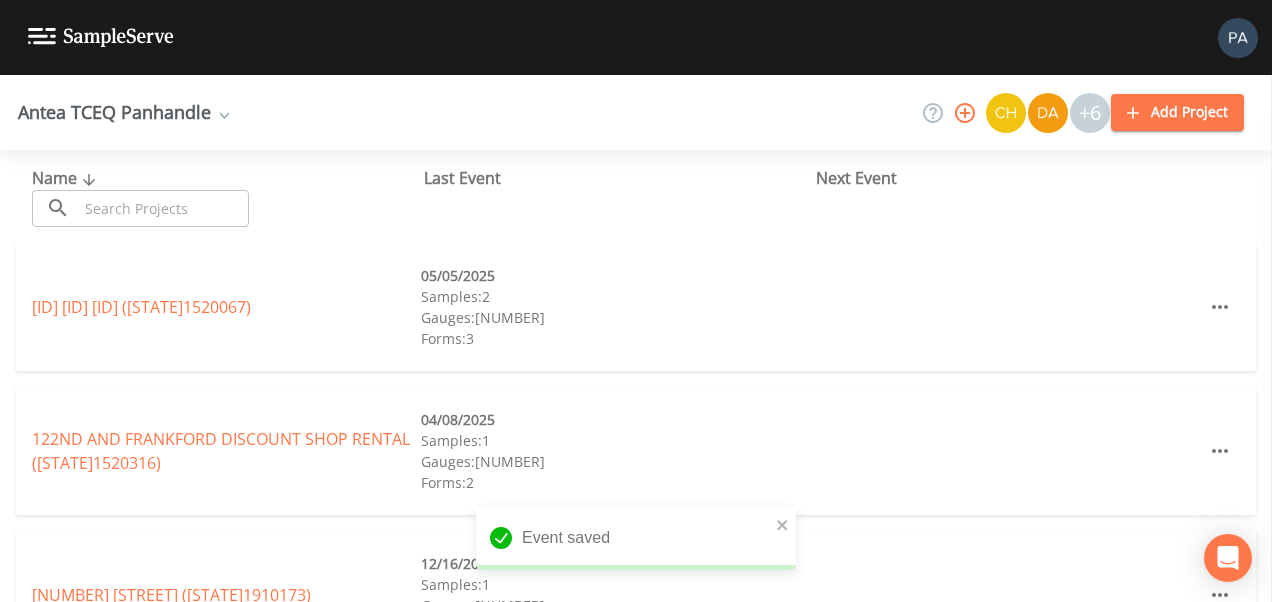drag, startPoint x: 165, startPoint y: 189, endPoint x: 208, endPoint y: 193, distance: 43.185646 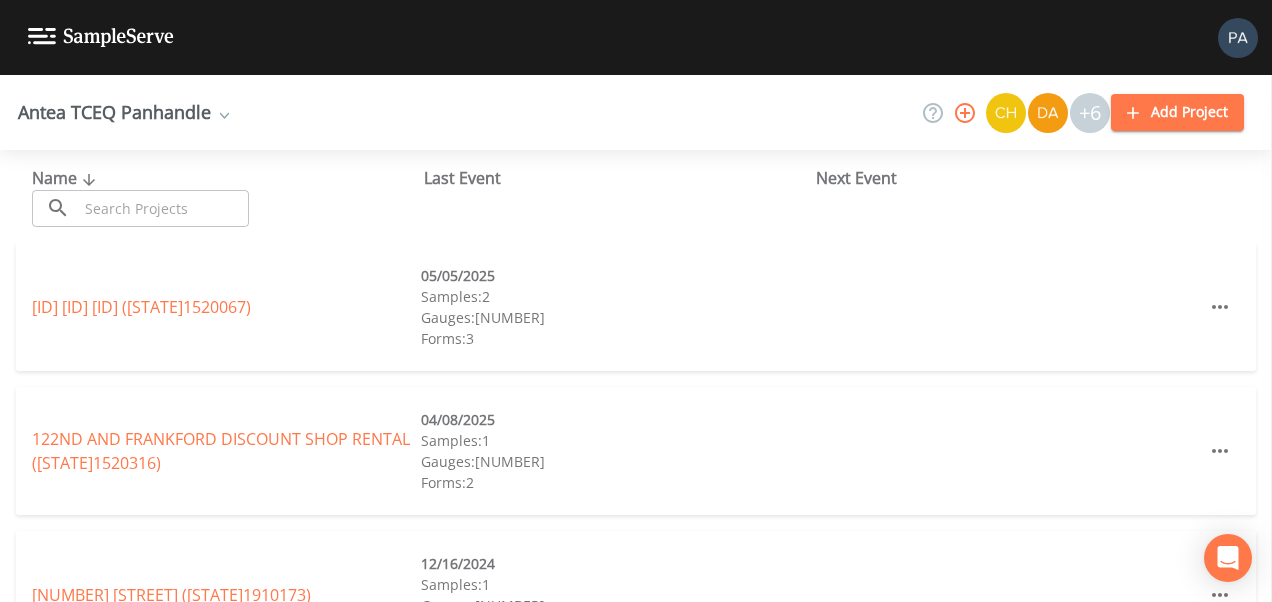 click at bounding box center (163, 208) 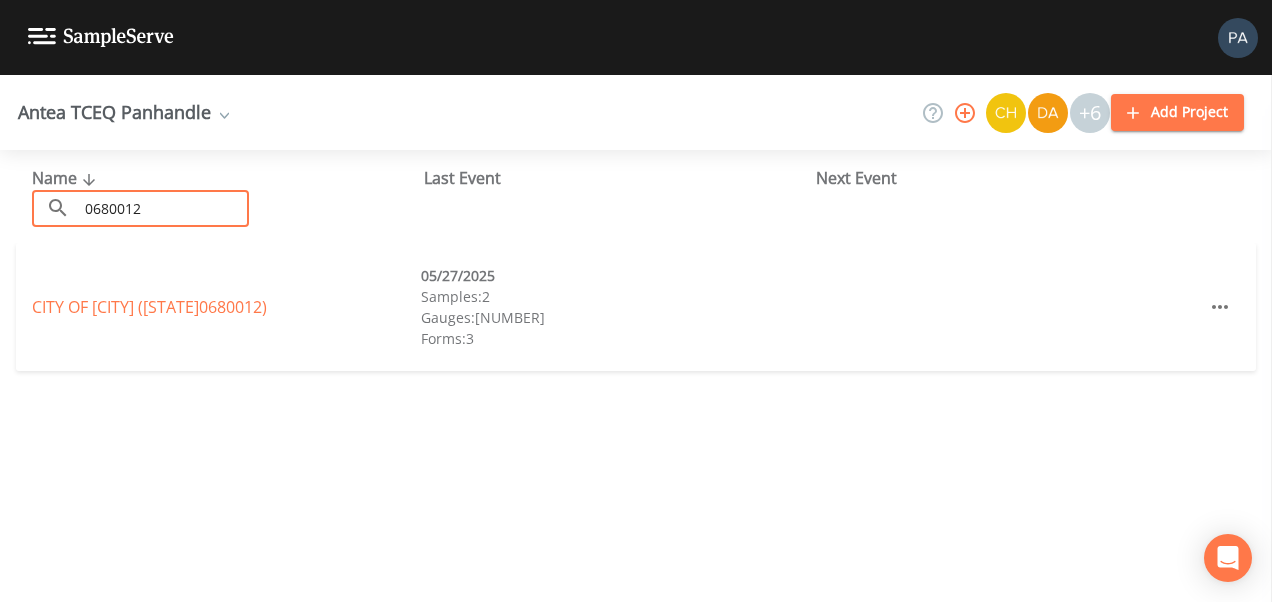 type on "0680012" 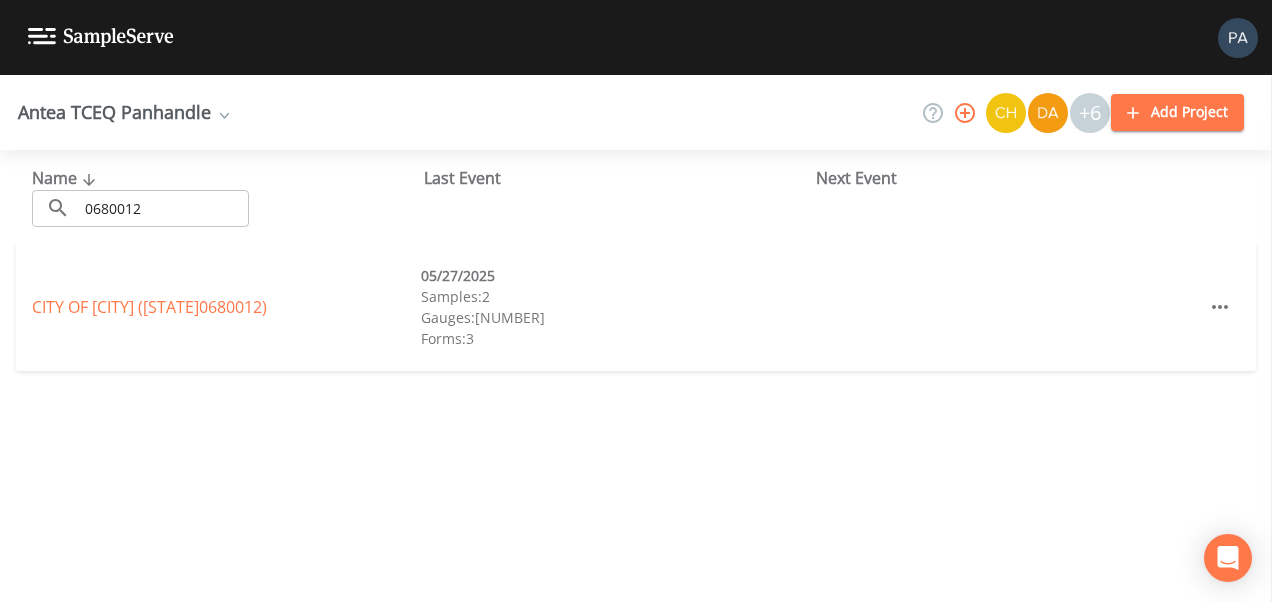 click on "[CITY] of [CITY] (TX[ID]012) [DATE] Samples: 2 Gauges: 0 Forms: 3" at bounding box center (636, 307) 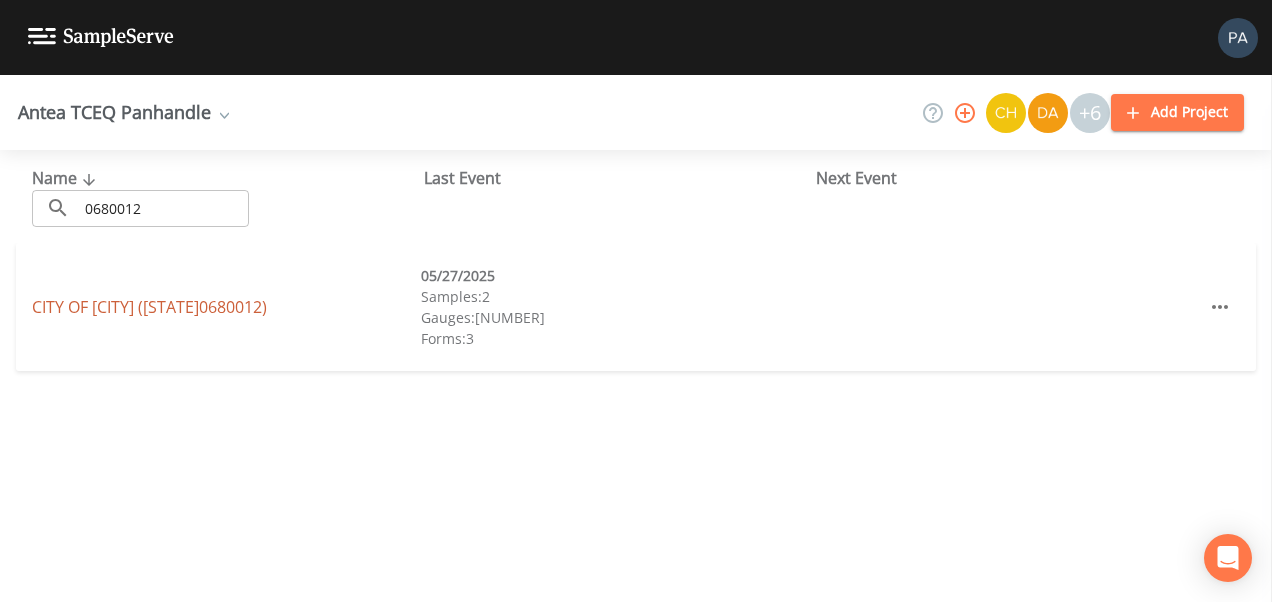 click on "CITY OF GOLDSMITH   ([STATE]0680012)" at bounding box center (149, 307) 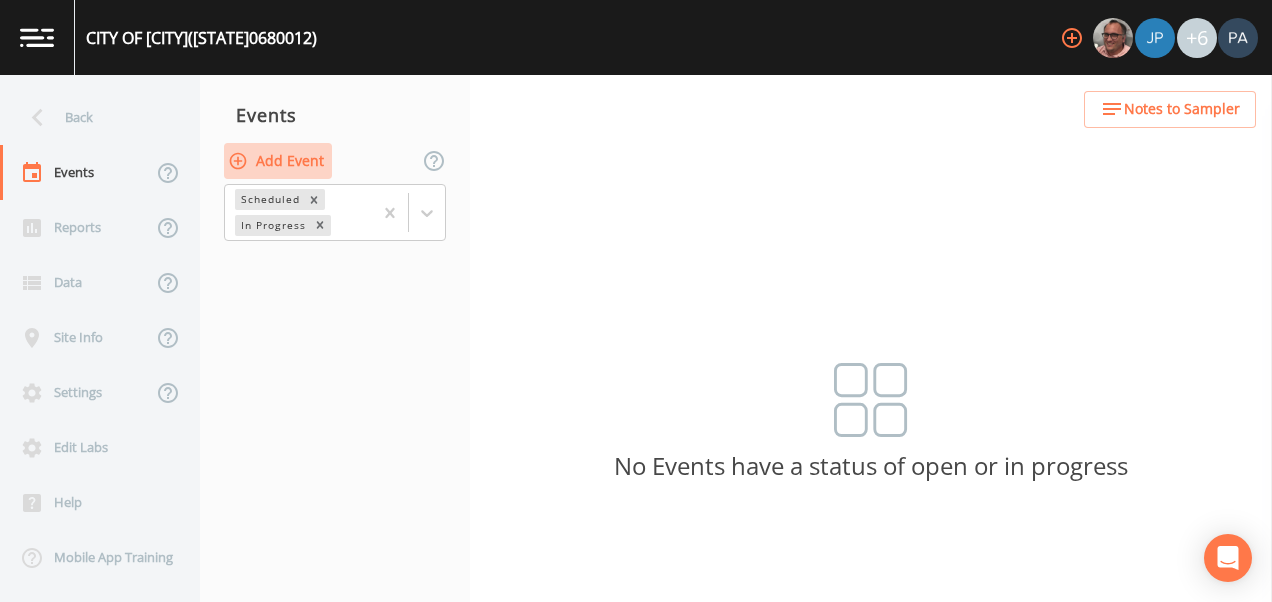 click on "Add Event" at bounding box center (278, 161) 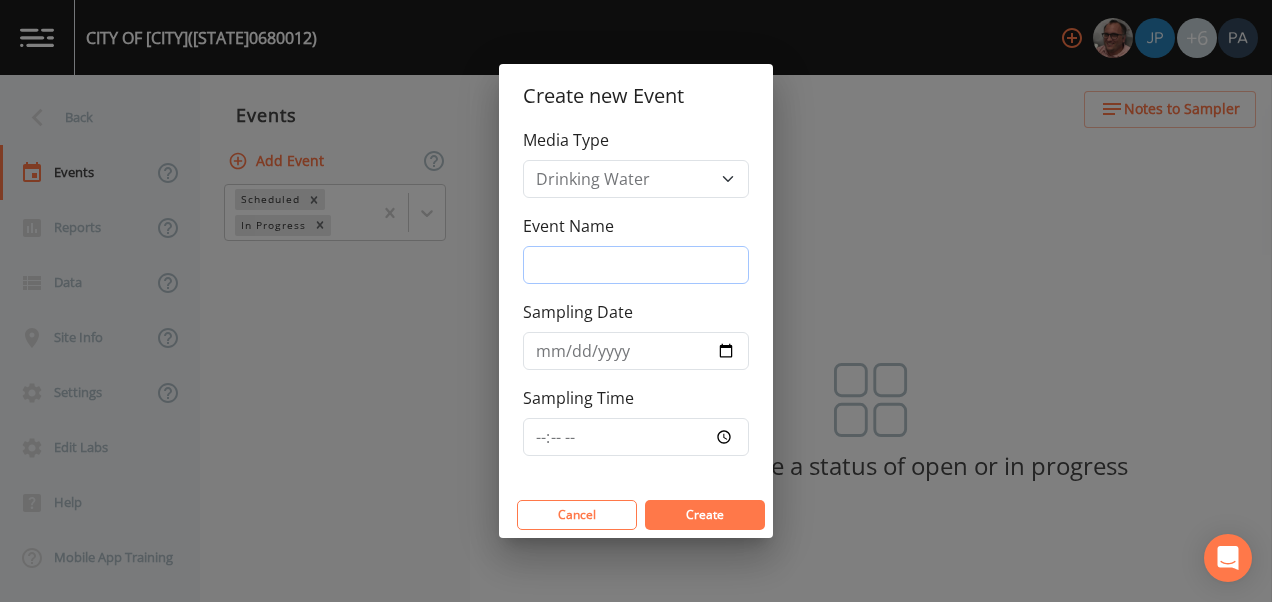 click on "Event Name" at bounding box center [636, 265] 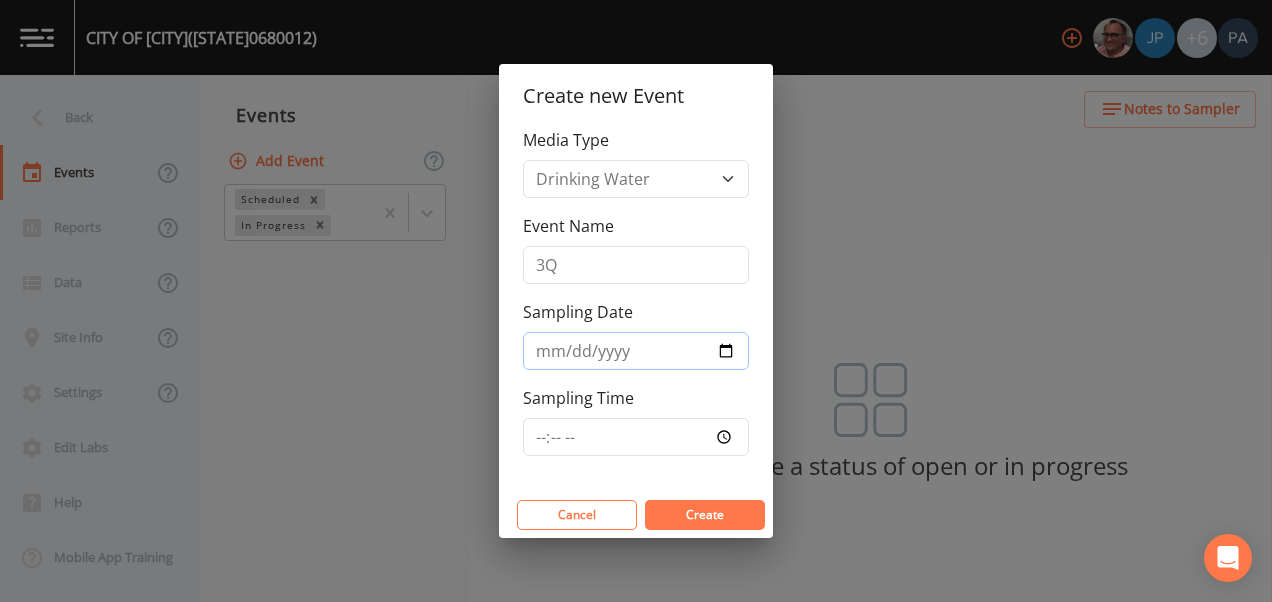 click on "[DATE]" at bounding box center (636, 351) 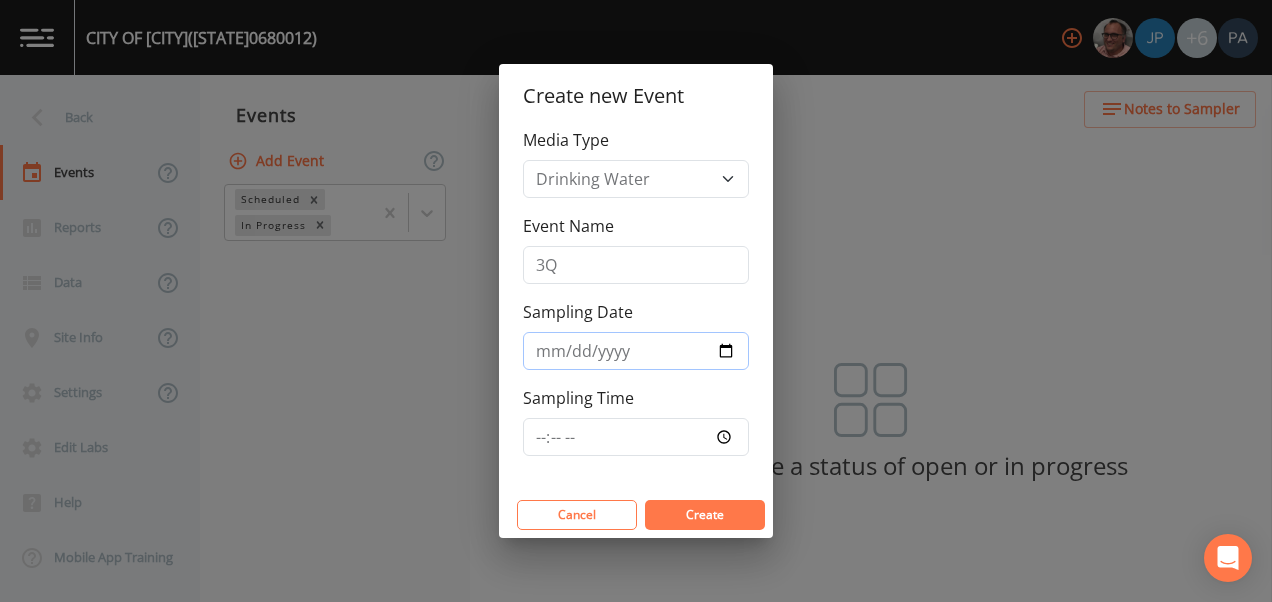 type on "2025-08-06" 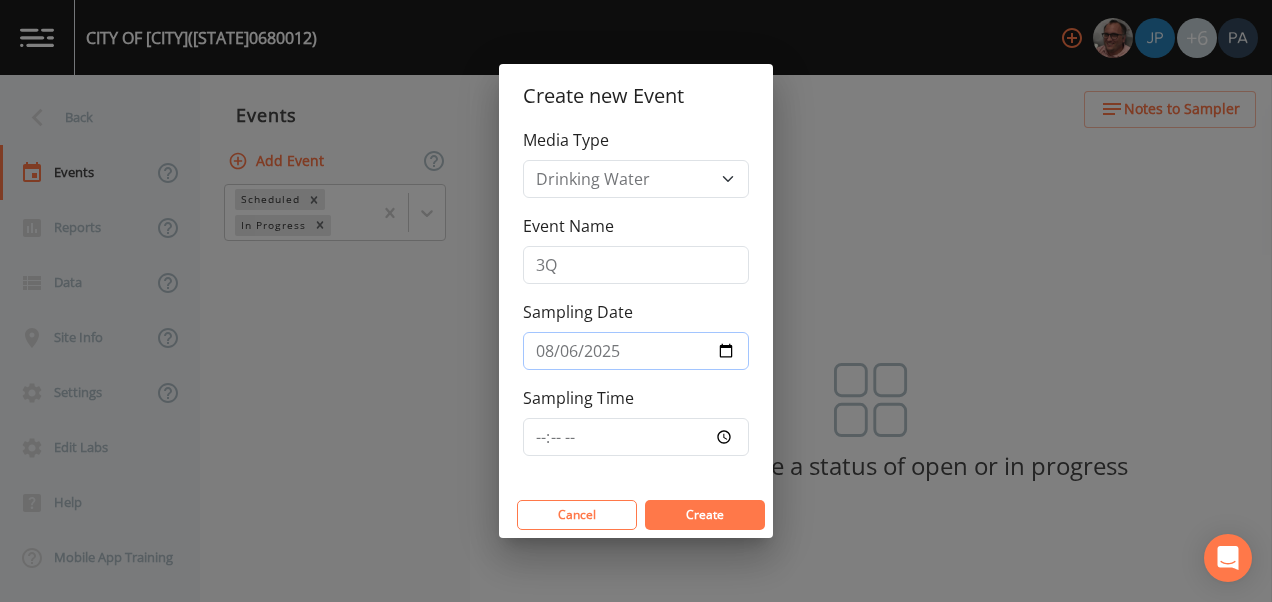 click on "Create" at bounding box center [705, 515] 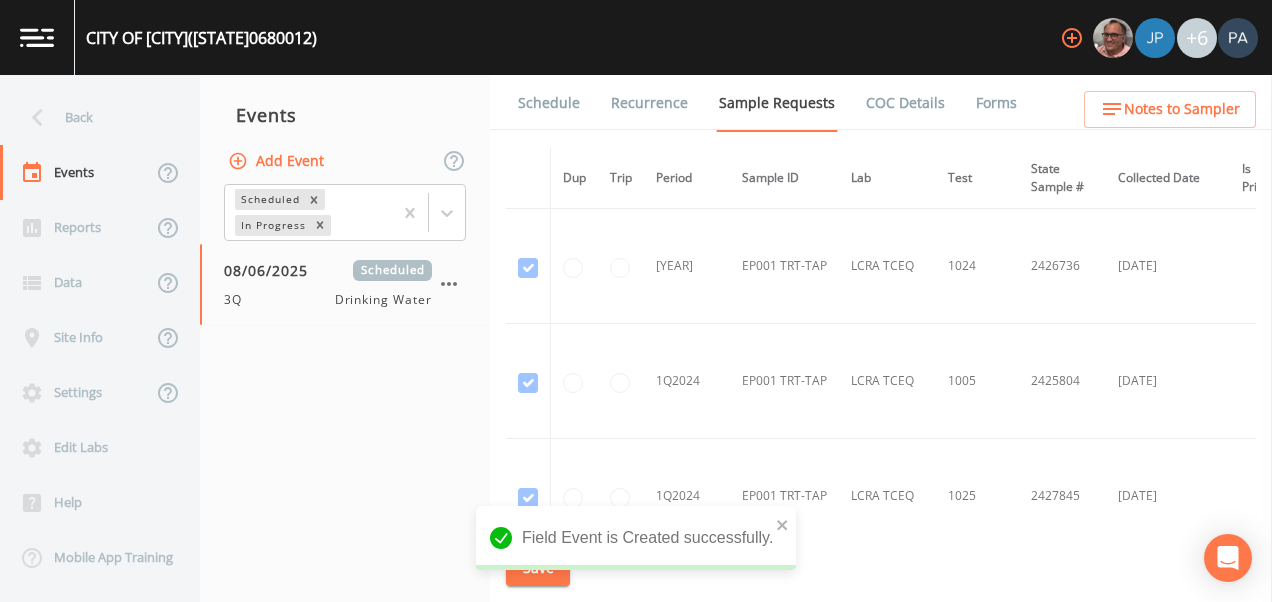 click on "Schedule" at bounding box center (549, 103) 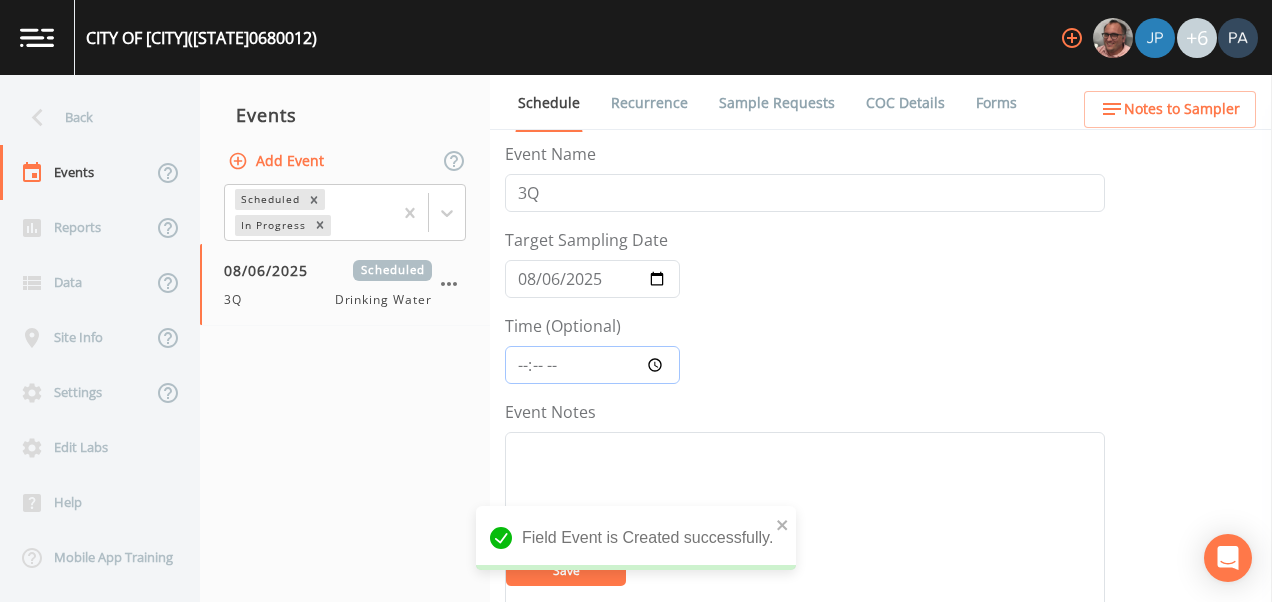 click on "Time (Optional)" at bounding box center [592, 365] 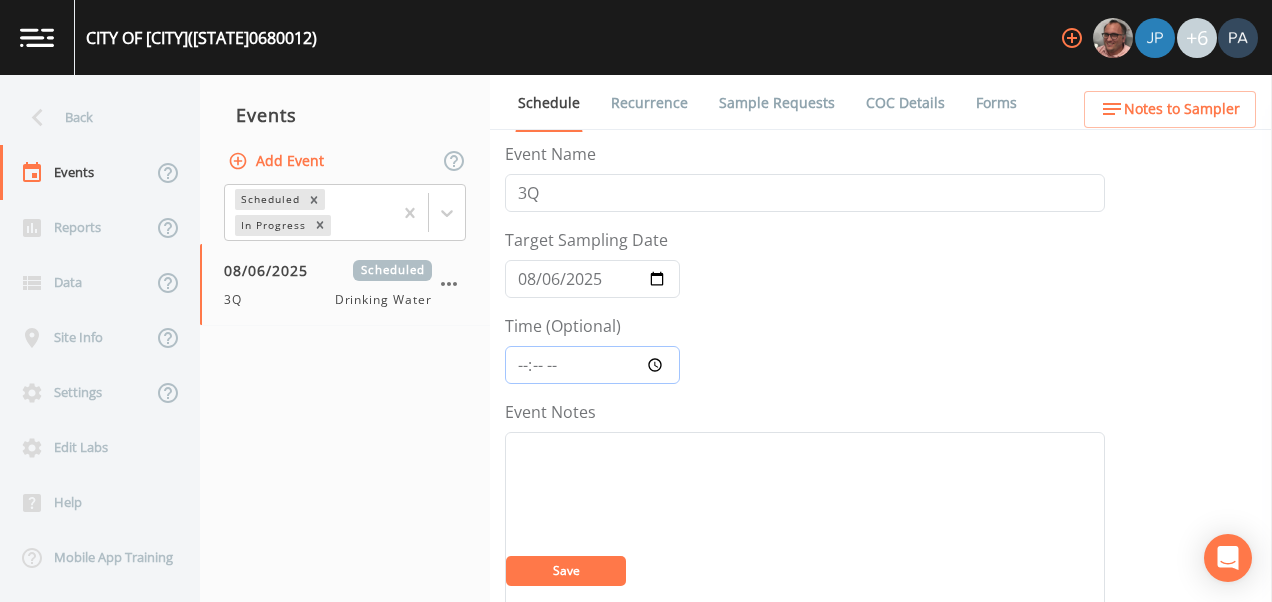type on "09:30" 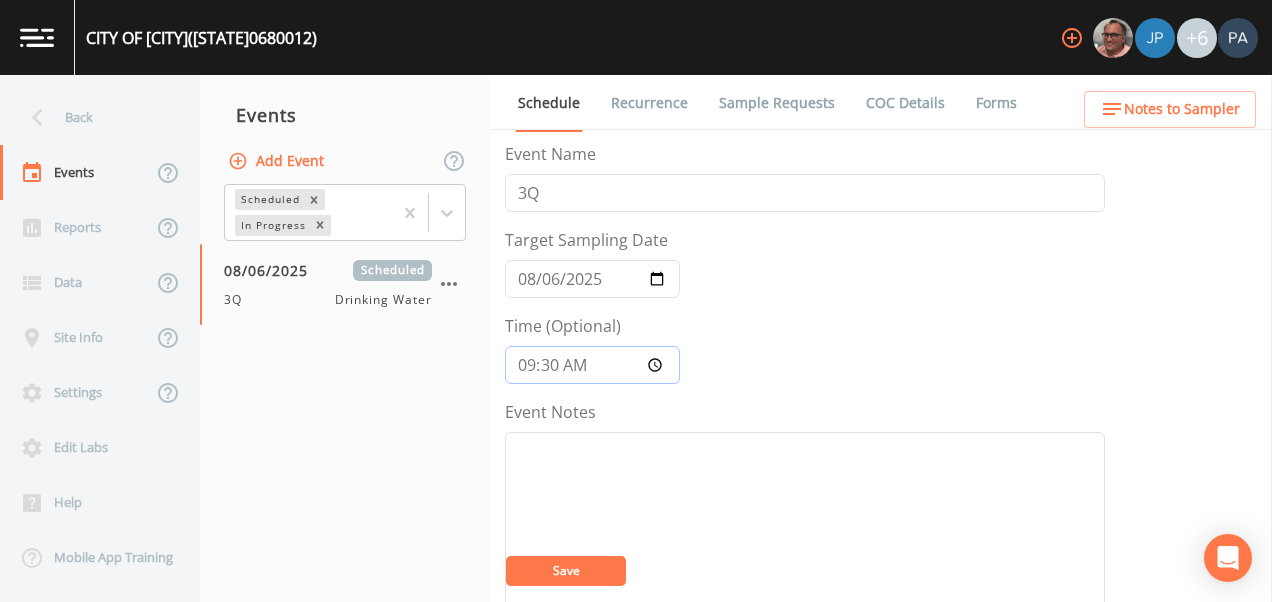 click on "Save" at bounding box center [566, 571] 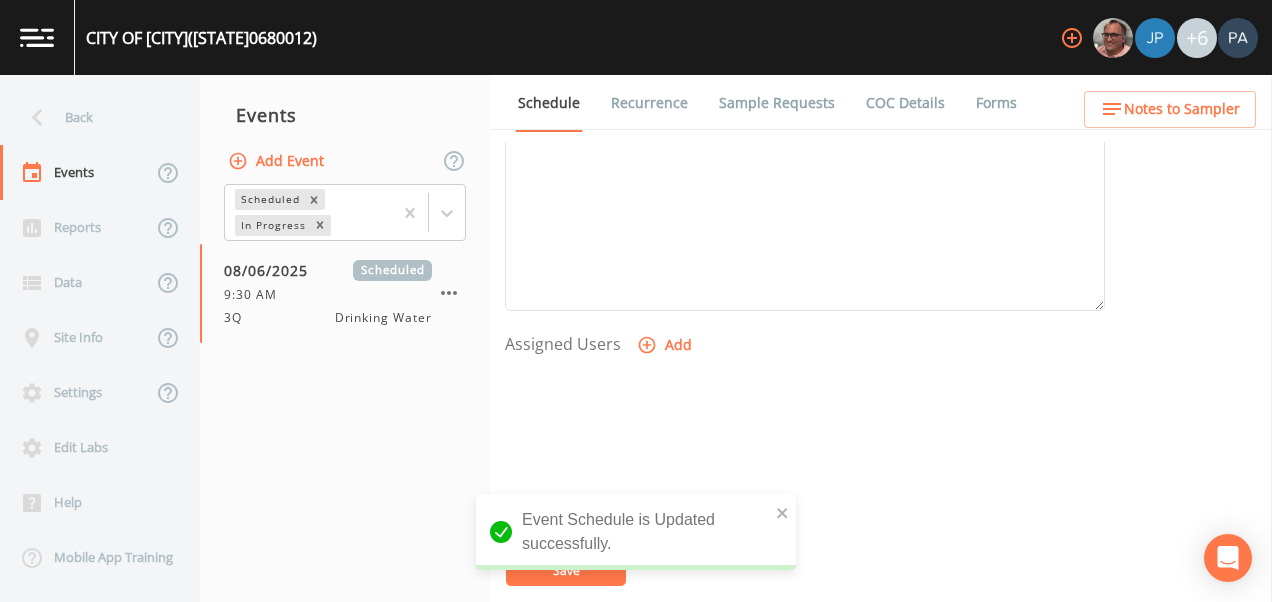 scroll, scrollTop: 808, scrollLeft: 0, axis: vertical 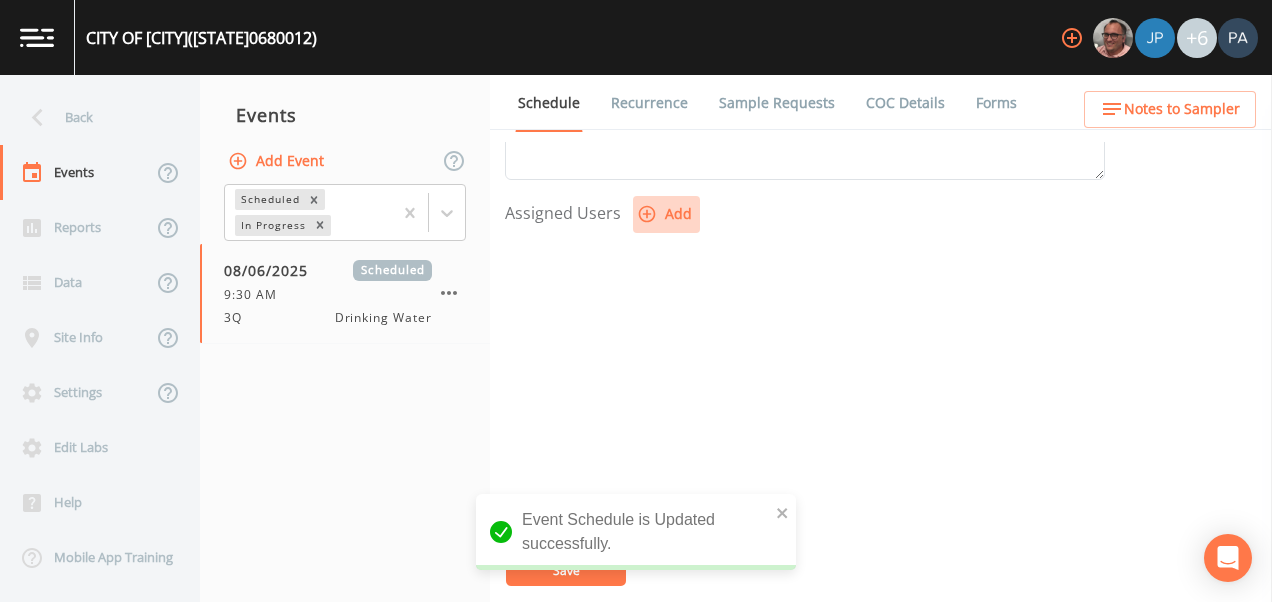 click on "Add" at bounding box center (666, 214) 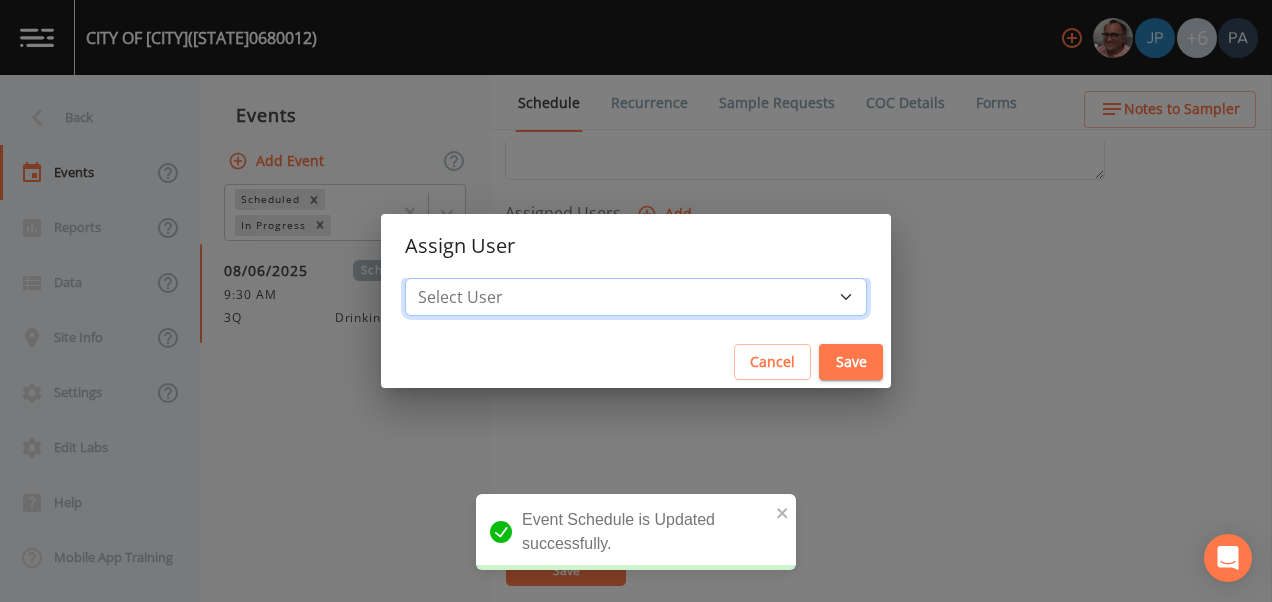 click on "Select User [FIRST] [LAST] [FIRST] [LAST] [FIRST] [LAST] [FIRST] [LAST] [FIRST] [LAST] [FIRST] [LAST]" at bounding box center [636, 297] 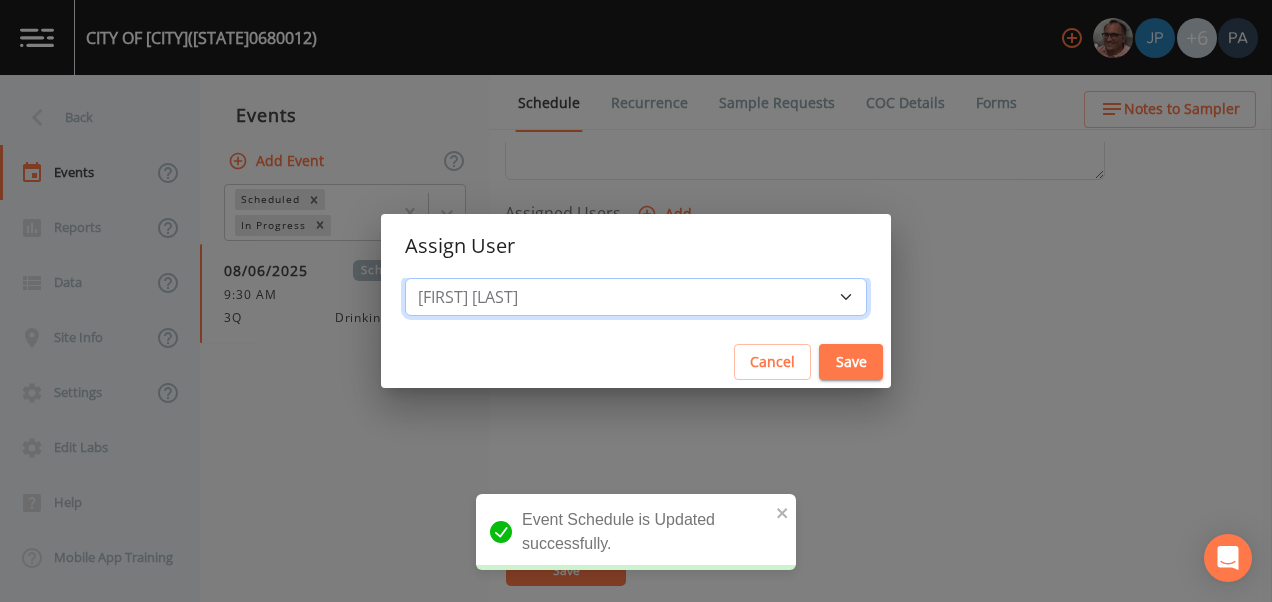 click on "Select User [FIRST] [LAST] [FIRST] [LAST] [FIRST] [LAST] [FIRST] [LAST] [FIRST] [LAST] [FIRST] [LAST]" at bounding box center (636, 297) 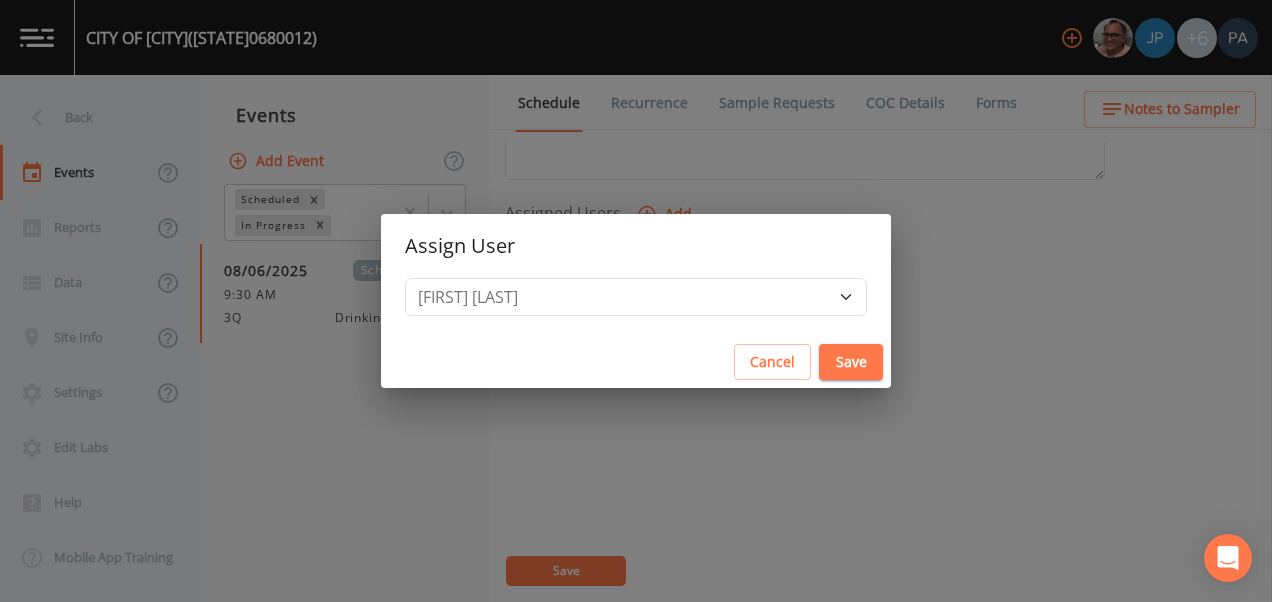 click on "Save" at bounding box center [851, 362] 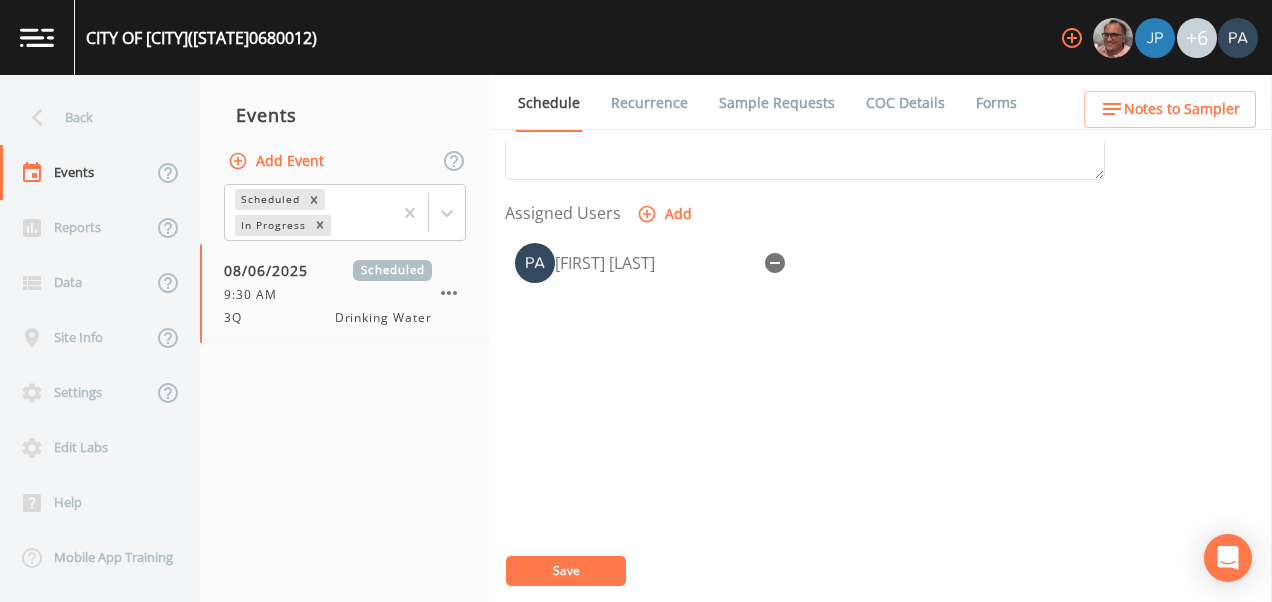 type 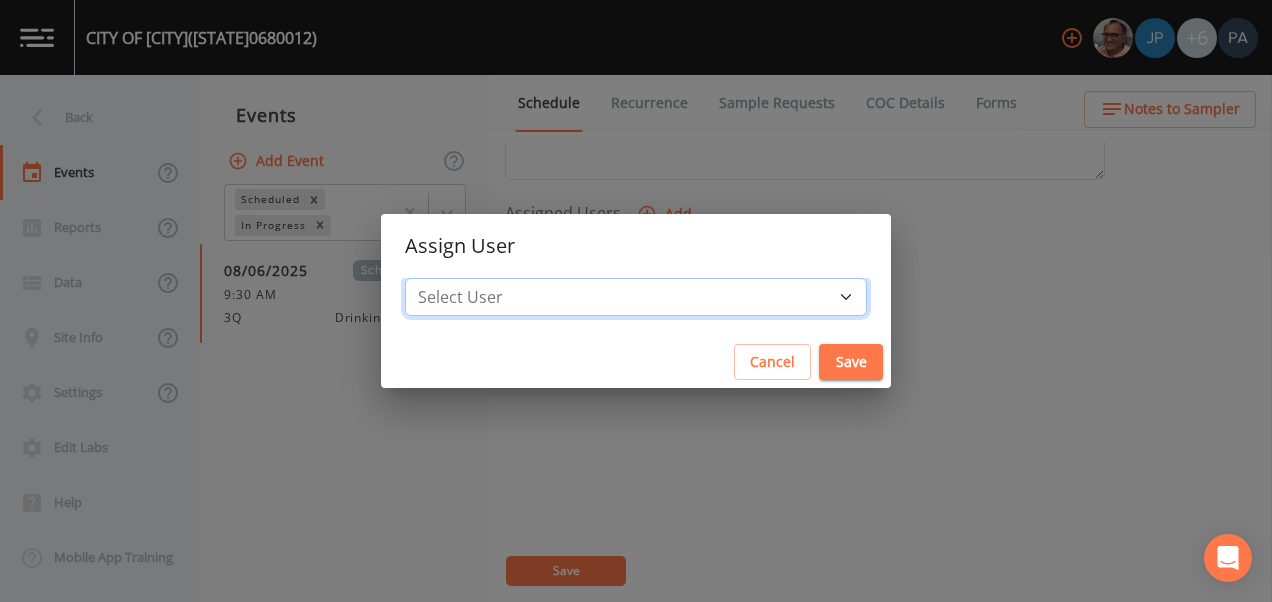 click on "Select User [FIRST] [LAST] [FIRST] [LAST] [FIRST] [LAST] [FIRST] [LAST] [FIRST] [LAST] [FIRST] [LAST]" at bounding box center (636, 297) 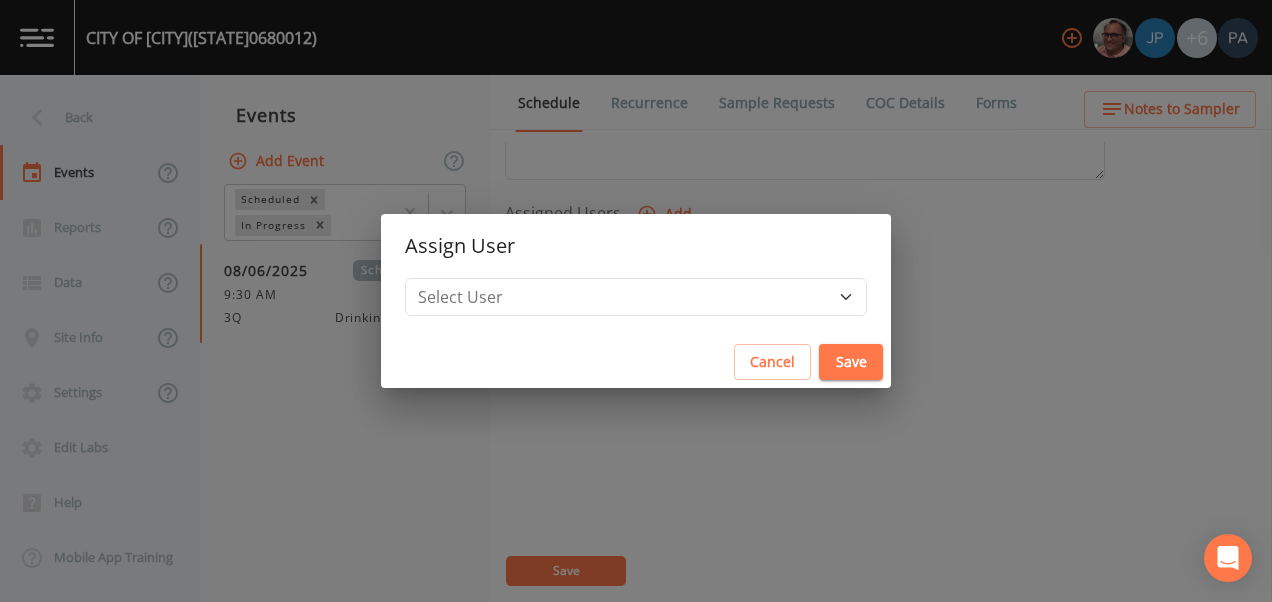 click on "Assign User Select User [FIRST] [LAST] [FIRST] [LAST] [FIRST] [LAST] [FIRST] [LAST] Cancel Save" at bounding box center (636, 301) 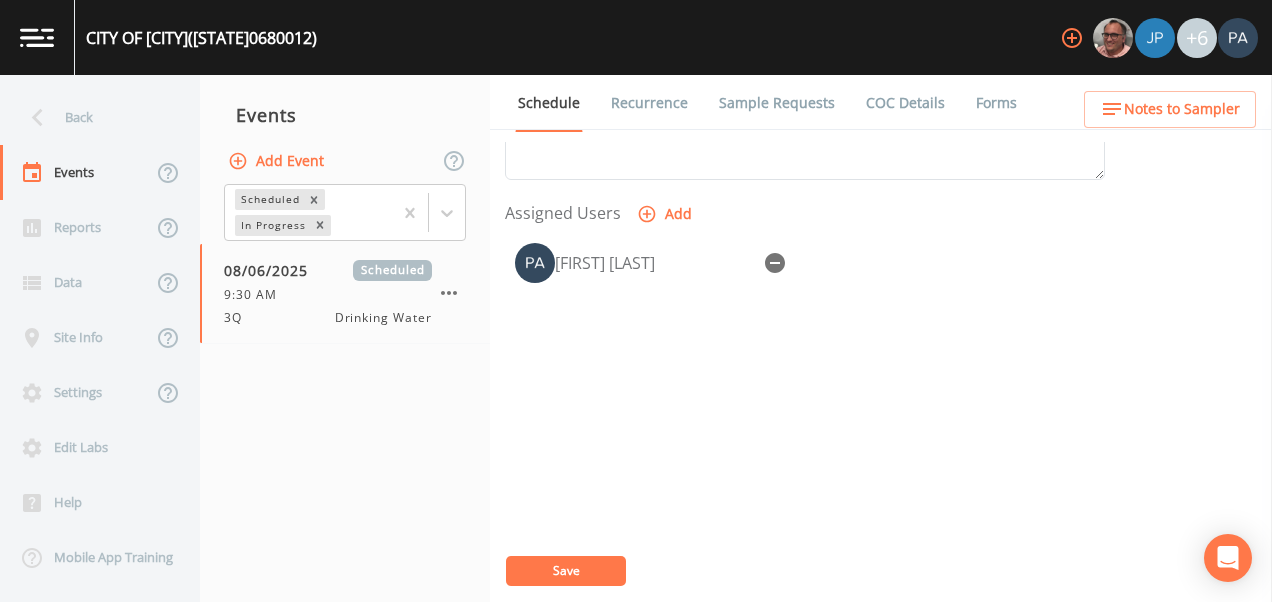 click on "Save" at bounding box center [566, 571] 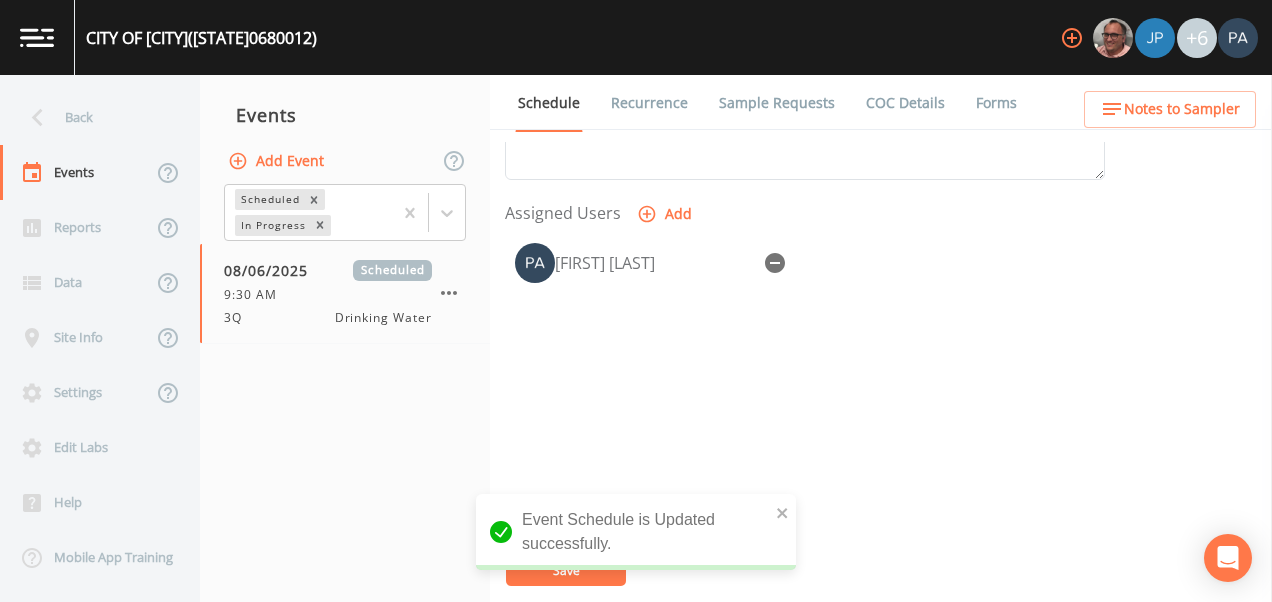 click on "Sample Requests" at bounding box center (777, 103) 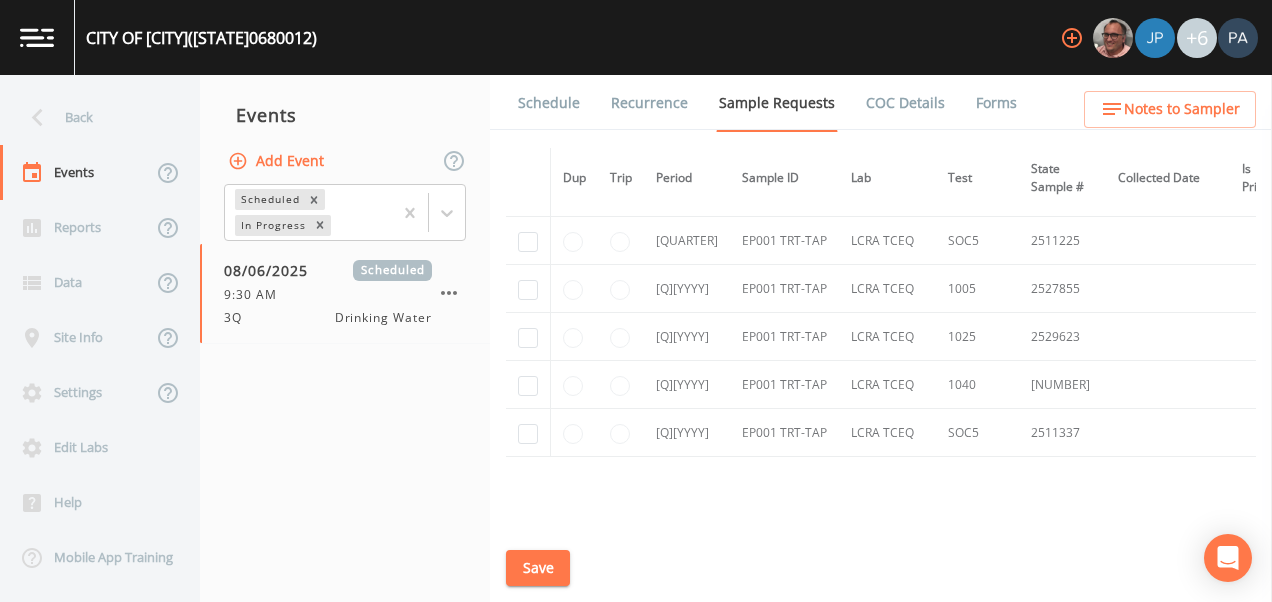 scroll, scrollTop: 3860, scrollLeft: 0, axis: vertical 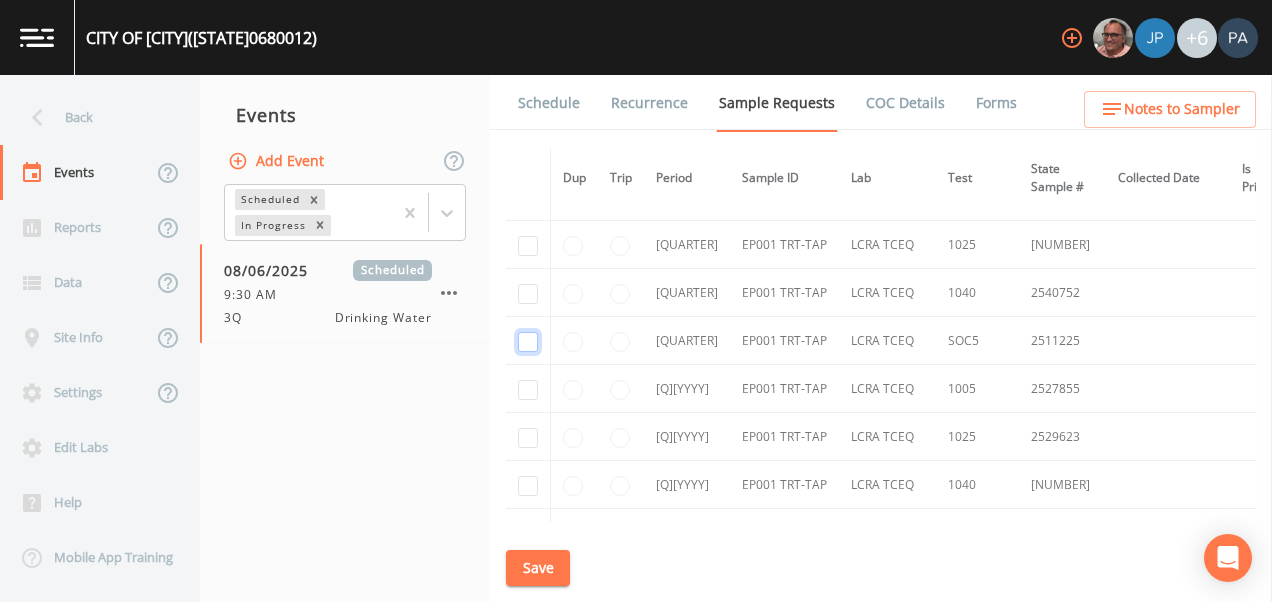 click at bounding box center (528, -3132) 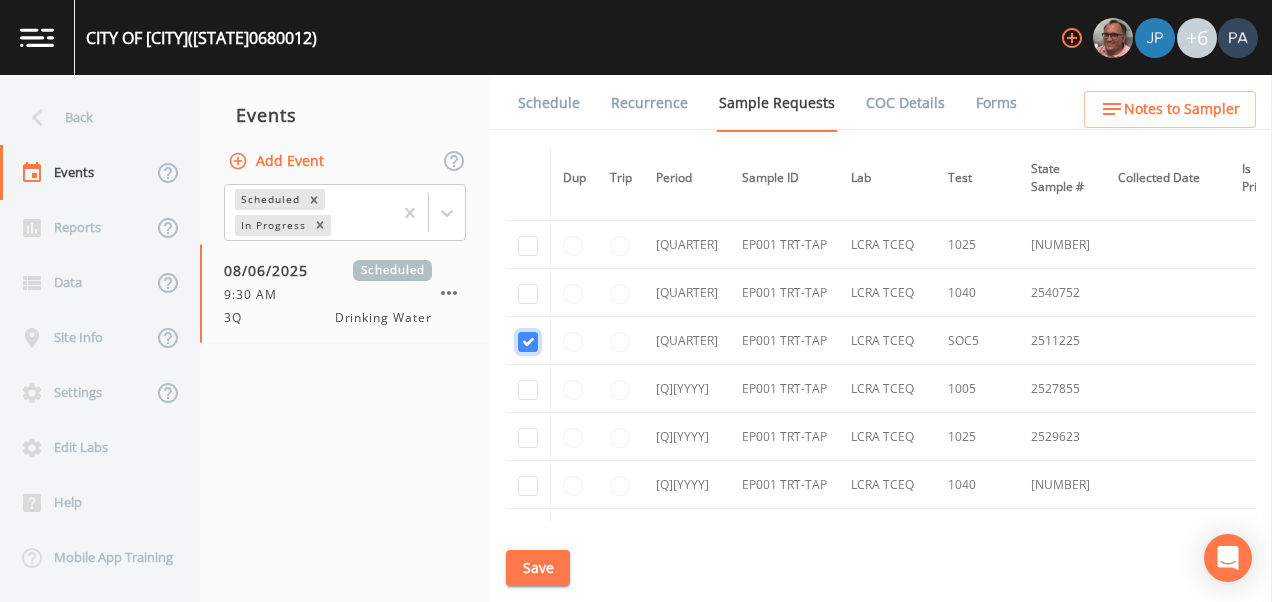 checkbox on "true" 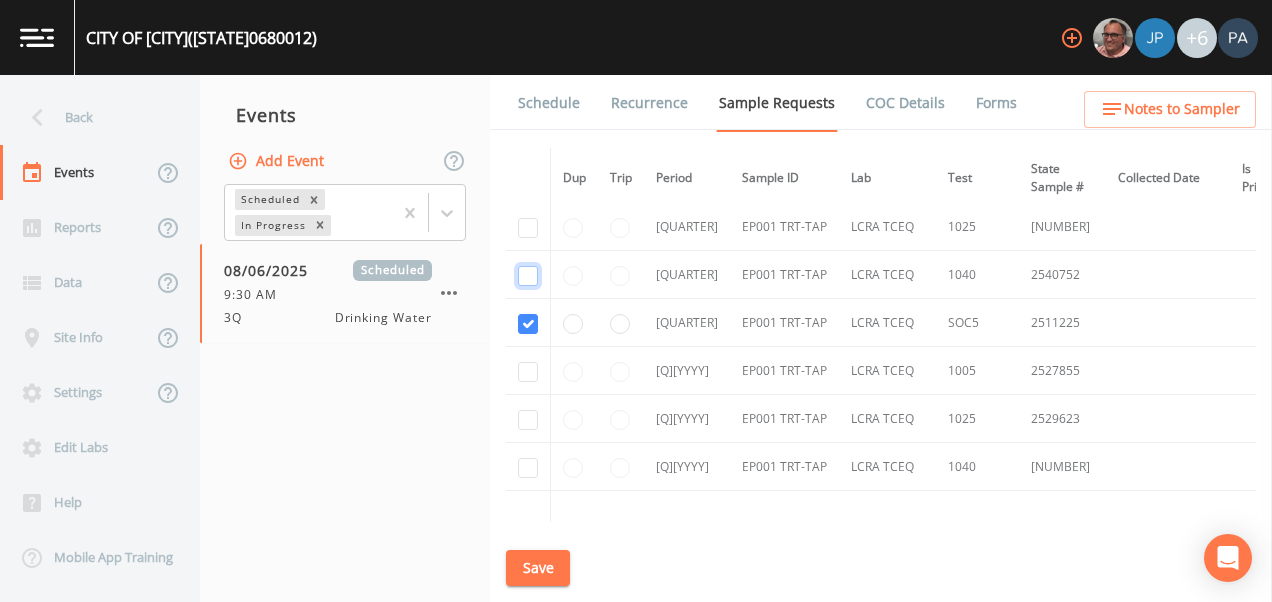 click at bounding box center [528, -2752] 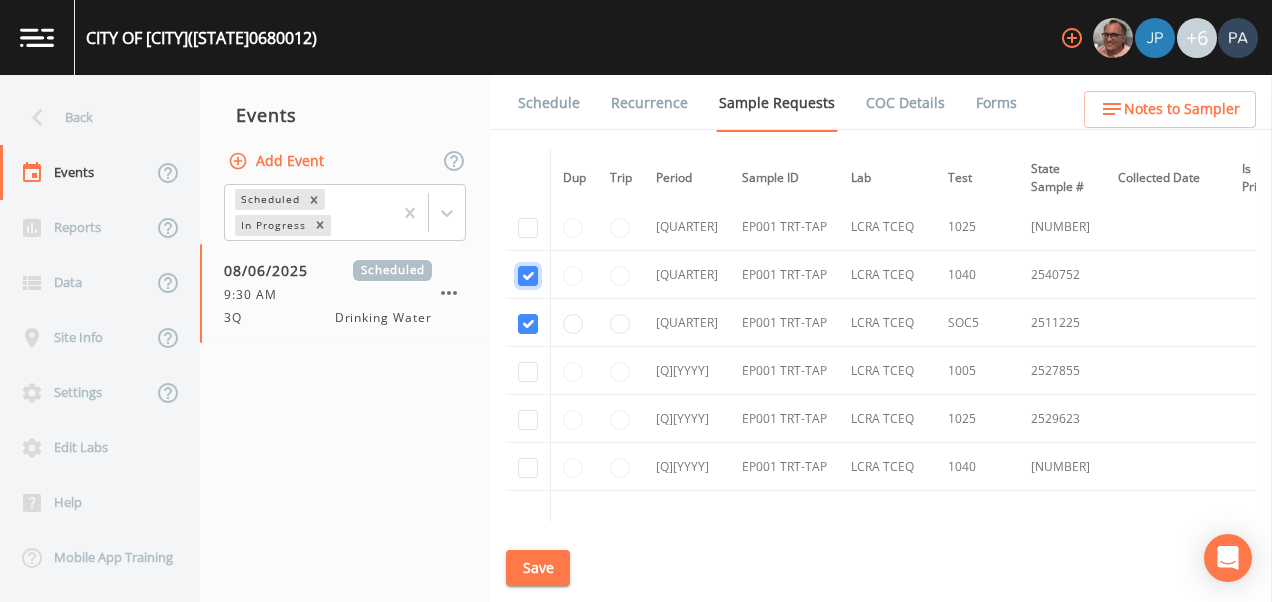 checkbox on "true" 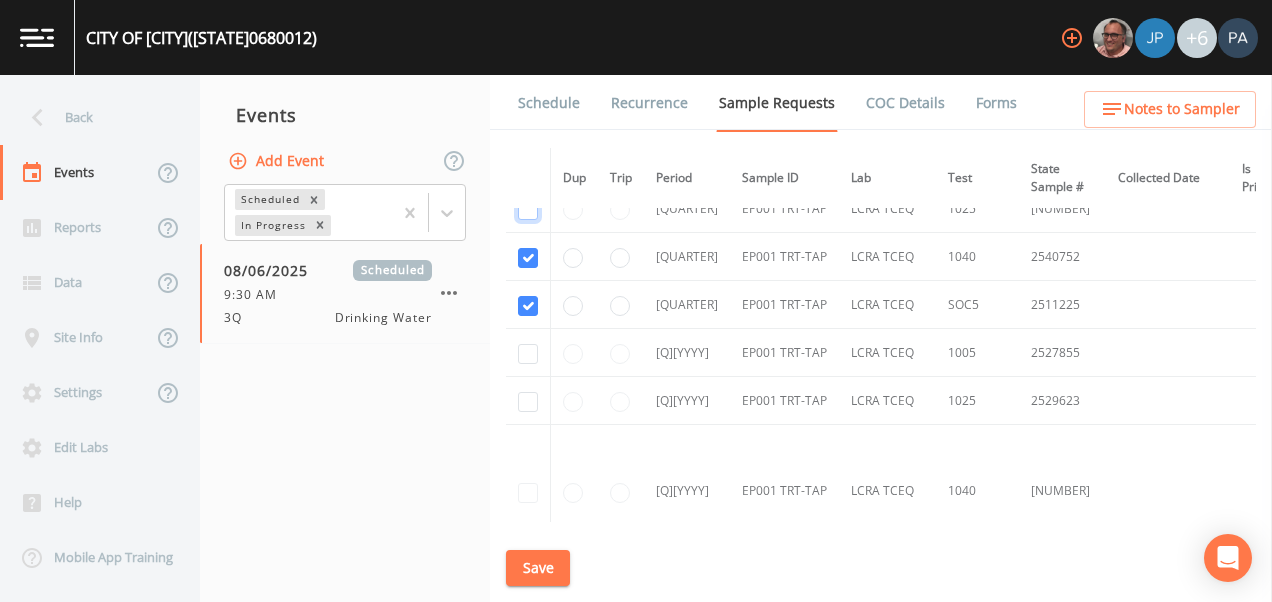 click at bounding box center [528, -2952] 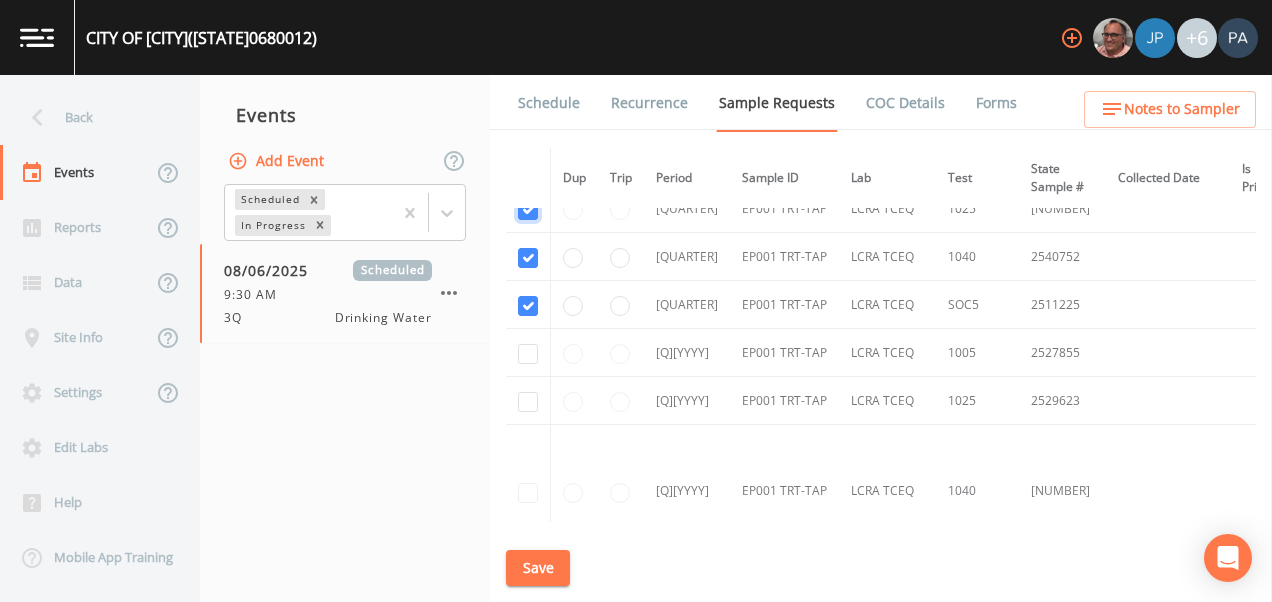 checkbox on "true" 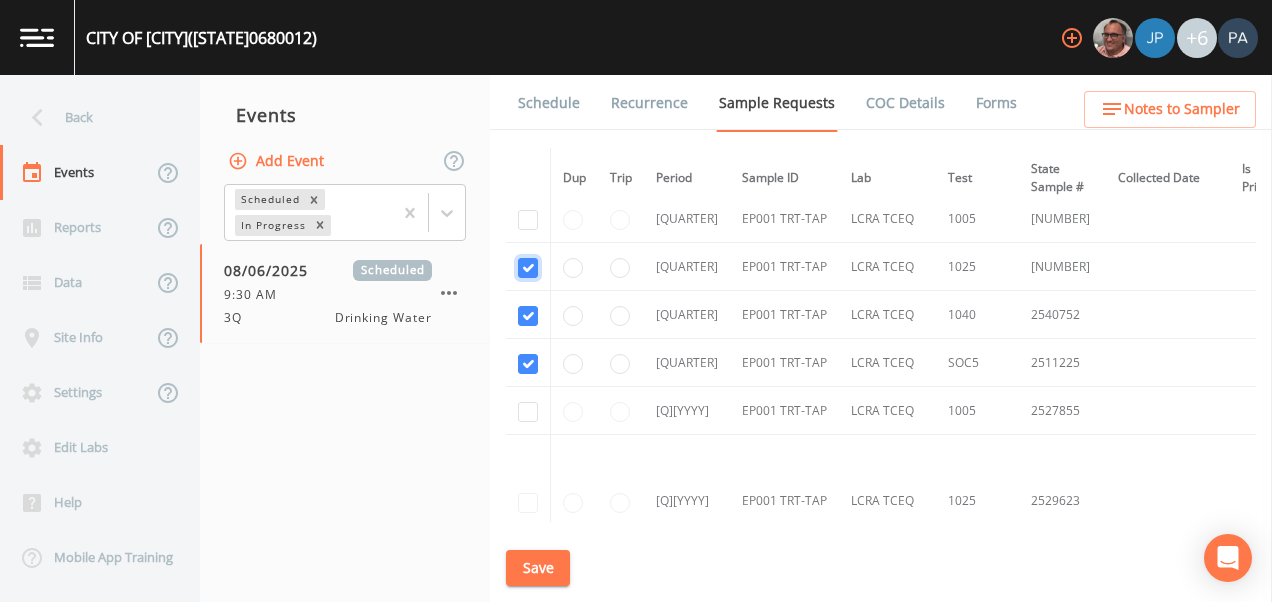 scroll, scrollTop: 3408, scrollLeft: 0, axis: vertical 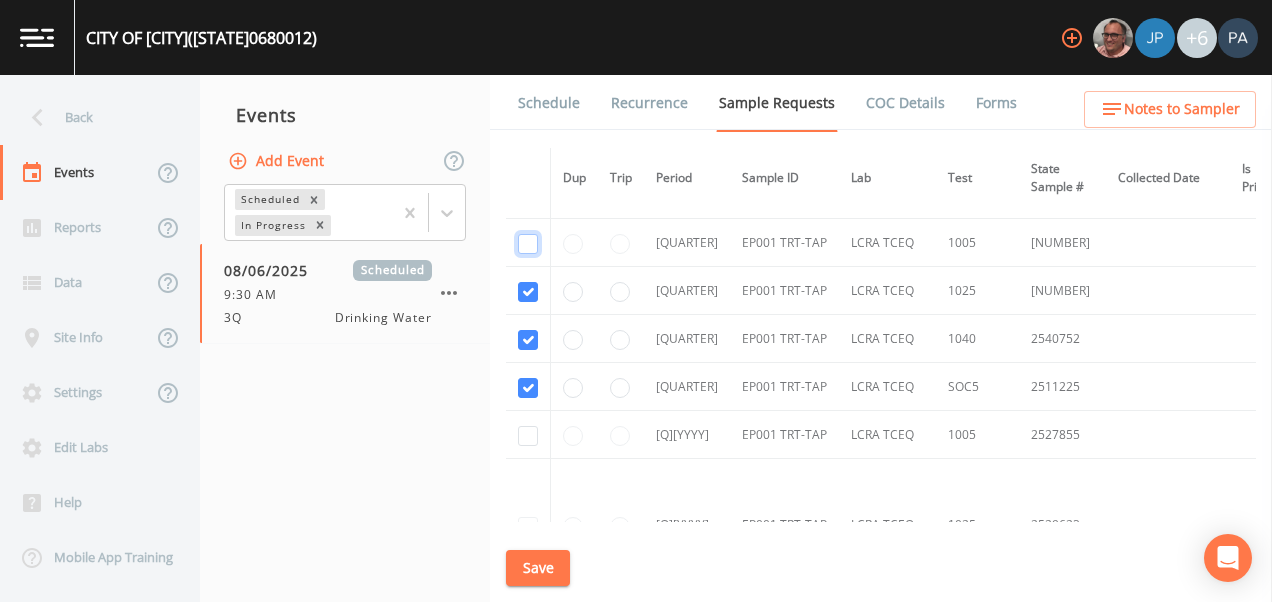 click at bounding box center [528, -3052] 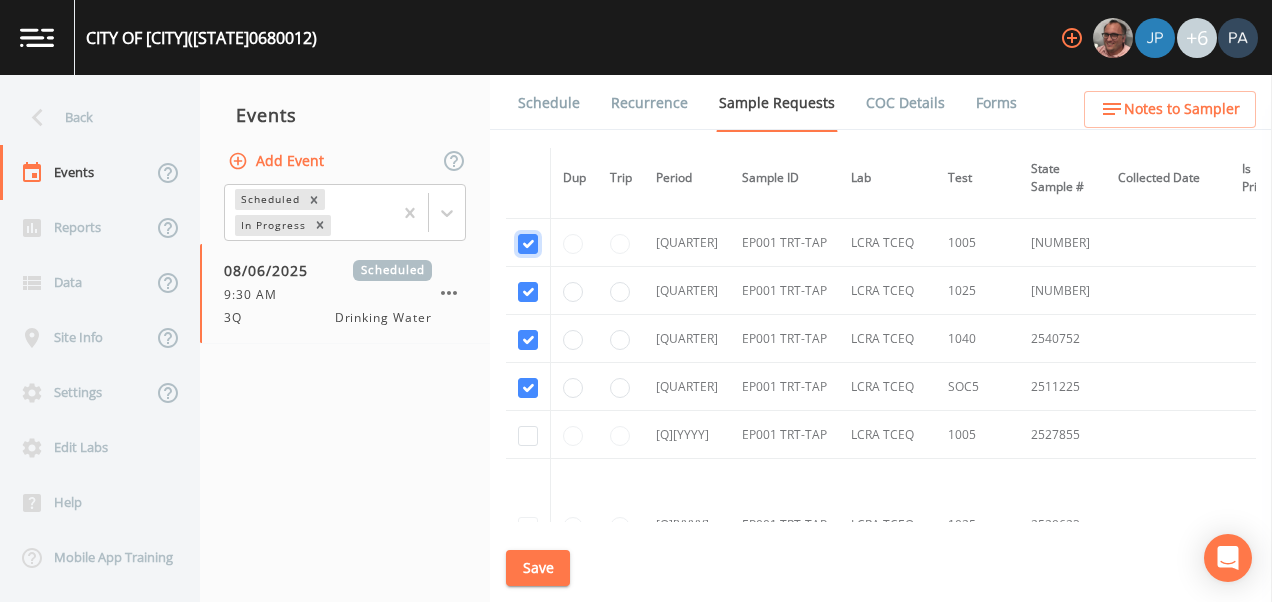 checkbox on "true" 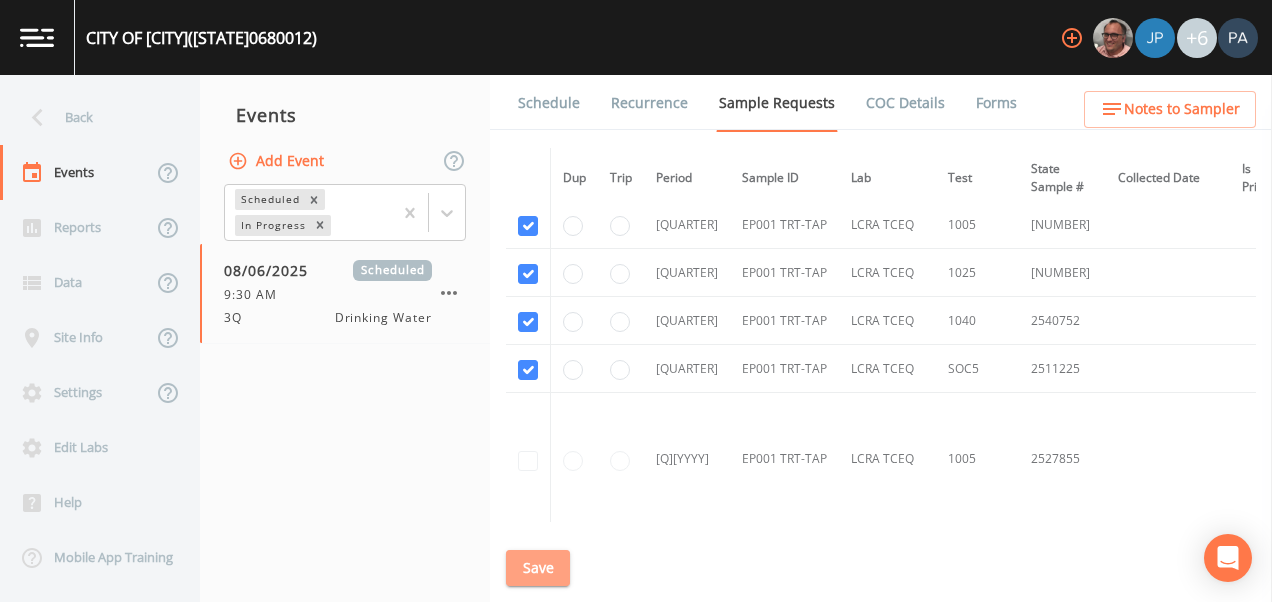 click on "Save" at bounding box center [538, 568] 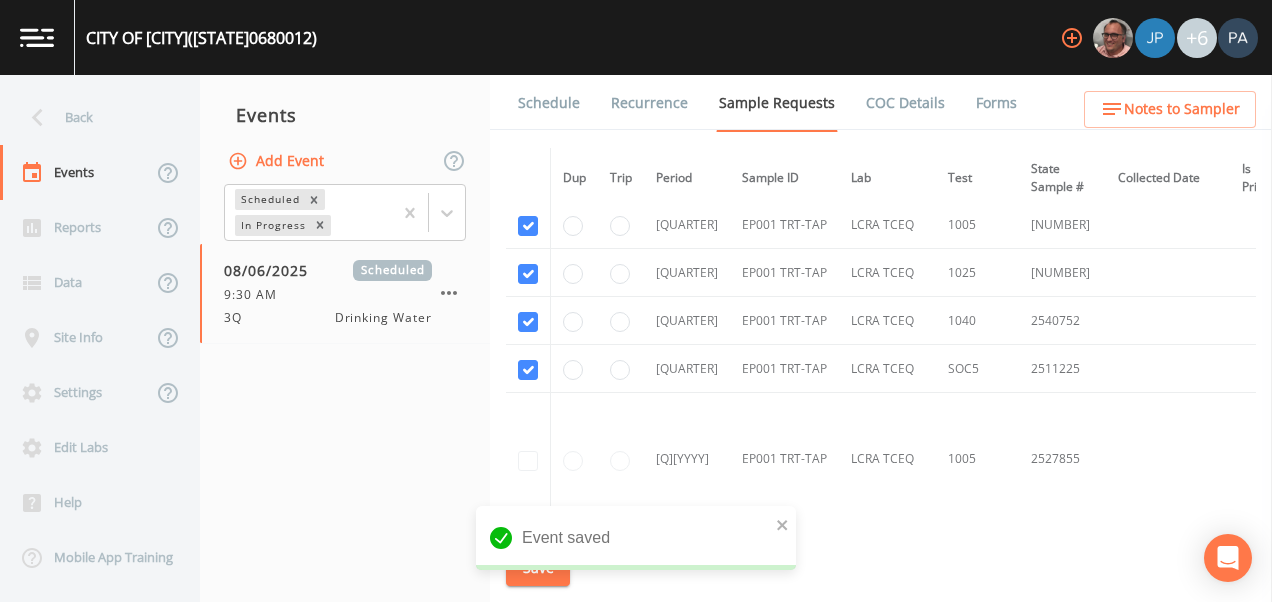 drag, startPoint x: 549, startPoint y: 102, endPoint x: 573, endPoint y: 120, distance: 30 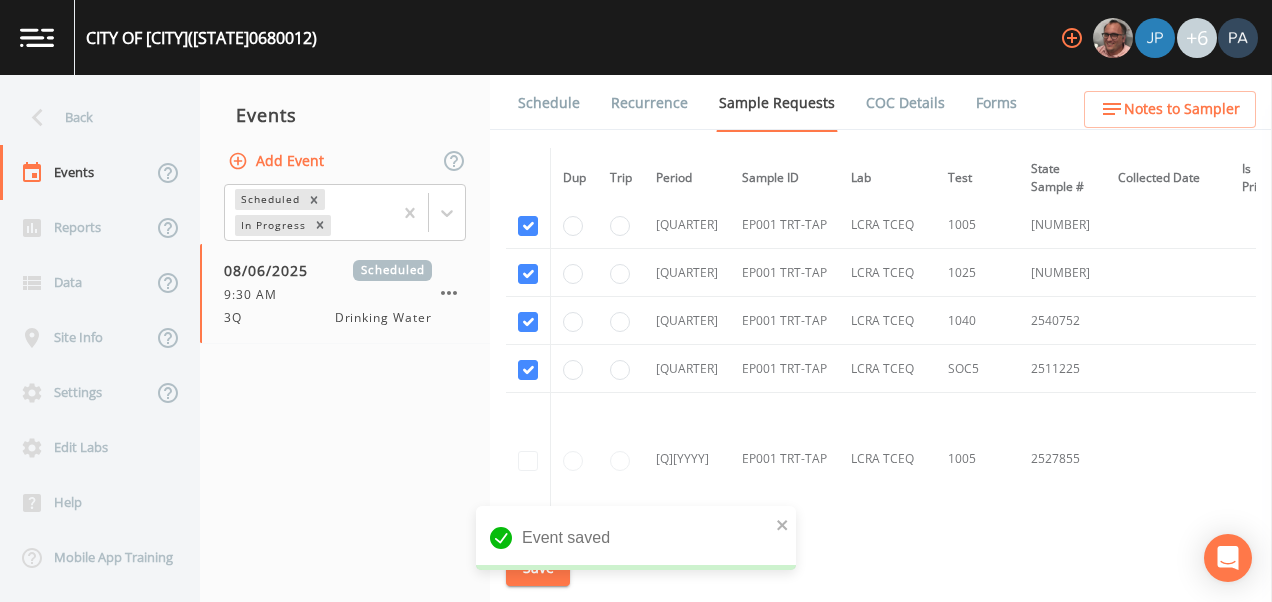 click on "Schedule" at bounding box center (549, 103) 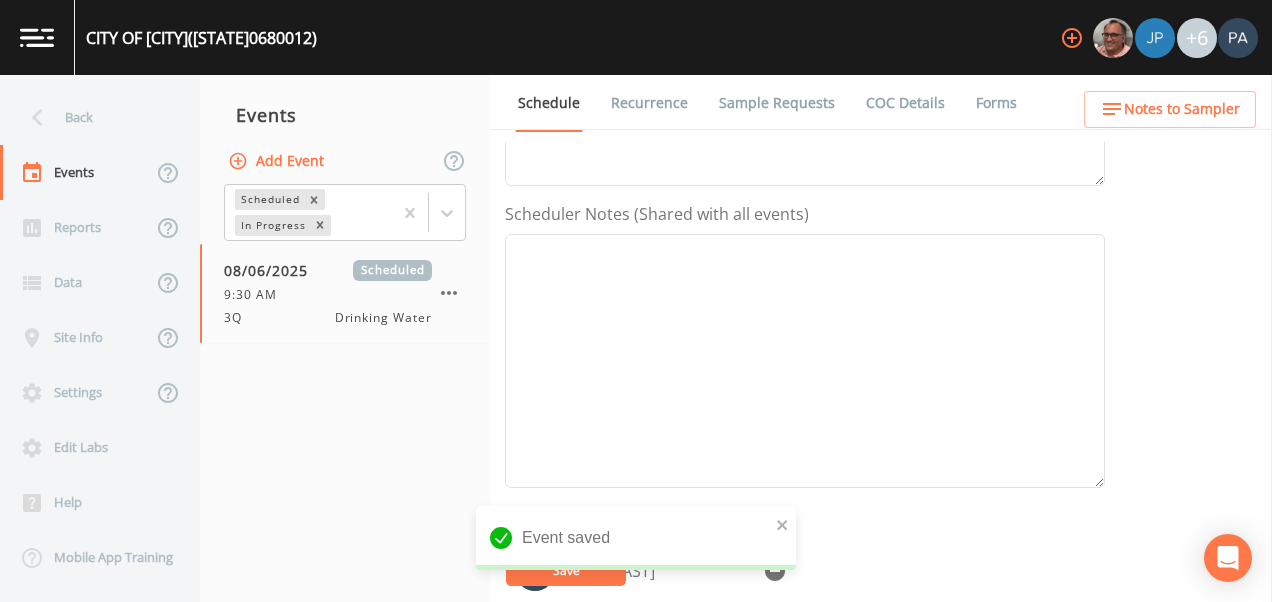 scroll, scrollTop: 808, scrollLeft: 0, axis: vertical 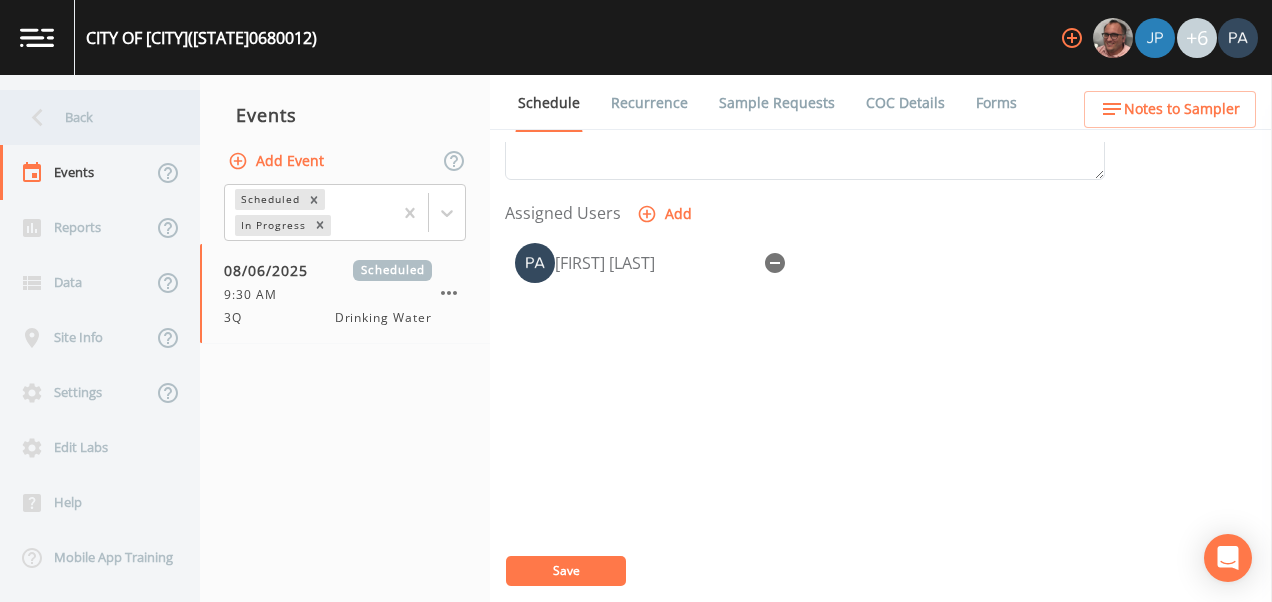 click on "Back" at bounding box center (90, 117) 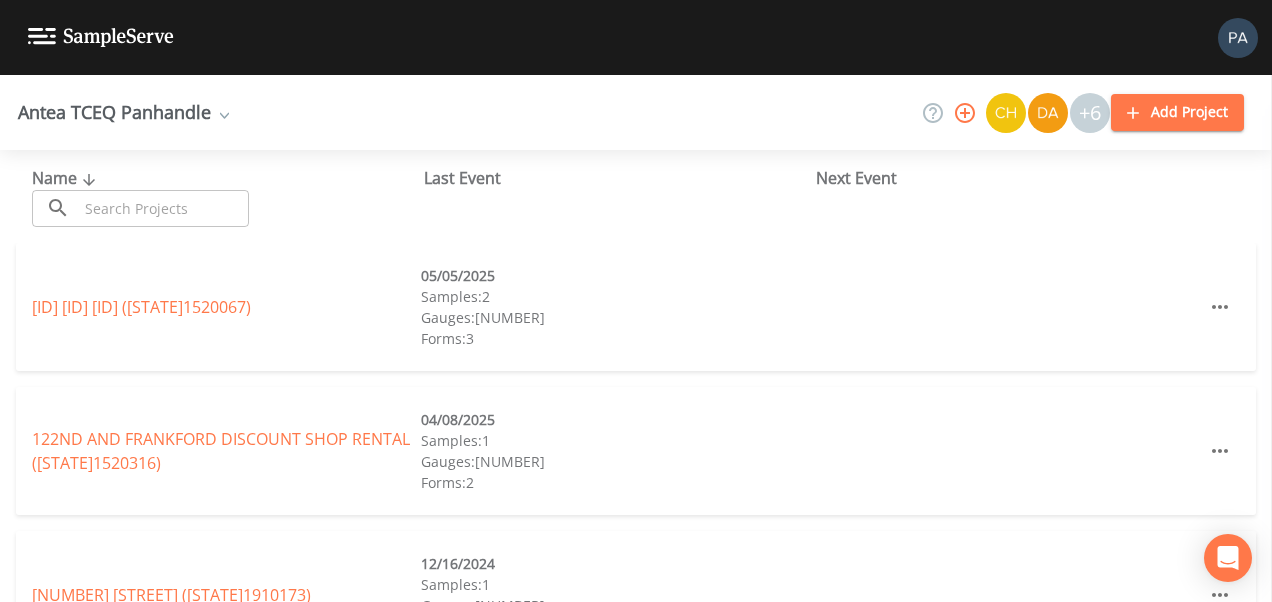 click at bounding box center [163, 208] 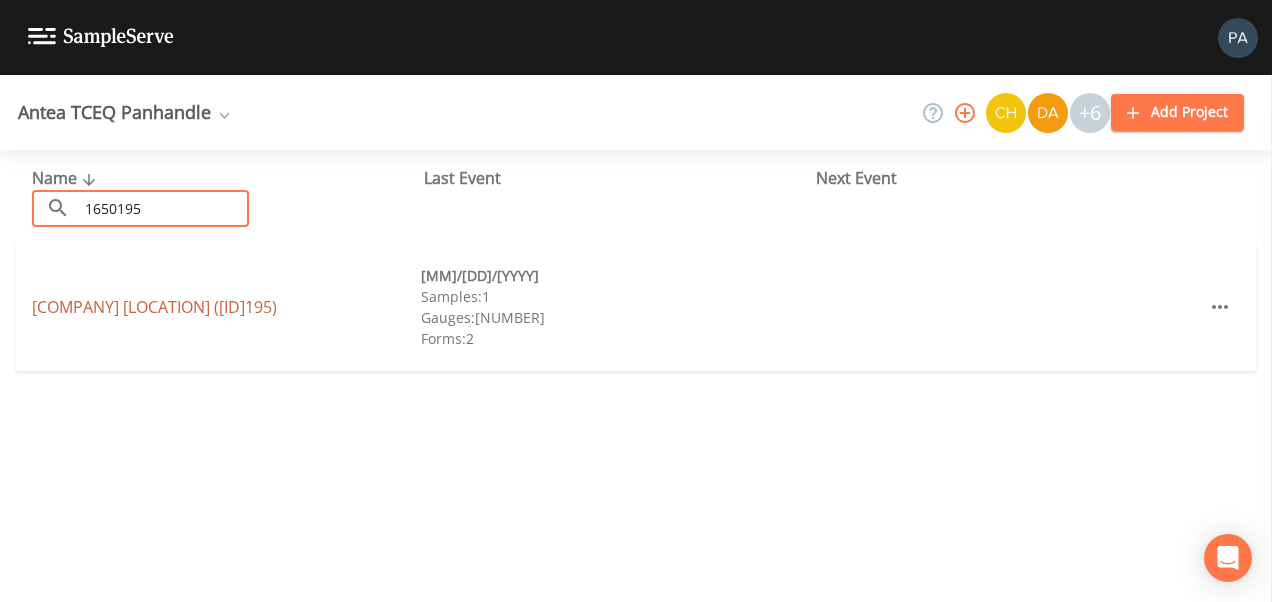 type on "1650195" 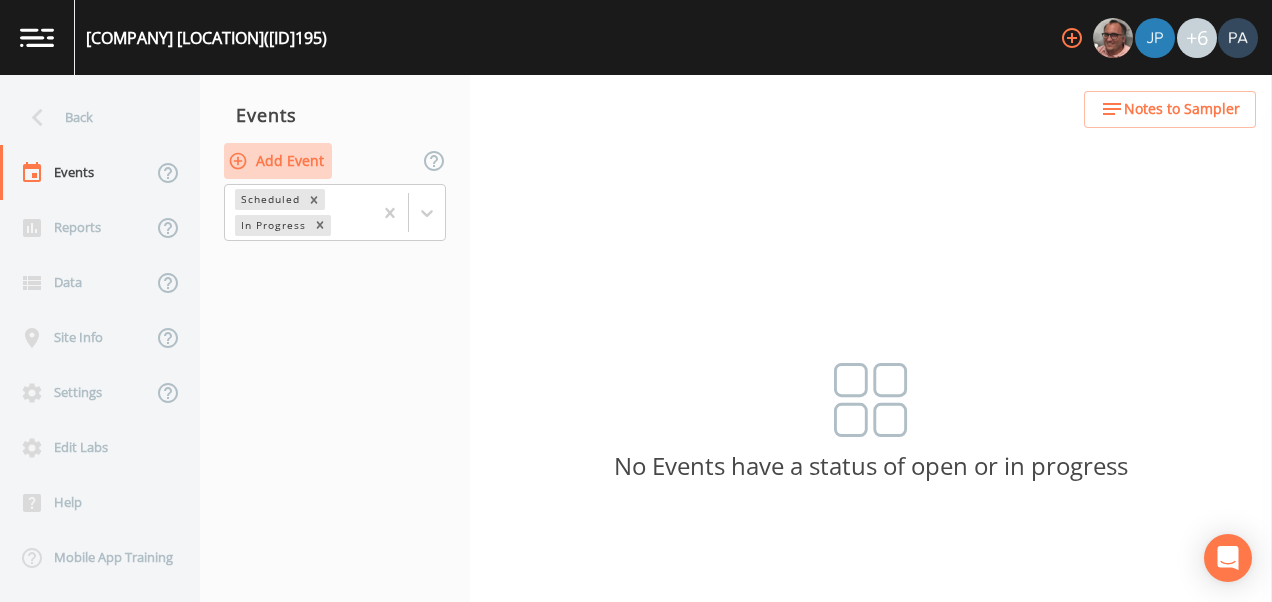 click on "Add Event" at bounding box center (278, 161) 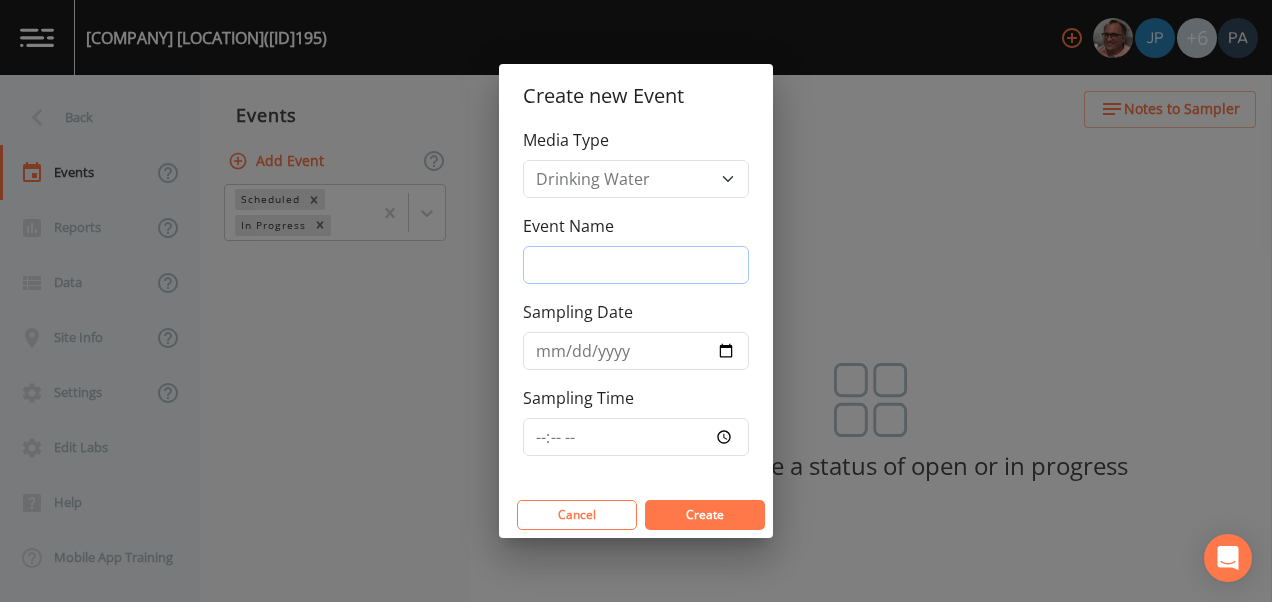 click on "Event Name" at bounding box center (636, 265) 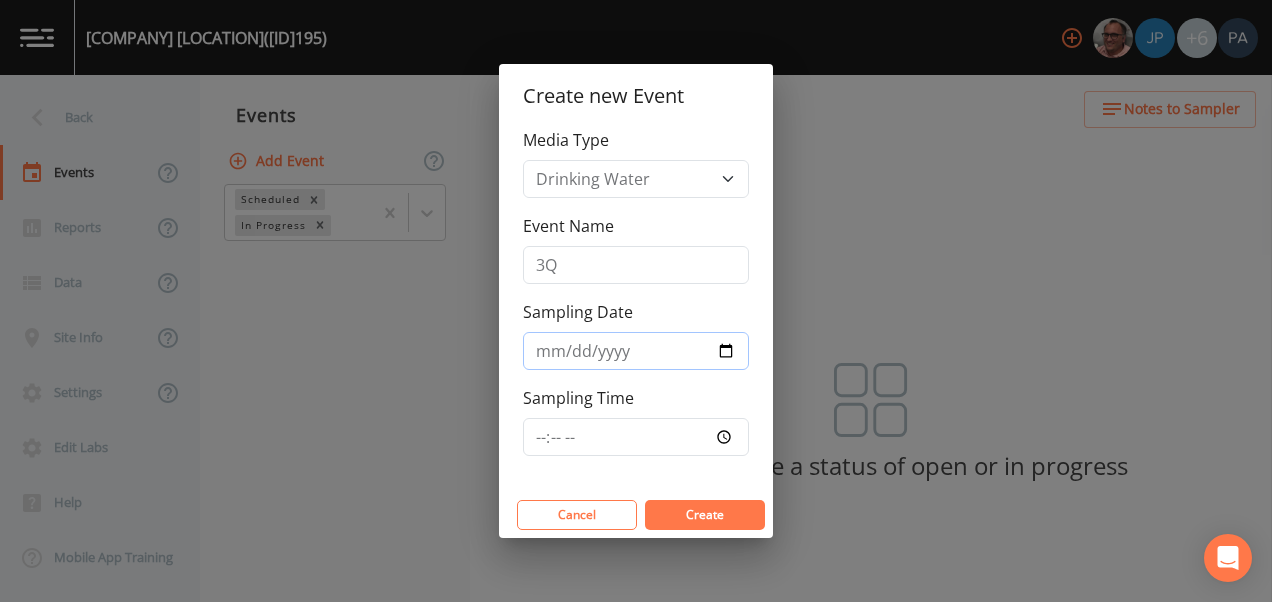type on "2025-08-06" 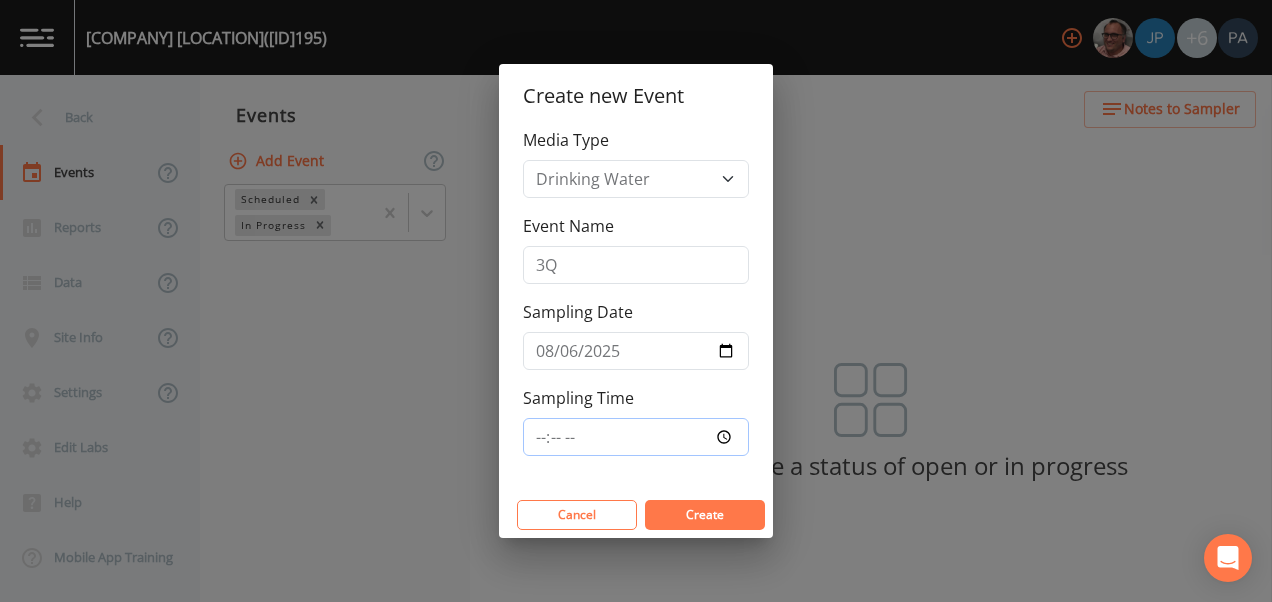 click on "Sampling Time" at bounding box center [636, 437] 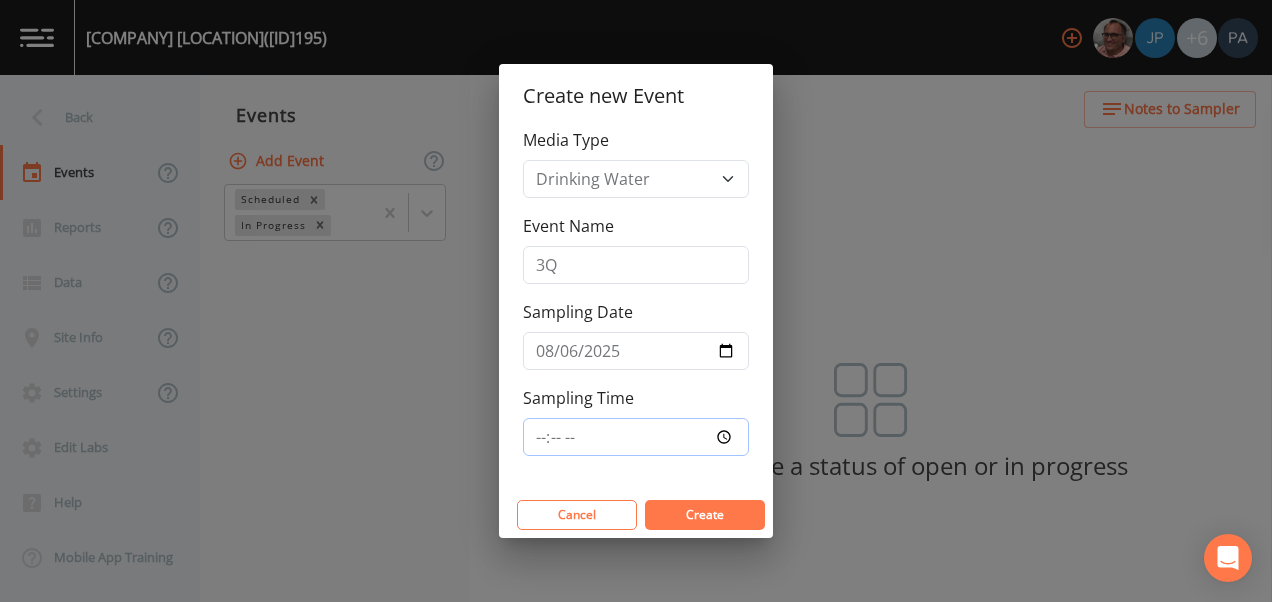 type on "[TIME]" 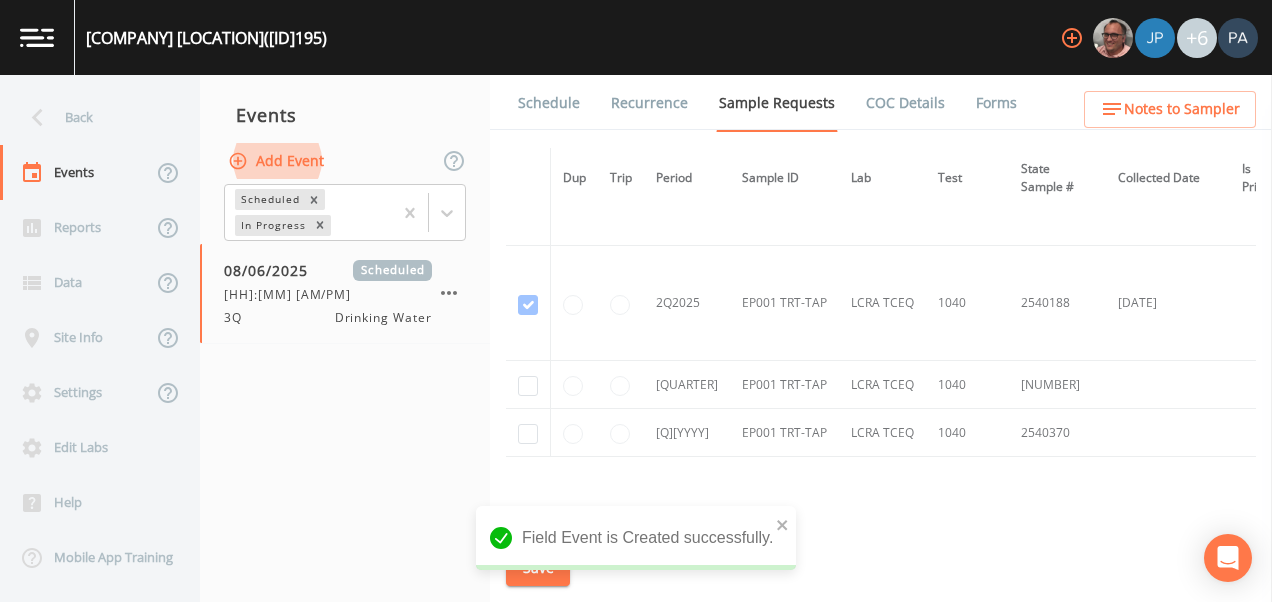 scroll, scrollTop: 1951, scrollLeft: 0, axis: vertical 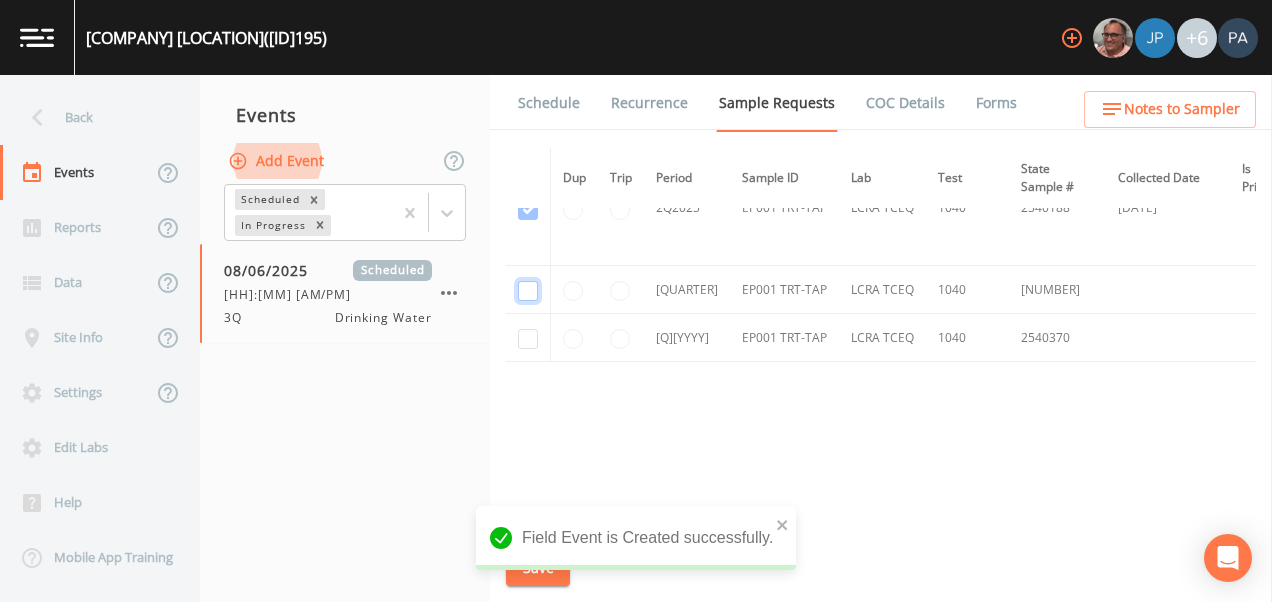 click at bounding box center (528, -1563) 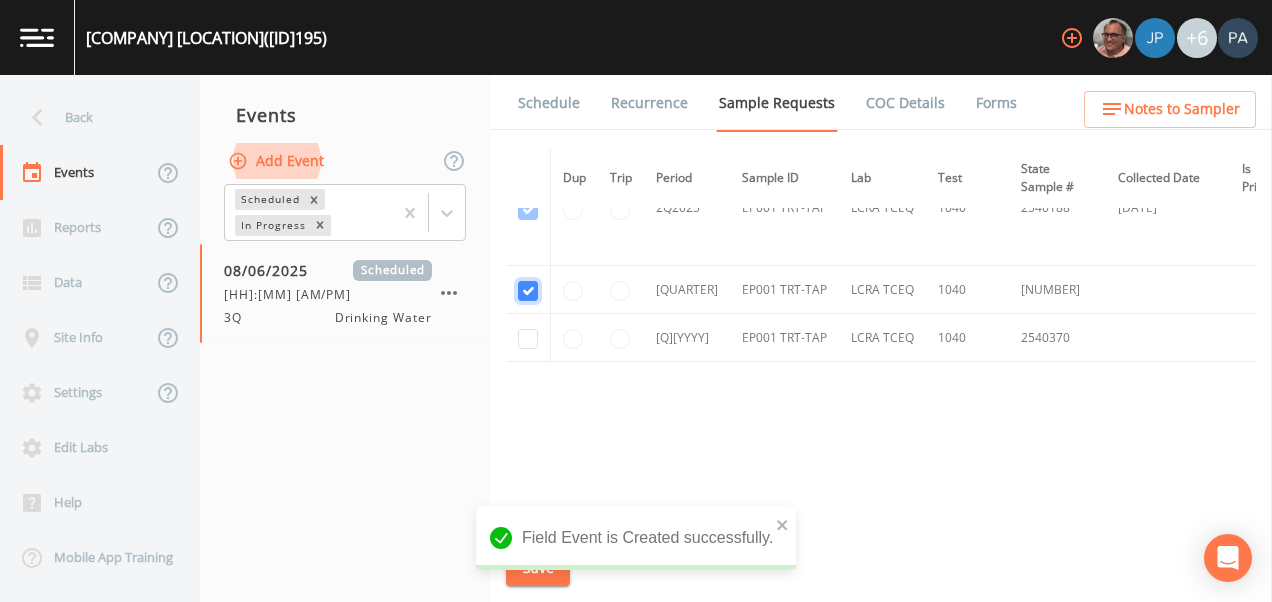 checkbox on "true" 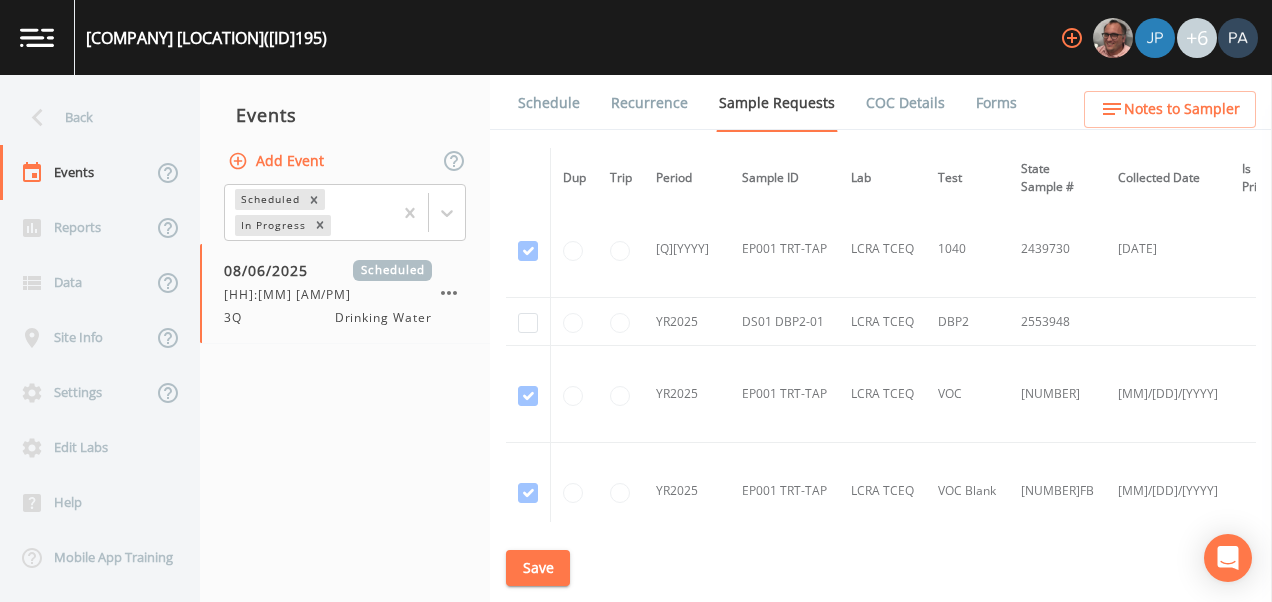 scroll, scrollTop: 1154, scrollLeft: 0, axis: vertical 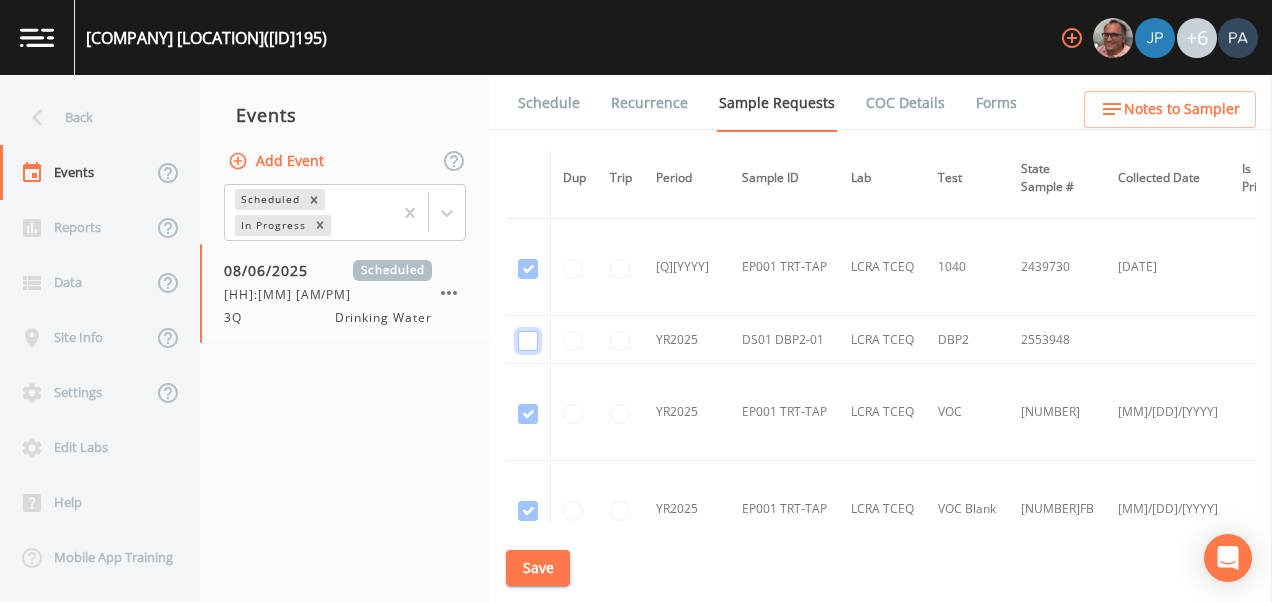 click at bounding box center [528, -895] 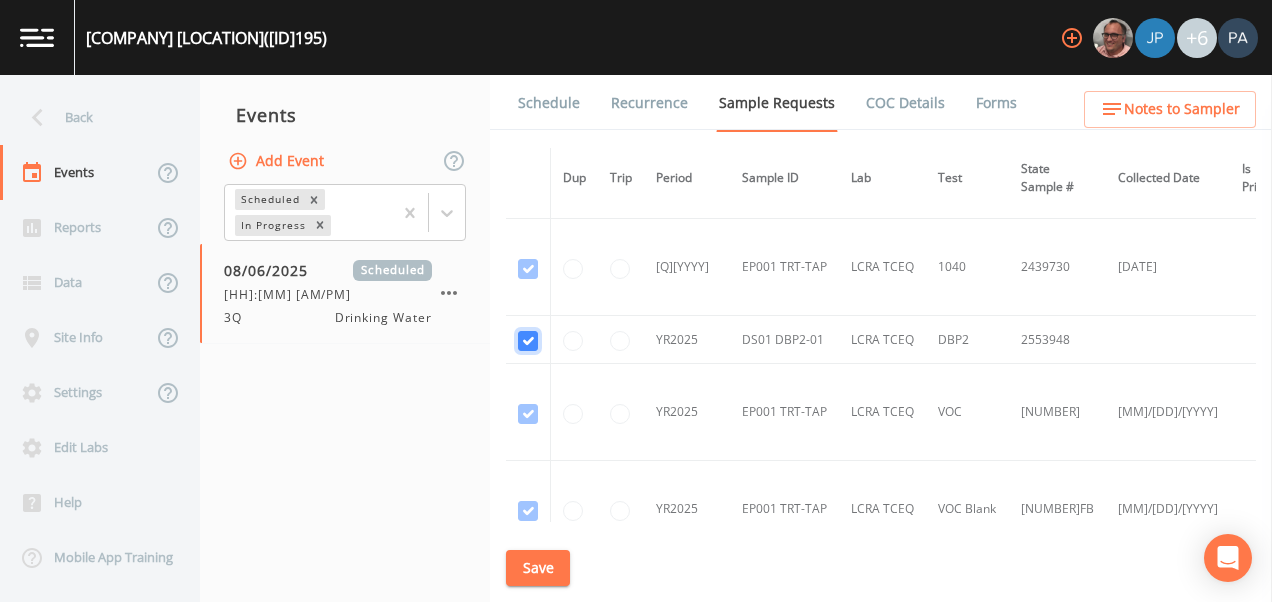 checkbox on "true" 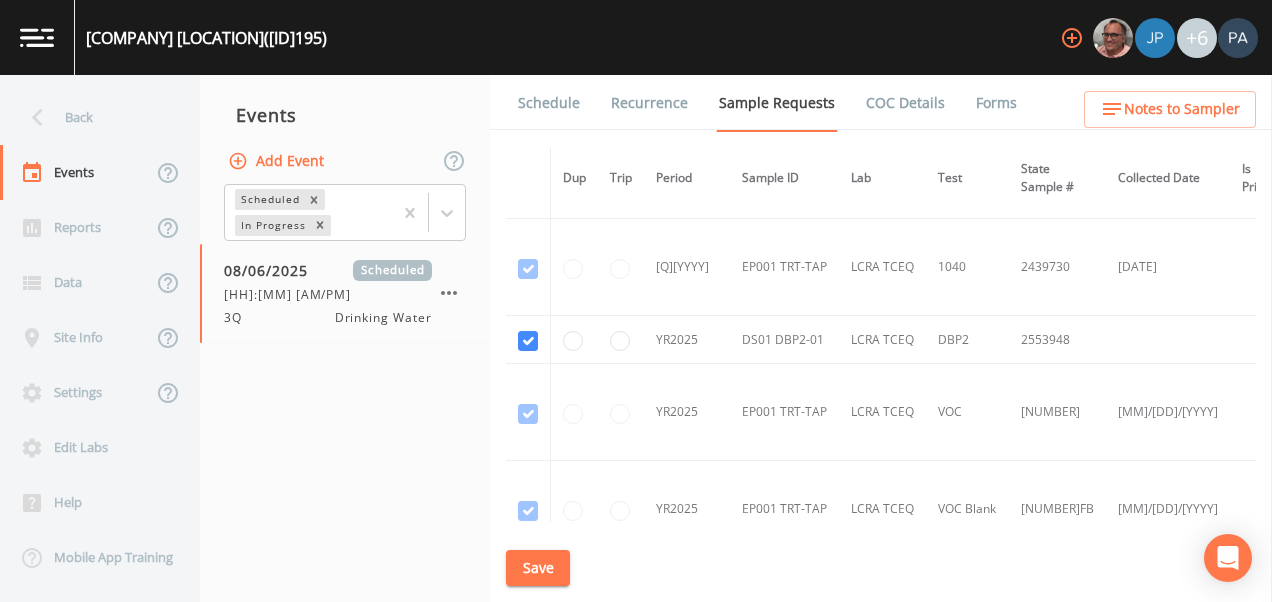click on "Save" at bounding box center [538, 568] 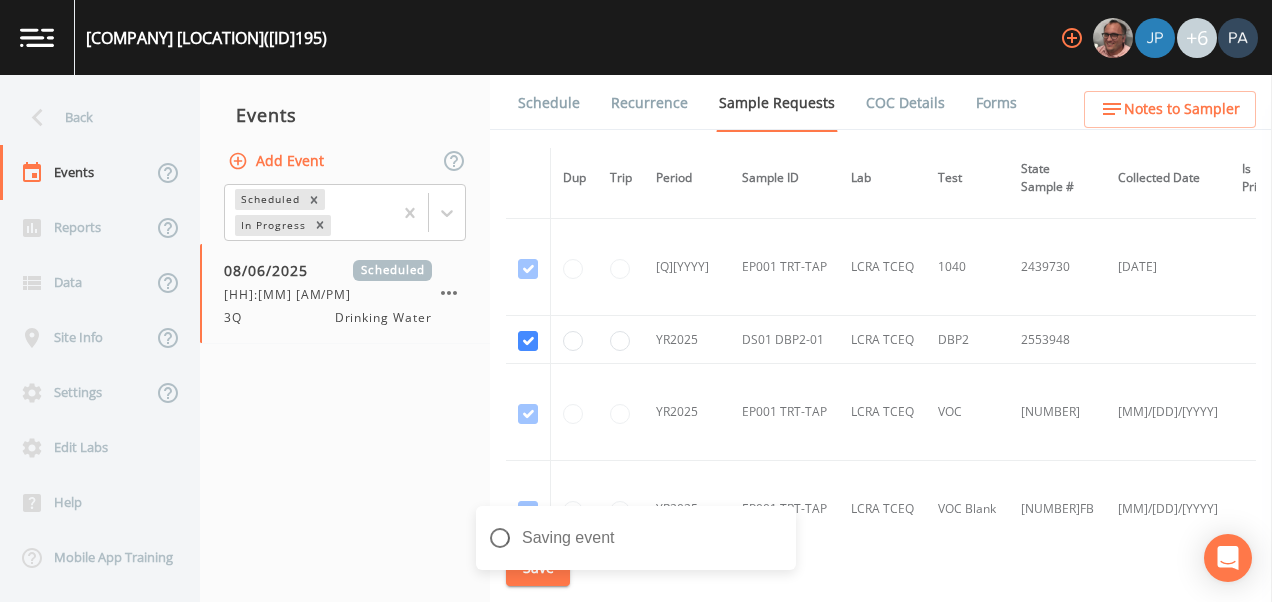 click on "Schedule" at bounding box center (549, 103) 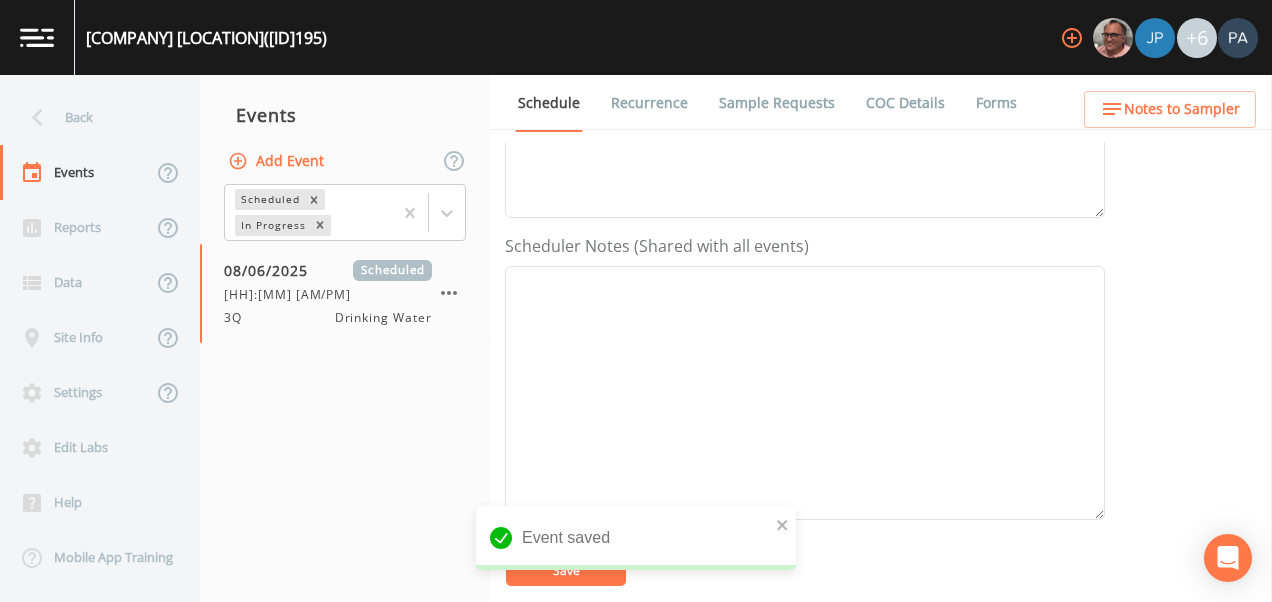 scroll, scrollTop: 600, scrollLeft: 0, axis: vertical 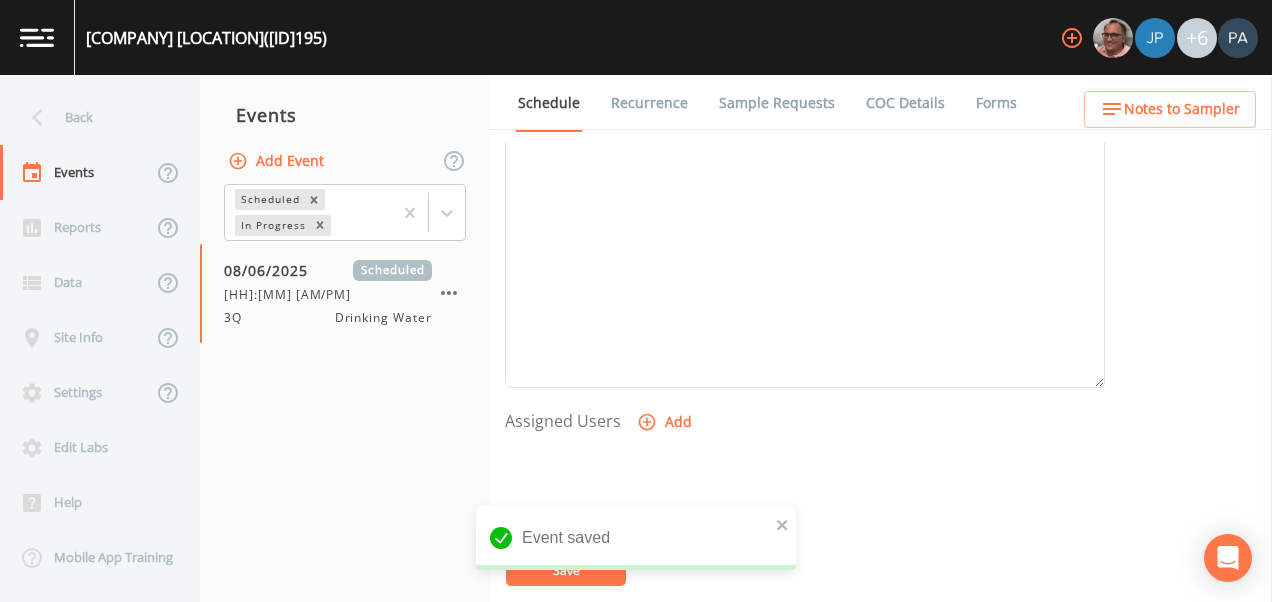 click on "Add" at bounding box center [666, 422] 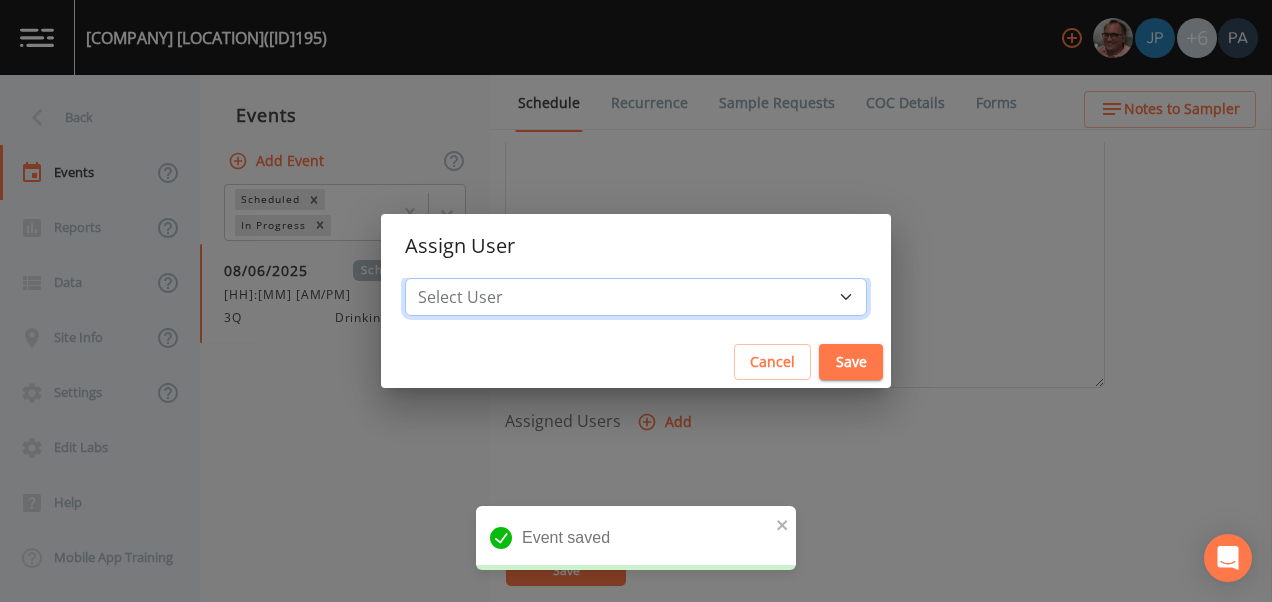 drag, startPoint x: 612, startPoint y: 300, endPoint x: 618, endPoint y: 315, distance: 16.155495 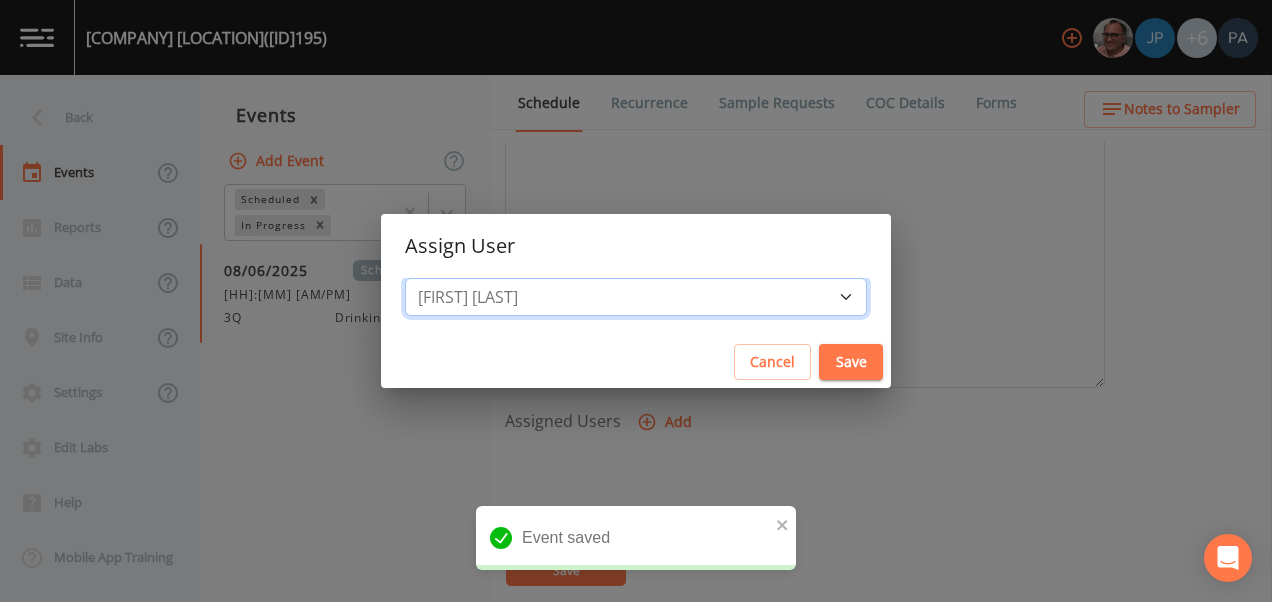 click on "Select User [FIRST] [LAST] [FIRST] [LAST] [FIRST] [LAST] [FIRST] [LAST] [FIRST] [LAST] [FIRST] [LAST]" at bounding box center [636, 297] 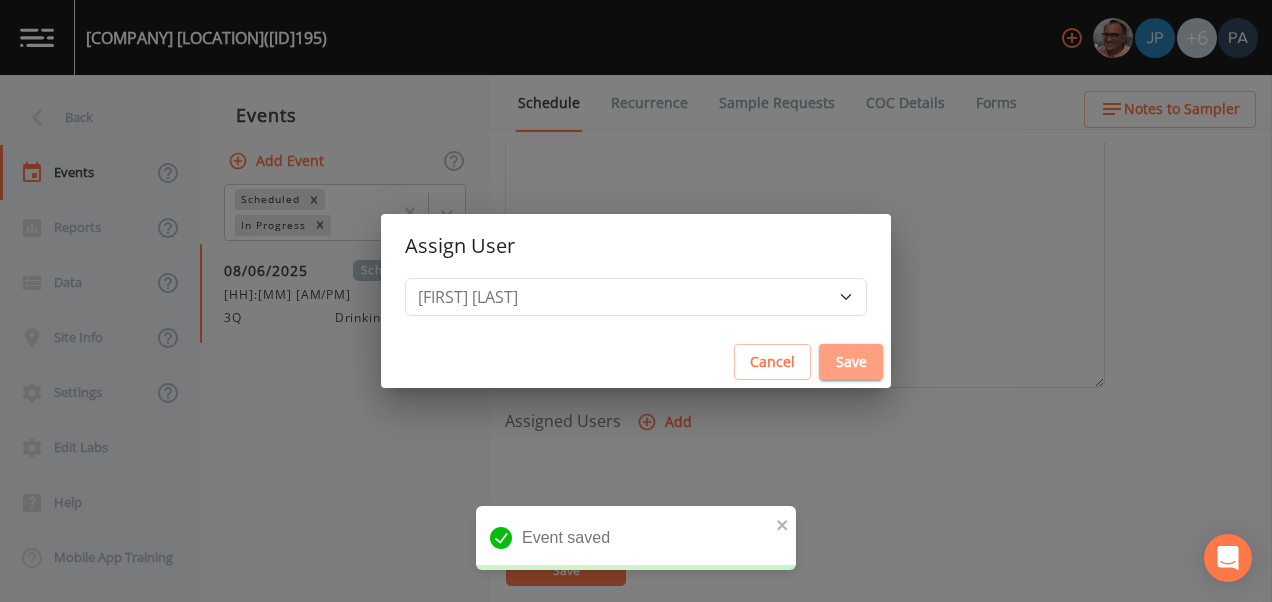 click on "Save" at bounding box center [851, 362] 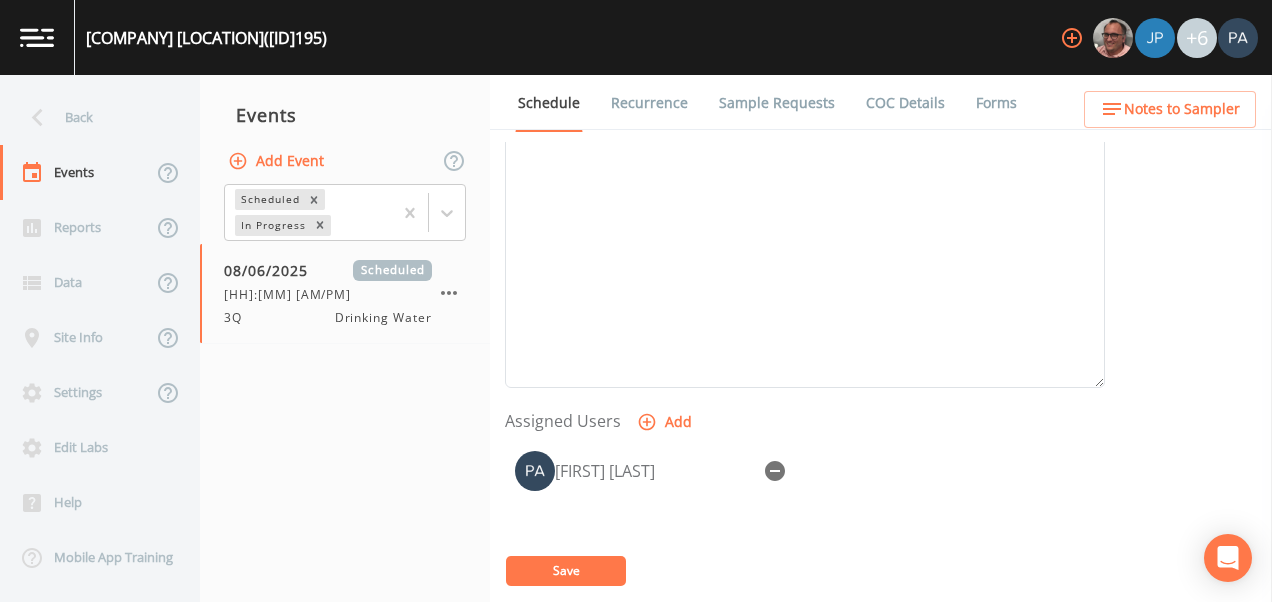 click on "Save" at bounding box center [566, 571] 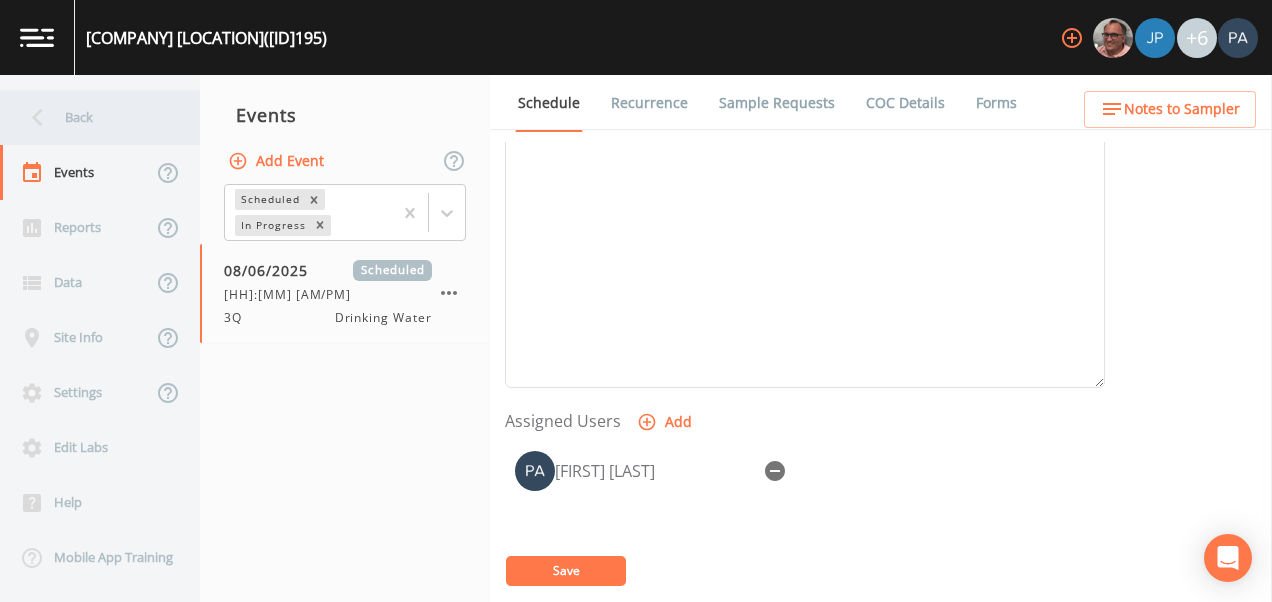 click on "Back" at bounding box center [90, 117] 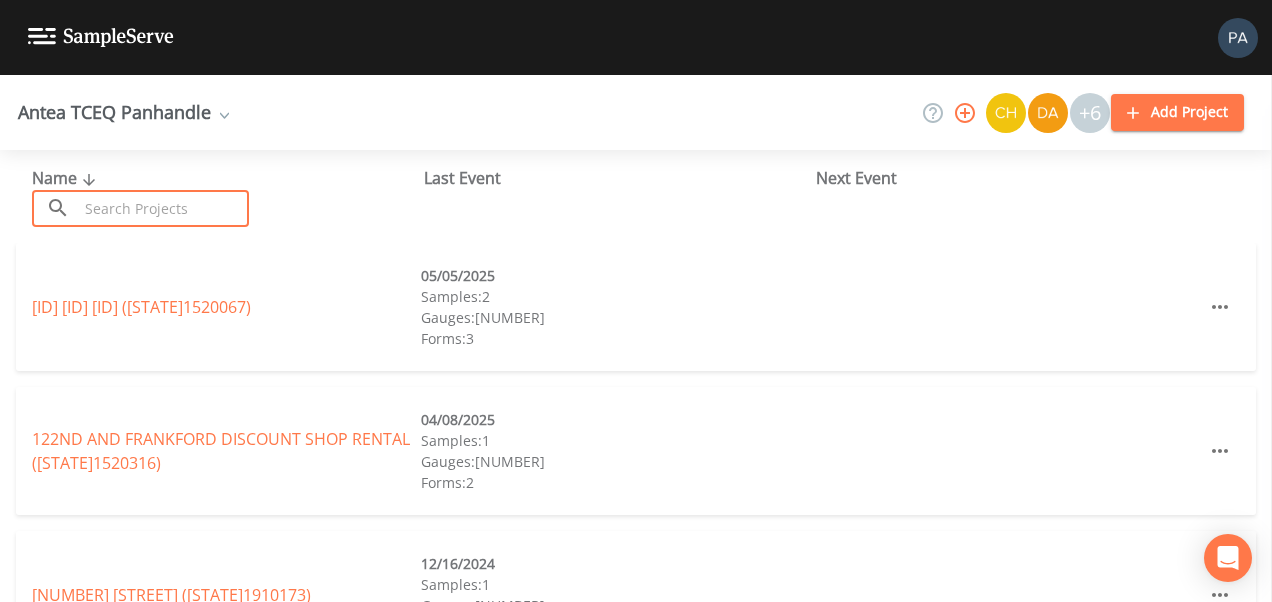 click at bounding box center (163, 208) 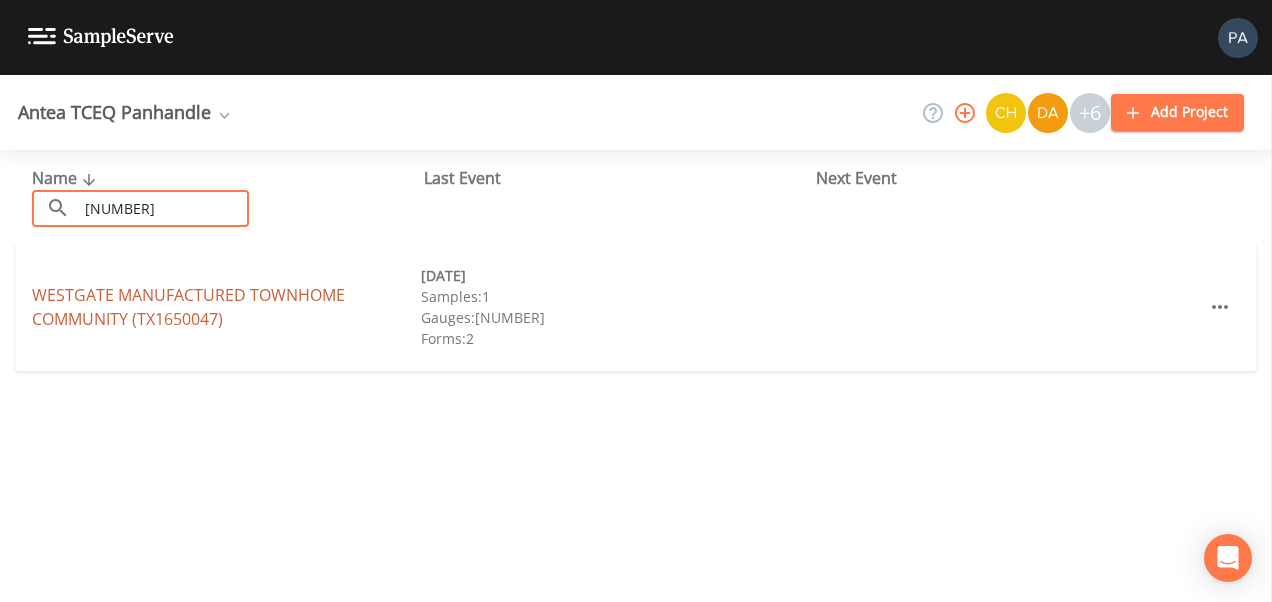type on "[NUMBER]" 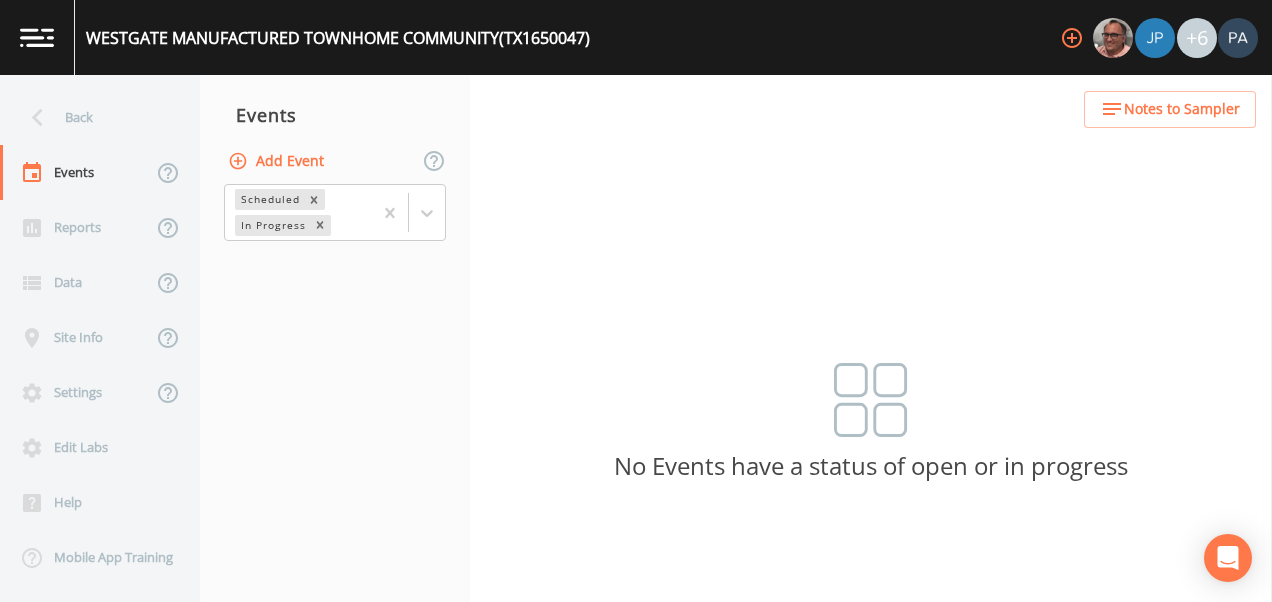 click on "Add Event" at bounding box center (278, 161) 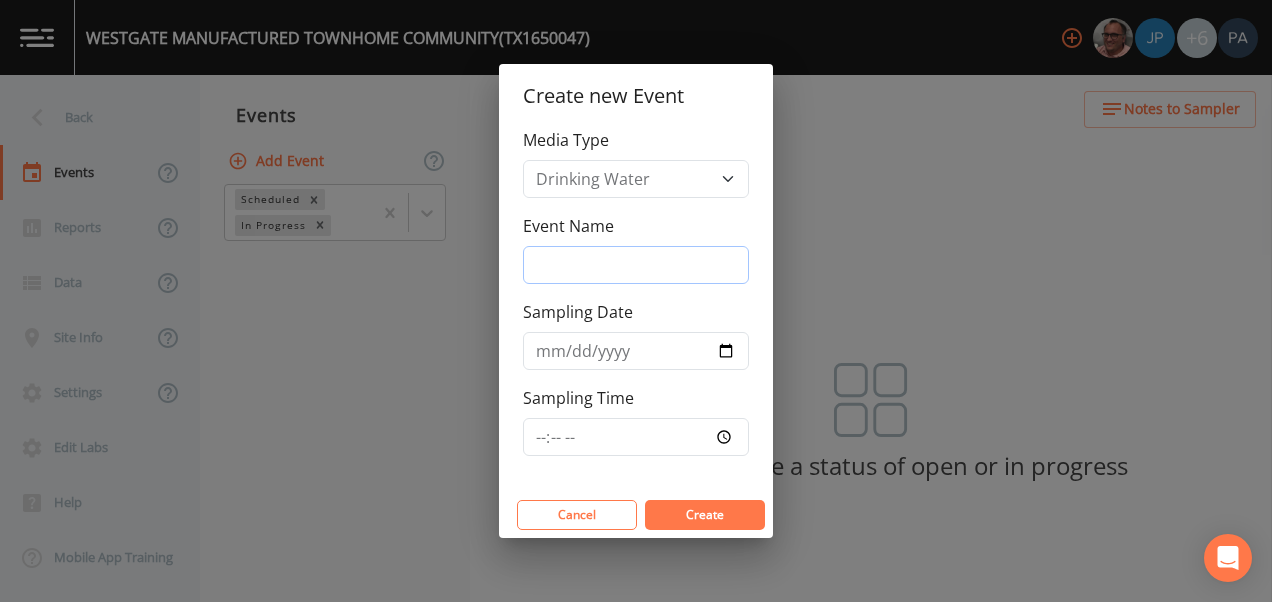 click on "Event Name" at bounding box center (636, 265) 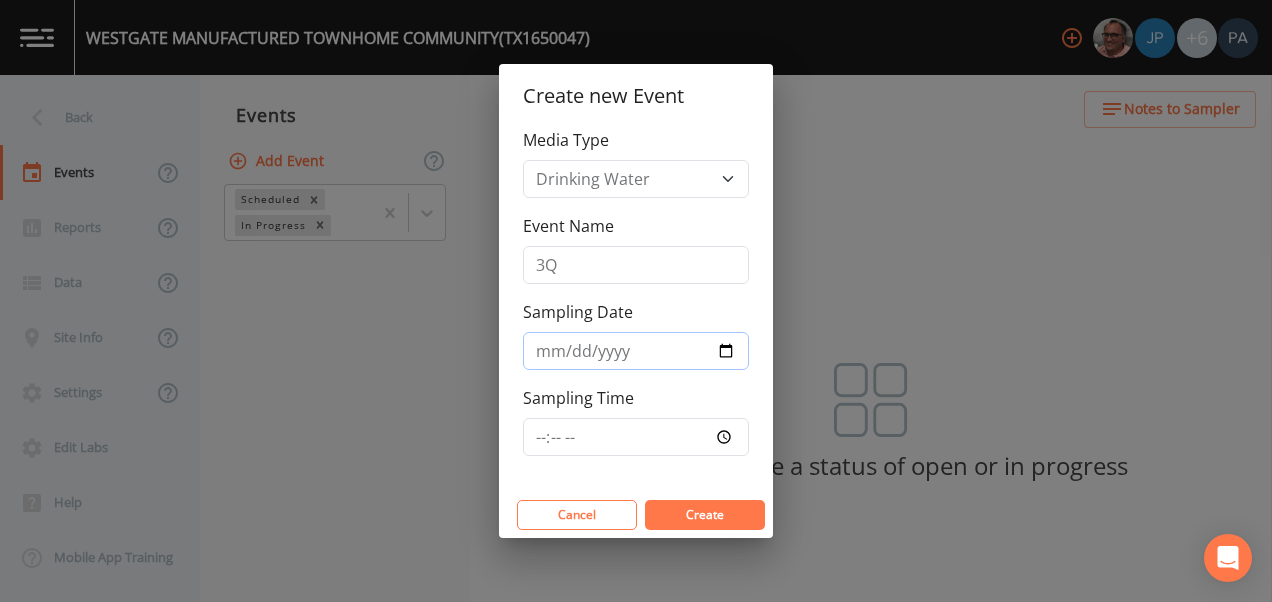 type on "2025-08-06" 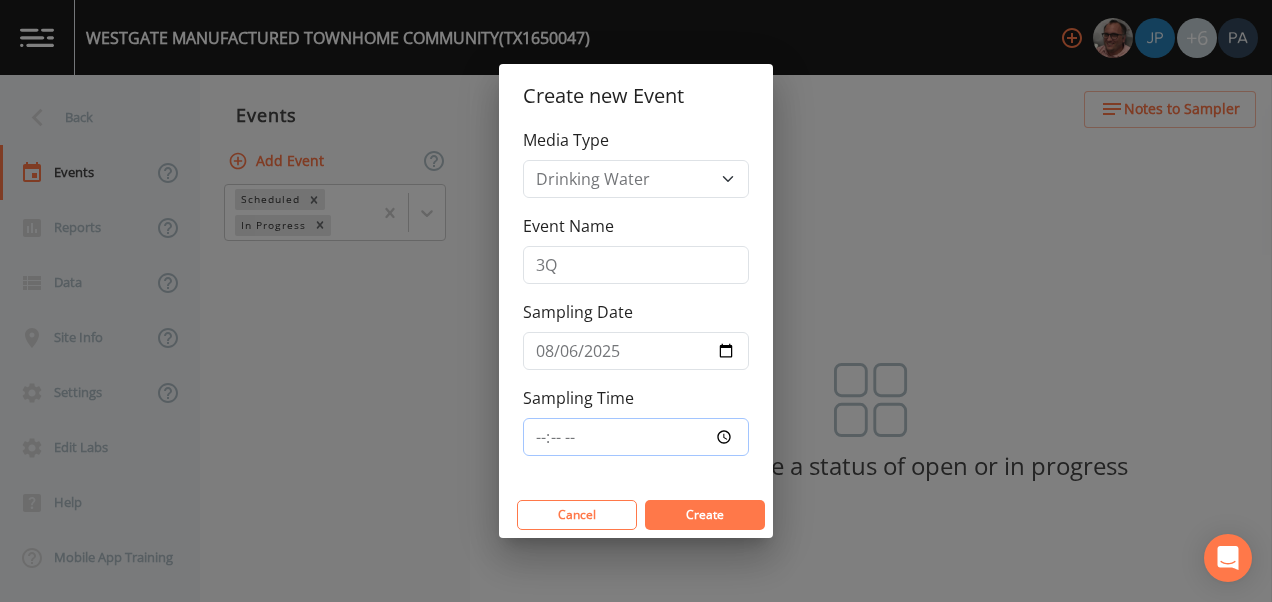 click on "Sampling Time" at bounding box center (636, 437) 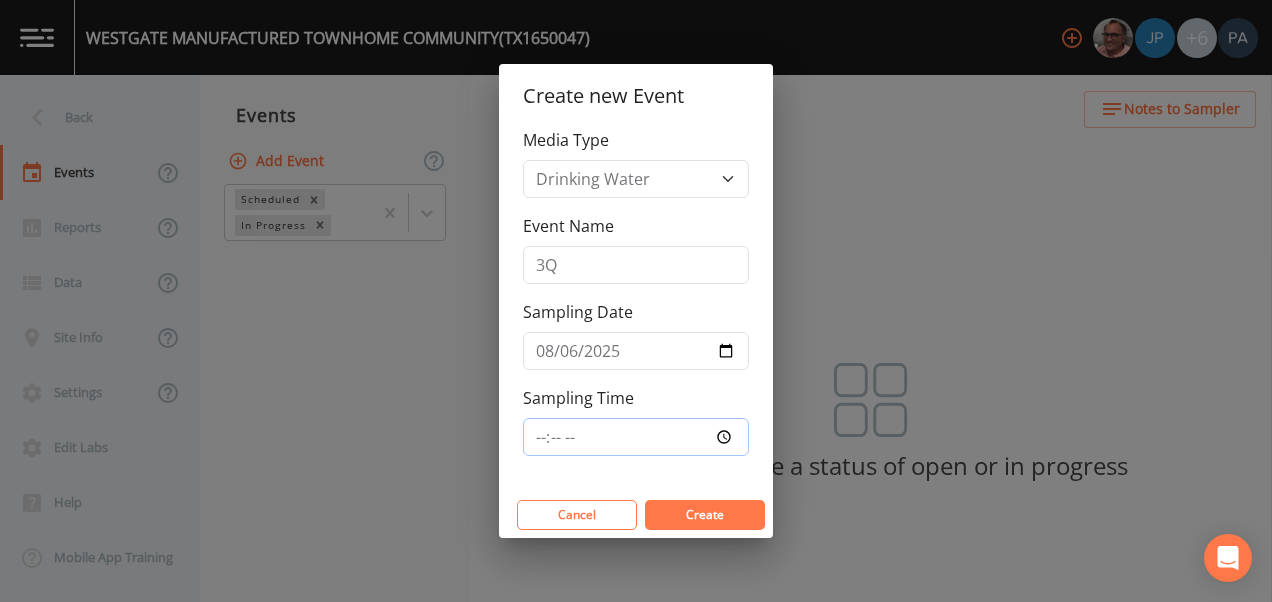 type on "[TIME]" 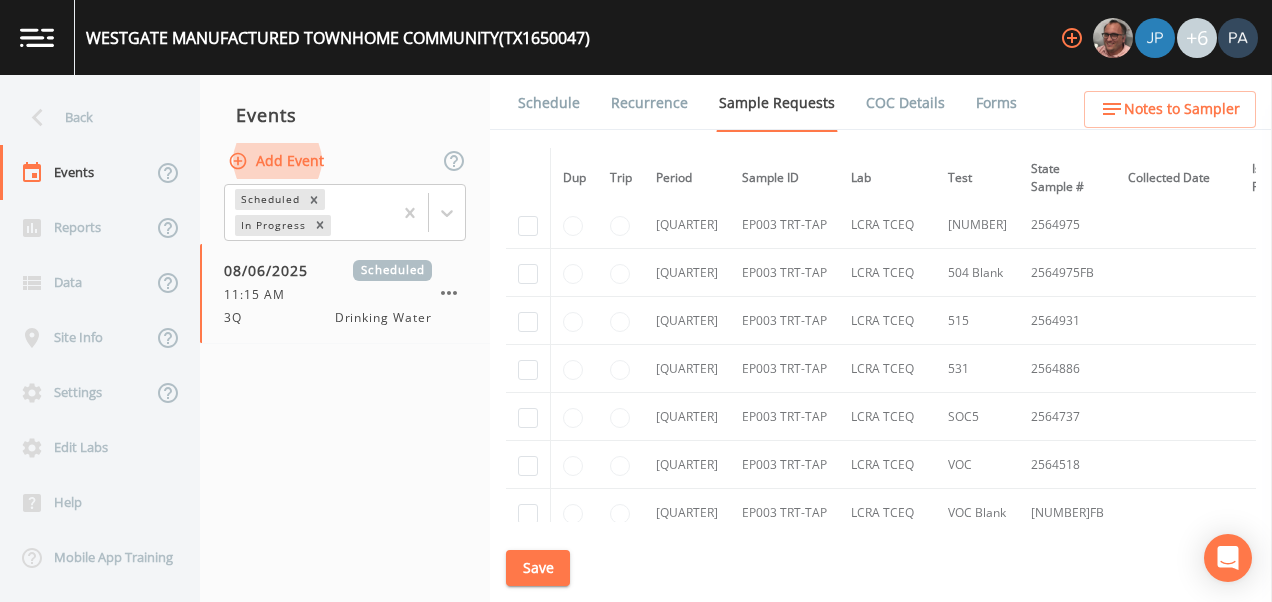 scroll, scrollTop: 3008, scrollLeft: 0, axis: vertical 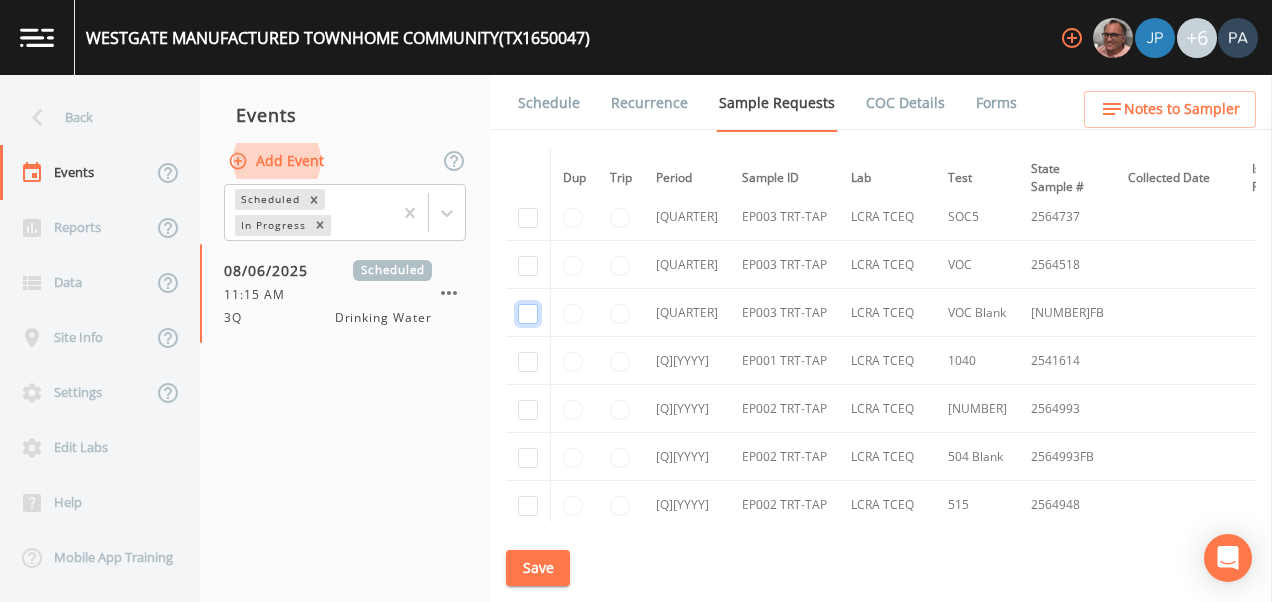 click at bounding box center (528, 314) 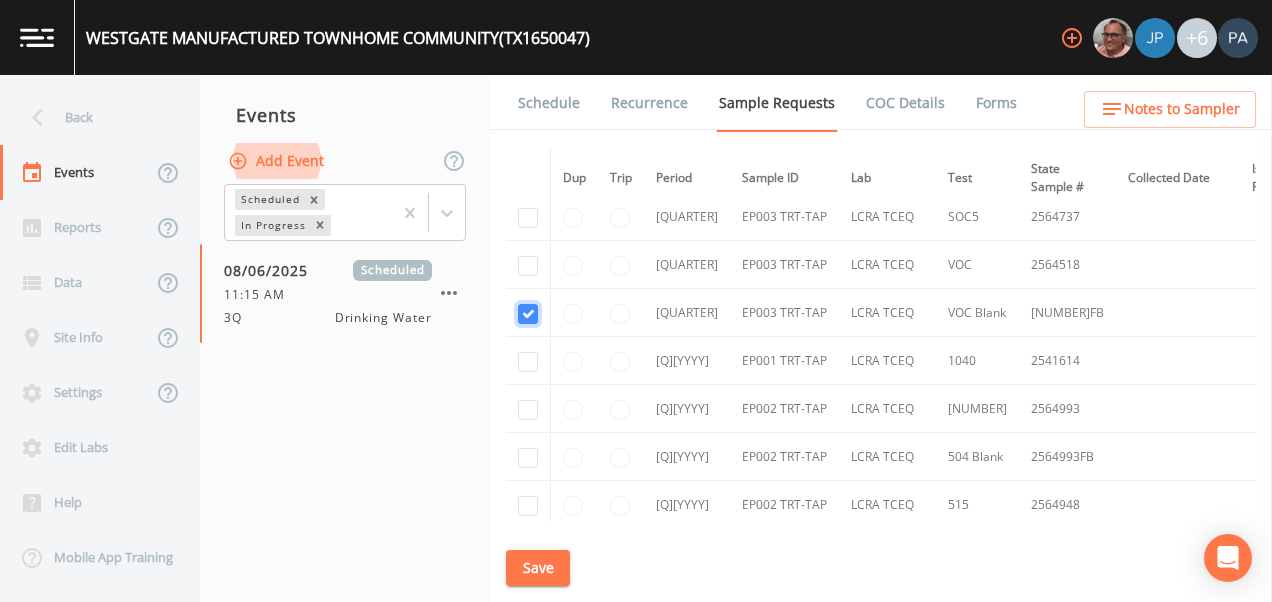 checkbox on "true" 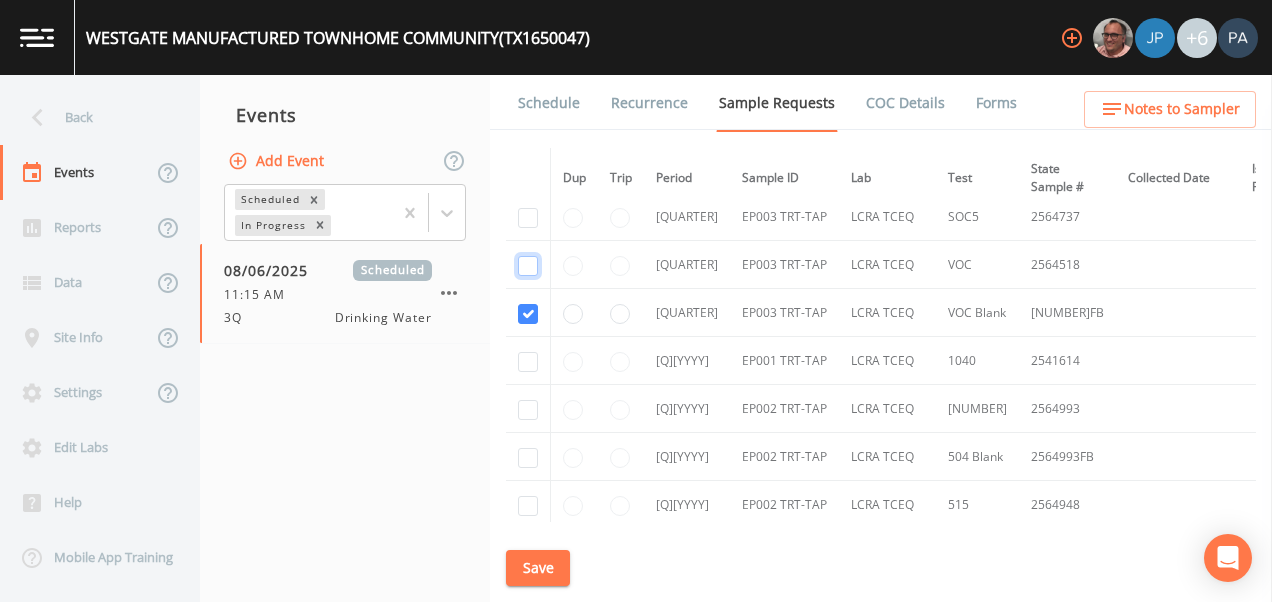 click at bounding box center (528, 266) 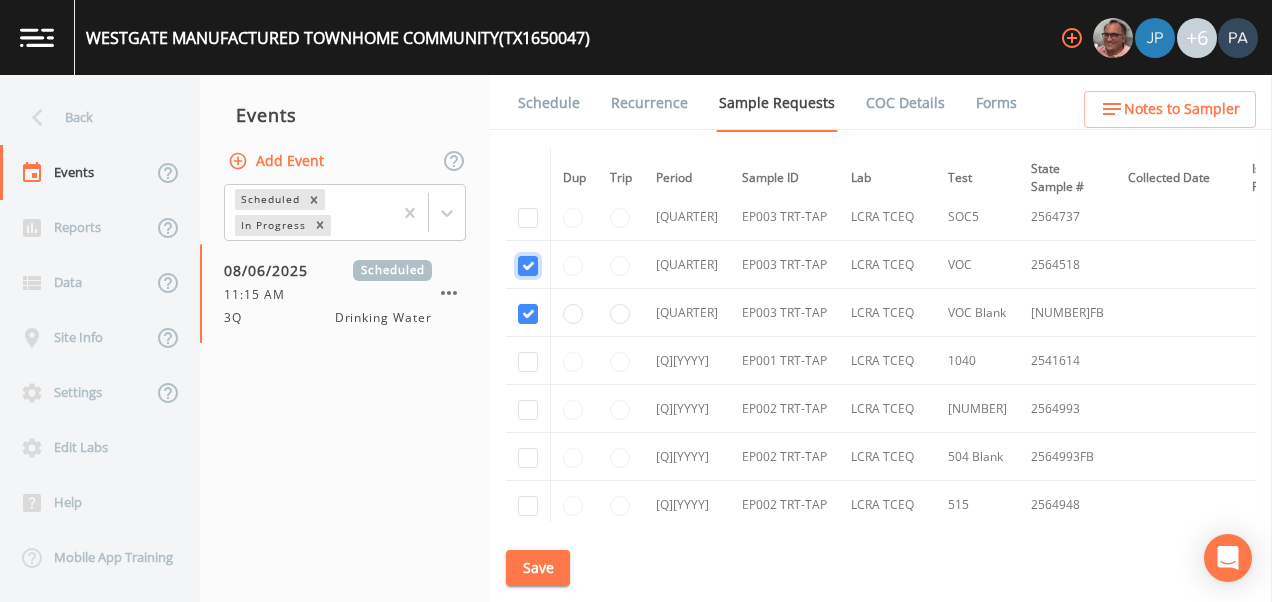 checkbox on "true" 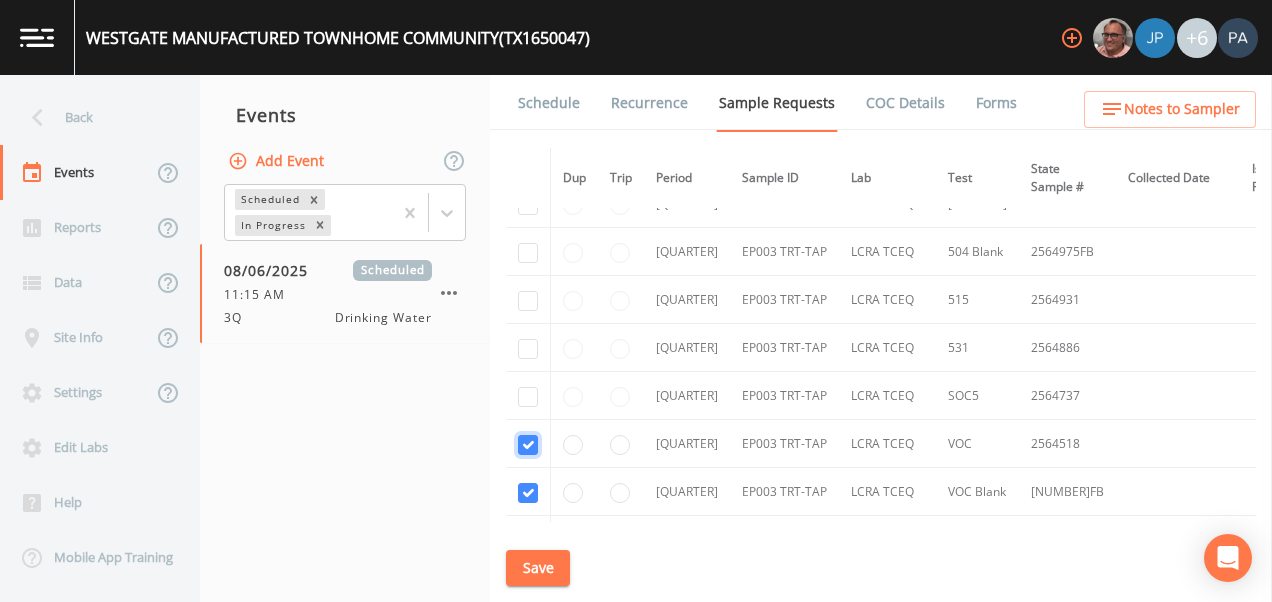 scroll, scrollTop: 2520, scrollLeft: 0, axis: vertical 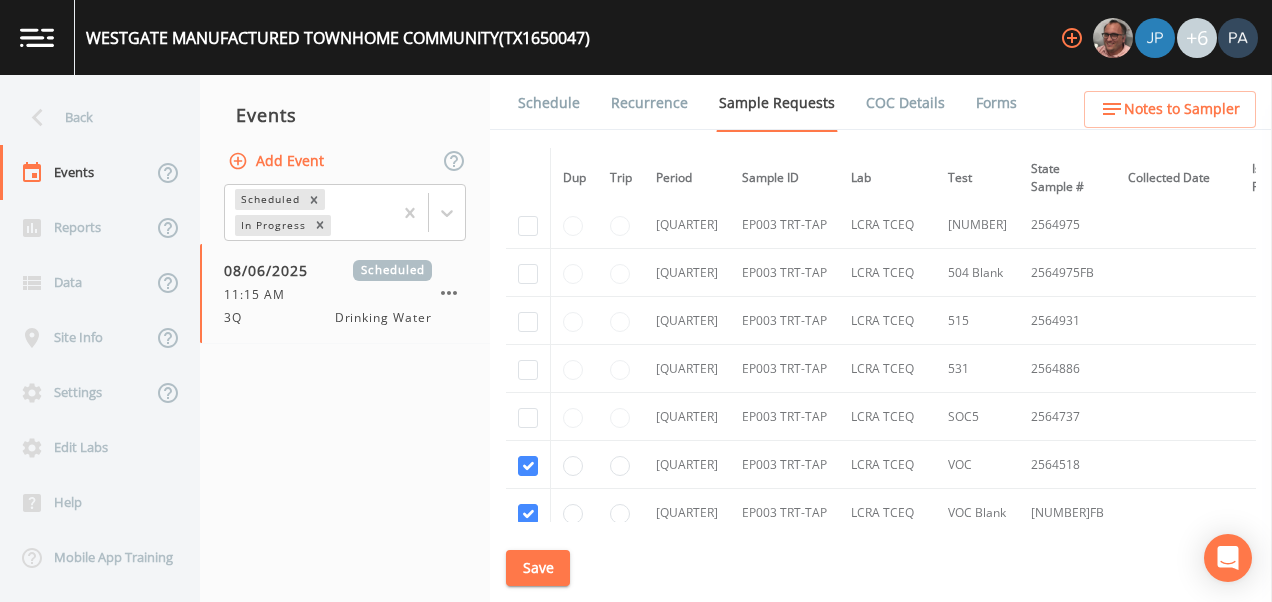 click at bounding box center [528, 417] 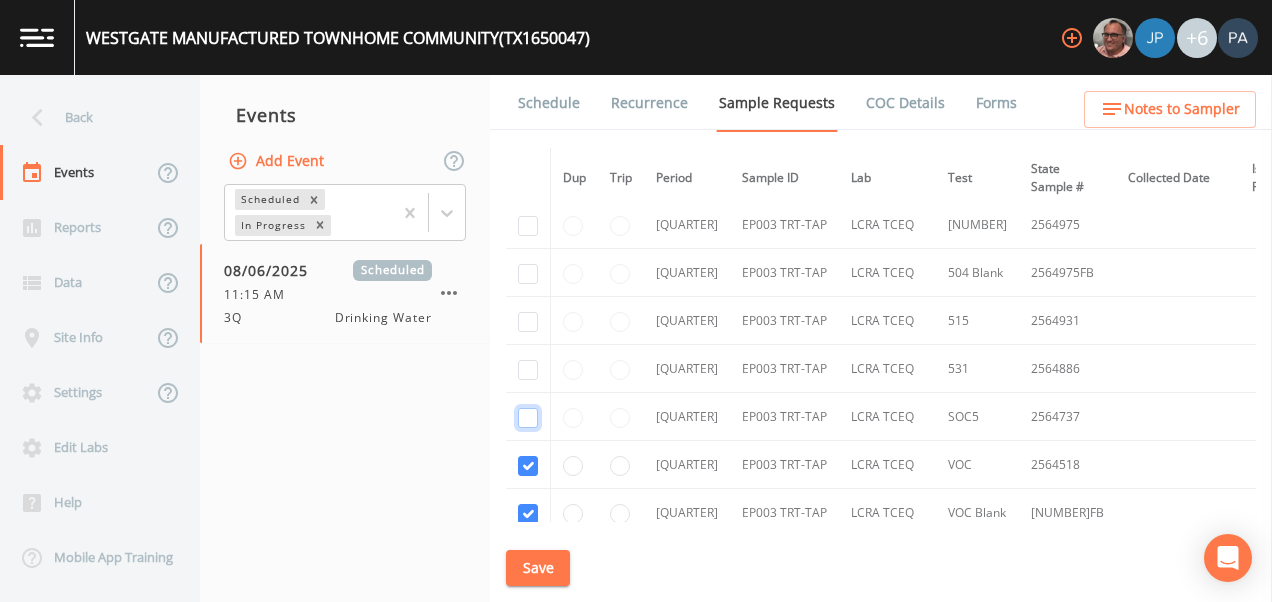 click at bounding box center (528, 418) 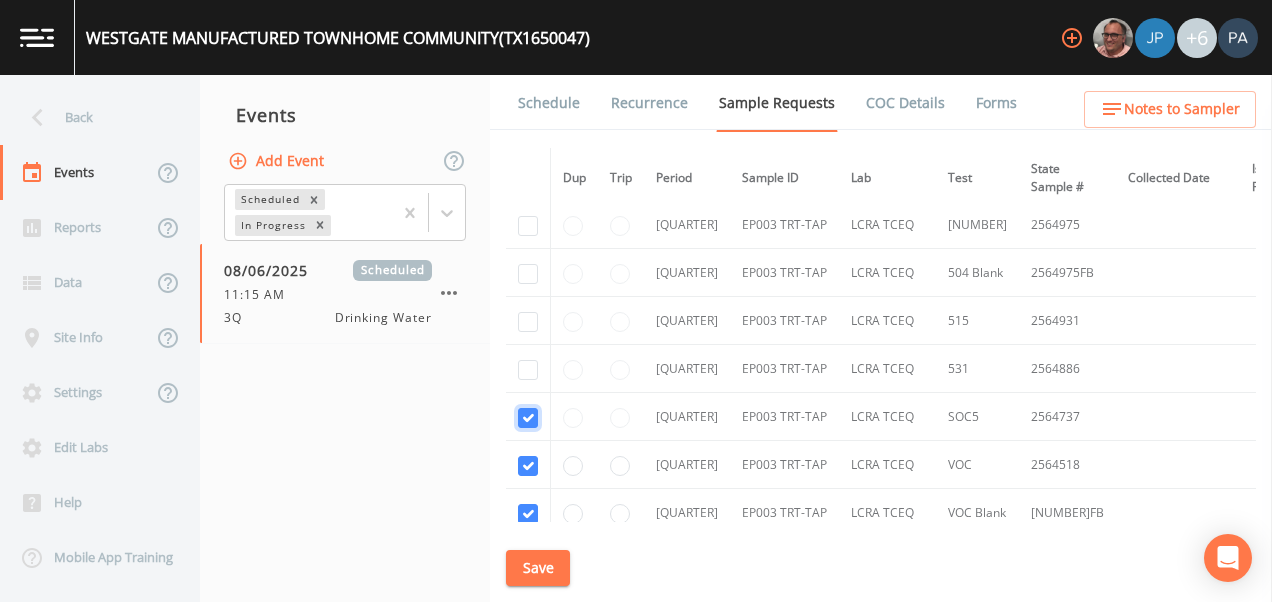 checkbox on "true" 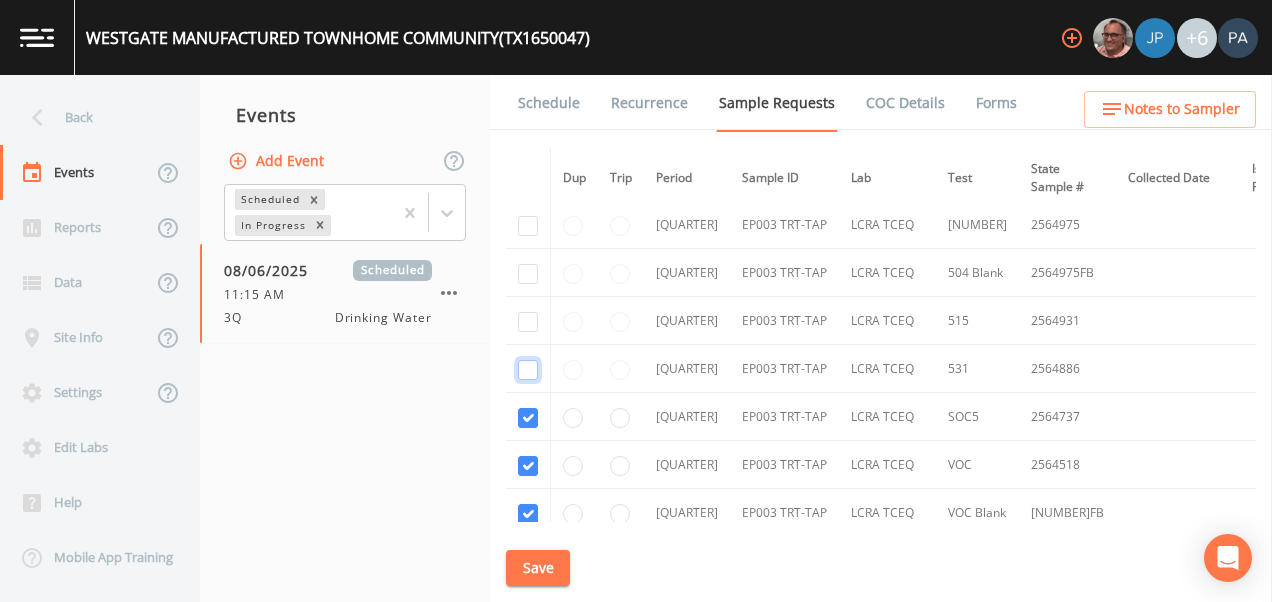 click at bounding box center [528, 370] 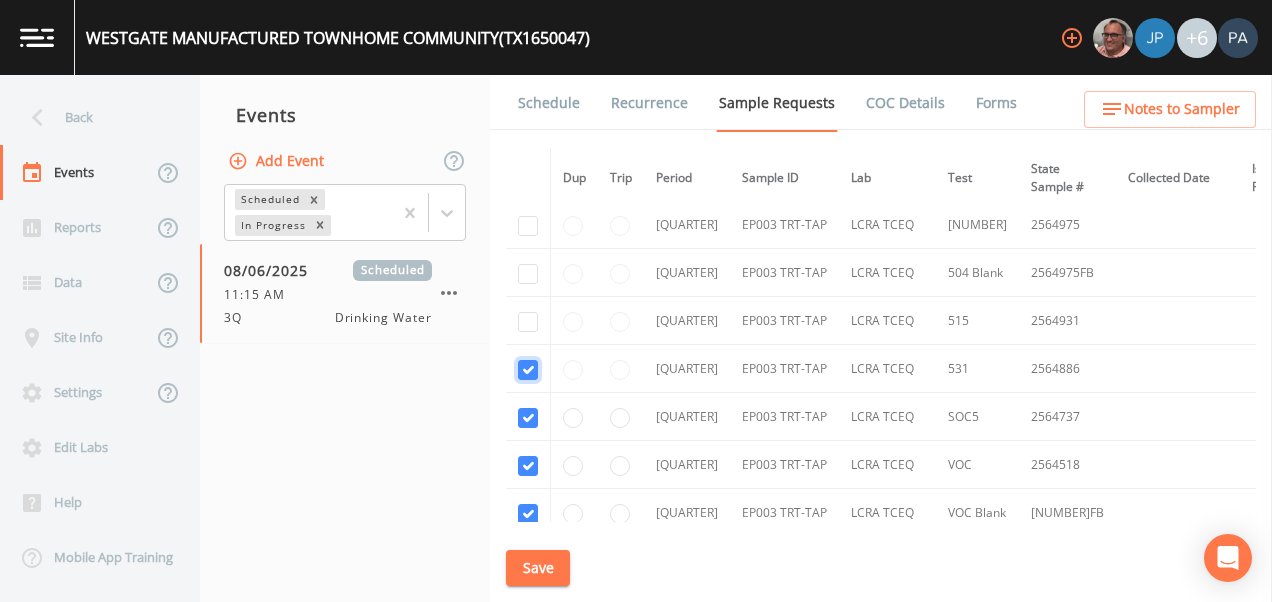 checkbox on "true" 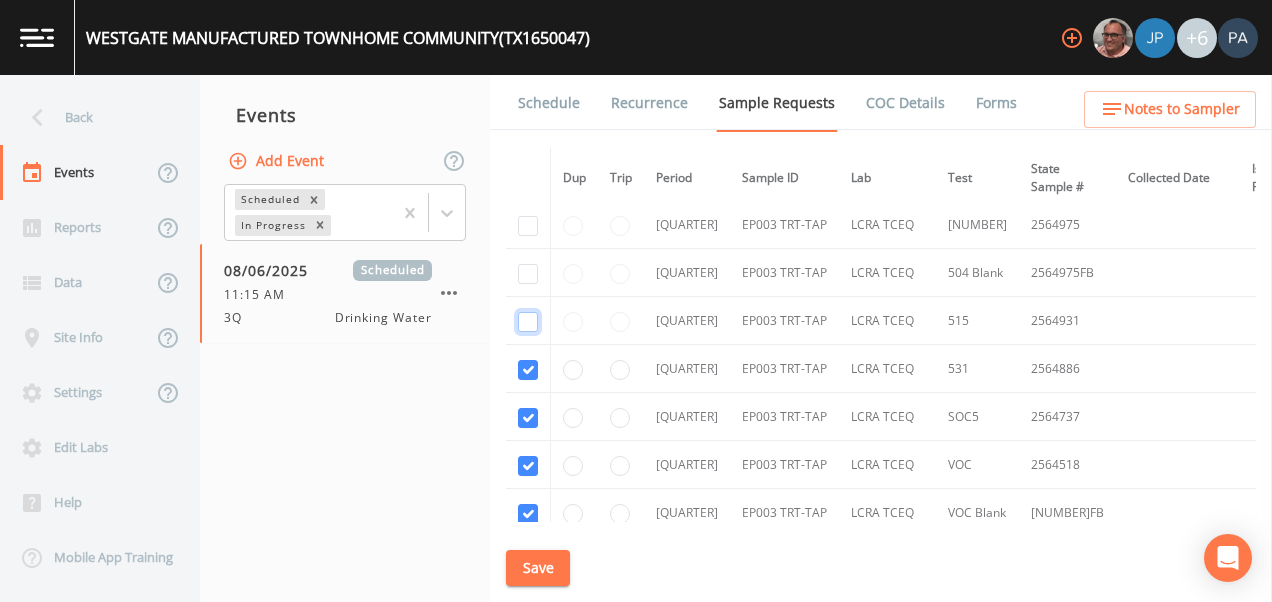 click at bounding box center [528, 322] 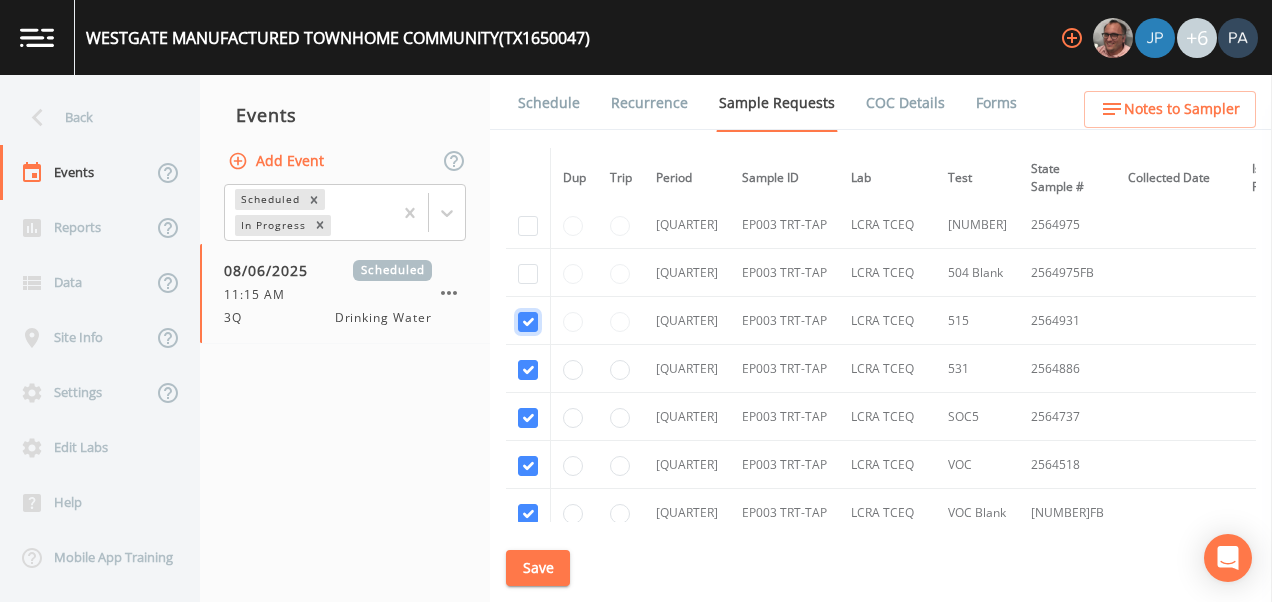 checkbox on "true" 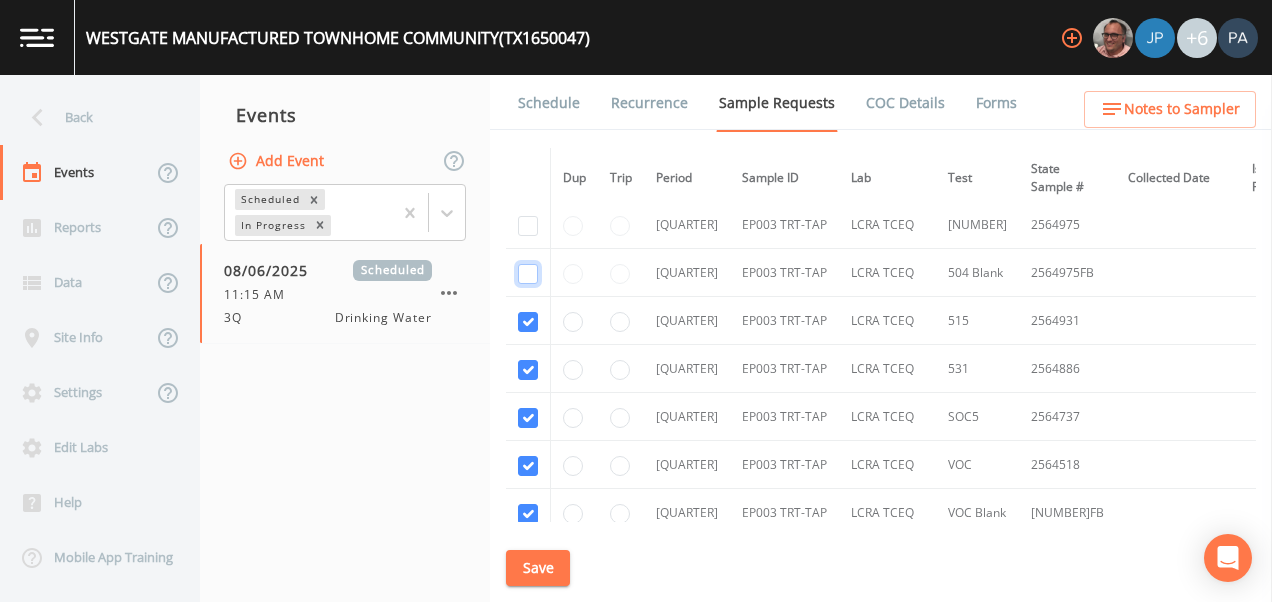 click at bounding box center (528, 274) 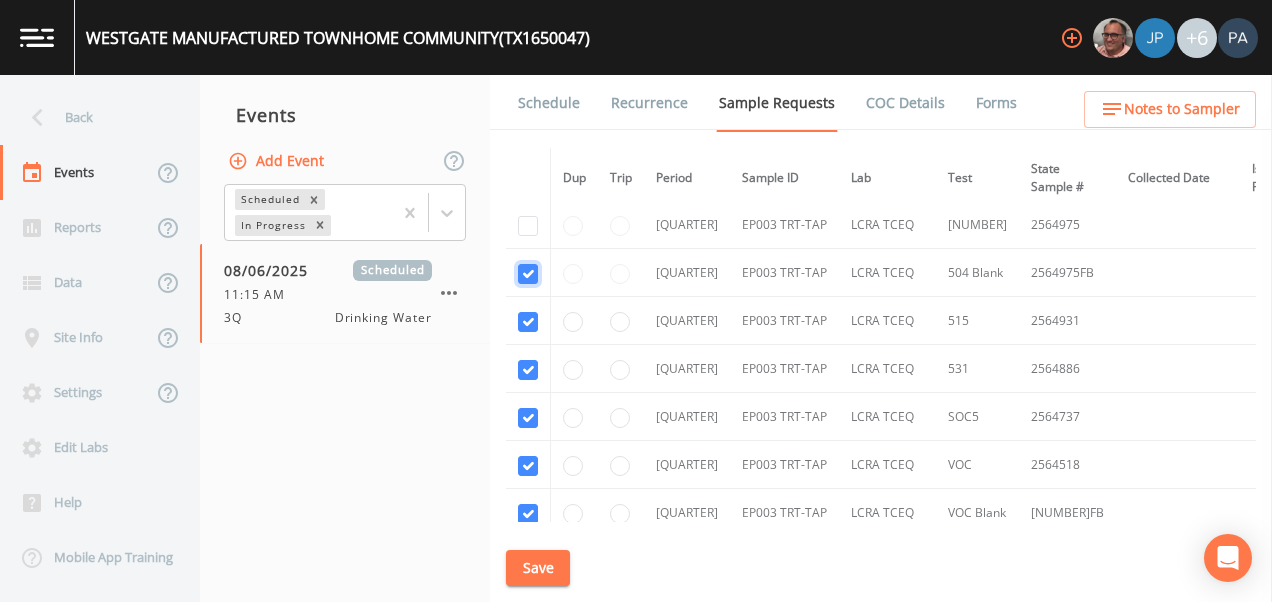 checkbox on "true" 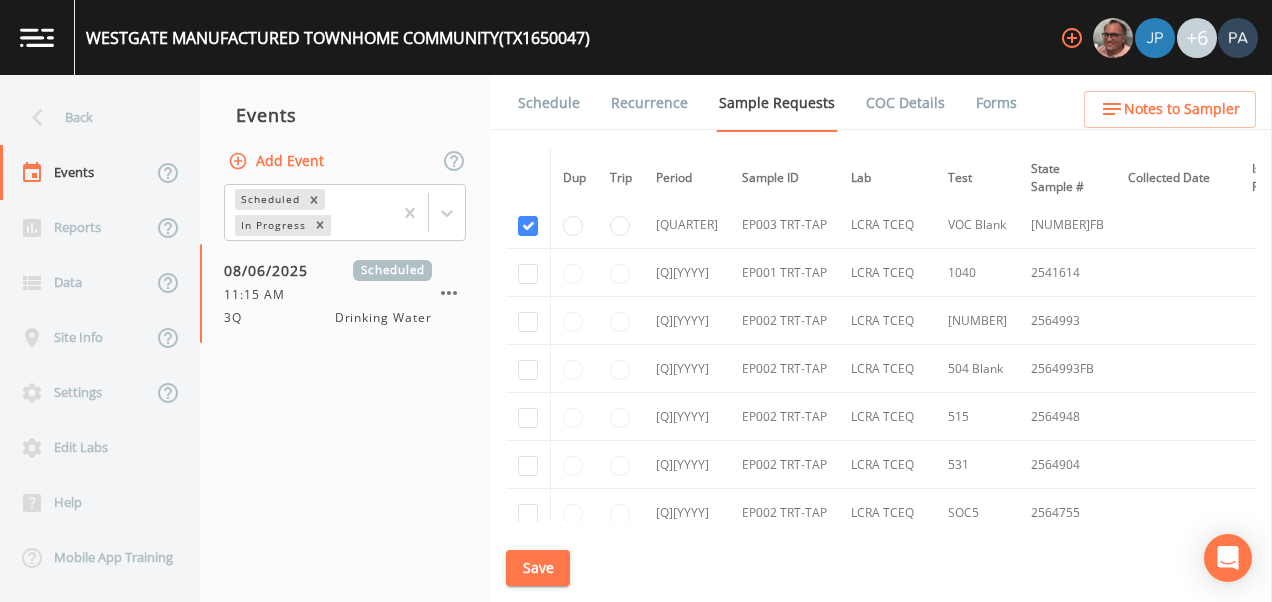 click at bounding box center [528, -62] 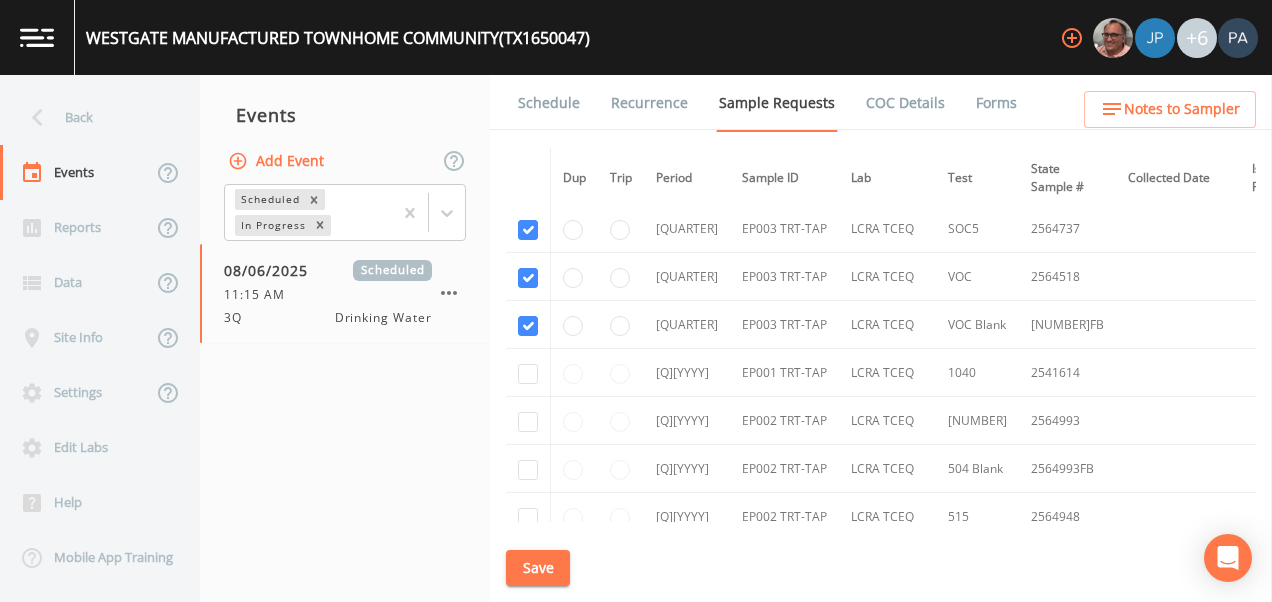 scroll, scrollTop: 2320, scrollLeft: 0, axis: vertical 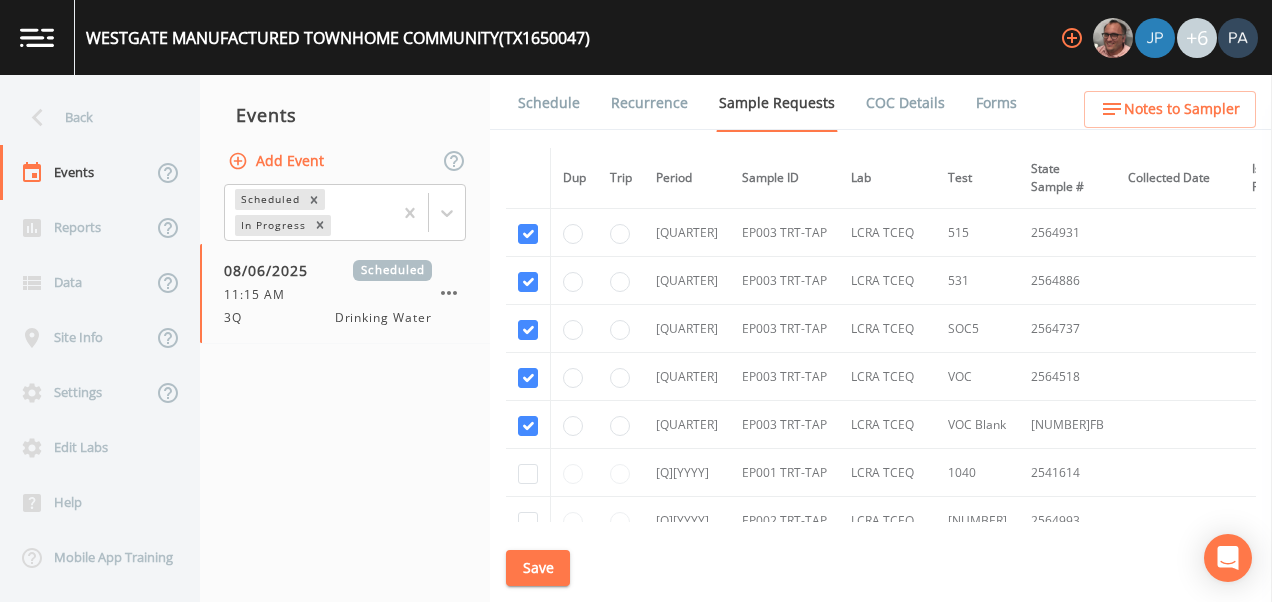 click at bounding box center (528, 90) 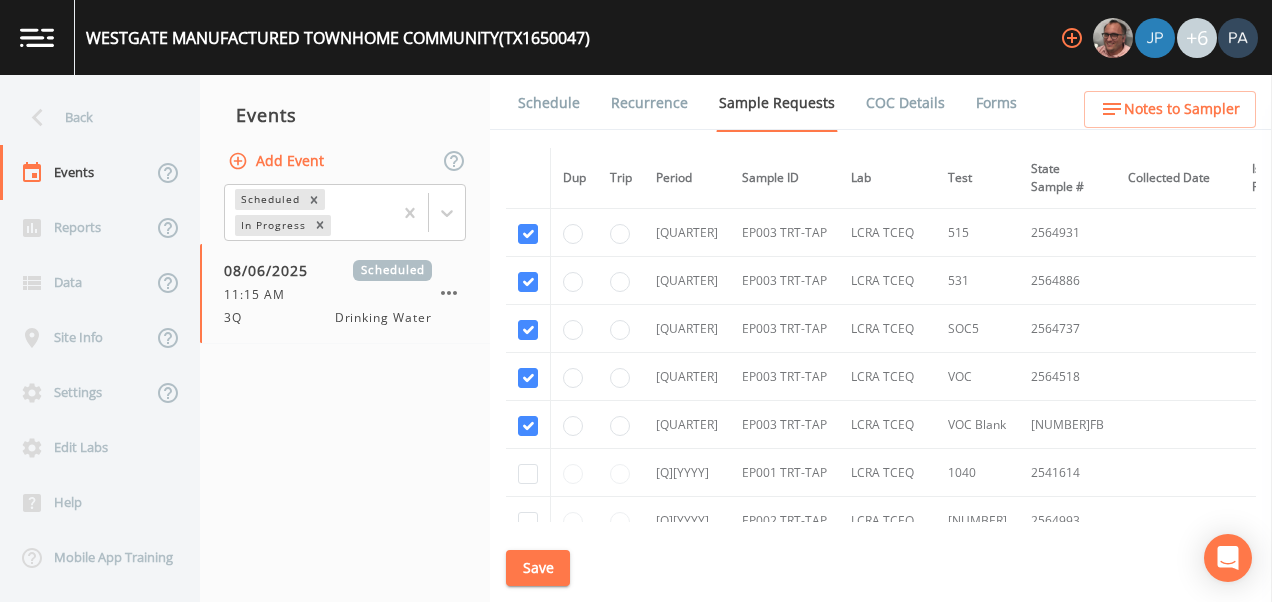 checkbox on "true" 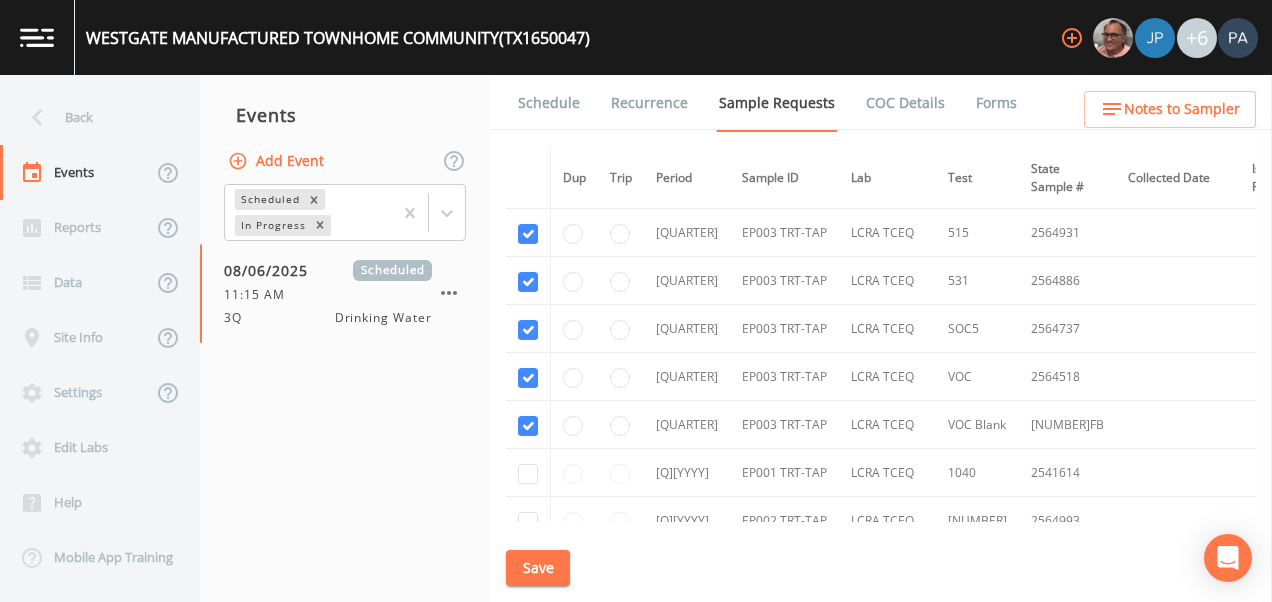 drag, startPoint x: 530, startPoint y: 327, endPoint x: 534, endPoint y: 309, distance: 18.439089 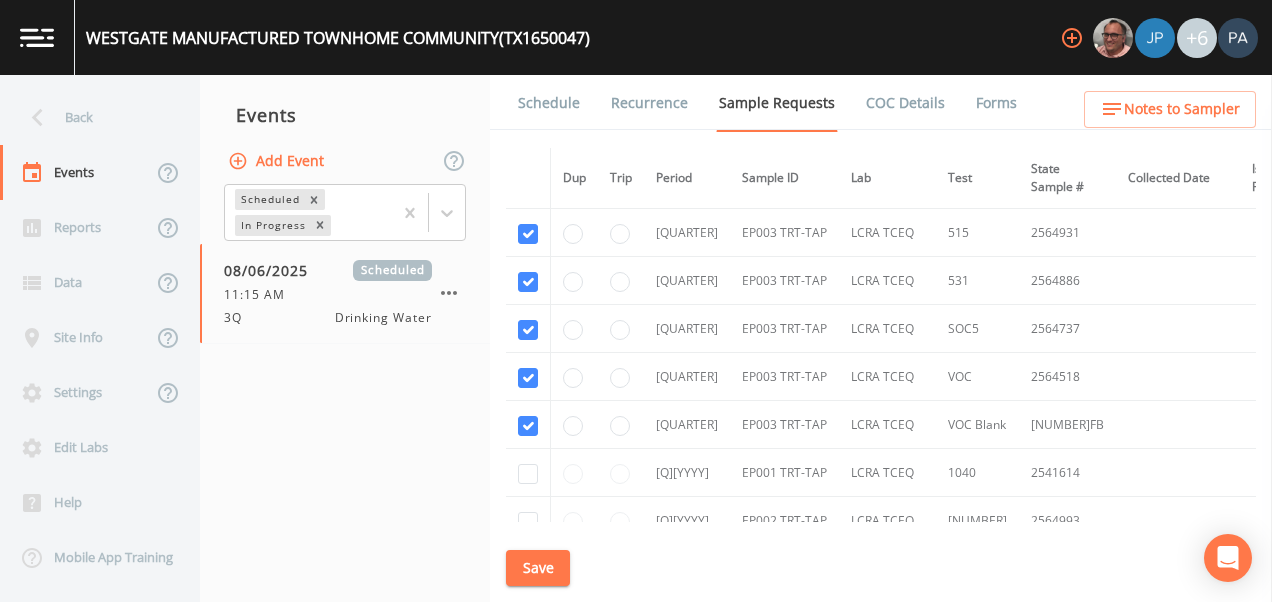 click at bounding box center (528, 42) 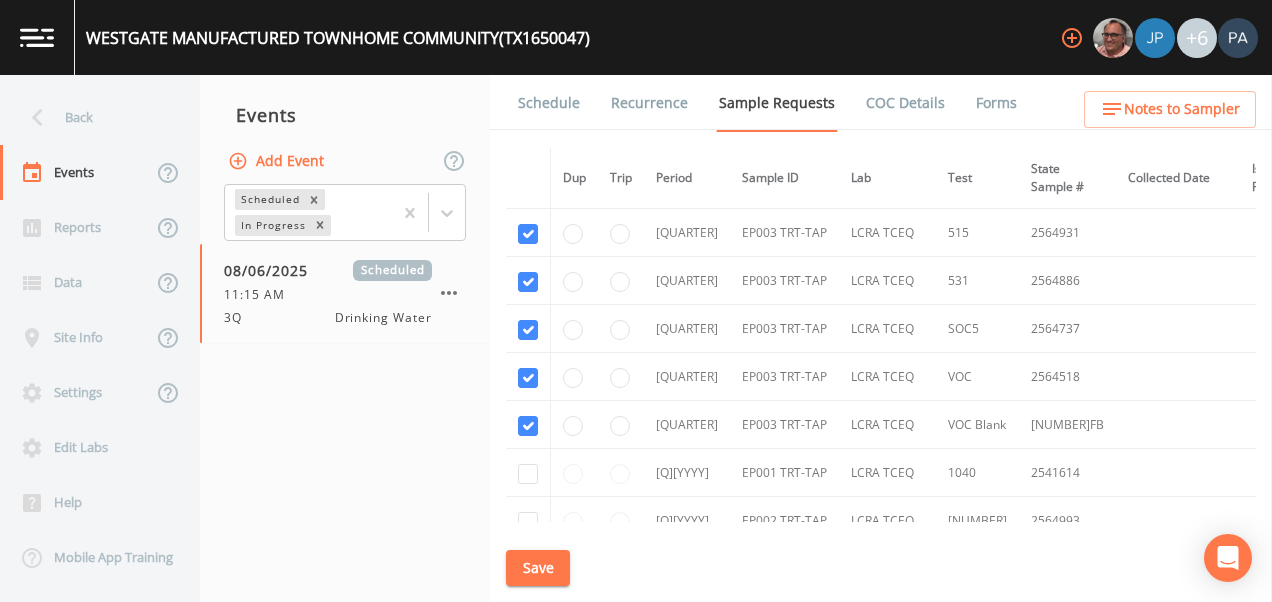 checkbox on "true" 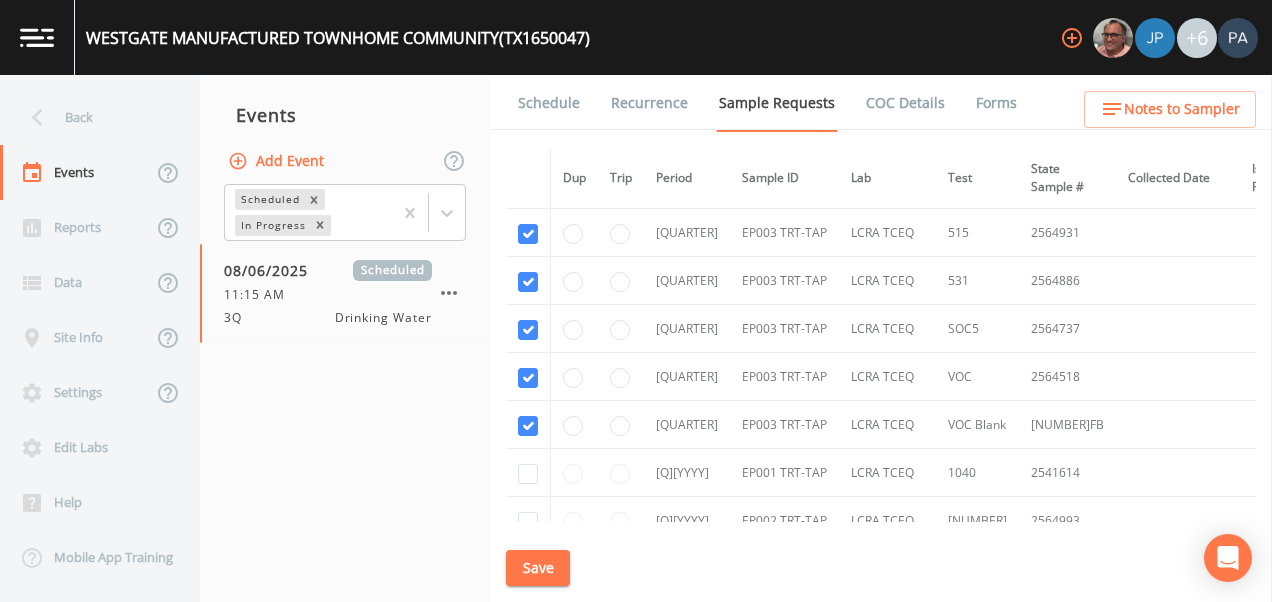 click at bounding box center (528, -6) 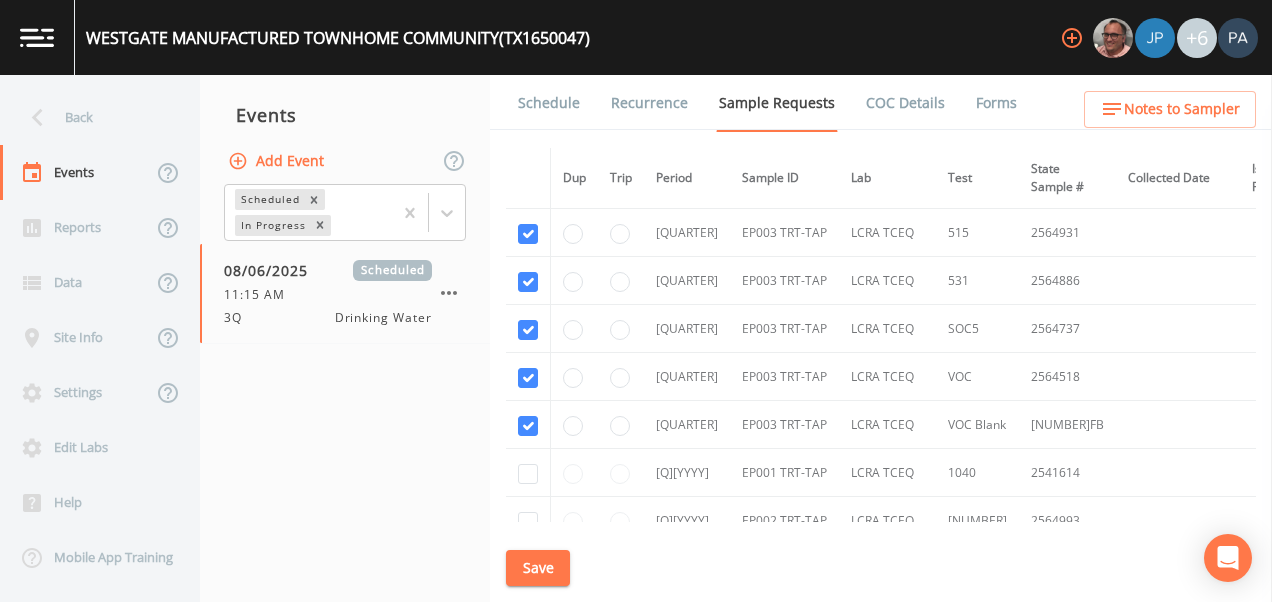 checkbox on "true" 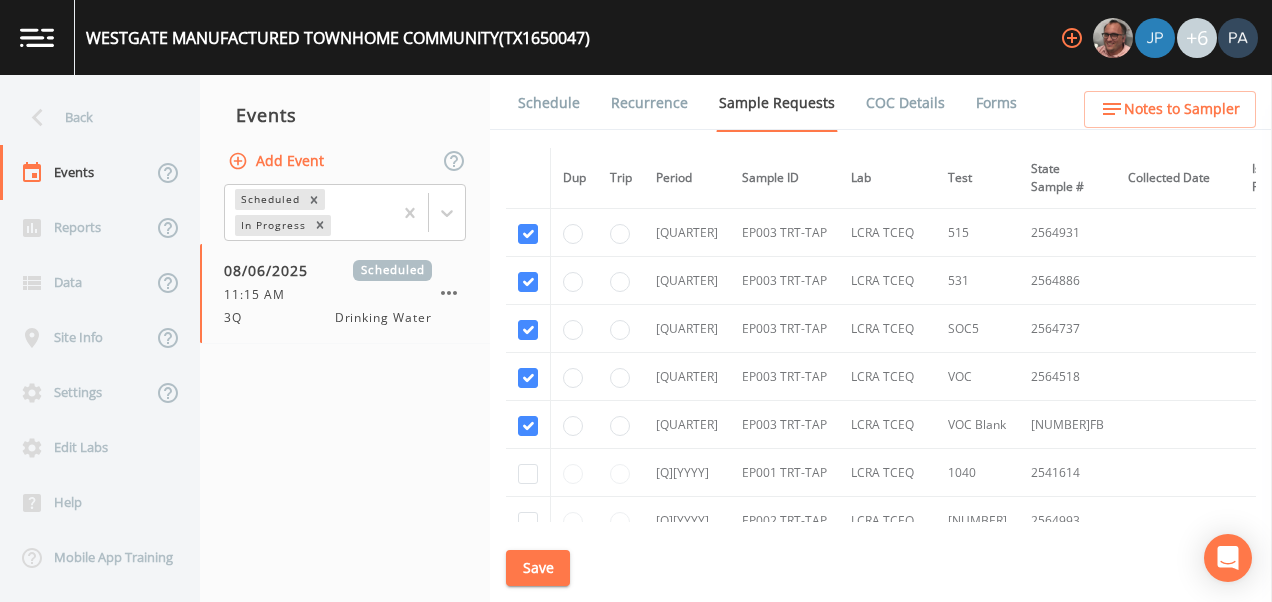 click at bounding box center [528, -54] 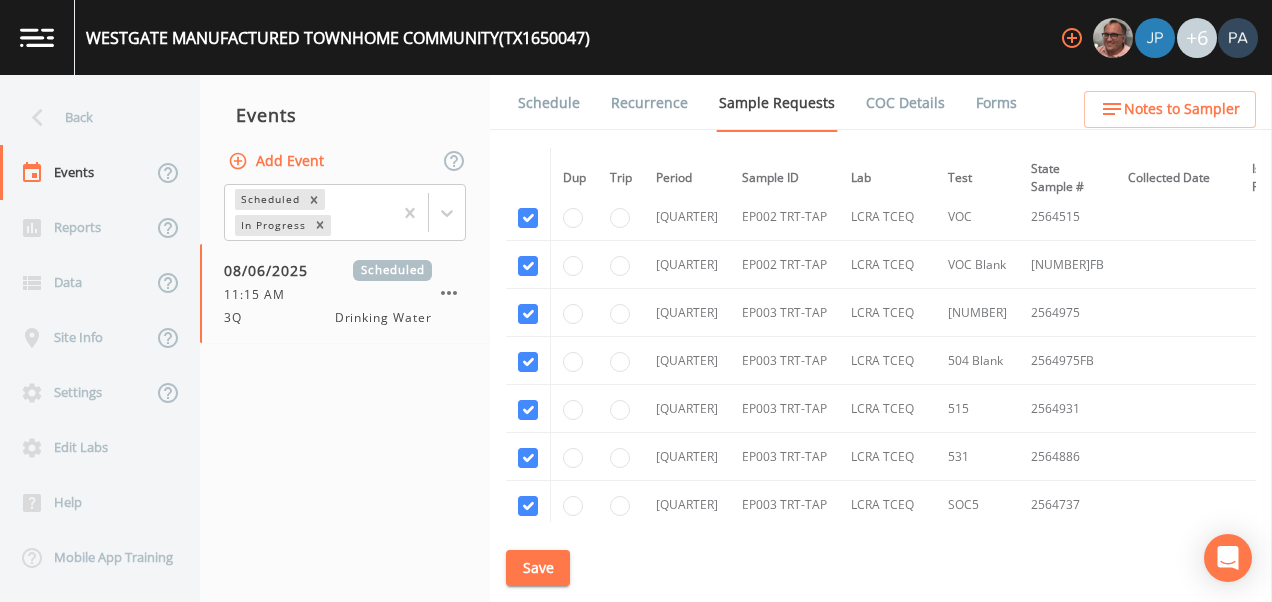 scroll, scrollTop: 2120, scrollLeft: 0, axis: vertical 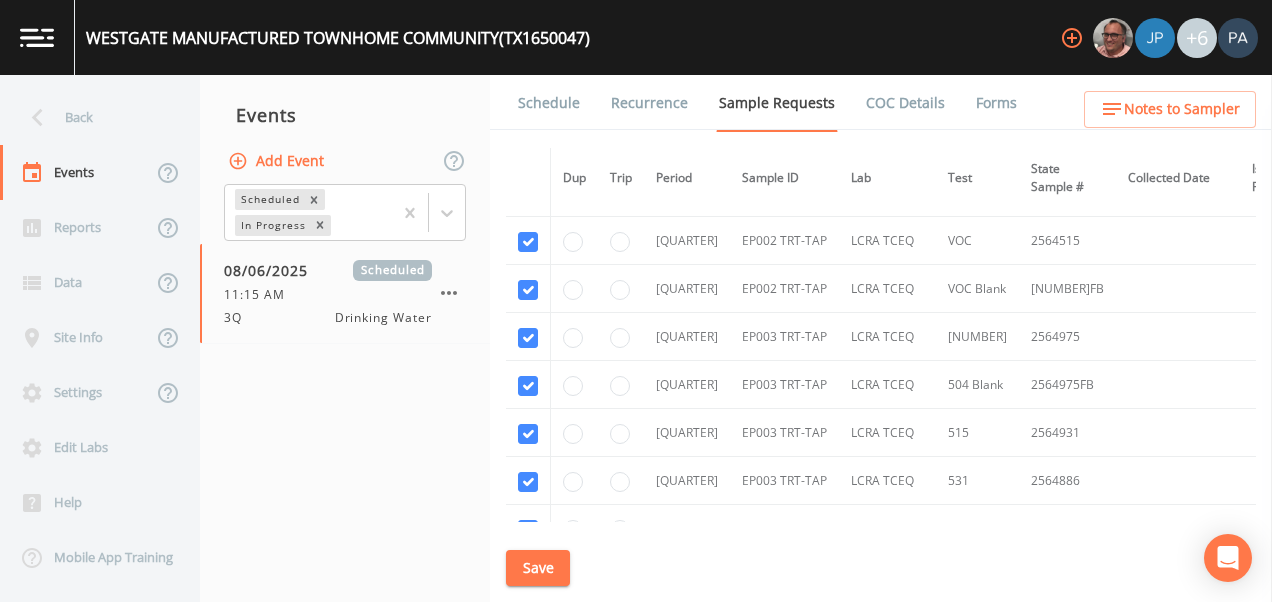 drag, startPoint x: 531, startPoint y: 383, endPoint x: 531, endPoint y: 372, distance: 11 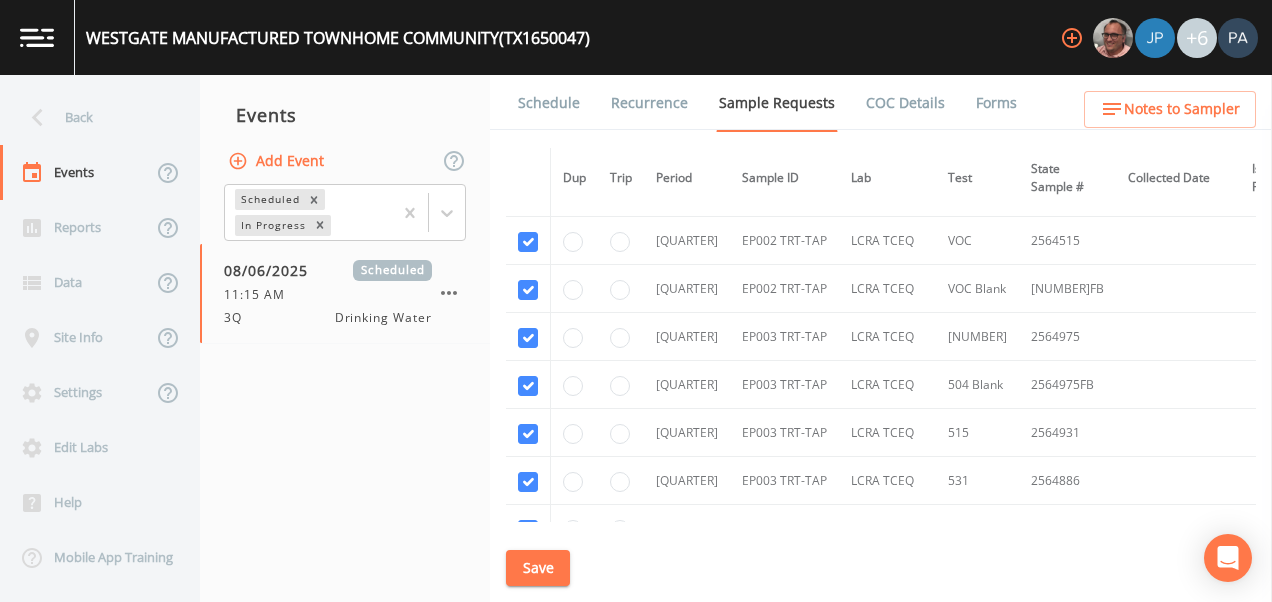 click at bounding box center [528, 98] 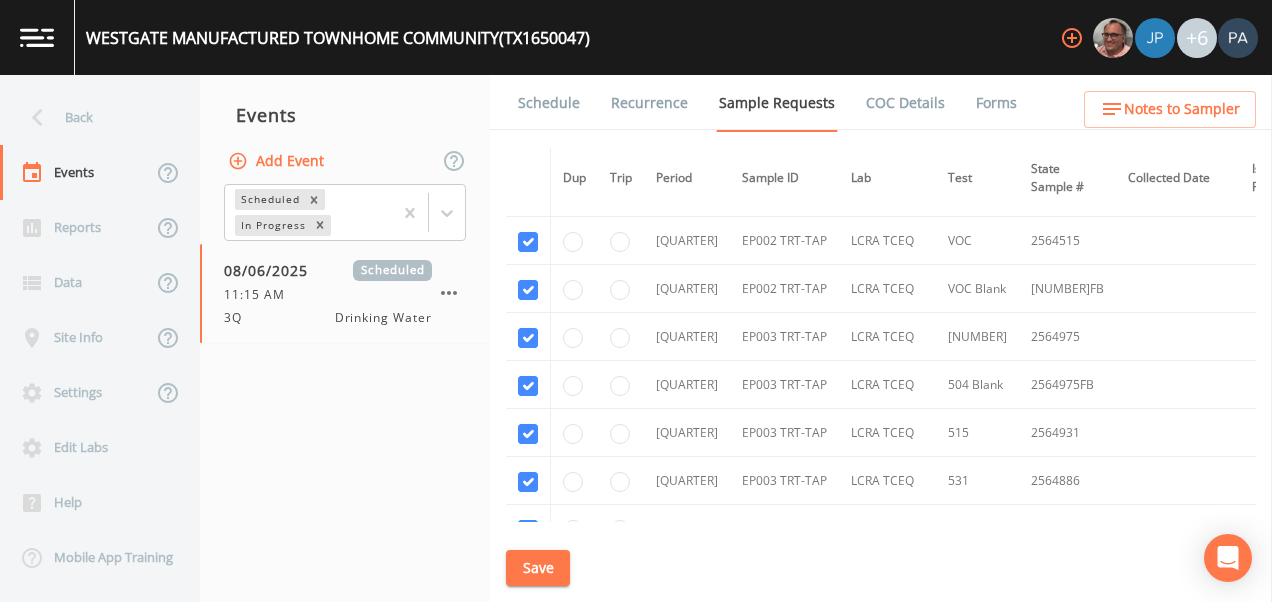 checkbox on "true" 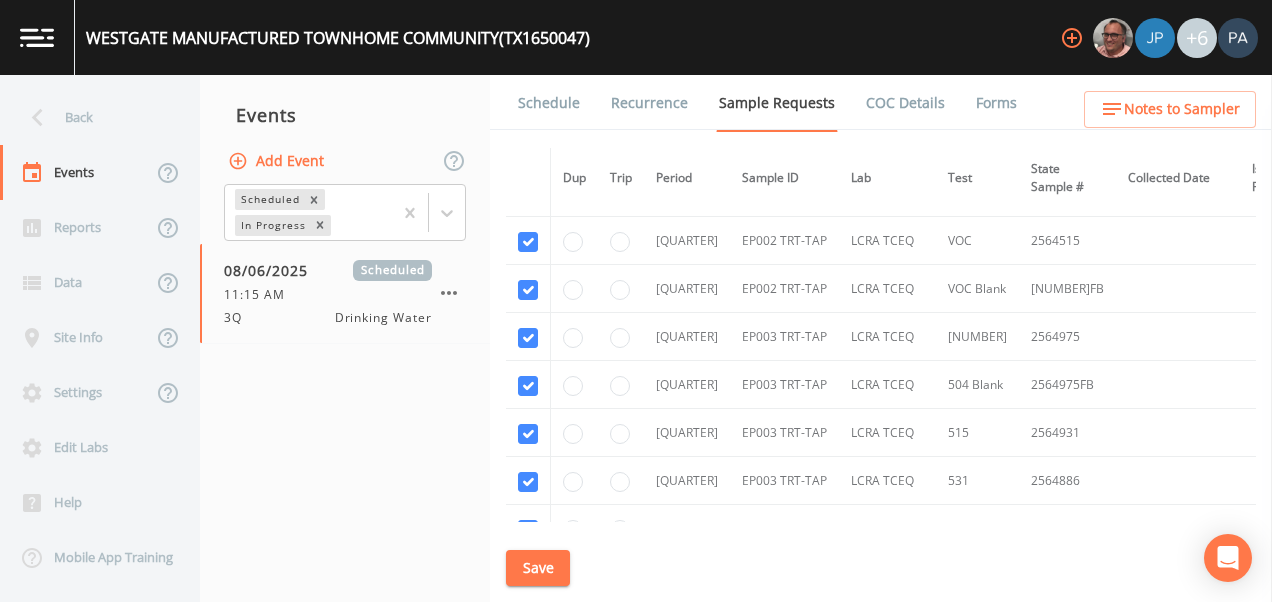 click at bounding box center (528, 50) 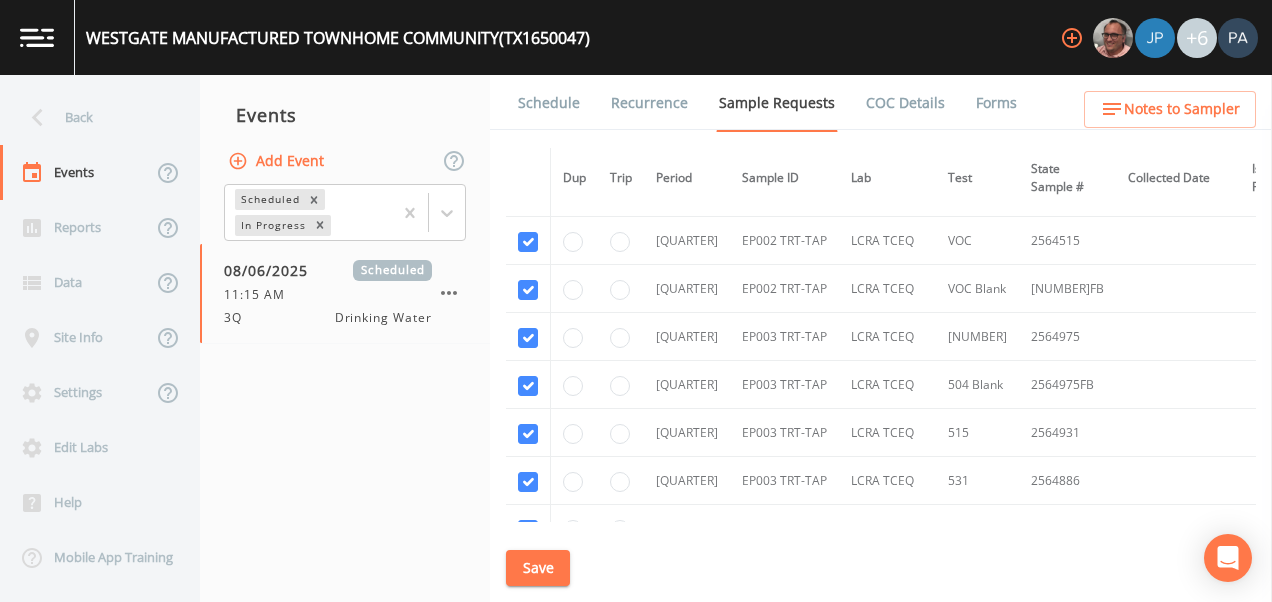 checkbox on "true" 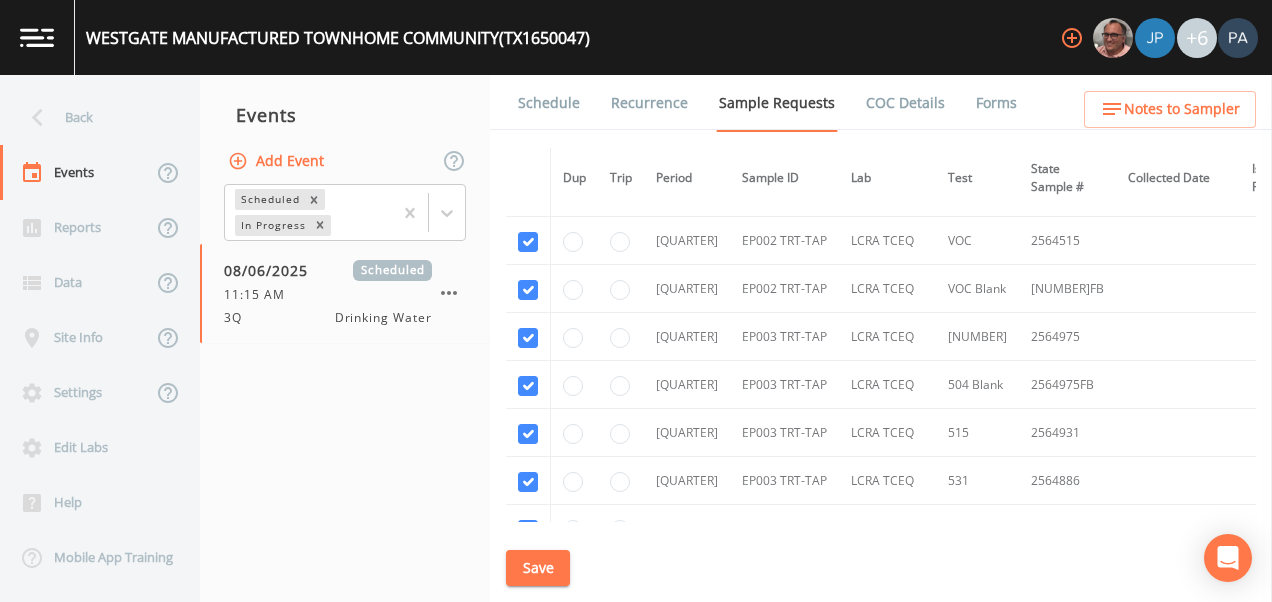 click at bounding box center (528, 2) 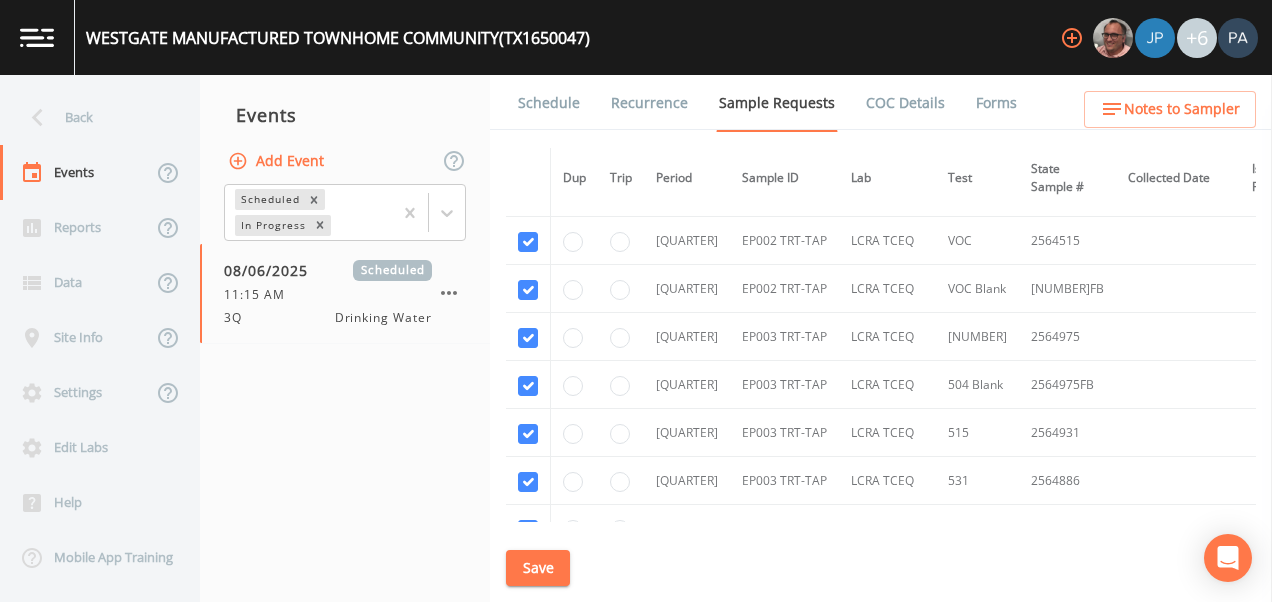 checkbox on "true" 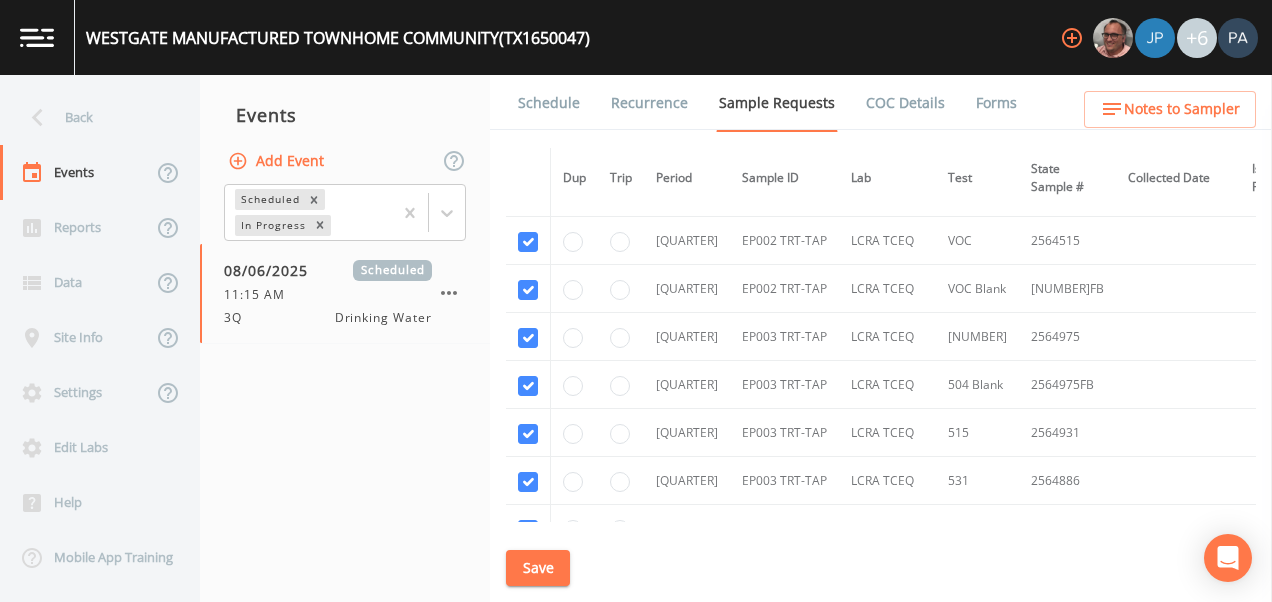 checkbox on "true" 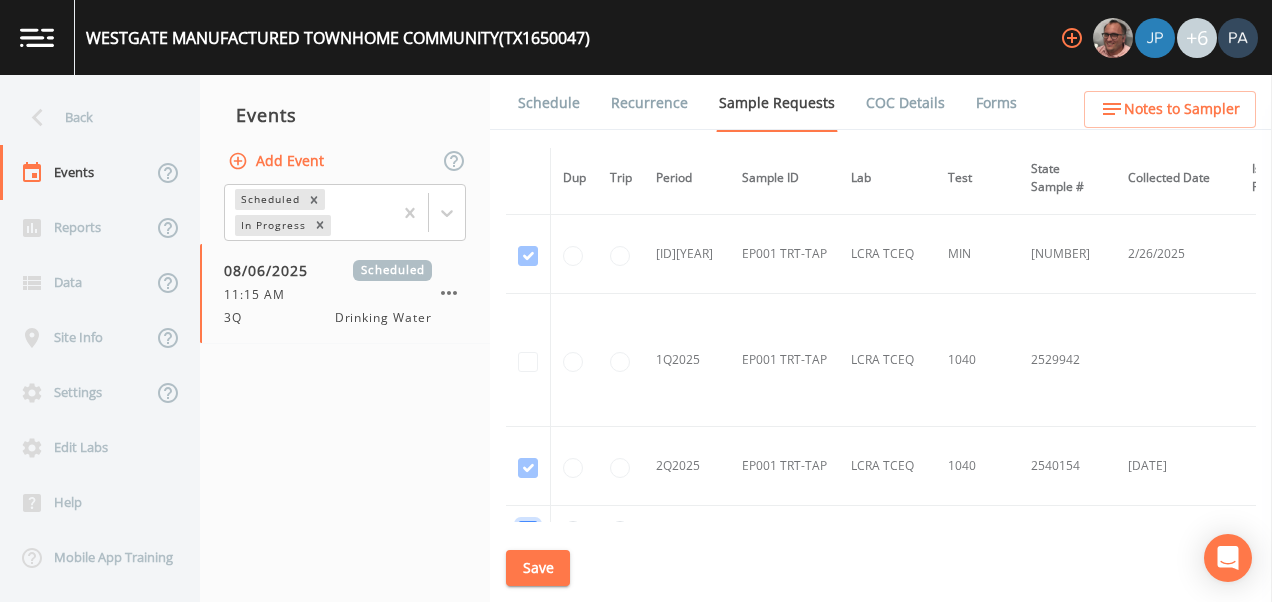 scroll, scrollTop: 1605, scrollLeft: 0, axis: vertical 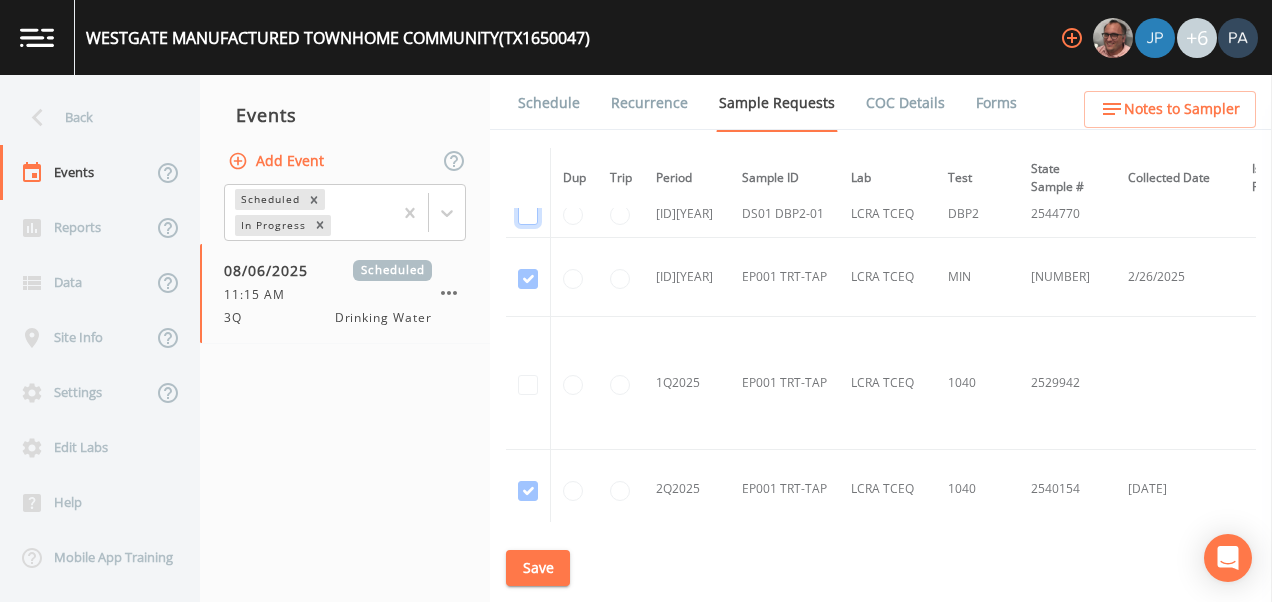 click at bounding box center [528, 215] 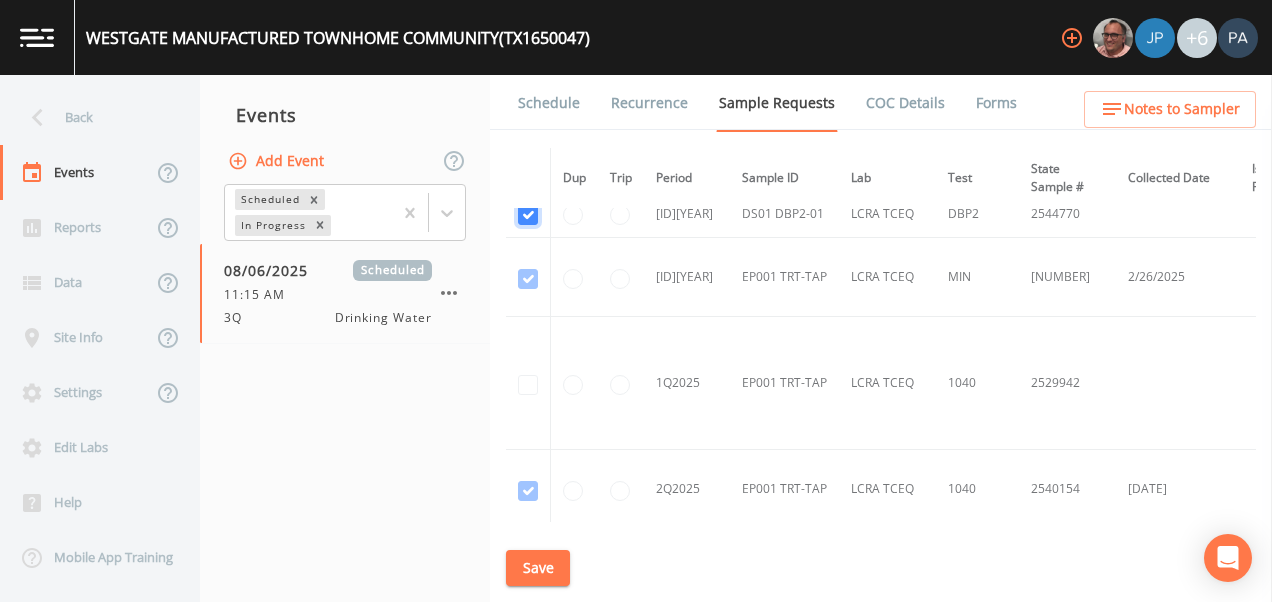 checkbox on "true" 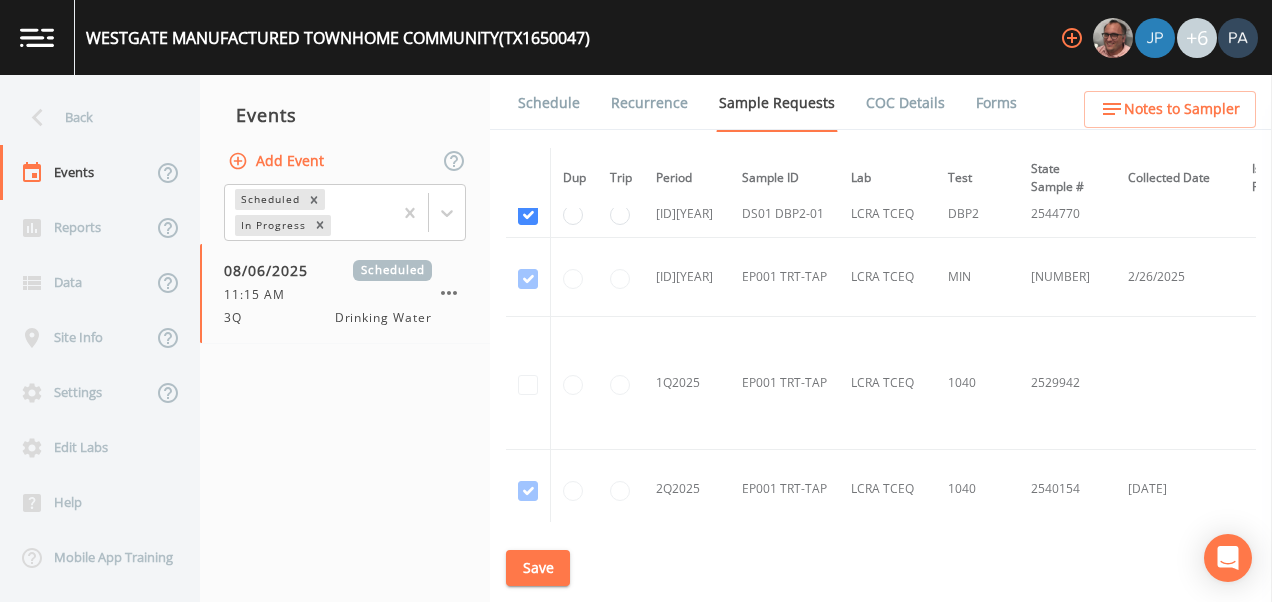 click at bounding box center (528, 167) 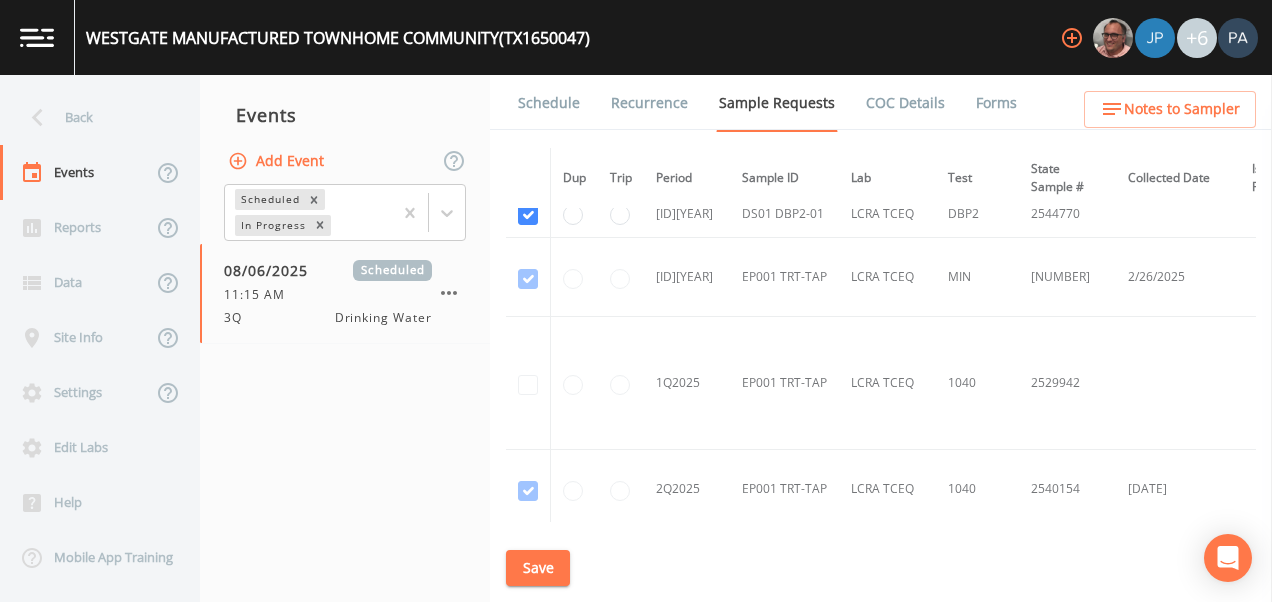 checkbox on "true" 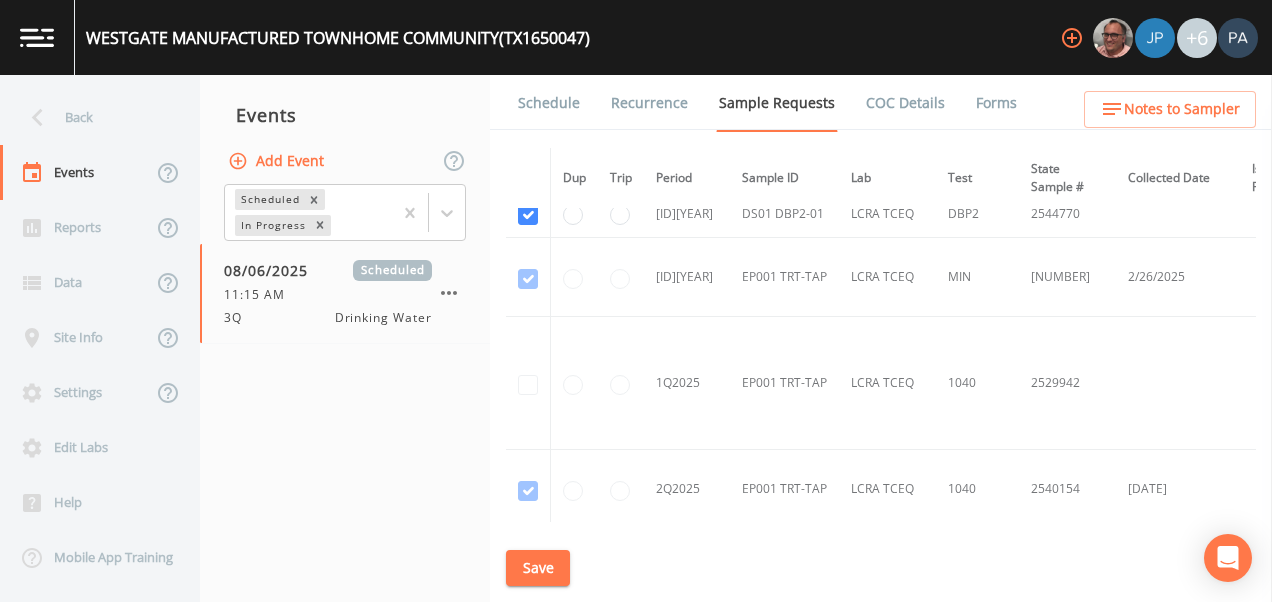 click at bounding box center (528, 23) 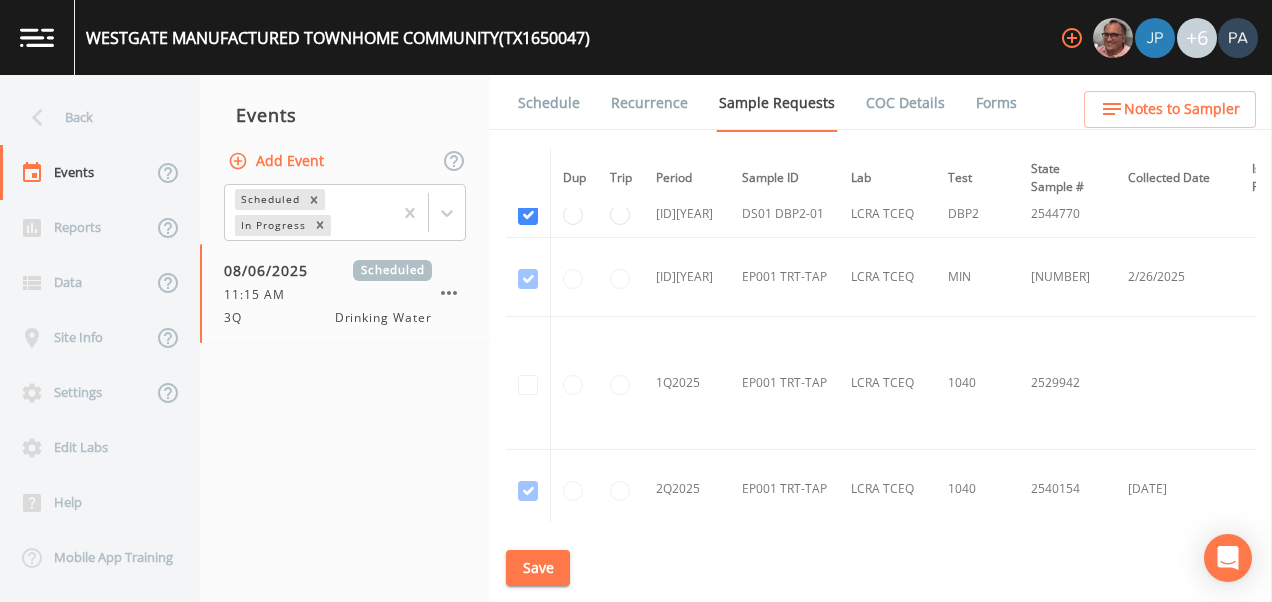checkbox on "true" 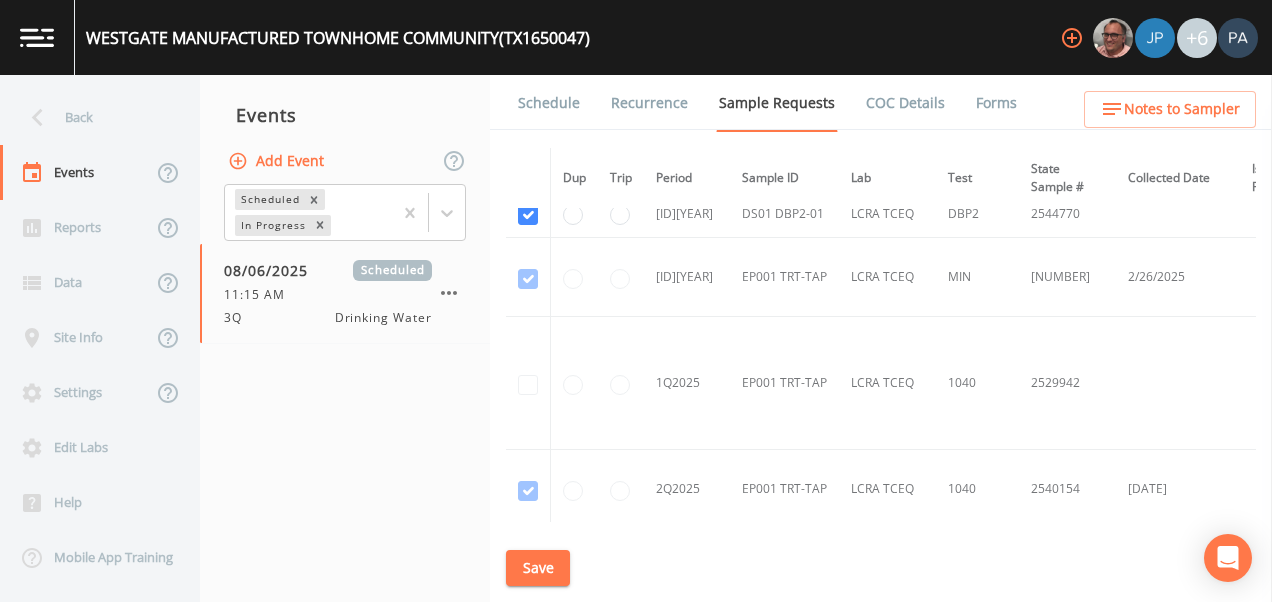scroll, scrollTop: 1505, scrollLeft: 0, axis: vertical 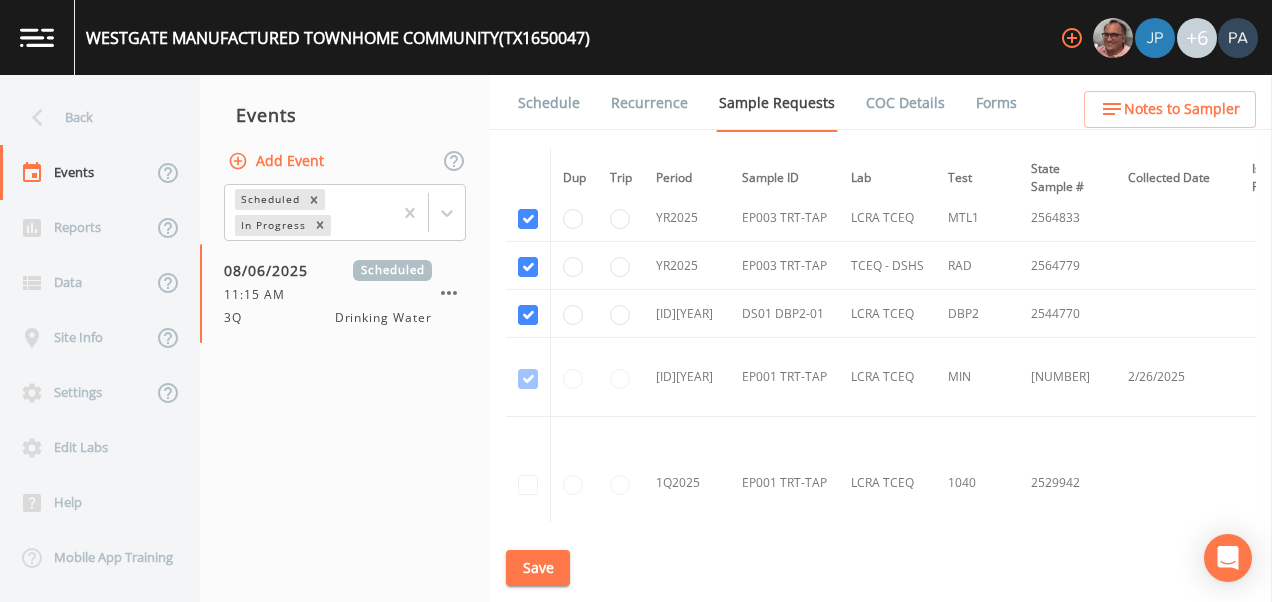 click at bounding box center [528, 75] 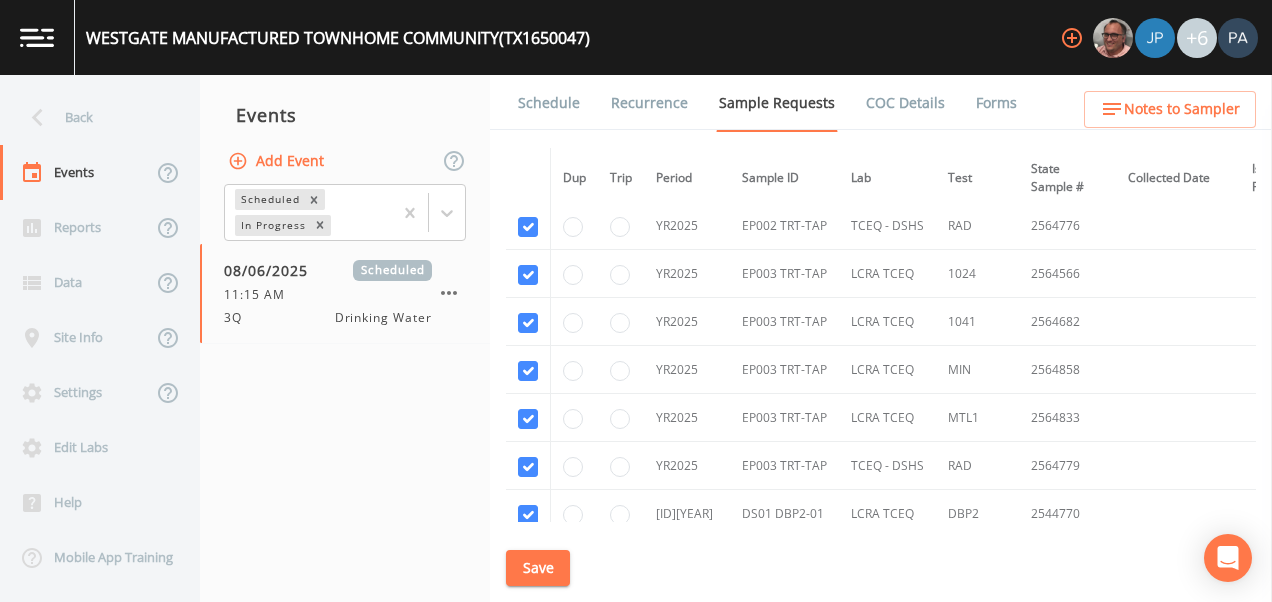scroll, scrollTop: 1305, scrollLeft: 0, axis: vertical 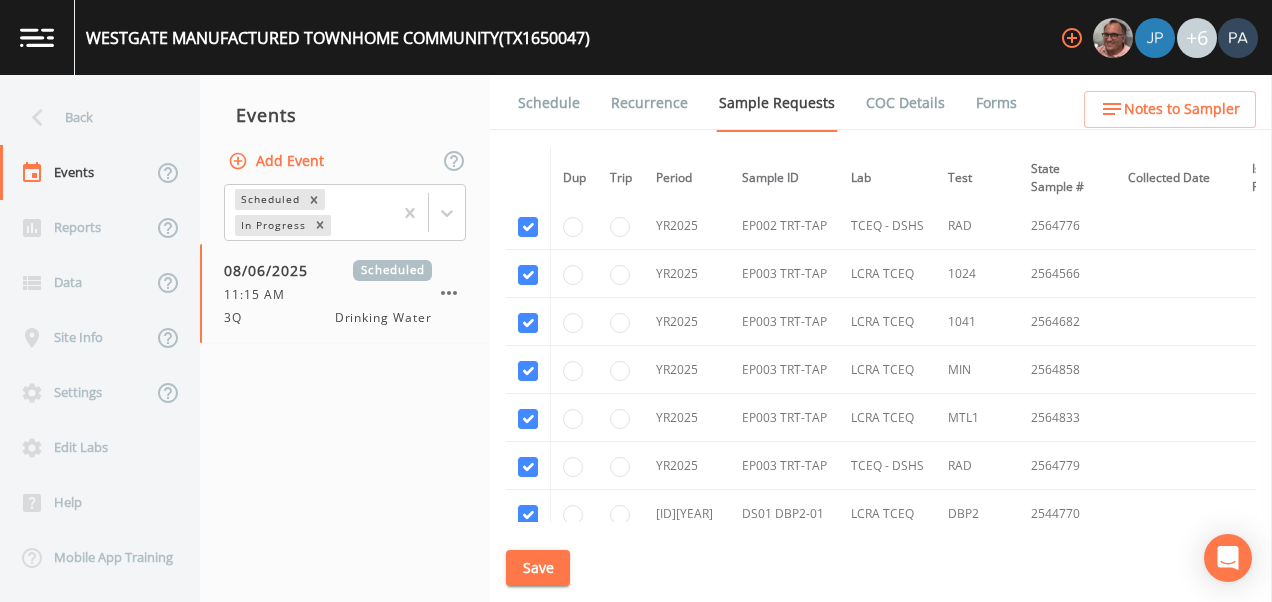 drag, startPoint x: 530, startPoint y: 381, endPoint x: 529, endPoint y: 368, distance: 13.038404 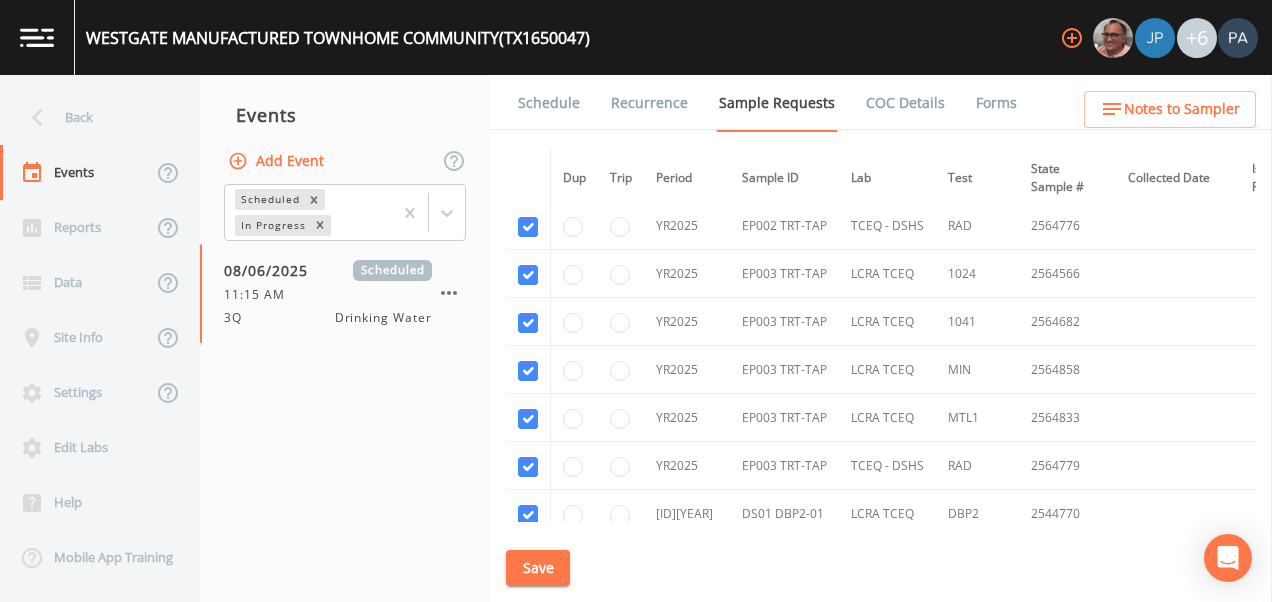 click at bounding box center (528, 131) 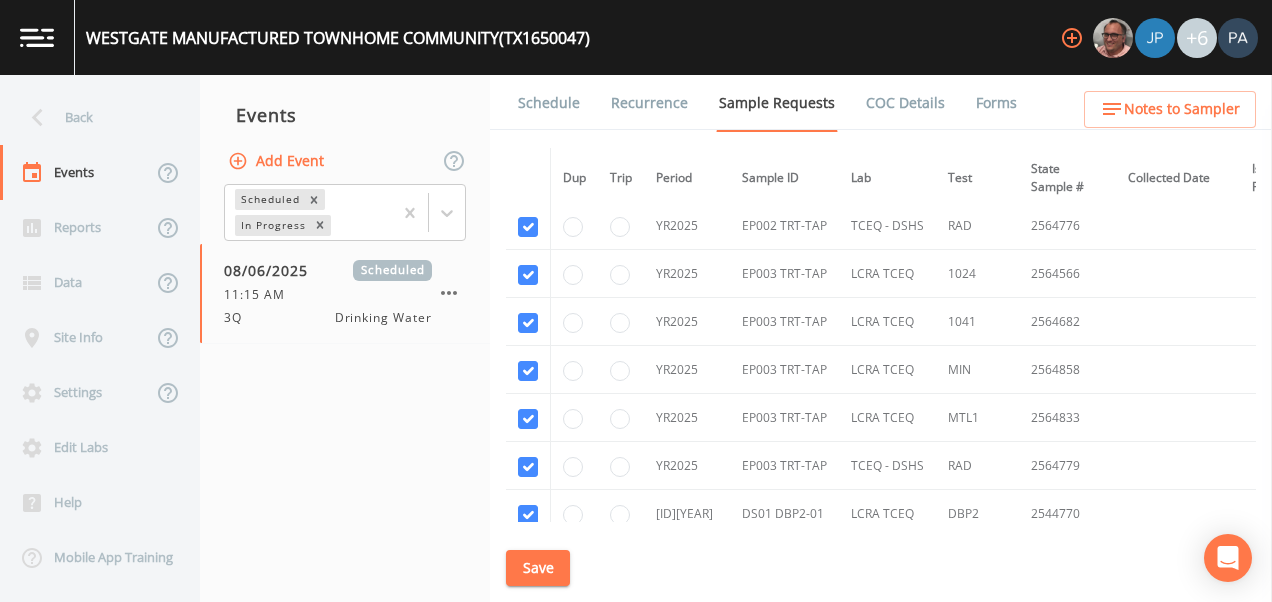 checkbox on "true" 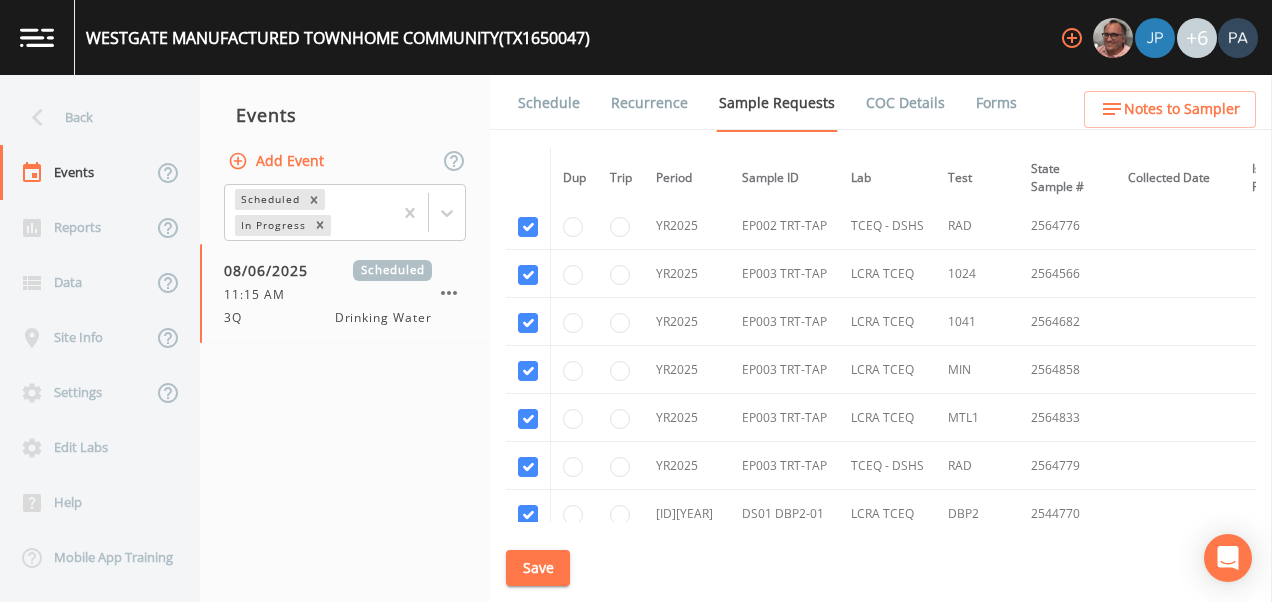 click at bounding box center (528, 83) 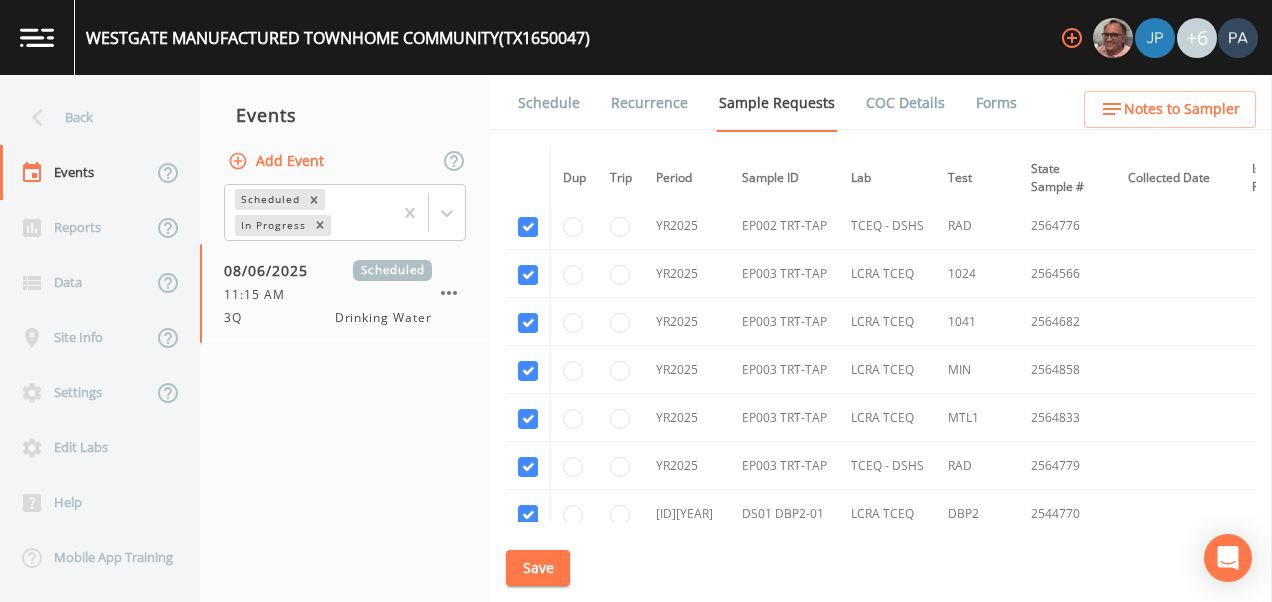 checkbox on "true" 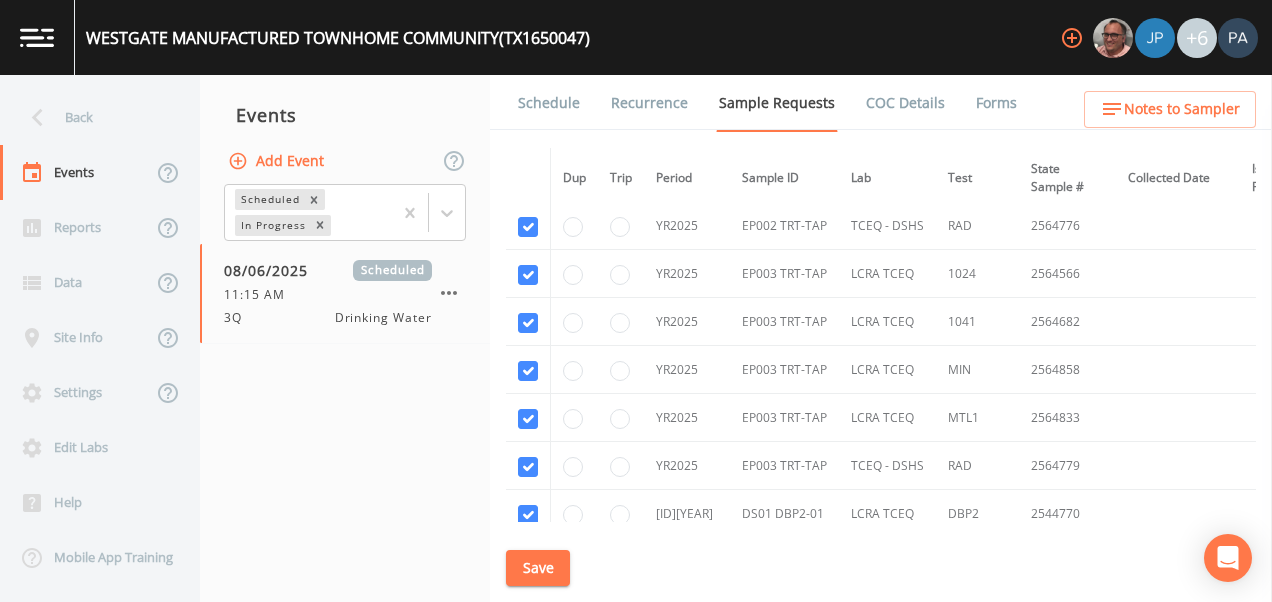 click at bounding box center [528, 35] 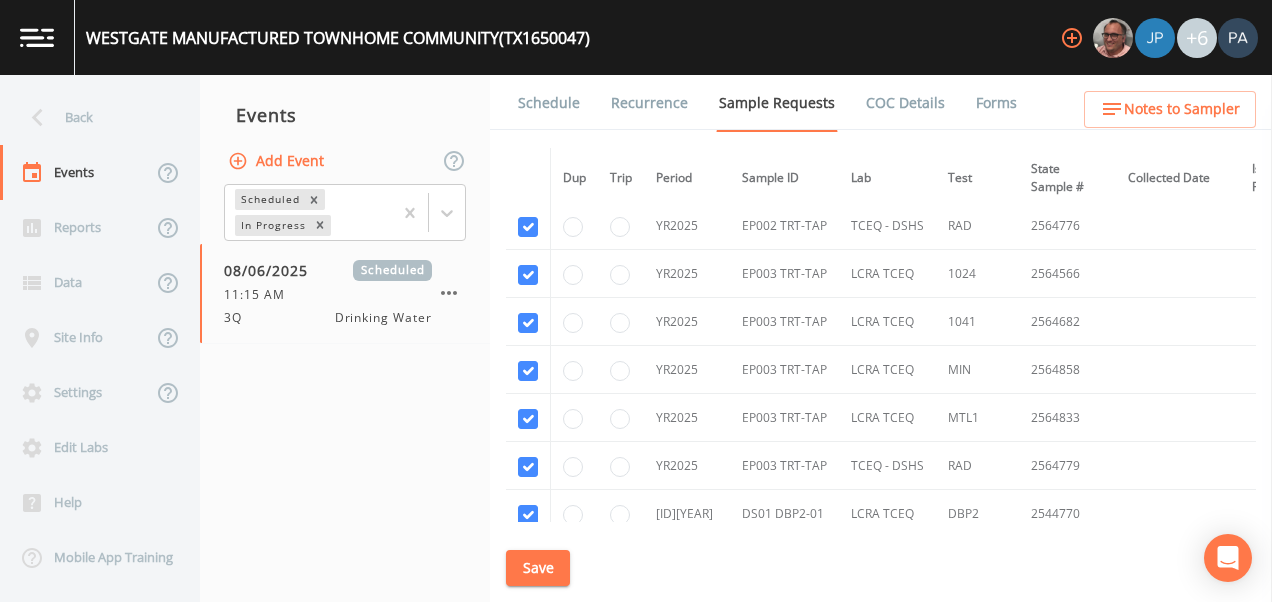 checkbox on "true" 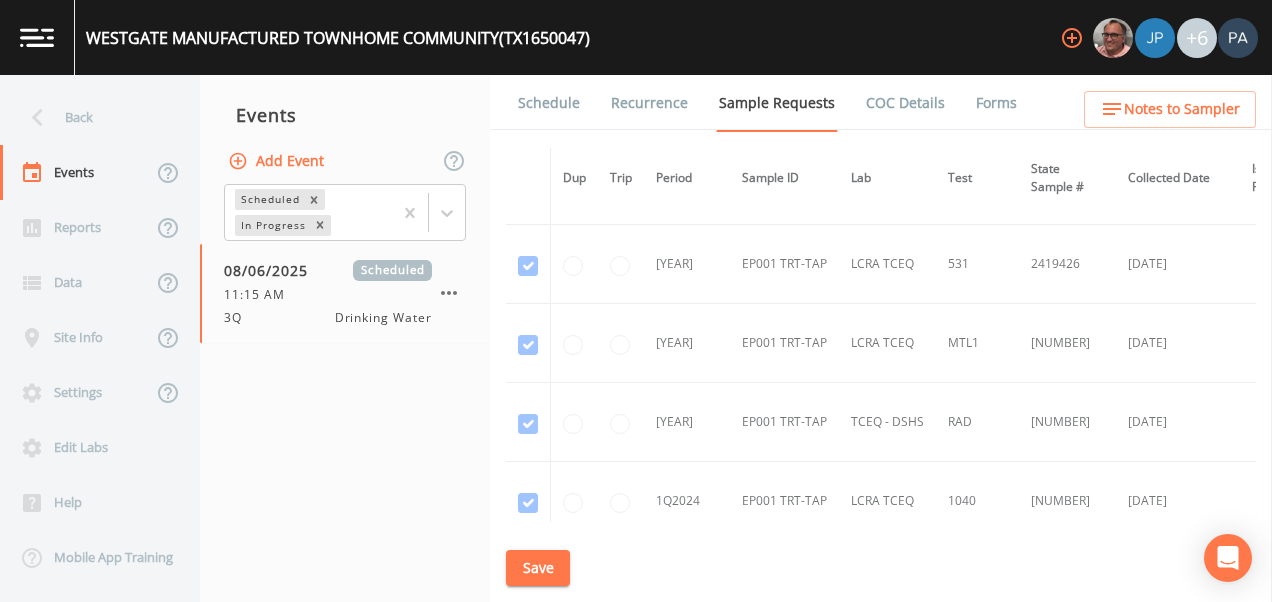 scroll, scrollTop: 305, scrollLeft: 0, axis: vertical 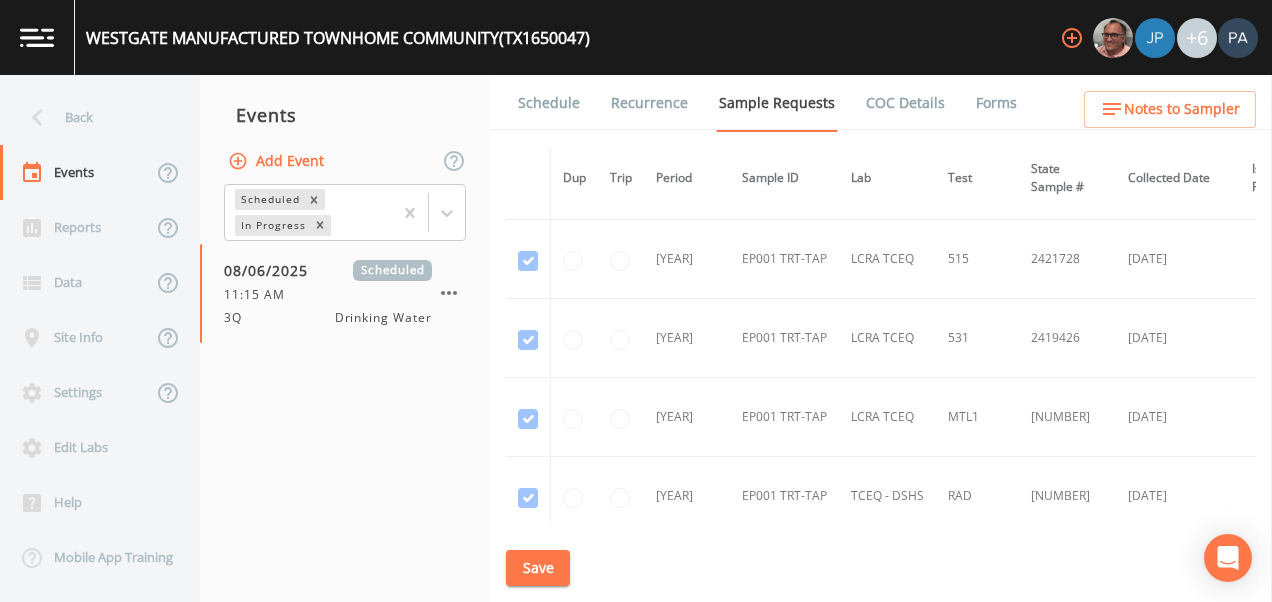 click on "Save" at bounding box center (538, 568) 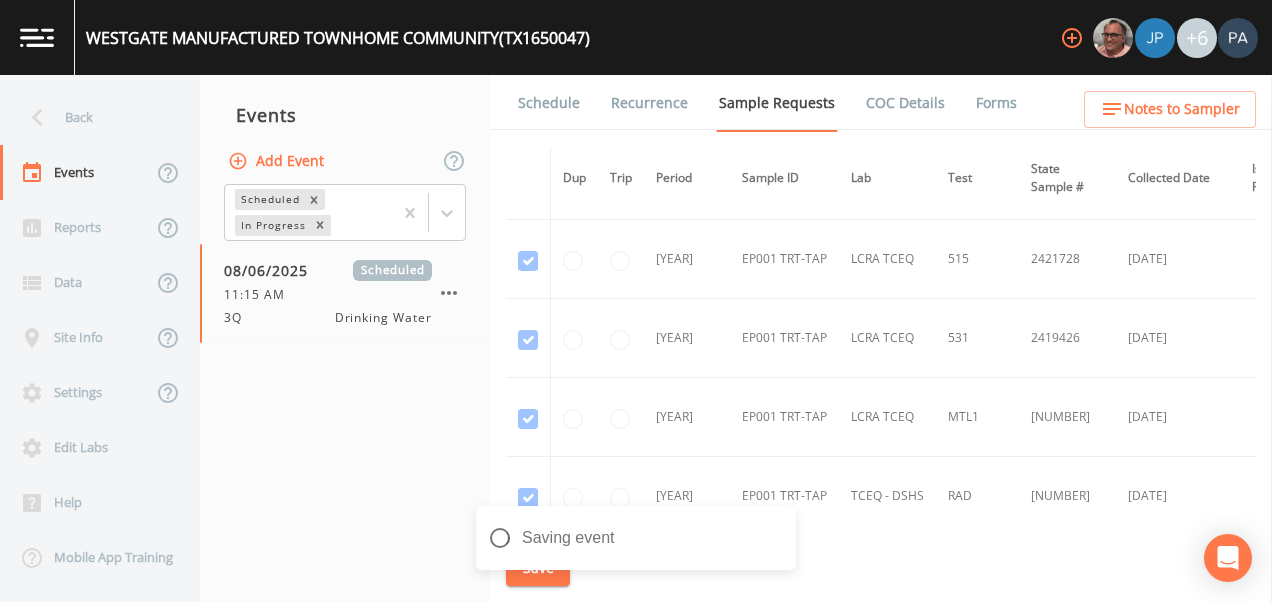 click on "Schedule" at bounding box center [549, 103] 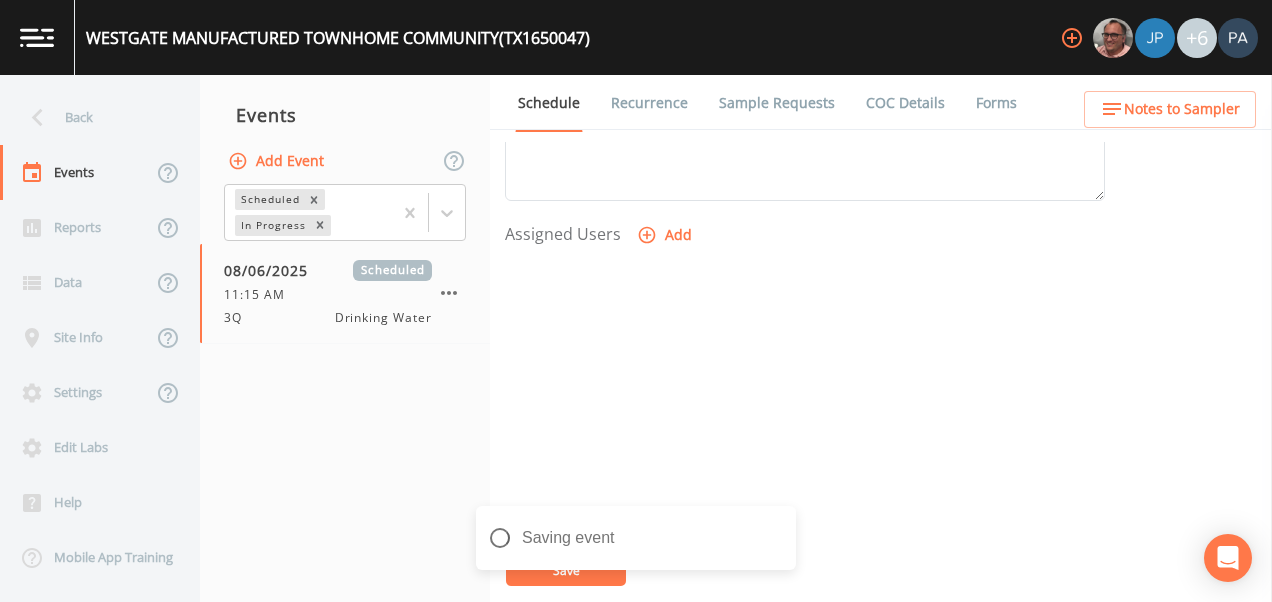 scroll, scrollTop: 800, scrollLeft: 0, axis: vertical 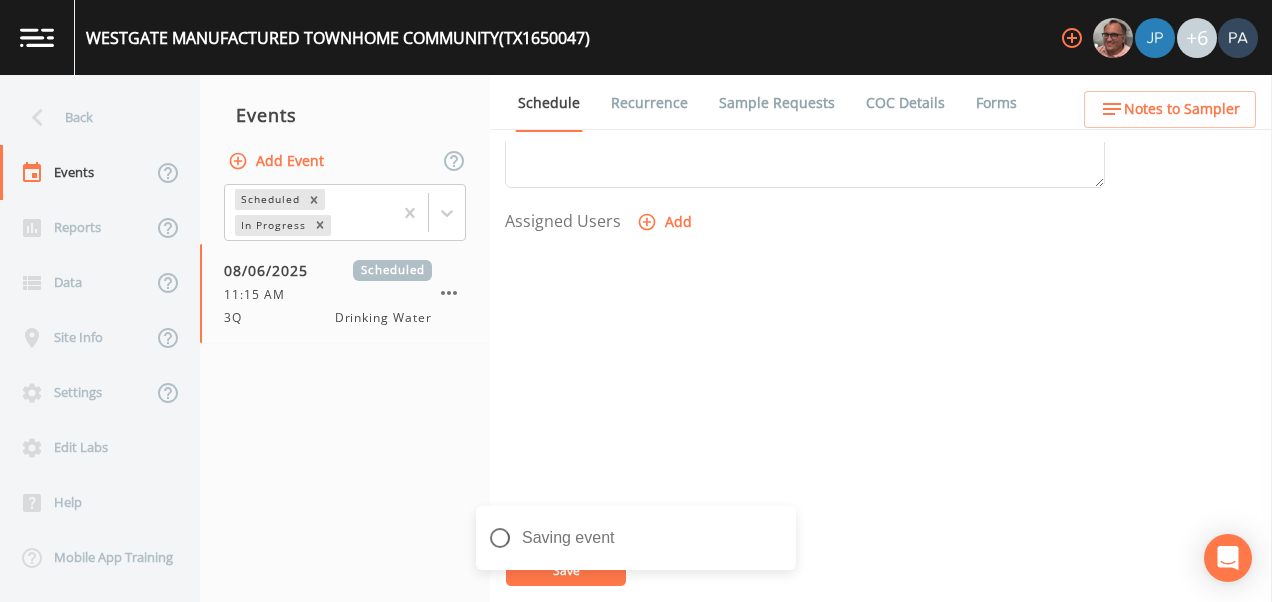 click on "Add" at bounding box center (666, 222) 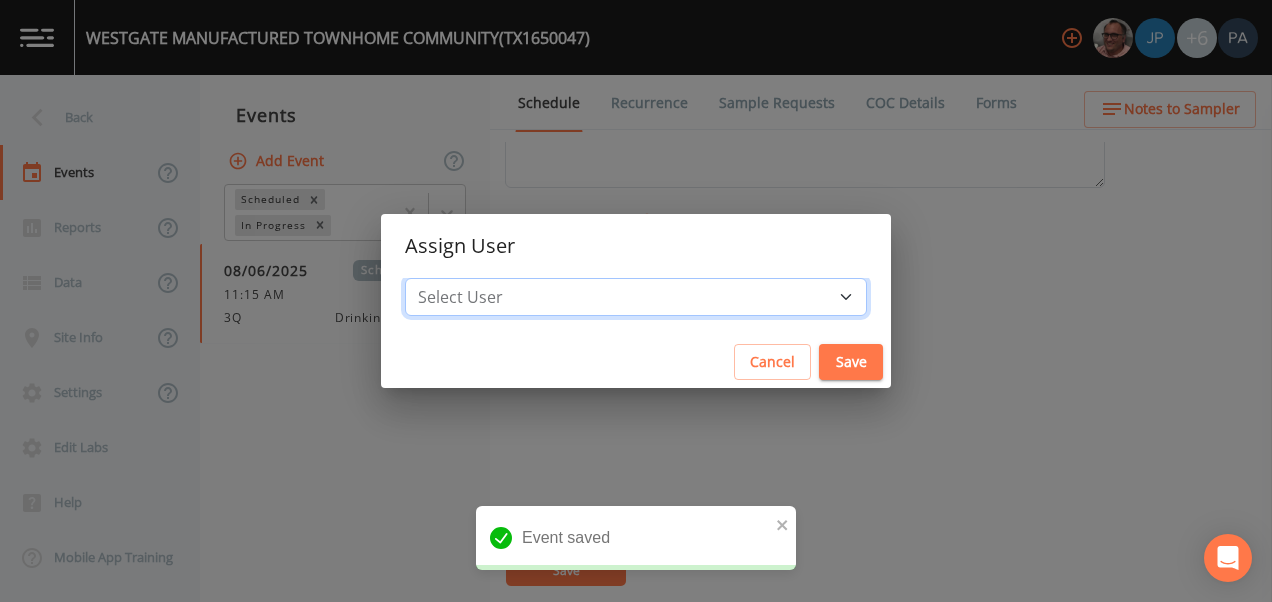 click on "Select User [FIRST] [LAST] [FIRST] [LAST] [FIRST] [LAST] [FIRST] [LAST] [FIRST] [LAST] [FIRST] [LAST]" at bounding box center [636, 297] 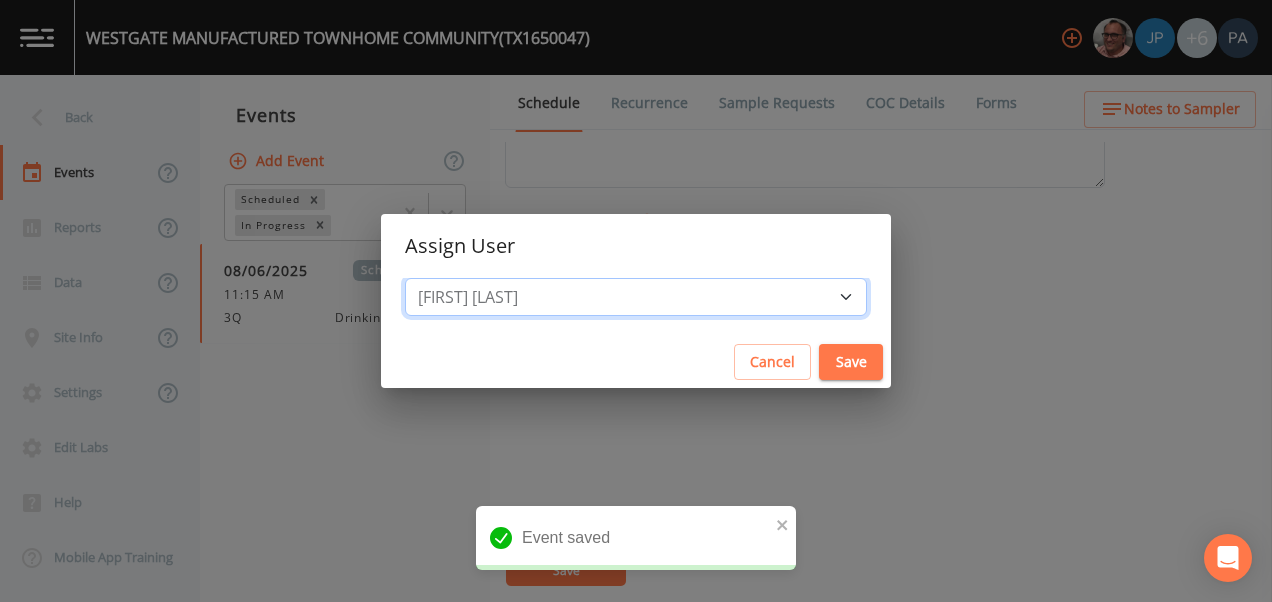 click on "Select User [FIRST] [LAST] [FIRST] [LAST] [FIRST] [LAST] [FIRST] [LAST] [FIRST] [LAST] [FIRST] [LAST]" at bounding box center [636, 297] 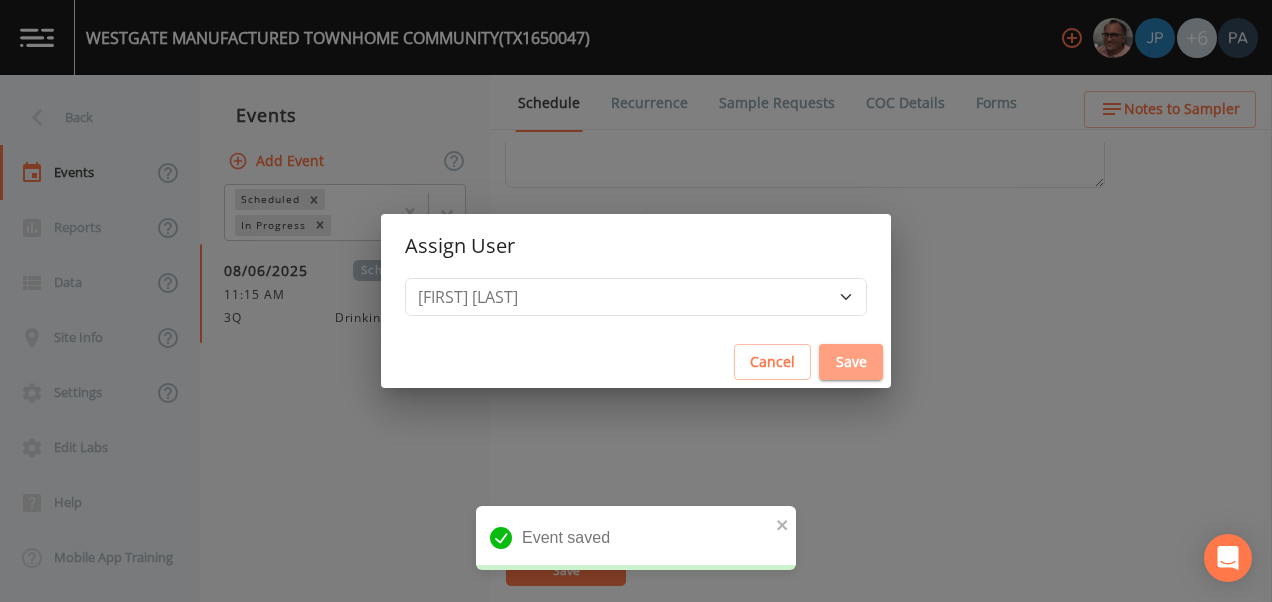 click on "Save" at bounding box center [851, 362] 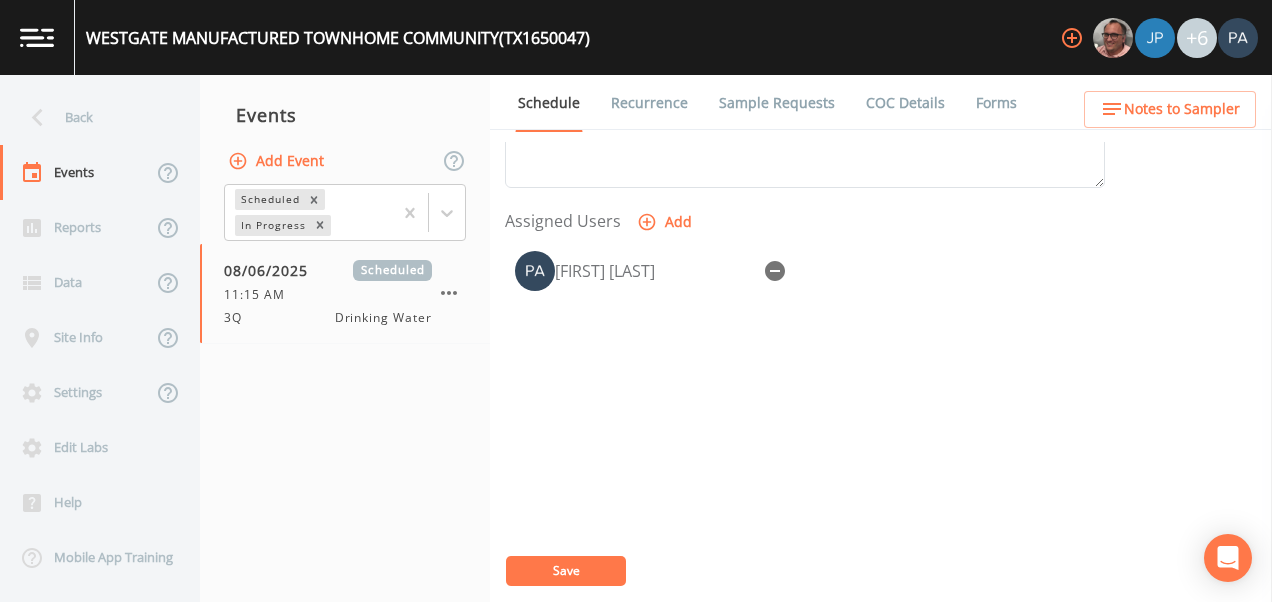 click on "Save" at bounding box center (566, 571) 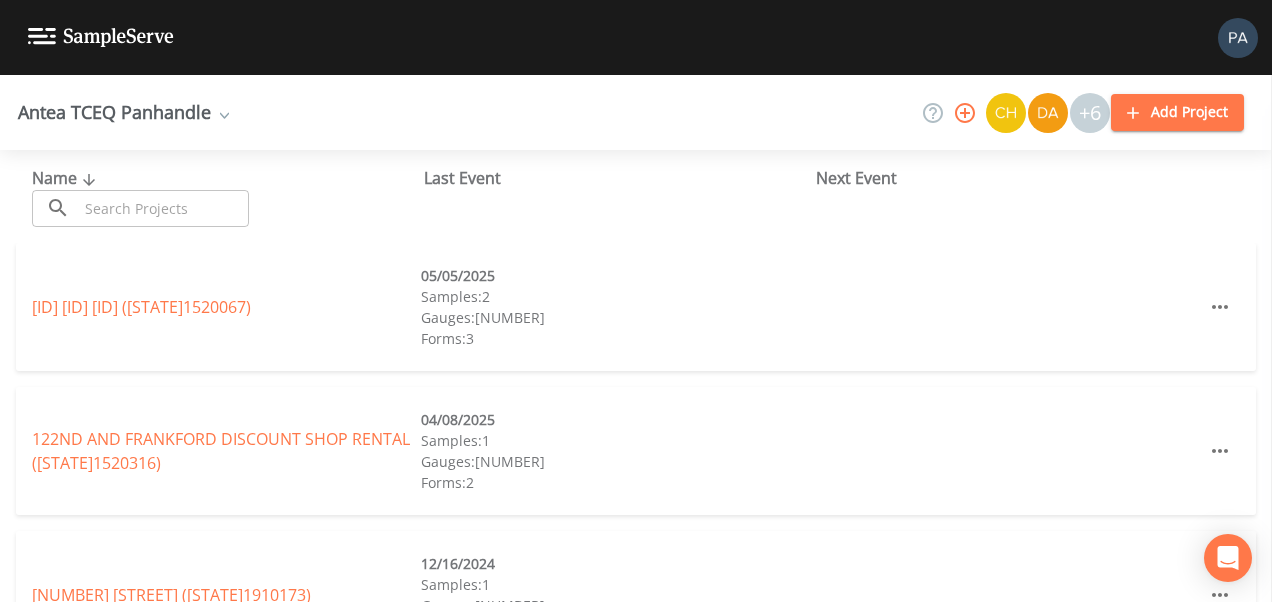 drag, startPoint x: 89, startPoint y: 187, endPoint x: 114, endPoint y: 225, distance: 45.486263 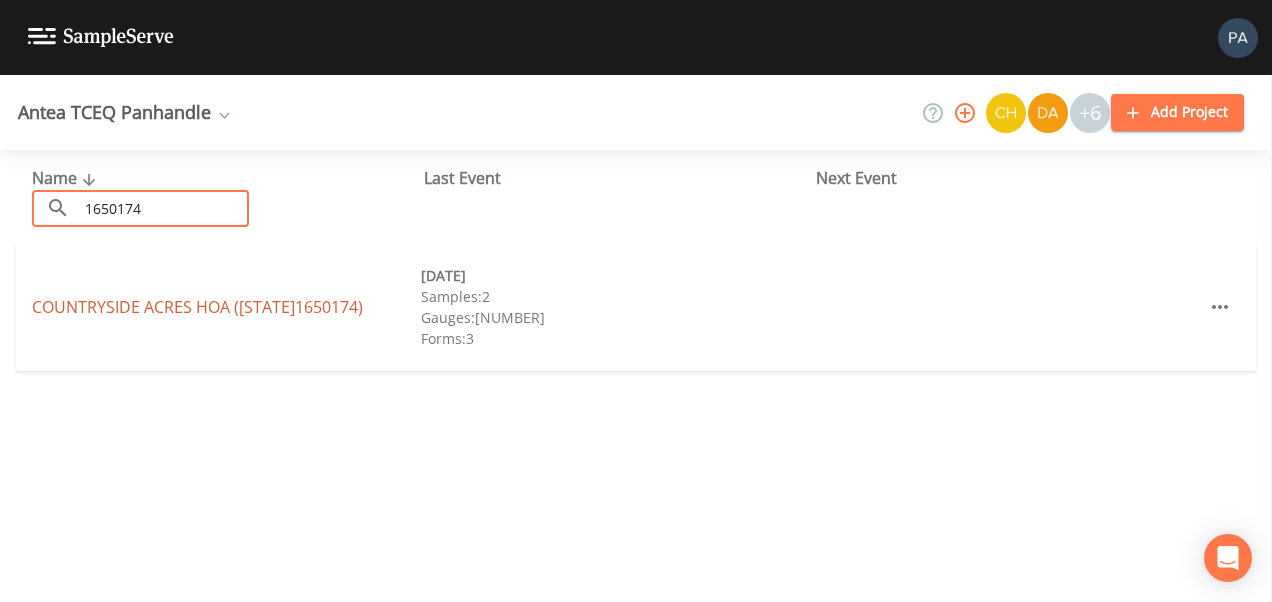 click on "[NAME] ( [STATE][NUMBER] )" at bounding box center (197, 307) 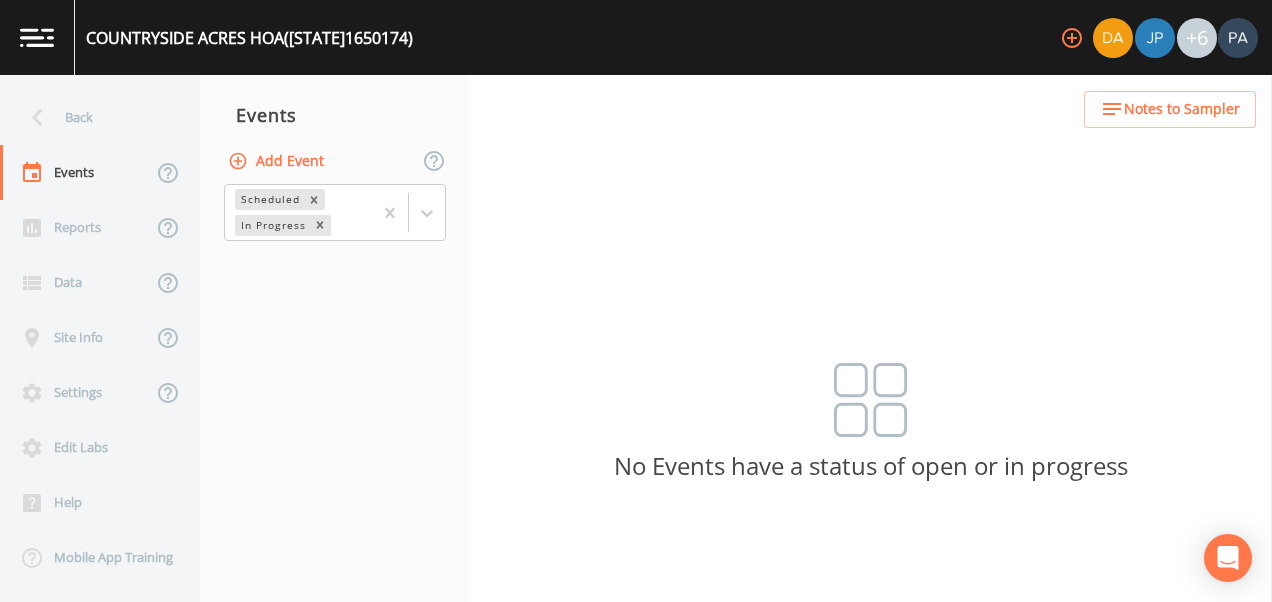 click on "Add Event" at bounding box center (278, 161) 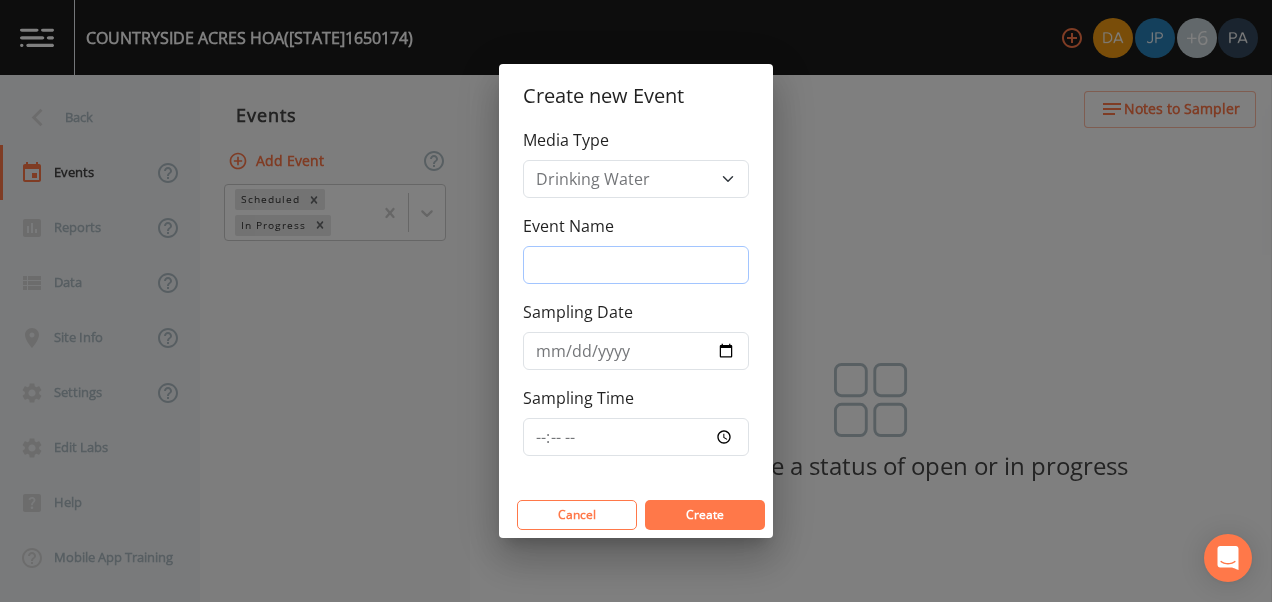 click on "Event Name" at bounding box center (636, 265) 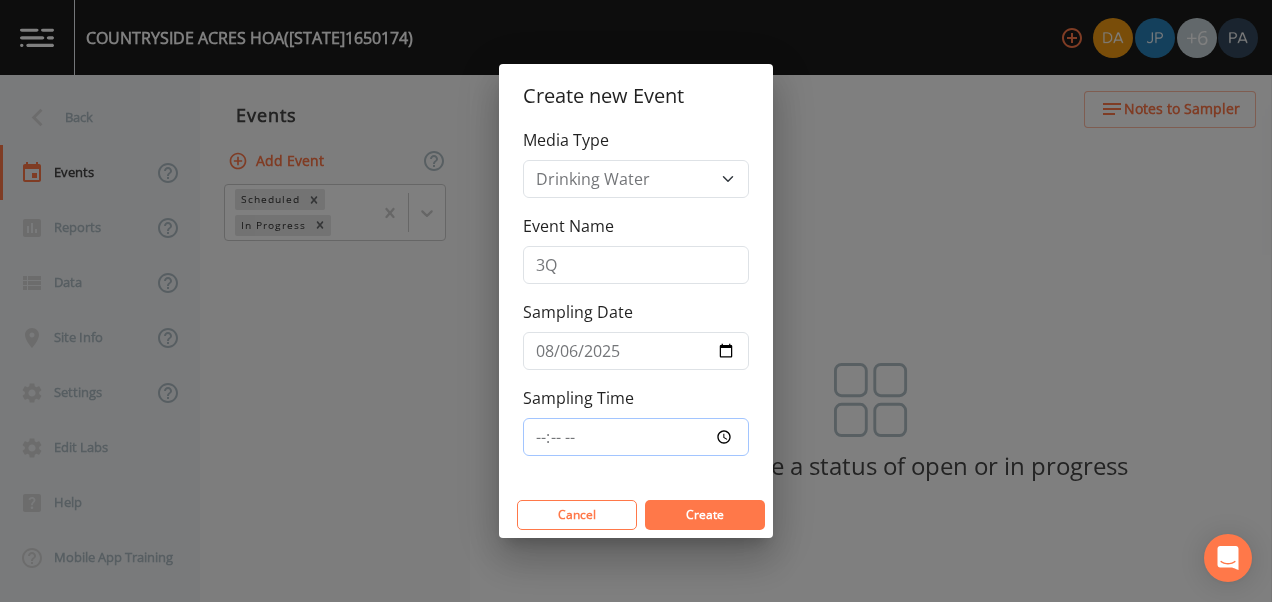 click on "Sampling Time" at bounding box center [636, 437] 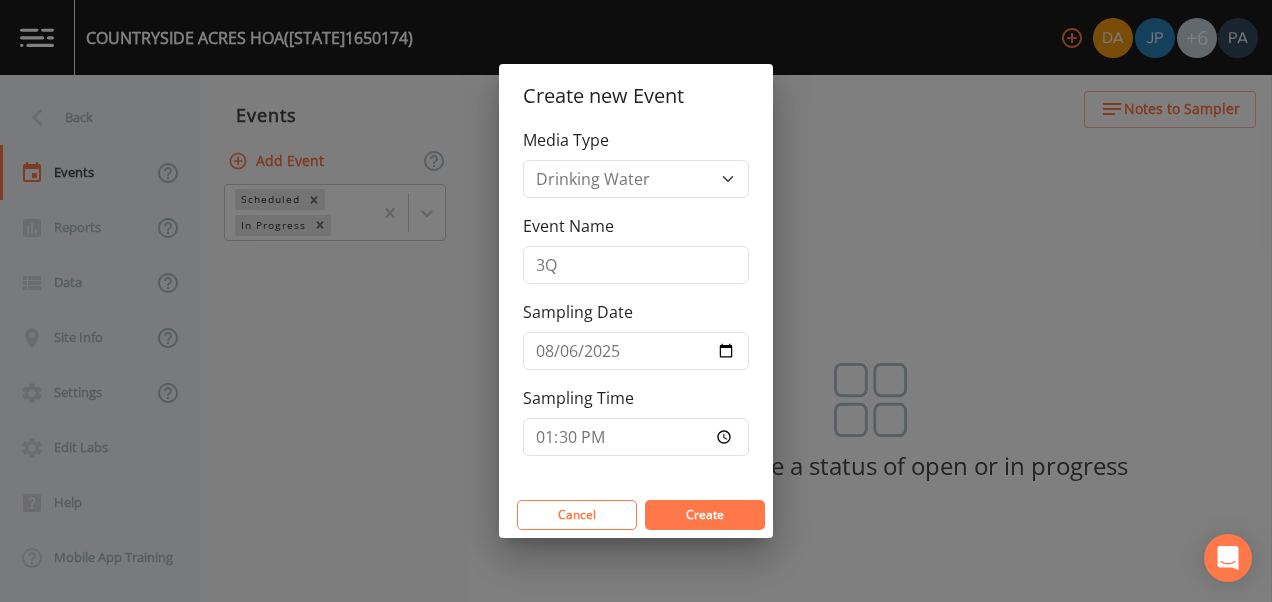 click on "Create" at bounding box center [705, 514] 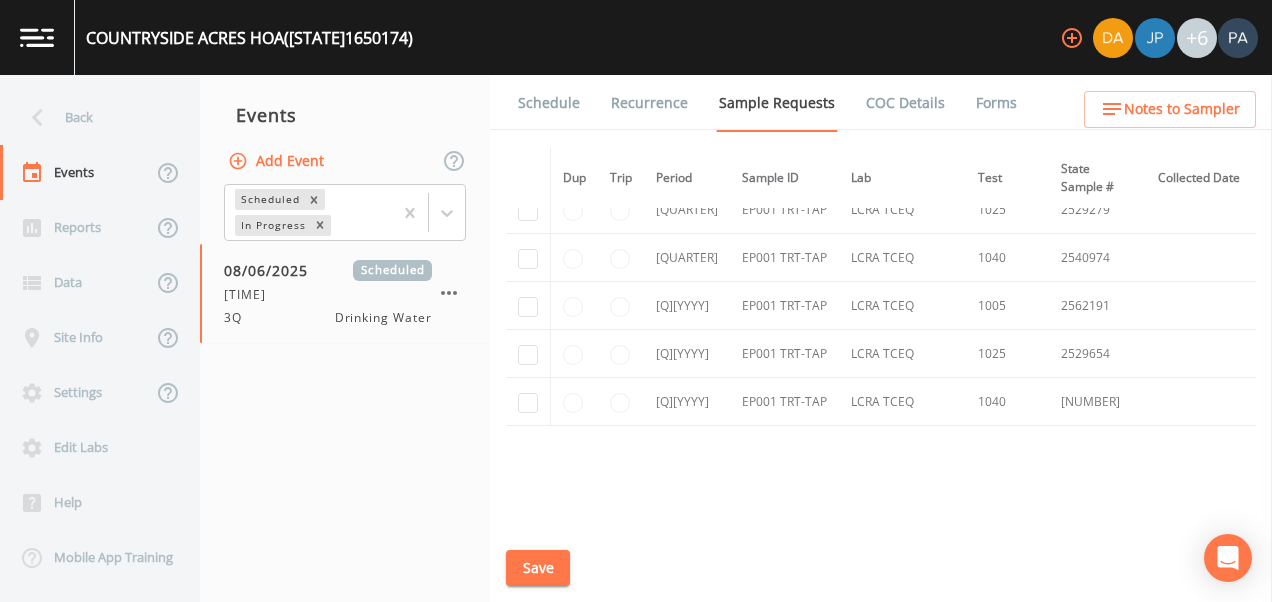 scroll, scrollTop: 4885, scrollLeft: 0, axis: vertical 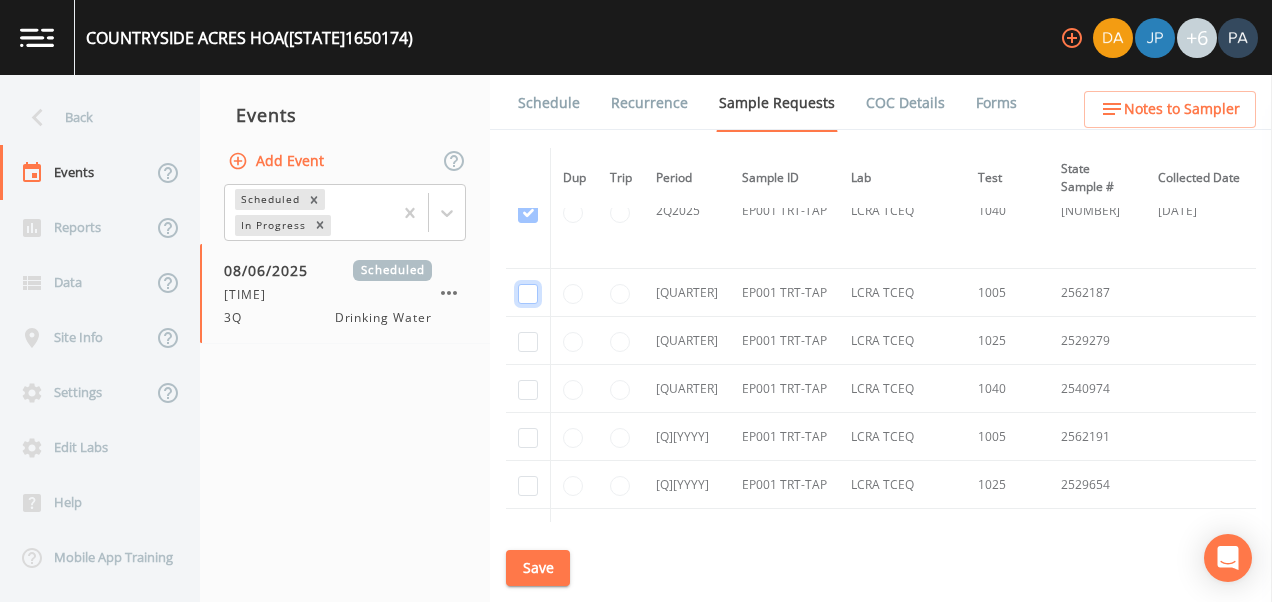 click at bounding box center [528, -1167] 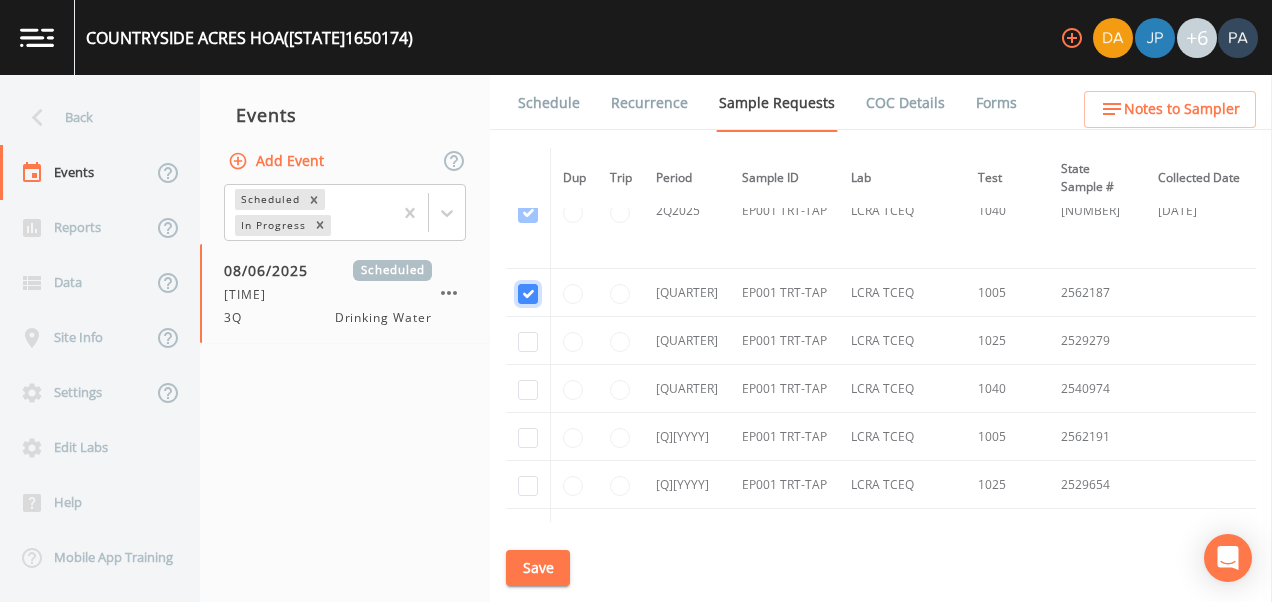 scroll, scrollTop: 4147, scrollLeft: 0, axis: vertical 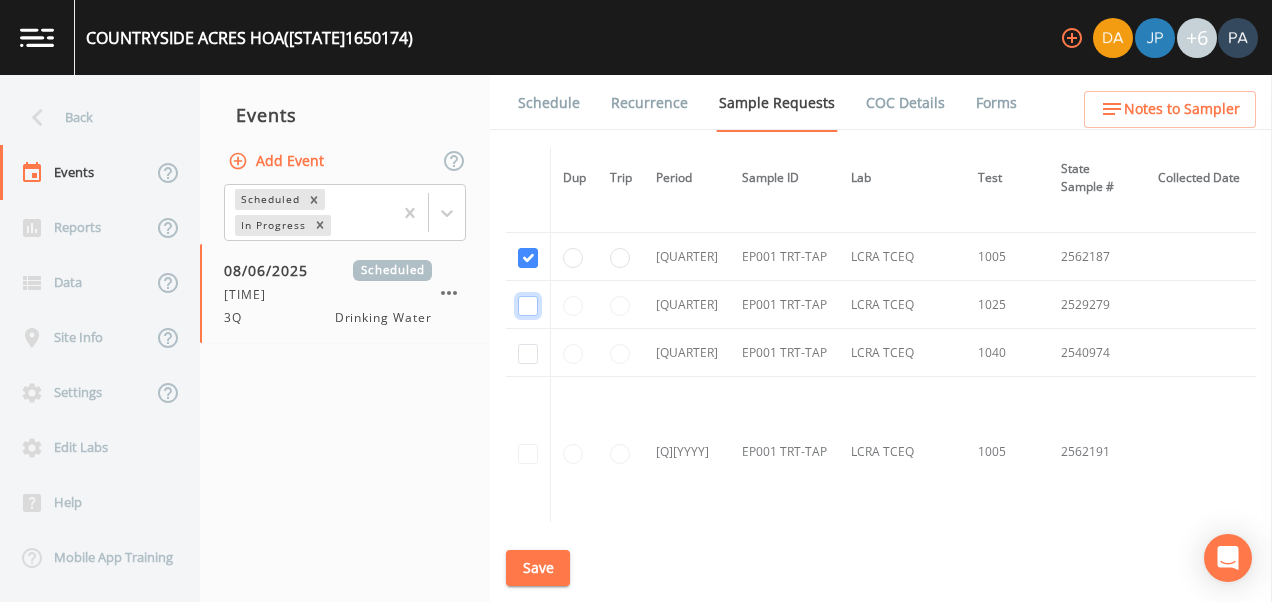 click at bounding box center [528, -881] 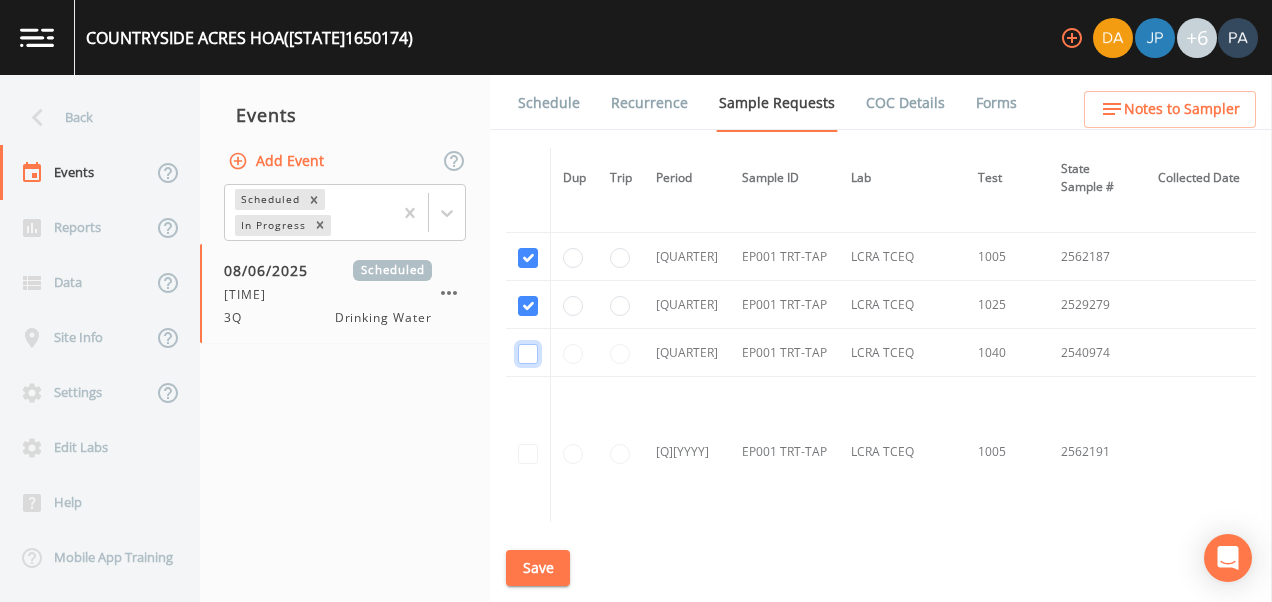 click at bounding box center (528, -3597) 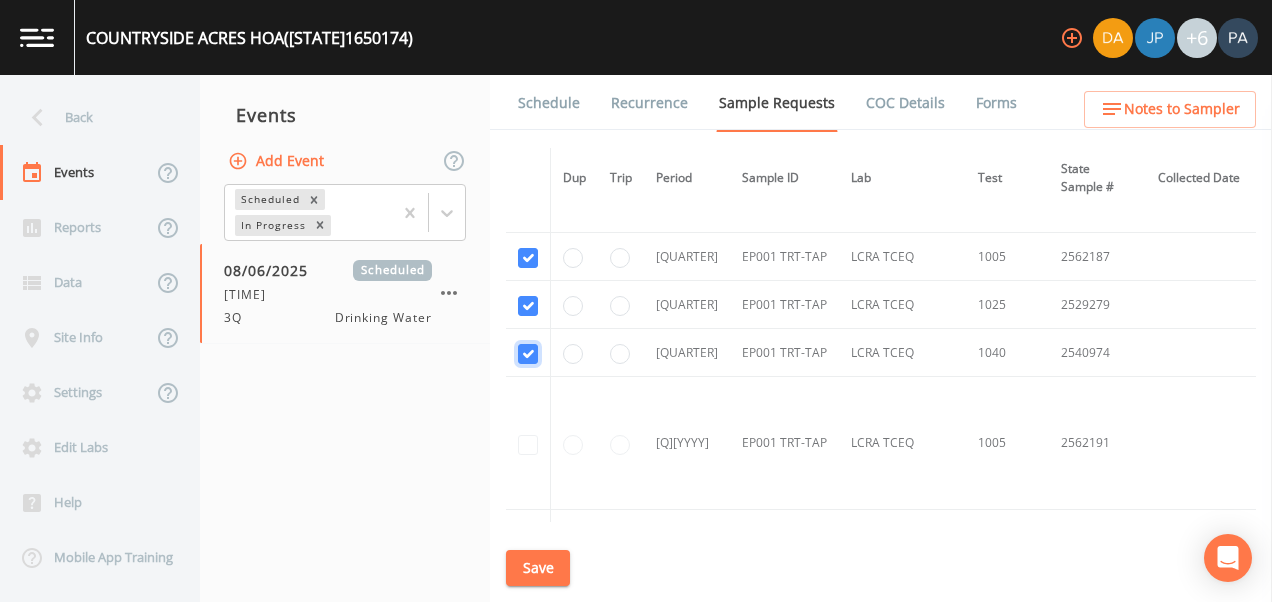scroll, scrollTop: 4047, scrollLeft: 0, axis: vertical 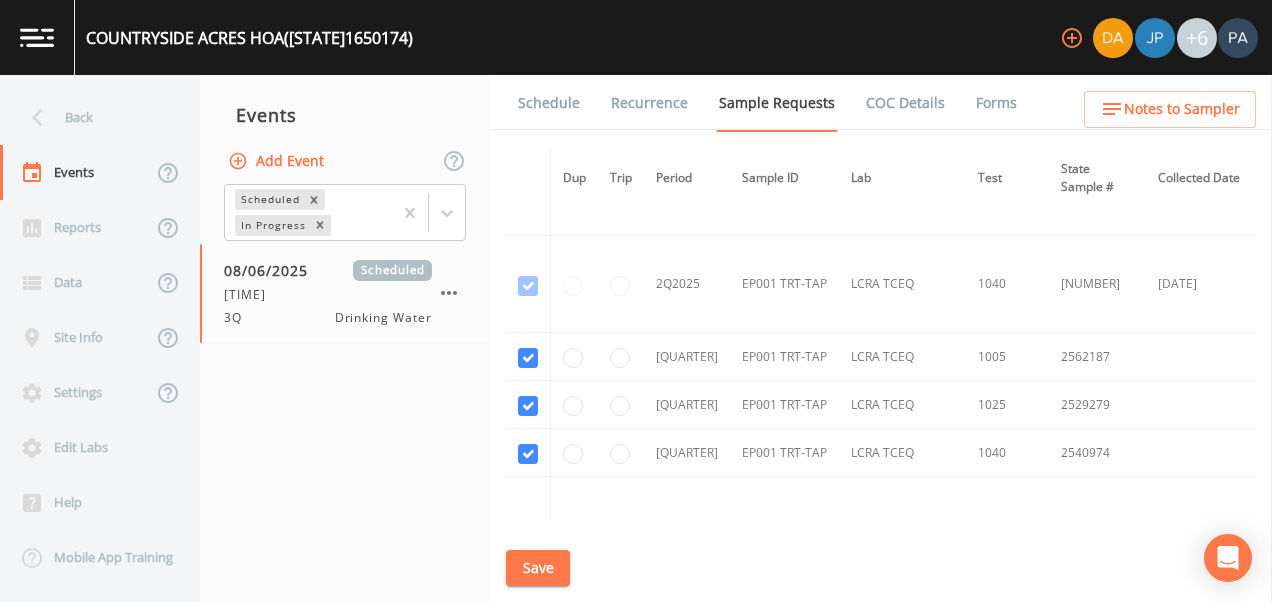 click on "Save" at bounding box center [538, 568] 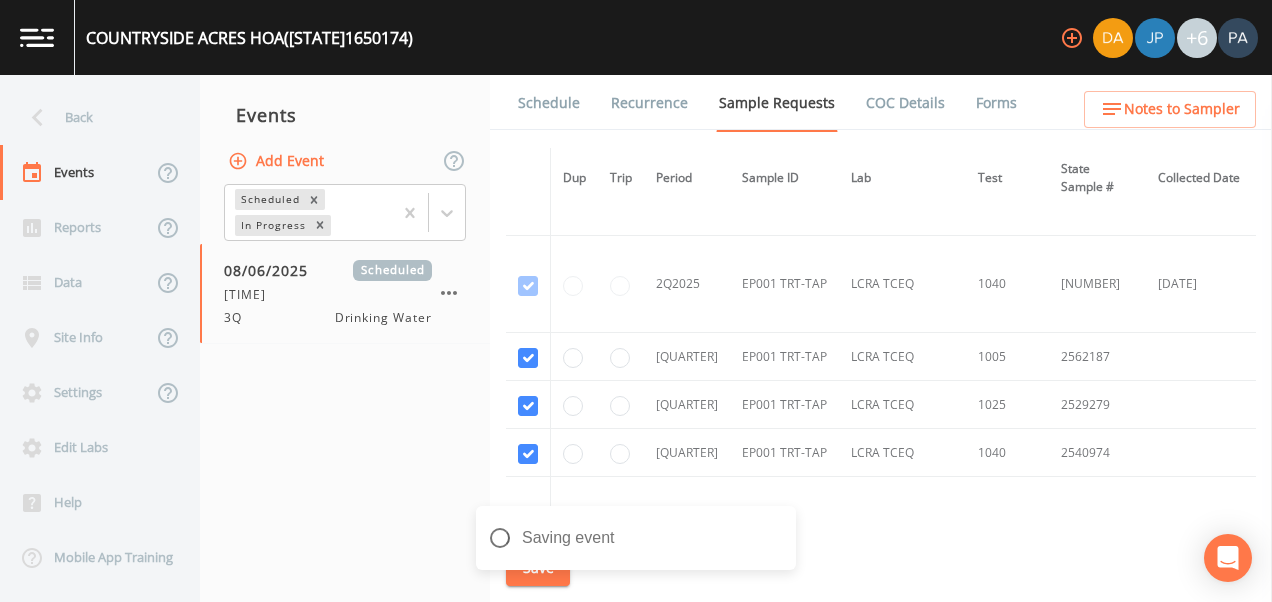 click on "Schedule" at bounding box center [549, 103] 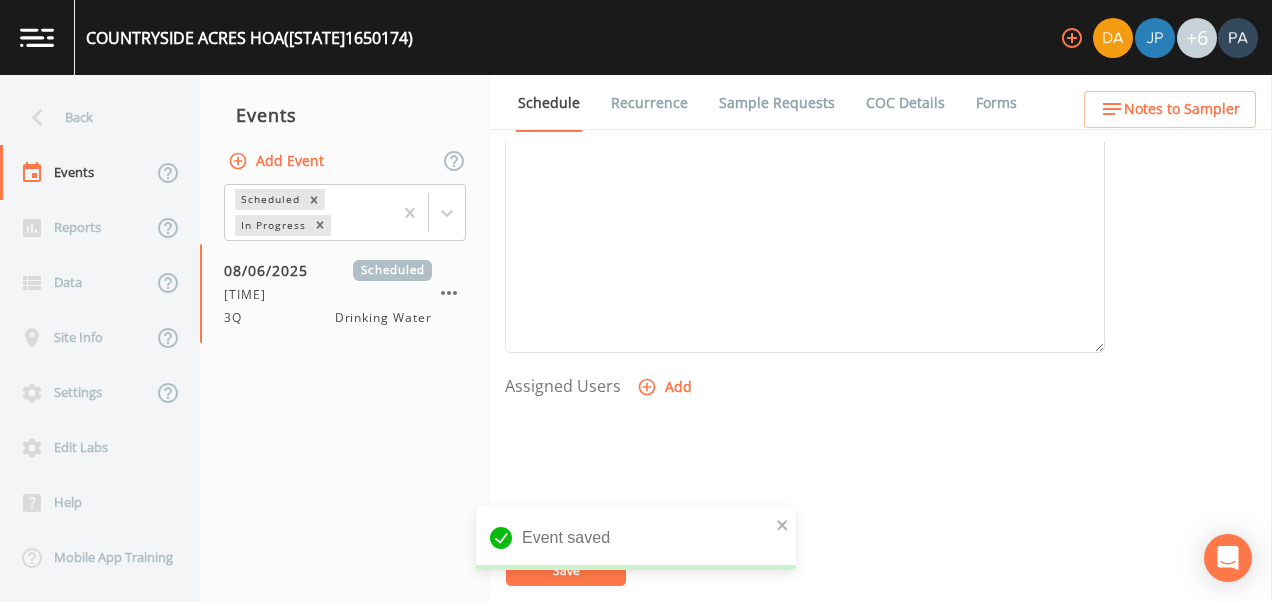 scroll, scrollTop: 808, scrollLeft: 0, axis: vertical 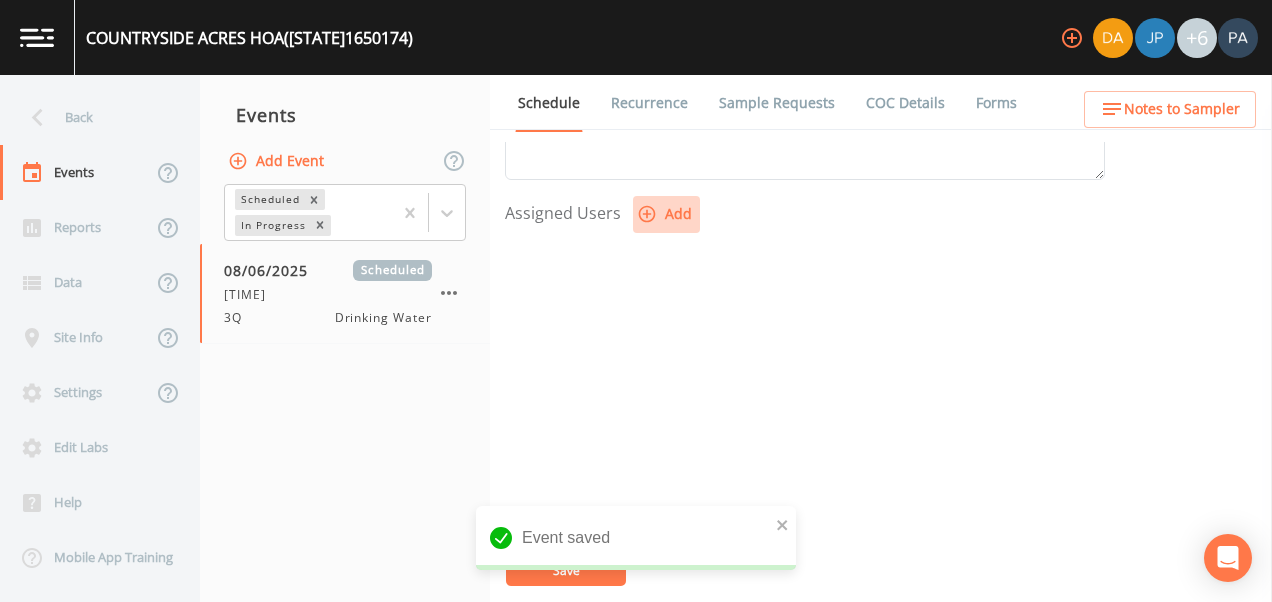click 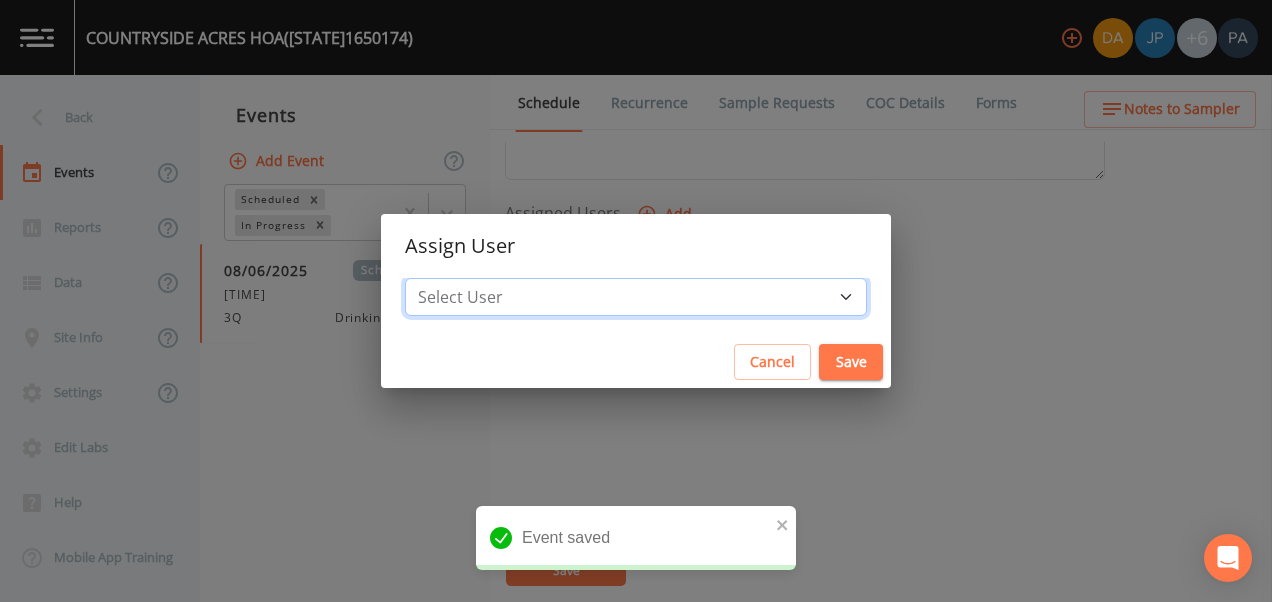 click on "Select User [FIRST] [LAST] [FIRST] [LAST] [FIRST] [LAST] [FIRST] [LAST] [FIRST] [LAST] [FIRST] [LAST]" at bounding box center (636, 297) 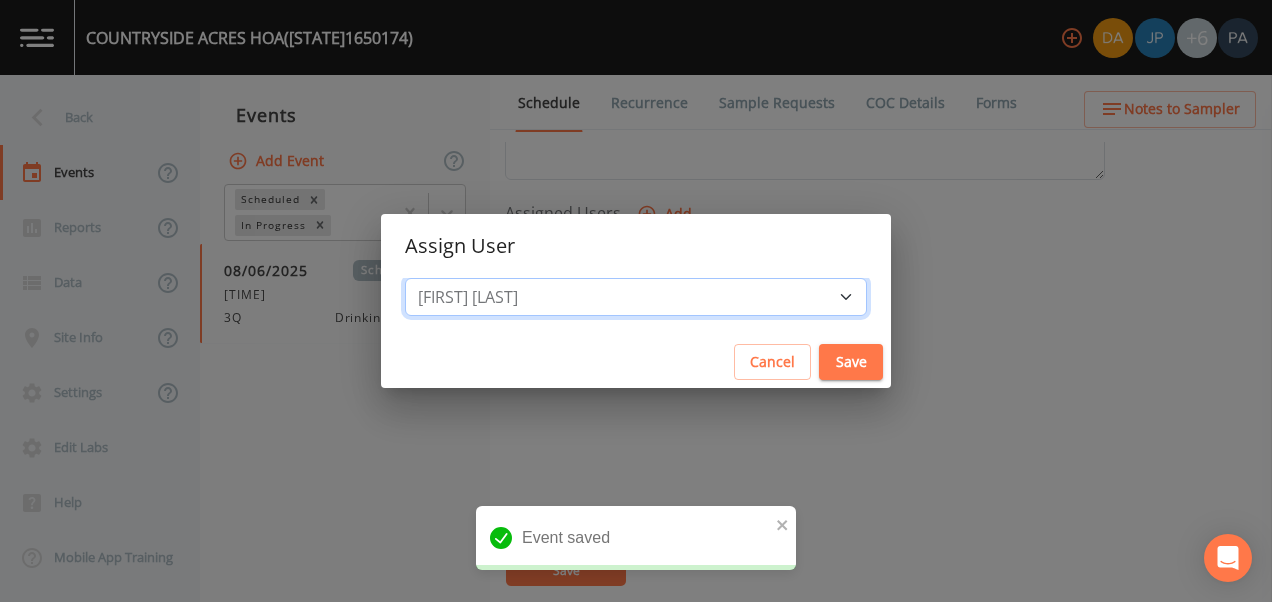 click on "Select User [FIRST] [LAST] [FIRST] [LAST] [FIRST] [LAST] [FIRST] [LAST] [FIRST] [LAST] [FIRST] [LAST]" at bounding box center (636, 297) 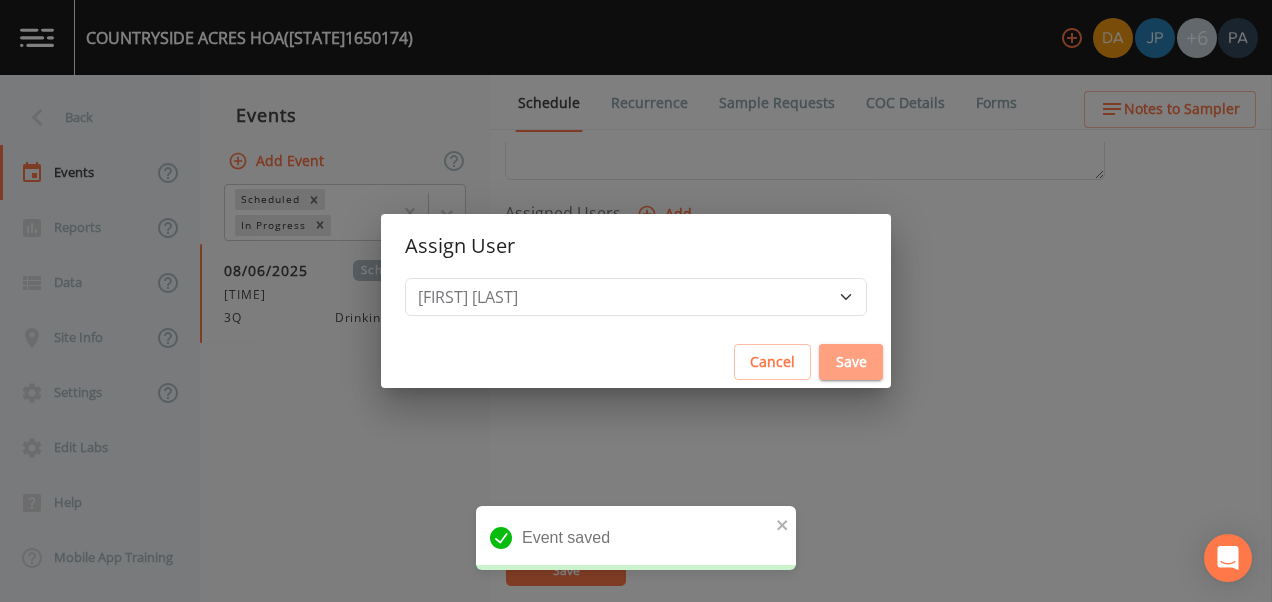 click on "Save" at bounding box center [851, 362] 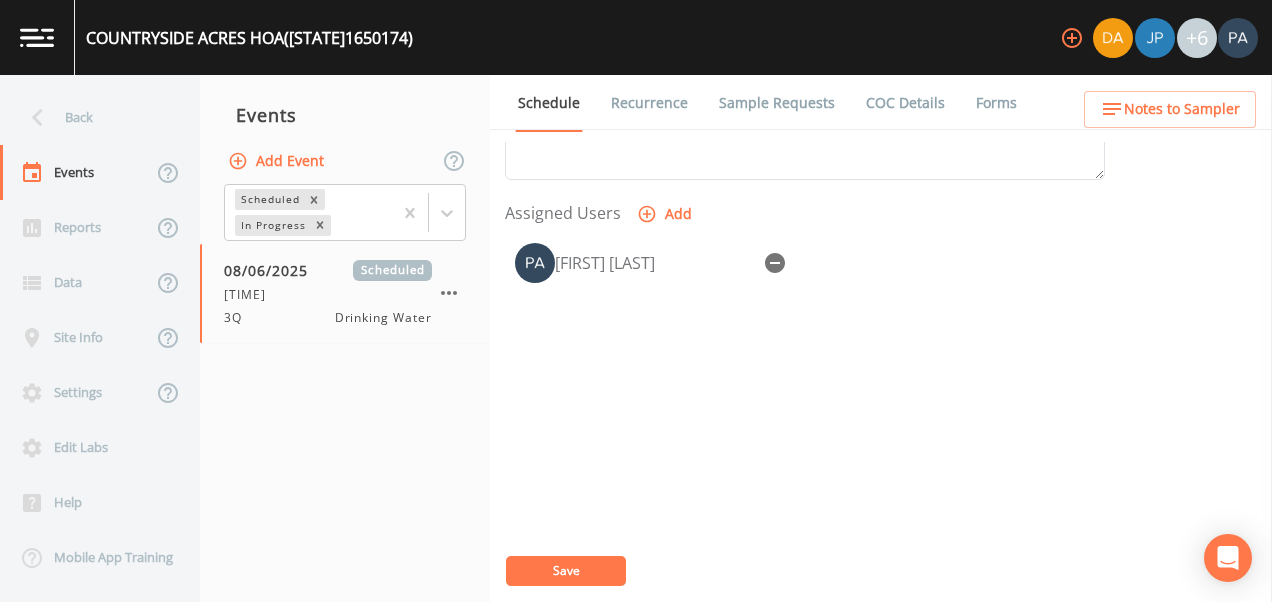 click on "Save" at bounding box center [566, 571] 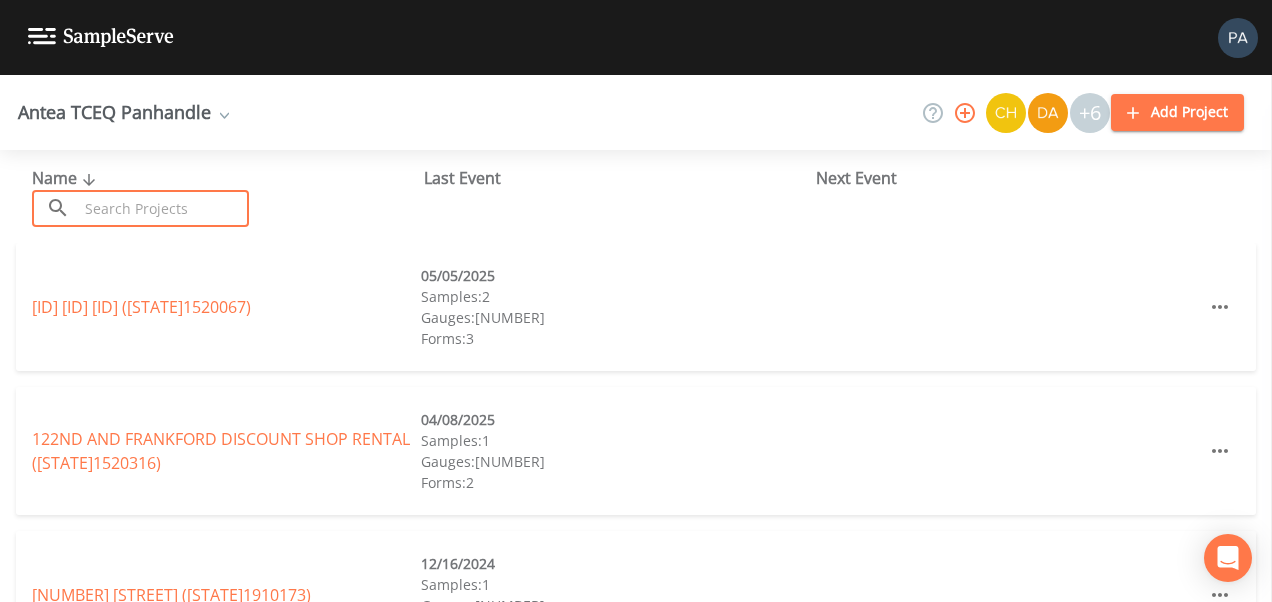 click at bounding box center (163, 208) 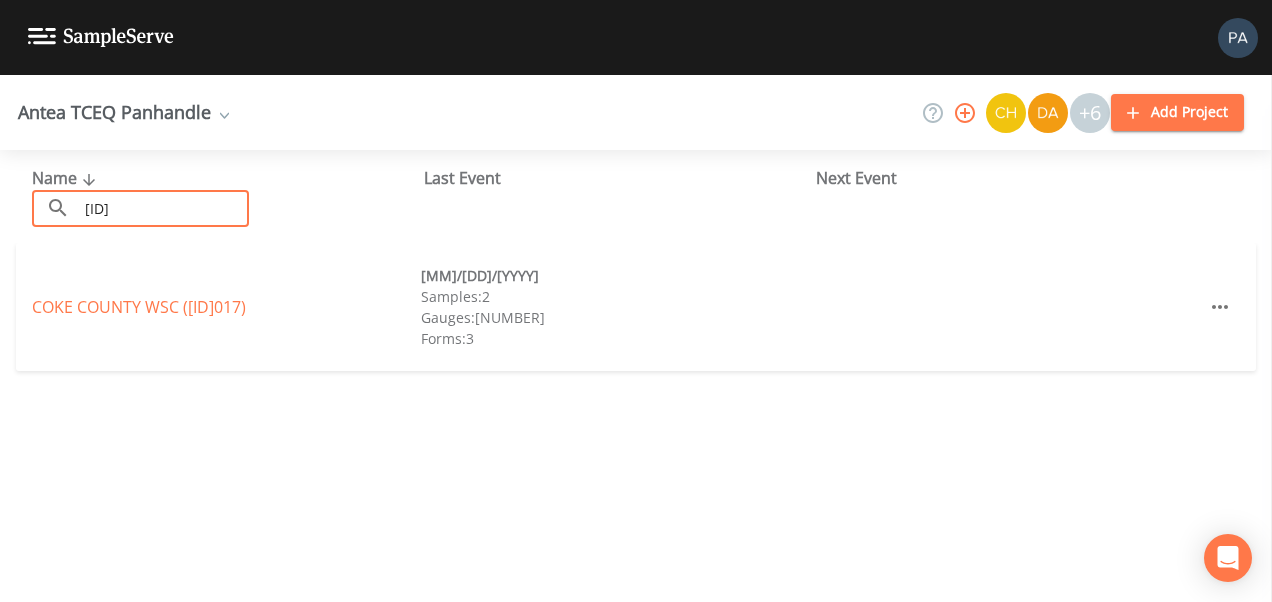 click on "[NAME] ( [STATE][NUMBER] ) Samples: [NUMBER] Gauges: [NUMBER] Forms: [NUMBER]" at bounding box center (636, 307) 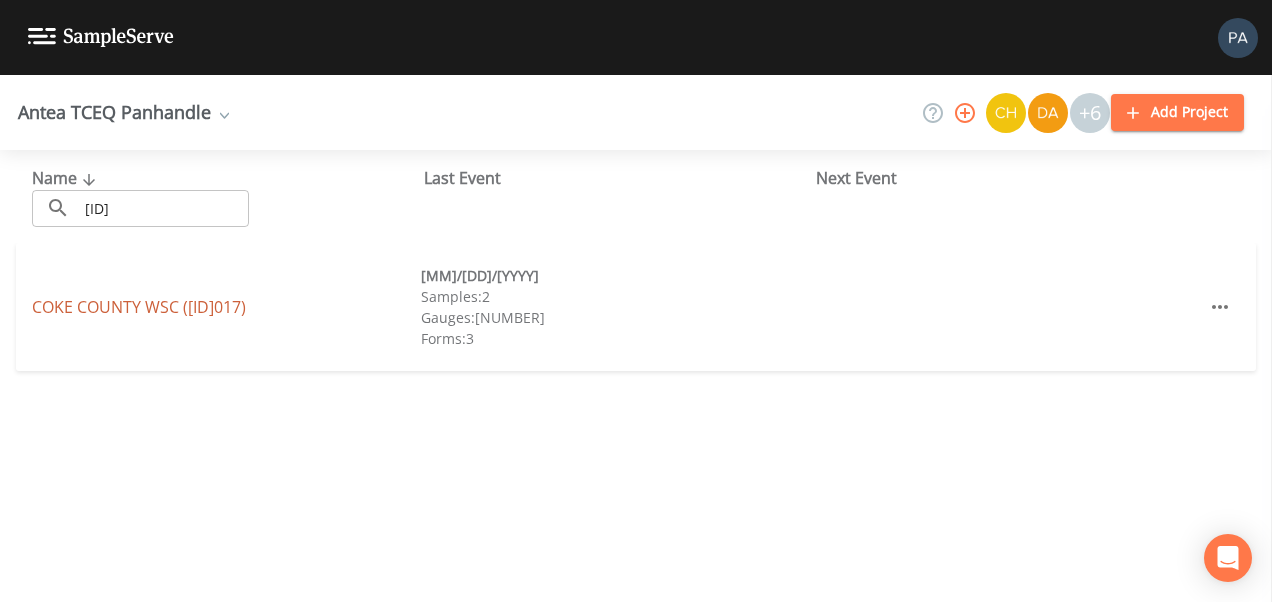 click on "[NAME] ( [STATE][NUMBER] )" at bounding box center [139, 307] 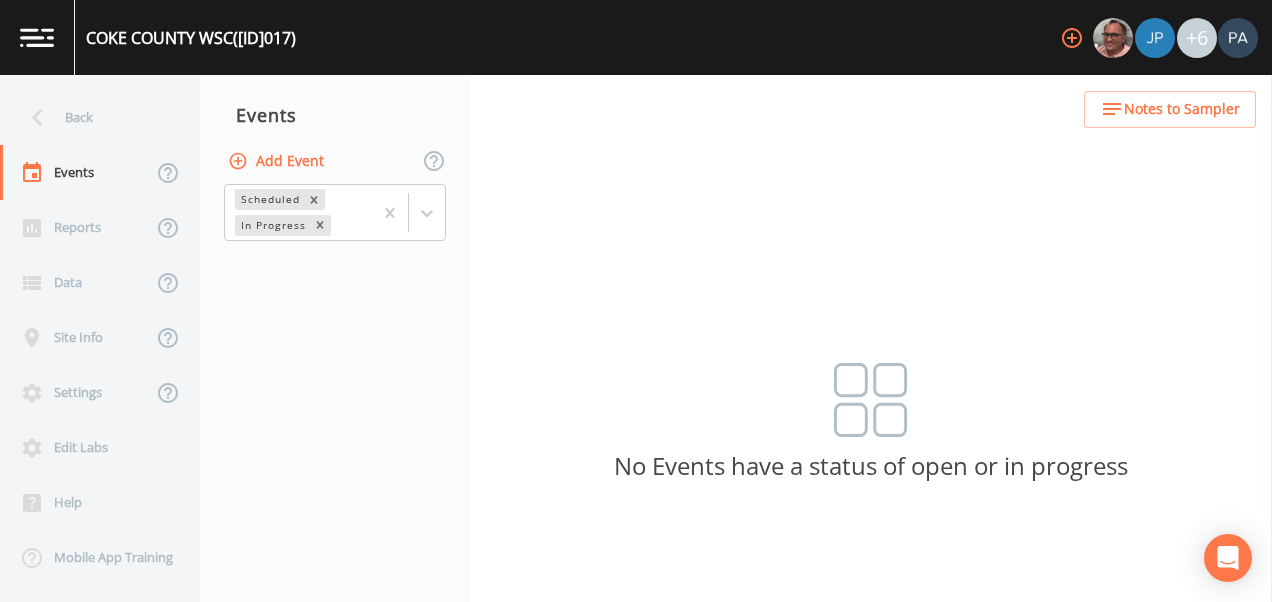 click on "Add Event" at bounding box center [278, 161] 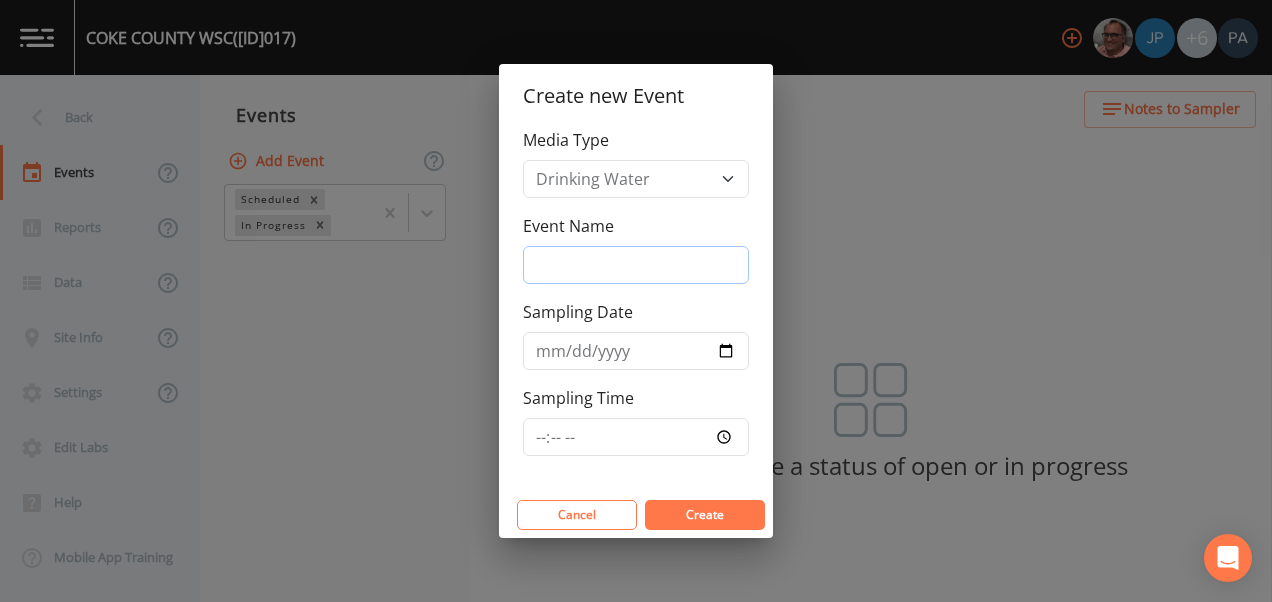 click on "Event Name" at bounding box center (636, 265) 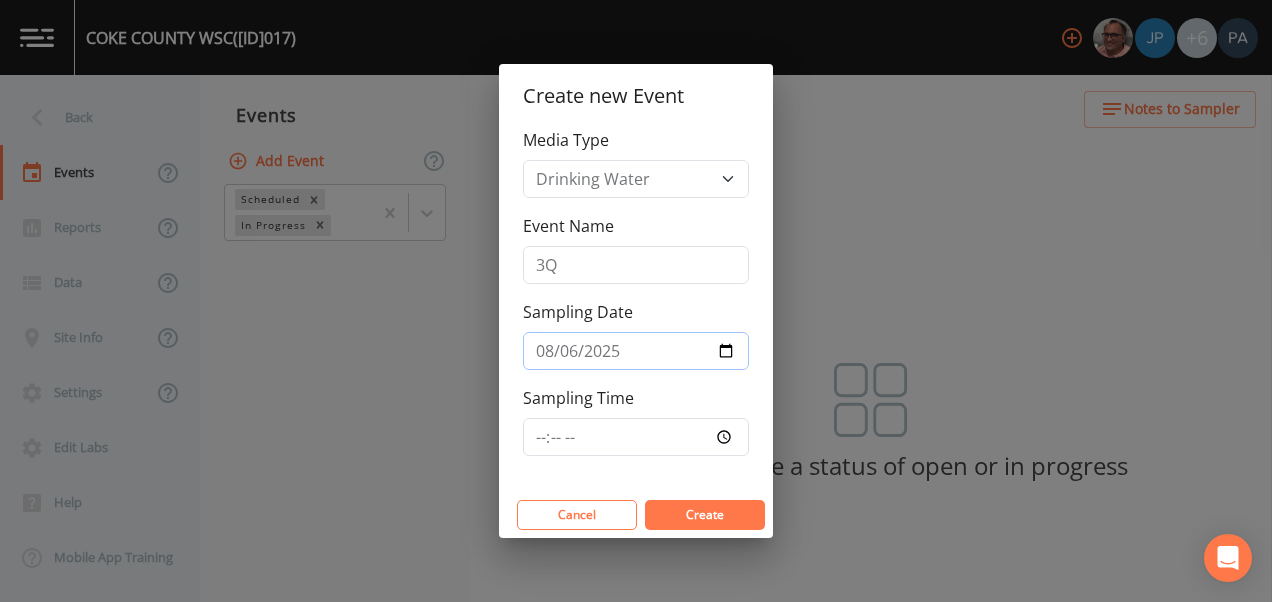 click on "2025-08-06" at bounding box center (636, 351) 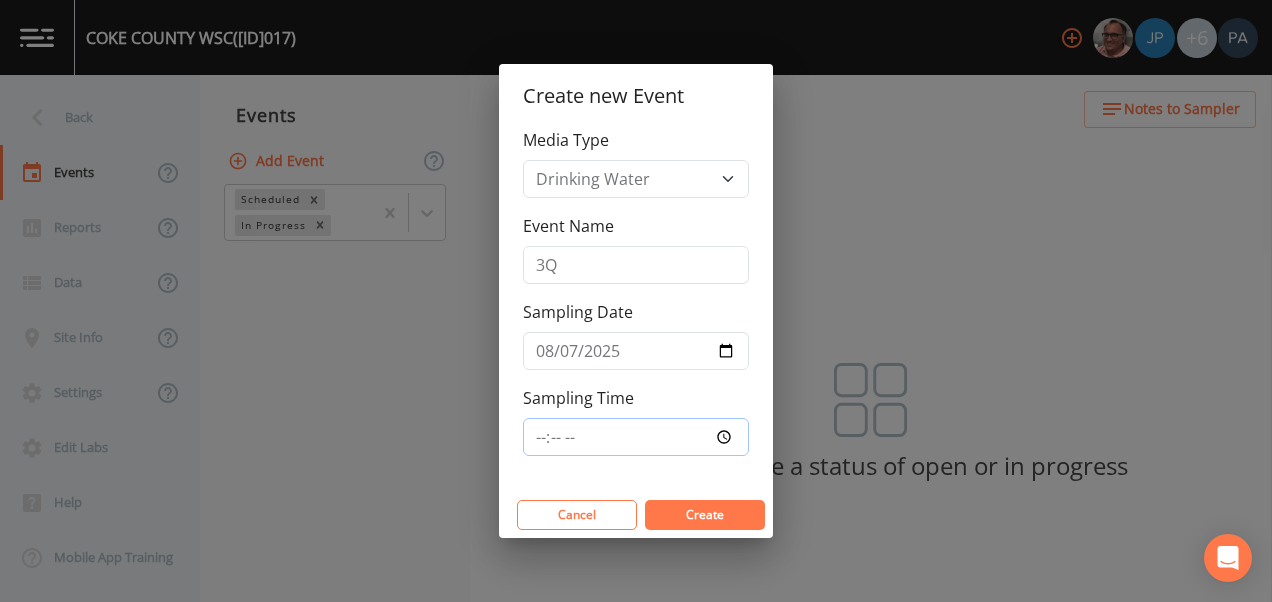 click on "Sampling Time" at bounding box center [636, 437] 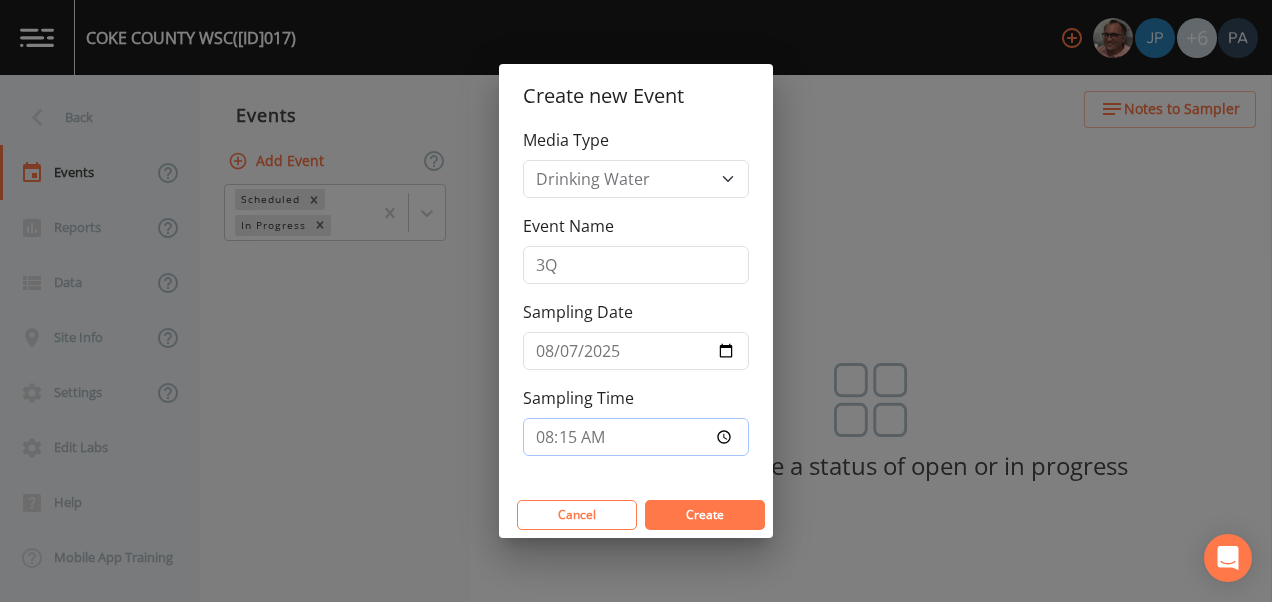 click on "Create" at bounding box center (705, 515) 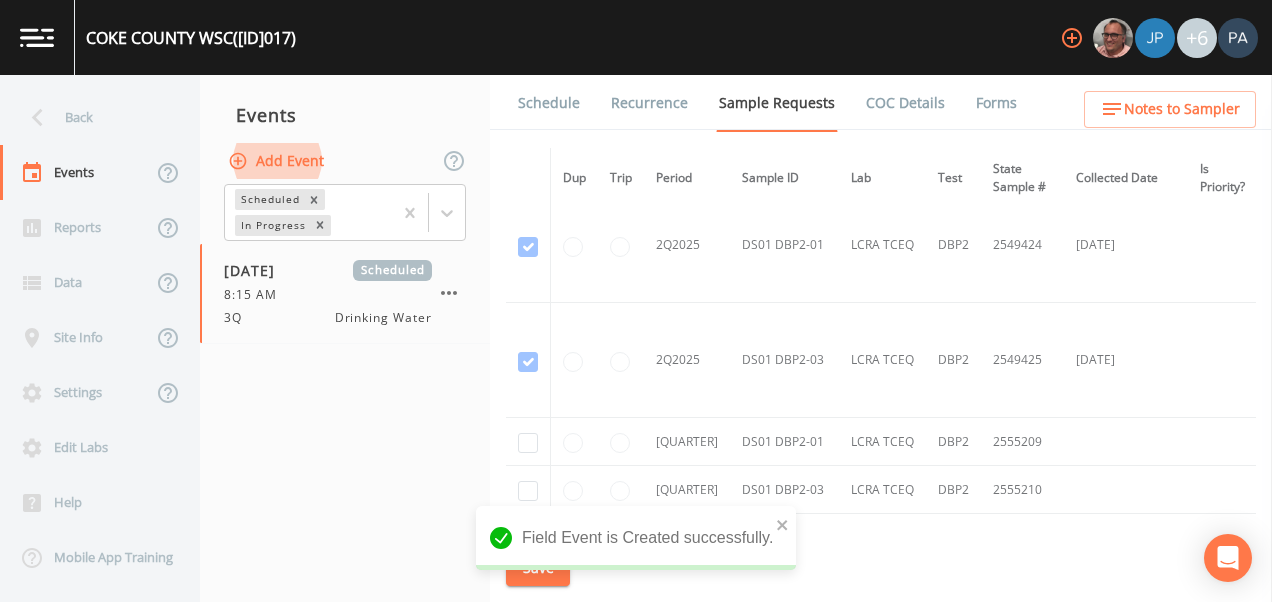scroll, scrollTop: 1500, scrollLeft: 0, axis: vertical 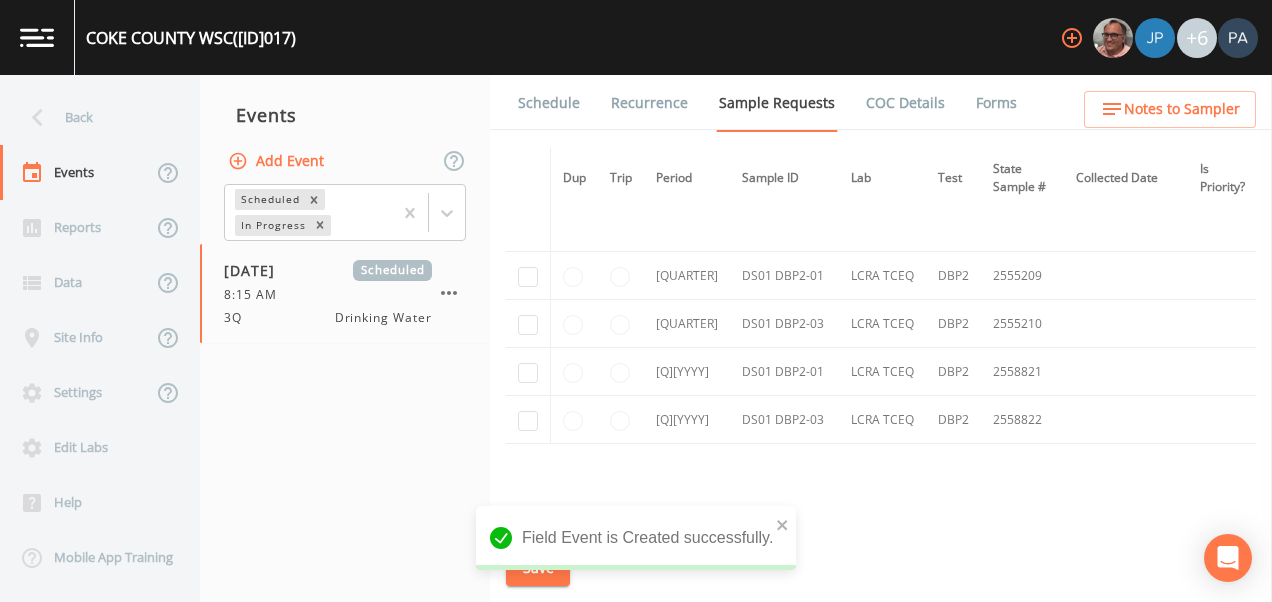 drag, startPoint x: 539, startPoint y: 341, endPoint x: 536, endPoint y: 310, distance: 31.144823 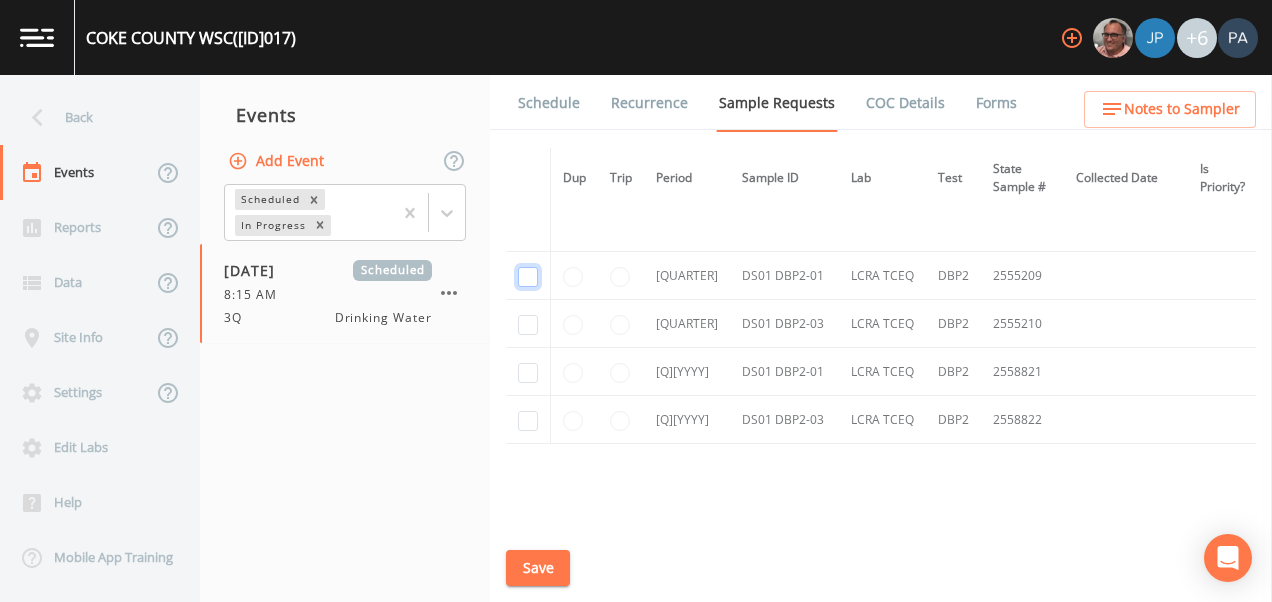 click at bounding box center [528, -1117] 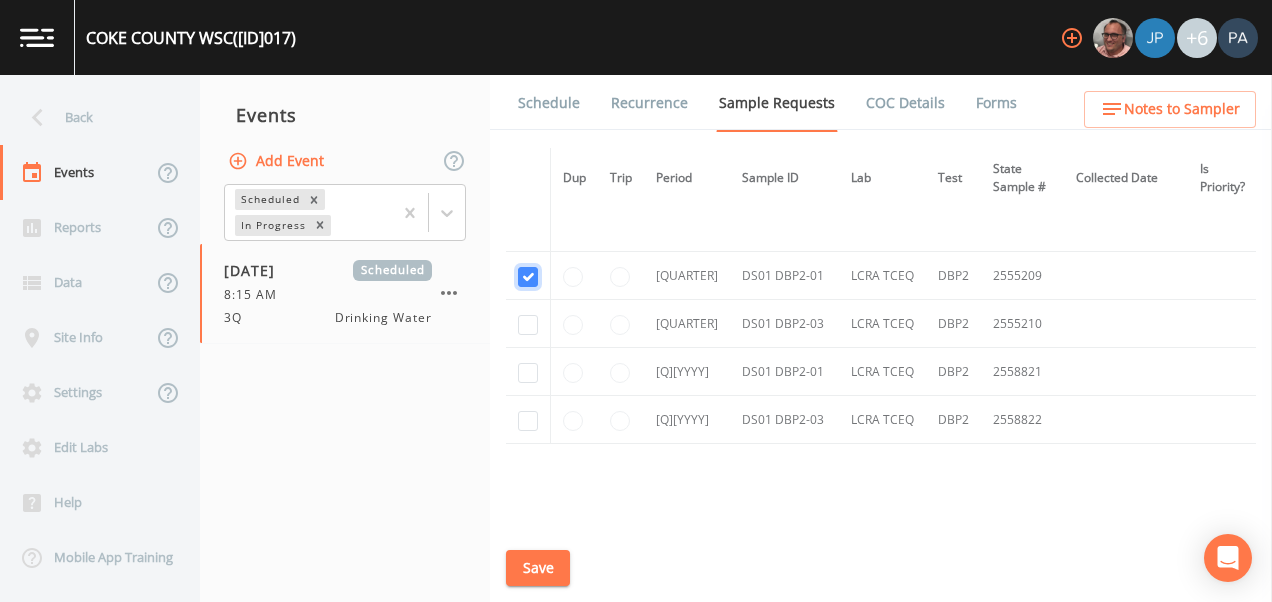 scroll, scrollTop: 1302, scrollLeft: 0, axis: vertical 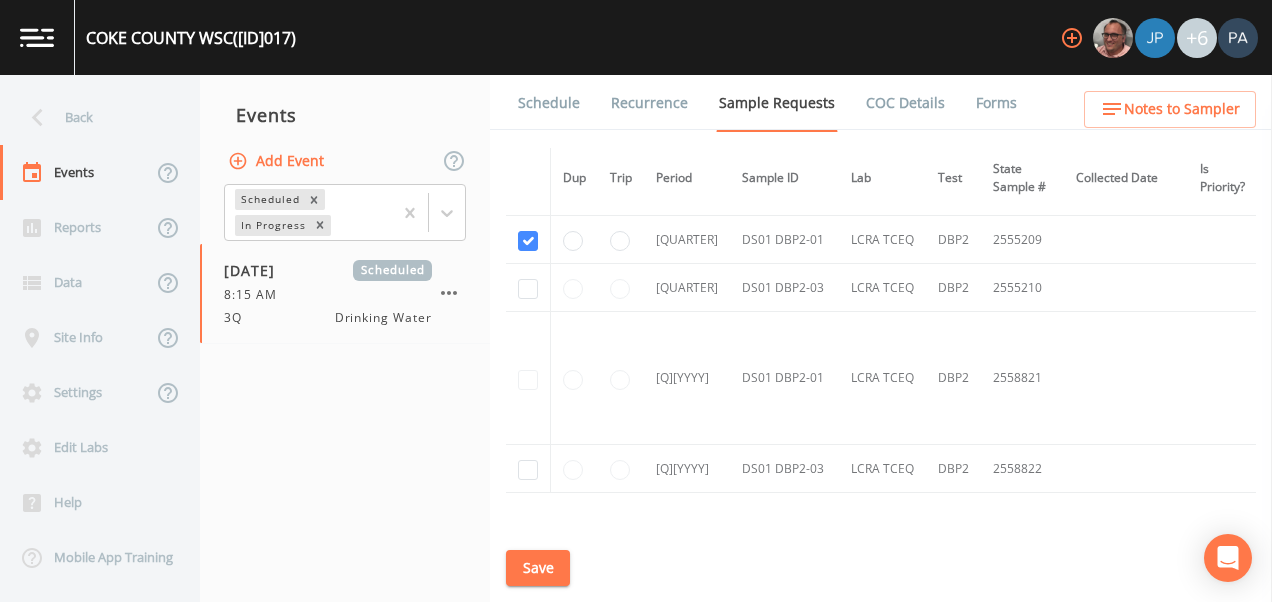 click at bounding box center [528, 288] 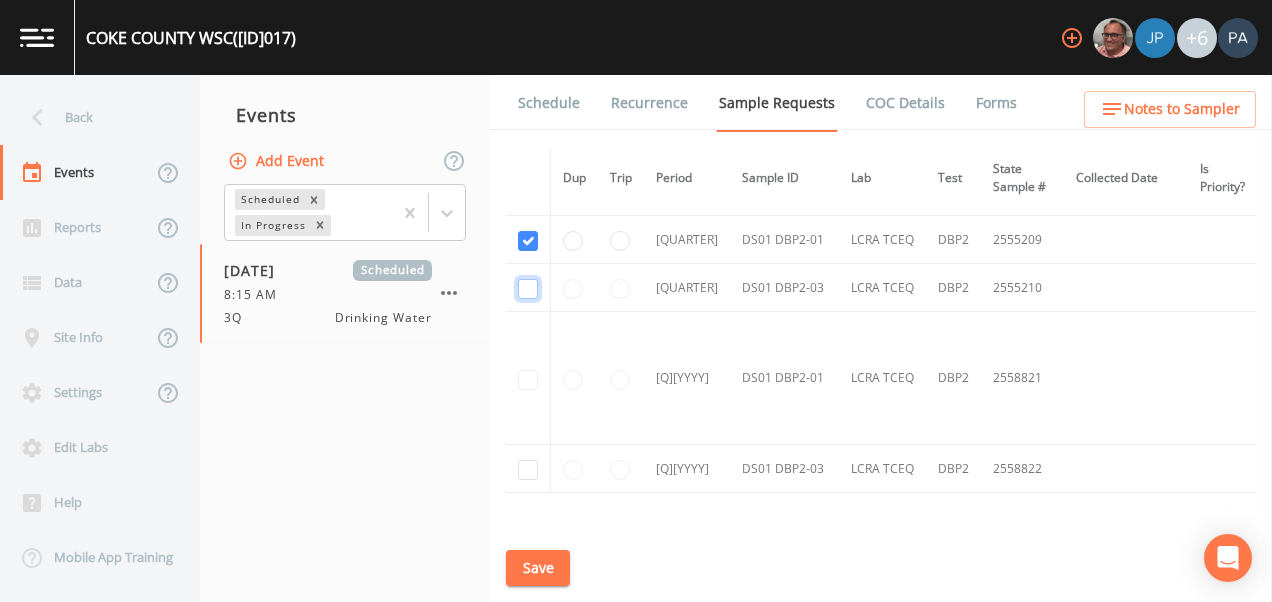 click at bounding box center (528, -849) 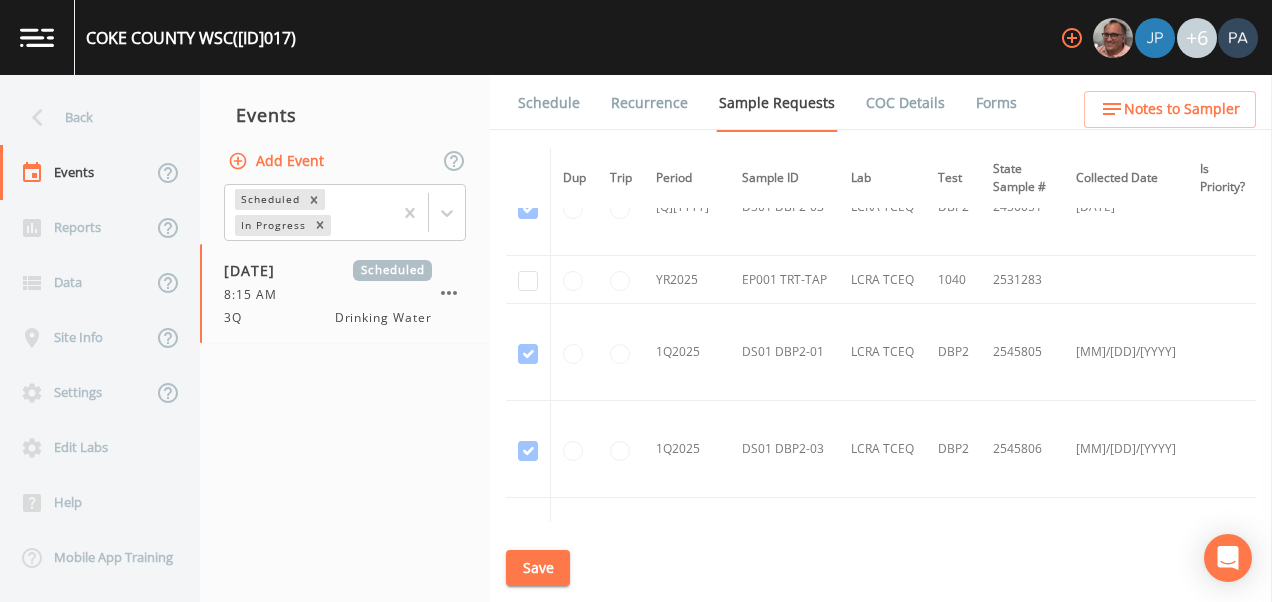 scroll, scrollTop: 802, scrollLeft: 0, axis: vertical 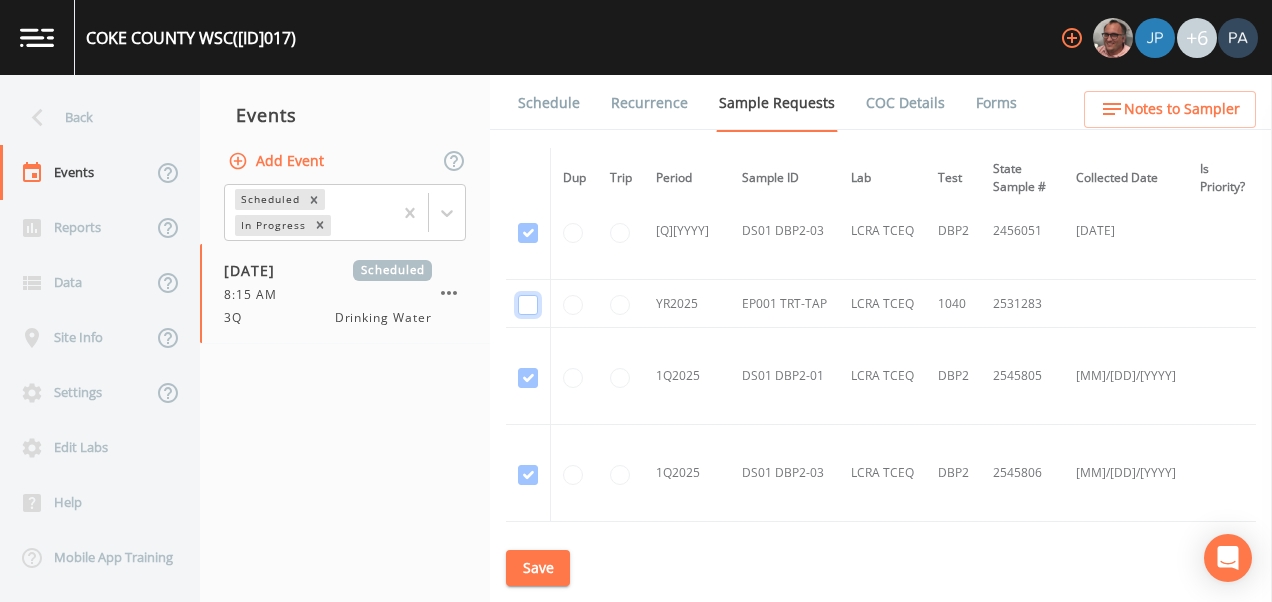 click at bounding box center [528, -543] 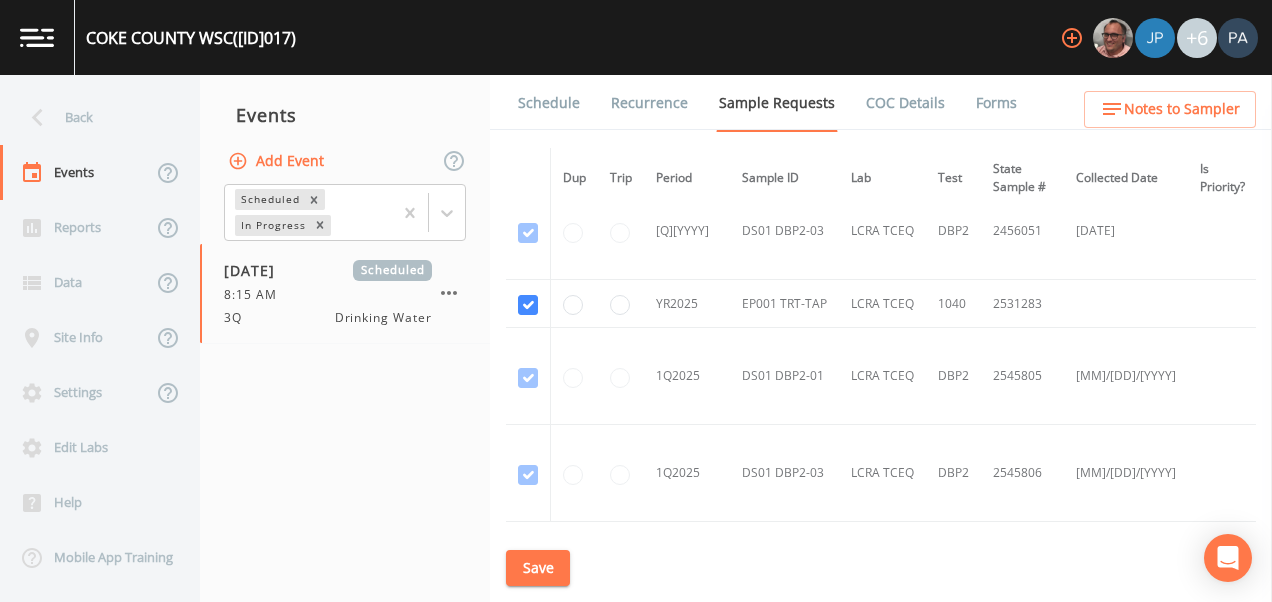 click on "Save" at bounding box center [538, 568] 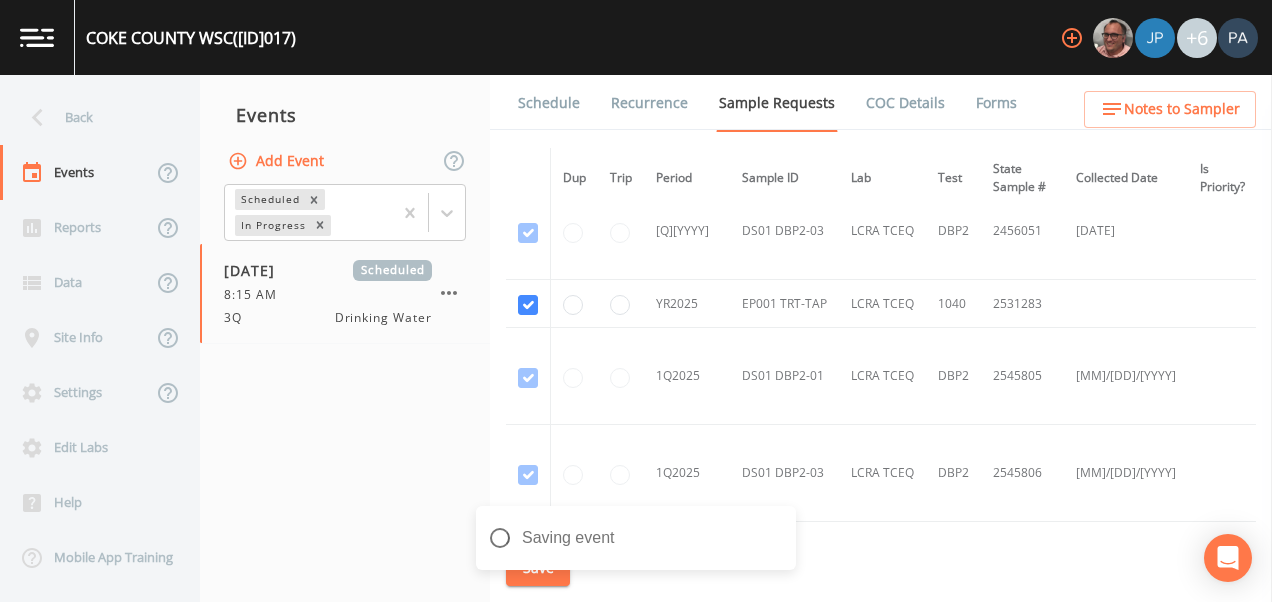 click on "Schedule" at bounding box center [549, 103] 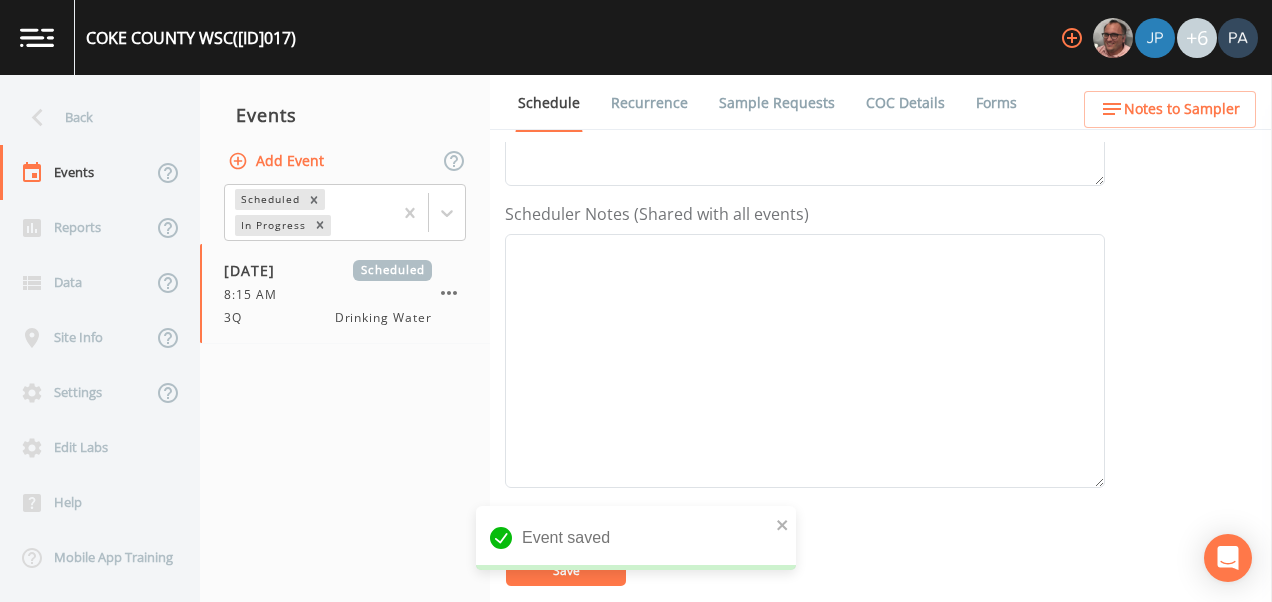 scroll, scrollTop: 808, scrollLeft: 0, axis: vertical 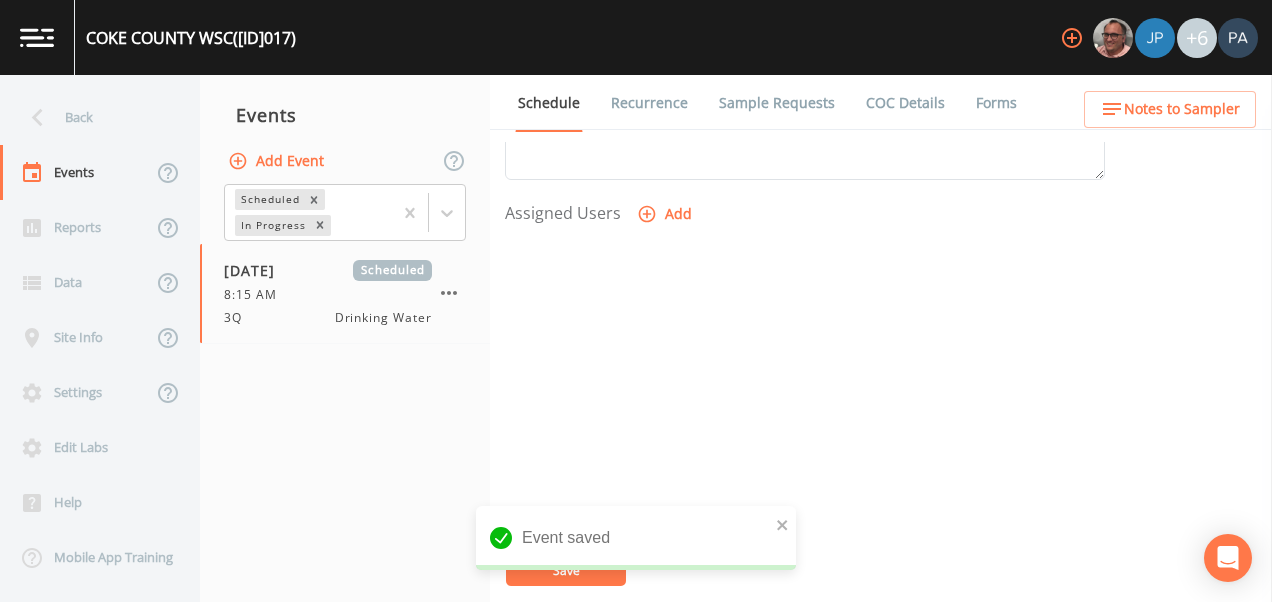 click on "Add" at bounding box center (666, 214) 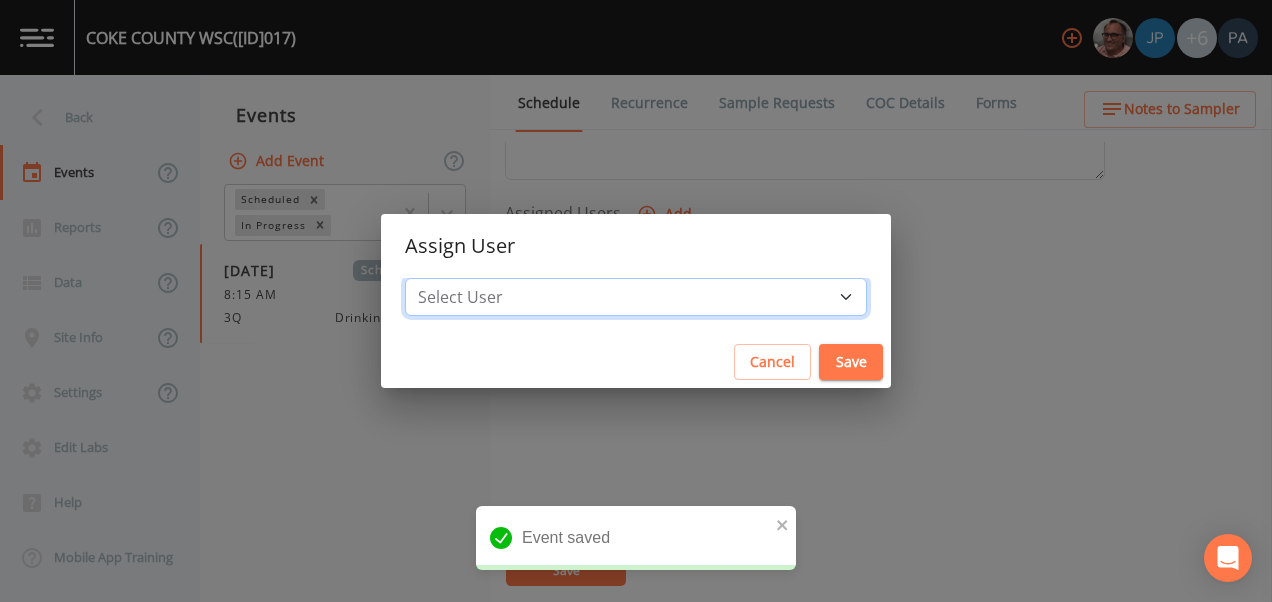 click on "Select User [FIRST] [LAST] [FIRST] [LAST] [FIRST] [LAST] [FIRST] [LAST] [FIRST] [LAST] [FIRST] [LAST]" at bounding box center [636, 297] 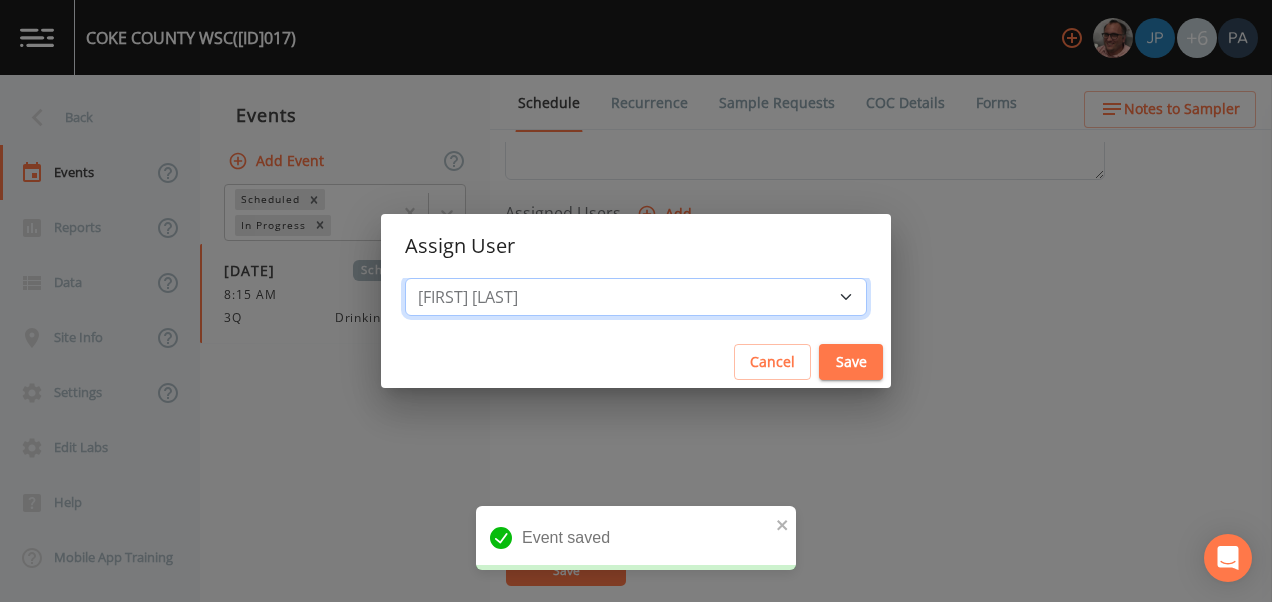 click on "Select User [FIRST] [LAST] [FIRST] [LAST] [FIRST] [LAST] [FIRST] [LAST] [FIRST] [LAST] [FIRST] [LAST]" at bounding box center (636, 297) 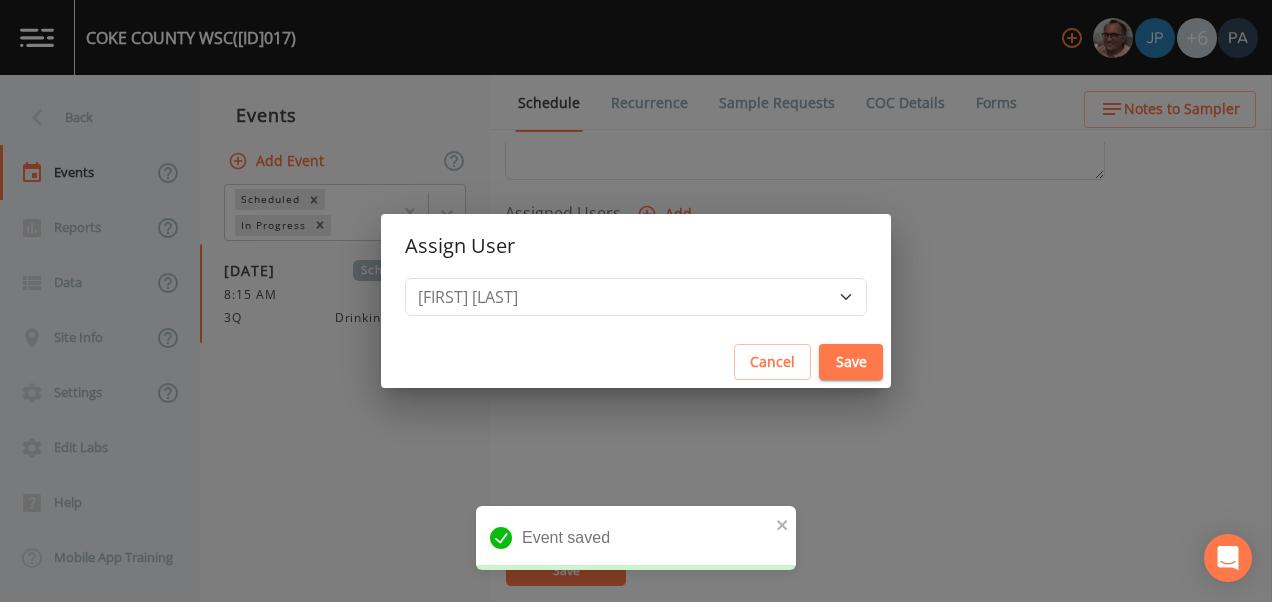 click on "Save" at bounding box center (851, 362) 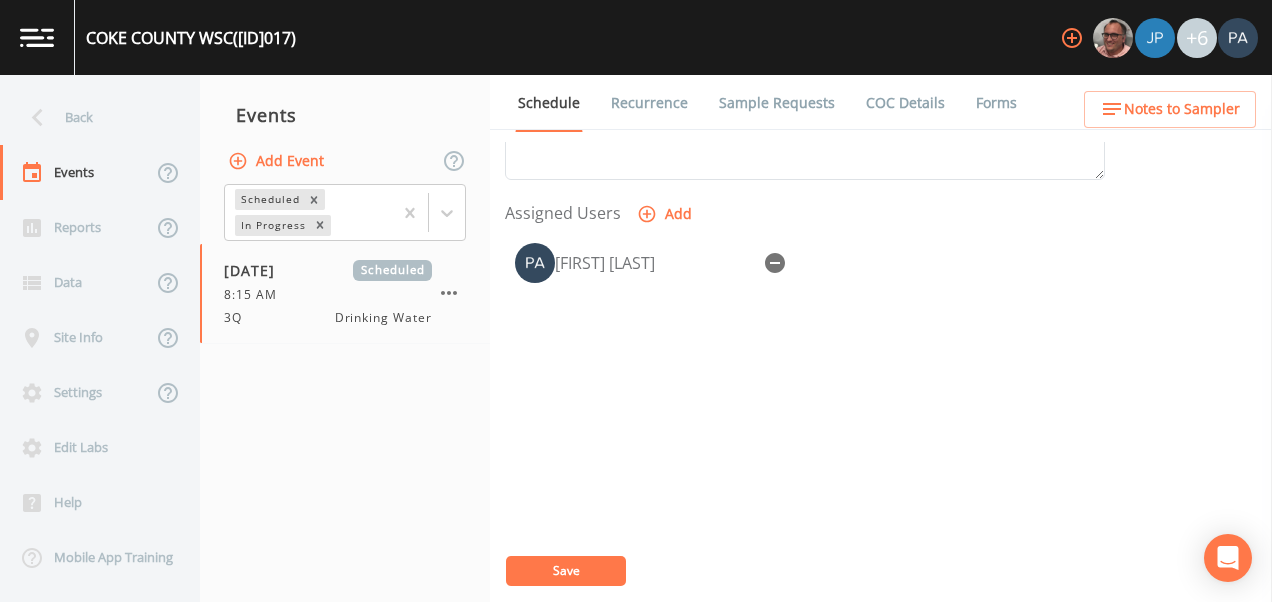 click on "Event saved" at bounding box center [636, 586] 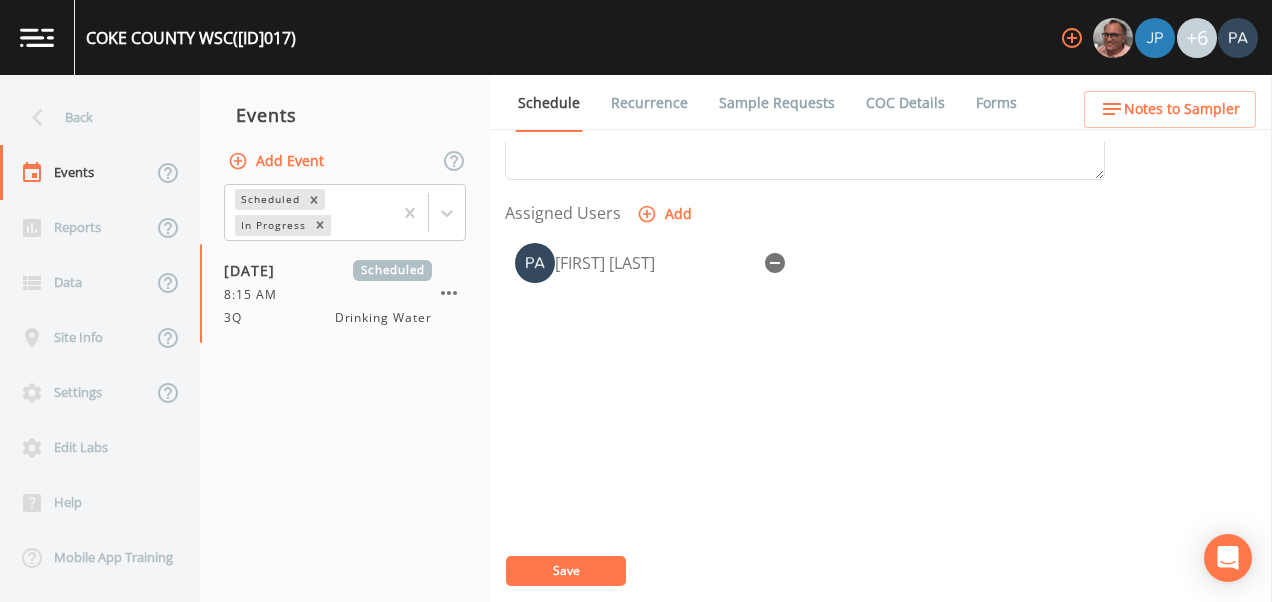 drag, startPoint x: 569, startPoint y: 578, endPoint x: 565, endPoint y: 563, distance: 15.524175 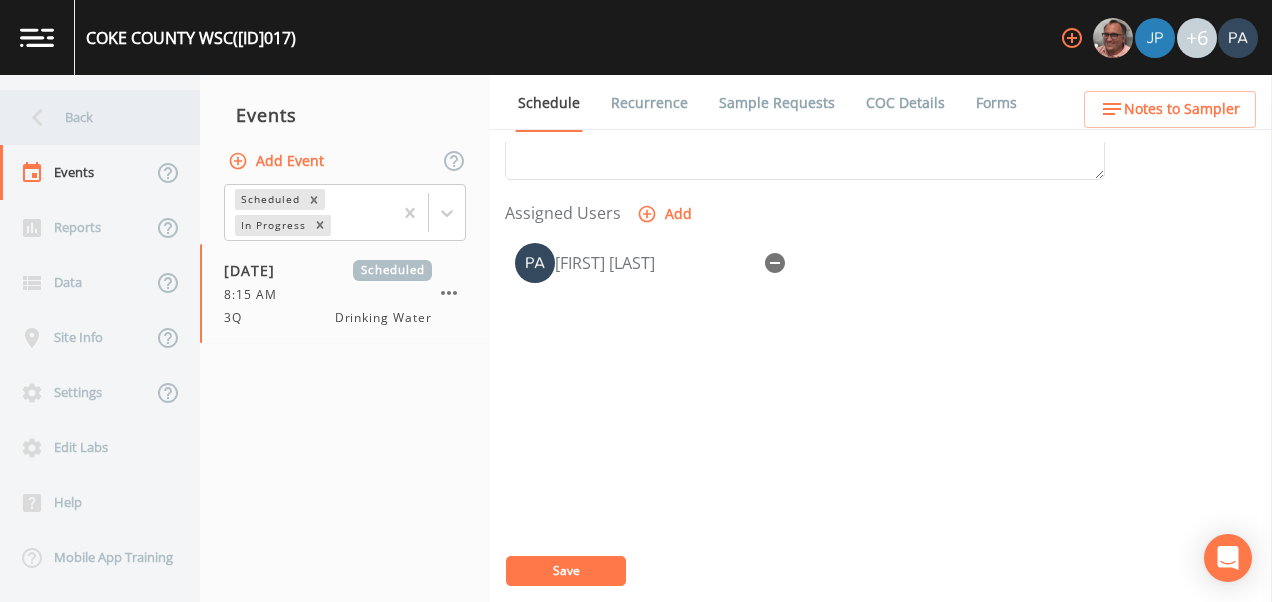click on "Back" at bounding box center (90, 117) 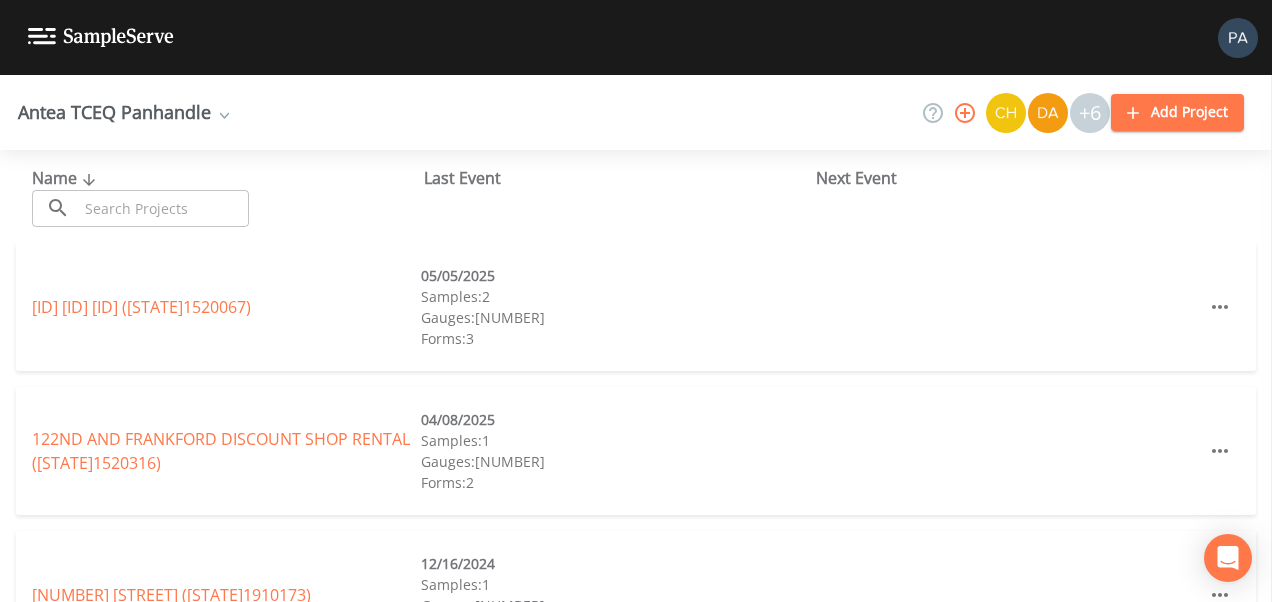 click at bounding box center [163, 208] 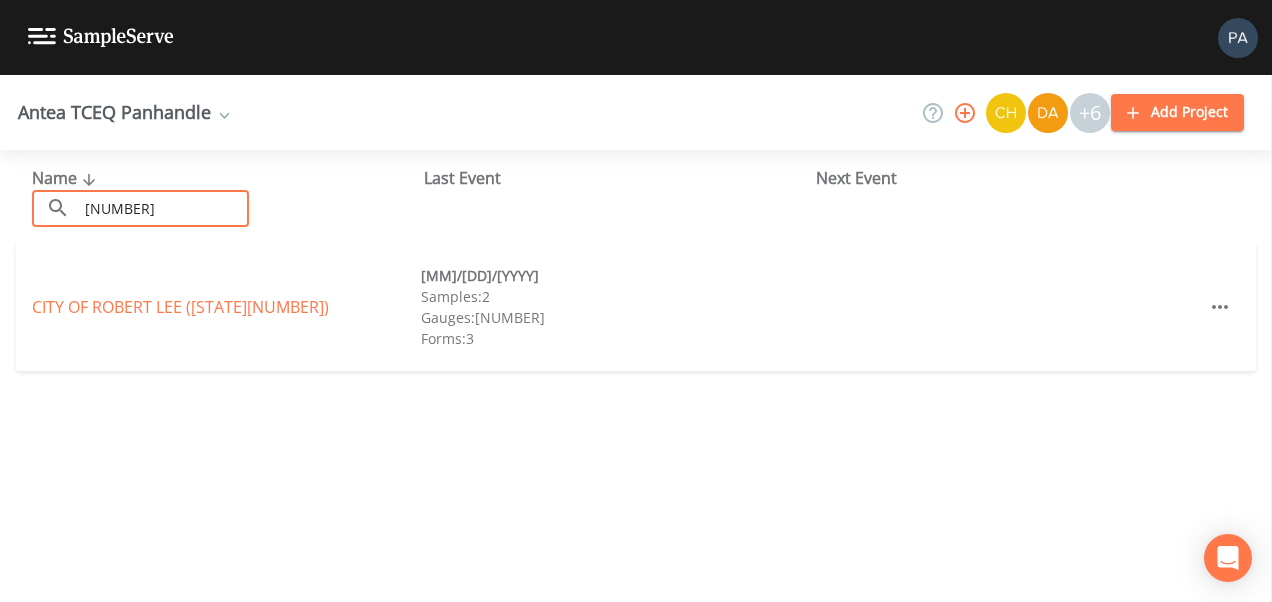 click on "[CITY] of [CITY] (TX[ID]002)" at bounding box center (180, 307) 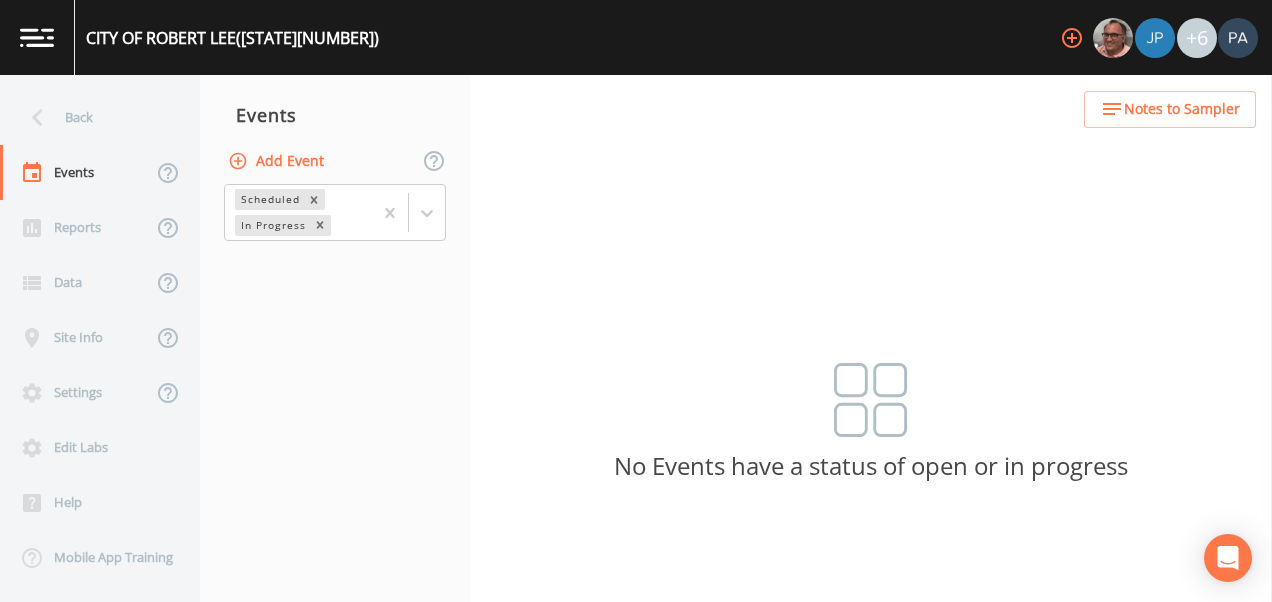 click on "Add Event" at bounding box center (278, 161) 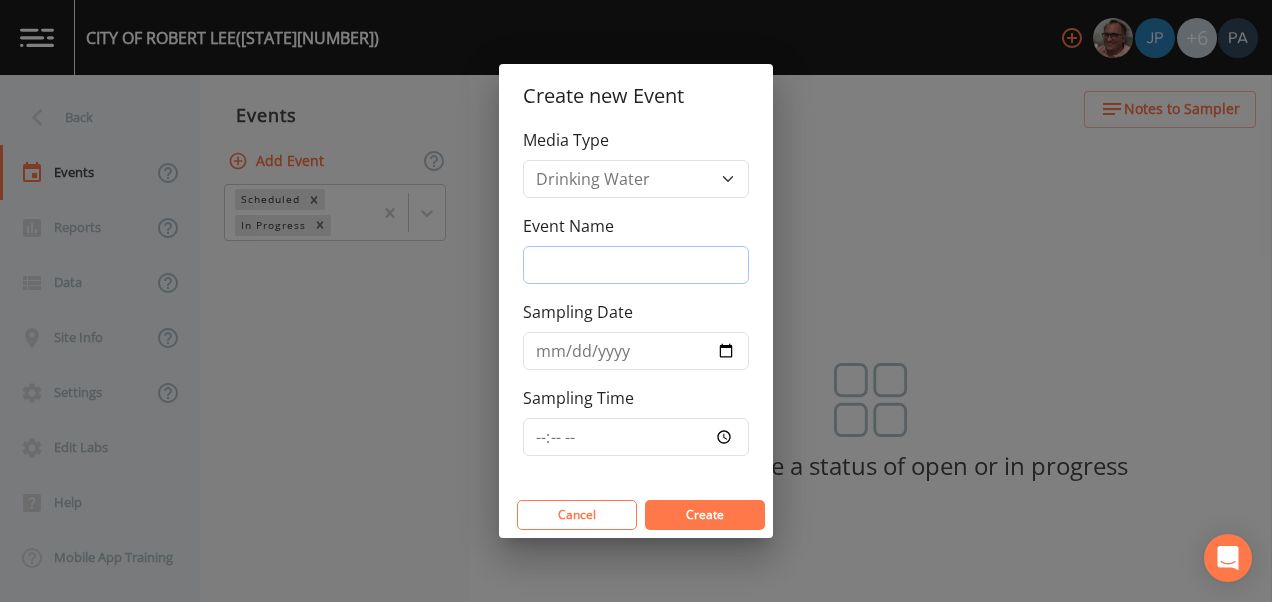 click on "Event Name" at bounding box center [636, 265] 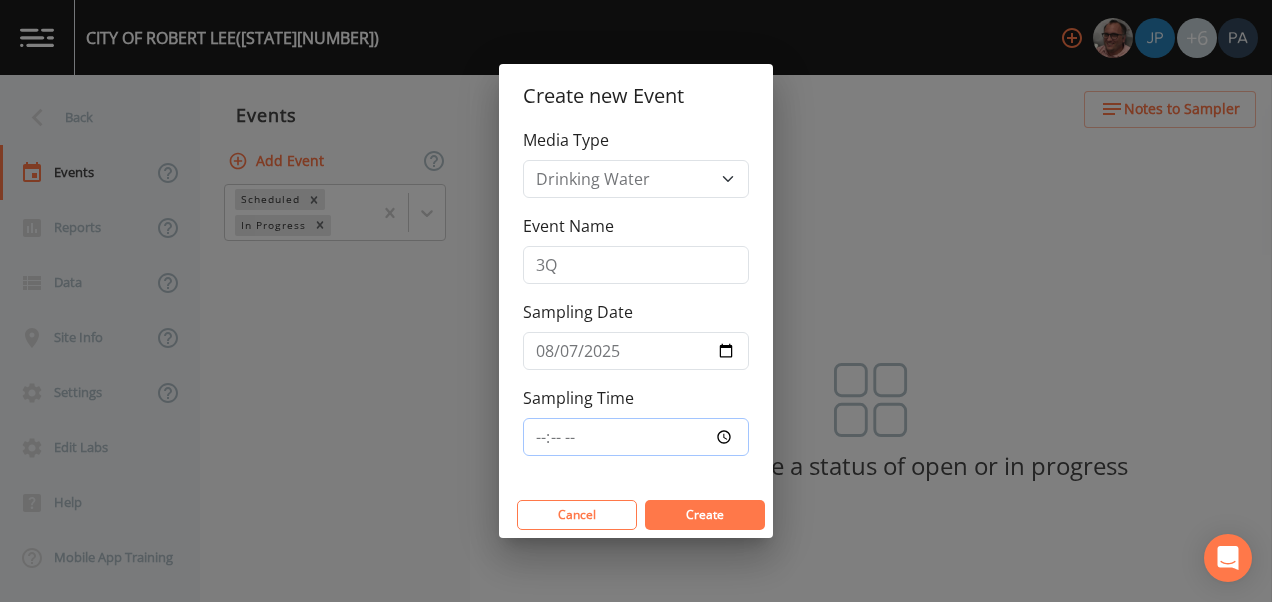 click on "Sampling Time" at bounding box center (636, 437) 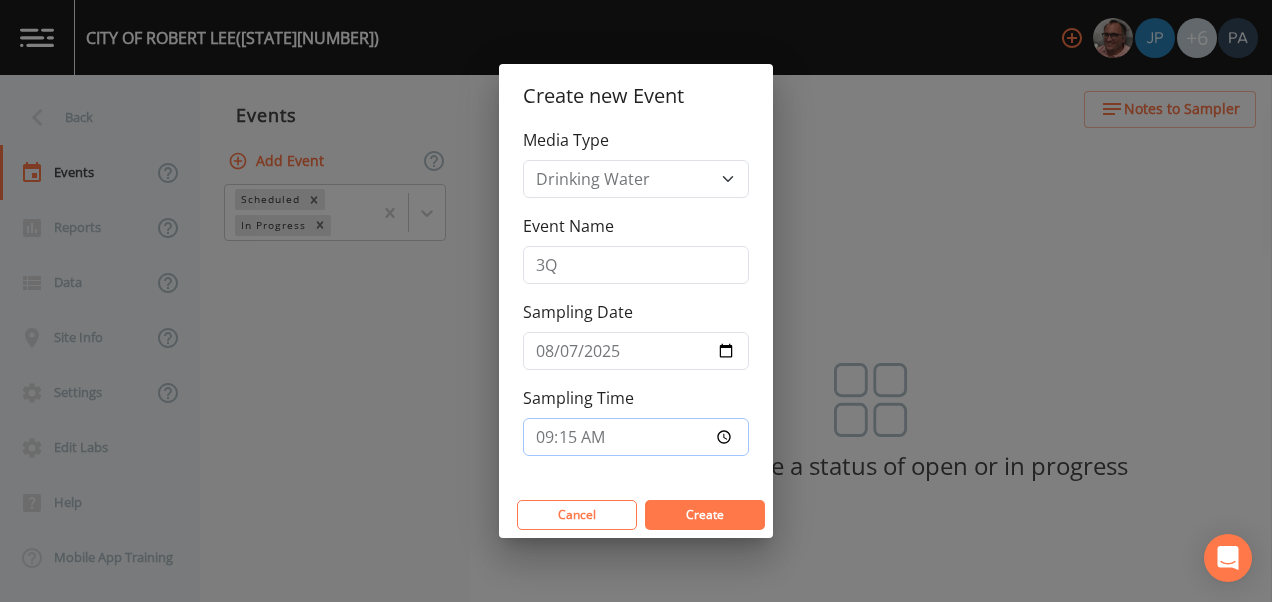 click on "Create" at bounding box center (705, 515) 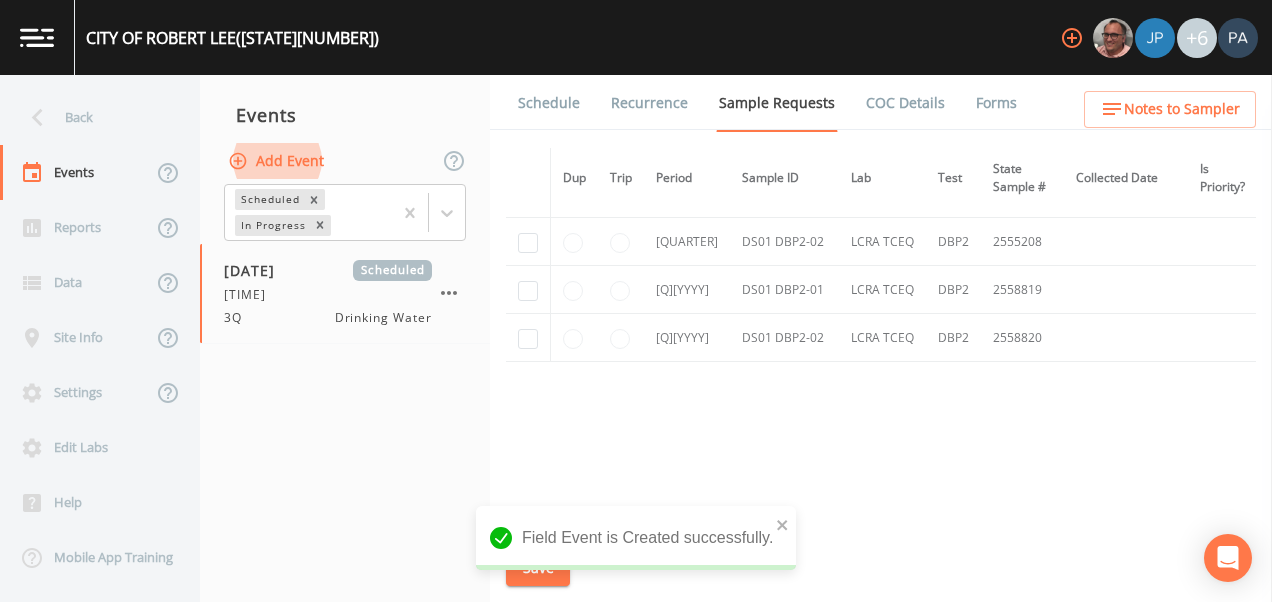 scroll, scrollTop: 1405, scrollLeft: 0, axis: vertical 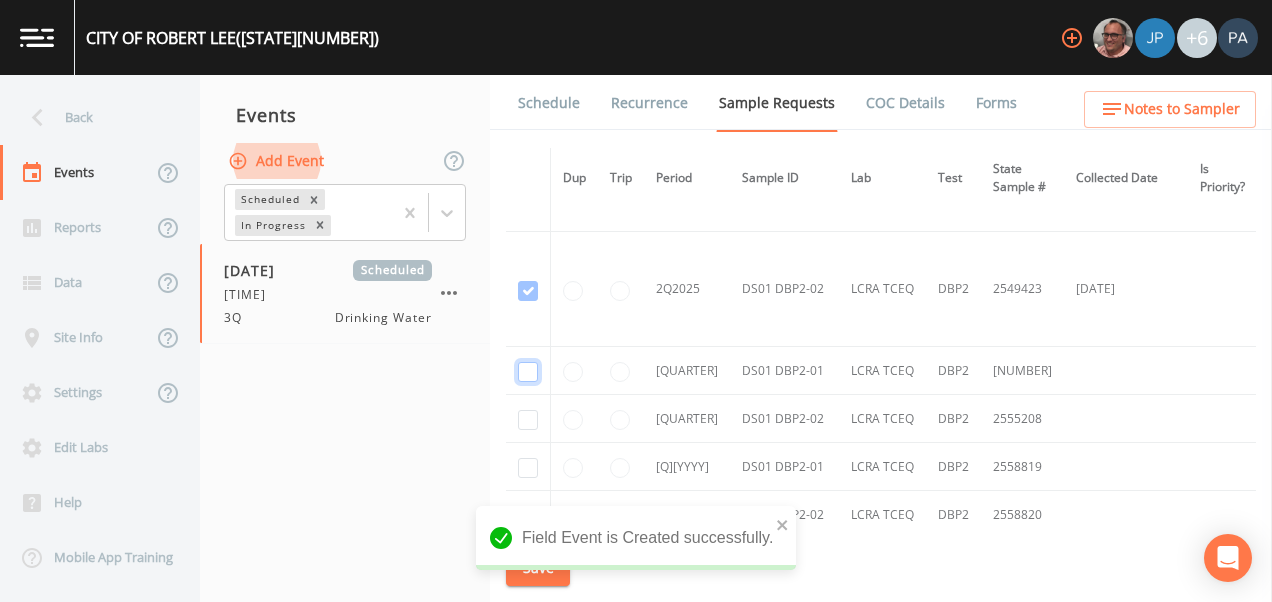 click at bounding box center [528, -1022] 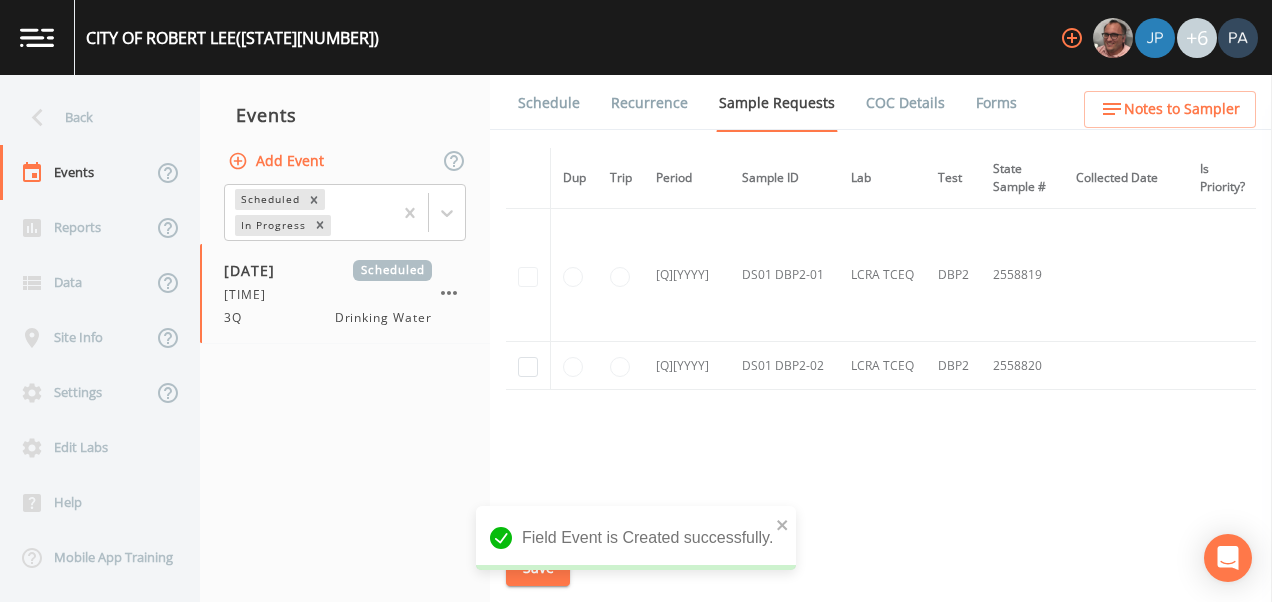scroll, scrollTop: 1198, scrollLeft: 0, axis: vertical 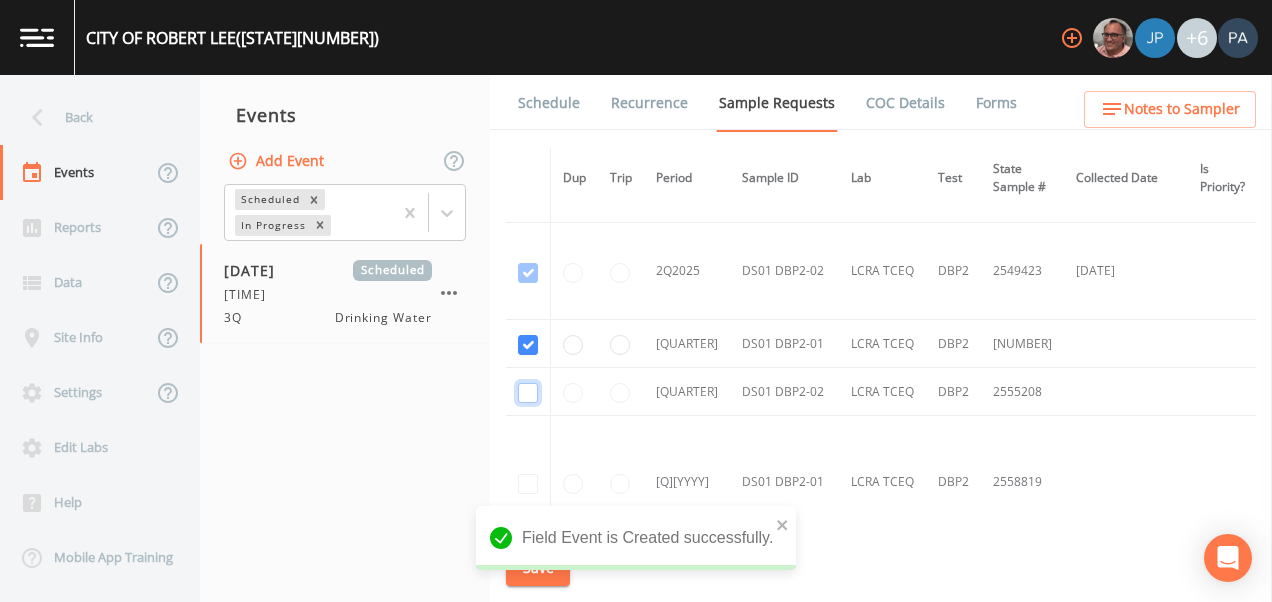 click at bounding box center (528, -745) 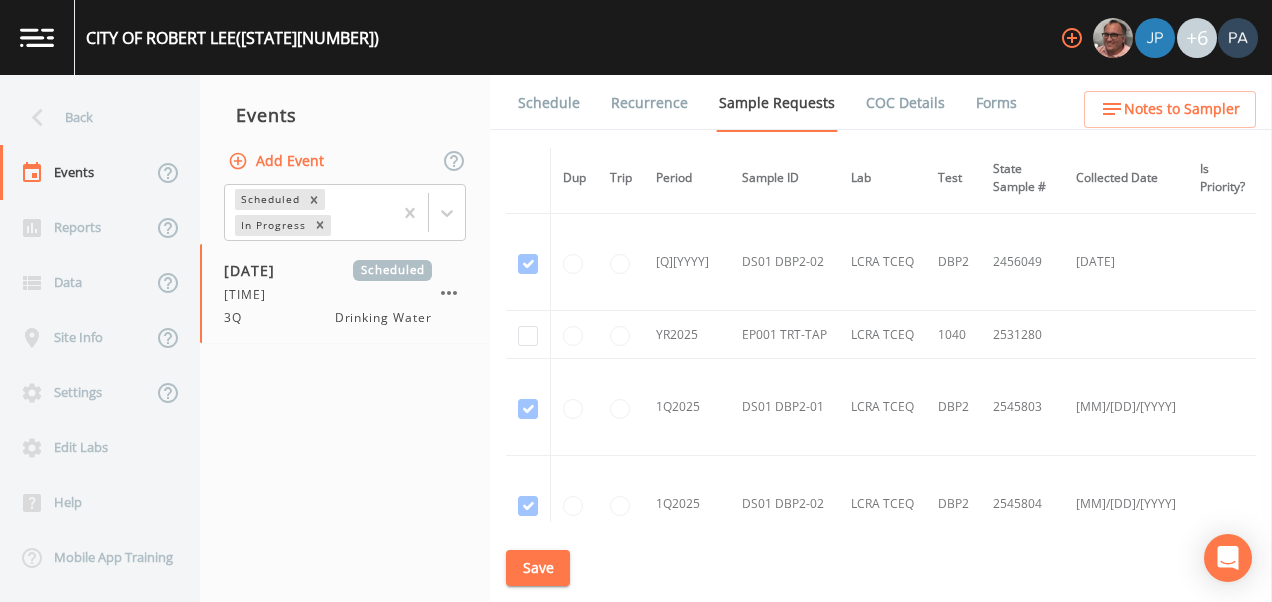 scroll, scrollTop: 698, scrollLeft: 0, axis: vertical 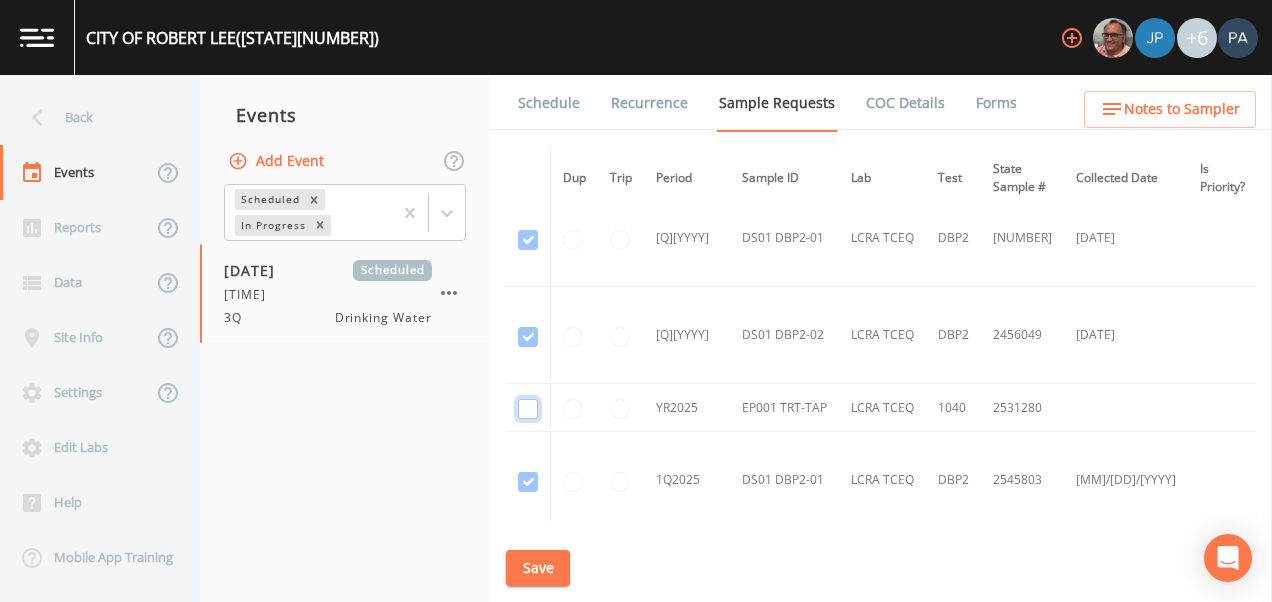 click at bounding box center [528, -439] 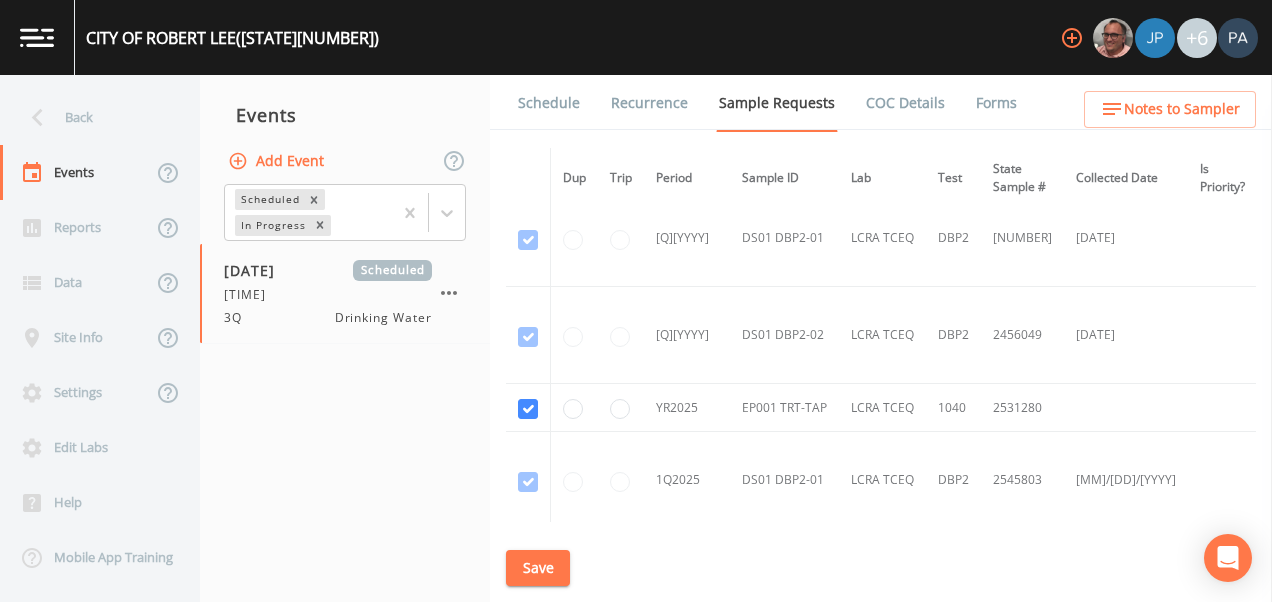 click on "Save" at bounding box center [538, 568] 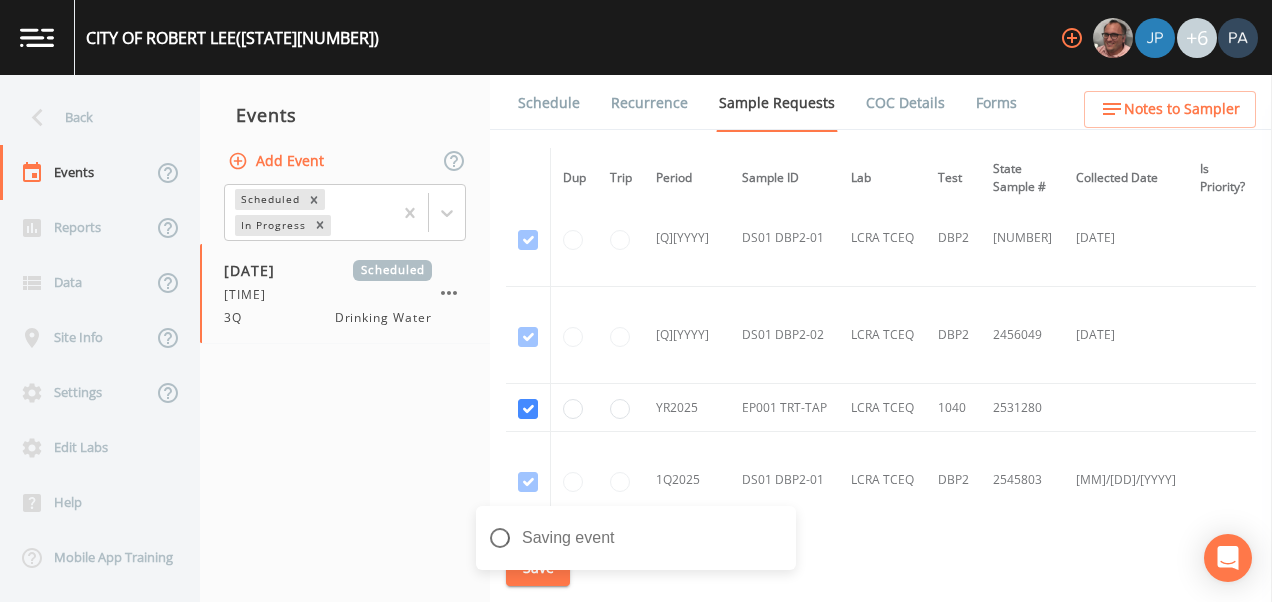 click on "Schedule" at bounding box center [549, 103] 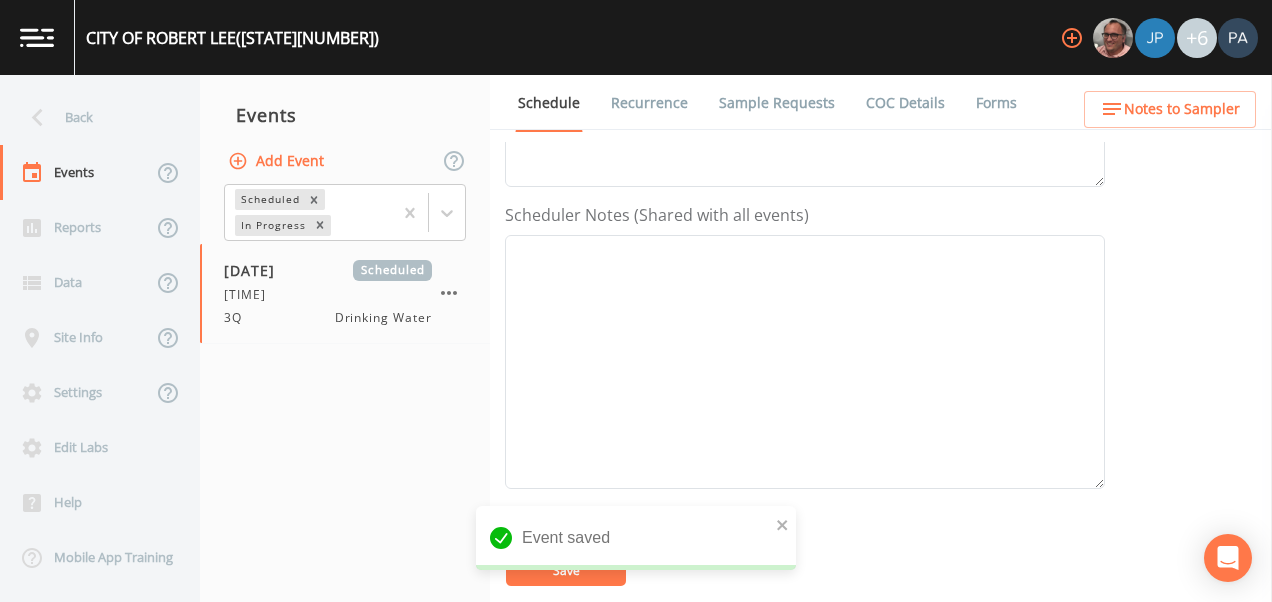 scroll, scrollTop: 600, scrollLeft: 0, axis: vertical 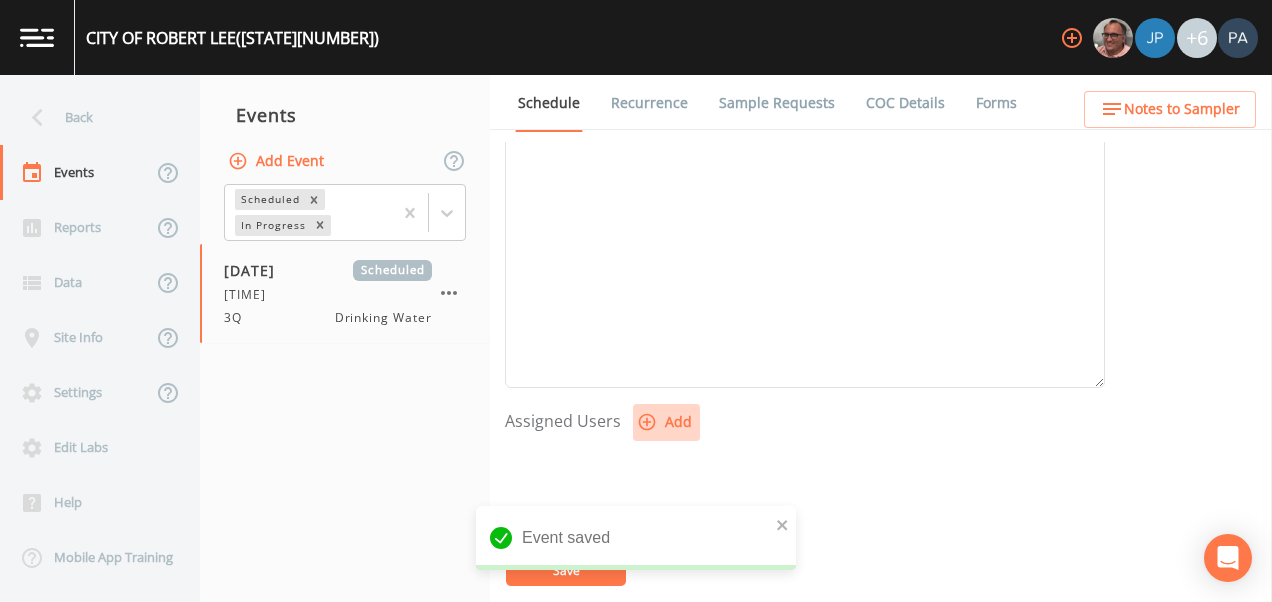 click on "Add" at bounding box center [666, 422] 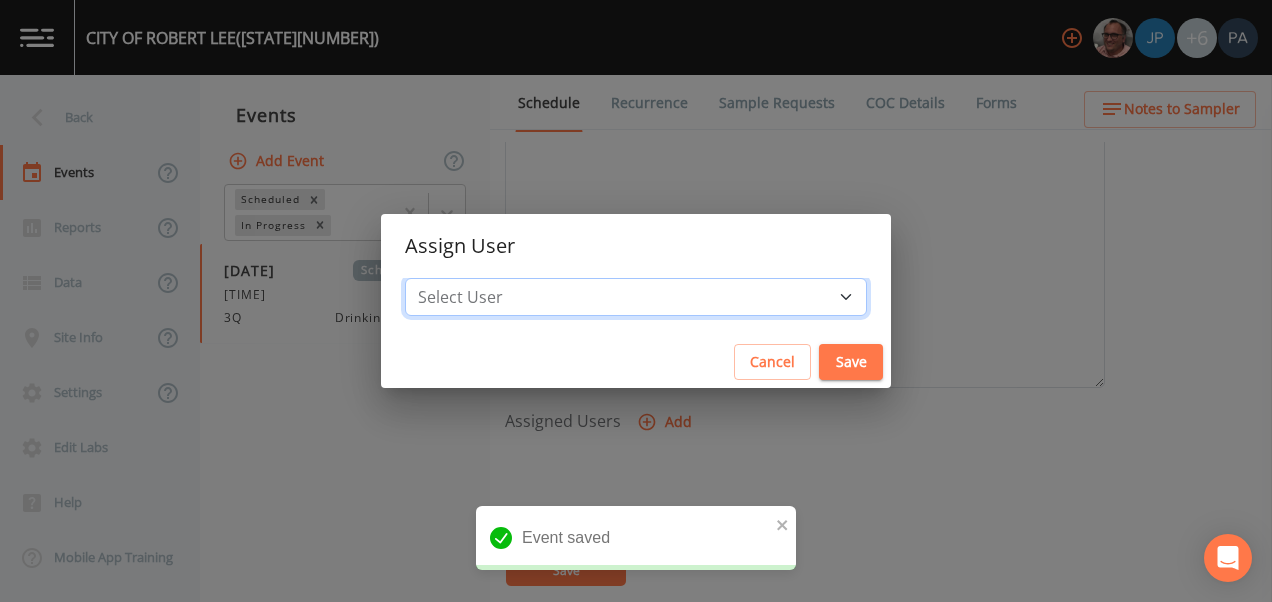 click on "Select User [FIRST] [LAST] [FIRST] [LAST] [FIRST] [LAST] [FIRST] [LAST] [FIRST] [LAST] [FIRST] [LAST]" at bounding box center [636, 297] 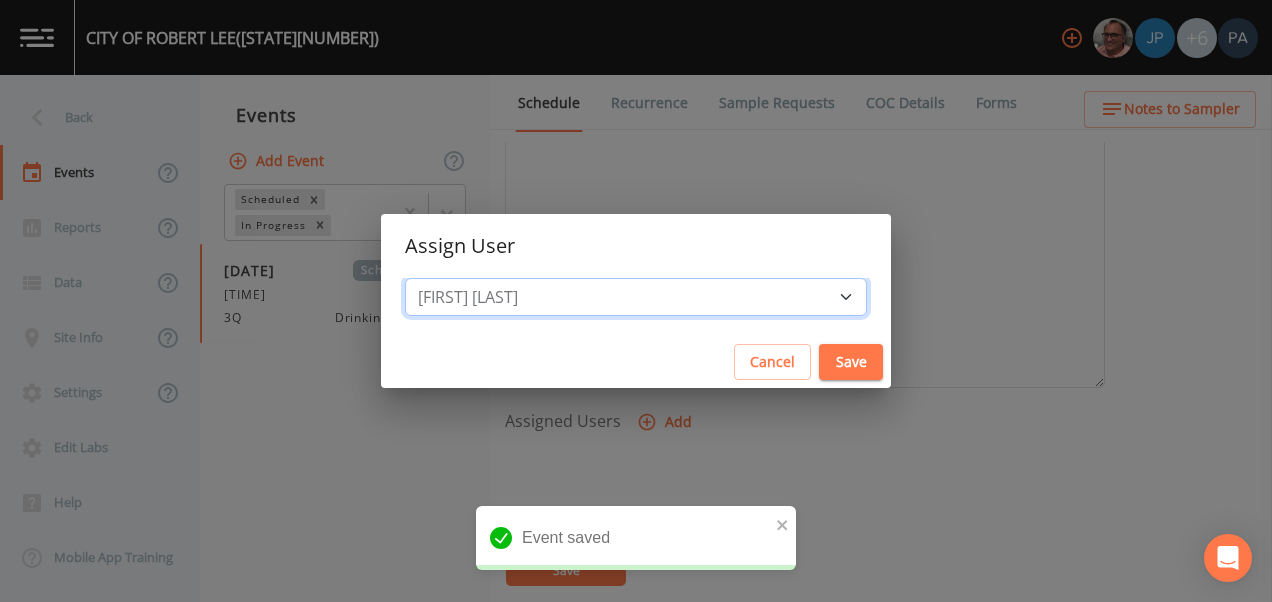 click on "Select User [FIRST] [LAST] [FIRST] [LAST] [FIRST] [LAST] [FIRST] [LAST] [FIRST] [LAST] [FIRST] [LAST]" at bounding box center [636, 297] 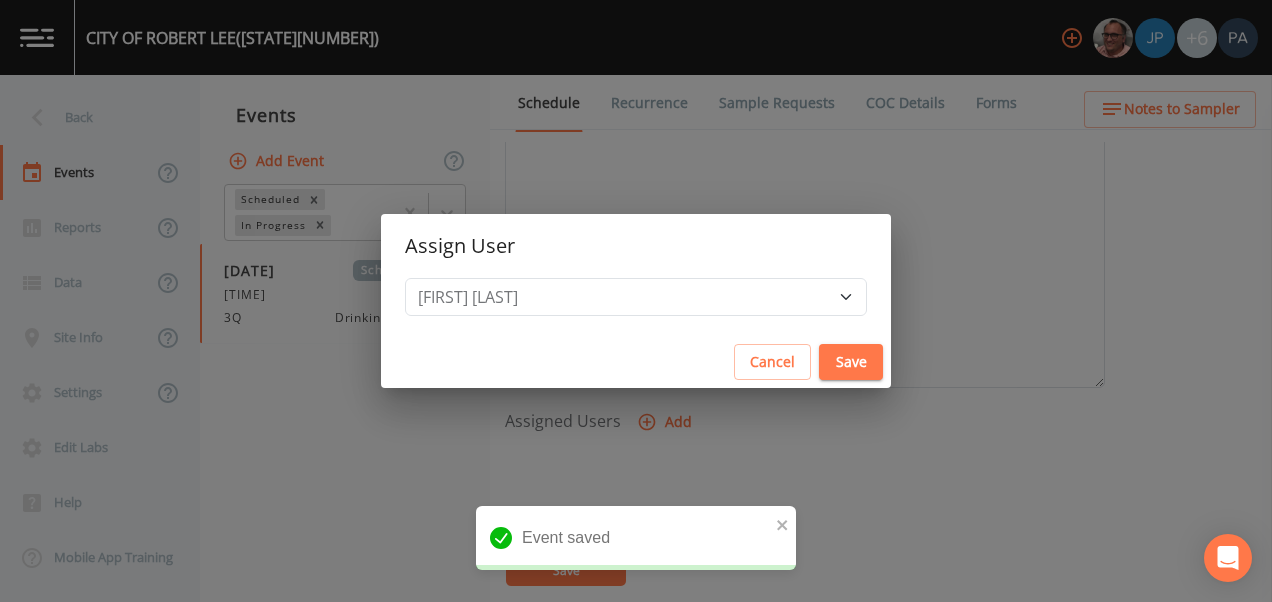 click on "Save" at bounding box center [851, 362] 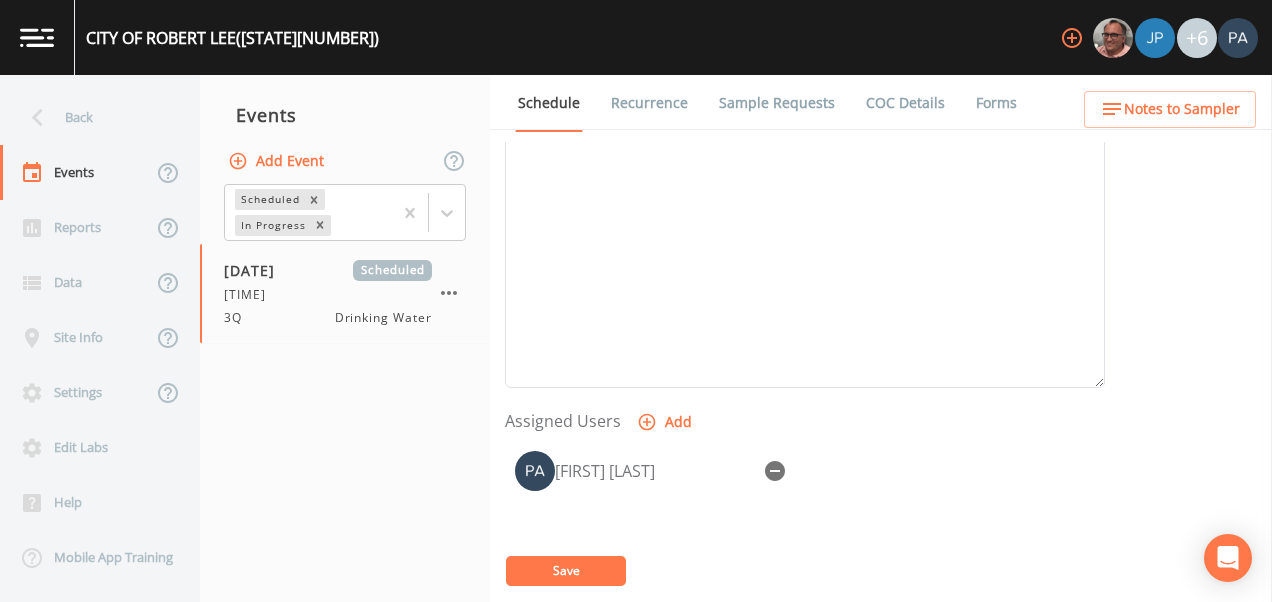 click on "Save" at bounding box center (566, 571) 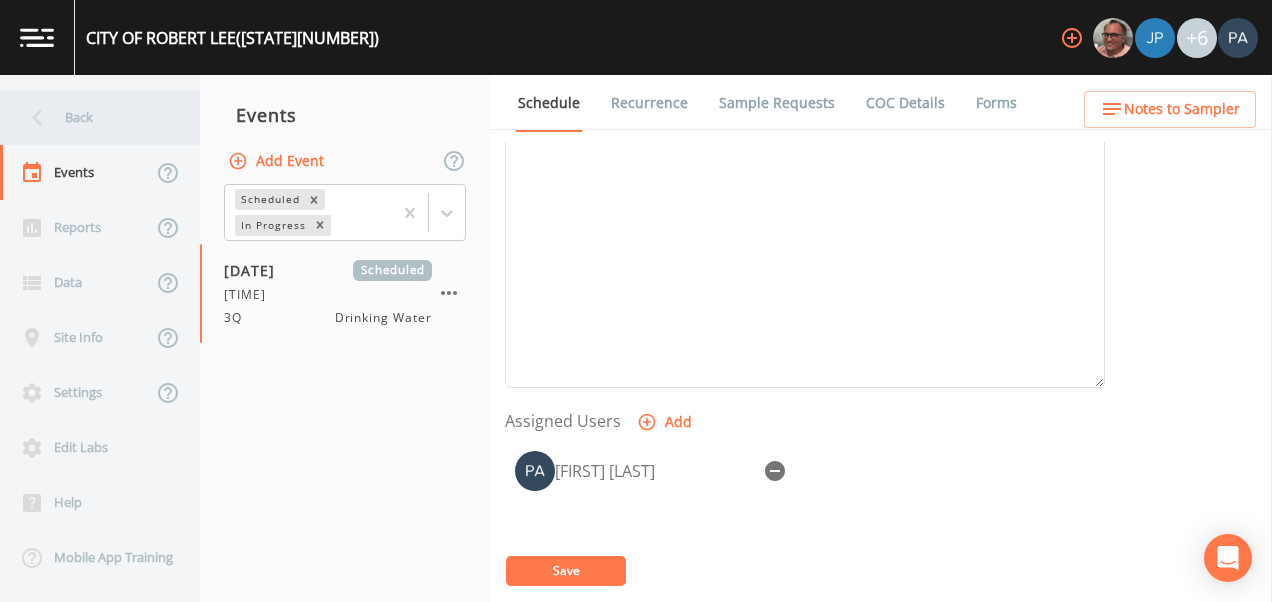 click on "Back" at bounding box center [90, 117] 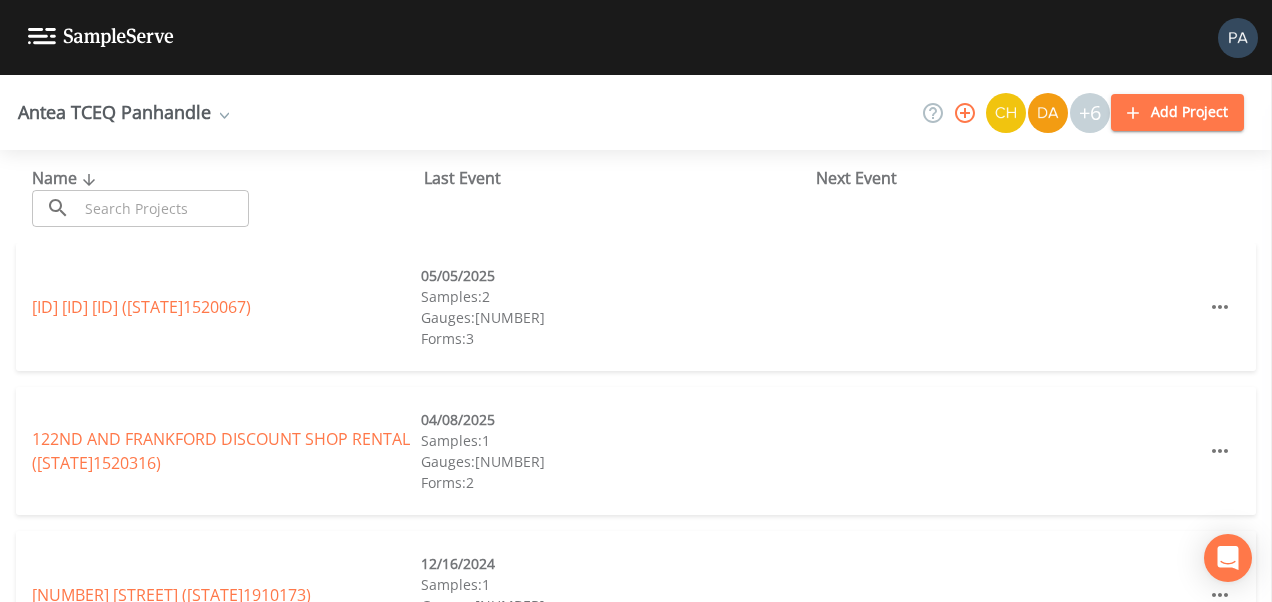 click at bounding box center (163, 208) 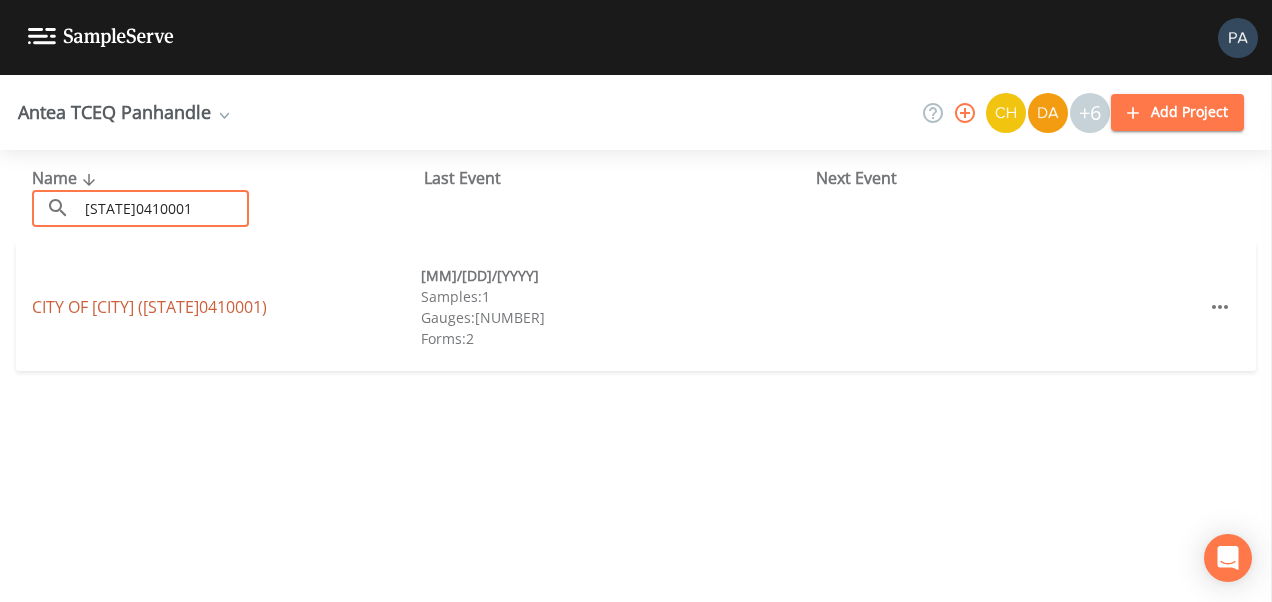 click on "CITY OF BRONTE   ([STATE]0410001)" at bounding box center (149, 307) 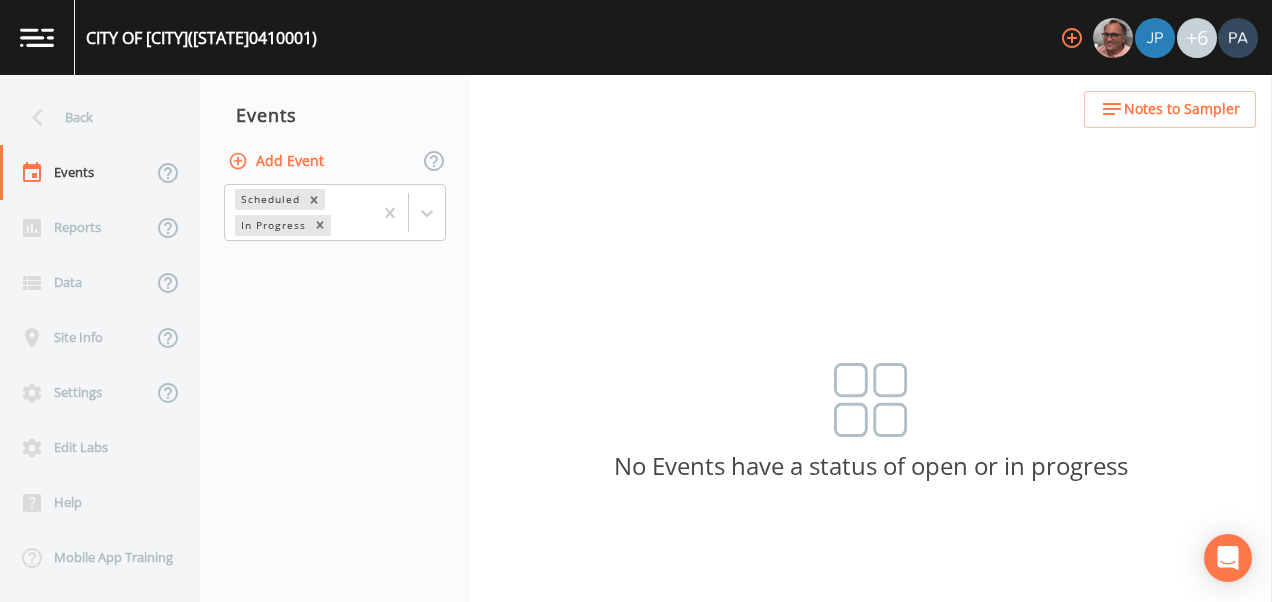 click on "Add Event" at bounding box center [278, 161] 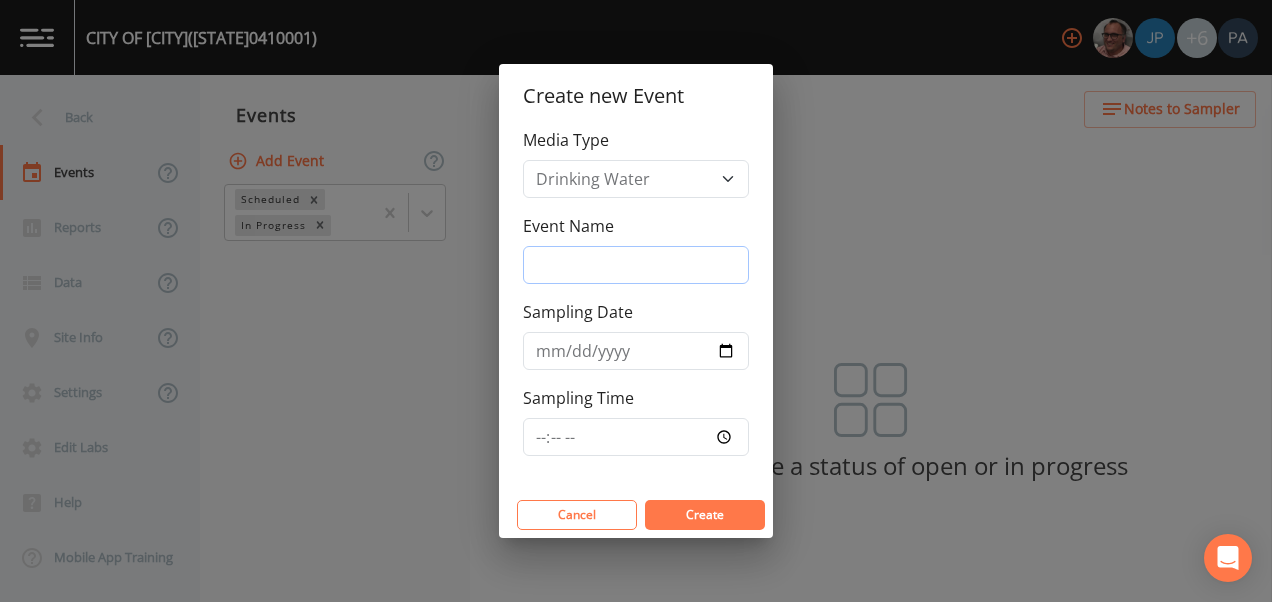 click on "Event Name" at bounding box center [636, 265] 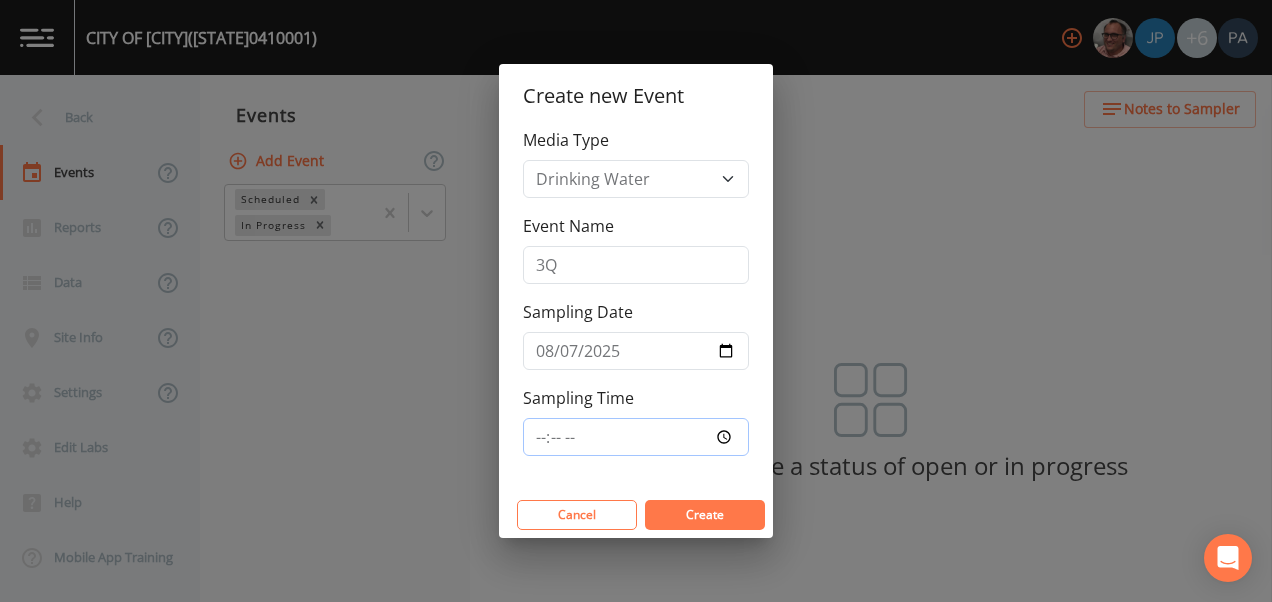 click on "Sampling Time" at bounding box center (636, 437) 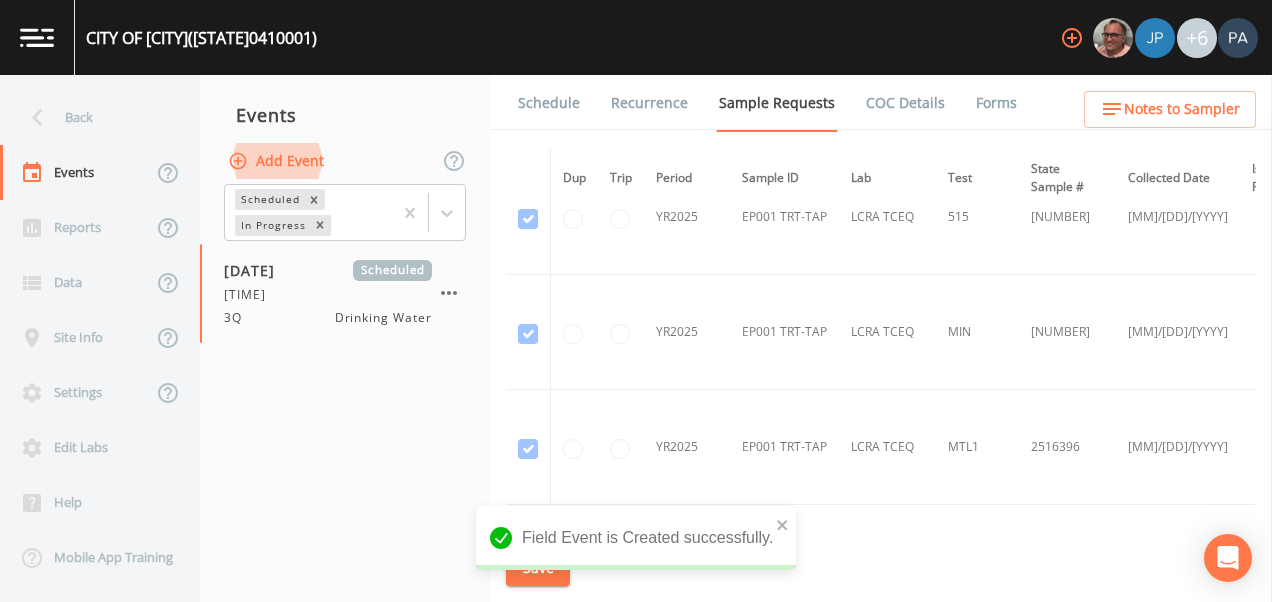 scroll, scrollTop: 1900, scrollLeft: 0, axis: vertical 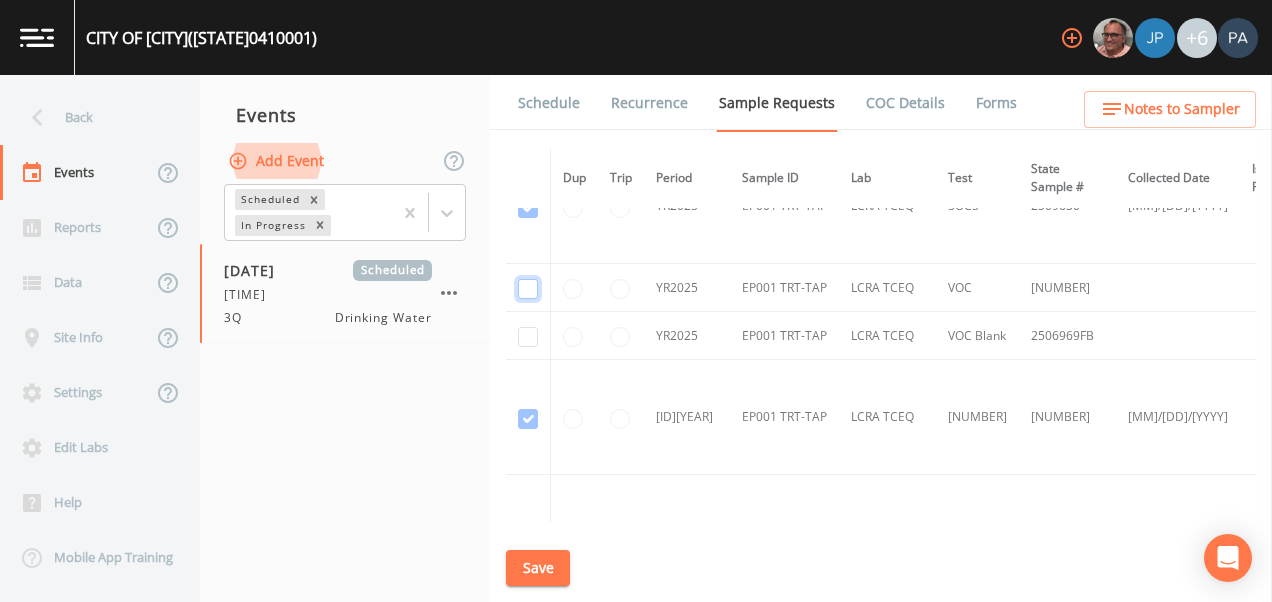 click at bounding box center (528, -1057) 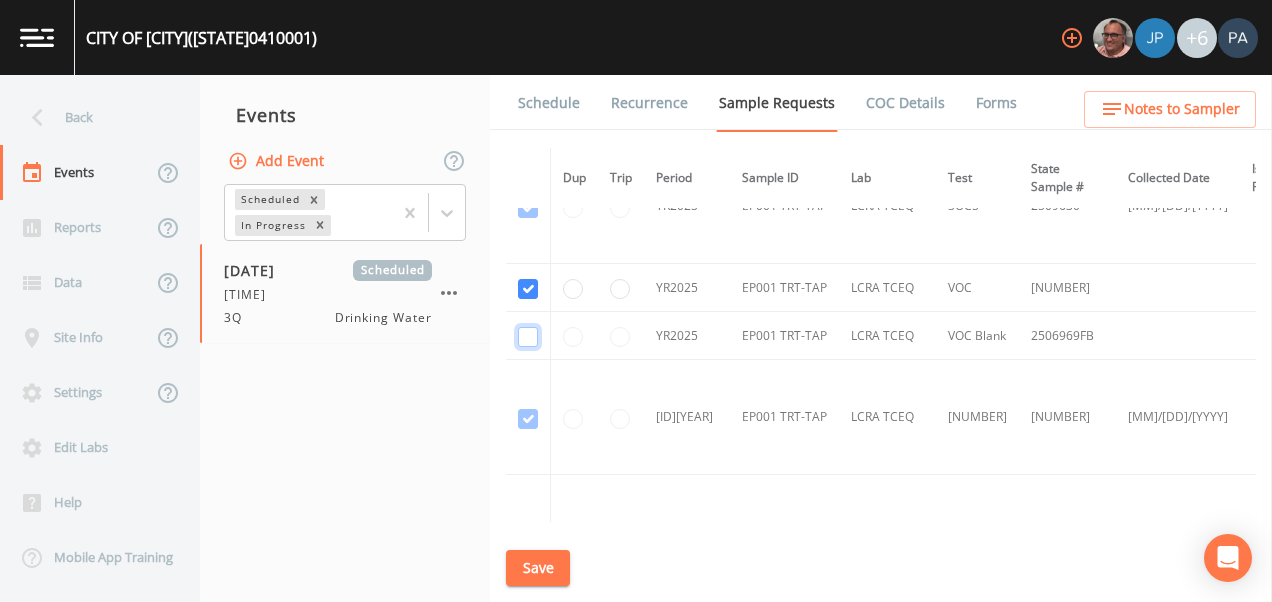 click at bounding box center [528, -942] 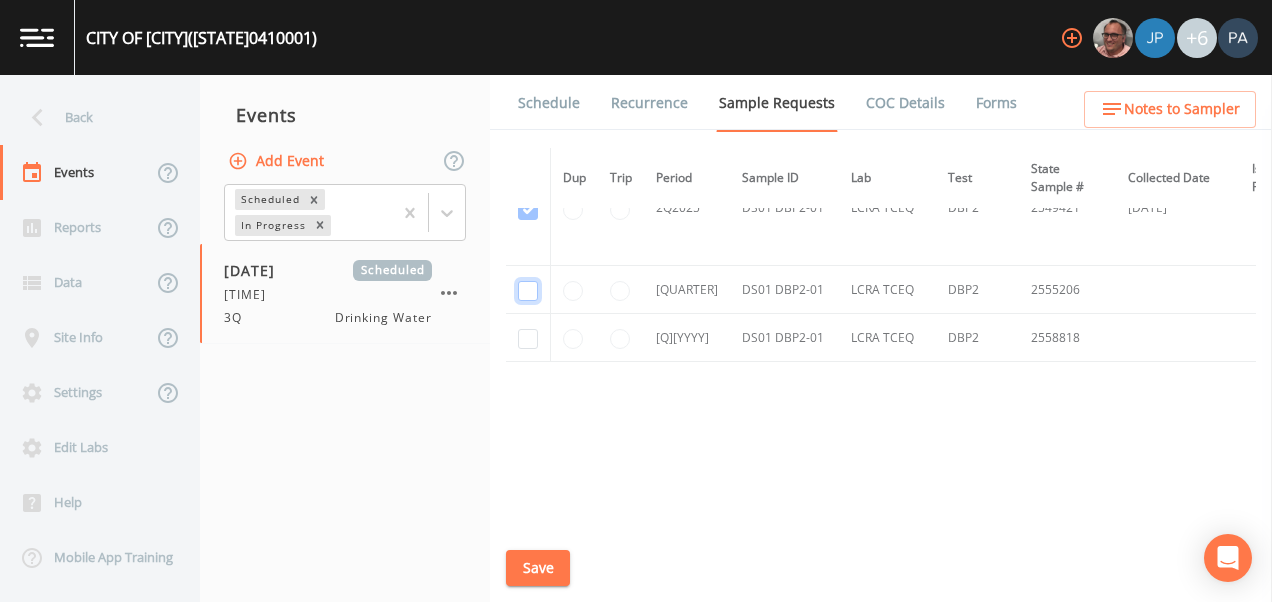 click at bounding box center (528, -1381) 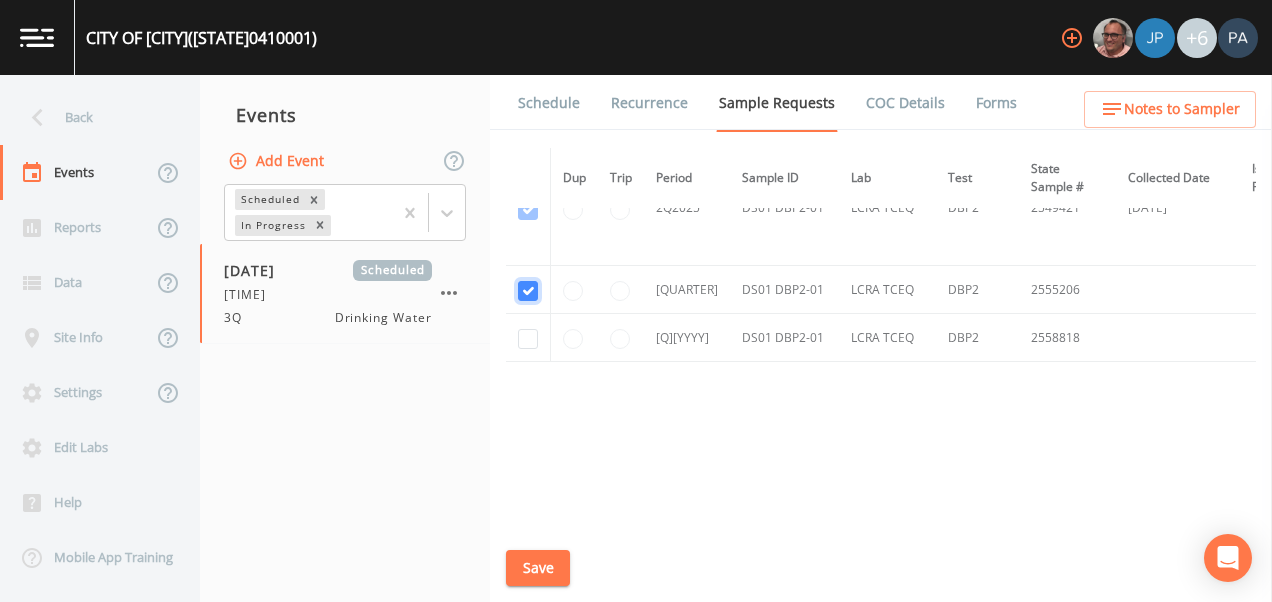 scroll, scrollTop: 2187, scrollLeft: 0, axis: vertical 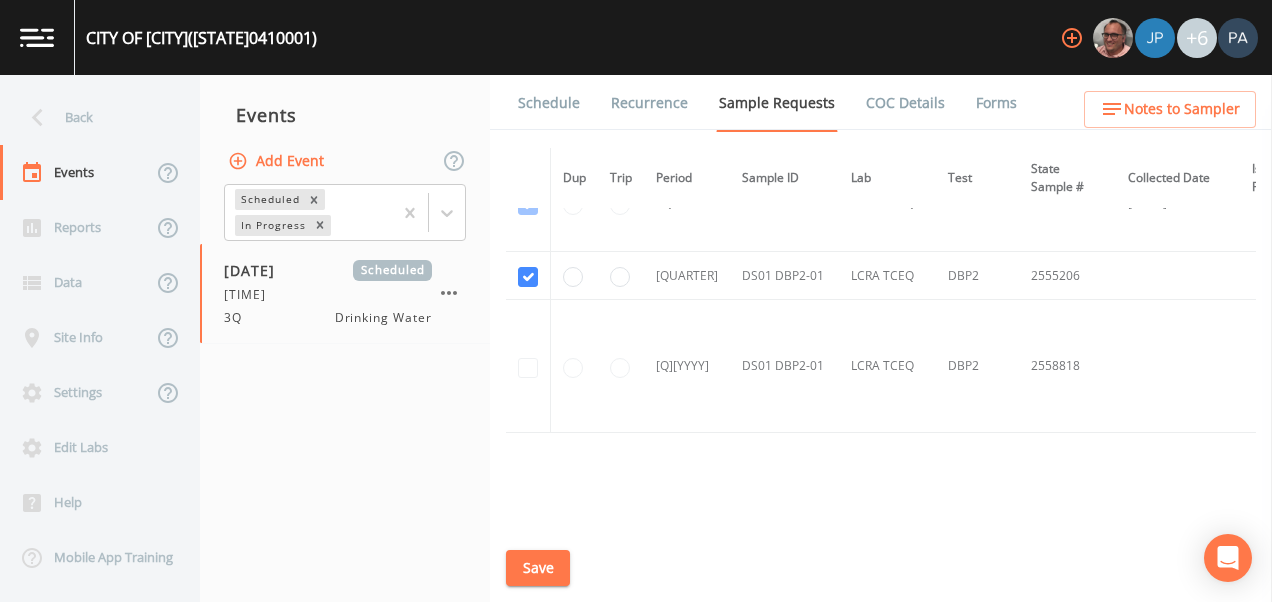 click on "Save" at bounding box center [538, 568] 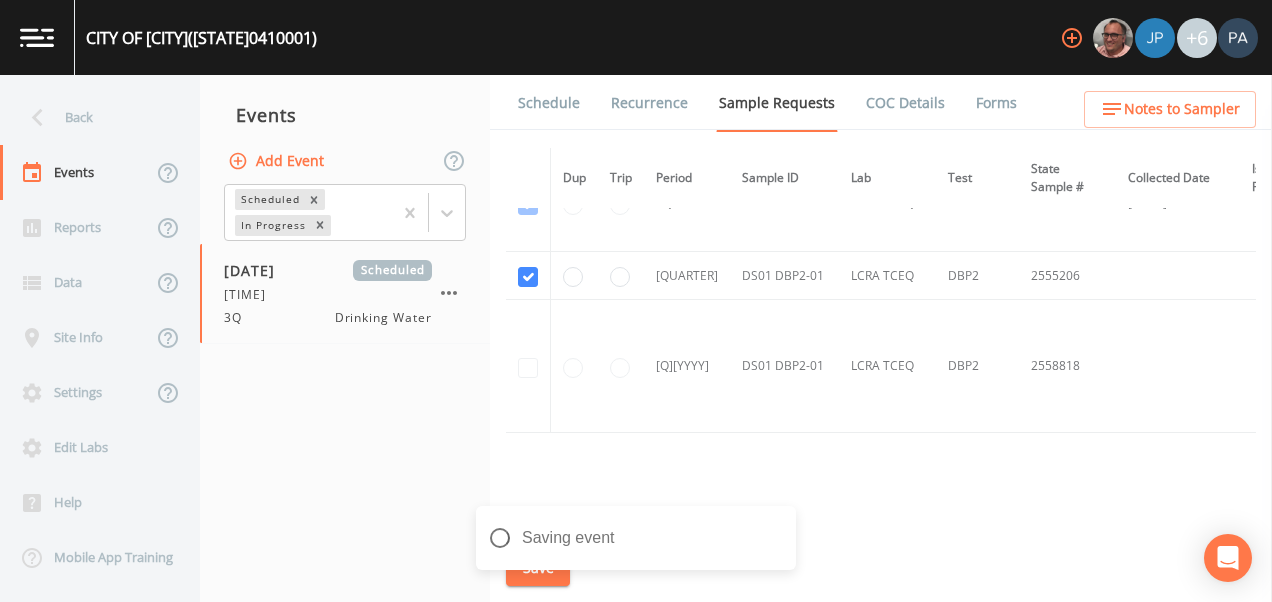 click on "Schedule" at bounding box center [549, 103] 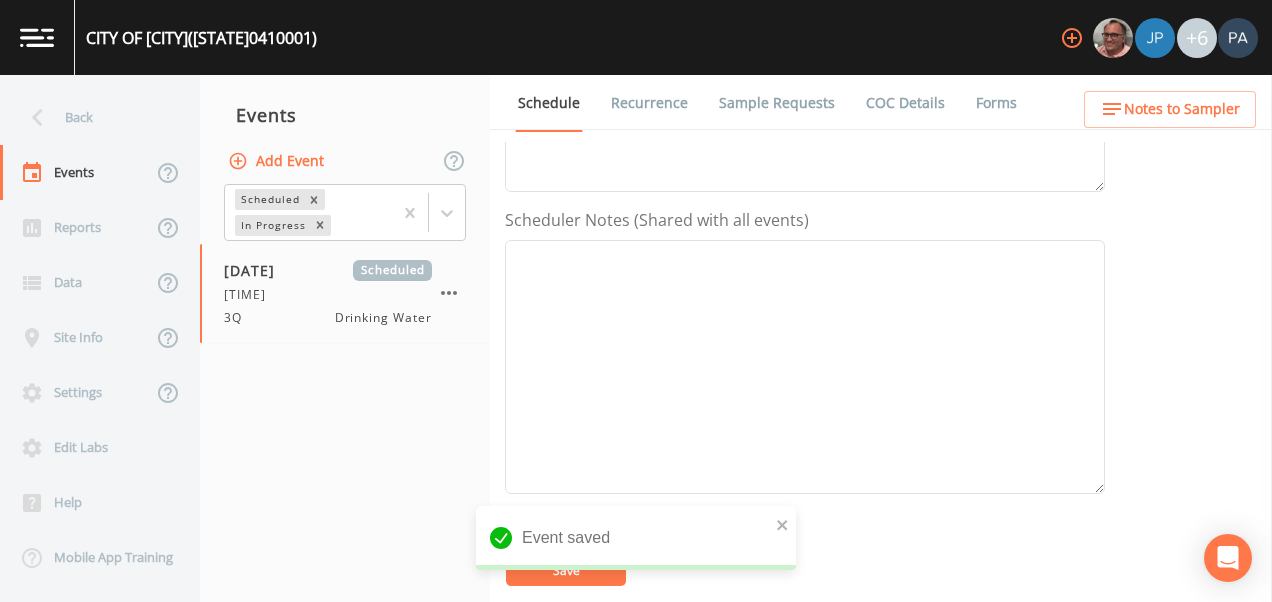 scroll, scrollTop: 600, scrollLeft: 0, axis: vertical 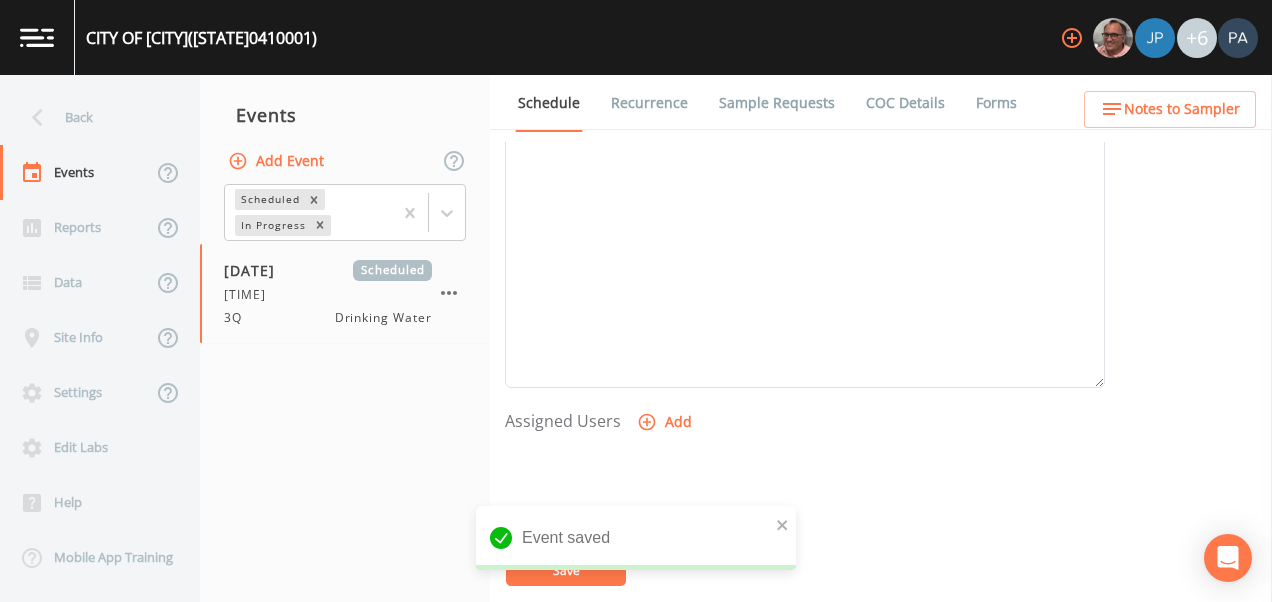 click on "Add" at bounding box center [666, 422] 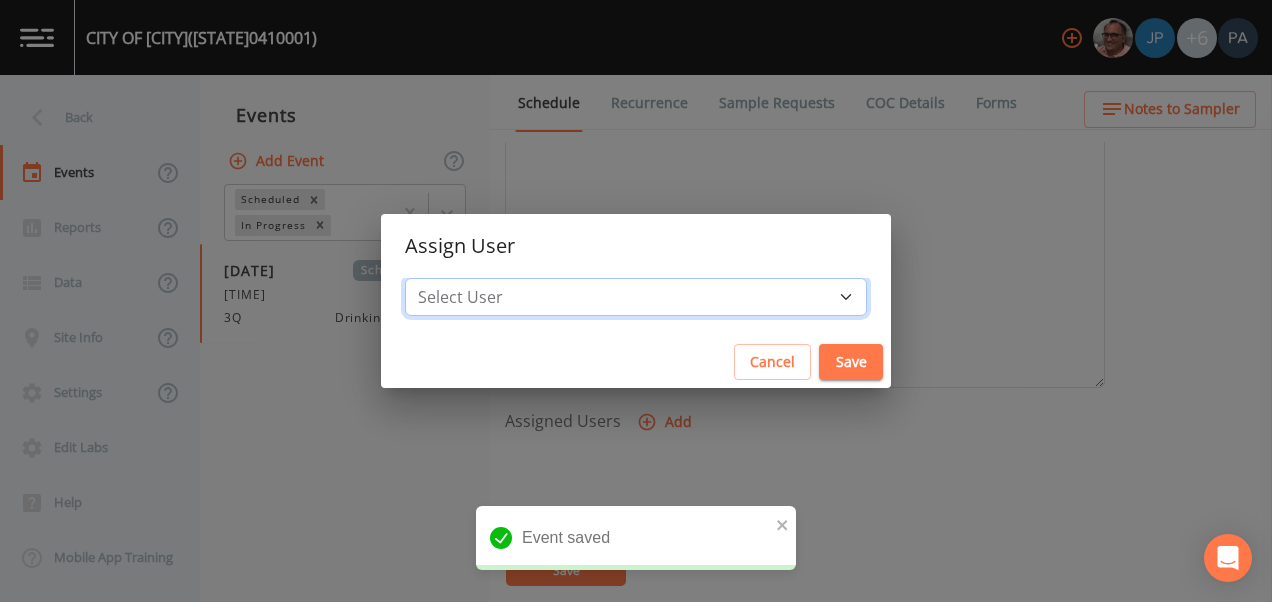 click on "Select User [FIRST] [LAST] [FIRST] [LAST] [FIRST] [LAST] [FIRST] [LAST] [FIRST] [LAST] [FIRST] [LAST]" at bounding box center (636, 297) 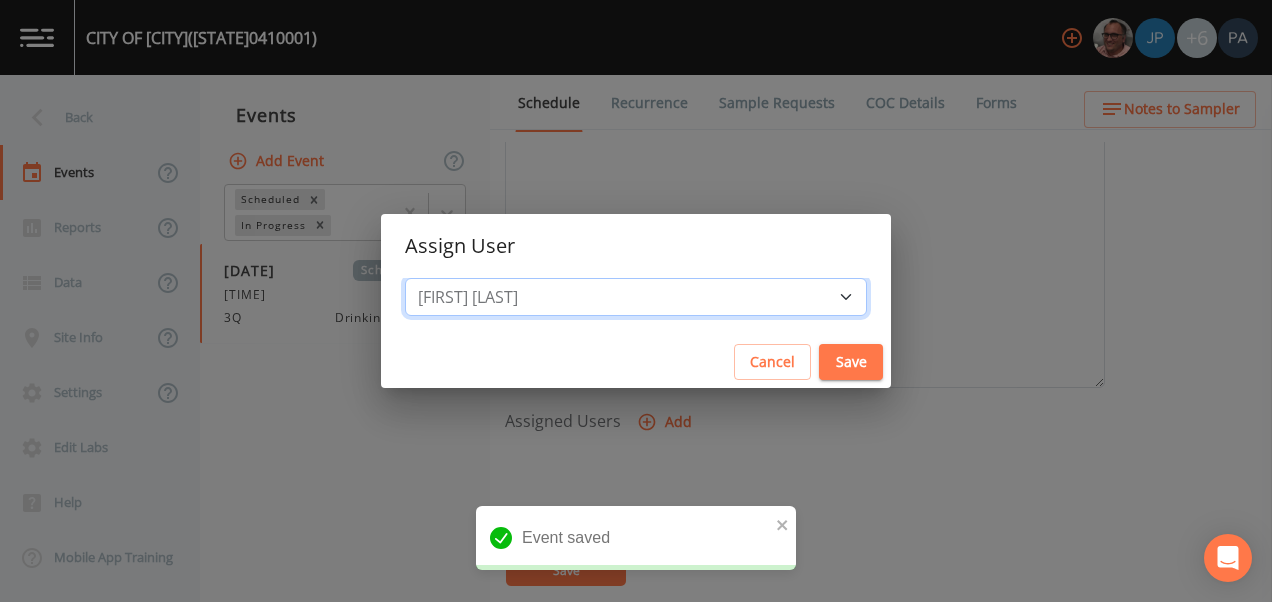 click on "Select User [FIRST] [LAST] [FIRST] [LAST] [FIRST] [LAST] [FIRST] [LAST] [FIRST] [LAST] [FIRST] [LAST]" at bounding box center [636, 297] 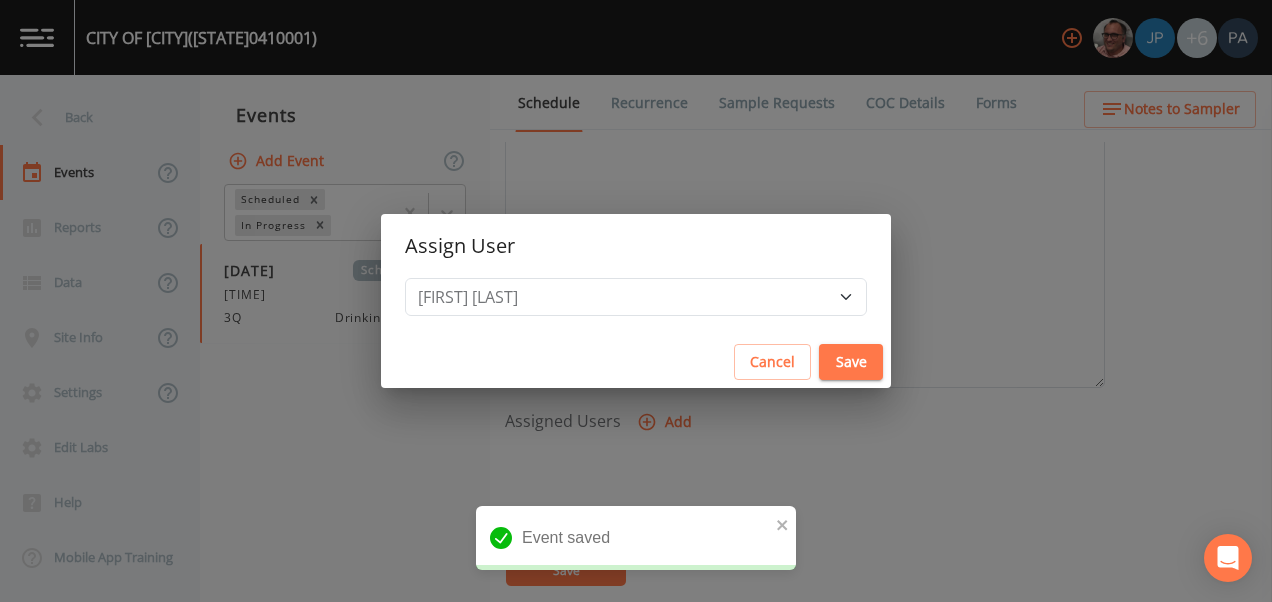 click on "Save" at bounding box center (851, 362) 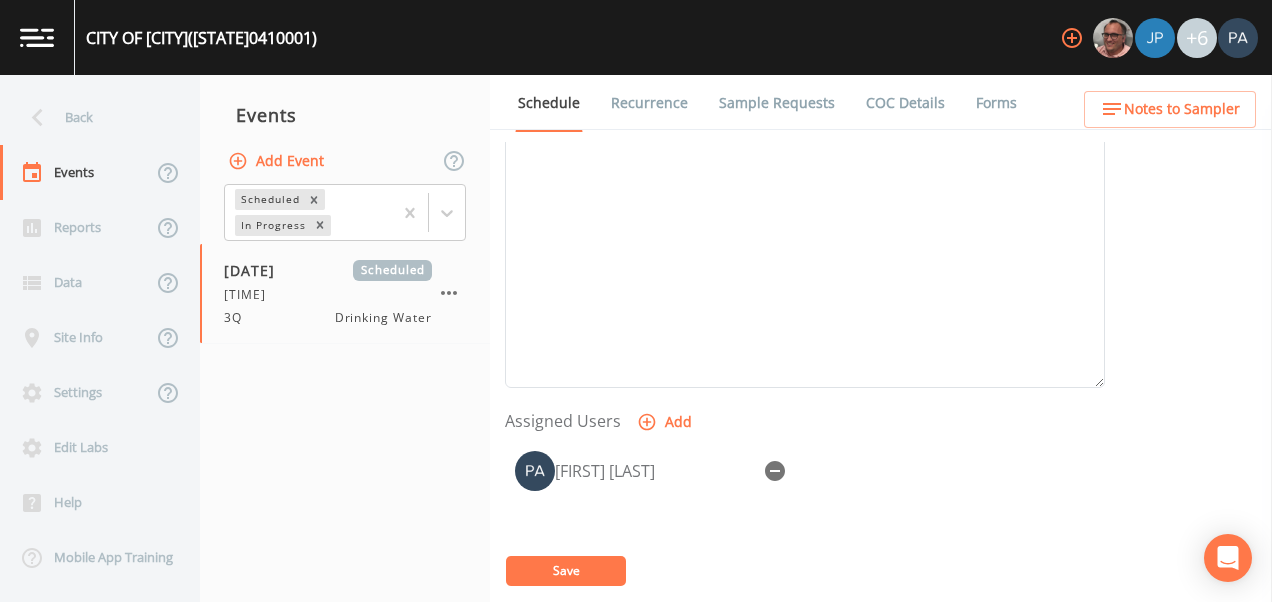 click on "Save" at bounding box center [566, 571] 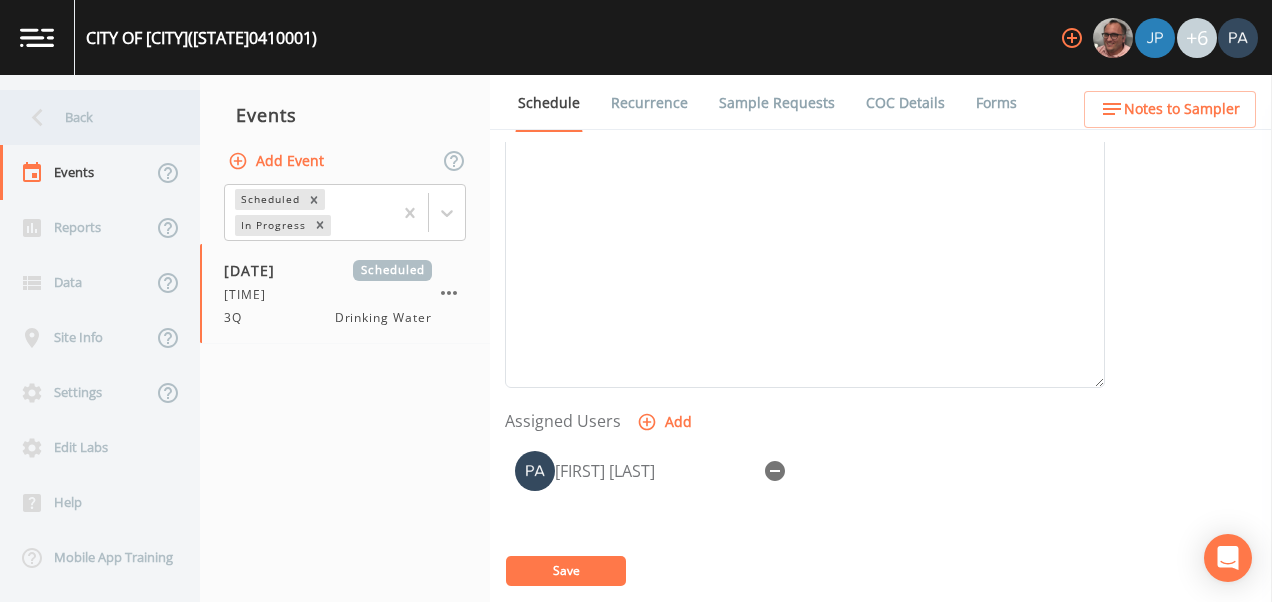 click on "Back" at bounding box center (90, 117) 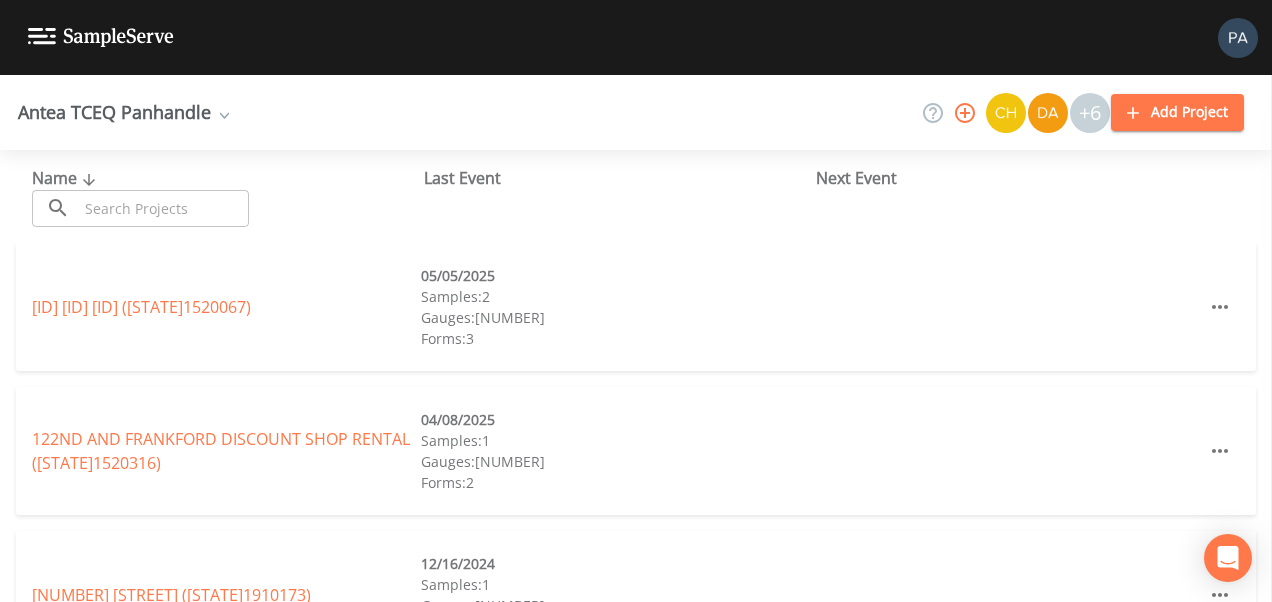 click at bounding box center (163, 208) 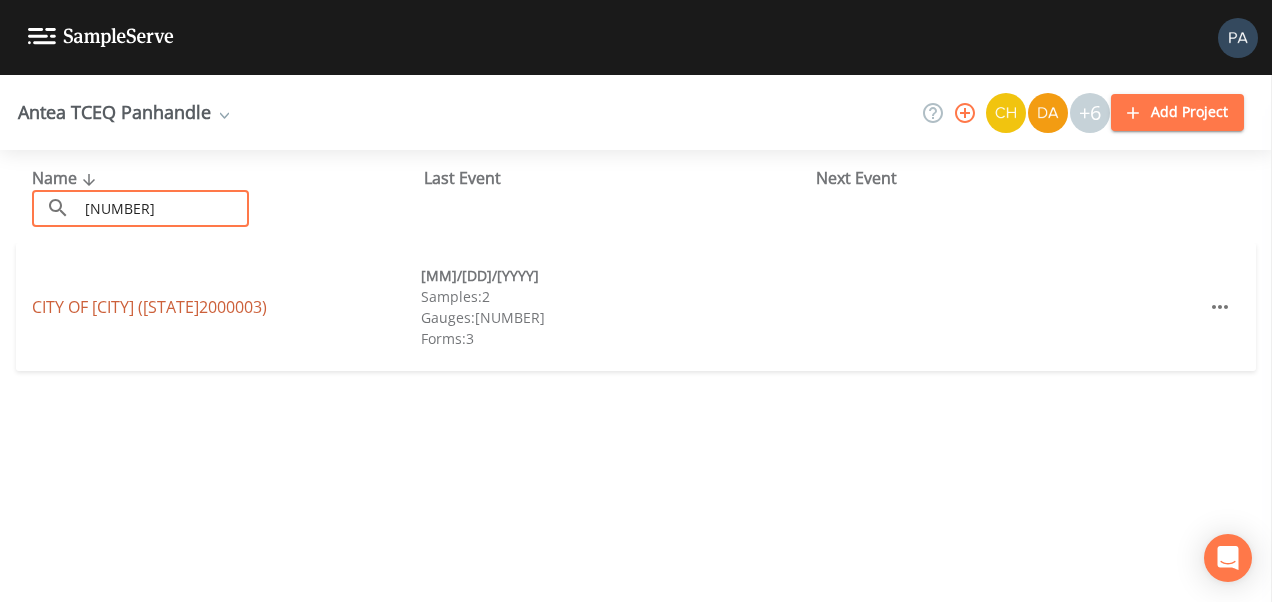 click on "CITY OF [CITY] ( [STATE][NUMBER] )" at bounding box center [149, 307] 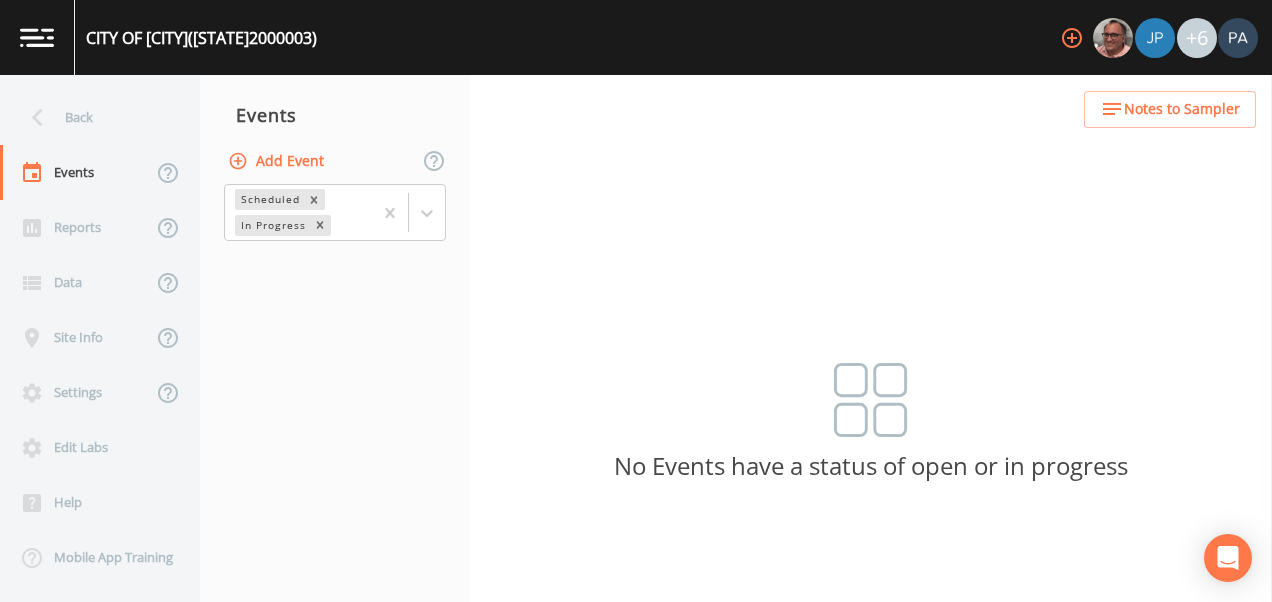 click on "Add Event" at bounding box center [278, 161] 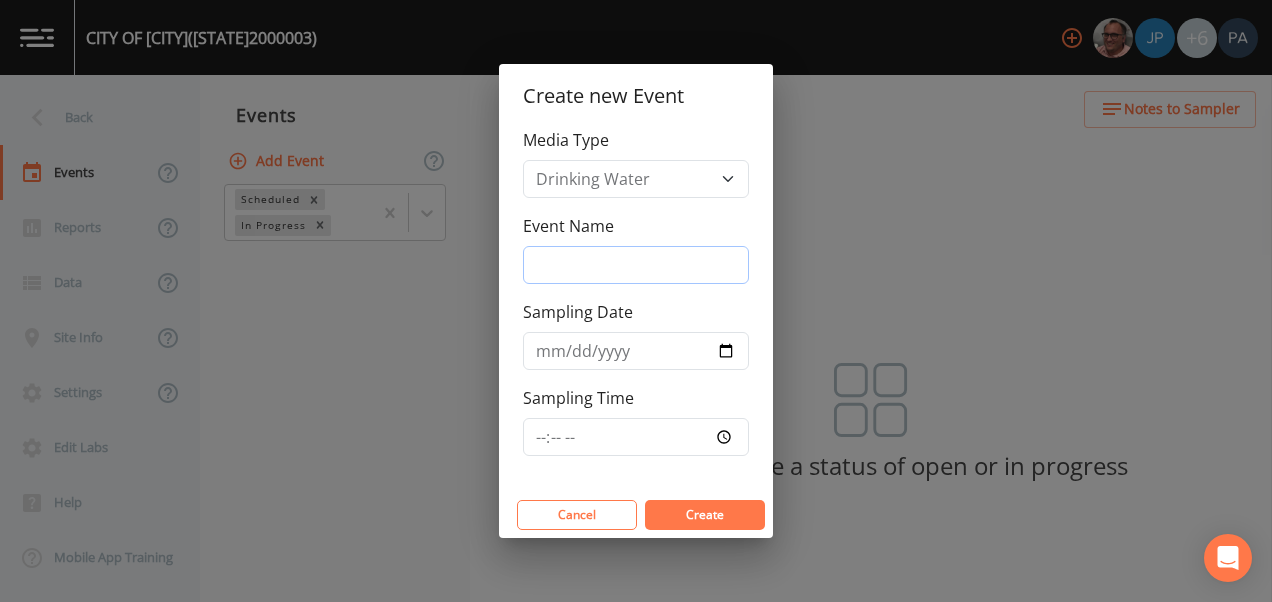 click on "Event Name" at bounding box center [636, 265] 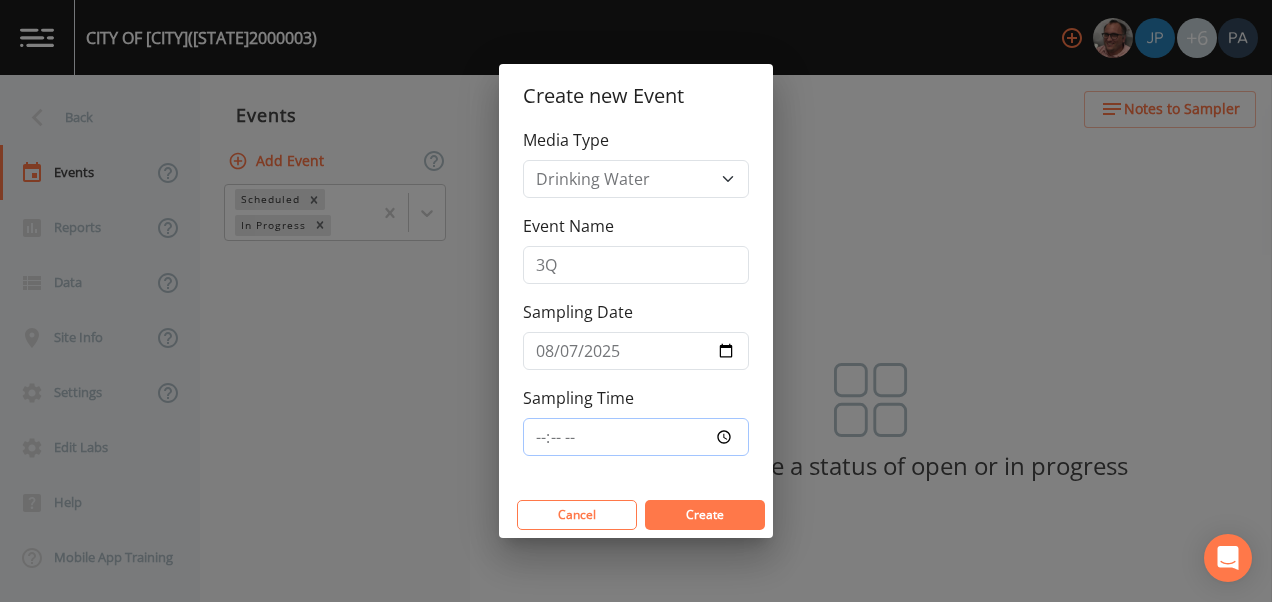 click on "Sampling Time" at bounding box center [636, 437] 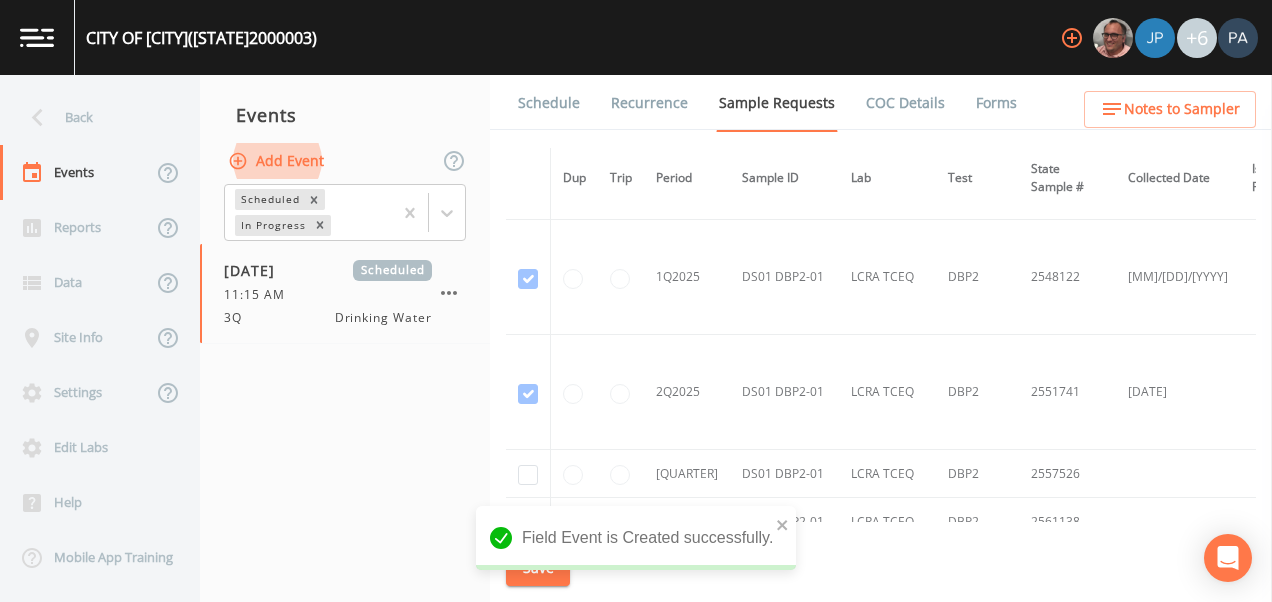 scroll, scrollTop: 2593, scrollLeft: 0, axis: vertical 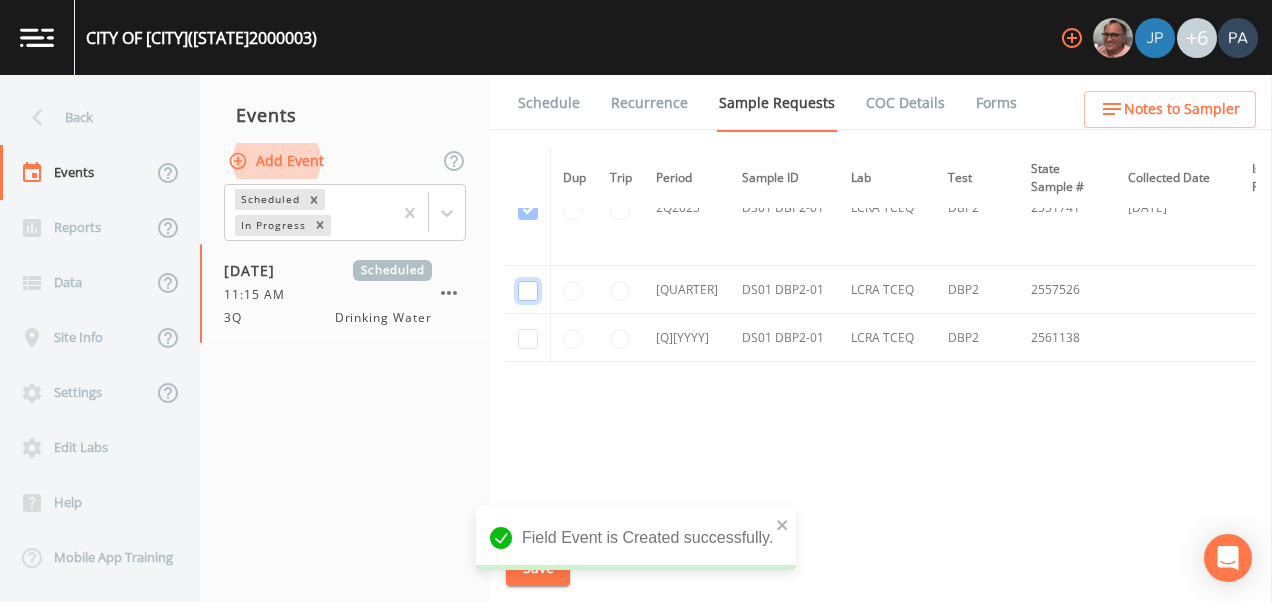 click at bounding box center [528, -1515] 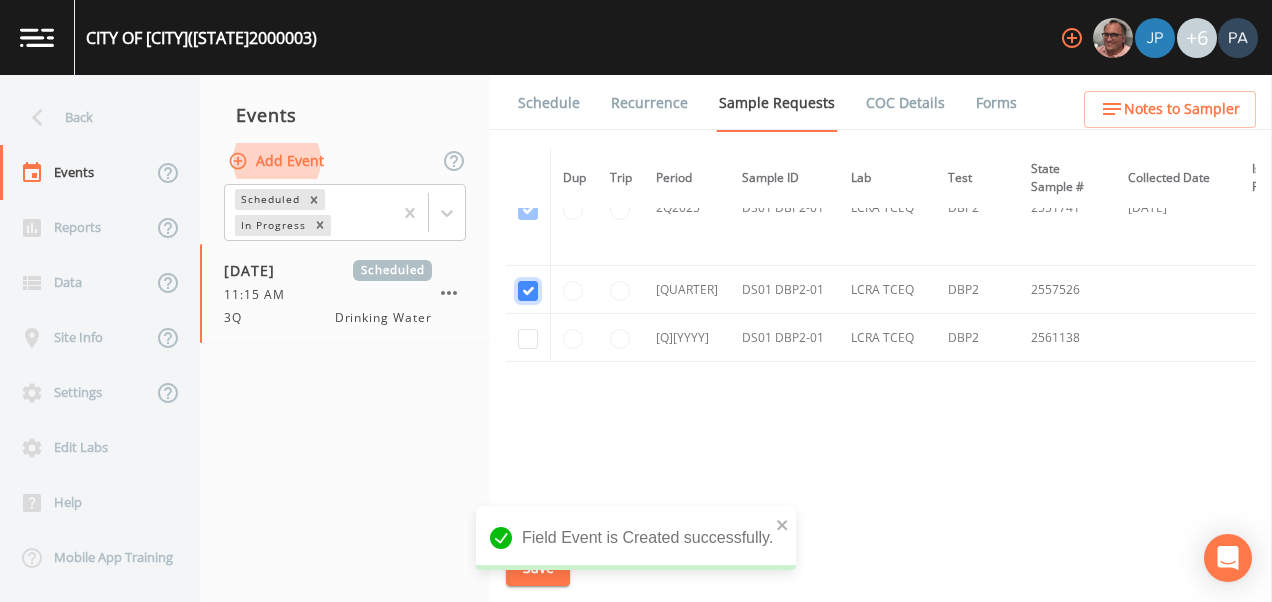 scroll, scrollTop: 2188, scrollLeft: 0, axis: vertical 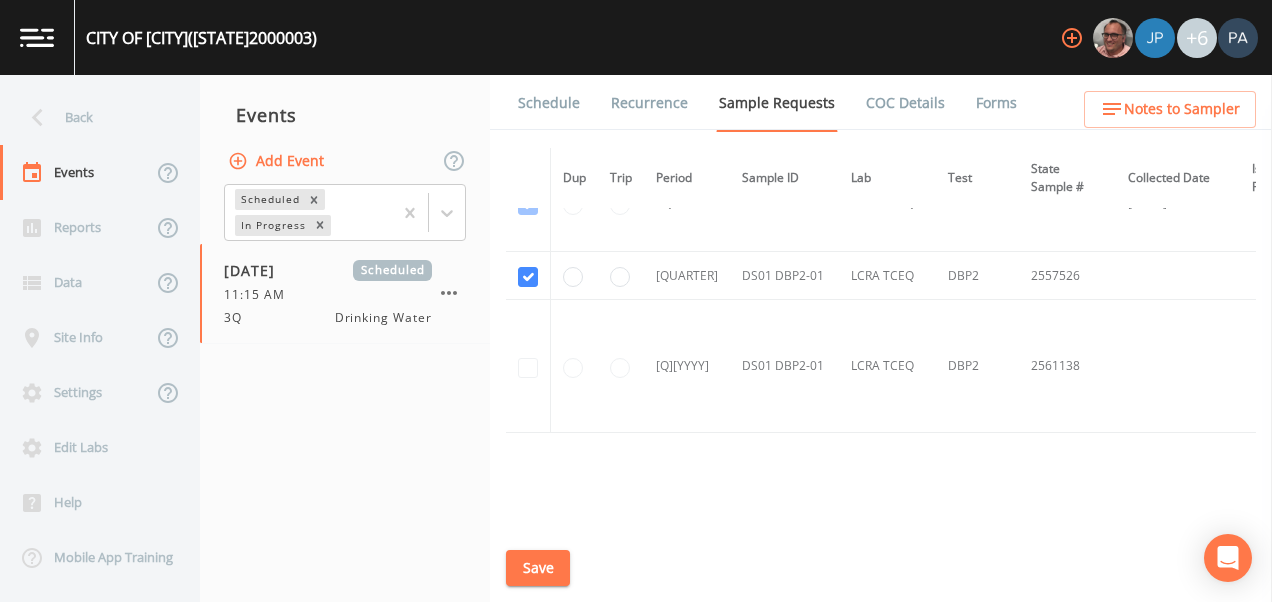 click on "Save" at bounding box center (538, 568) 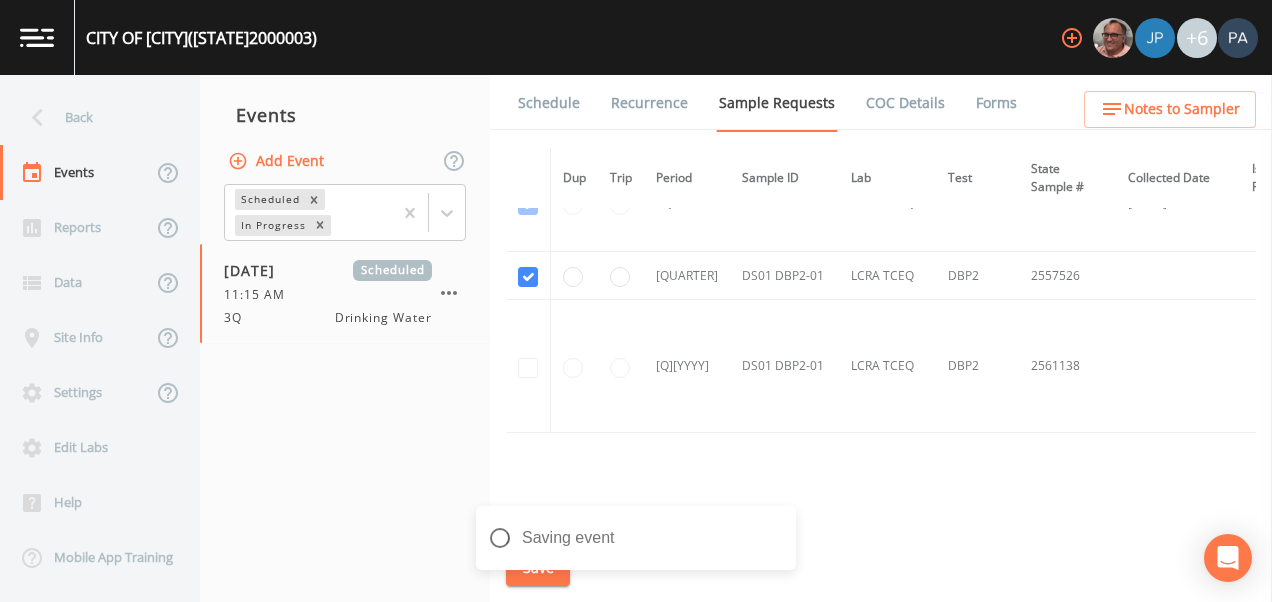 click on "Schedule" at bounding box center (549, 103) 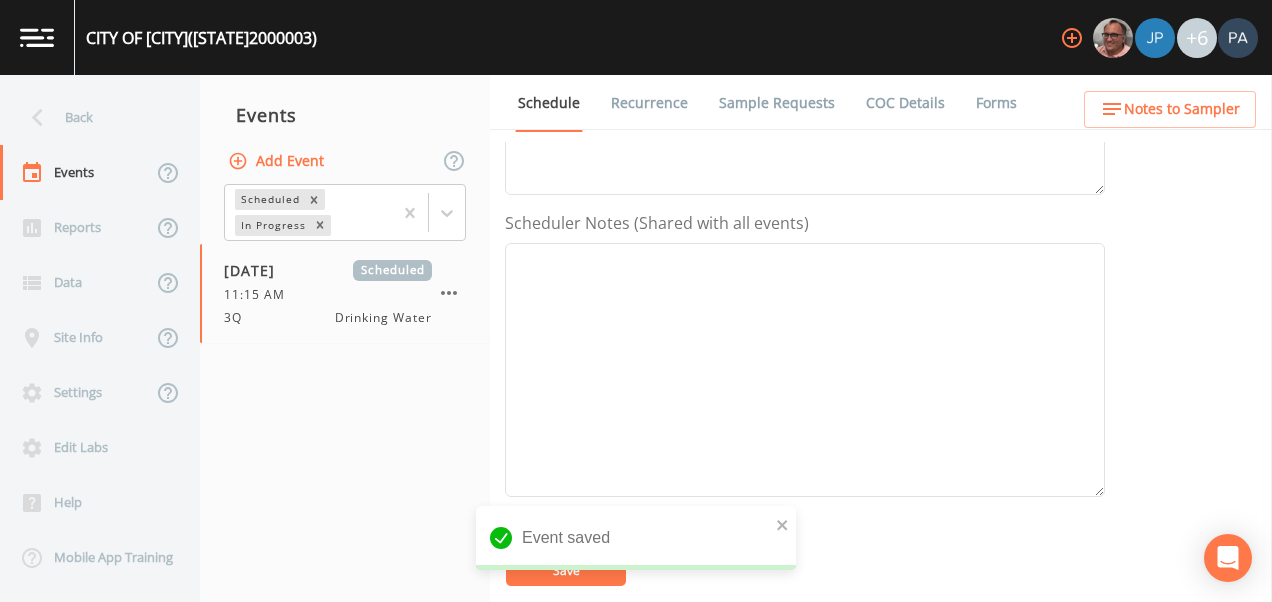 scroll, scrollTop: 600, scrollLeft: 0, axis: vertical 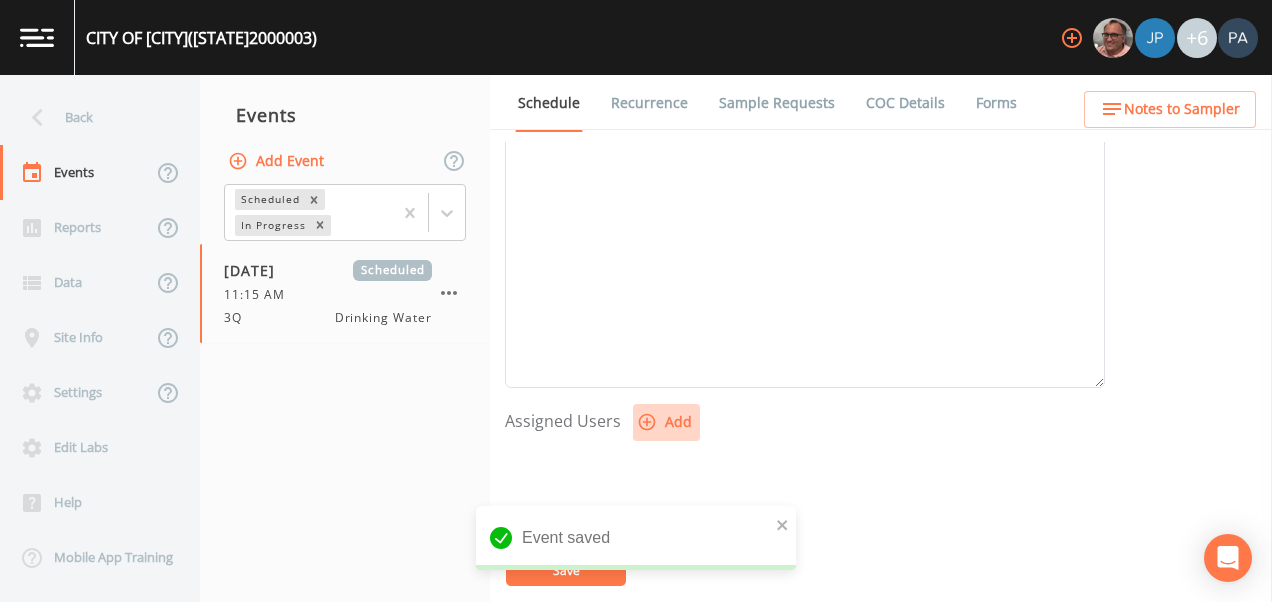 click on "Add" at bounding box center (666, 422) 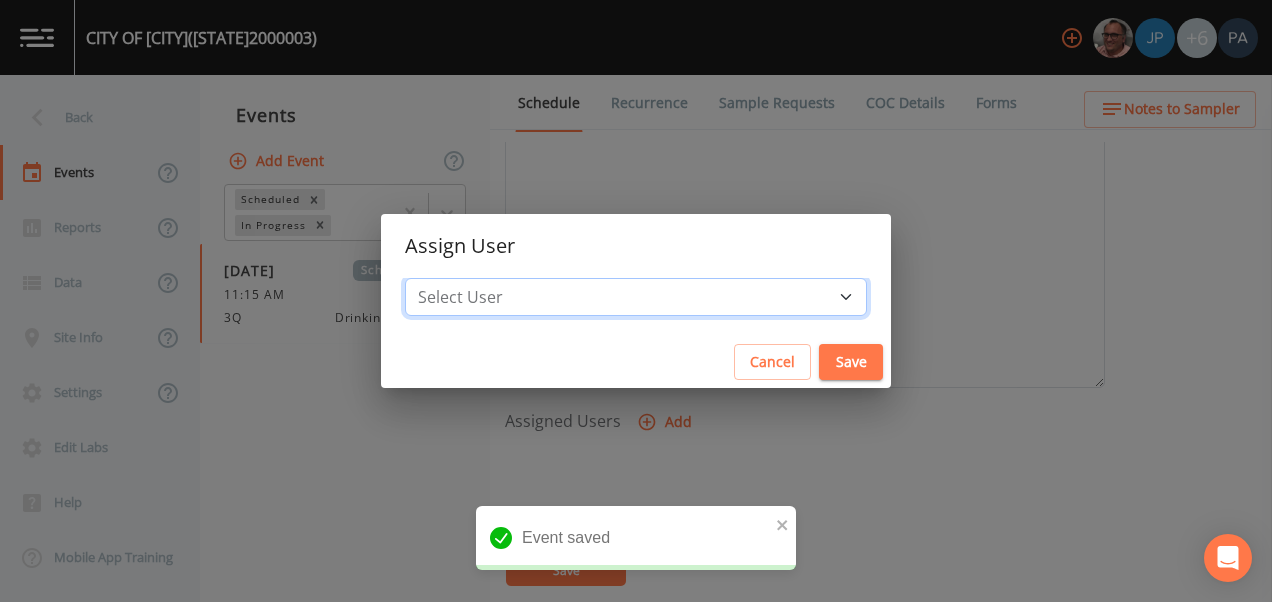click on "Select User [FIRST] [LAST] [FIRST] [LAST] [FIRST] [LAST] [FIRST] [LAST] [FIRST] [LAST] [FIRST] [LAST]" at bounding box center [636, 297] 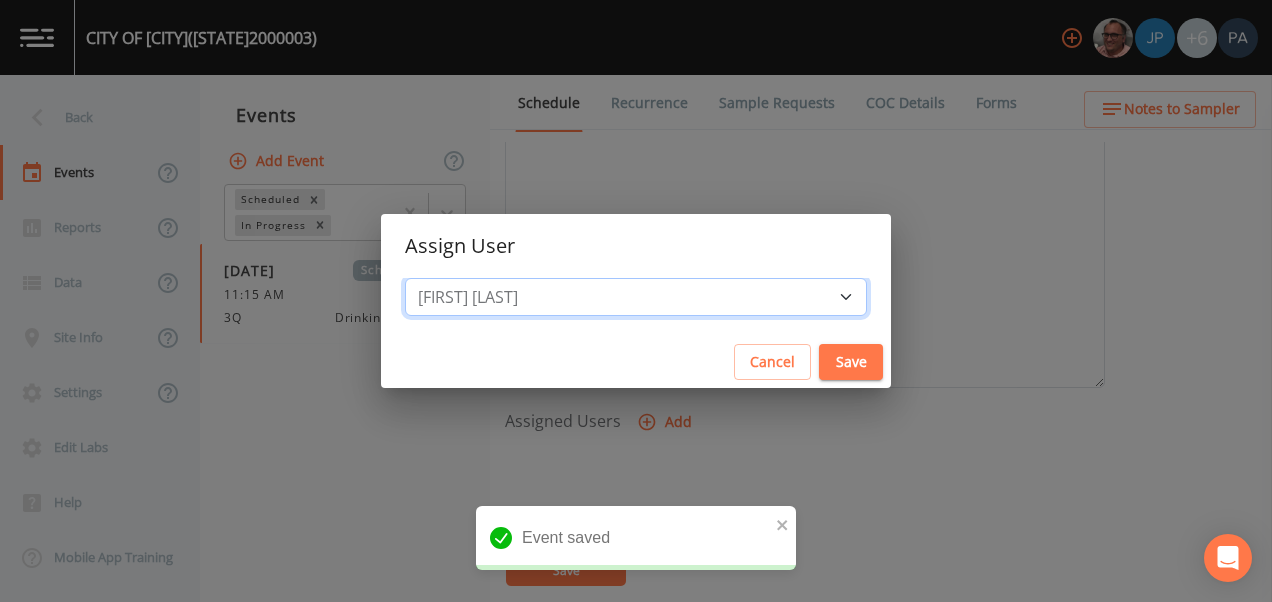 click on "Select User [FIRST] [LAST] [FIRST] [LAST] [FIRST] [LAST] [FIRST] [LAST] [FIRST] [LAST] [FIRST] [LAST]" at bounding box center [636, 297] 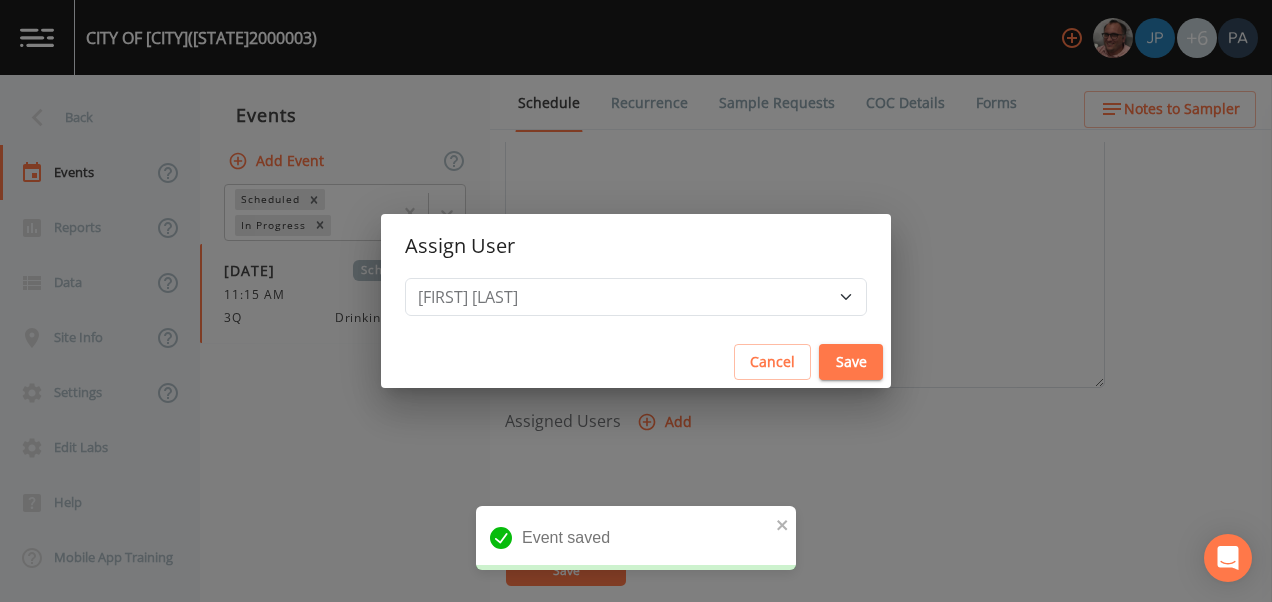 click on "Save" at bounding box center [851, 362] 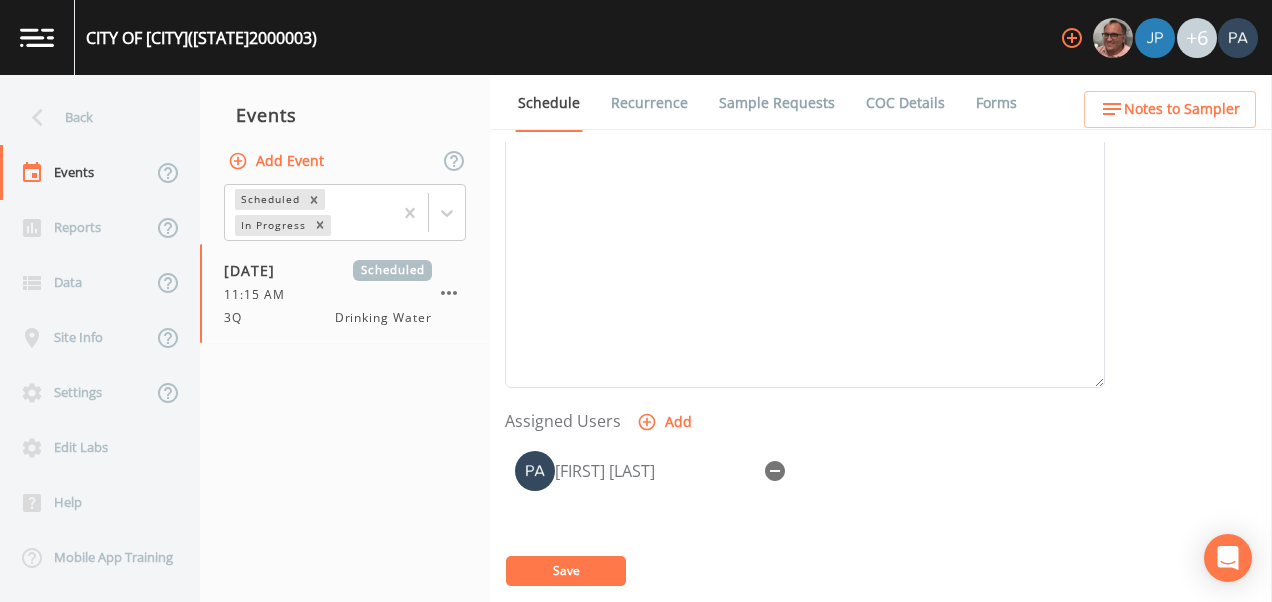 click on "Save" at bounding box center (566, 570) 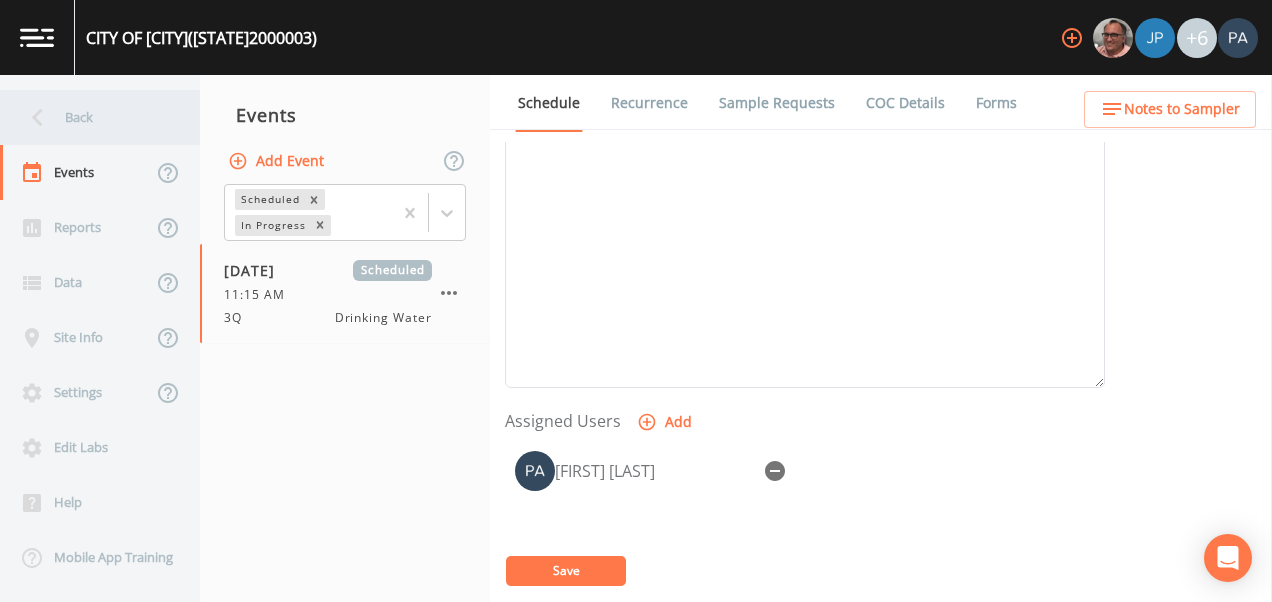 click on "Back" at bounding box center (90, 117) 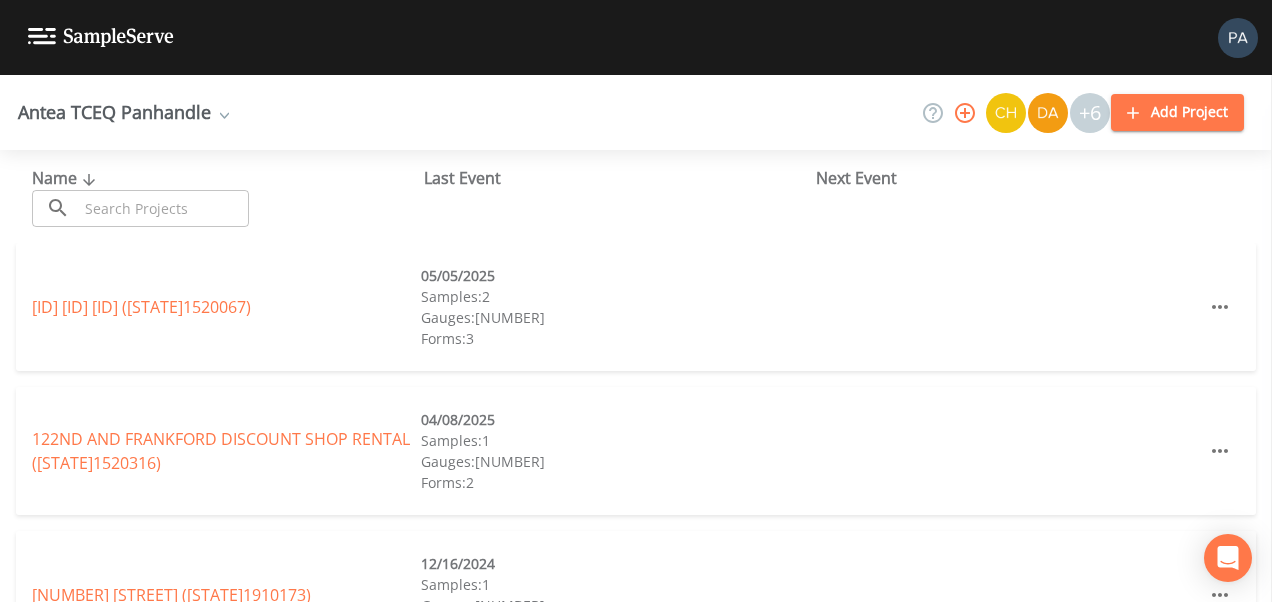 click at bounding box center [163, 208] 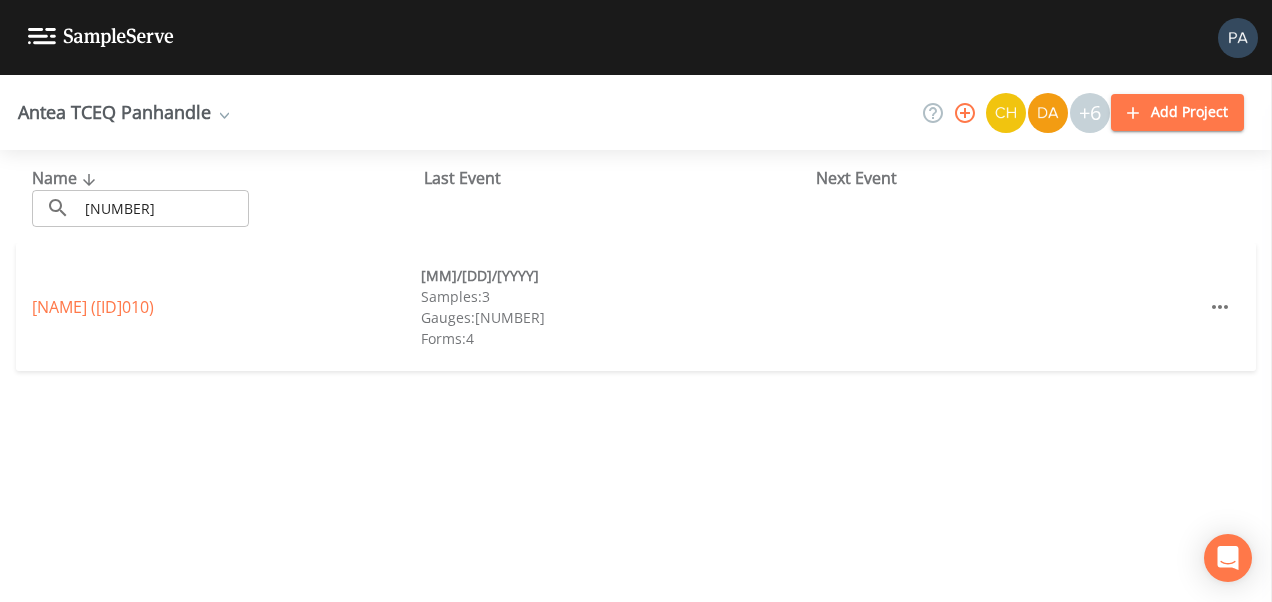 click on "TUSCOLA-TAYLOR COUNTY WCID 1   (TX2210010)" at bounding box center [93, 307] 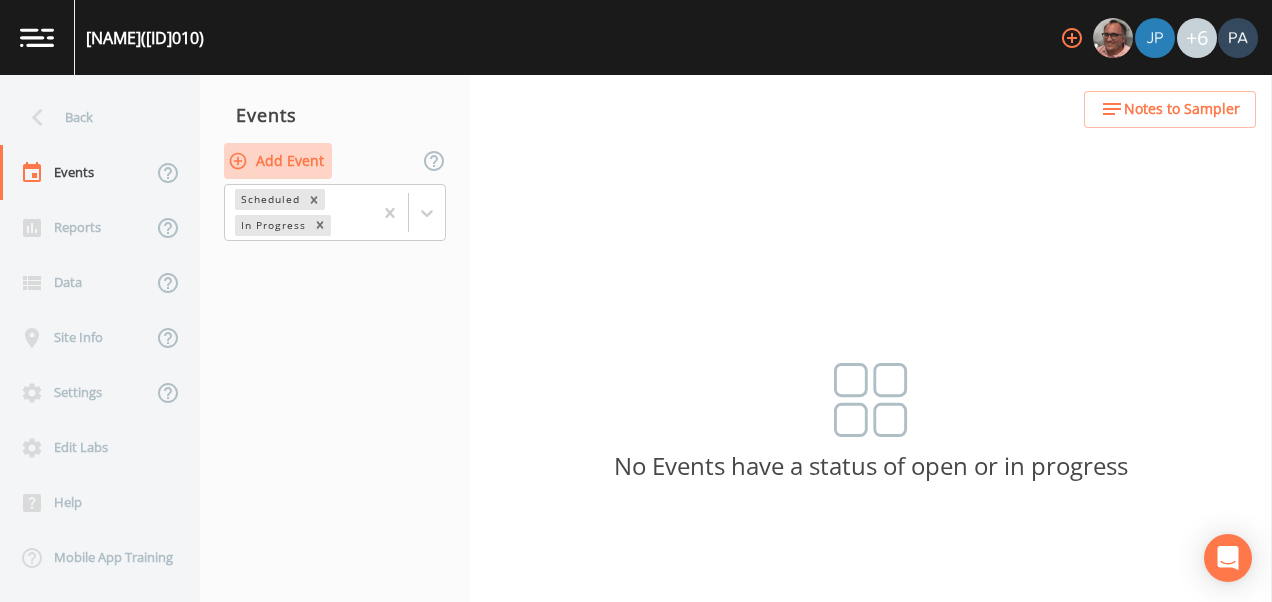 click on "Add Event" at bounding box center (278, 161) 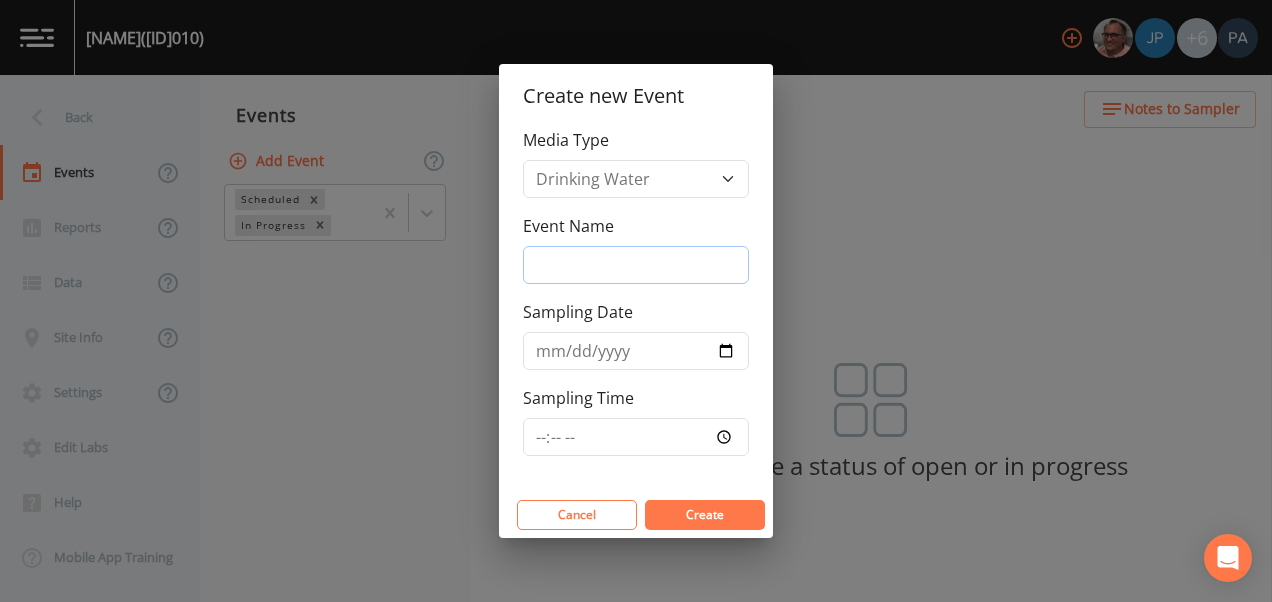click on "Event Name" at bounding box center [636, 265] 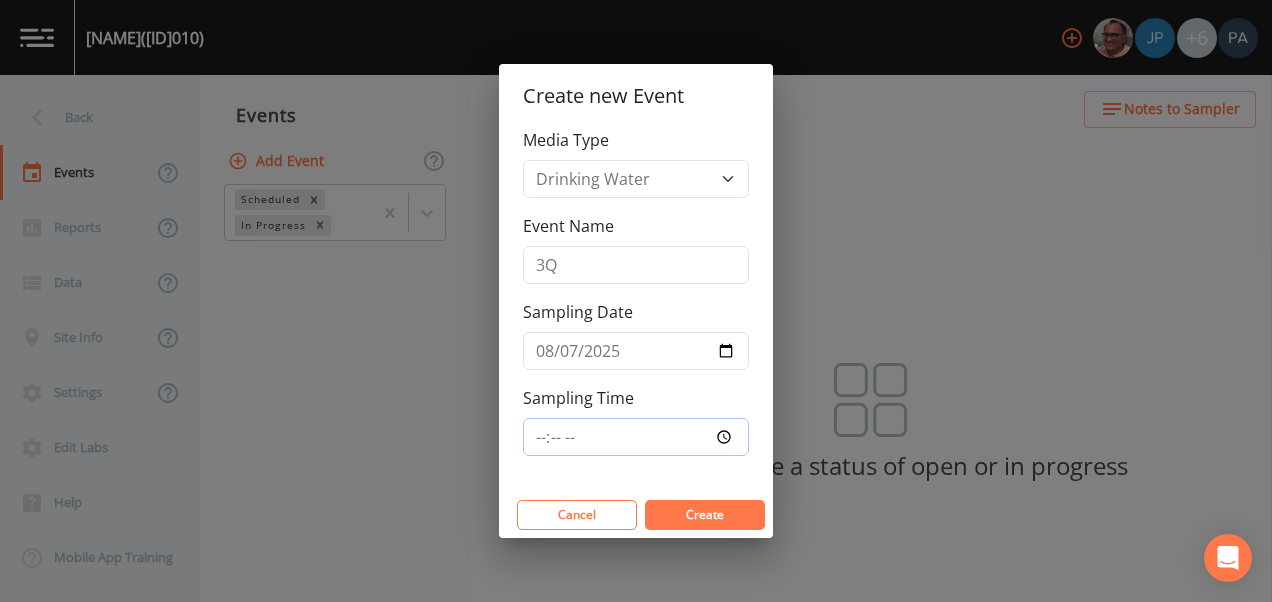 click on "Sampling Time" at bounding box center (636, 437) 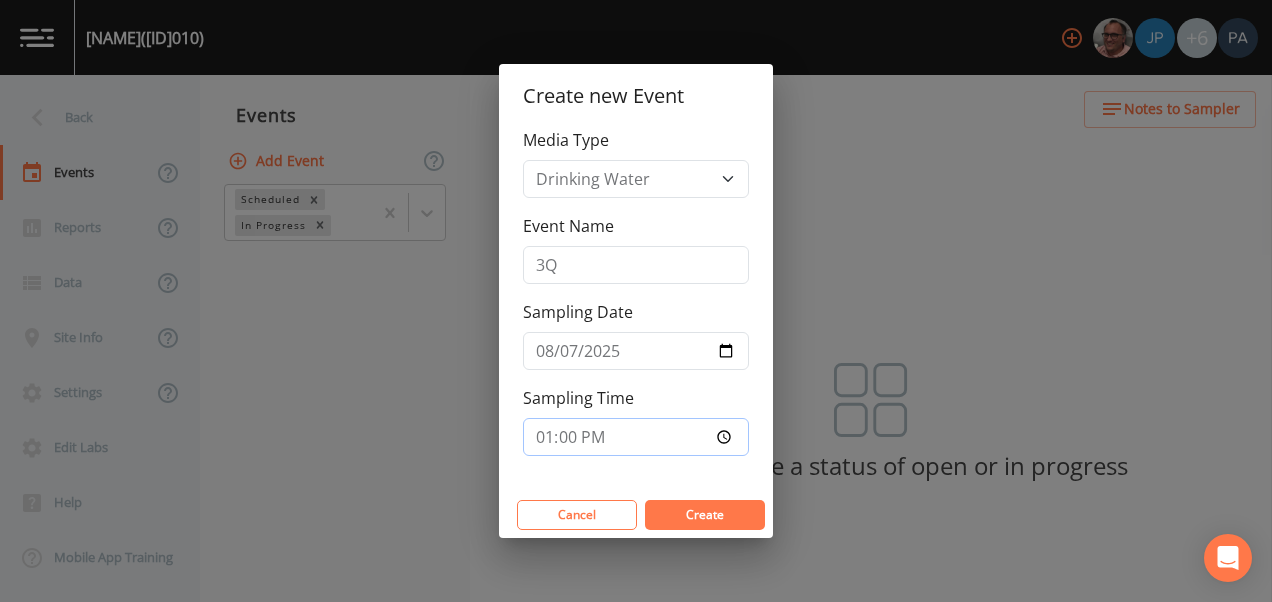 click on "Create" at bounding box center [705, 515] 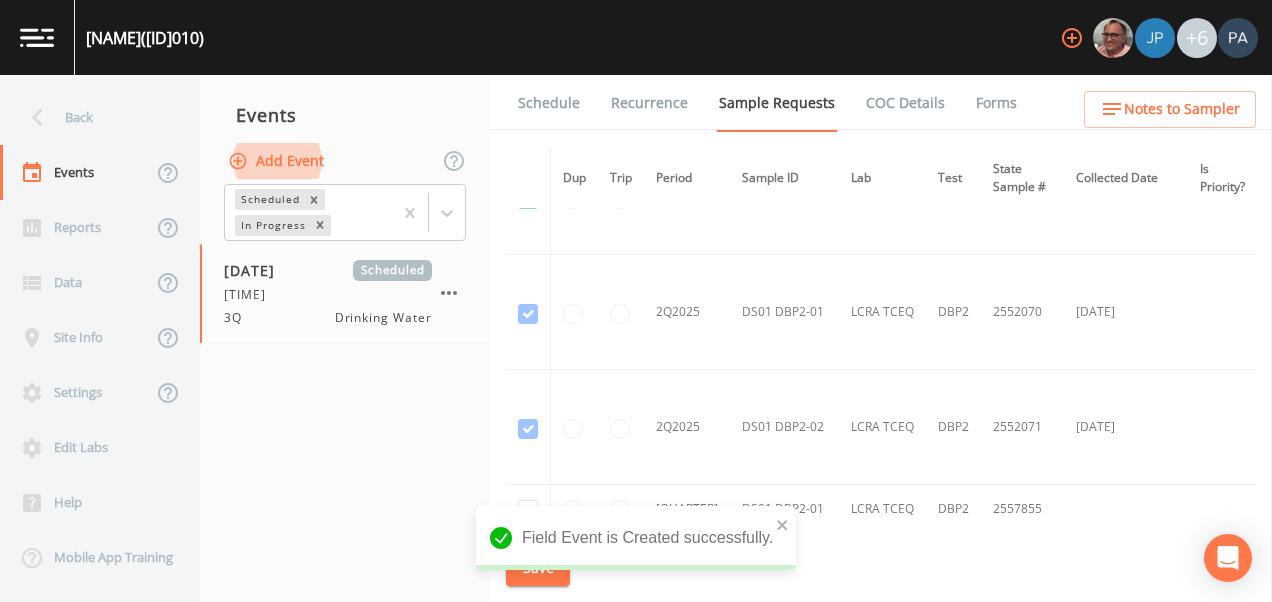 scroll, scrollTop: 1672, scrollLeft: 0, axis: vertical 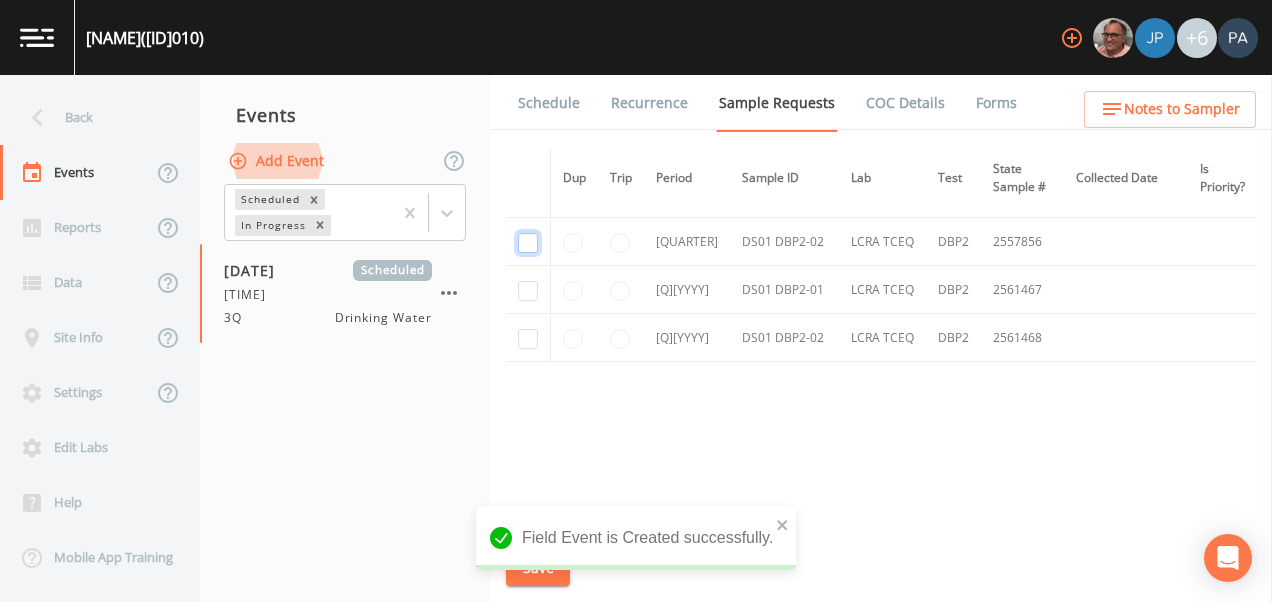 click at bounding box center [528, -1151] 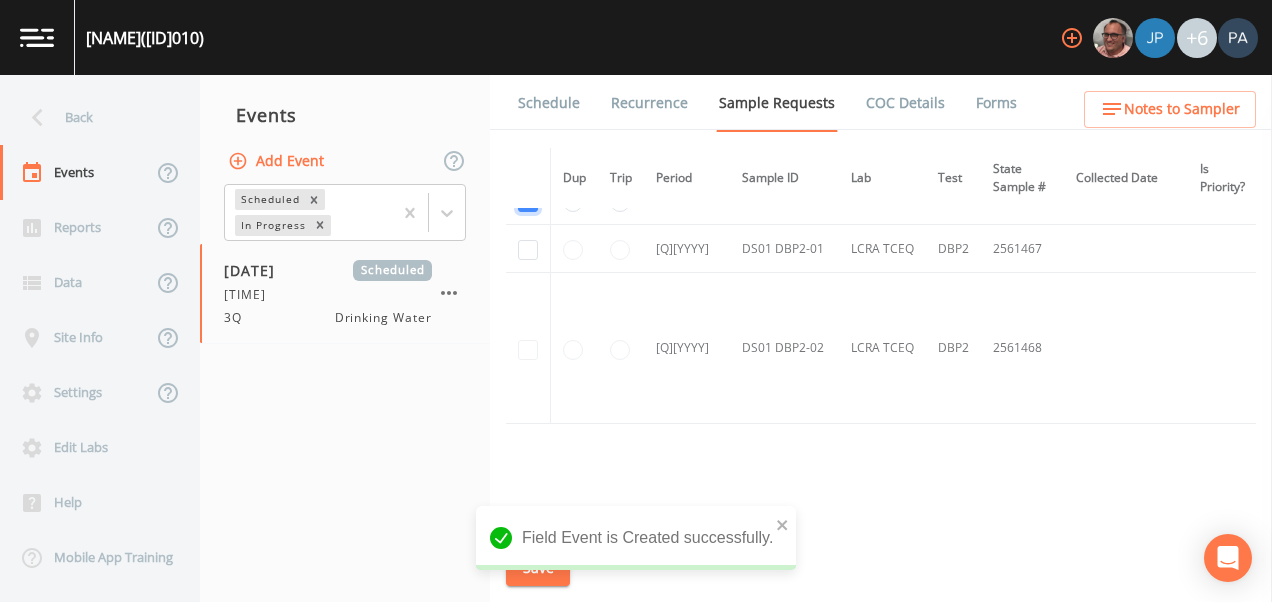 scroll, scrollTop: 1338, scrollLeft: 0, axis: vertical 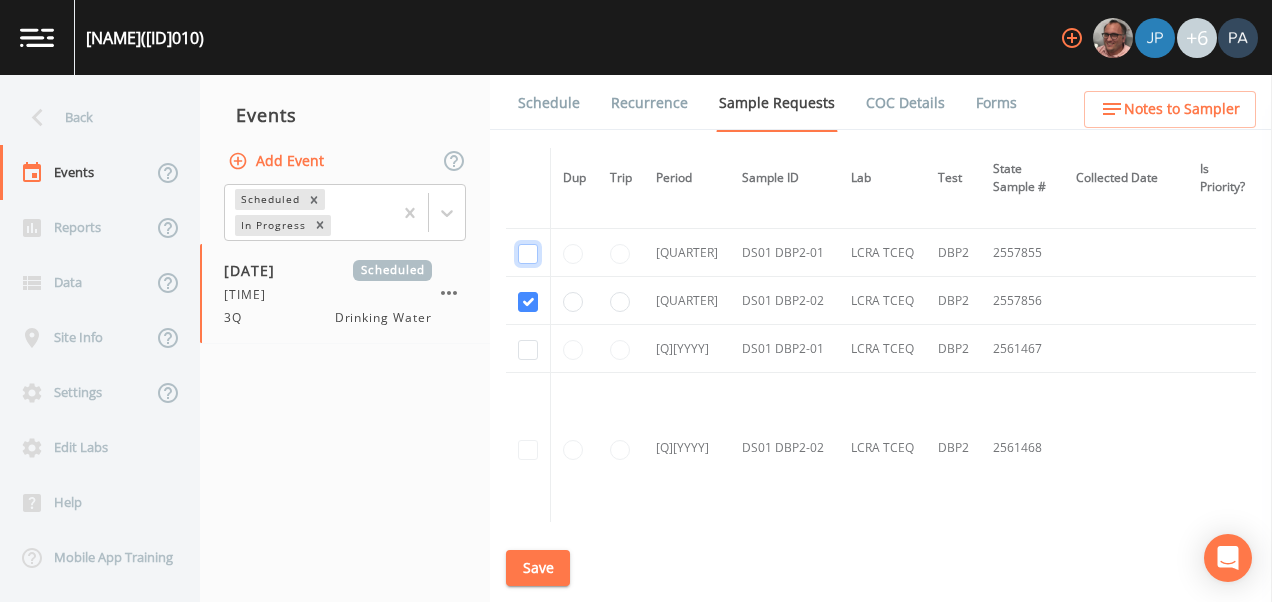 click at bounding box center (528, -982) 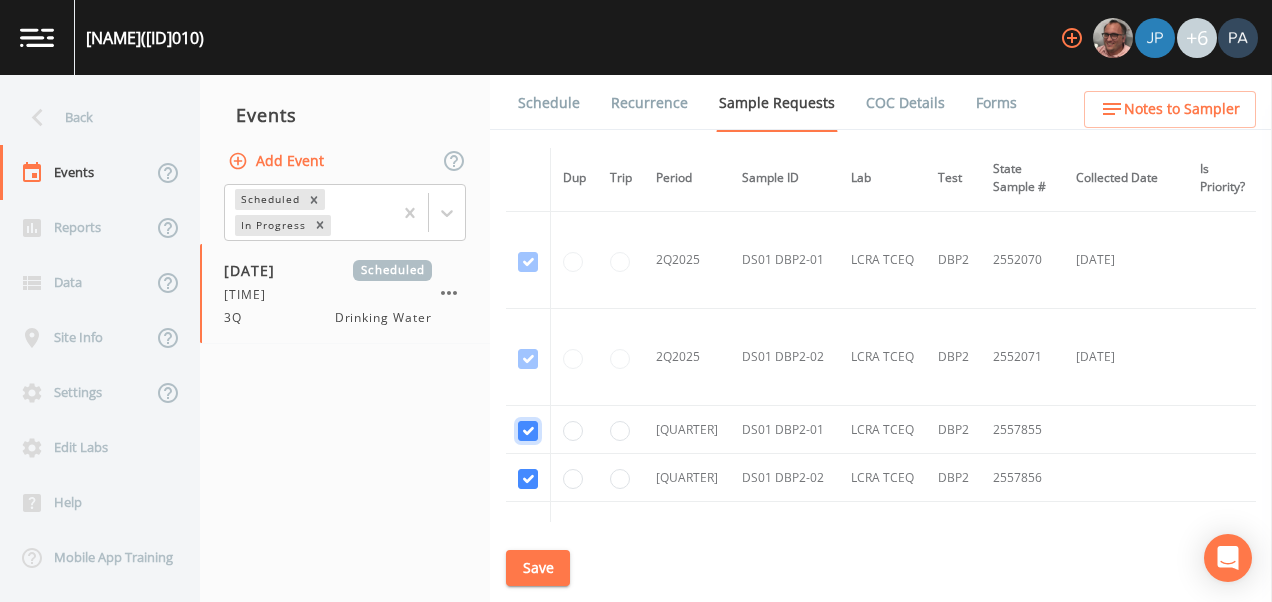 scroll, scrollTop: 1138, scrollLeft: 0, axis: vertical 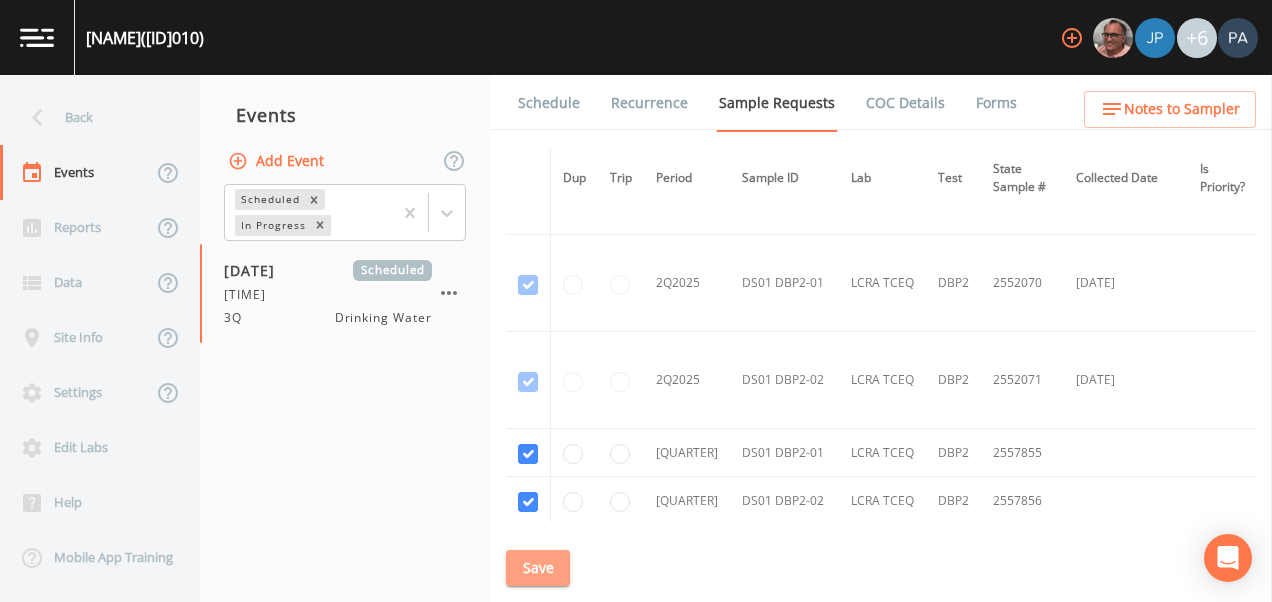 click on "Save" at bounding box center [538, 568] 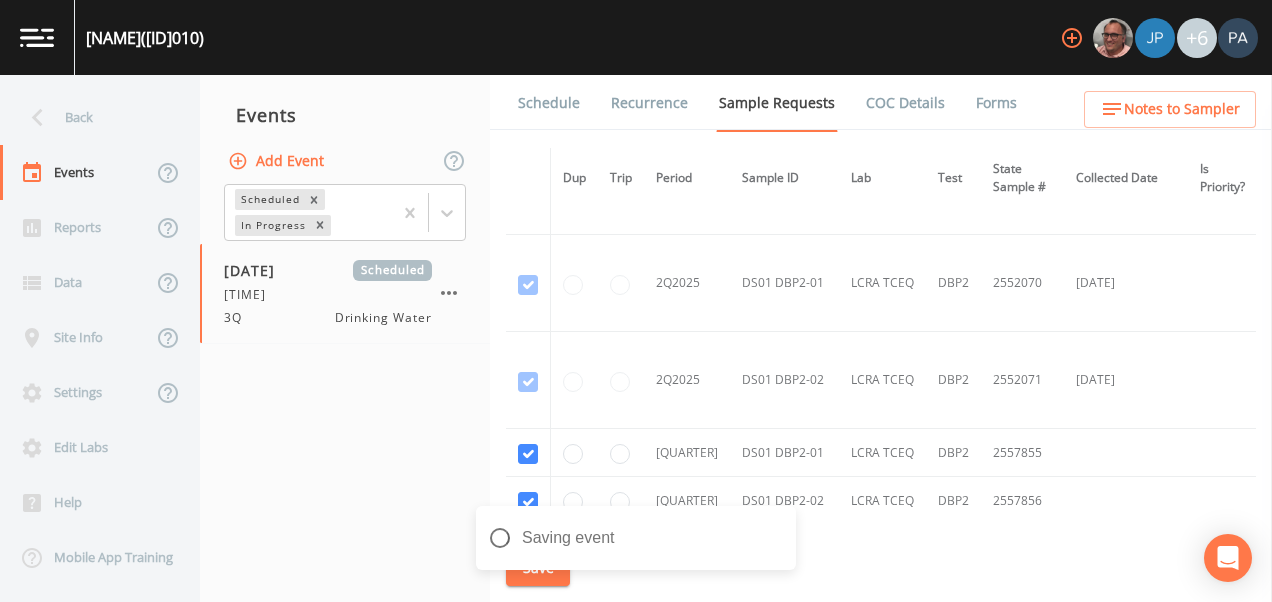 click on "Schedule" at bounding box center (549, 103) 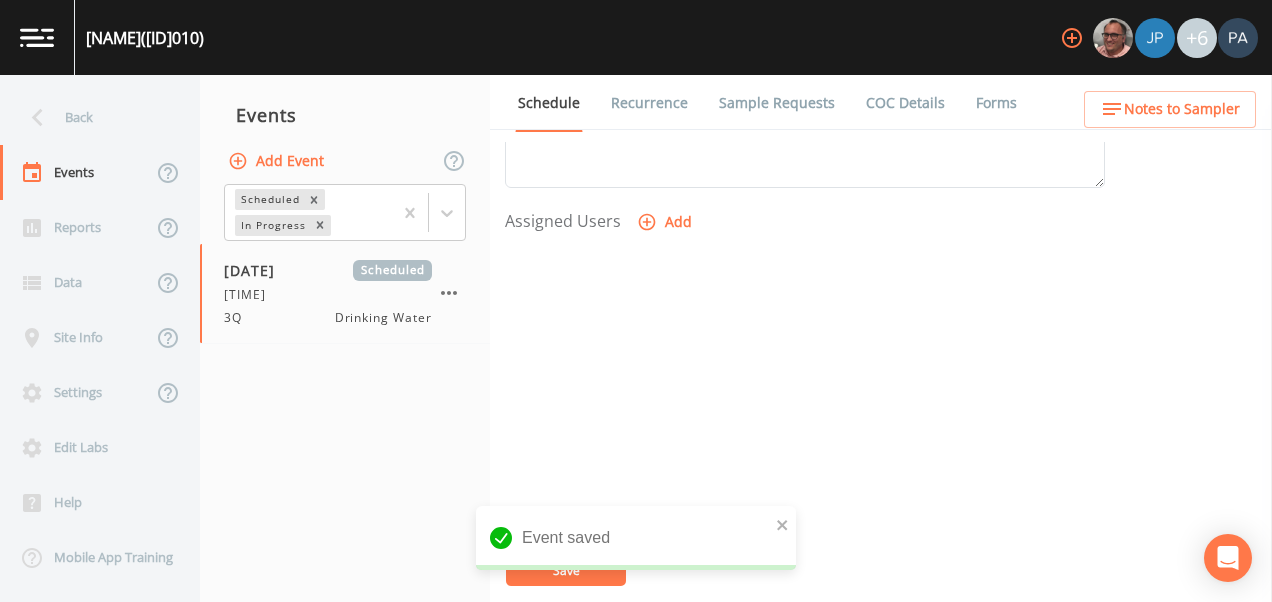 scroll, scrollTop: 808, scrollLeft: 0, axis: vertical 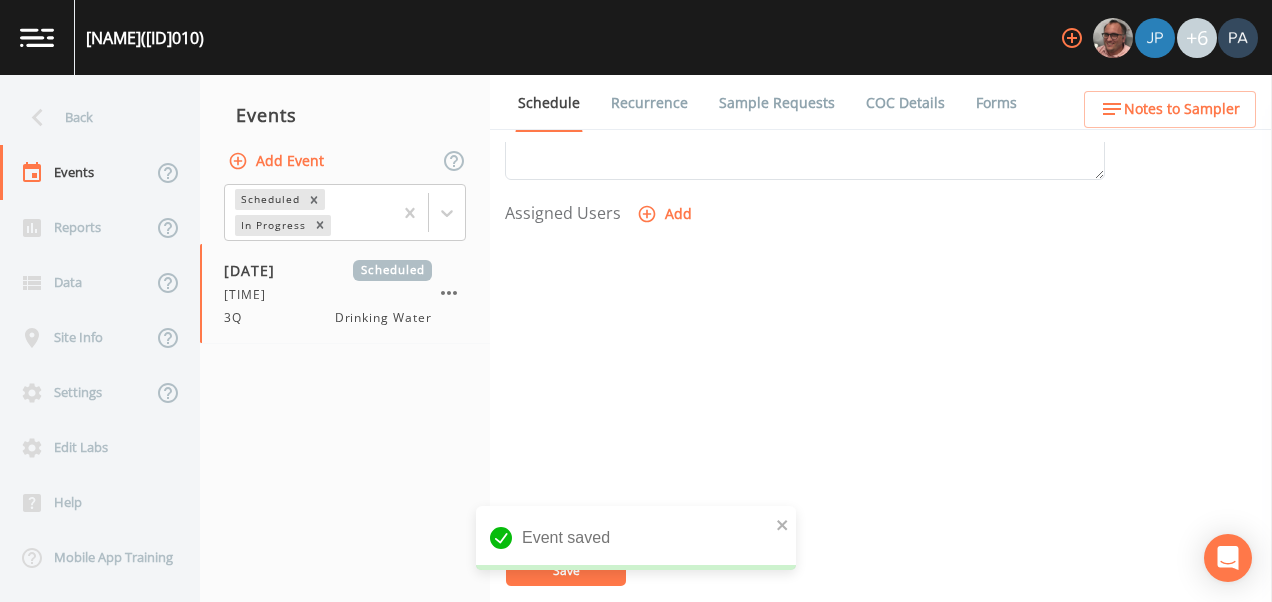 click on "Add" at bounding box center [666, 214] 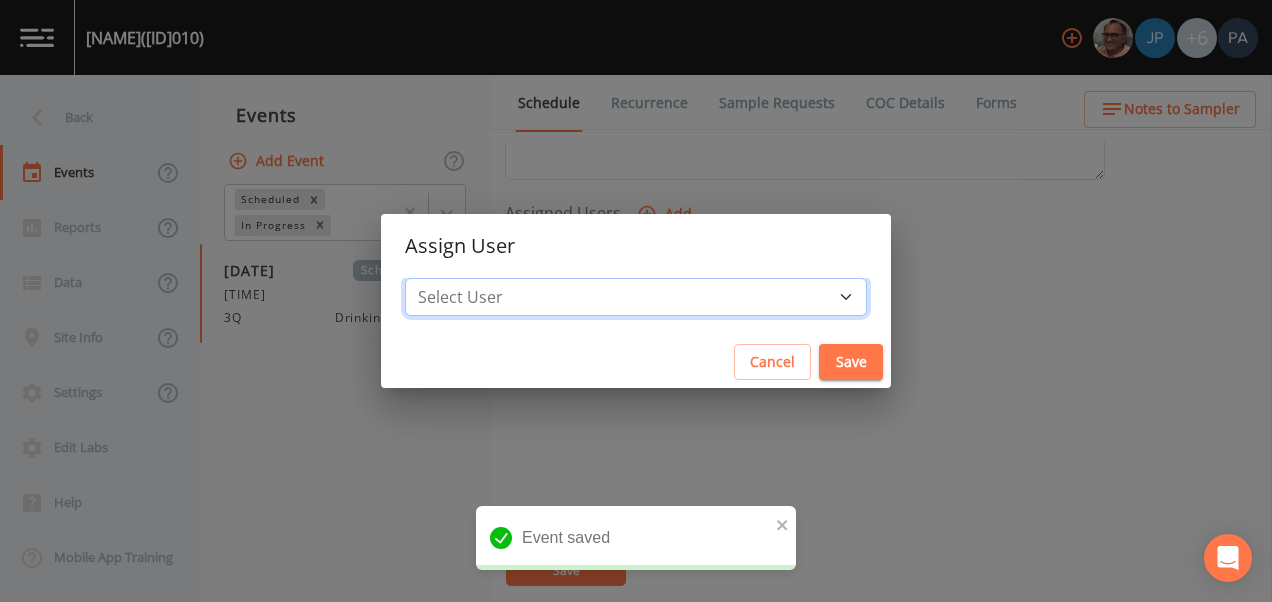 drag, startPoint x: 611, startPoint y: 290, endPoint x: 594, endPoint y: 319, distance: 33.61547 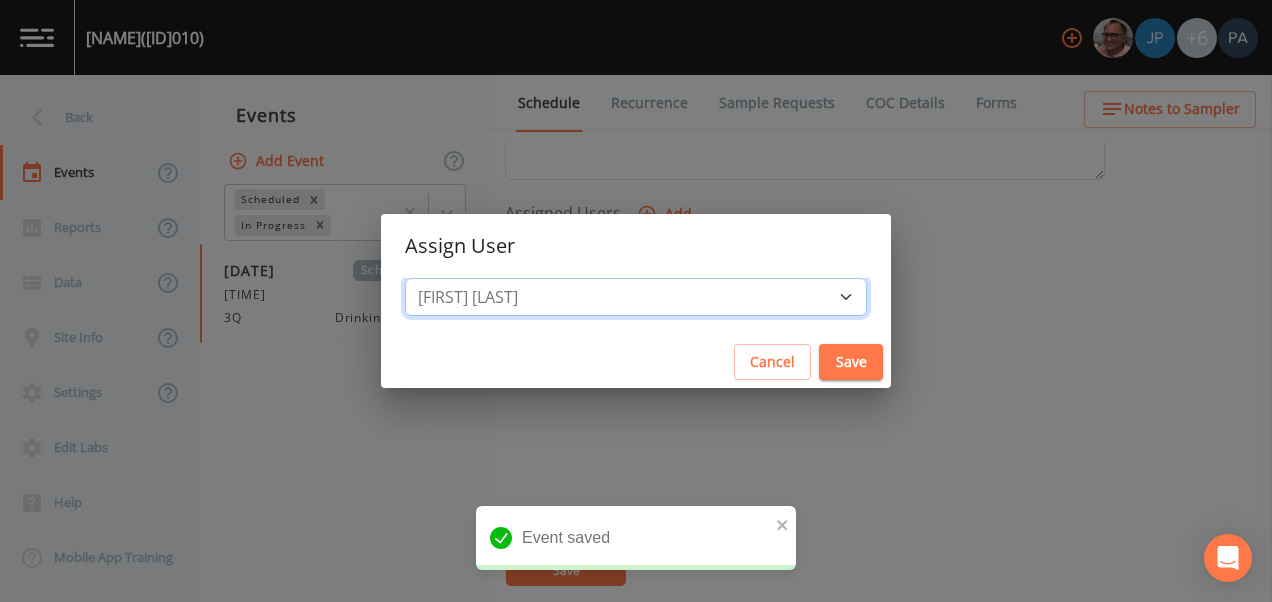 click on "Select User [FIRST] [LAST] [FIRST] [LAST] [FIRST] [LAST] [FIRST] [LAST] [FIRST] [LAST] [FIRST] [LAST]" at bounding box center [636, 297] 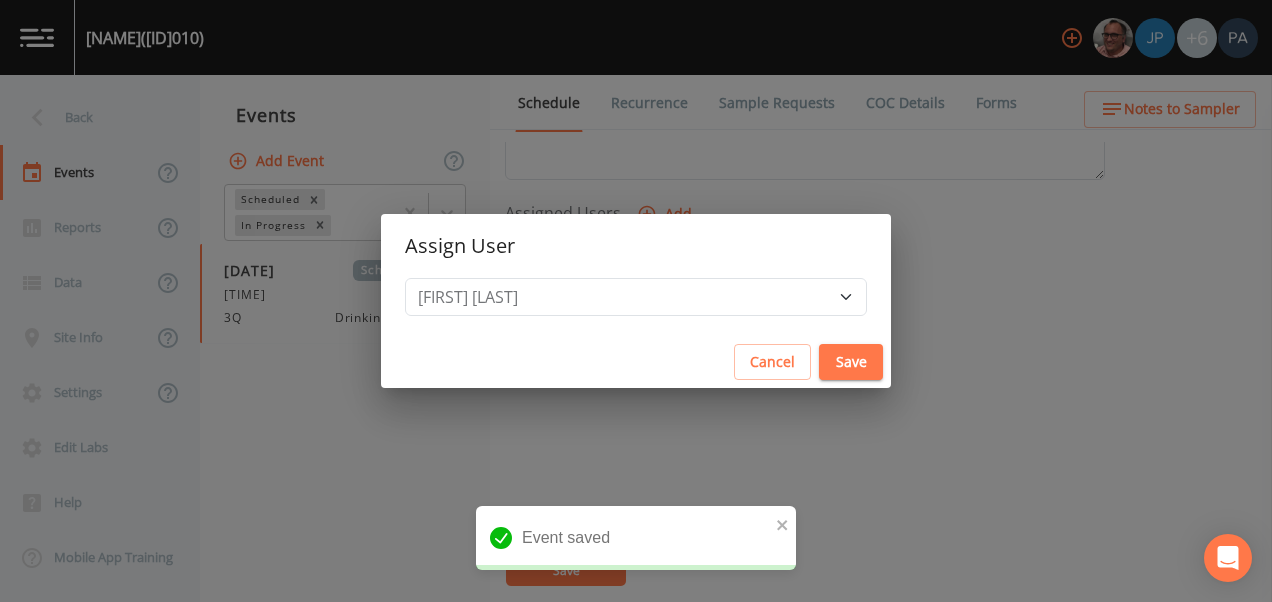 click on "Save" at bounding box center (851, 362) 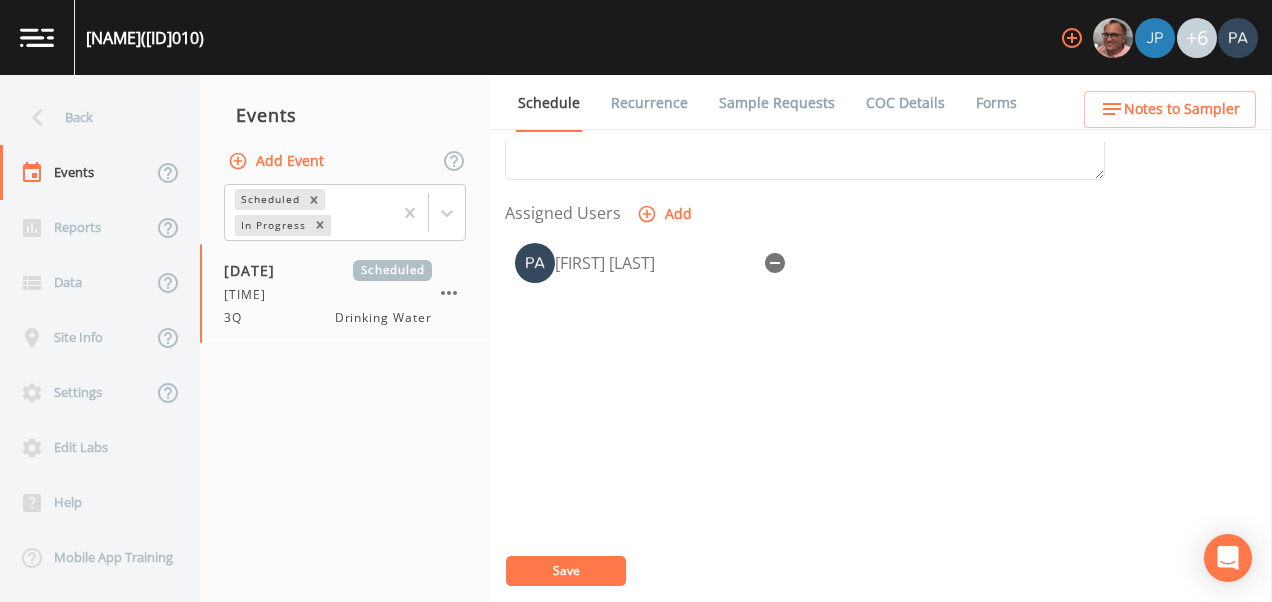 click on "Save" at bounding box center [566, 570] 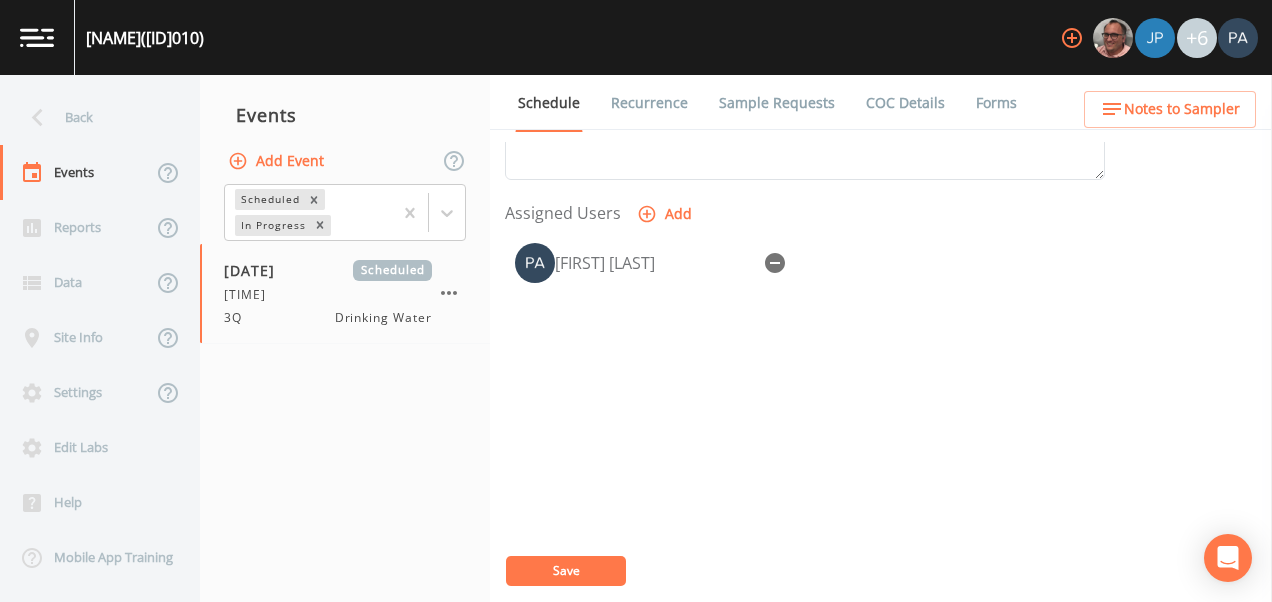 click on "Back" at bounding box center [90, 117] 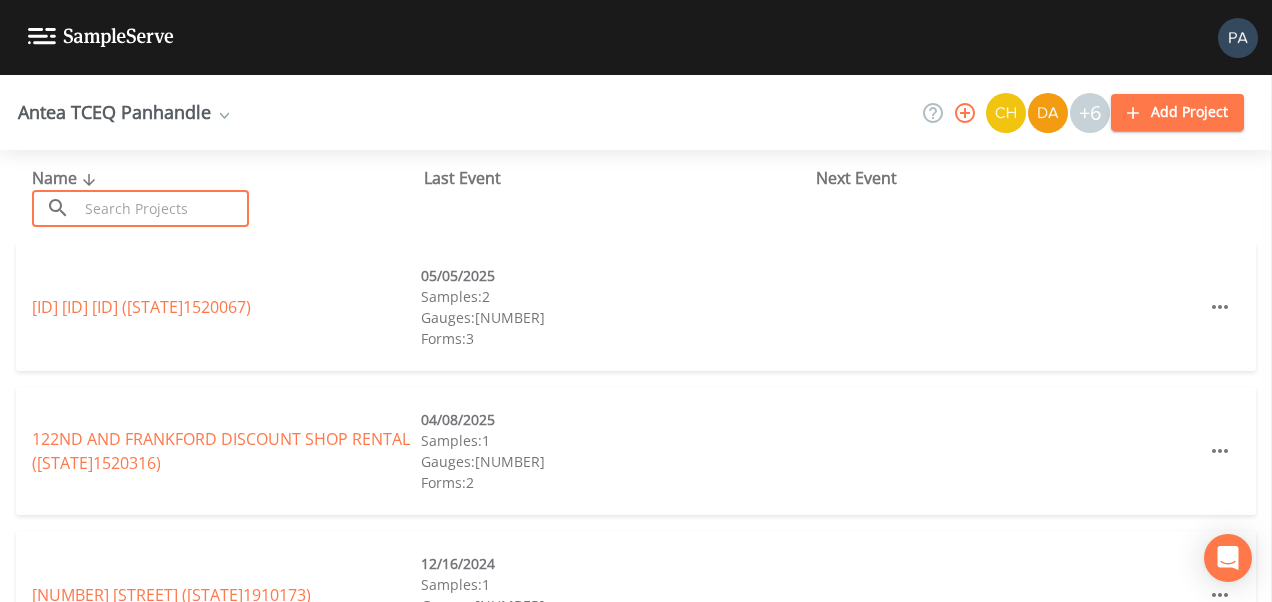 click at bounding box center [163, 208] 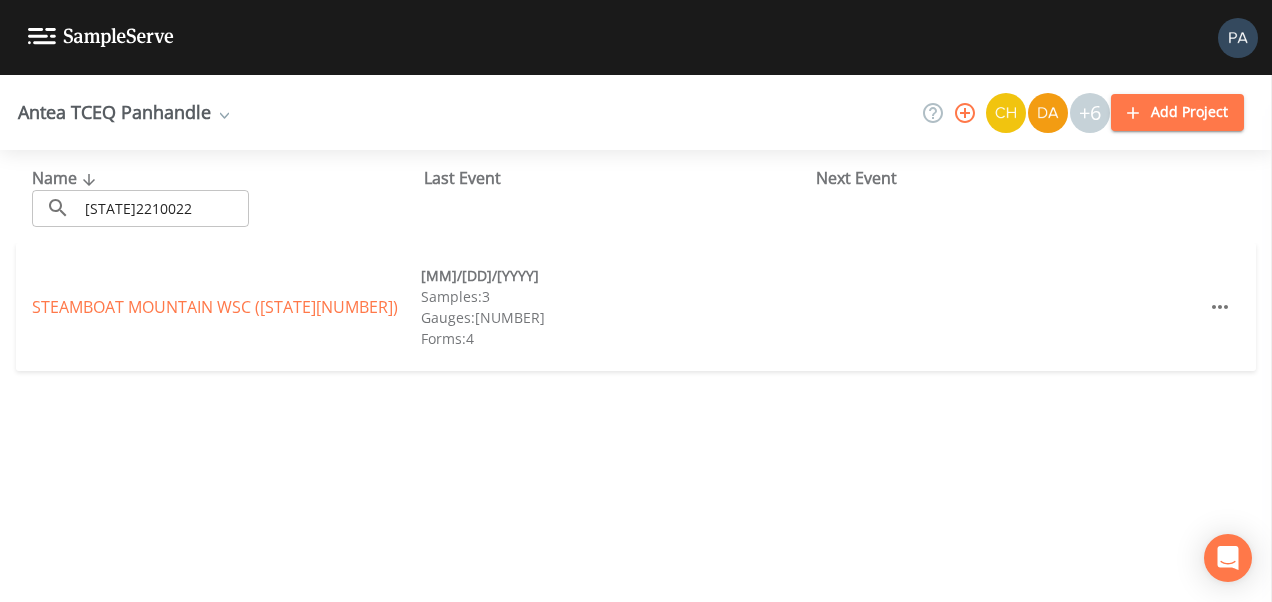click on "[CITY] of [CITY] [ID]" at bounding box center [226, 307] 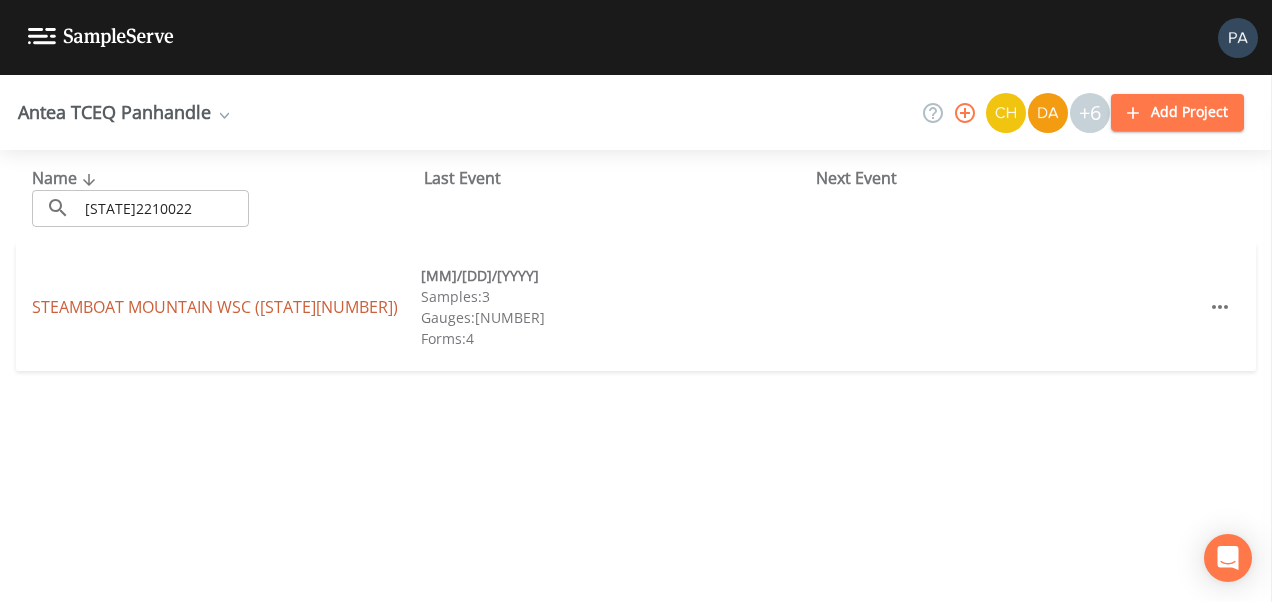 click on "[CITY] of [CITY] [ID]" at bounding box center (215, 307) 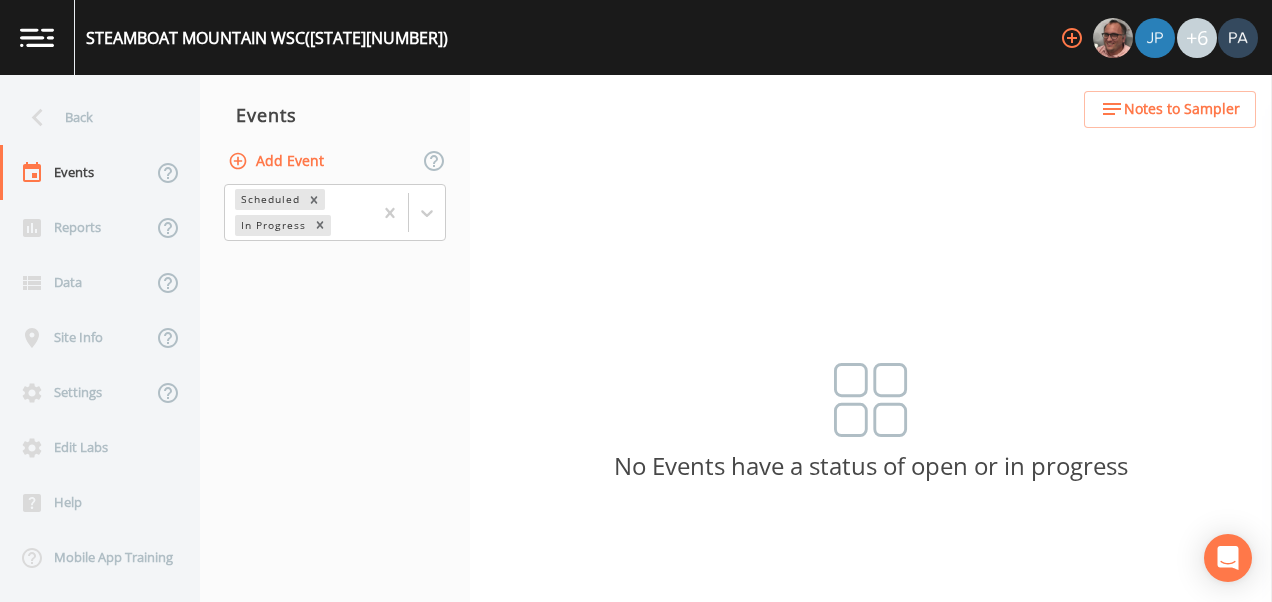 click on "Add Event" at bounding box center (278, 161) 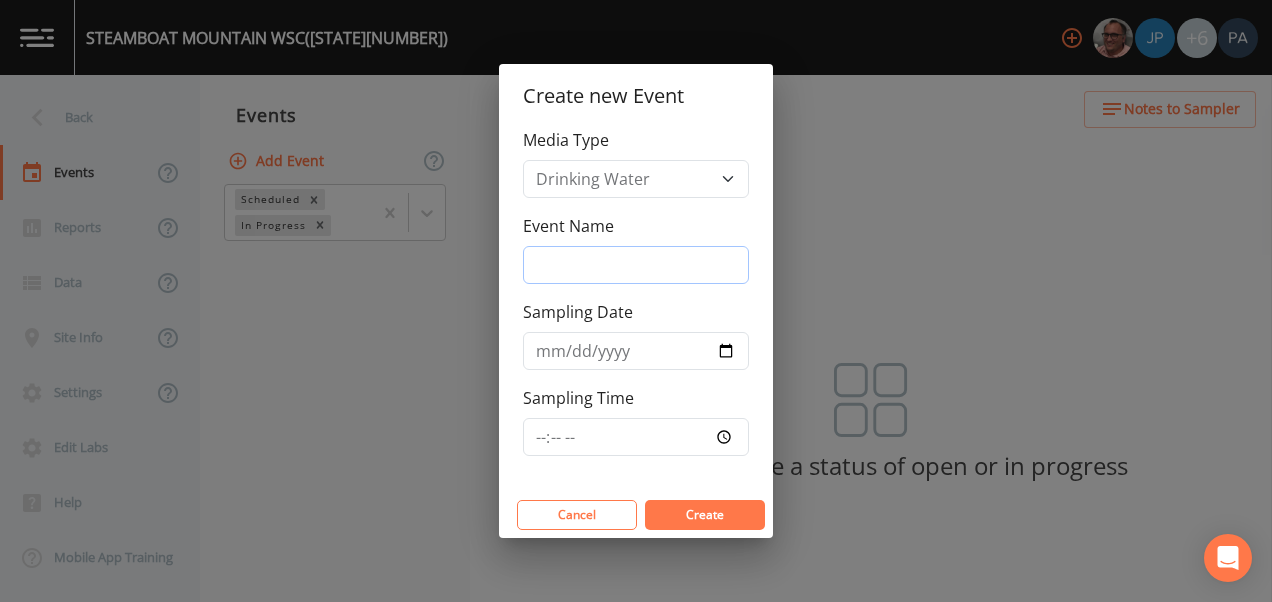 click on "Event Name" at bounding box center [636, 265] 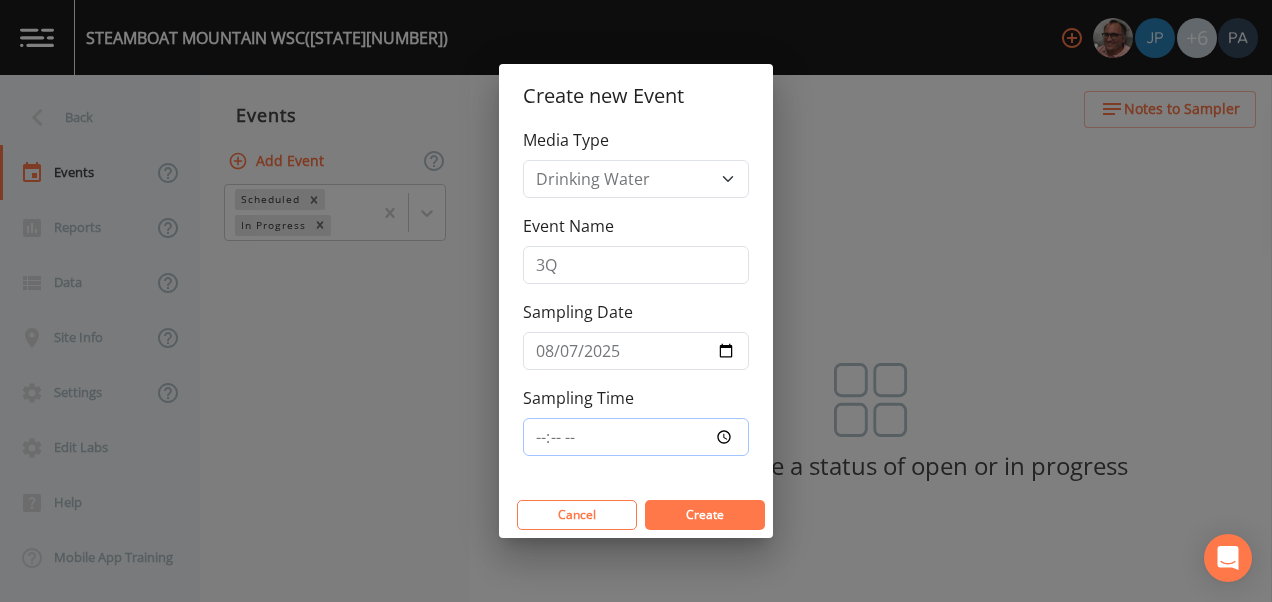 click on "Sampling Time" at bounding box center (636, 437) 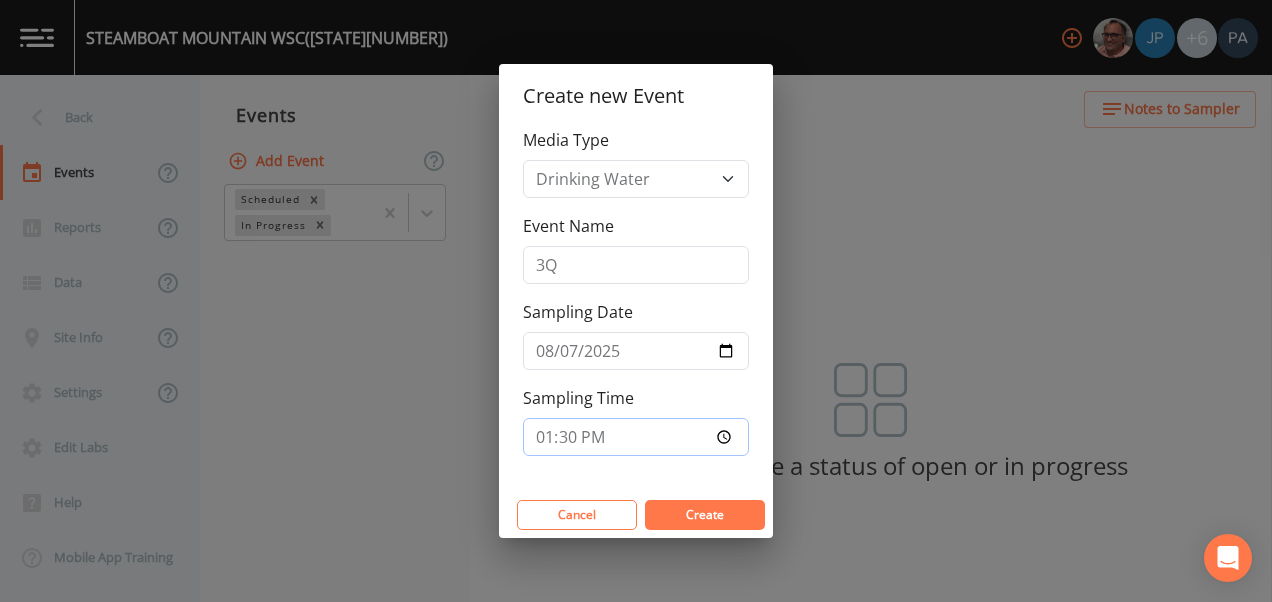 click on "Create" at bounding box center (705, 515) 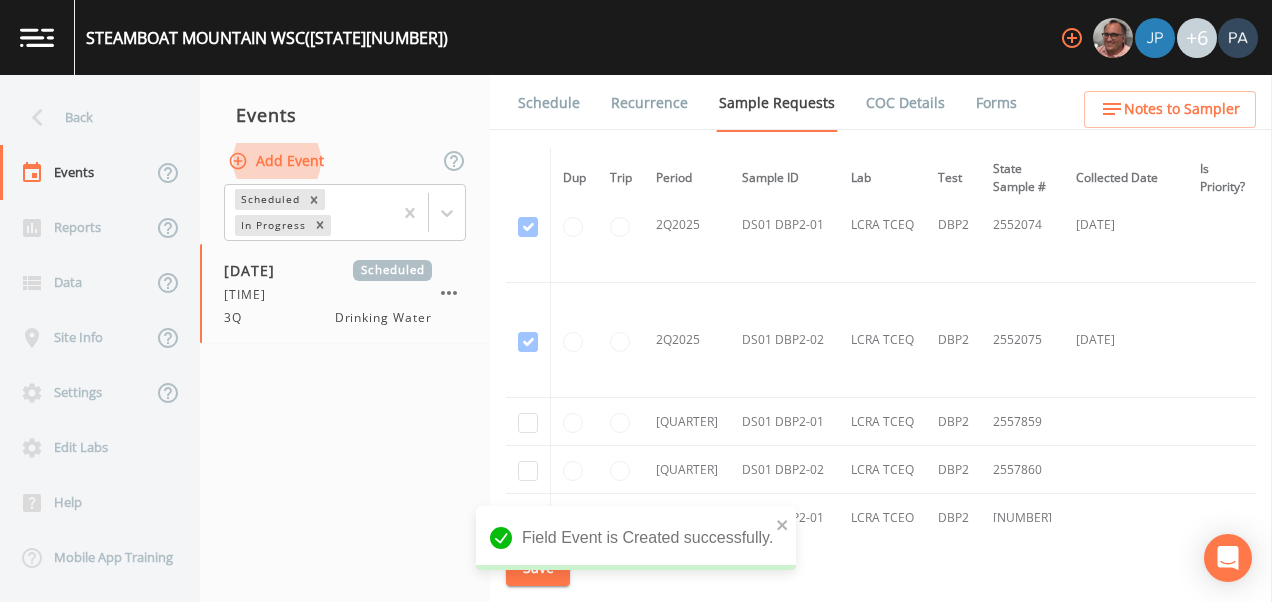 scroll, scrollTop: 1672, scrollLeft: 0, axis: vertical 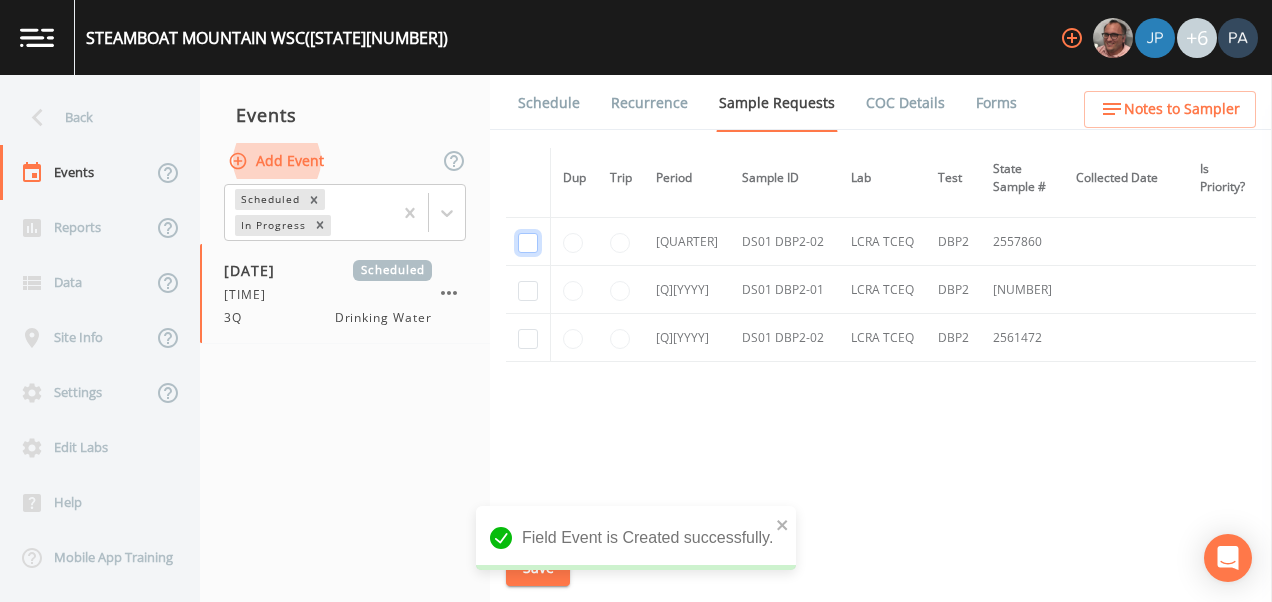 click at bounding box center [528, -1151] 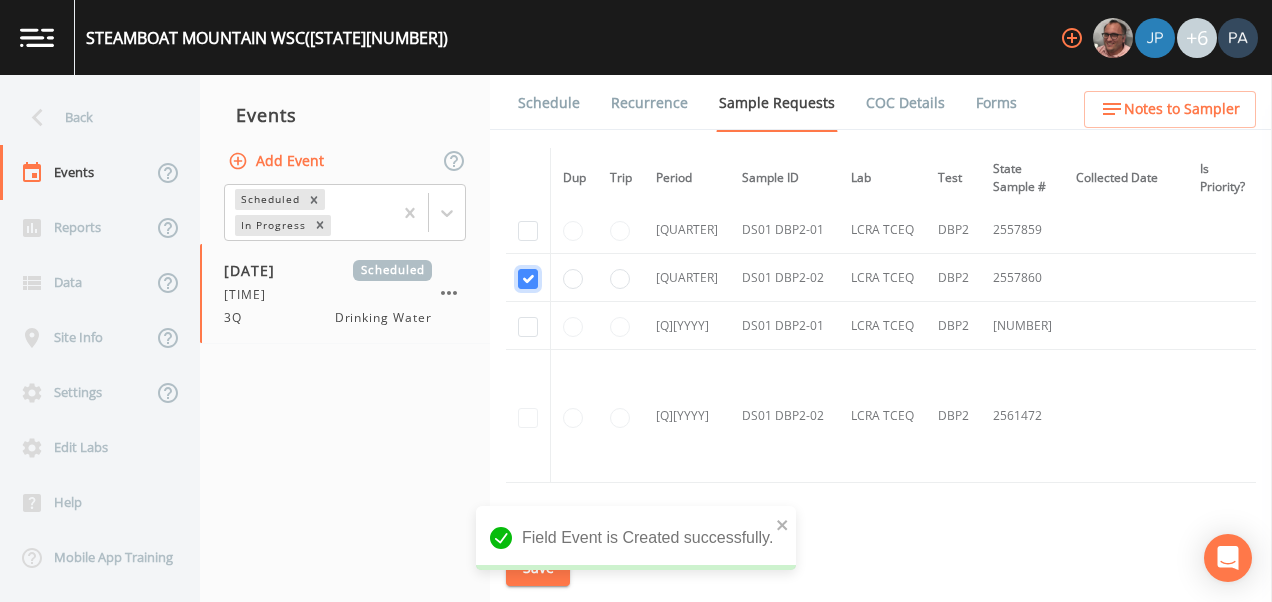 scroll, scrollTop: 1338, scrollLeft: 0, axis: vertical 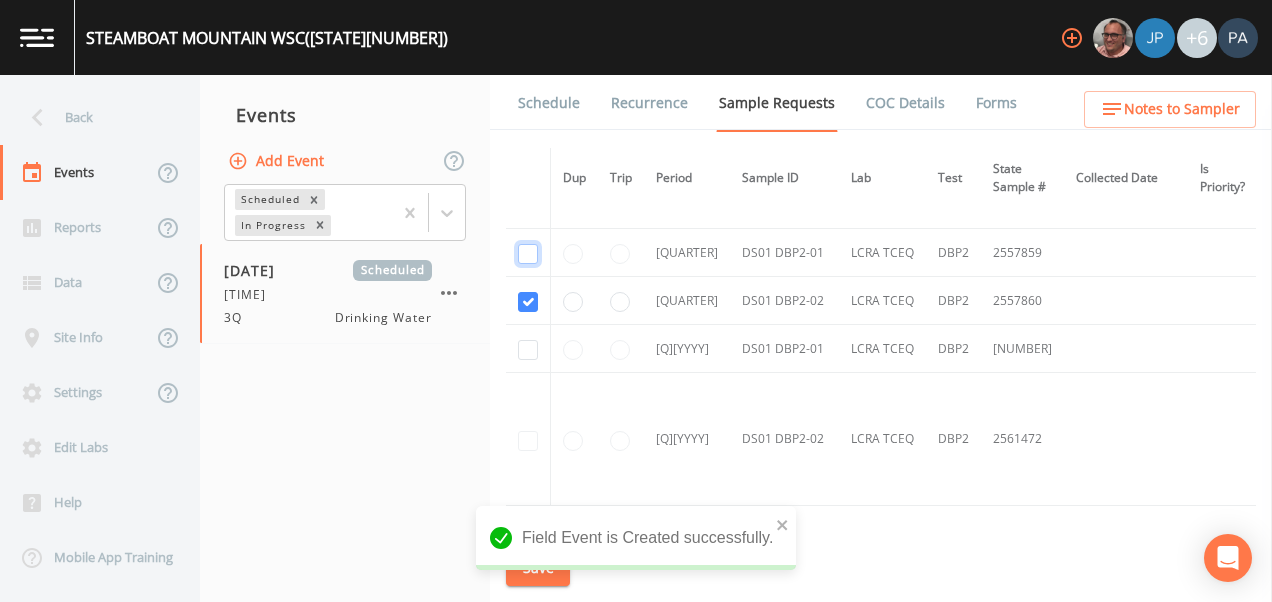 click at bounding box center [528, -982] 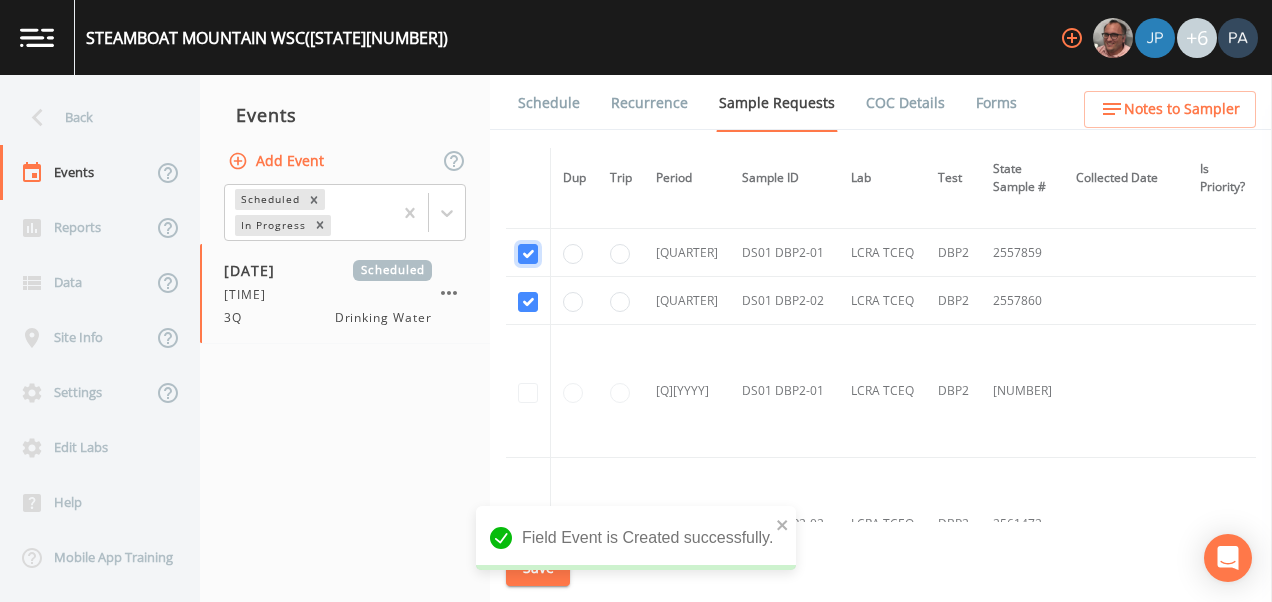 scroll, scrollTop: 1138, scrollLeft: 0, axis: vertical 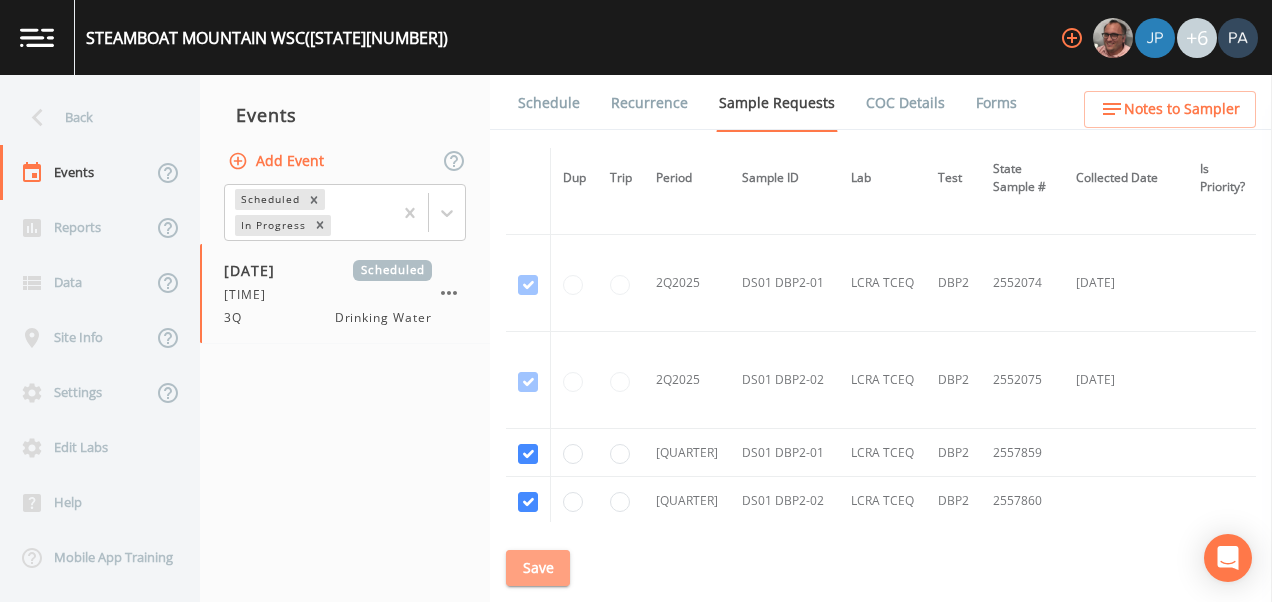 click on "Save" at bounding box center (538, 568) 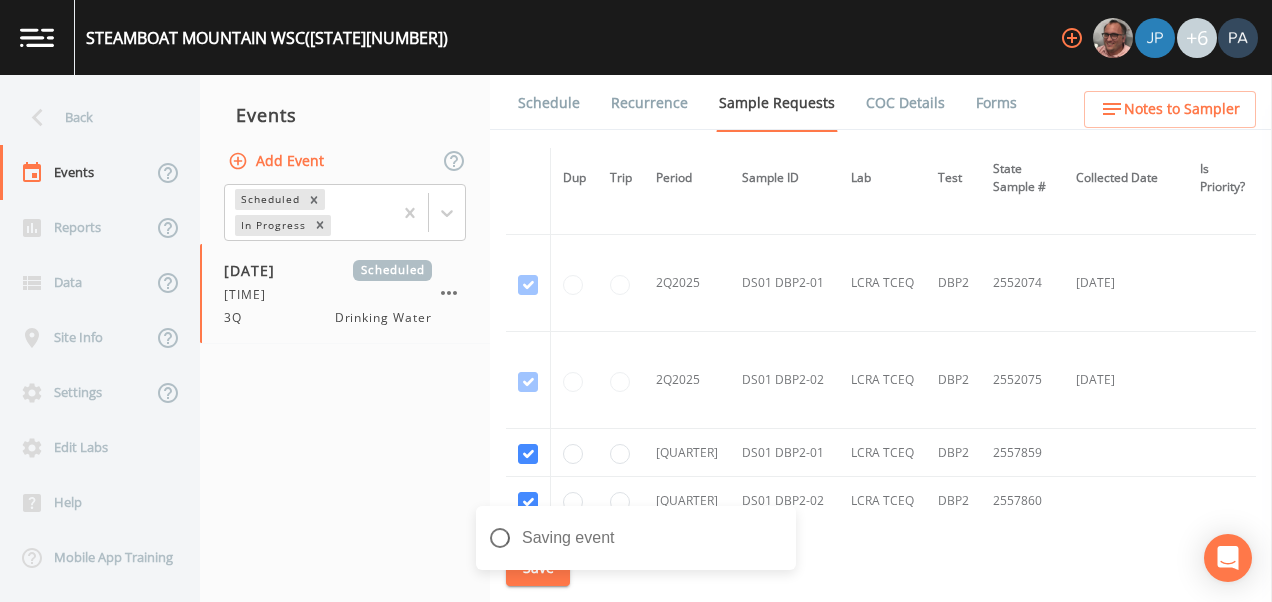 click on "Schedule" at bounding box center [549, 103] 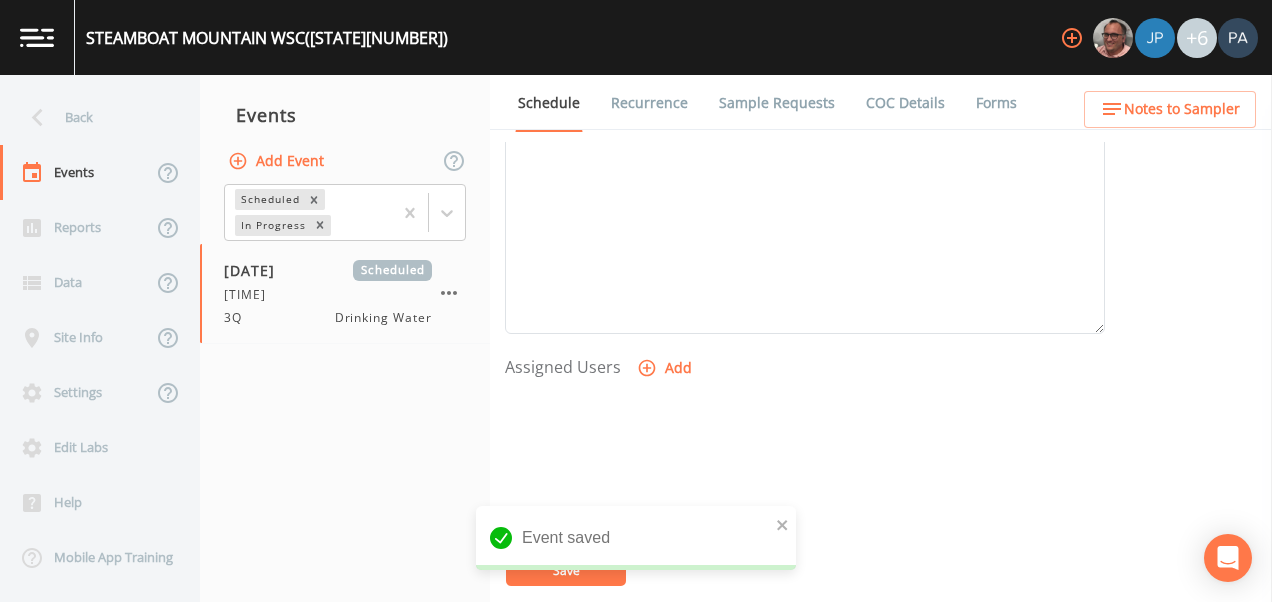scroll, scrollTop: 700, scrollLeft: 0, axis: vertical 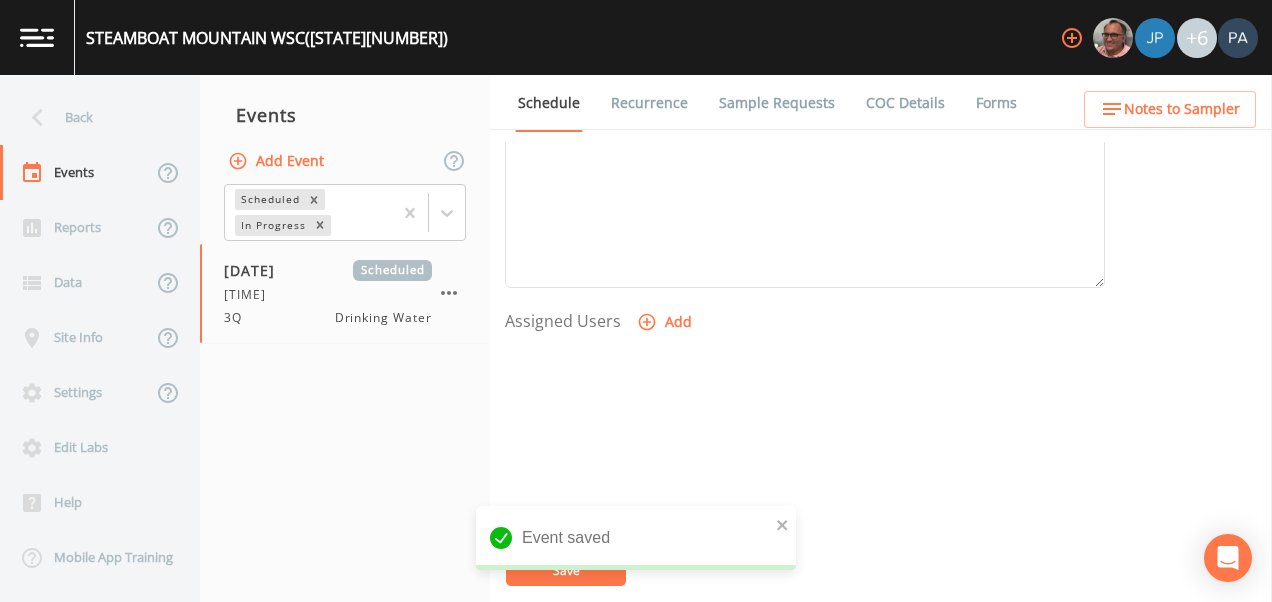 click on "Add" at bounding box center [666, 322] 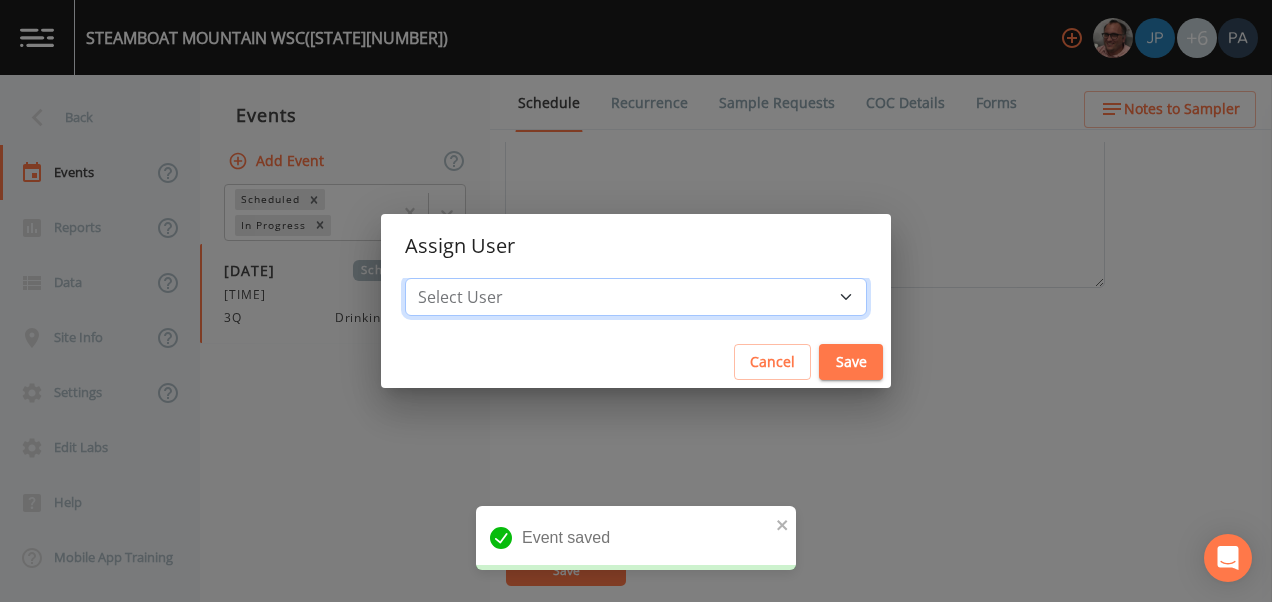 drag, startPoint x: 646, startPoint y: 287, endPoint x: 638, endPoint y: 298, distance: 13.601471 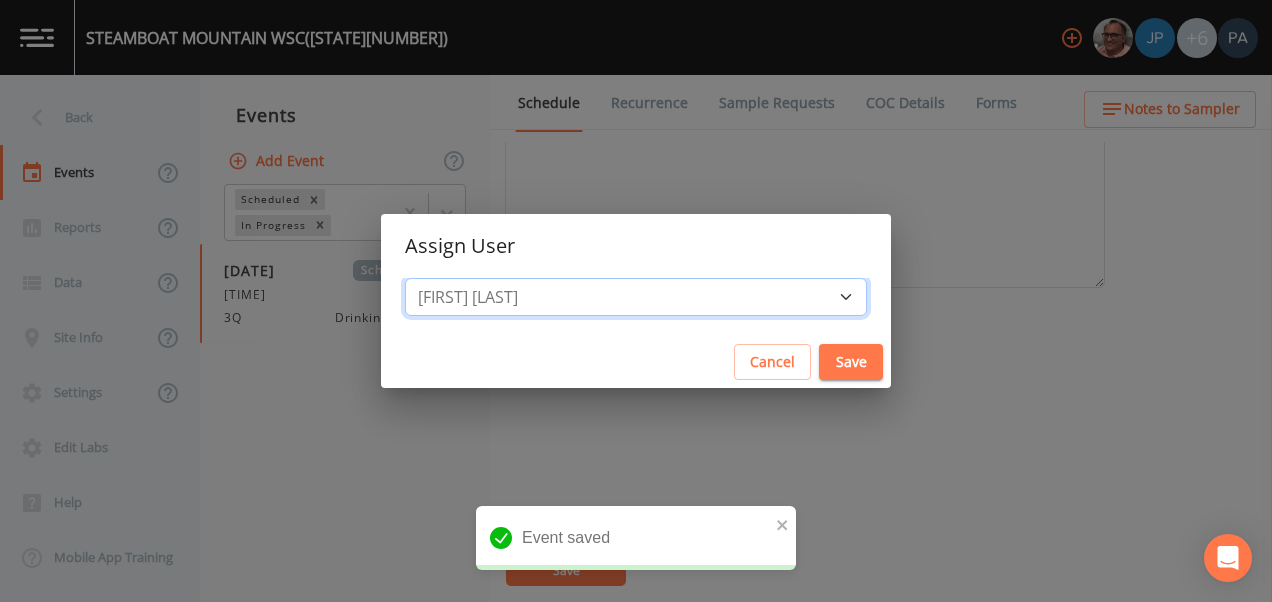 click on "Select User [FIRST] [LAST] [FIRST] [LAST] [FIRST] [LAST] [FIRST] [LAST] [FIRST] [LAST] [FIRST] [LAST]" at bounding box center (636, 297) 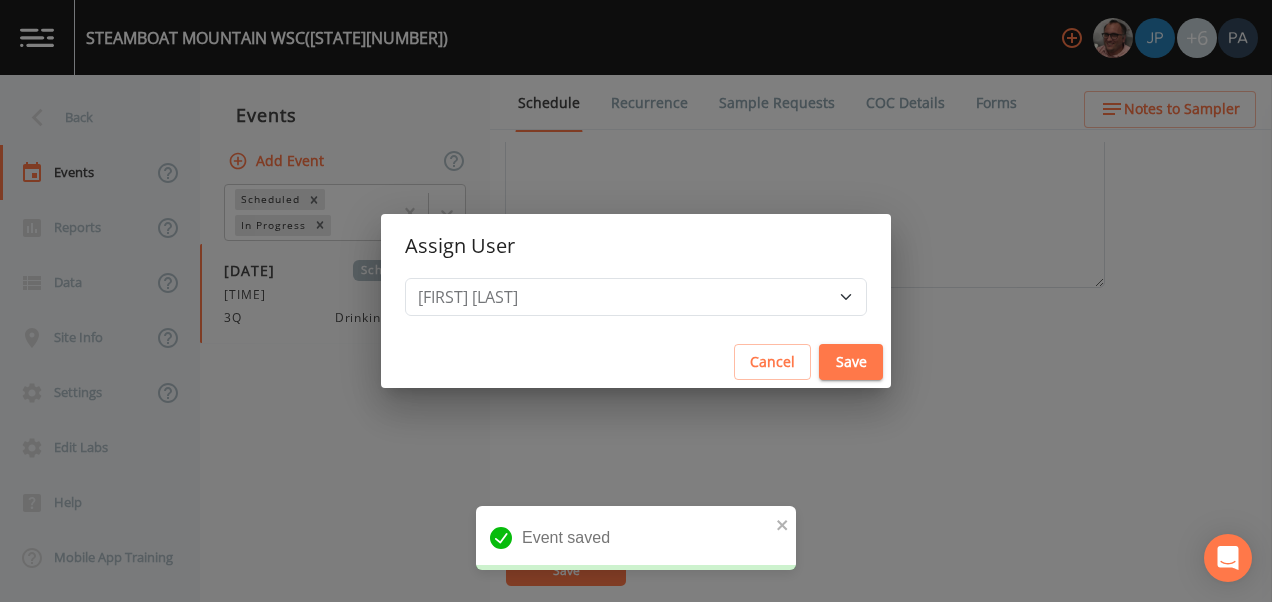 click on "Save" at bounding box center [851, 362] 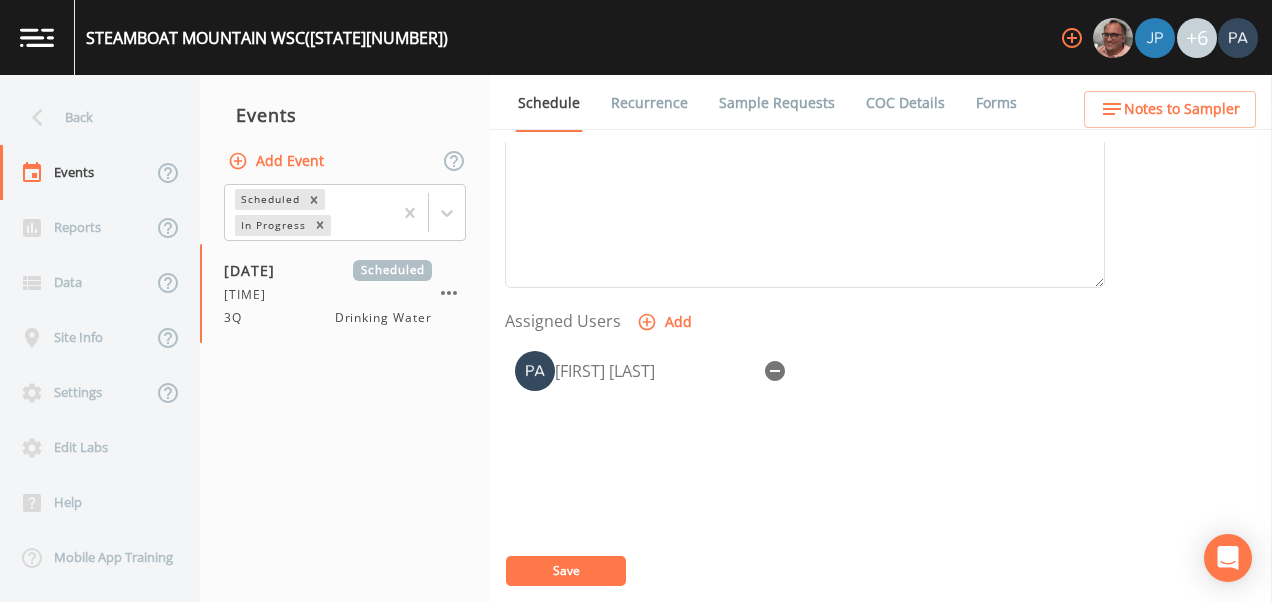 click on "Save" at bounding box center [566, 571] 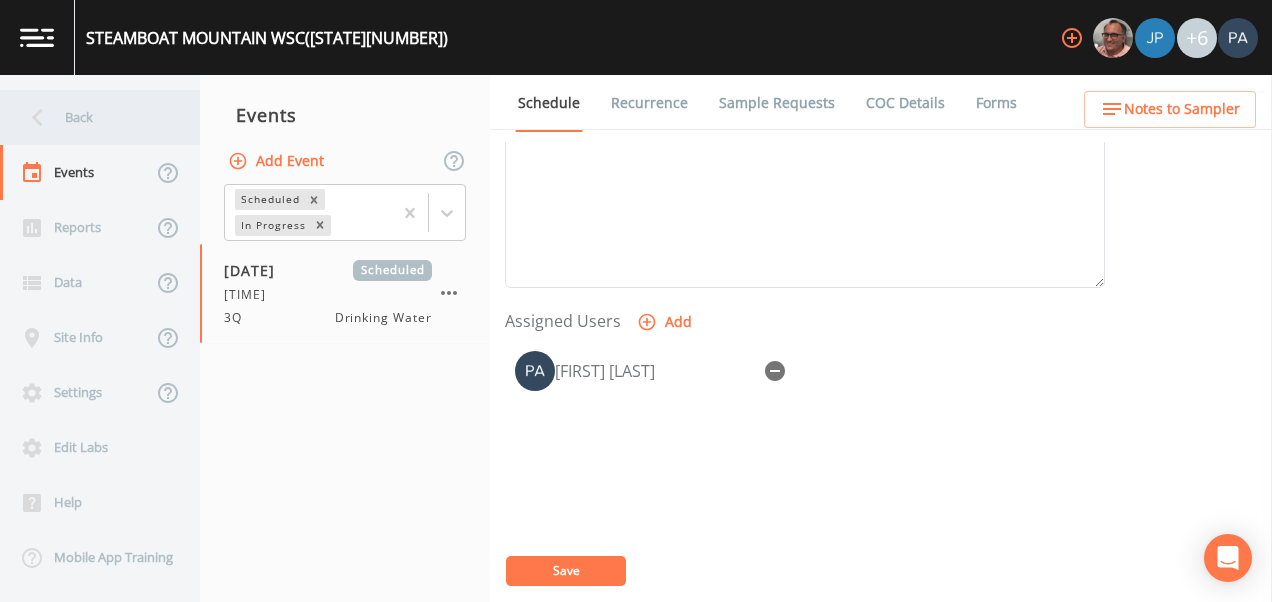 click on "Back" at bounding box center (90, 117) 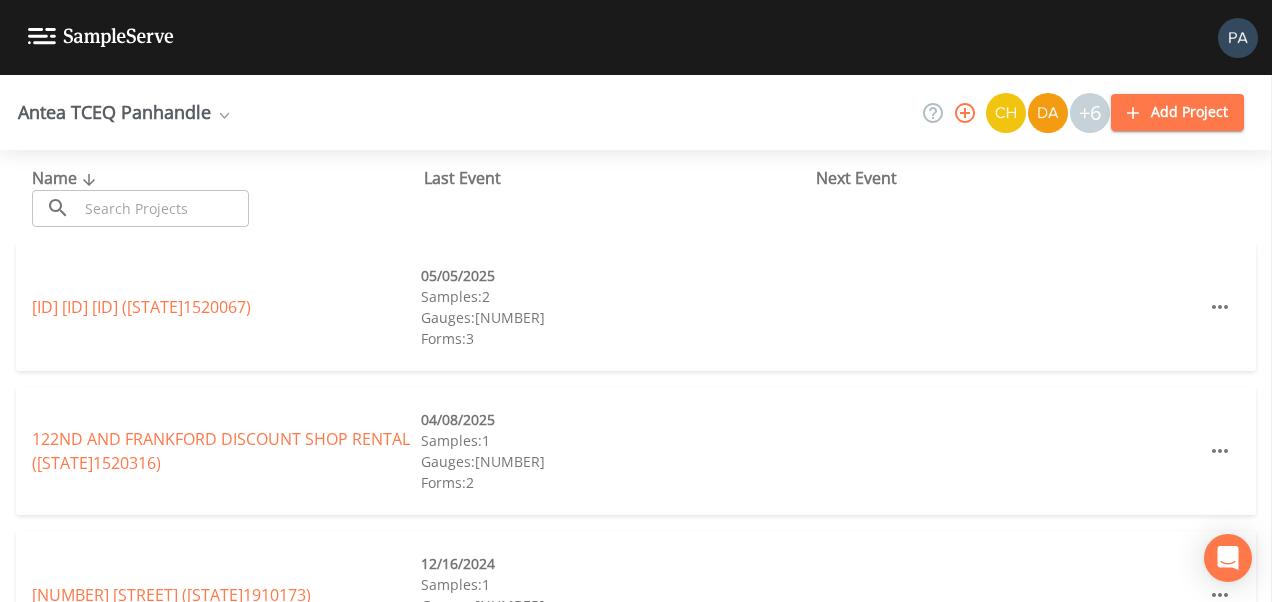 click at bounding box center (163, 208) 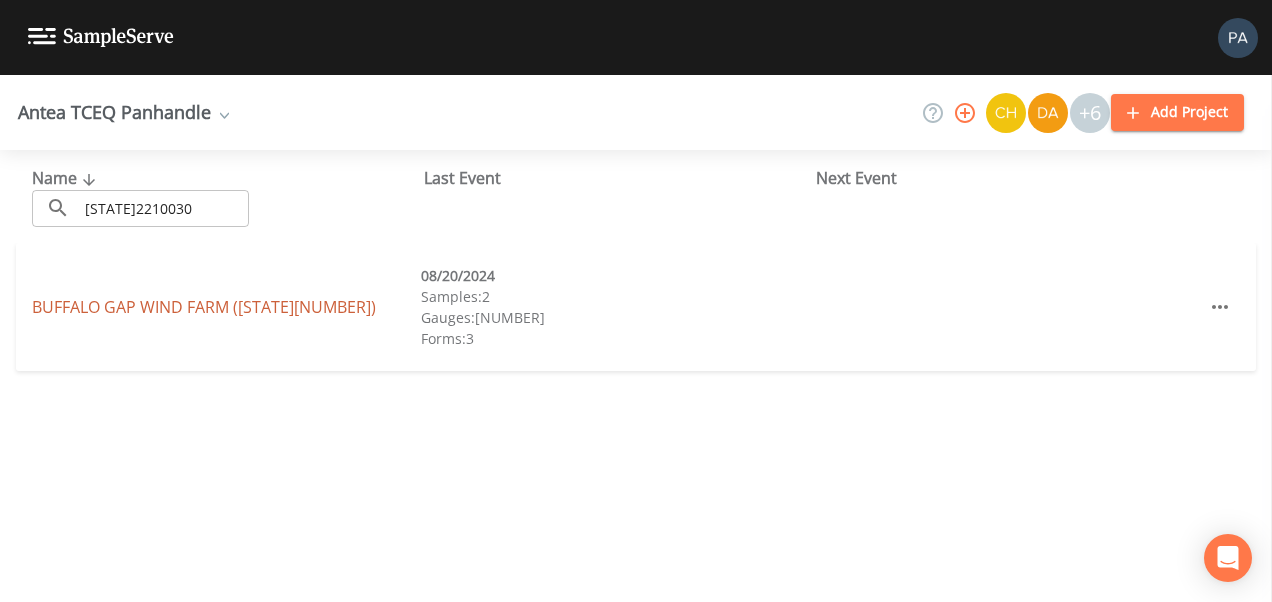 click on "[ID] [ID] (TX[ID]030)" at bounding box center (204, 307) 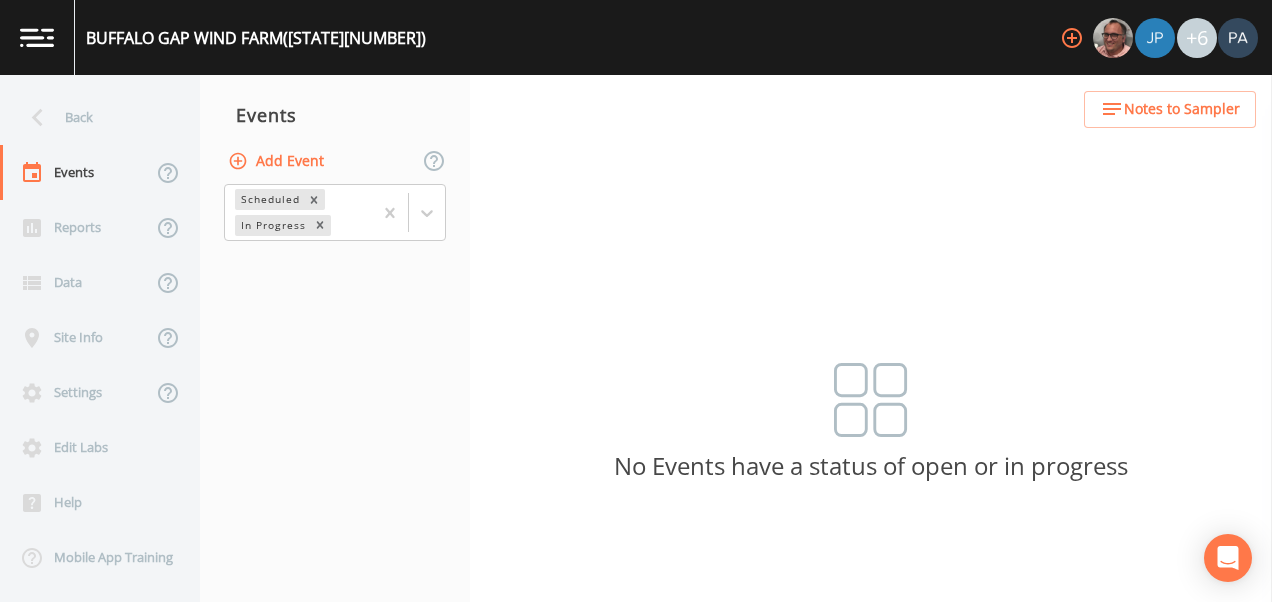 click on "Add Event" at bounding box center [278, 161] 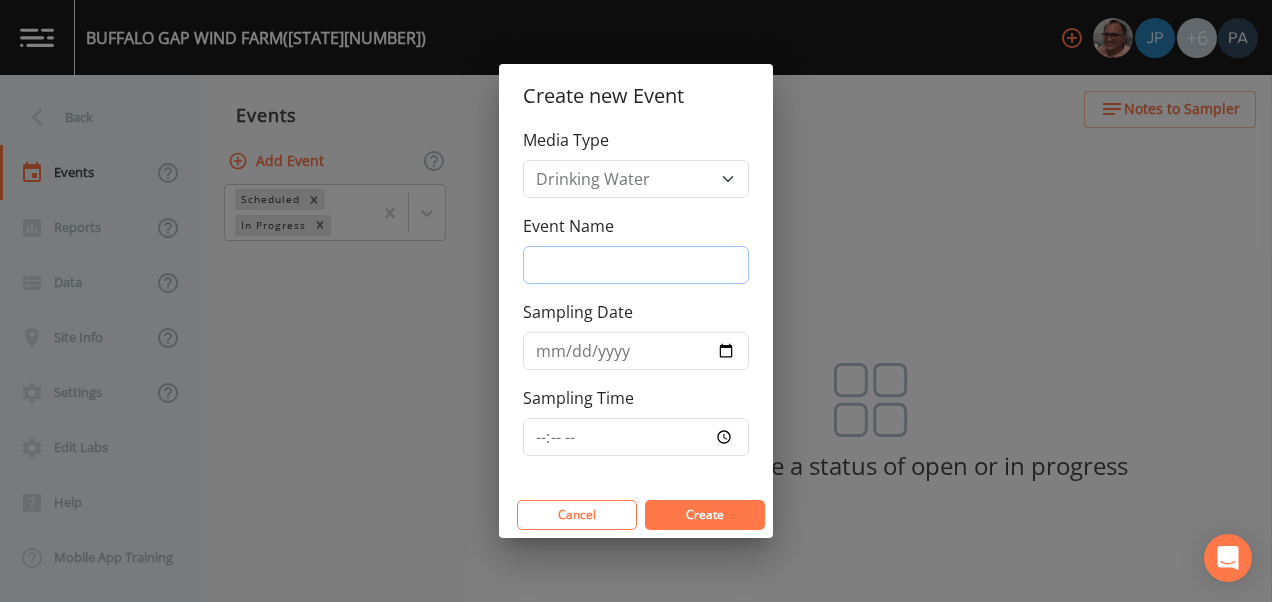 click on "Event Name" at bounding box center (636, 265) 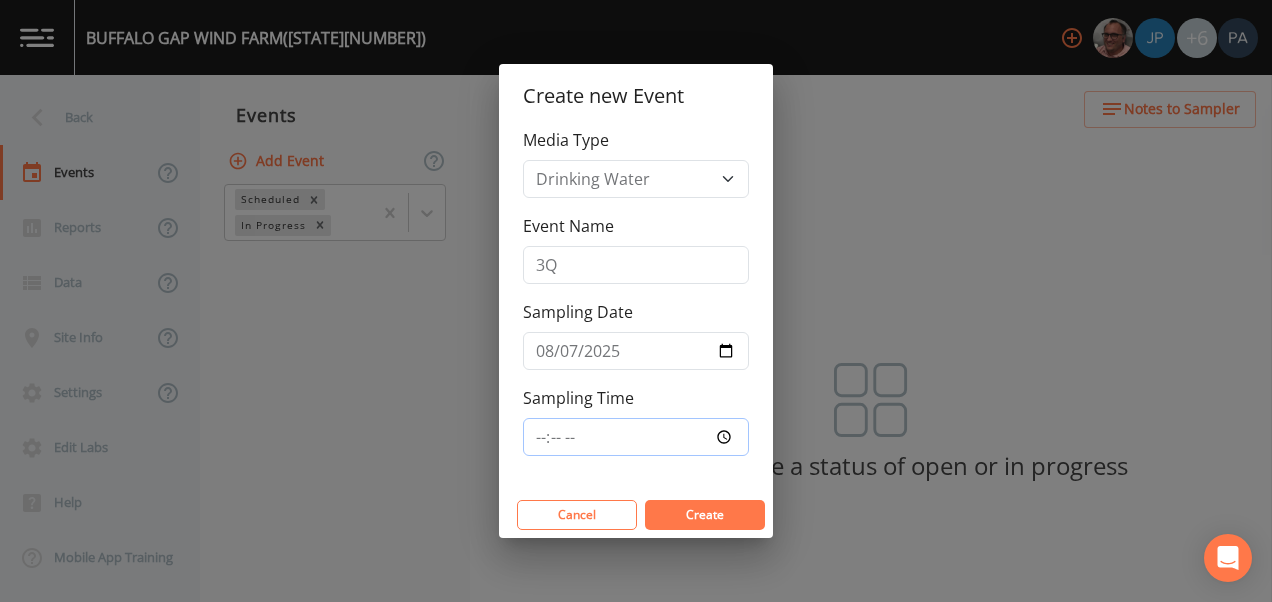 click on "Sampling Time" at bounding box center [636, 437] 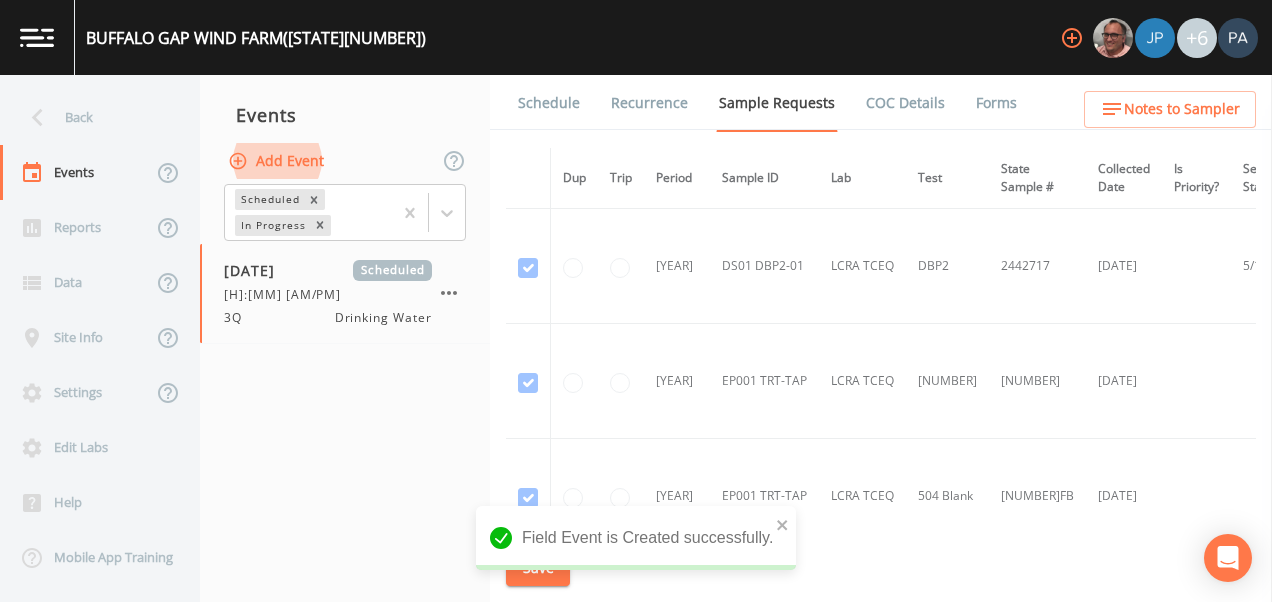 scroll, scrollTop: 1050, scrollLeft: 0, axis: vertical 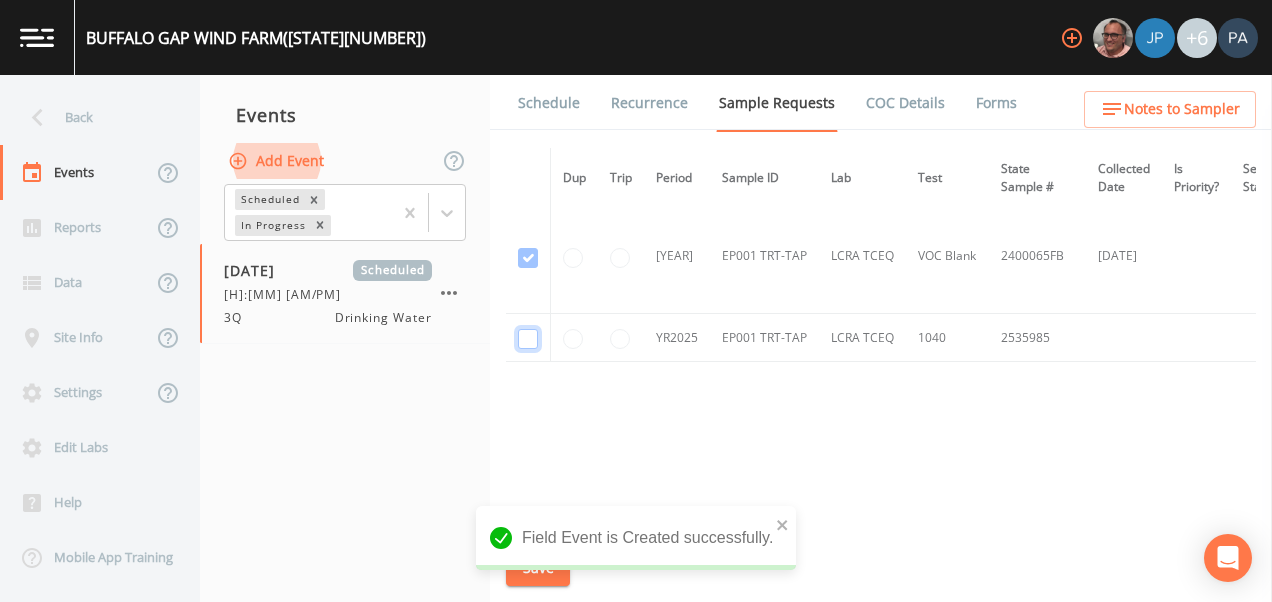 click at bounding box center (528, 339) 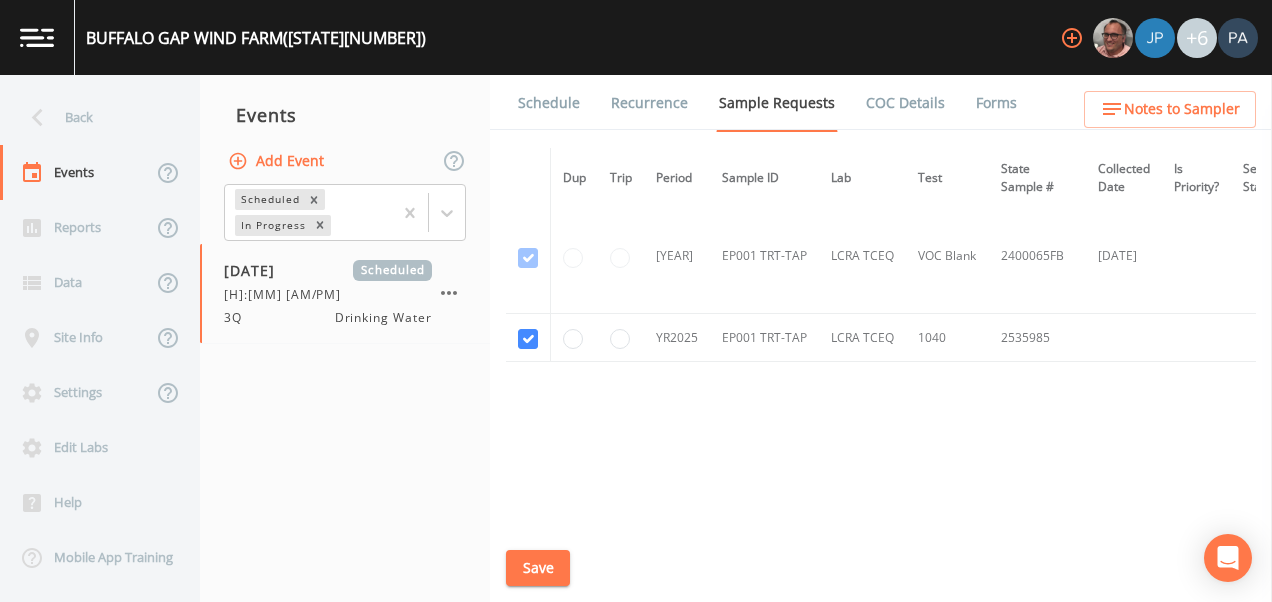 click on "Save" at bounding box center (538, 568) 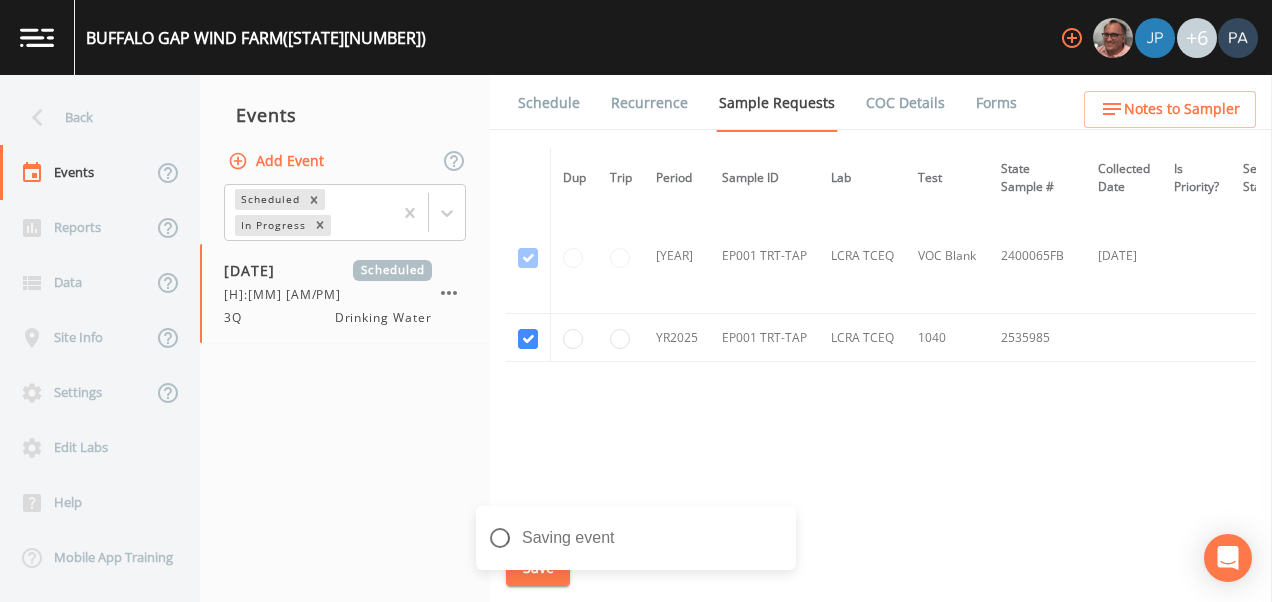 drag, startPoint x: 529, startPoint y: 110, endPoint x: 525, endPoint y: 132, distance: 22.36068 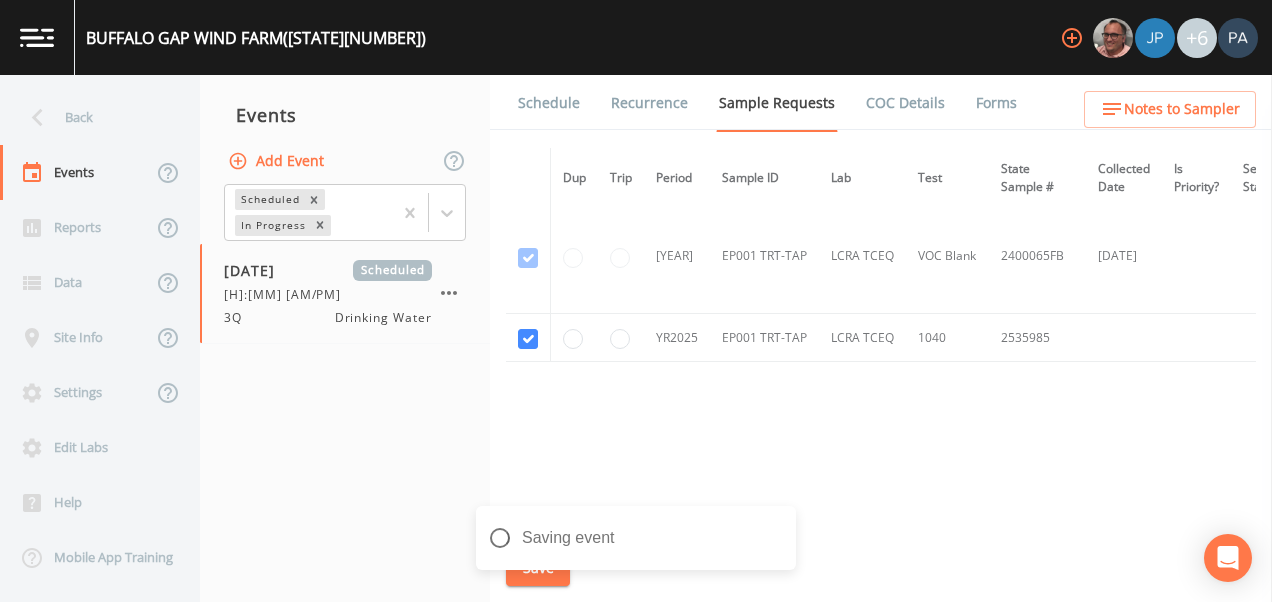 click on "Schedule" at bounding box center [549, 103] 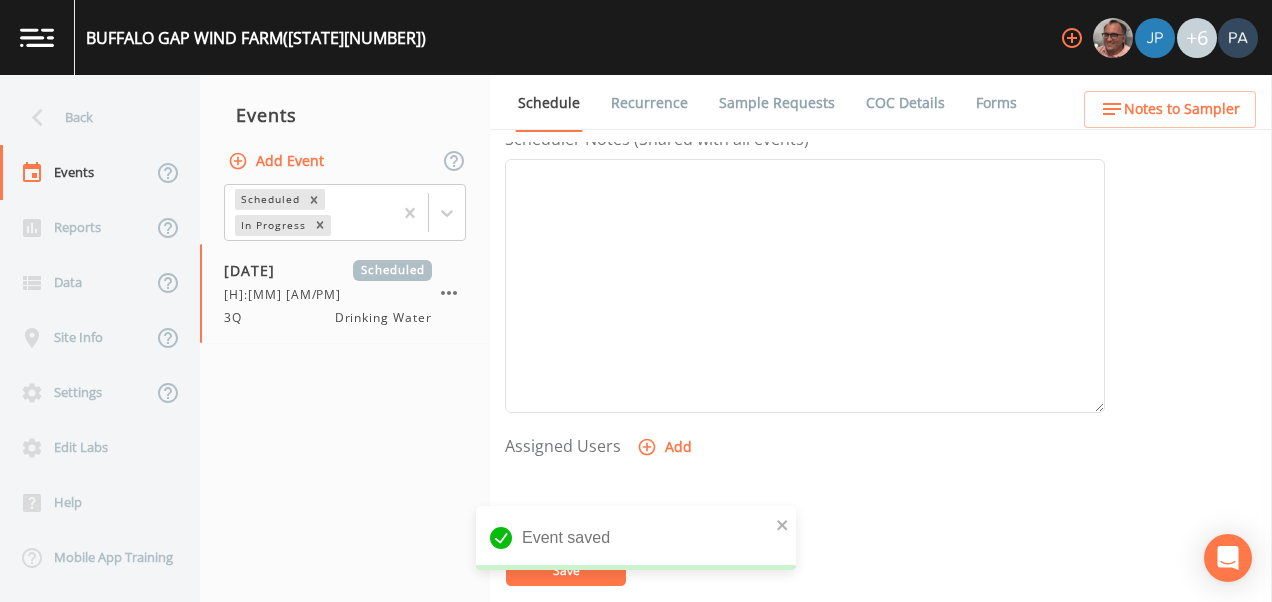 scroll, scrollTop: 800, scrollLeft: 0, axis: vertical 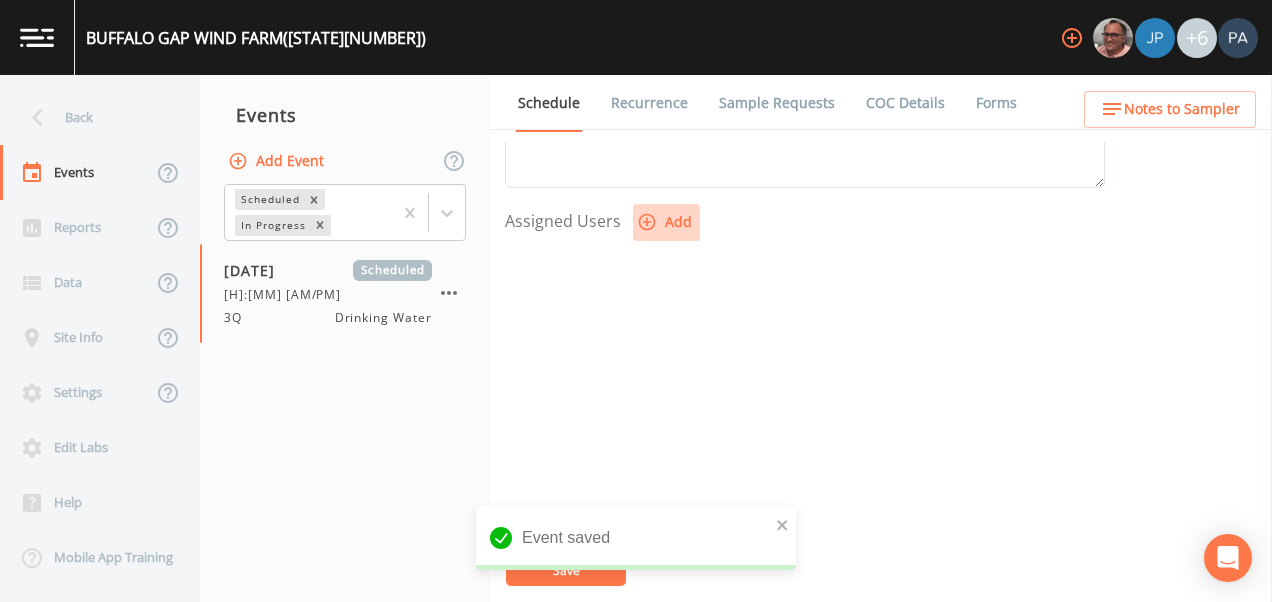 click on "Add" at bounding box center (666, 222) 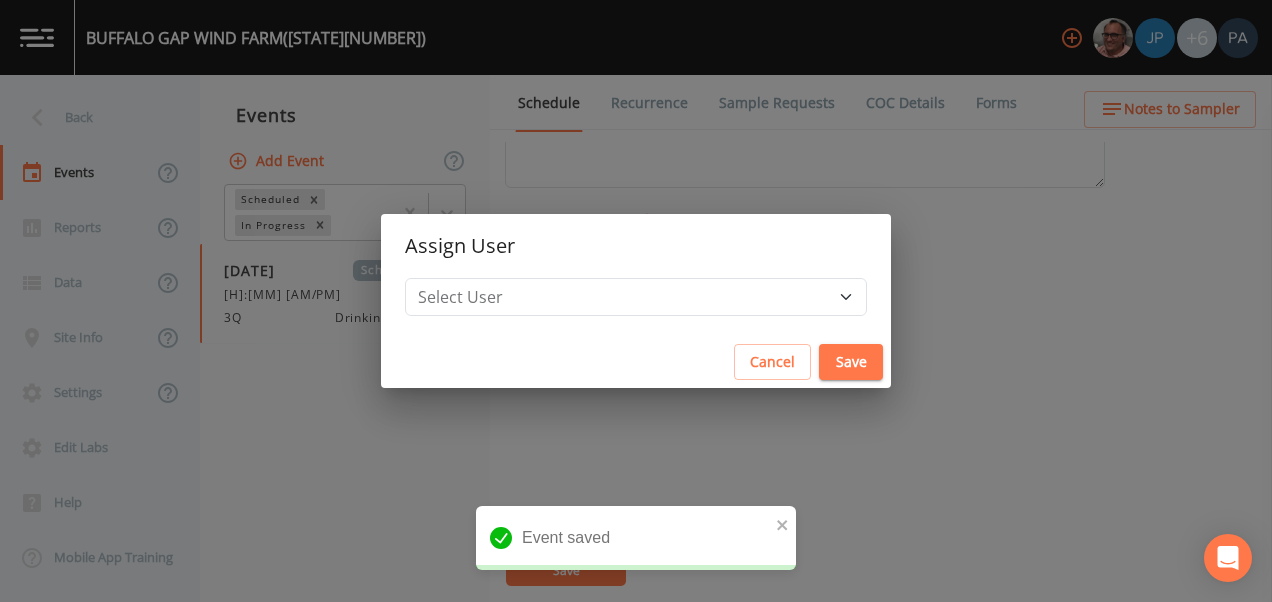 click on "Select User [FIRST] [LAST] [FIRST] [LAST] [FIRST] [LAST] [FIRST] [LAST] [FIRST] [LAST] [FIRST] [LAST]" at bounding box center (636, 307) 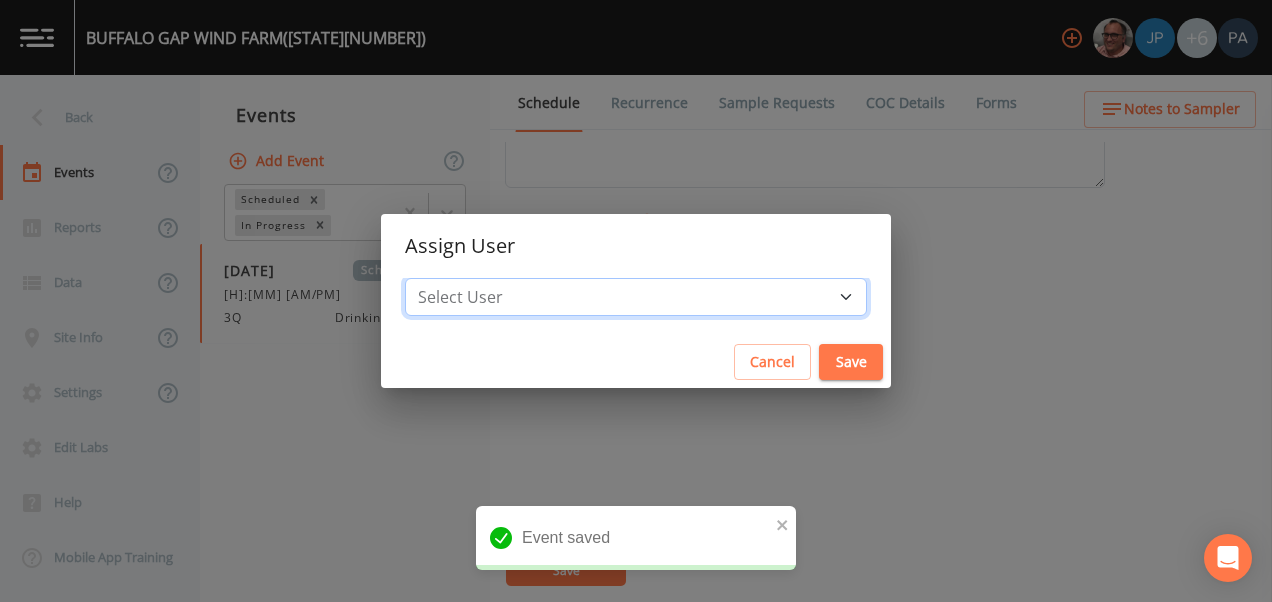 click on "Select User [FIRST] [LAST] [FIRST] [LAST] [FIRST] [LAST] [FIRST] [LAST] [FIRST] [LAST] [FIRST] [LAST]" at bounding box center (636, 297) 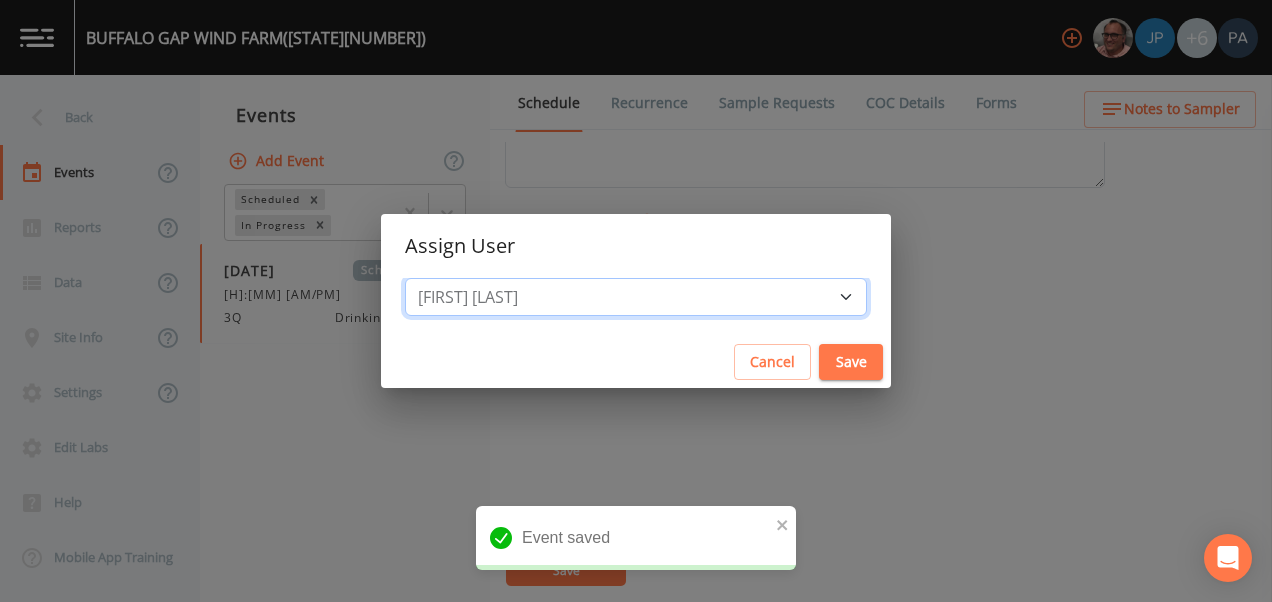 click on "Select User [FIRST] [LAST] [FIRST] [LAST] [FIRST] [LAST] [FIRST] [LAST] [FIRST] [LAST] [FIRST] [LAST]" at bounding box center [636, 297] 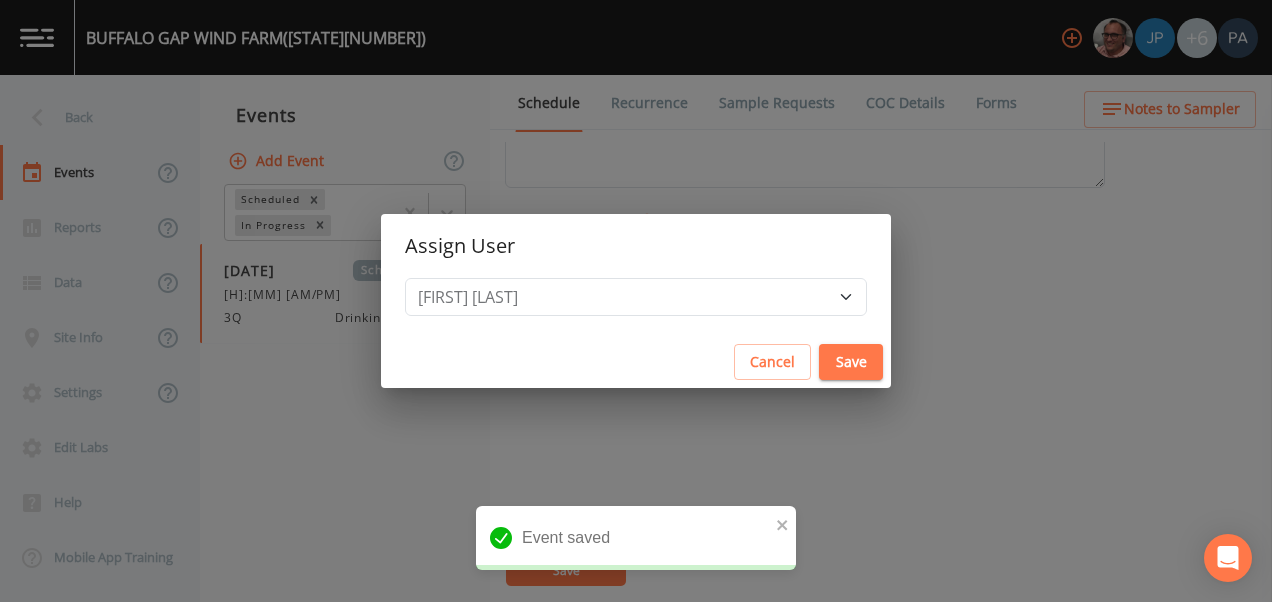click on "Save" at bounding box center (851, 362) 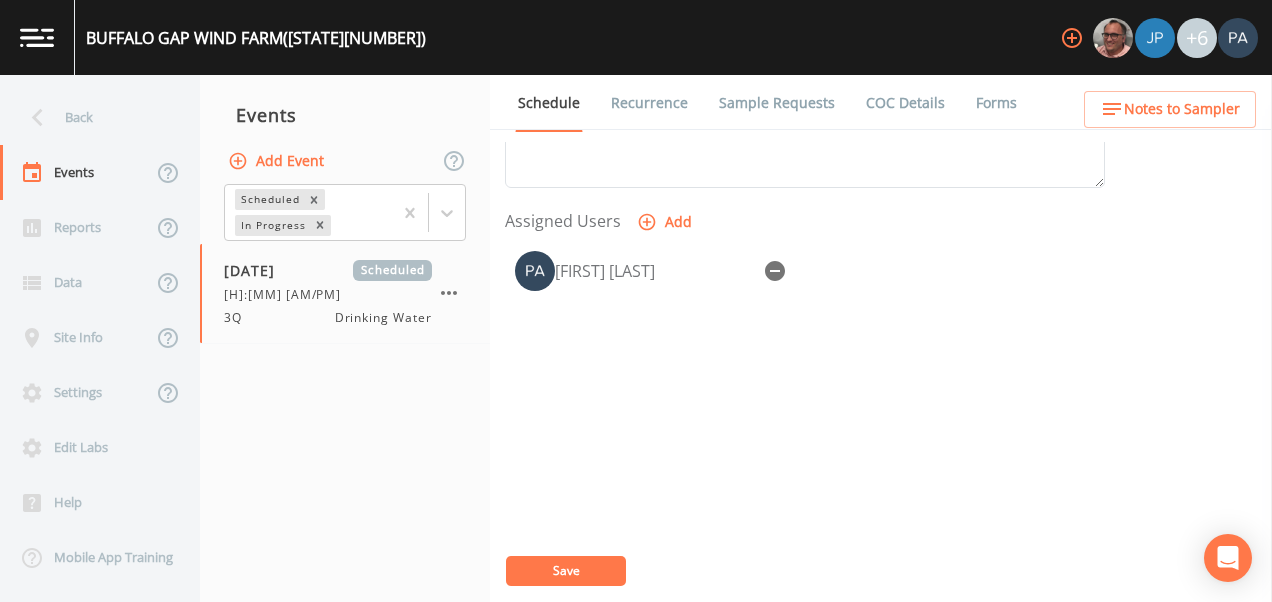 click on "Save" at bounding box center (566, 571) 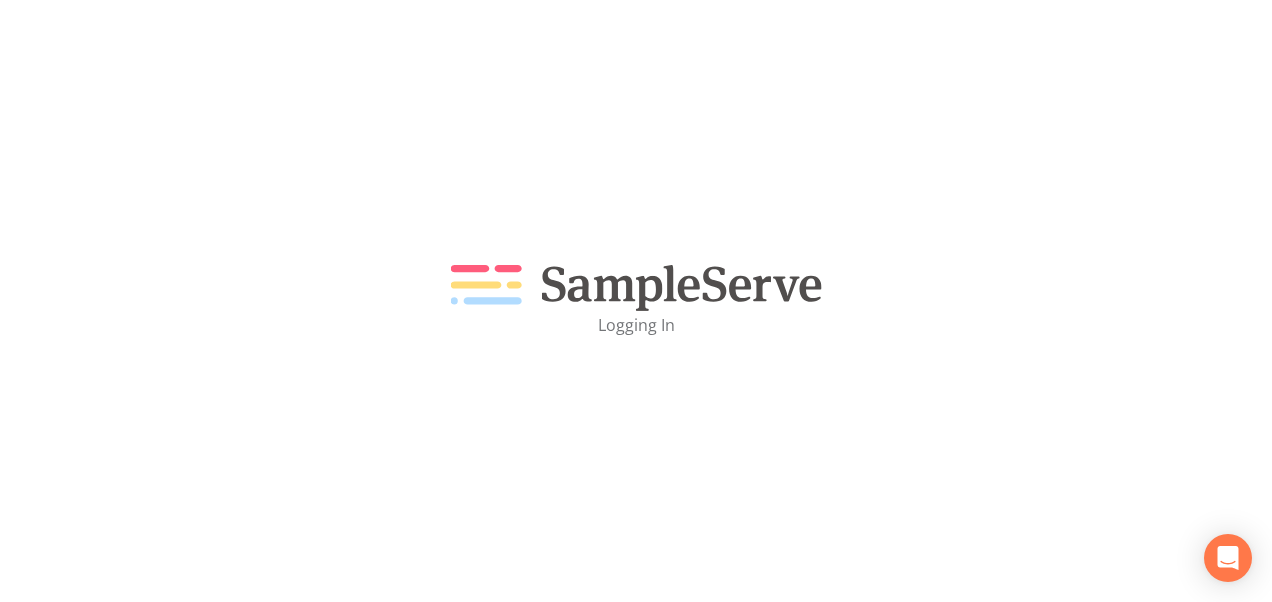 scroll, scrollTop: 0, scrollLeft: 0, axis: both 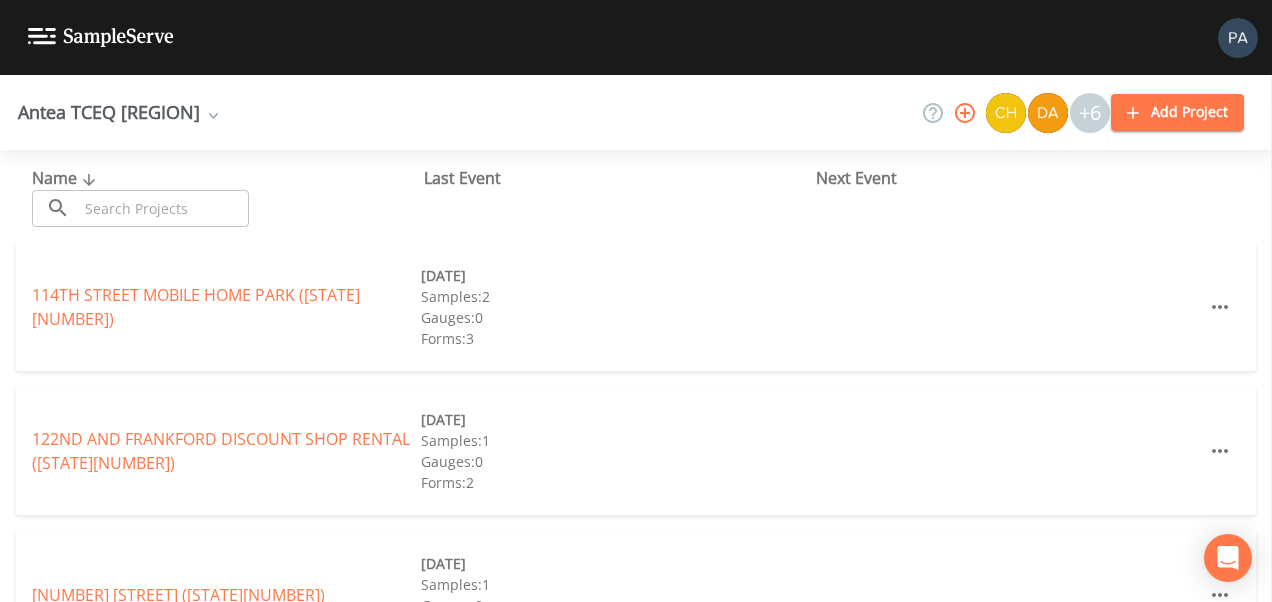 click at bounding box center [163, 208] 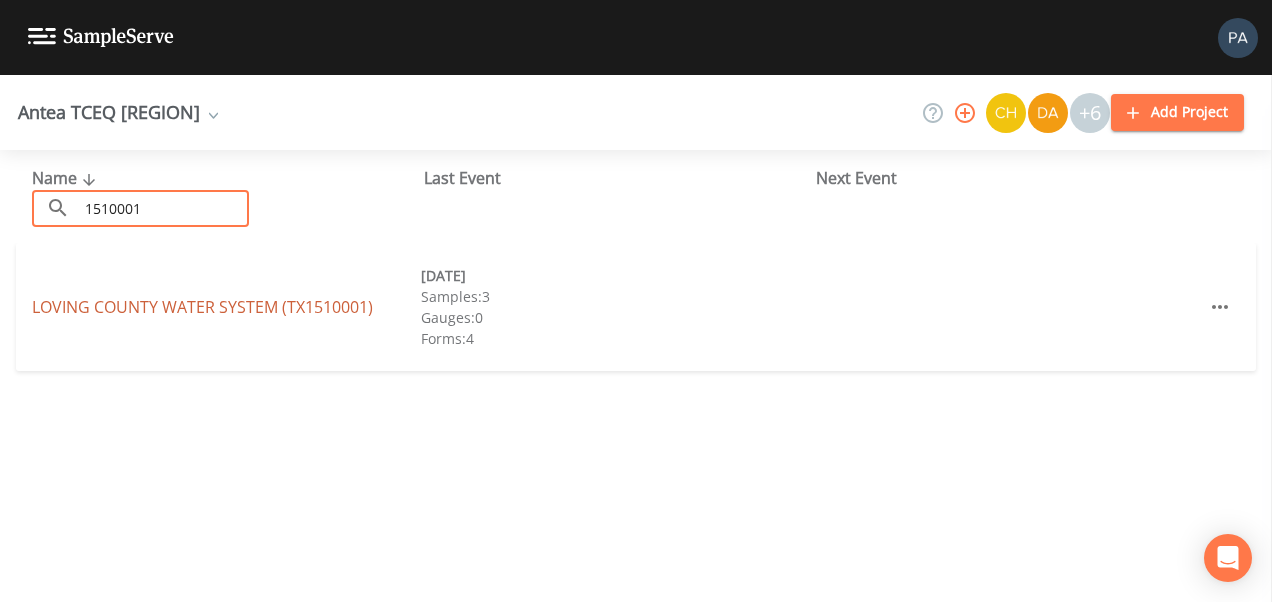 type on "1510001" 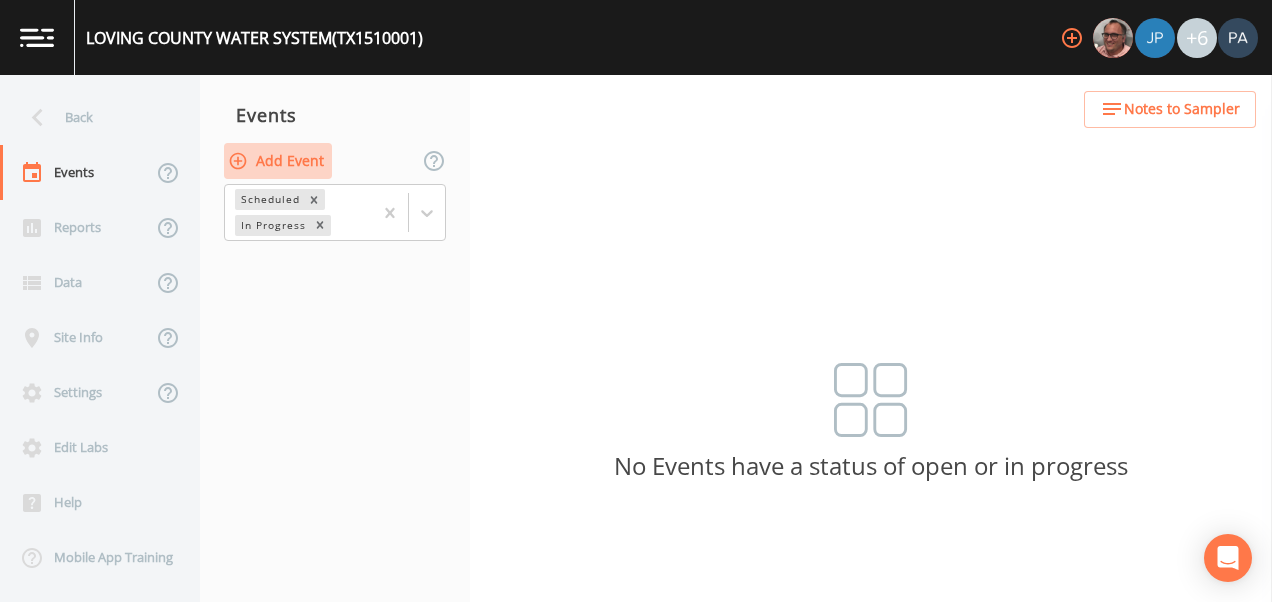 click on "Add Event" at bounding box center [278, 161] 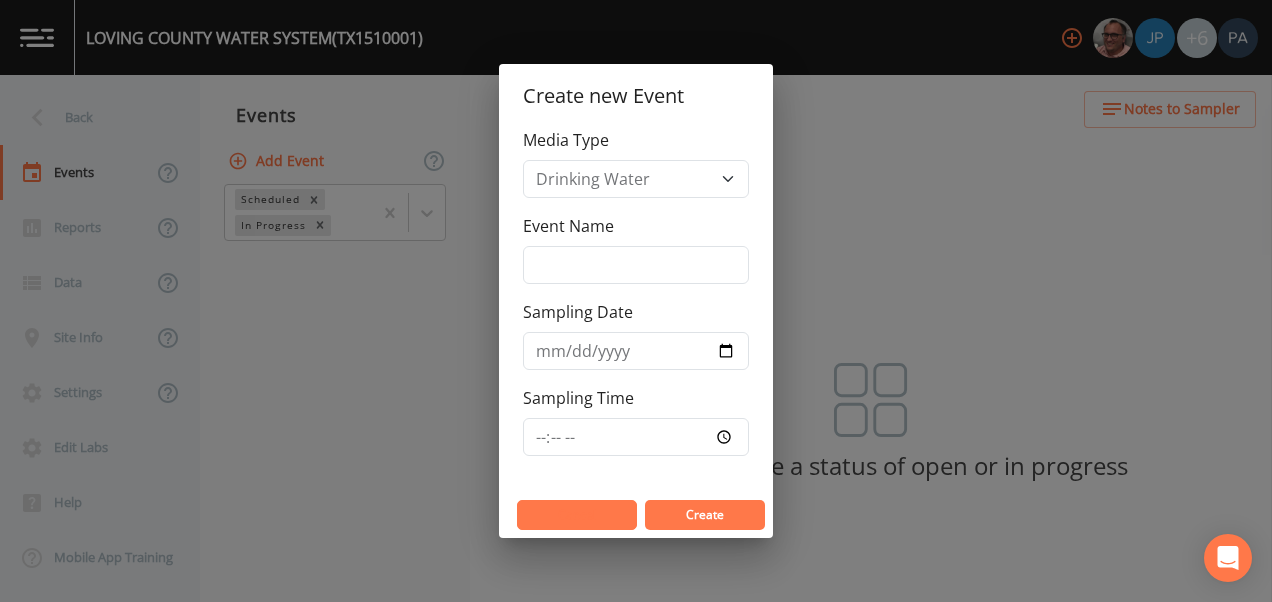 click on "Cancel" at bounding box center [577, 515] 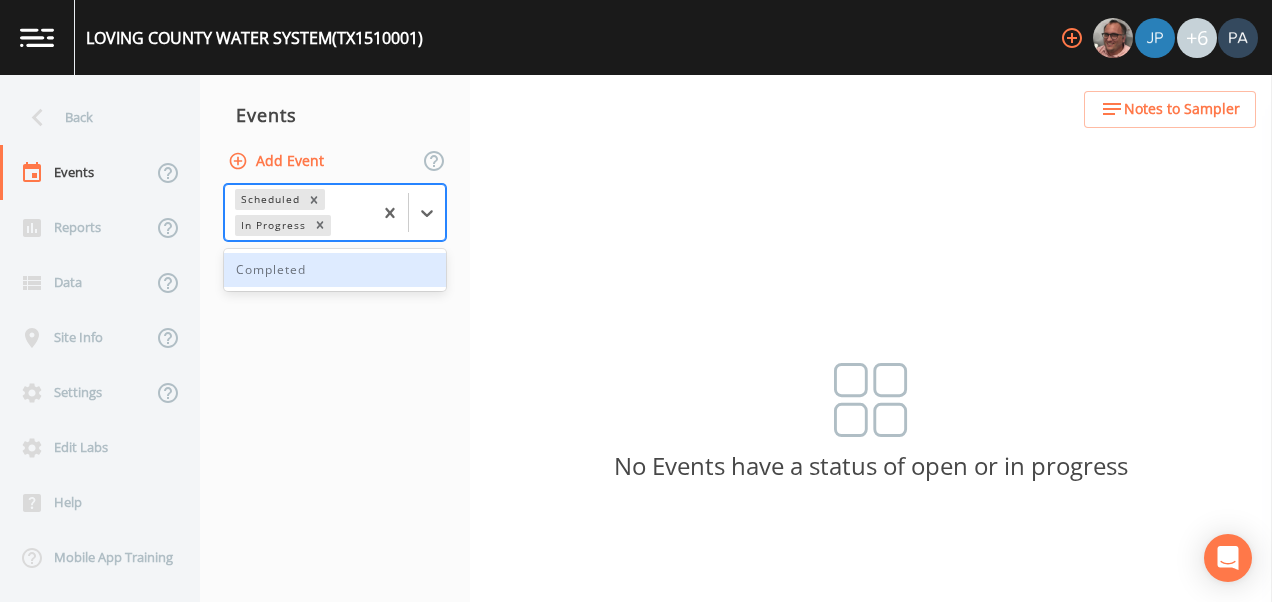 click at bounding box center (408, 212) 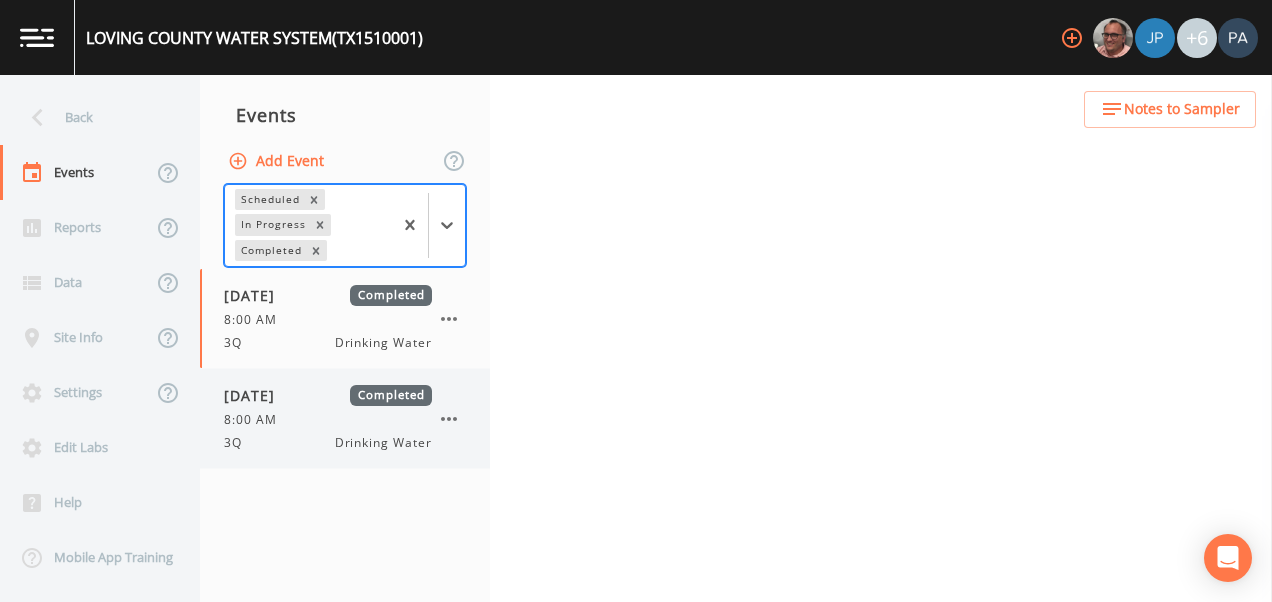 click on "[HH]:[MM] [AM/PM]" at bounding box center (328, 420) 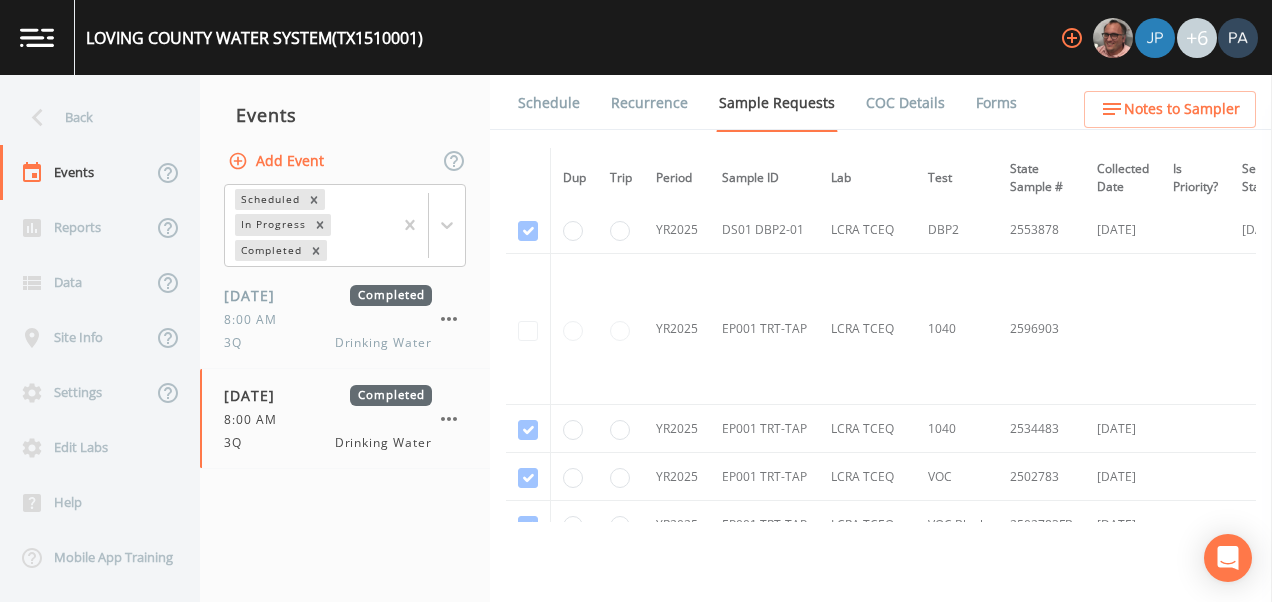 scroll, scrollTop: 852, scrollLeft: 0, axis: vertical 